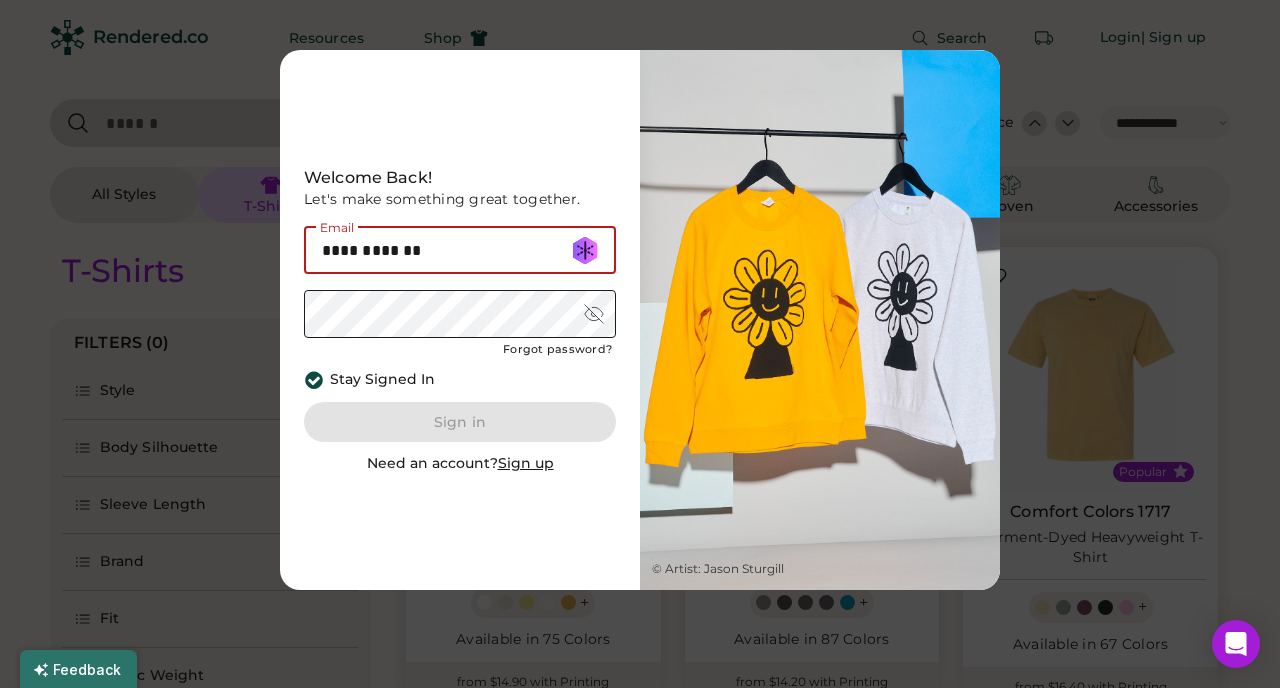 select on "*****" 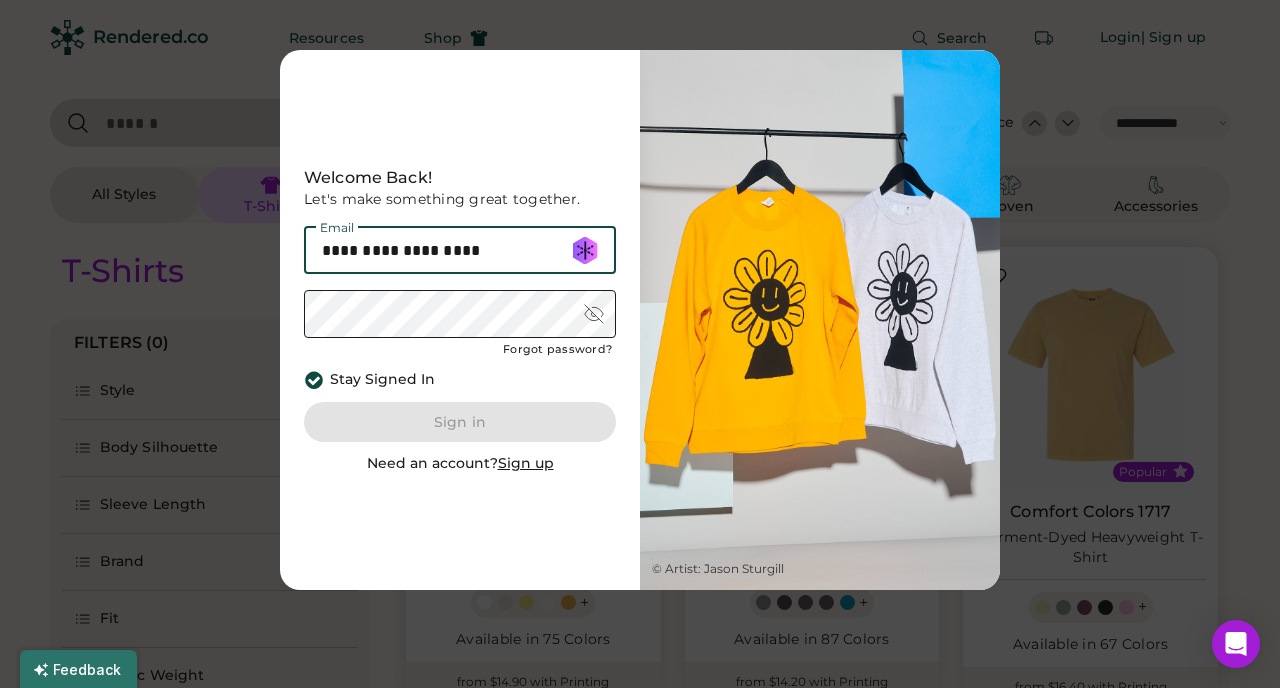 type on "**********" 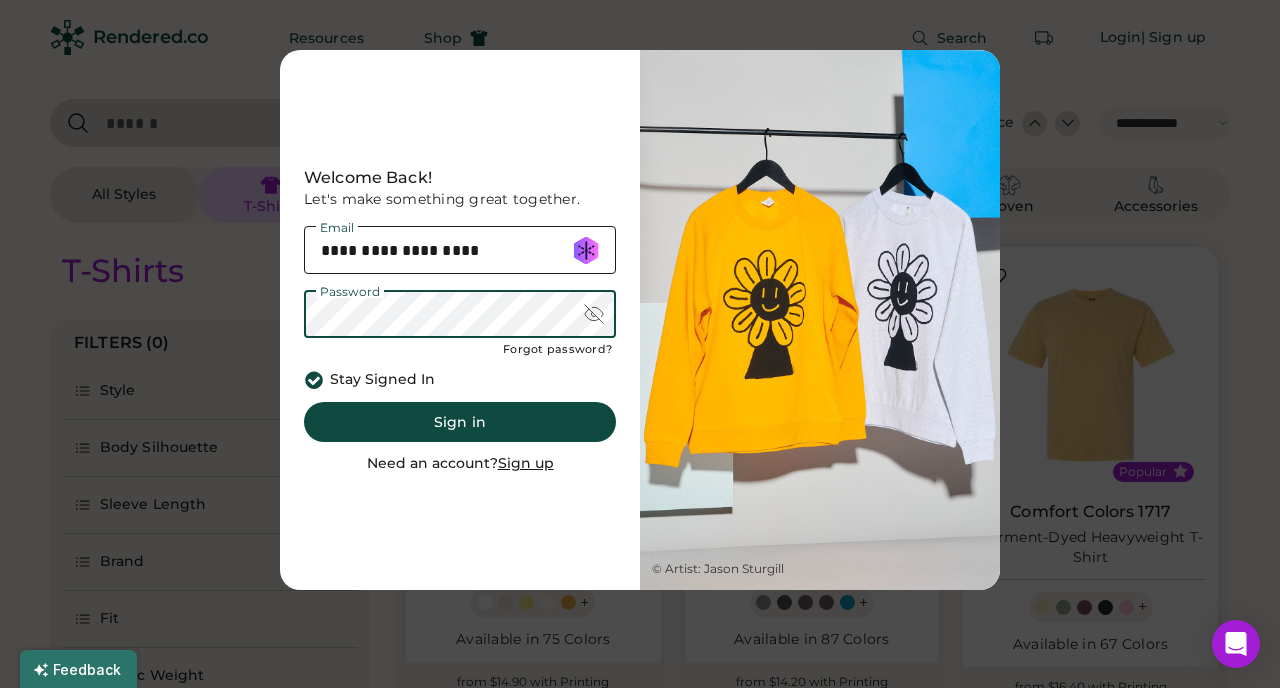 click at bounding box center [594, 314] 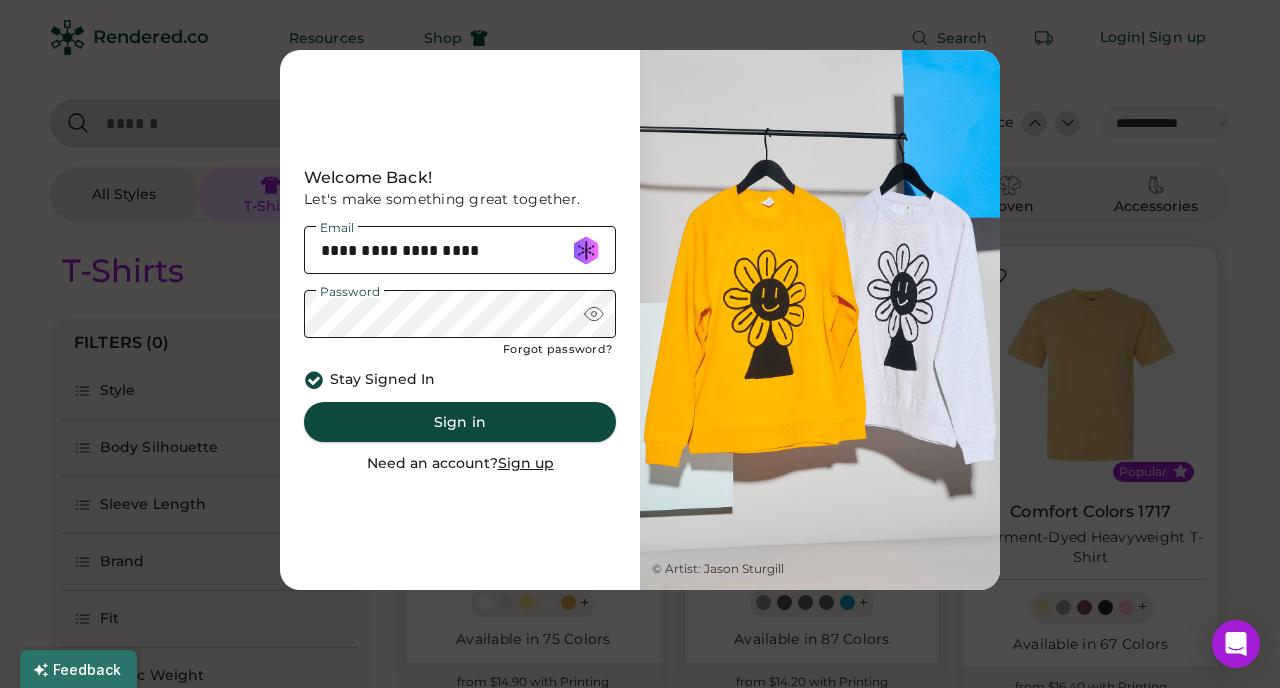 click on "Sign in" at bounding box center (460, 422) 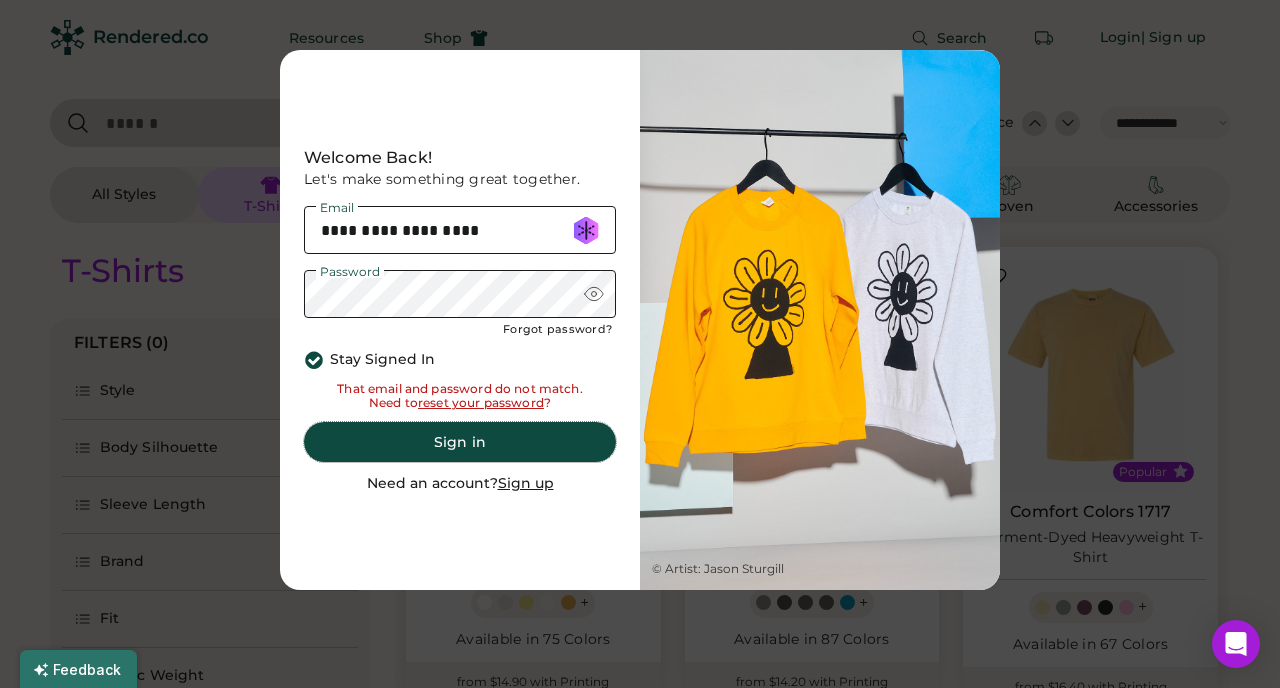 click on "Sign in" at bounding box center [460, 442] 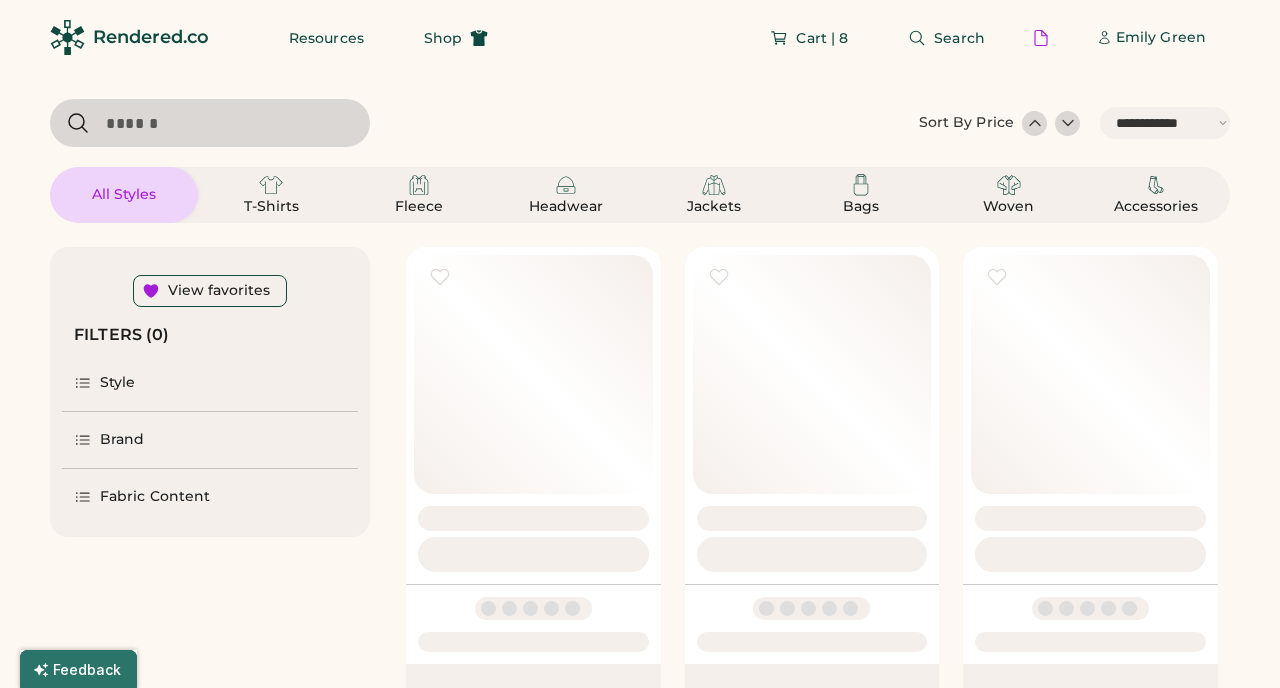 select on "*****" 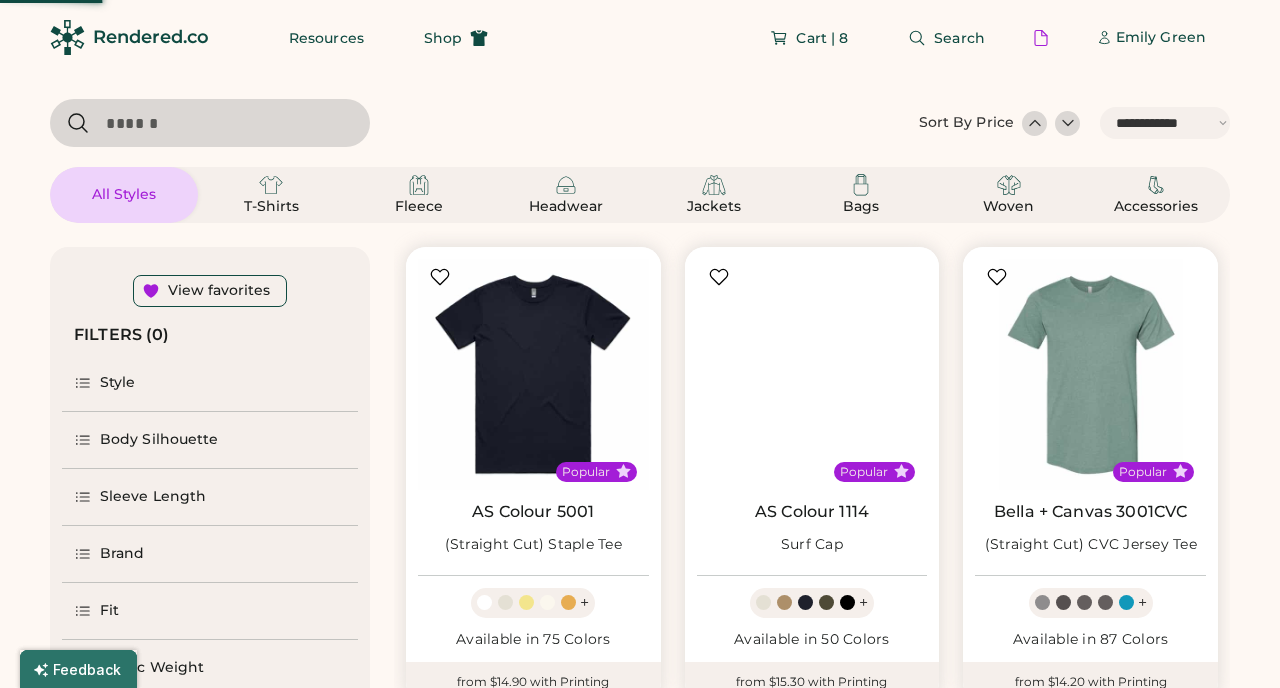 scroll, scrollTop: 0, scrollLeft: 0, axis: both 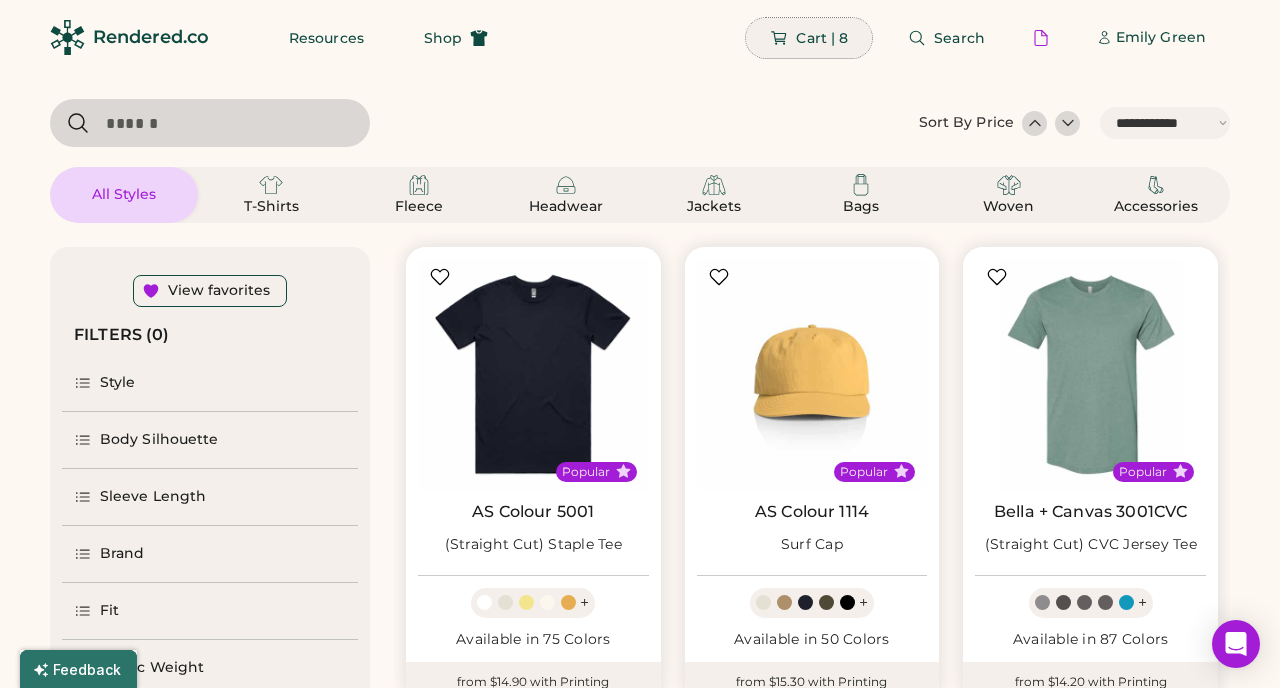 click on "Cart | 8" at bounding box center [809, 38] 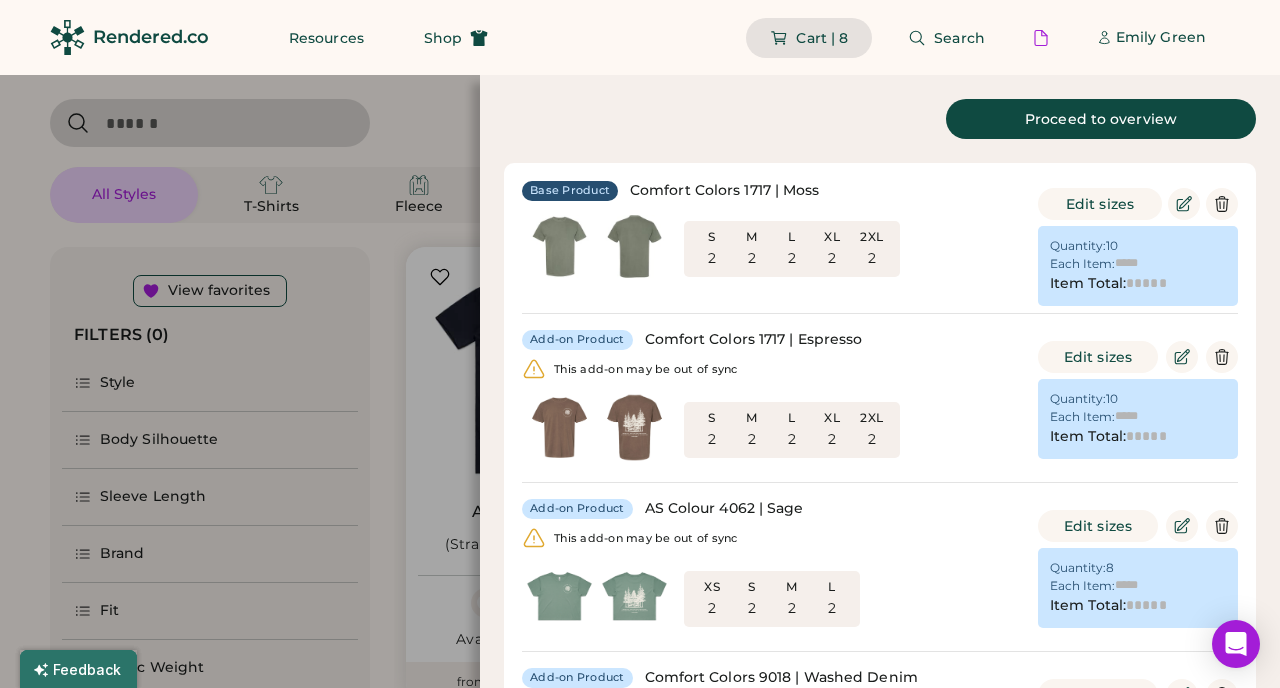 type on "******" 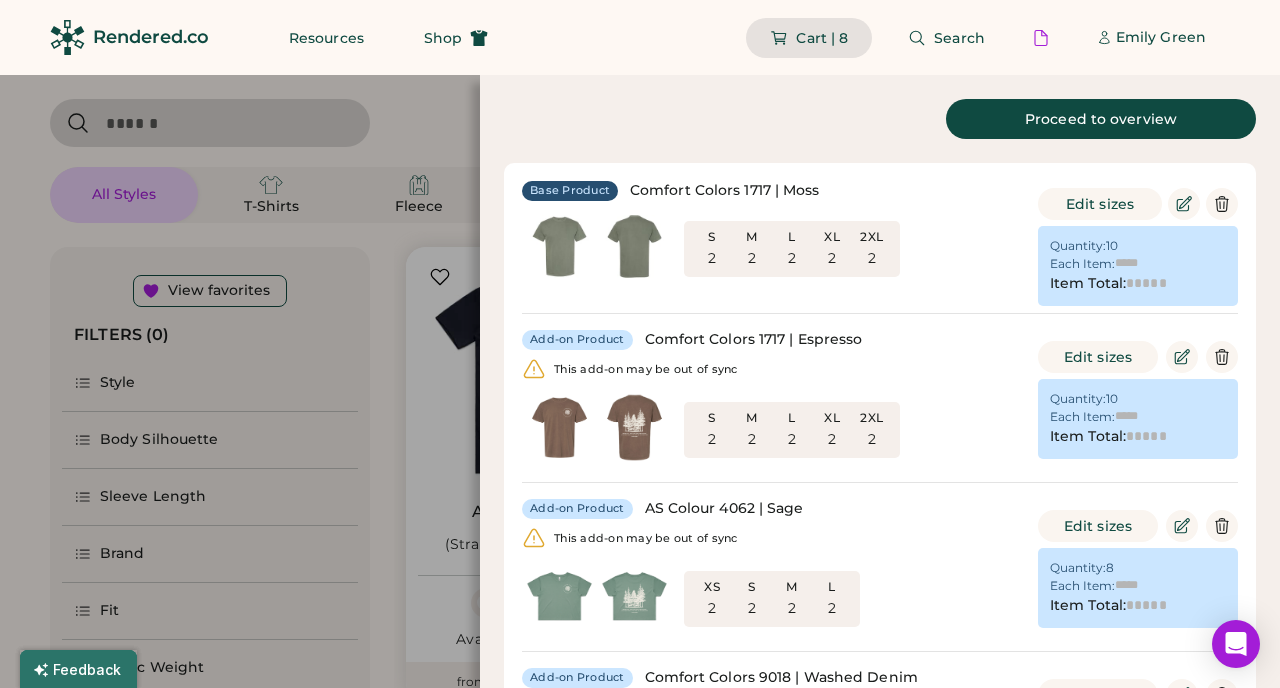type on "*******" 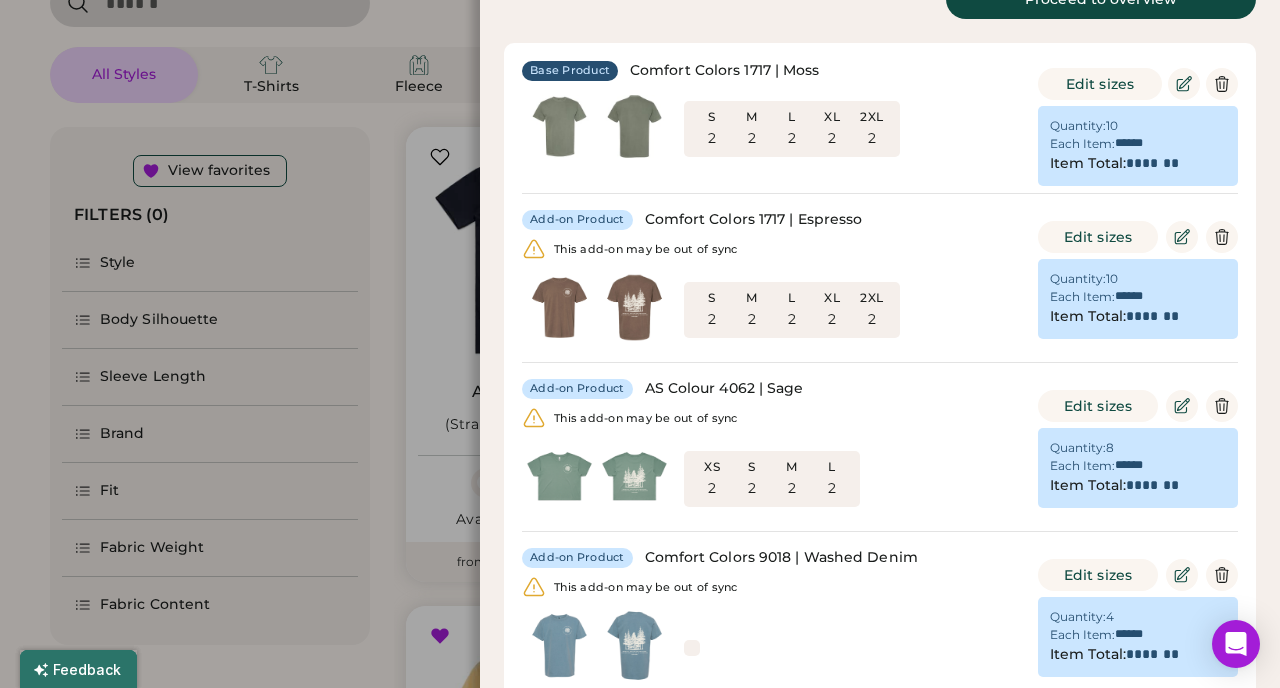 scroll, scrollTop: 116, scrollLeft: 0, axis: vertical 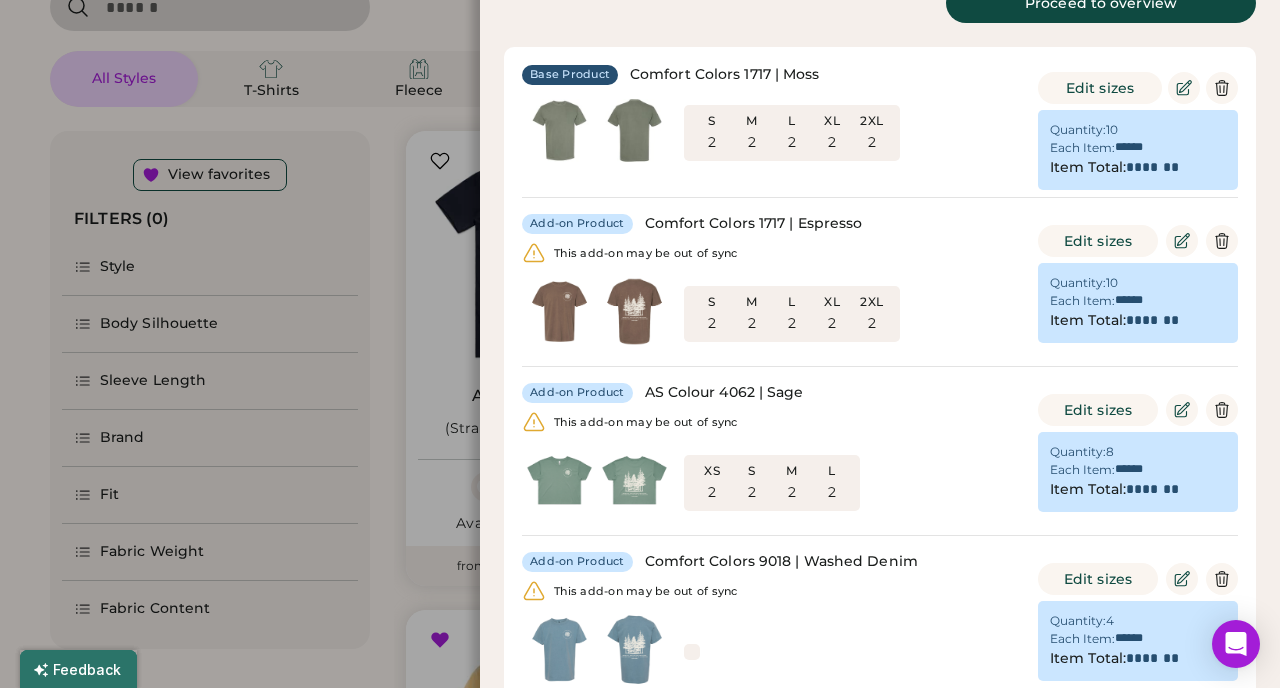 click at bounding box center (640, 344) 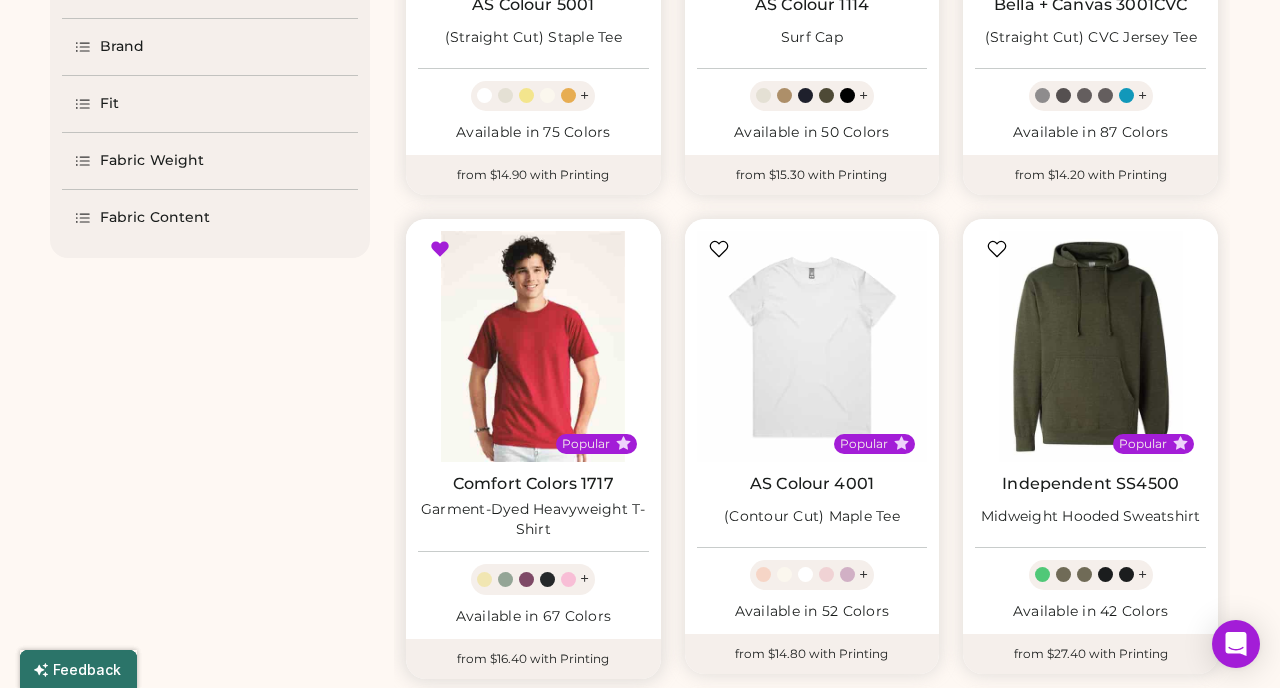 scroll, scrollTop: 501, scrollLeft: 0, axis: vertical 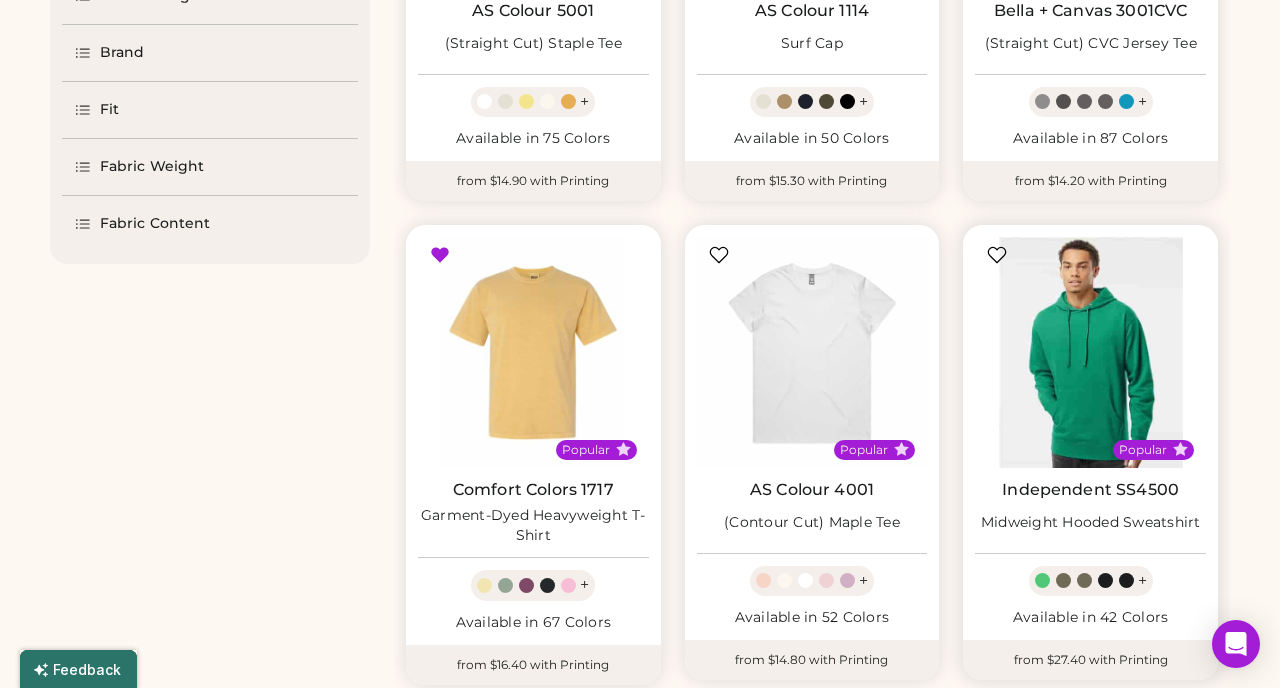 click at bounding box center [1090, 352] 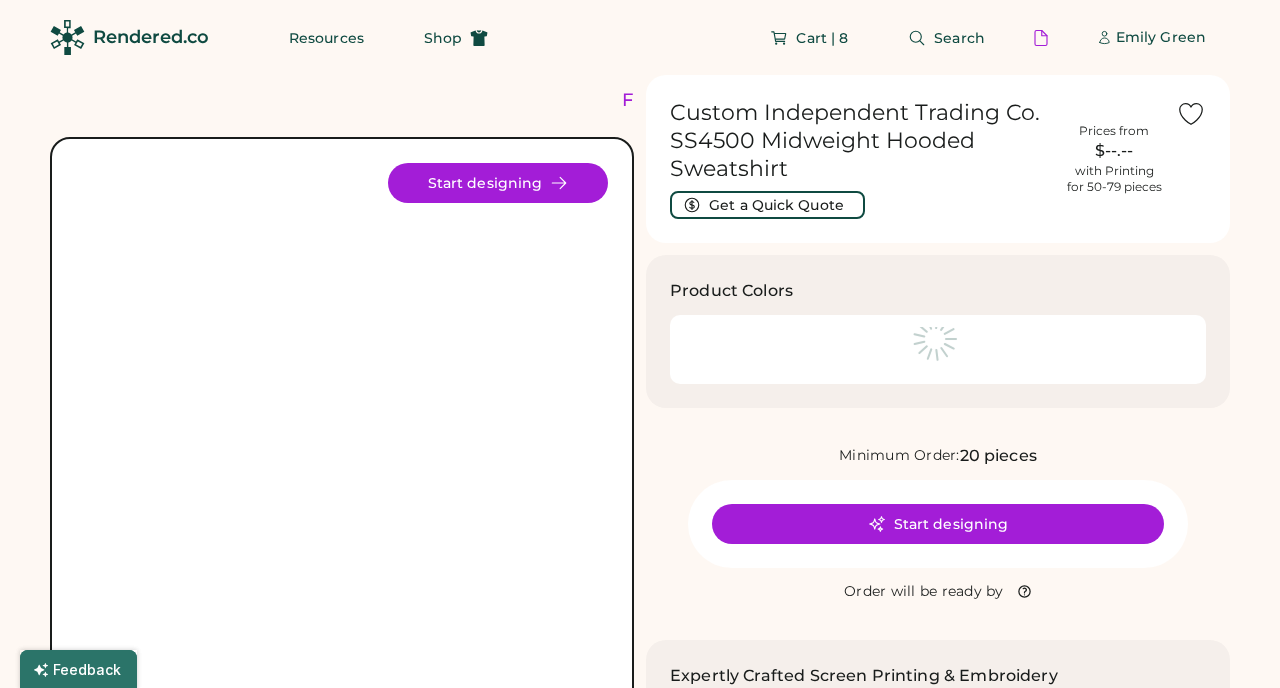 scroll, scrollTop: 0, scrollLeft: 0, axis: both 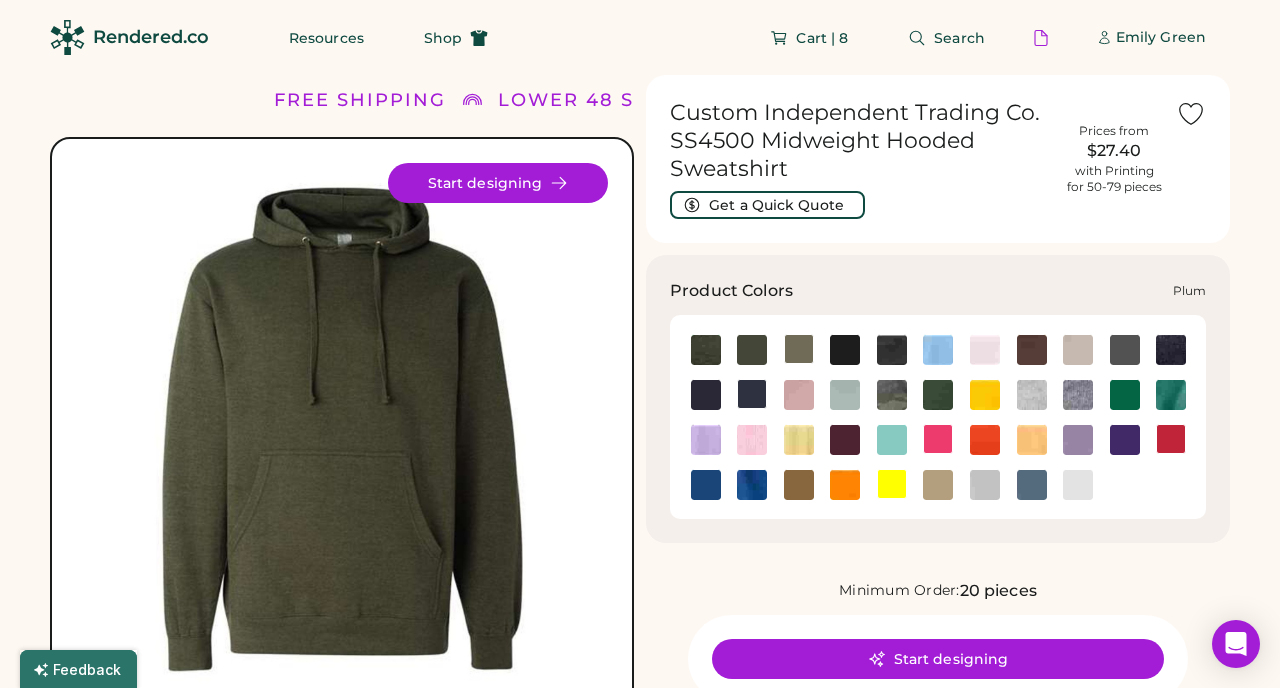 click 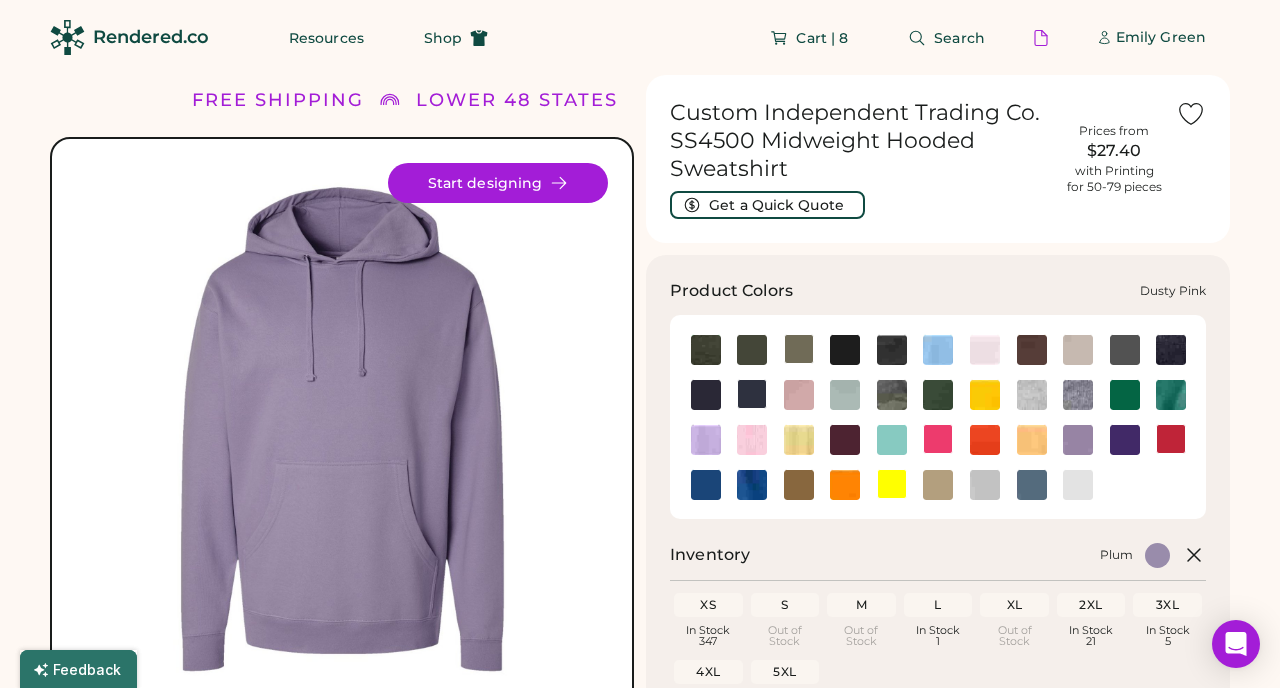 click 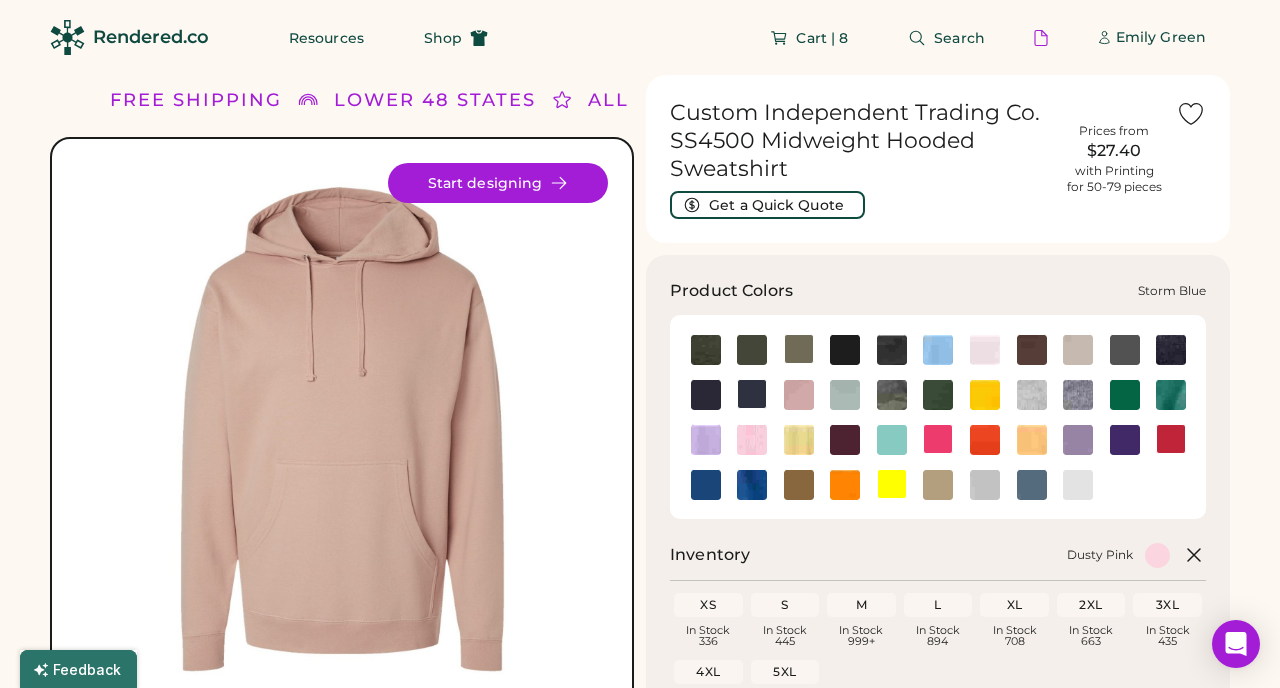 click 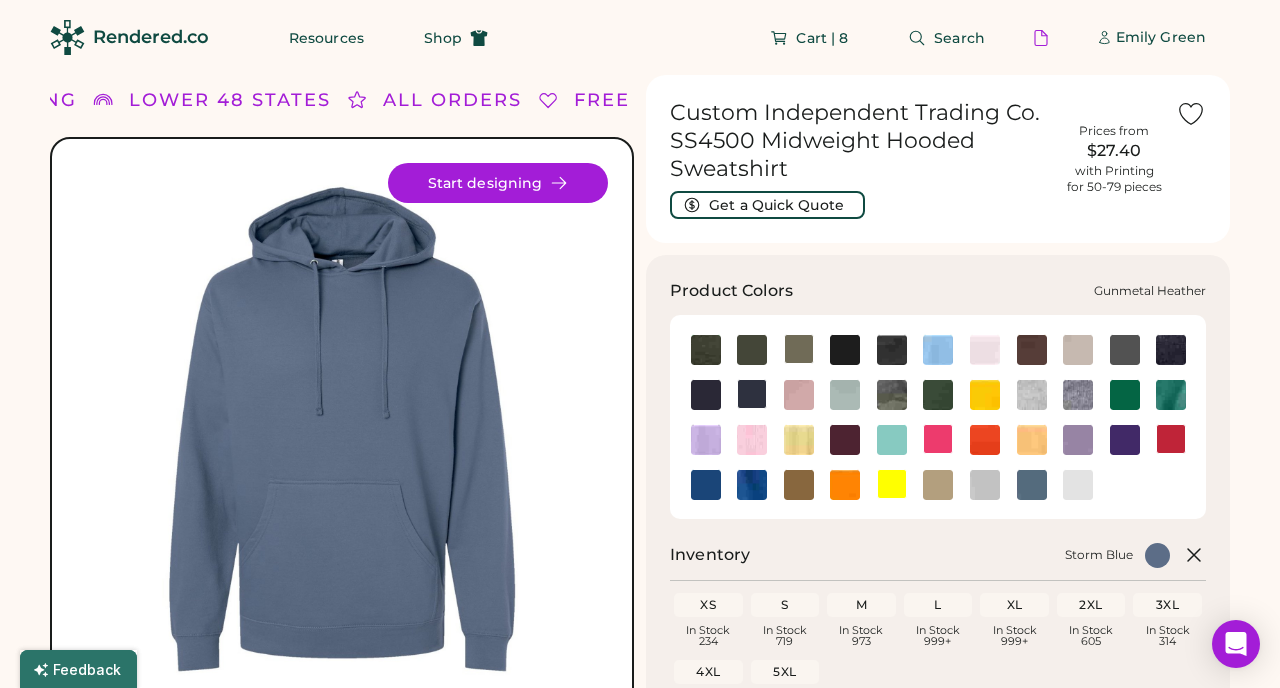 click 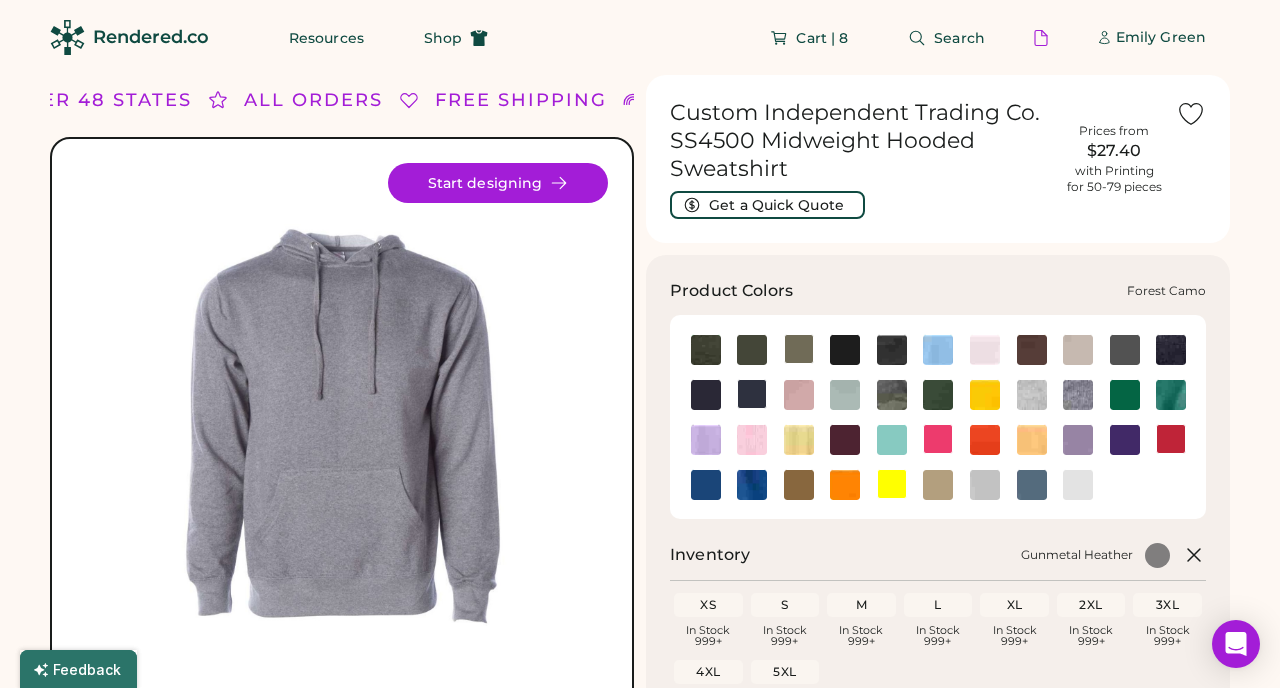 click 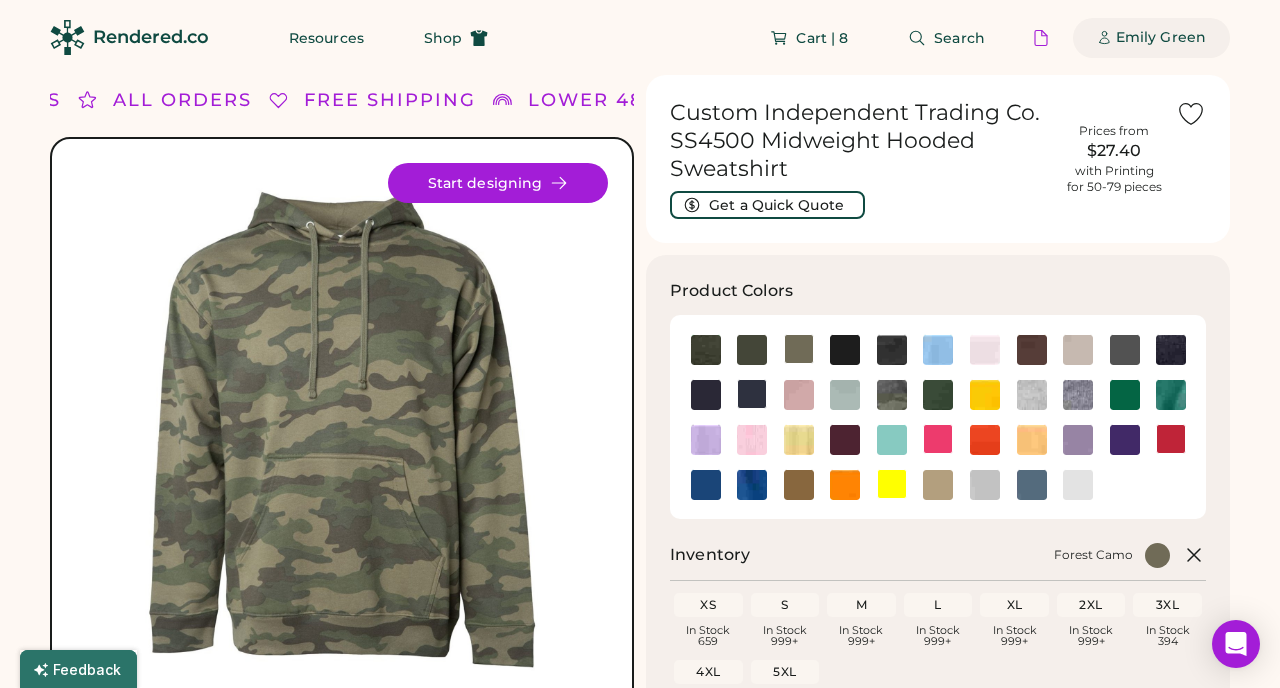 click on "Emily Green" at bounding box center (1161, 38) 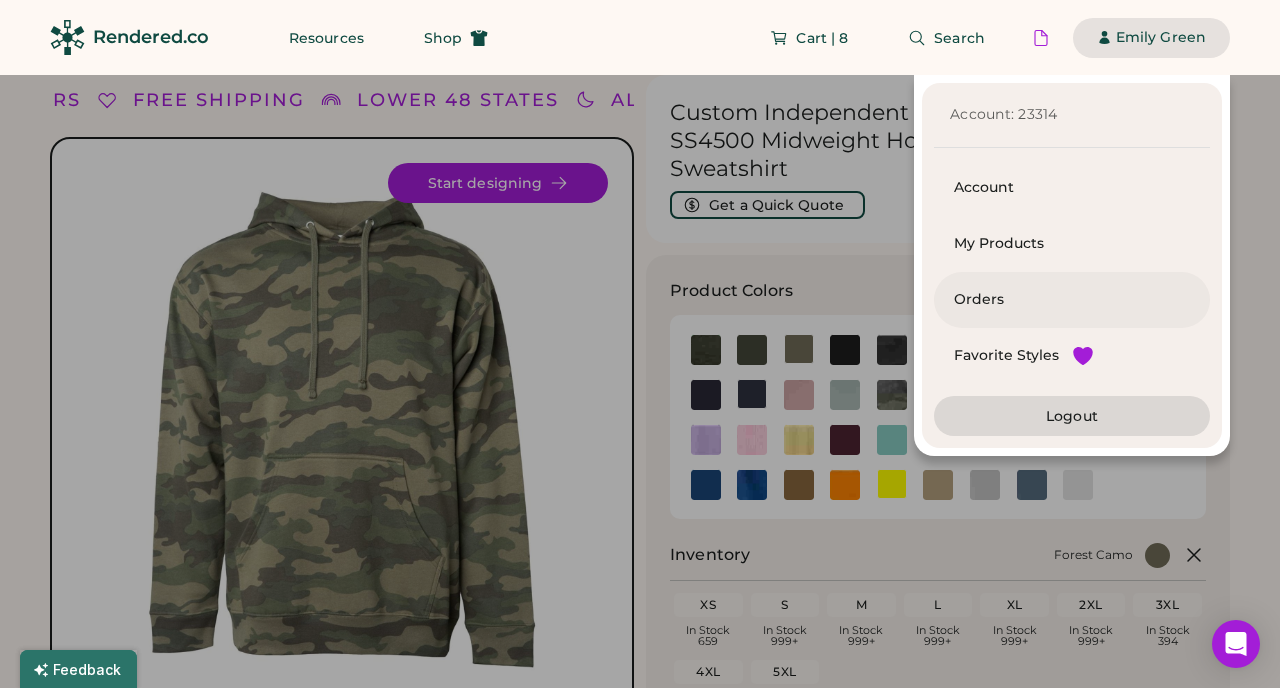 click on "Orders" at bounding box center (1072, 300) 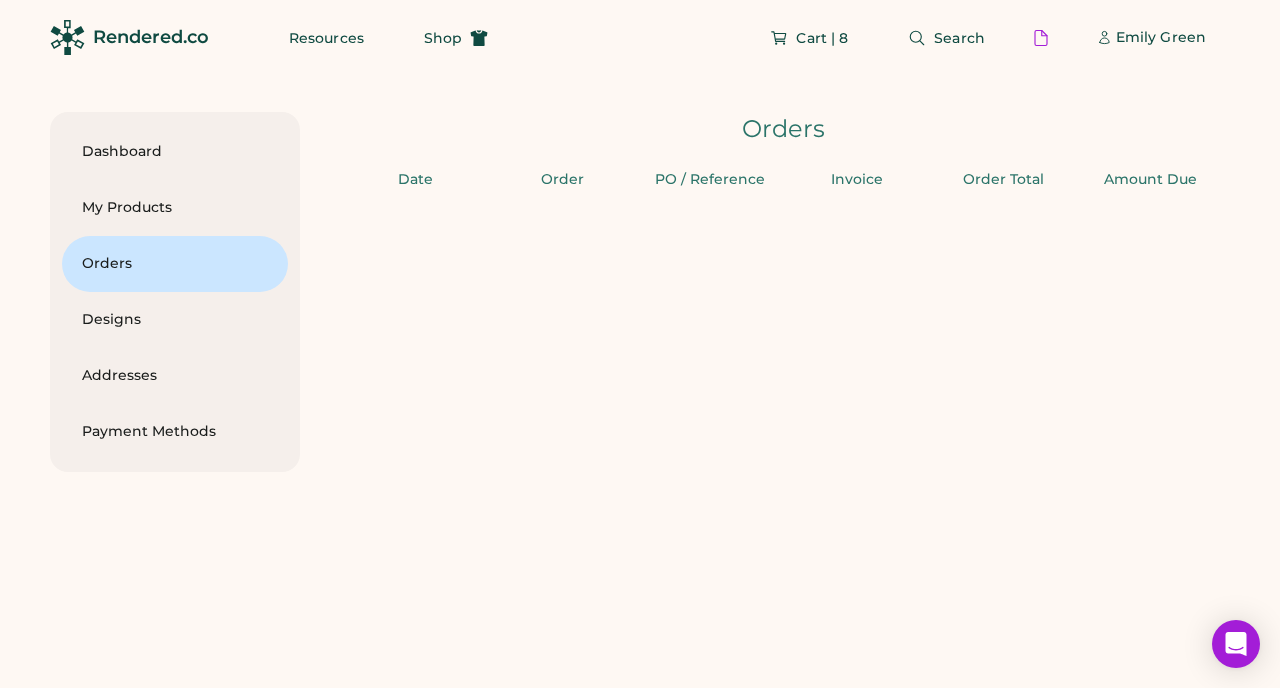 scroll, scrollTop: 0, scrollLeft: 0, axis: both 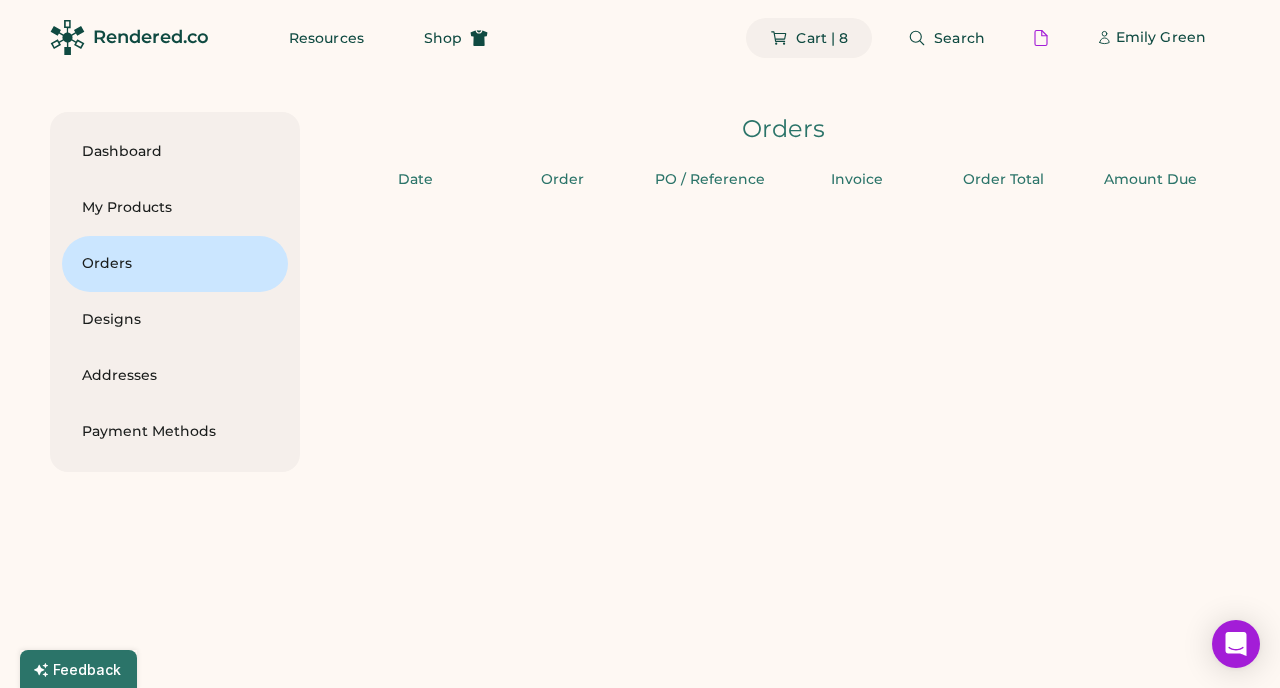 click on "Cart | 8" at bounding box center (822, 38) 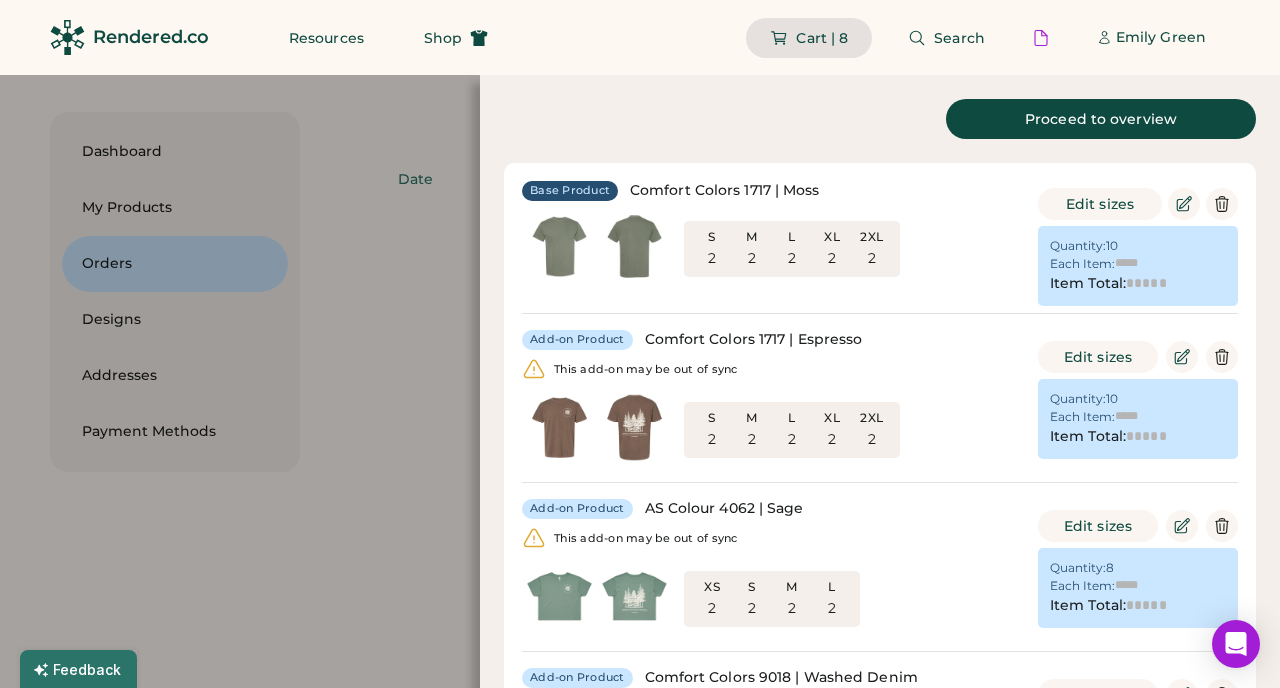 type on "******" 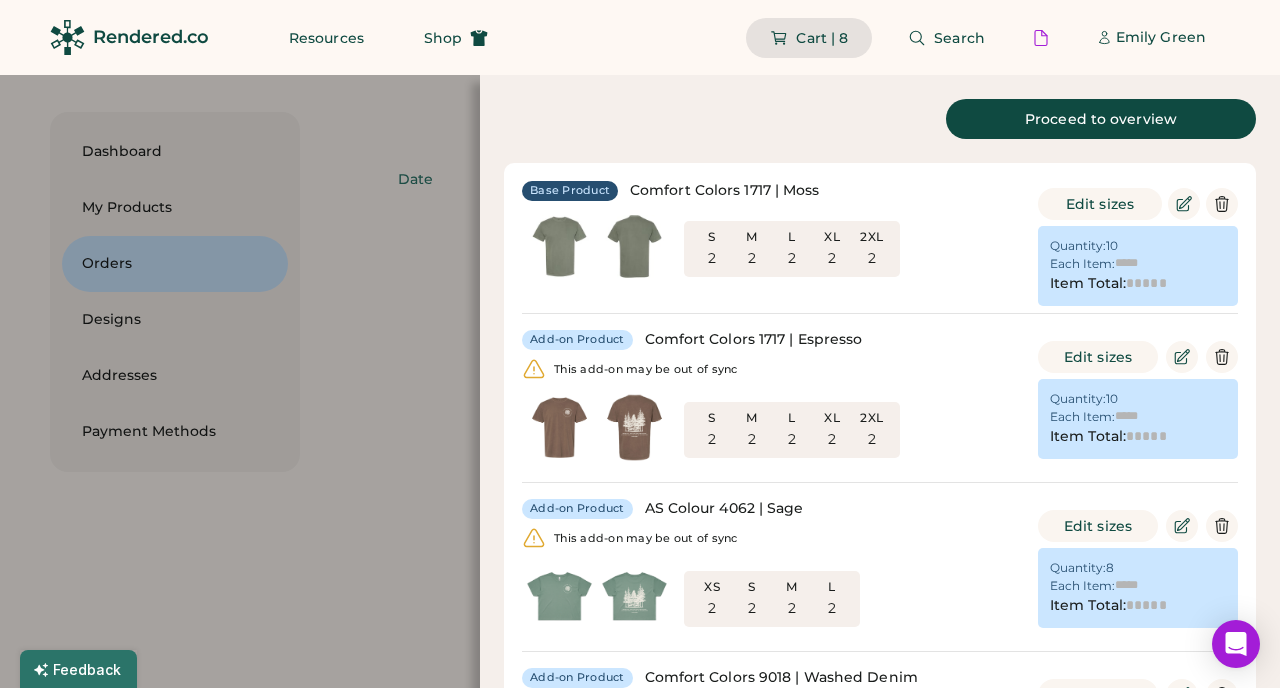 type on "*******" 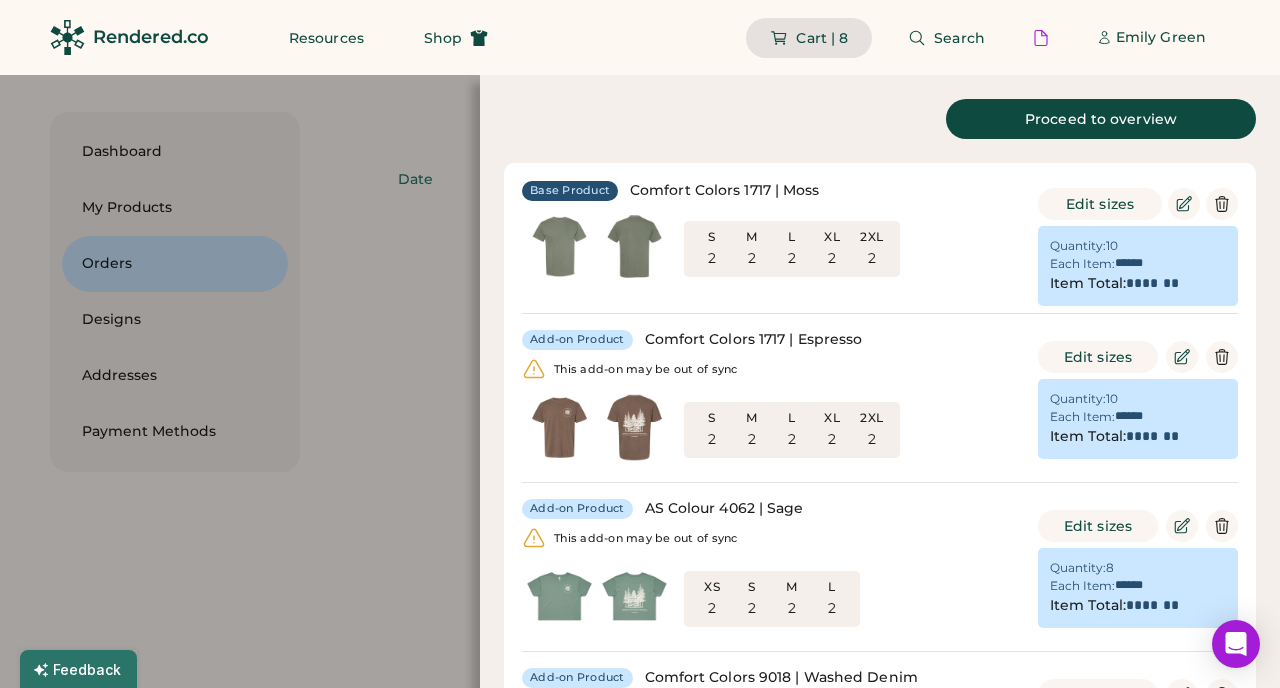 click on "2" at bounding box center (752, 609) 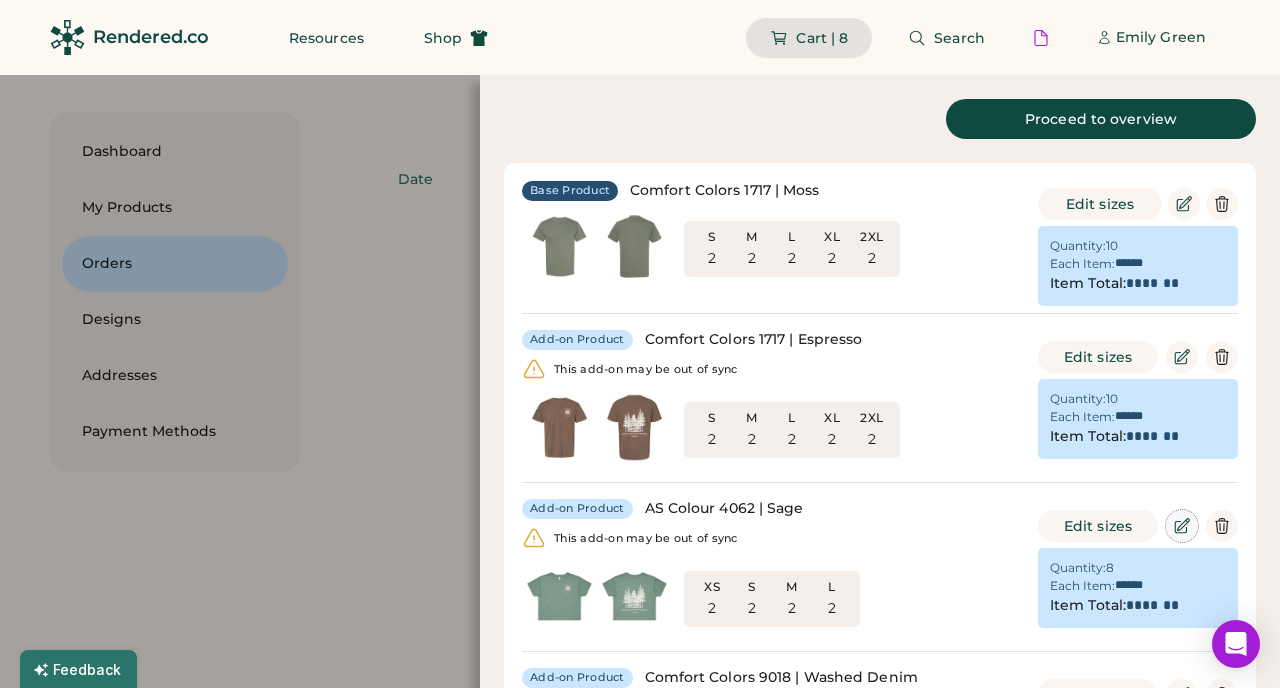 click 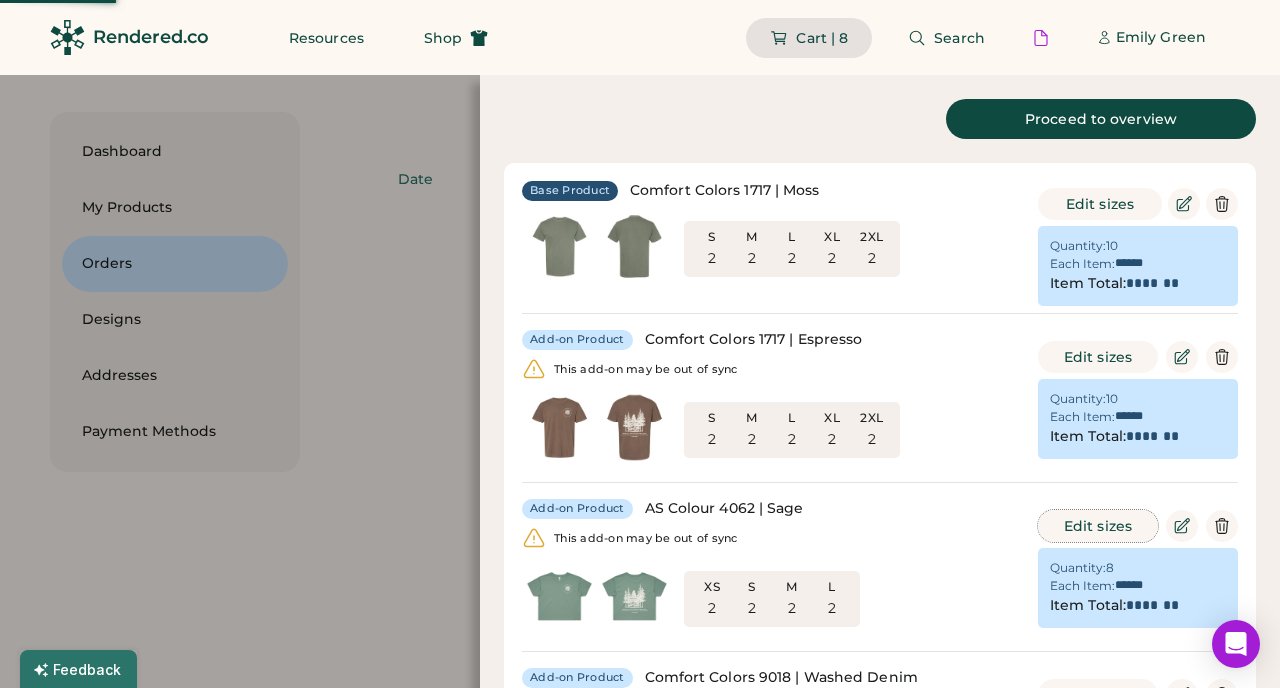 click on "Edit sizes" at bounding box center [1098, 526] 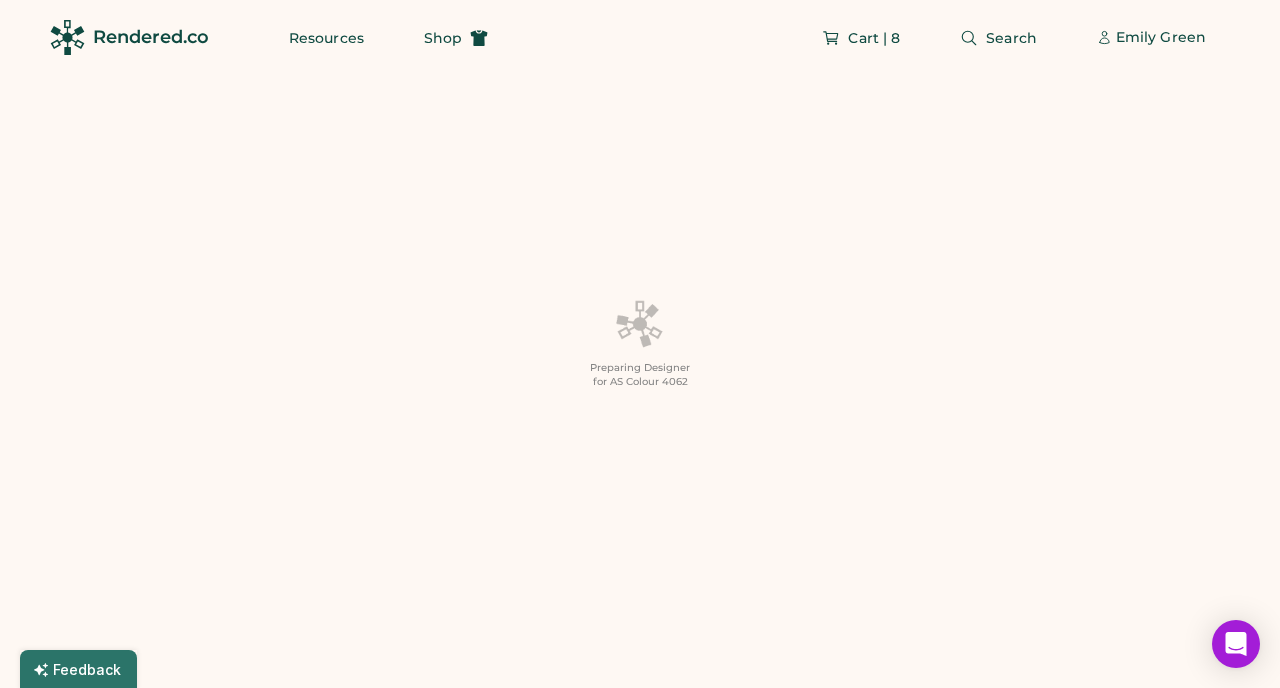 scroll, scrollTop: 0, scrollLeft: 0, axis: both 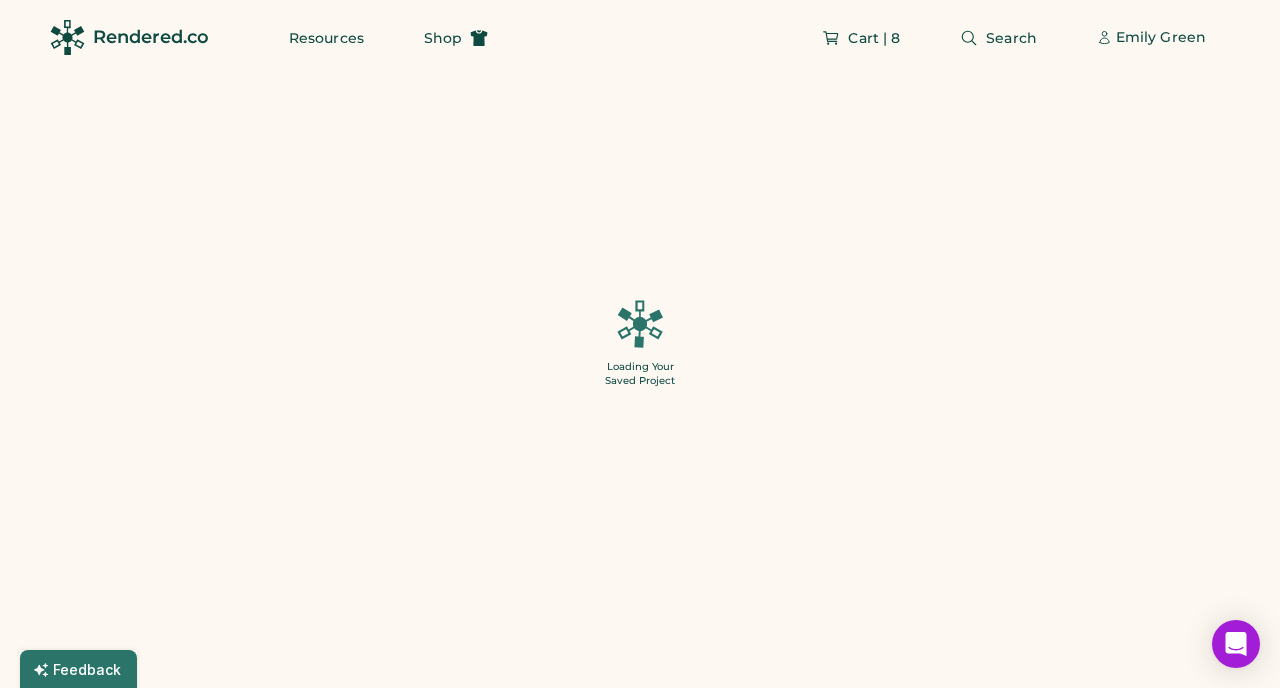 type on "*" 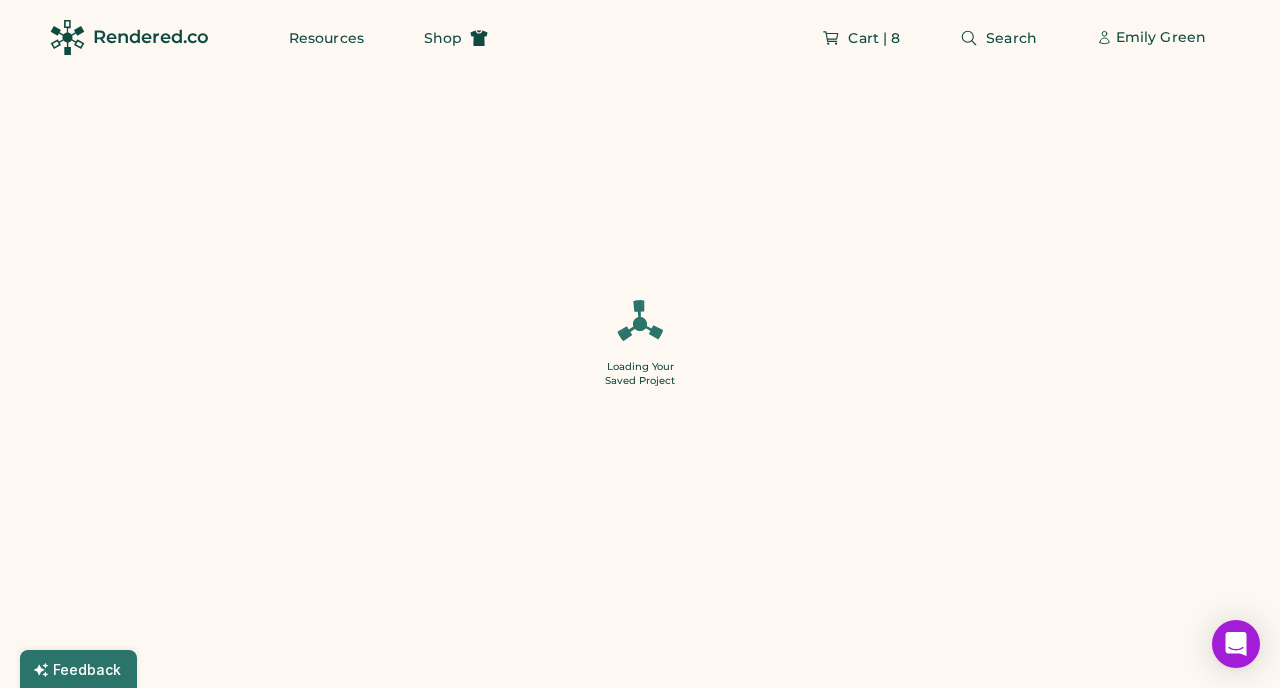 type on "*" 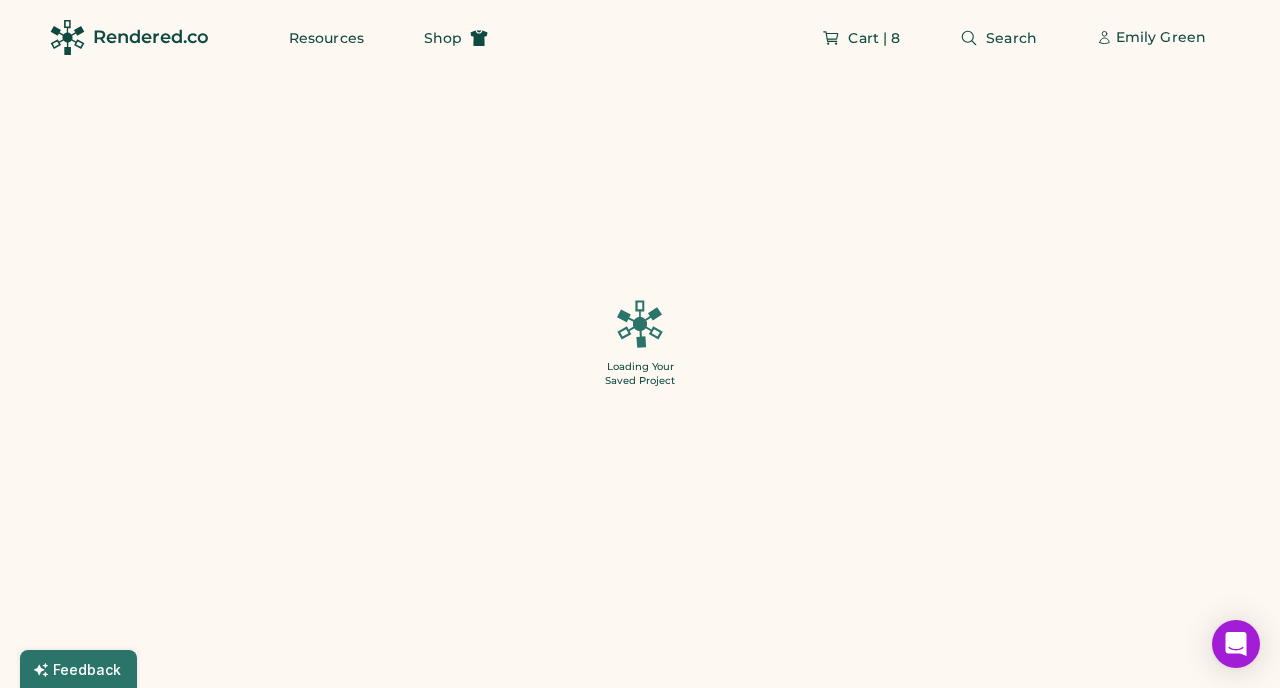 type on "*" 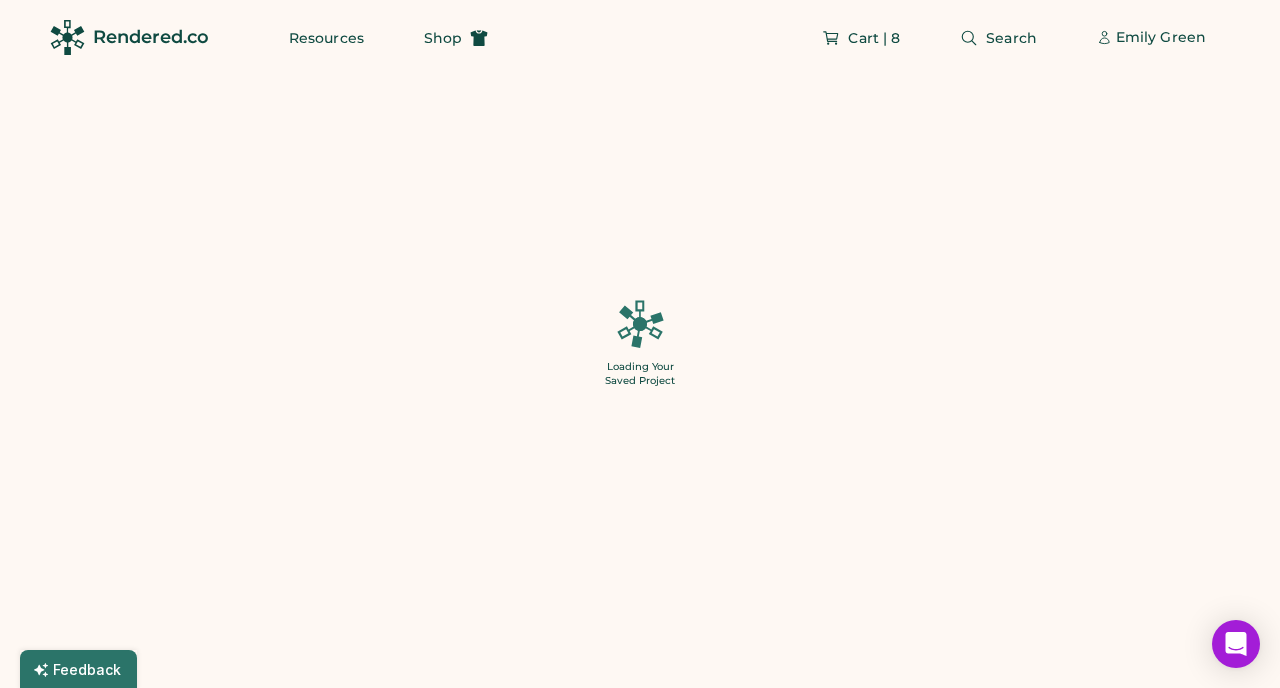 type on "*" 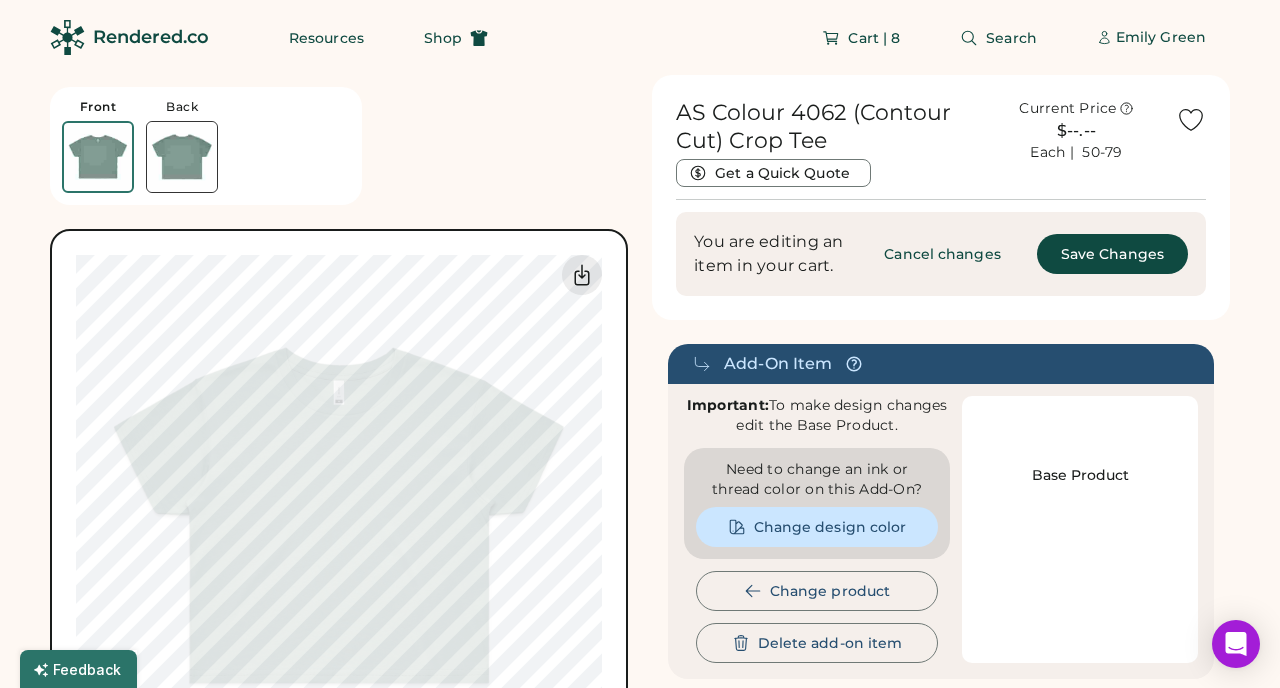 type on "**" 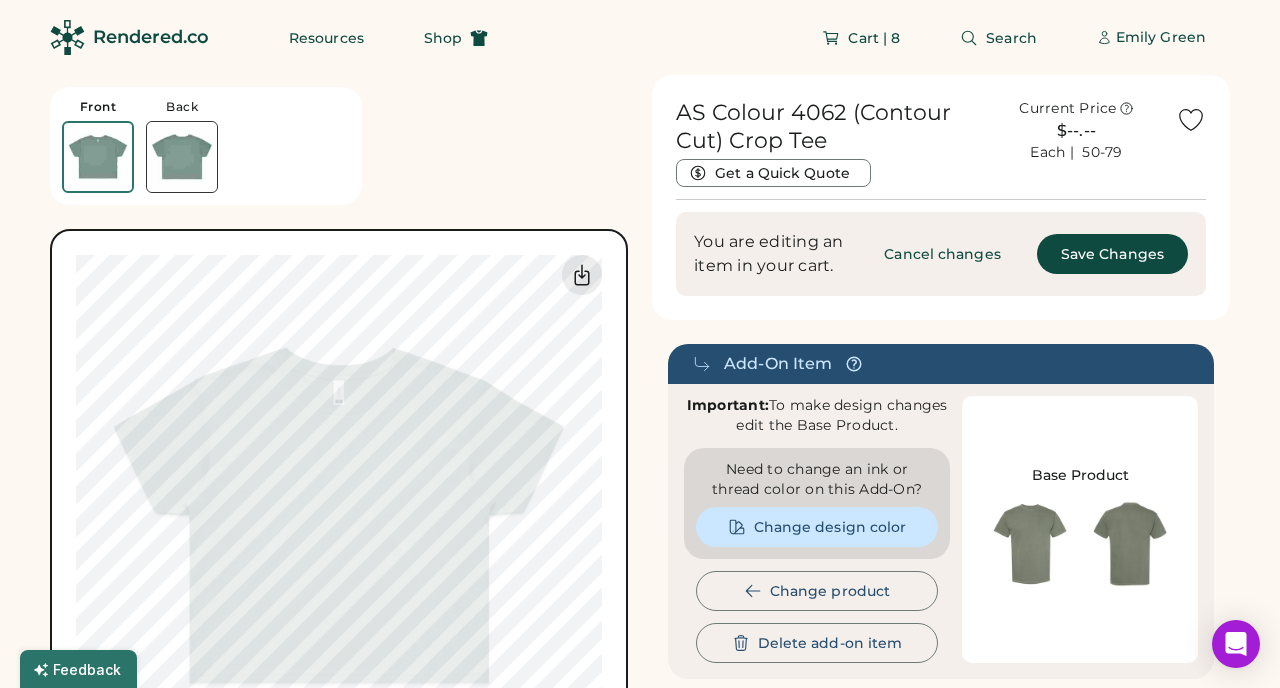 type on "******" 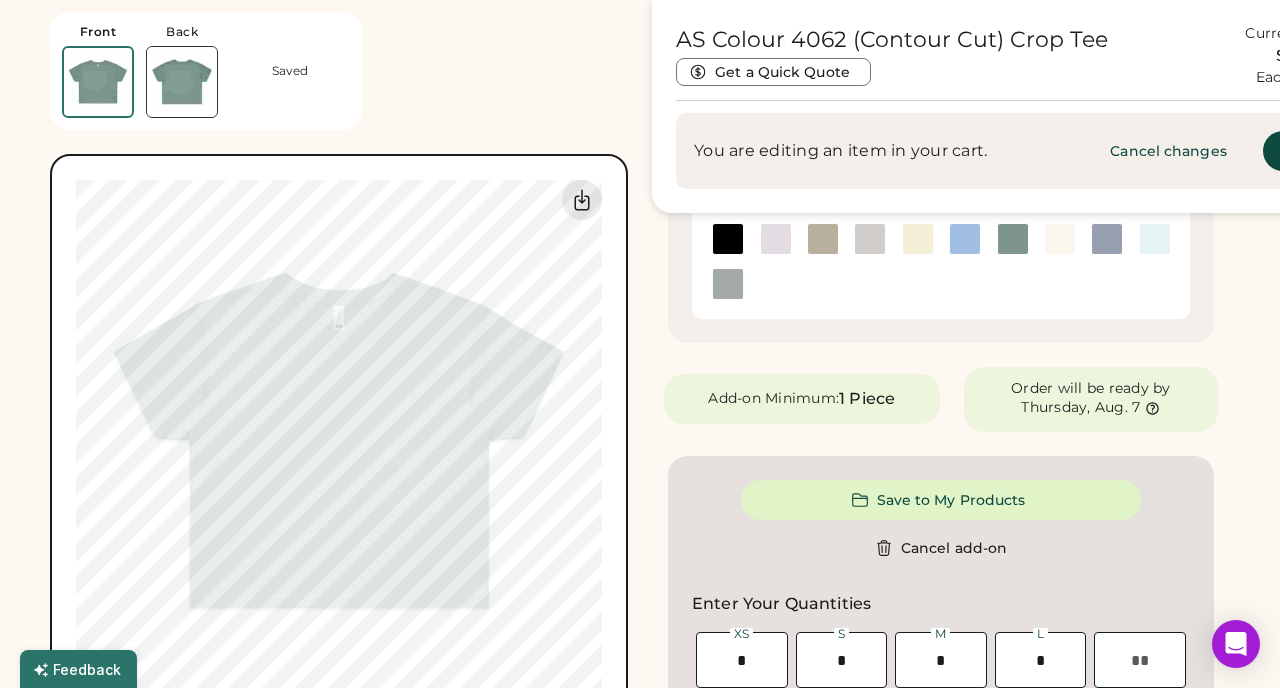 scroll, scrollTop: 626, scrollLeft: 0, axis: vertical 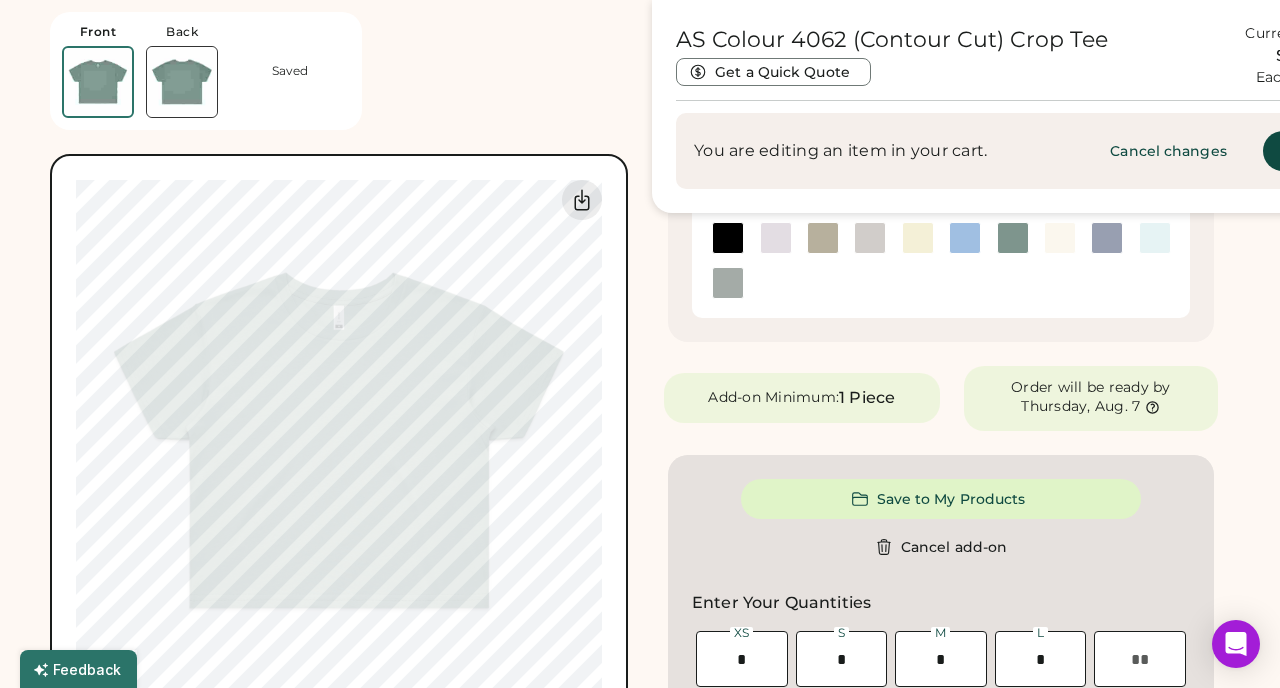 click at bounding box center [182, 82] 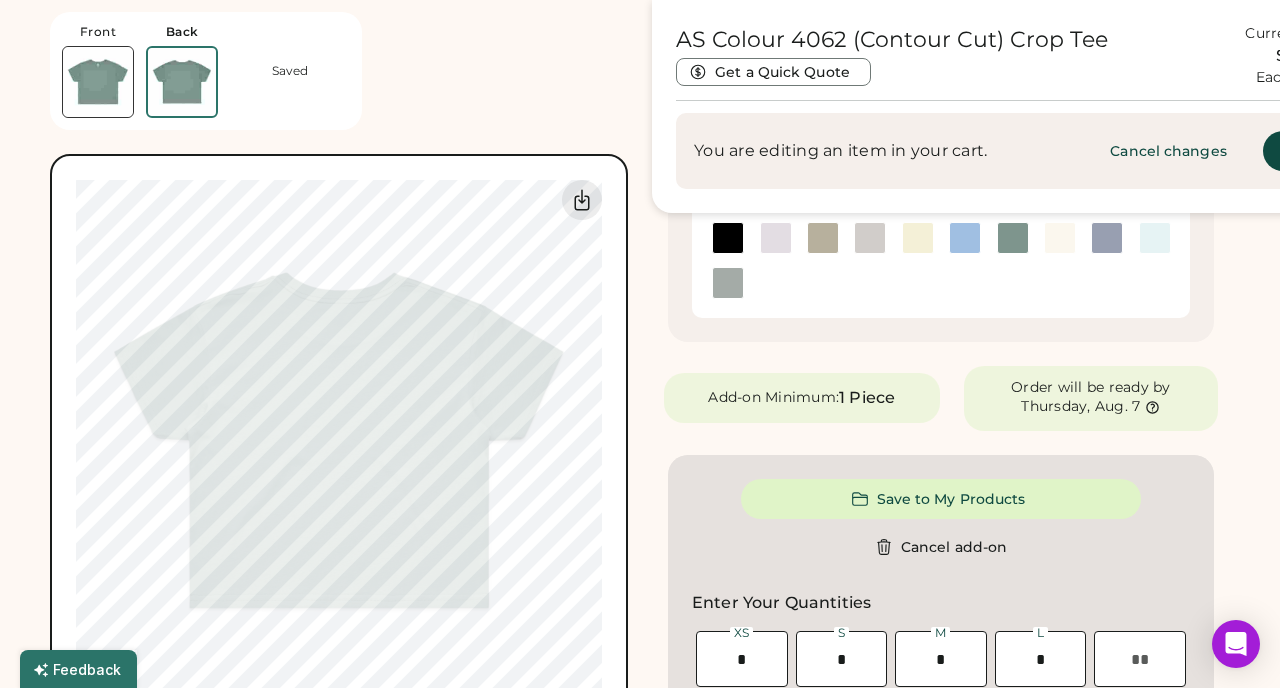 click at bounding box center [98, 82] 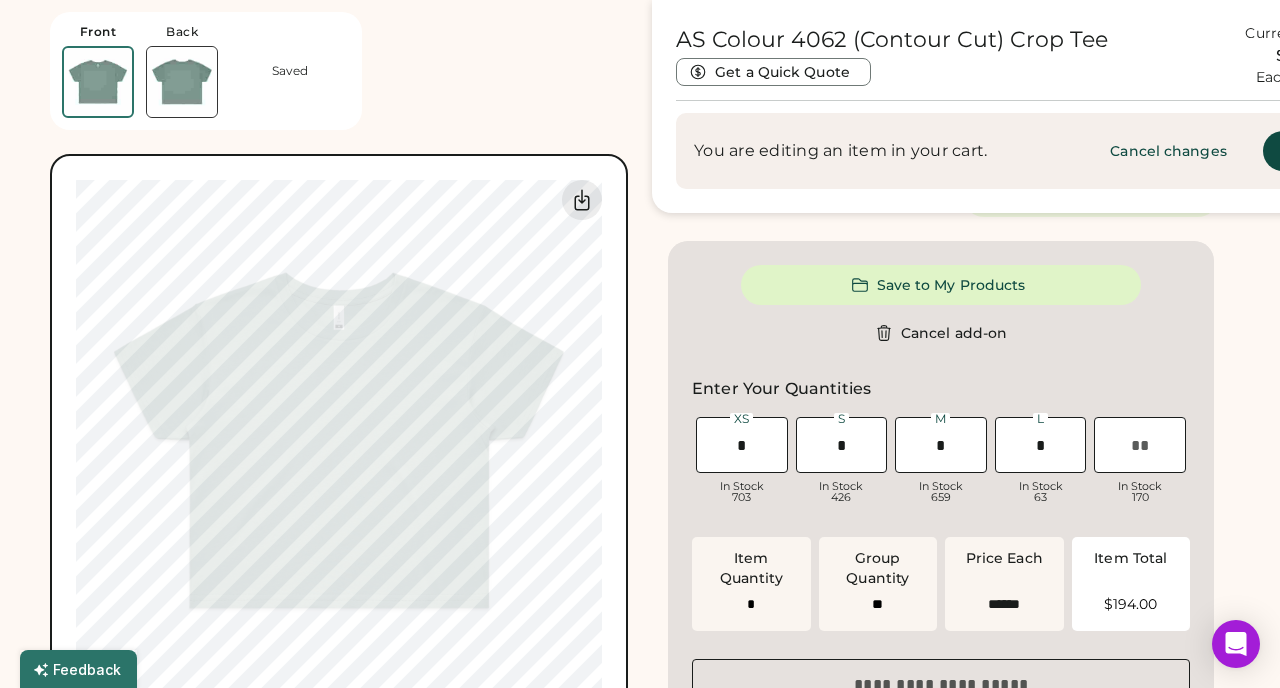 scroll, scrollTop: 842, scrollLeft: 0, axis: vertical 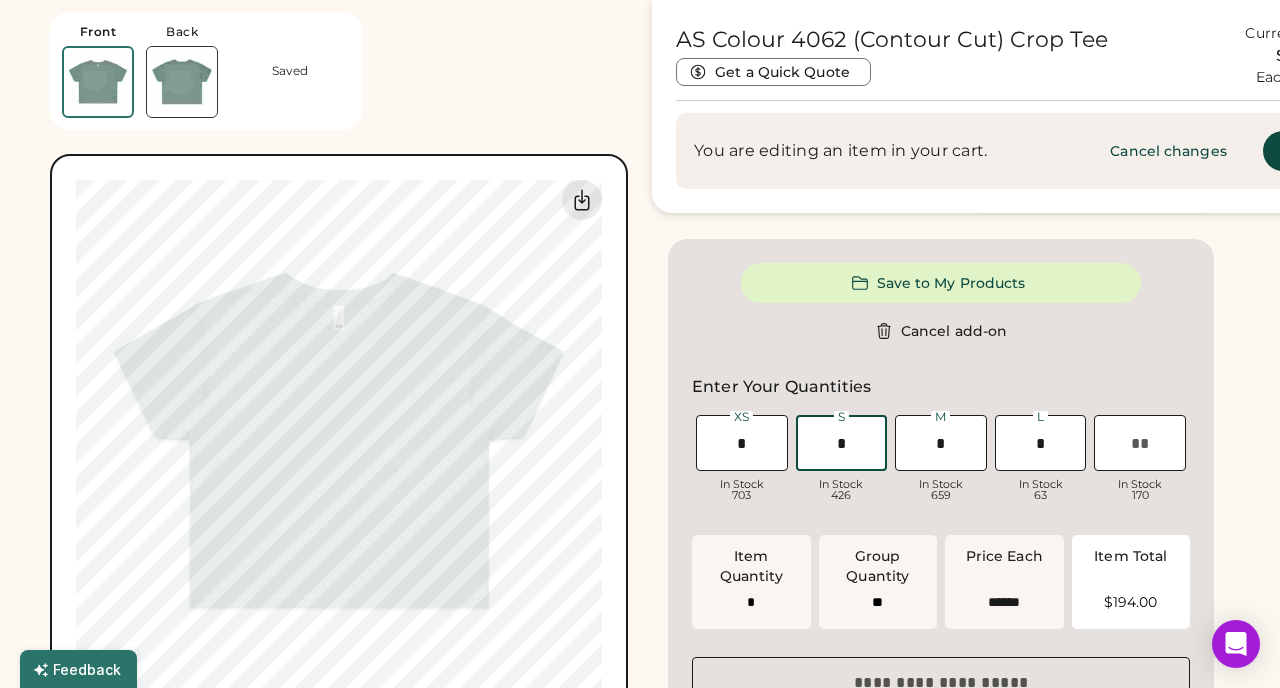 drag, startPoint x: 854, startPoint y: 455, endPoint x: 827, endPoint y: 451, distance: 27.294687 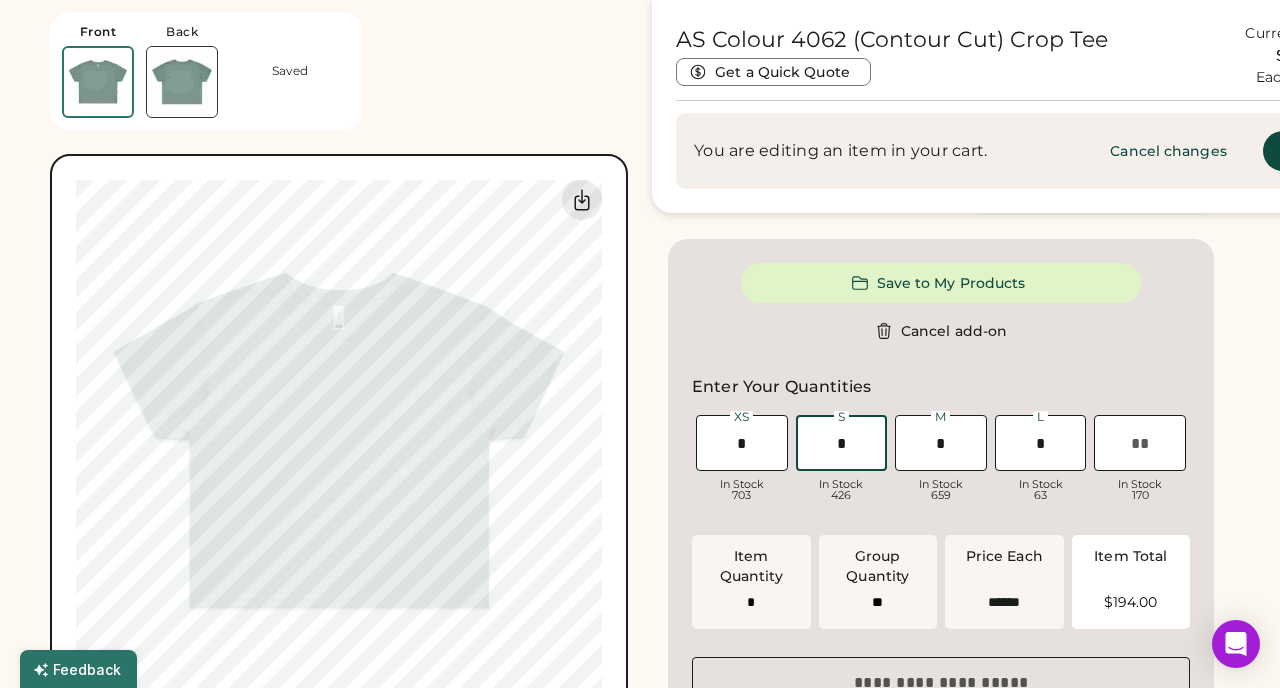 click at bounding box center [842, 443] 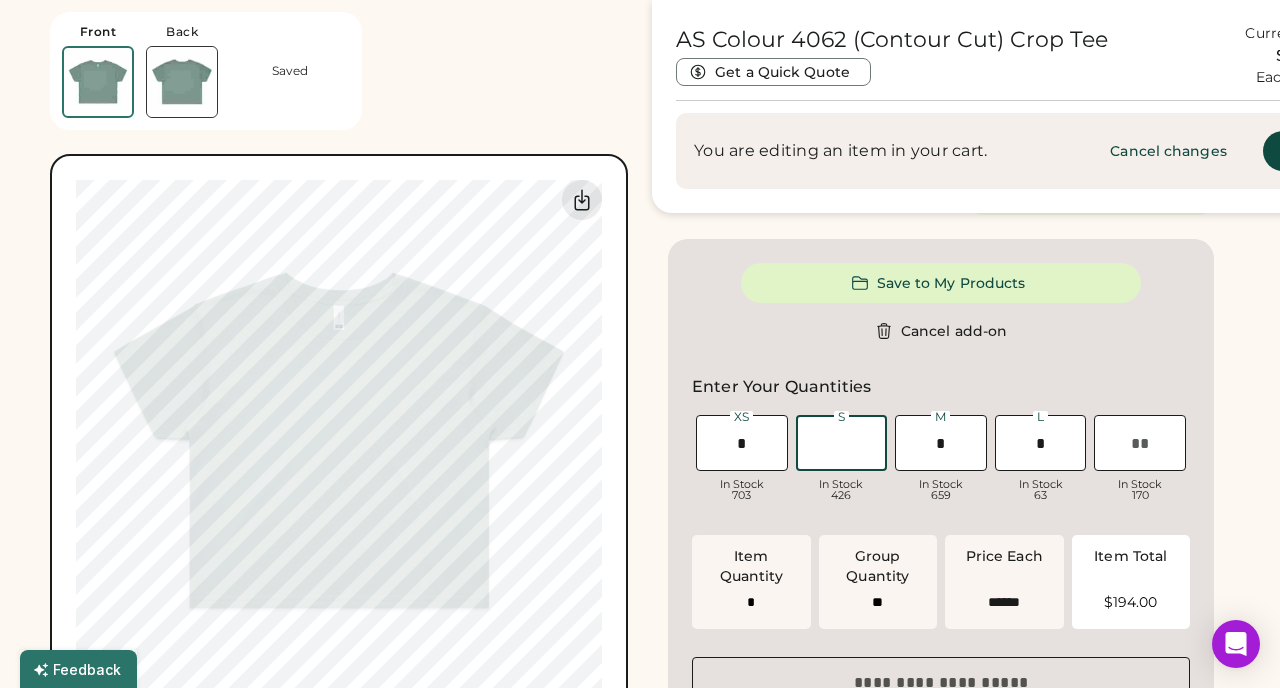 type on "*" 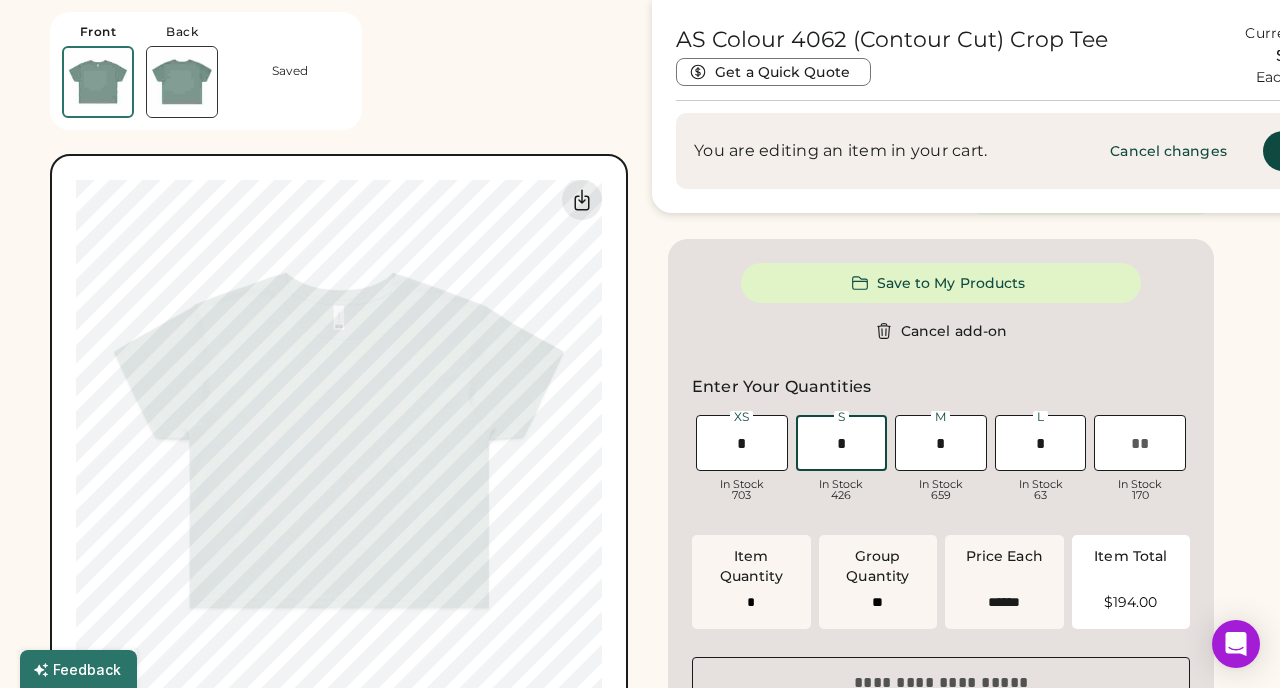 type on "*" 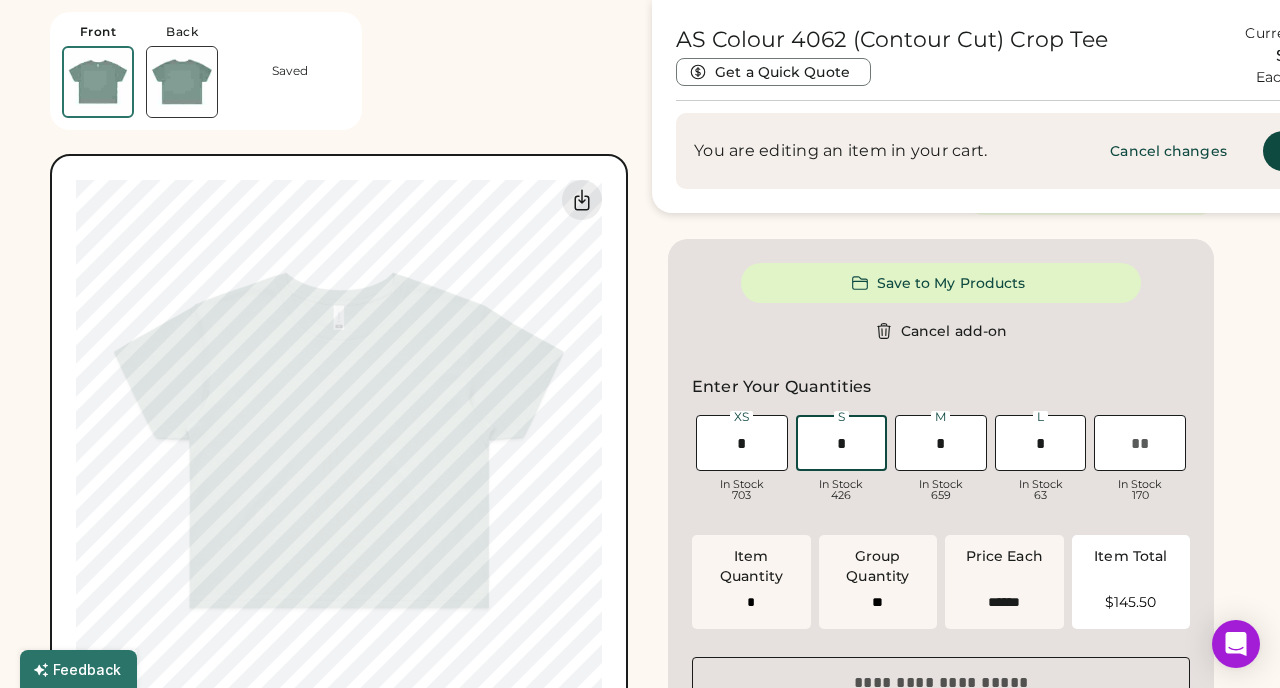 type on "*" 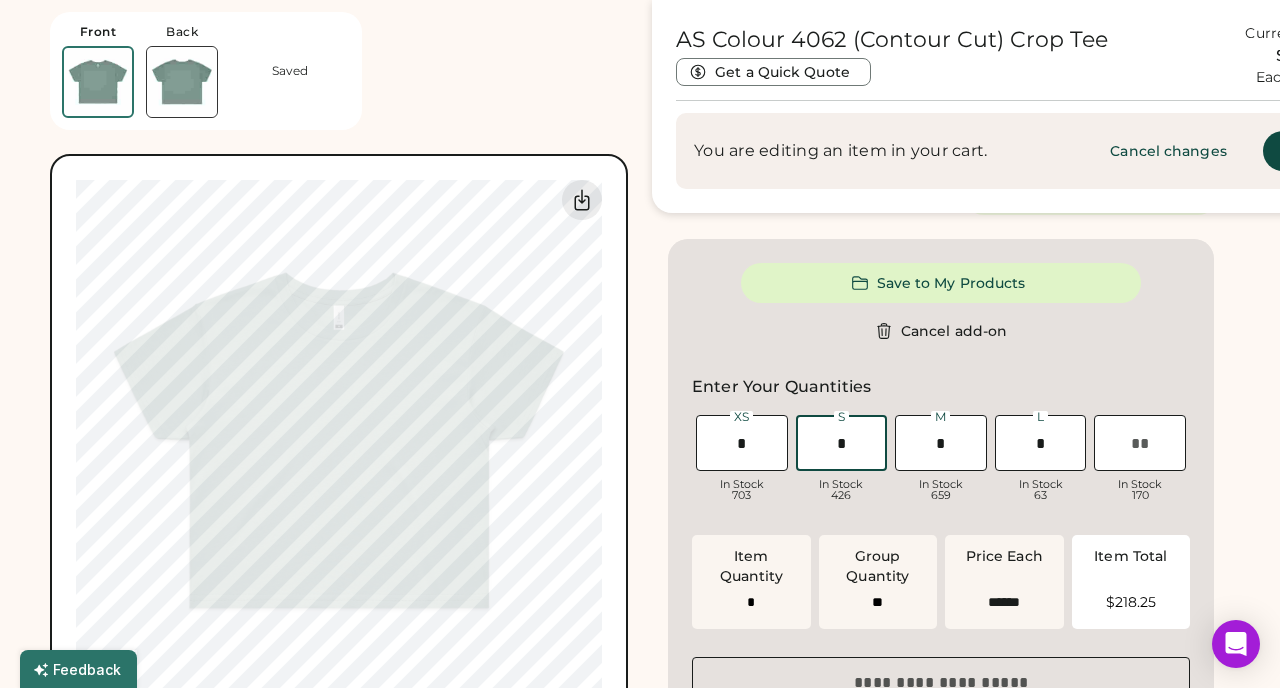 type 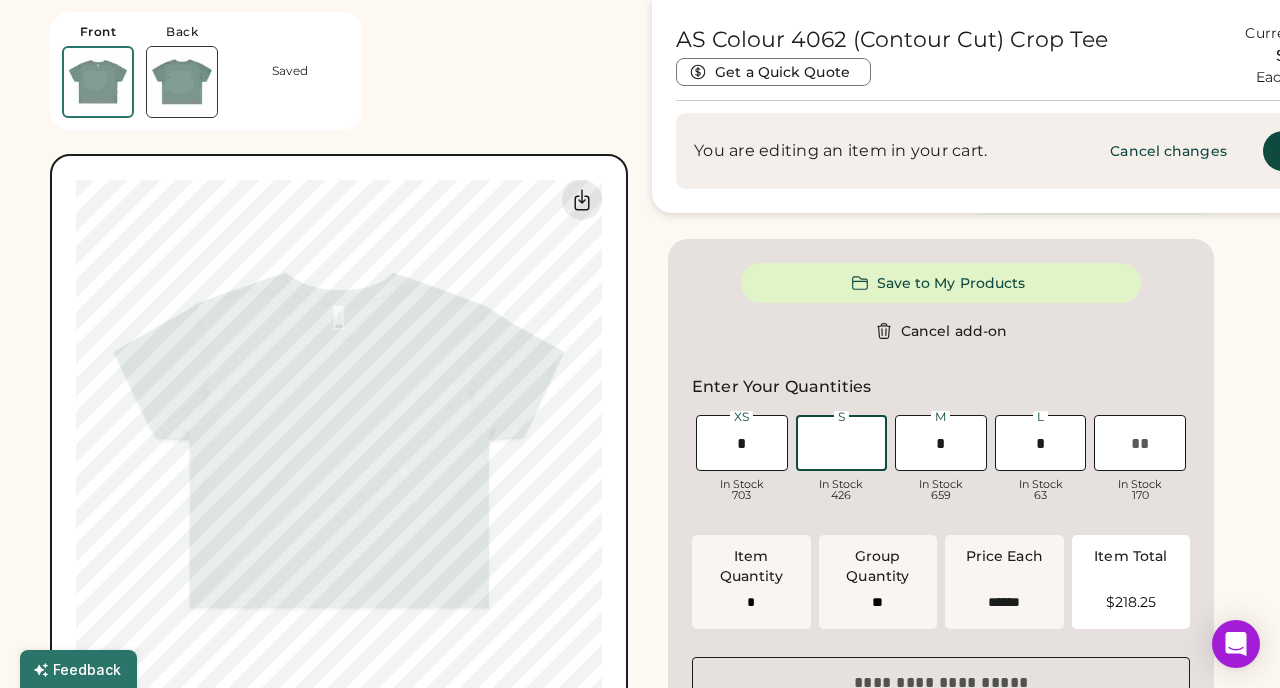 type on "*" 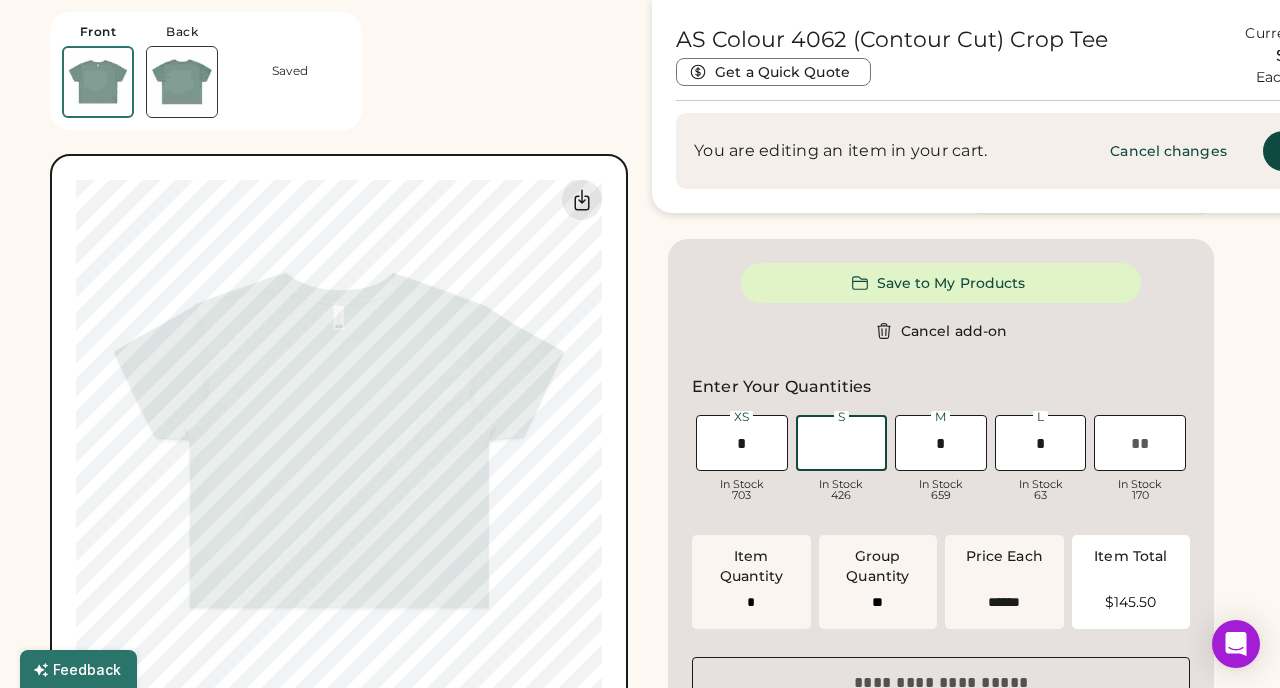type on "*" 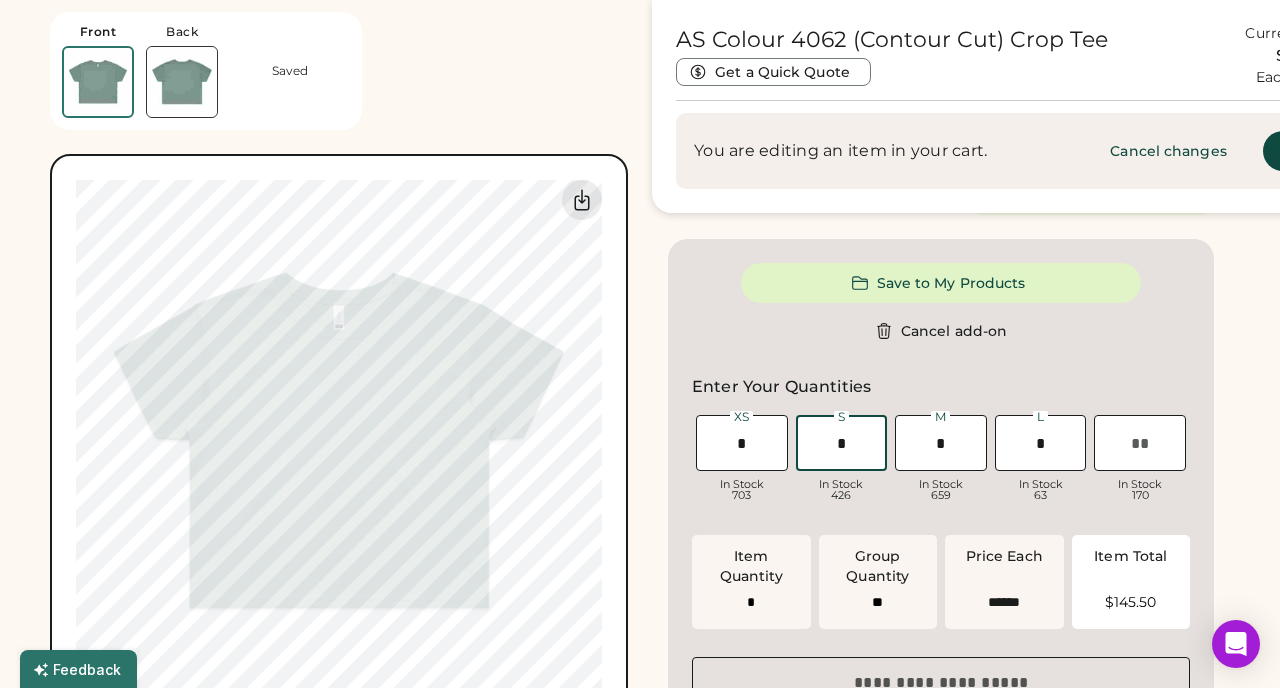 type on "**" 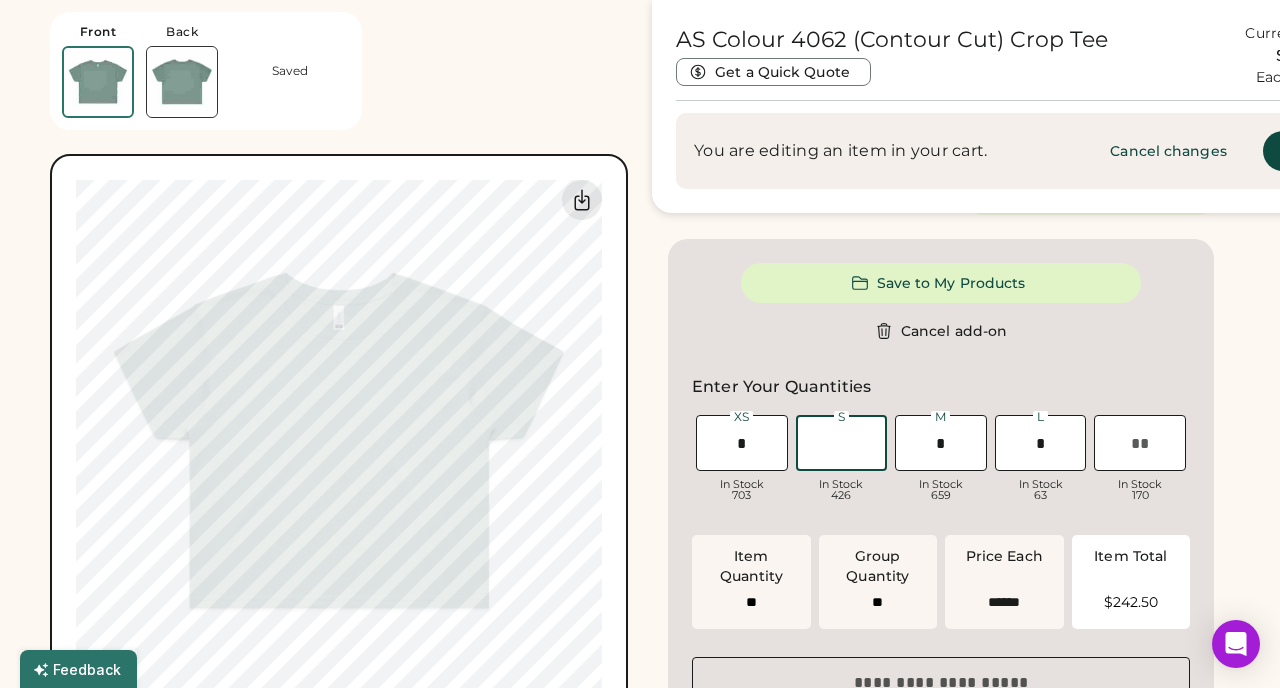 type on "*" 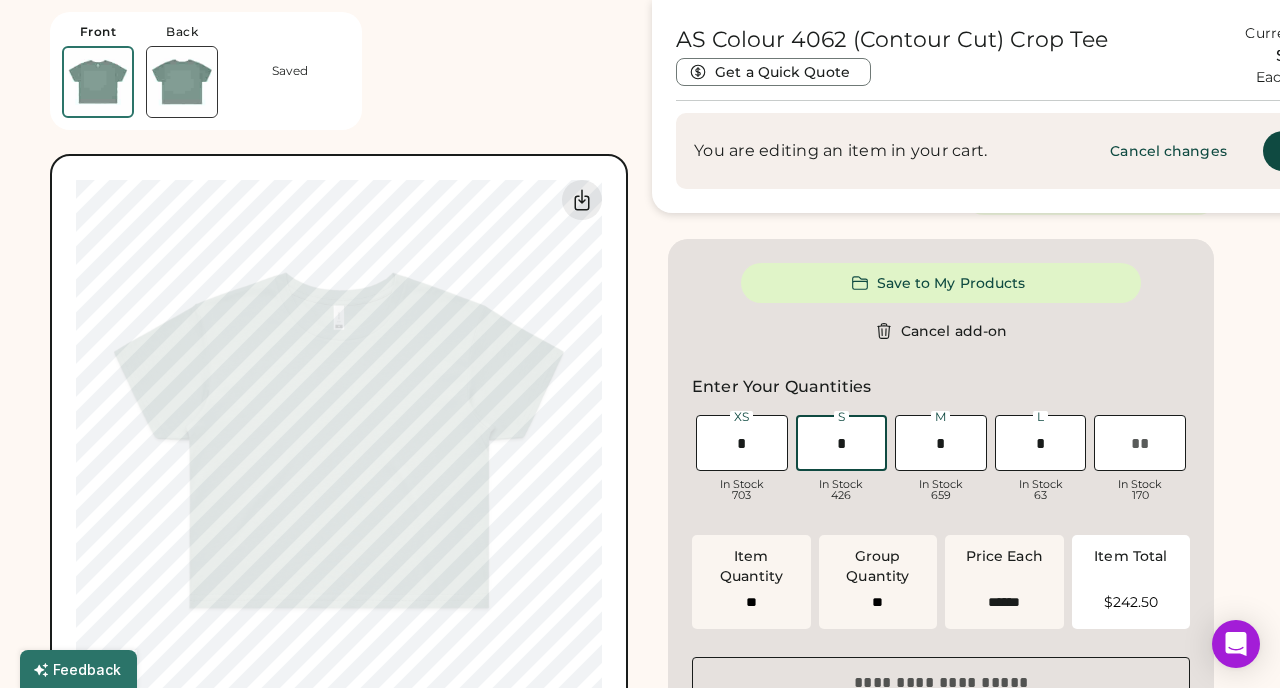 type on "*" 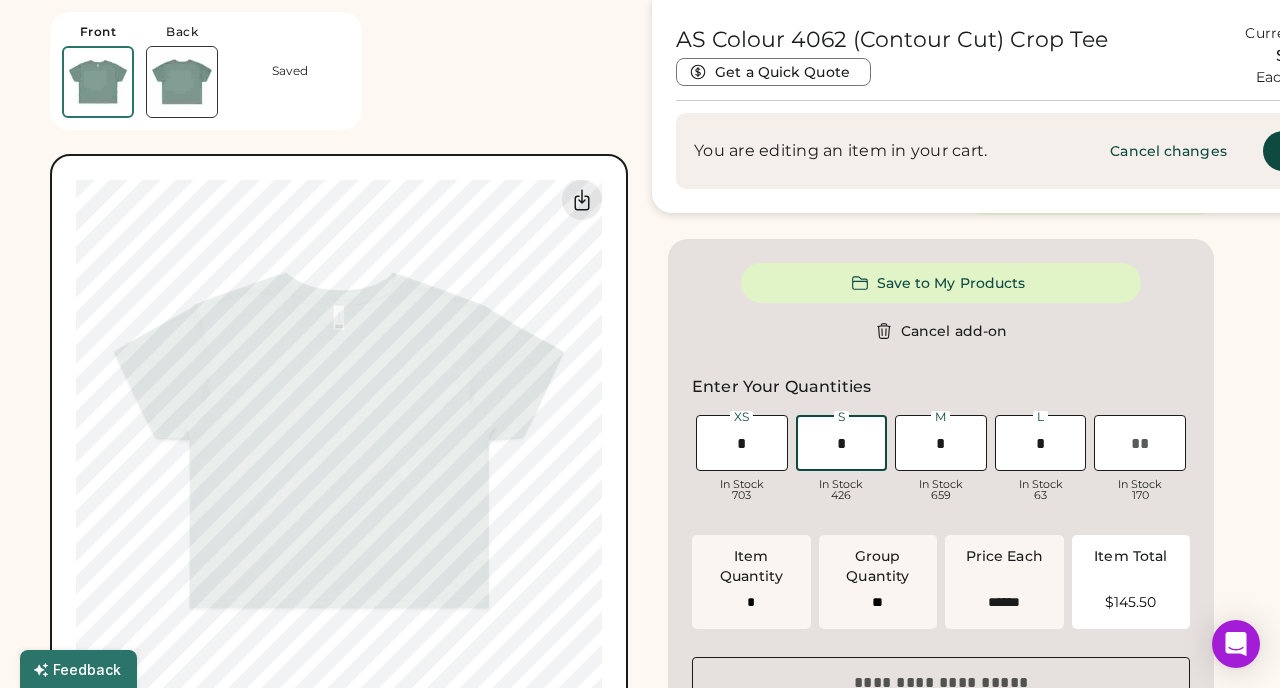 type on "**" 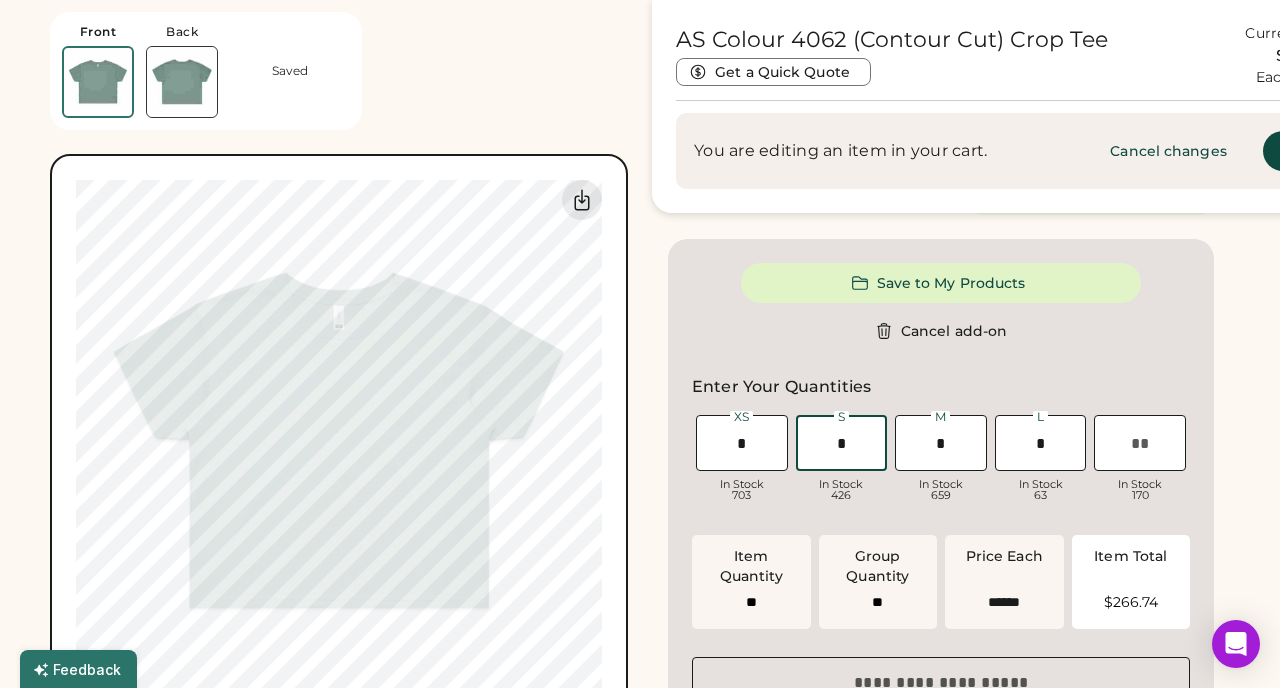 type on "*" 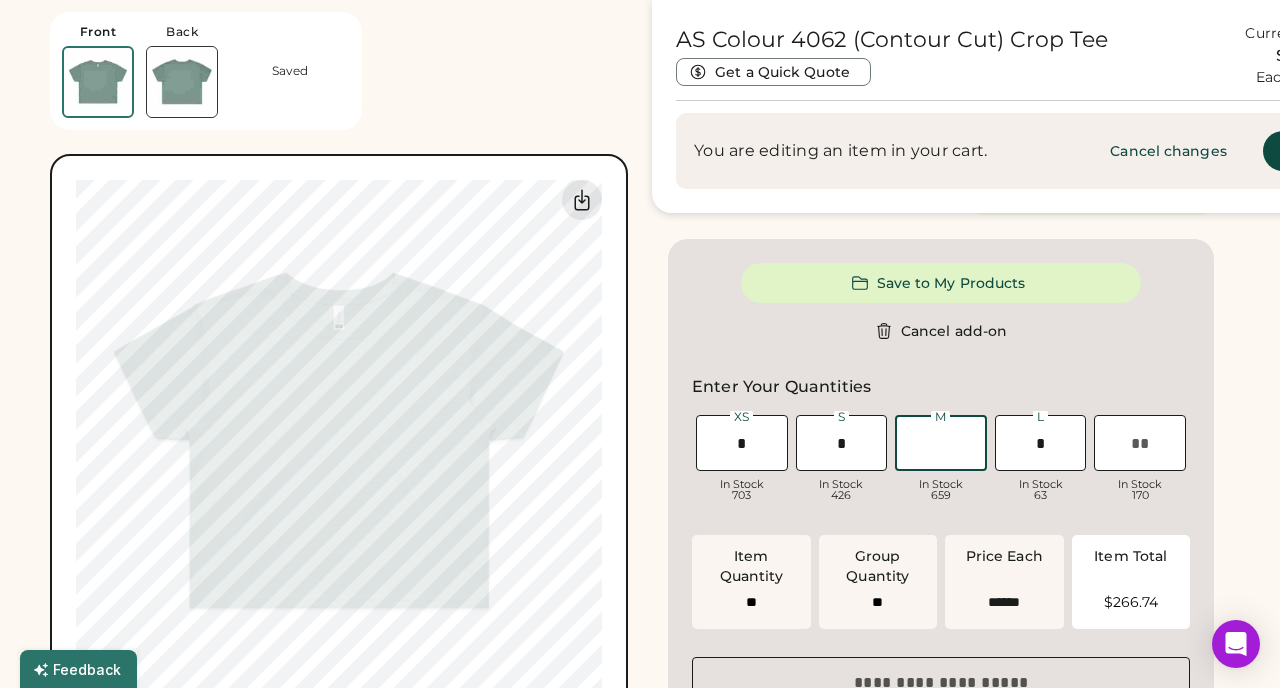 type on "*" 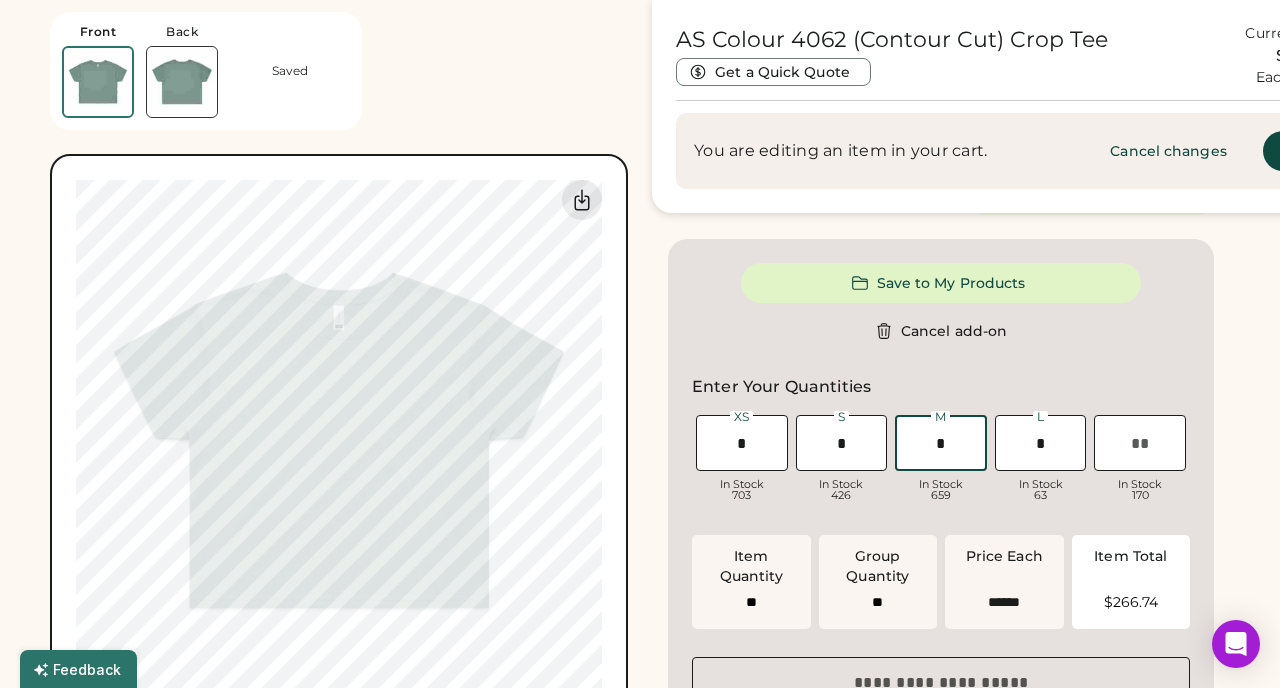 type on "*" 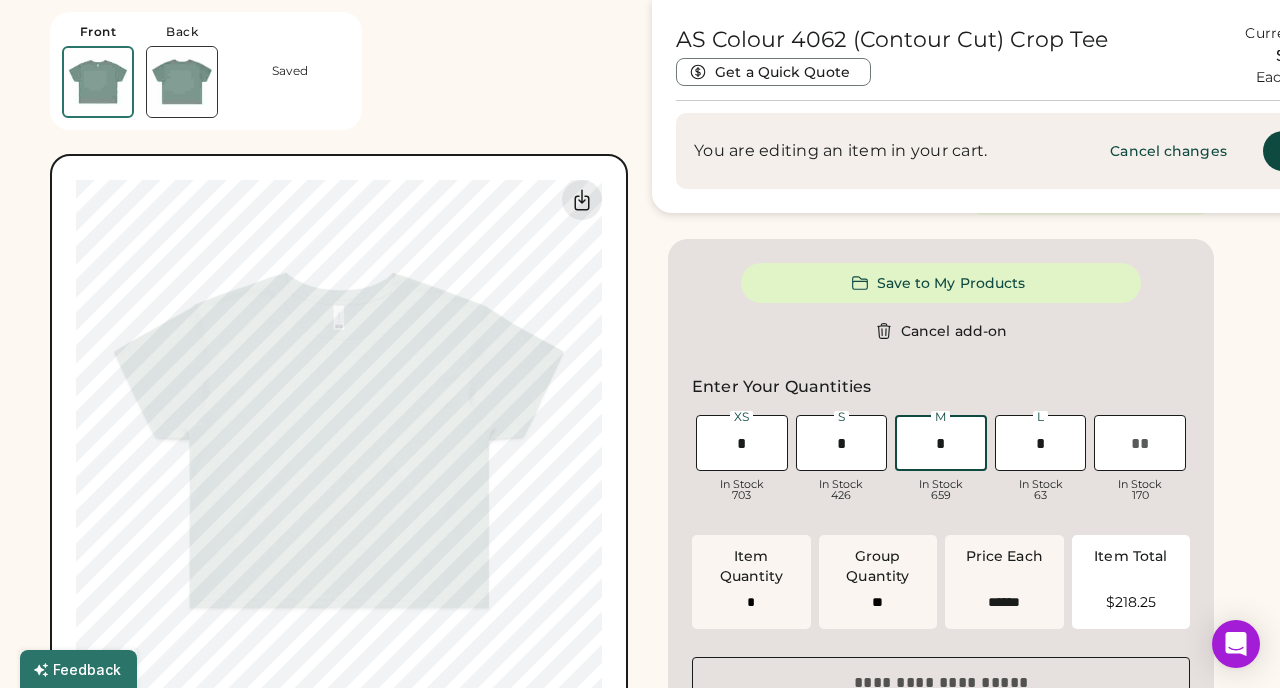 type on "**" 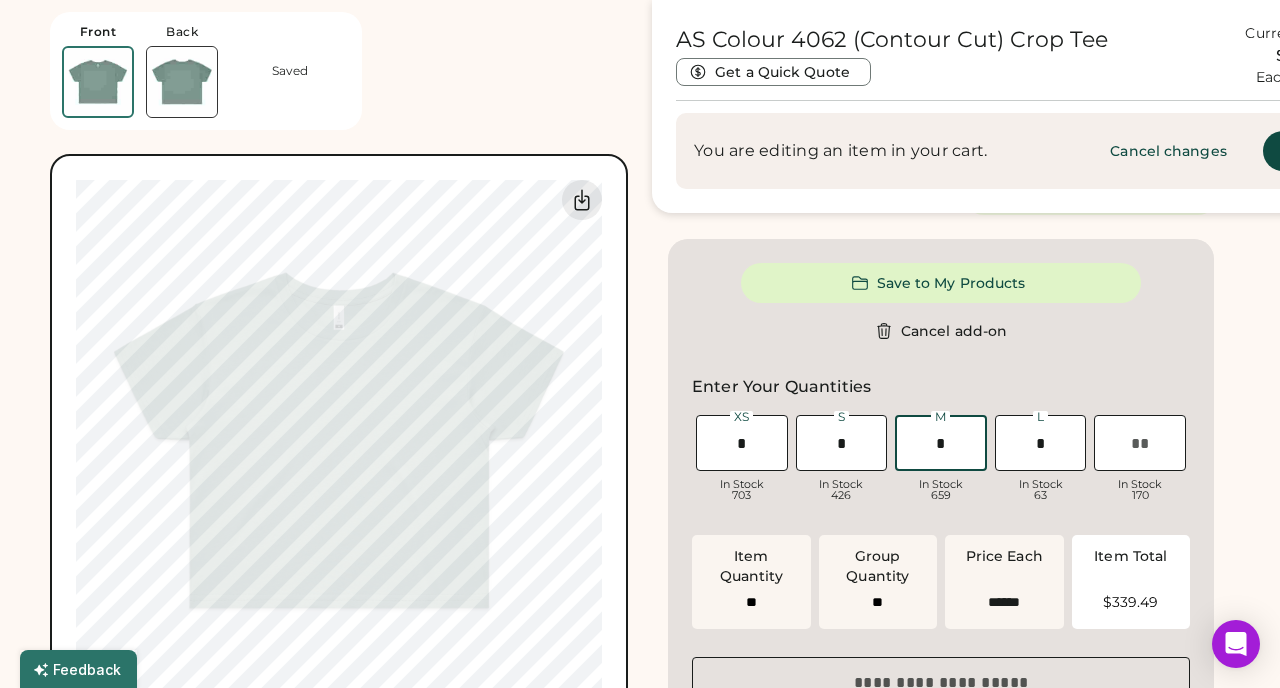 type on "*" 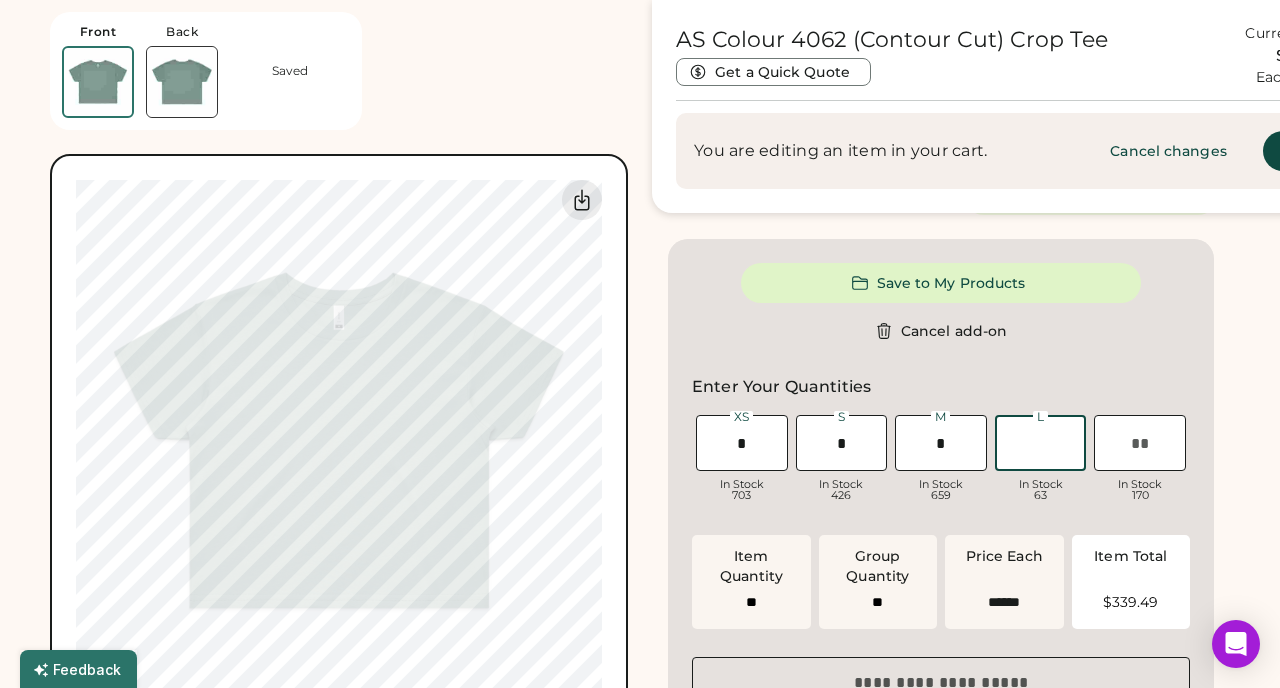 type on "*" 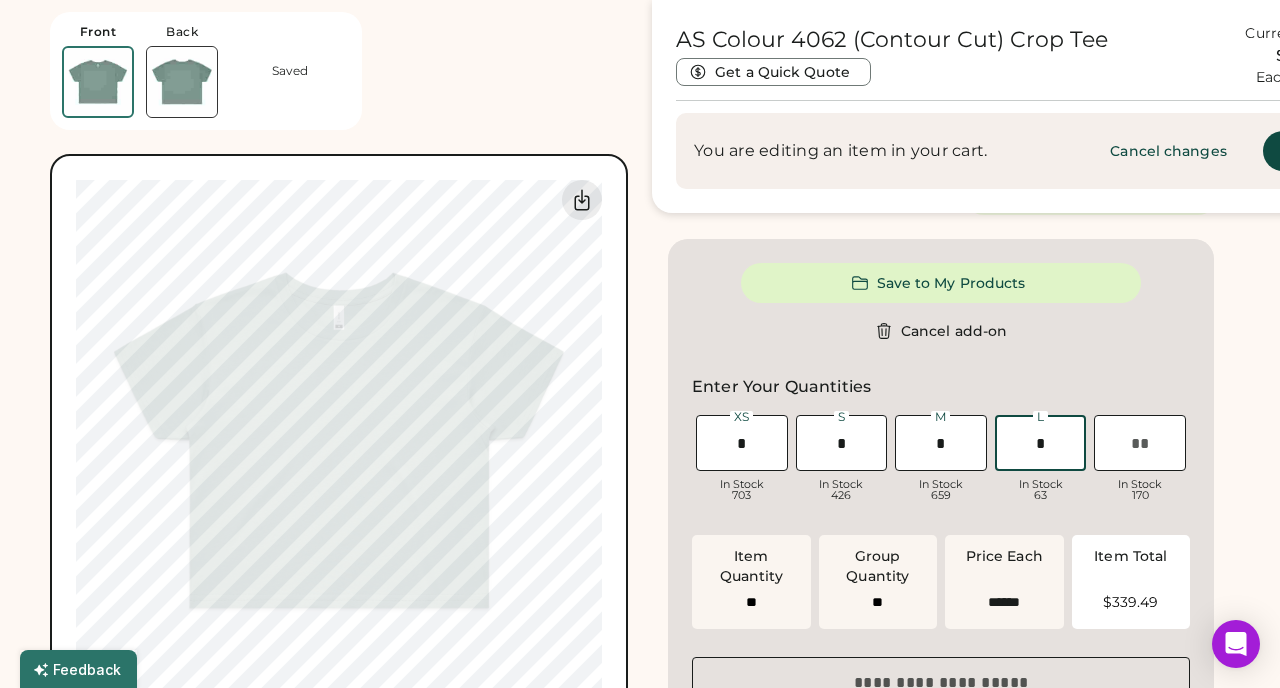 type on "**" 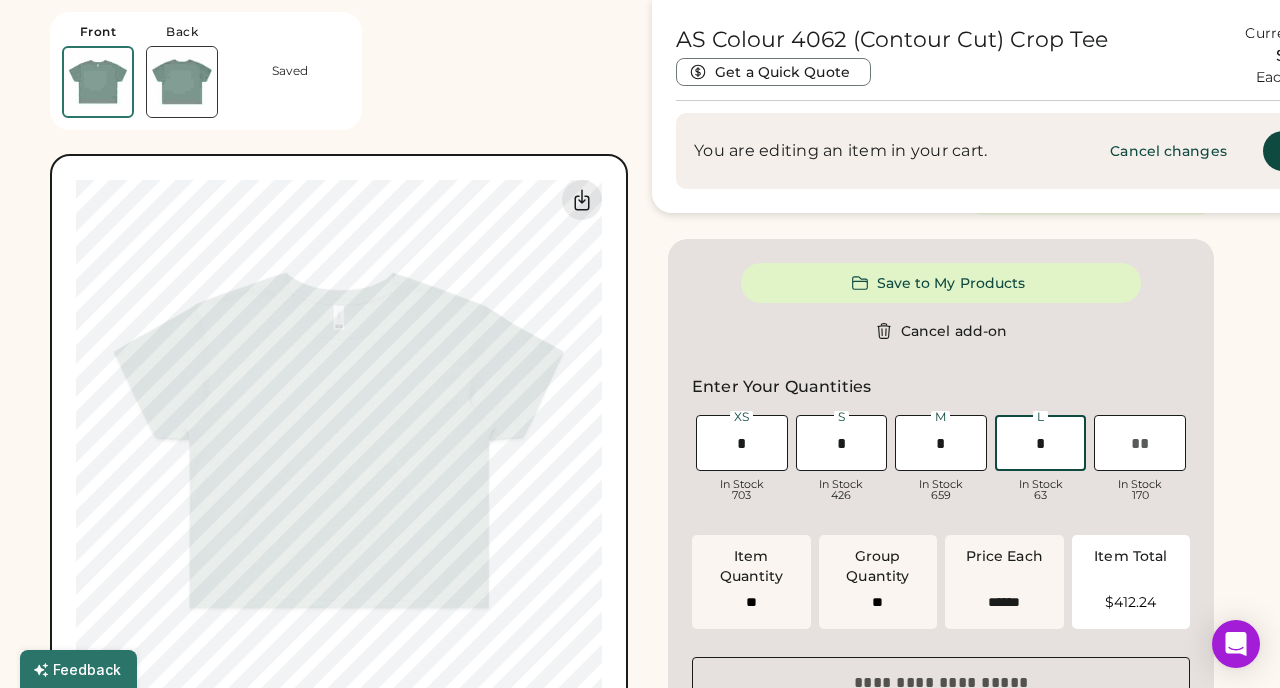 type on "*" 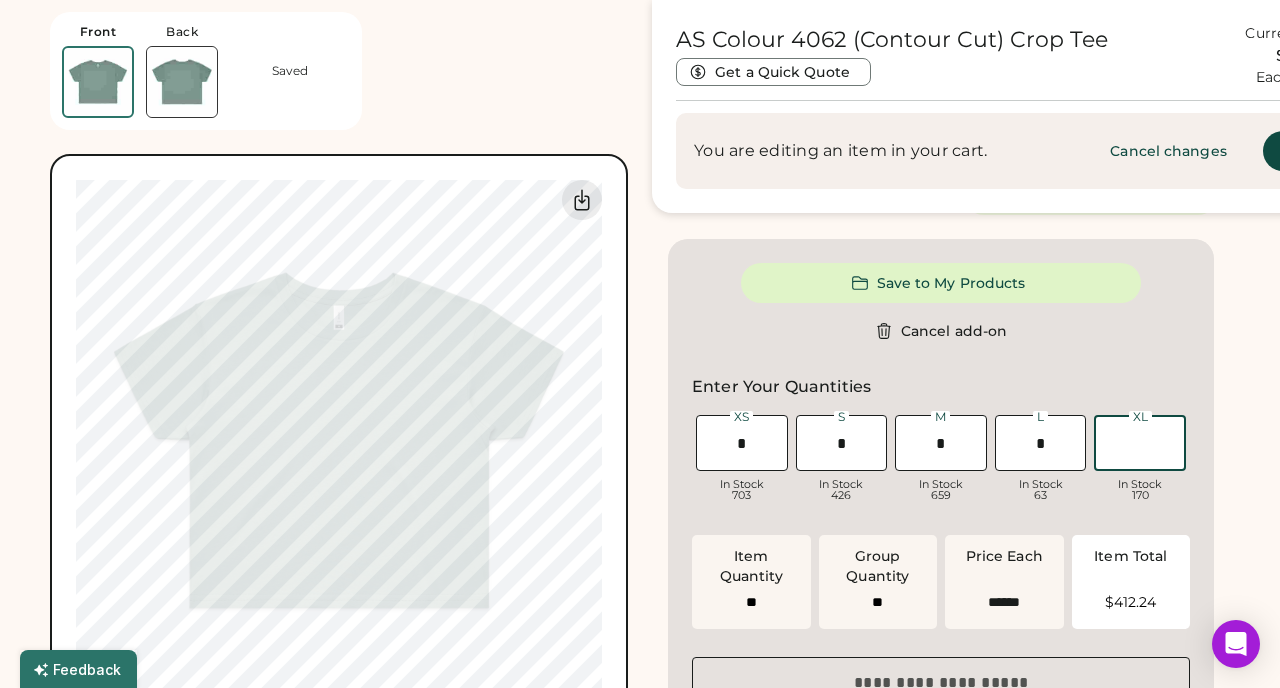 type on "*" 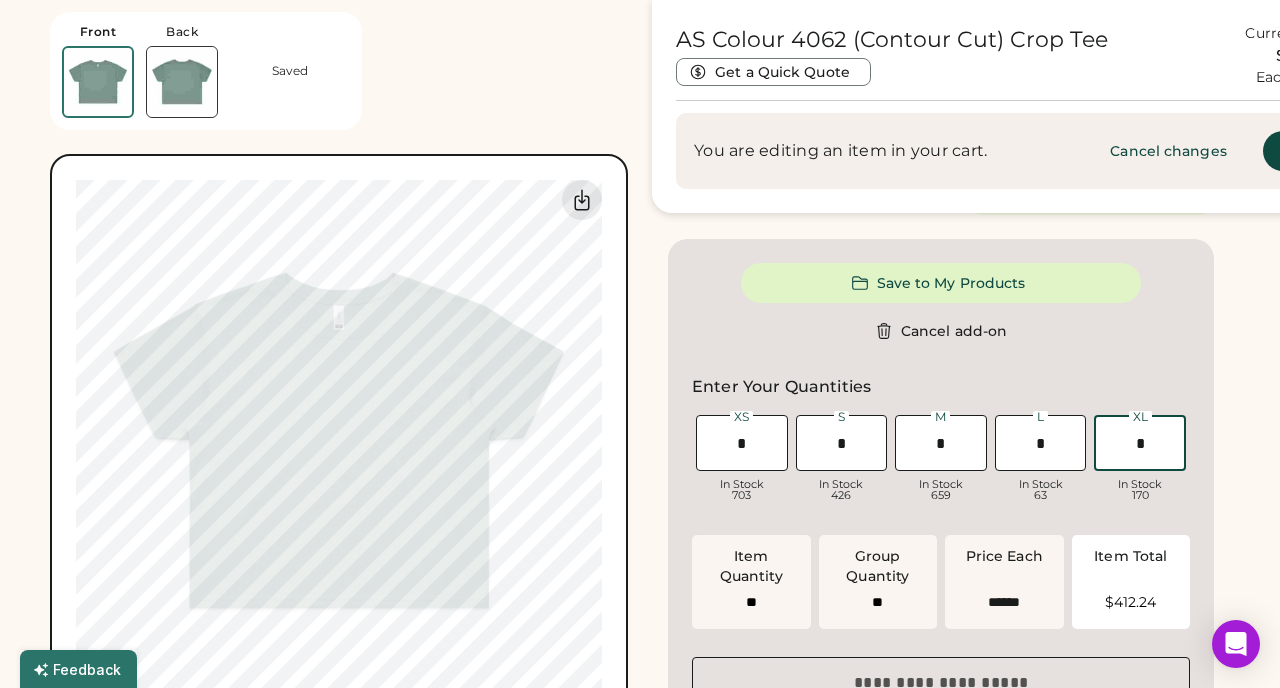 type on "**" 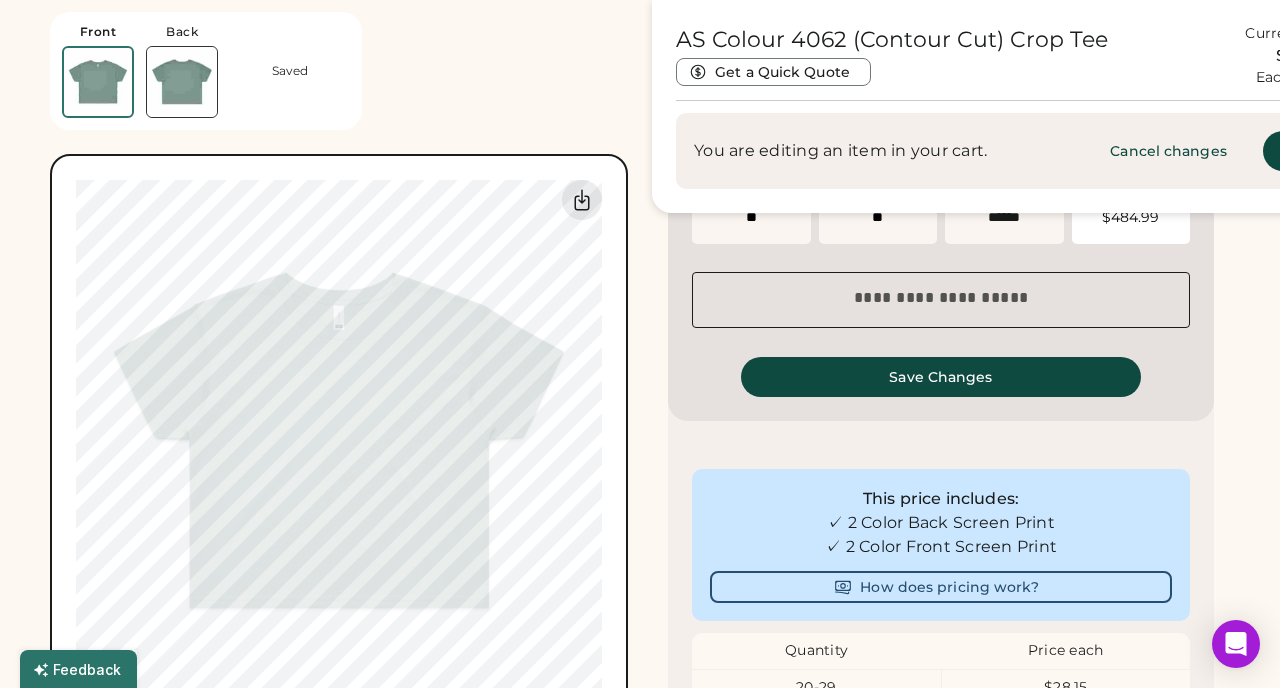 scroll, scrollTop: 1237, scrollLeft: 0, axis: vertical 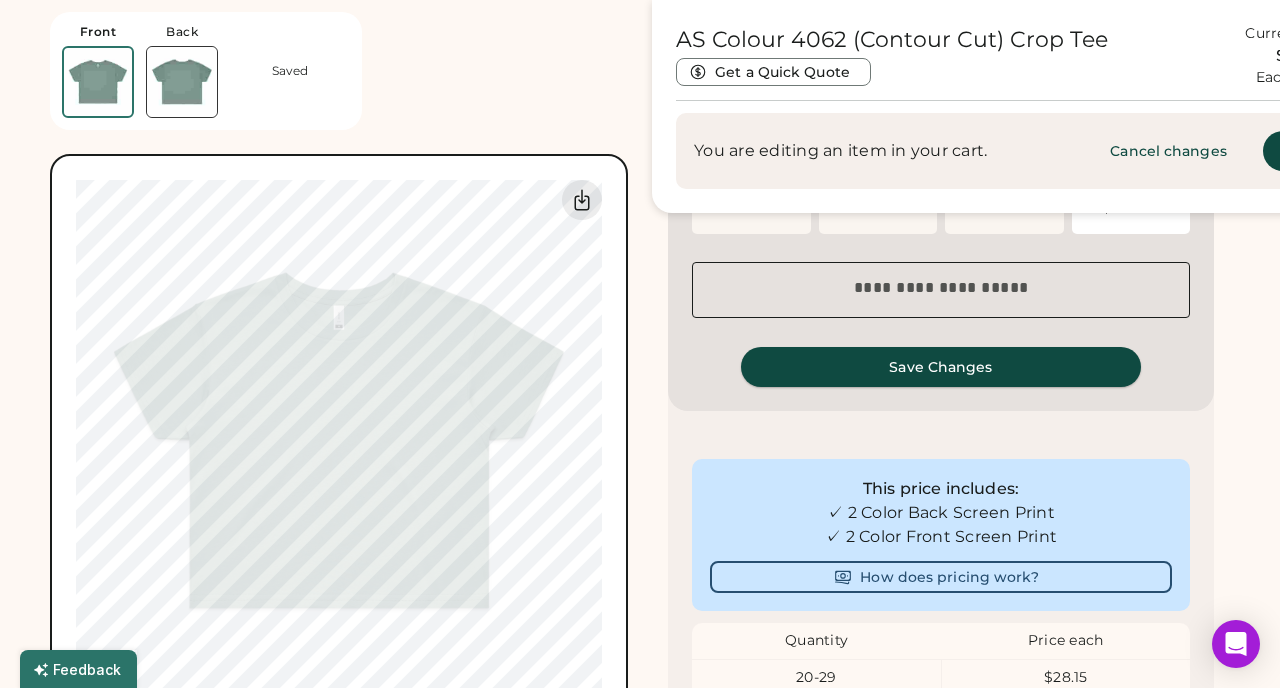 type on "*" 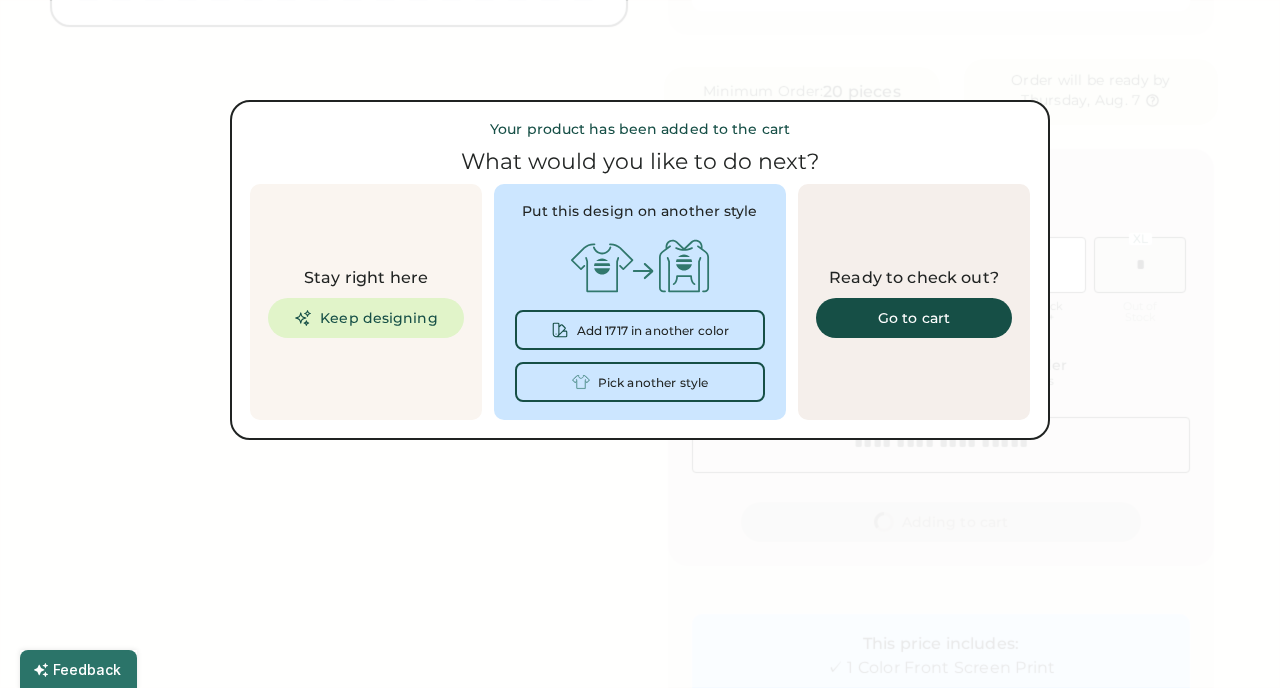scroll, scrollTop: 0, scrollLeft: 0, axis: both 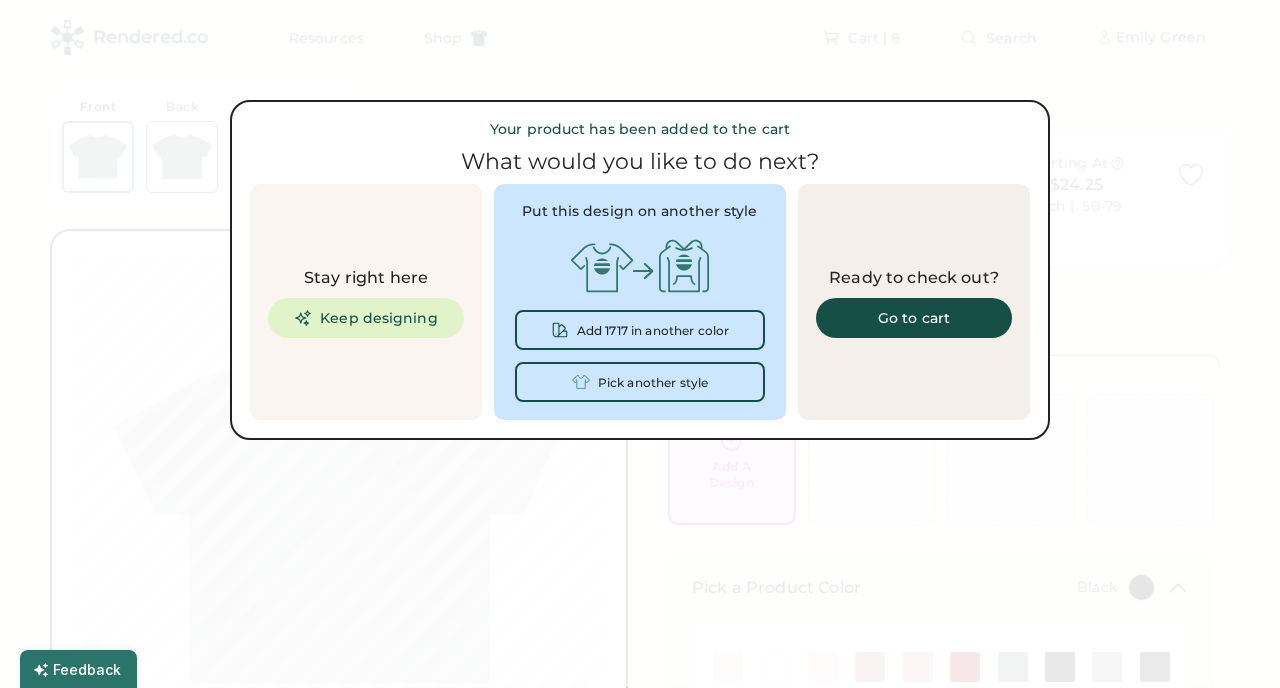type 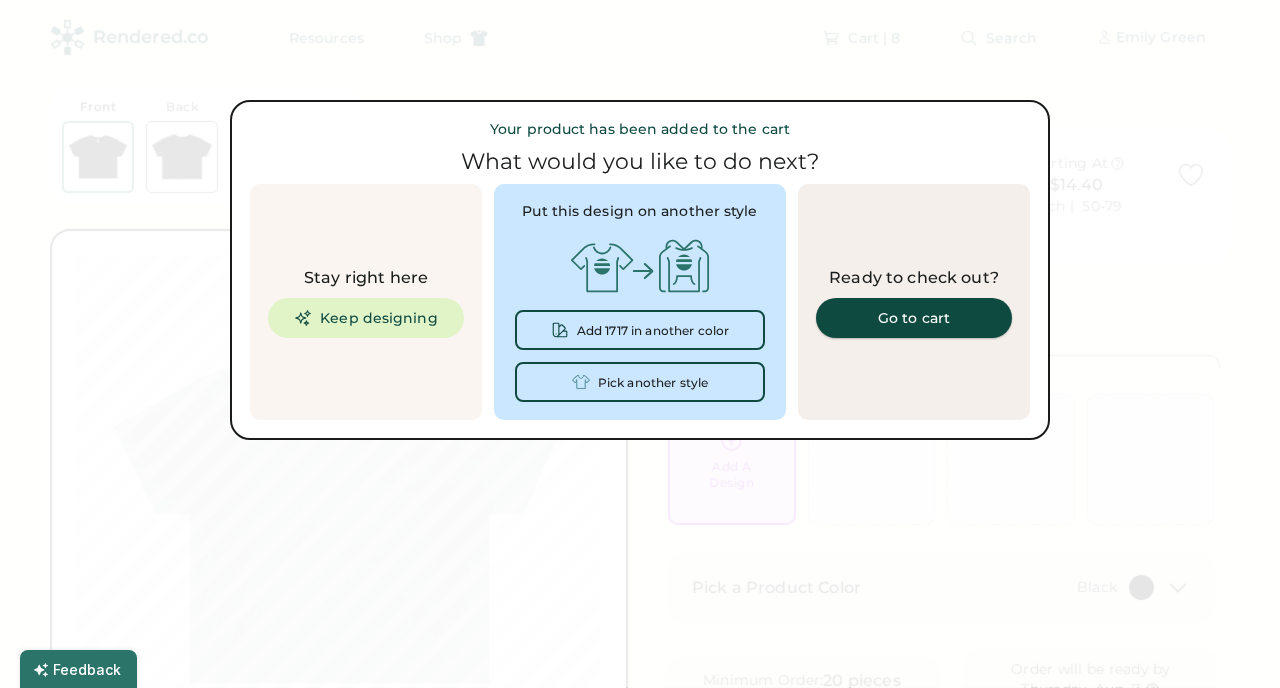 click on "Go to cart" at bounding box center (914, 318) 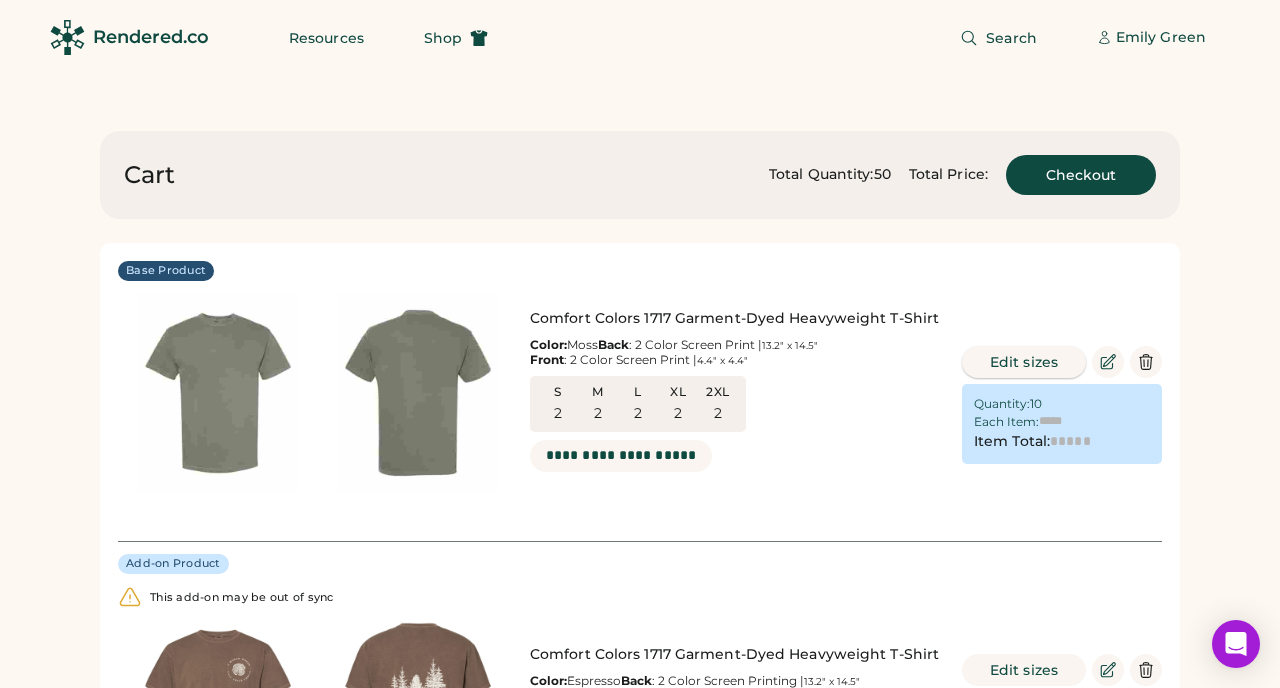 scroll, scrollTop: 0, scrollLeft: 0, axis: both 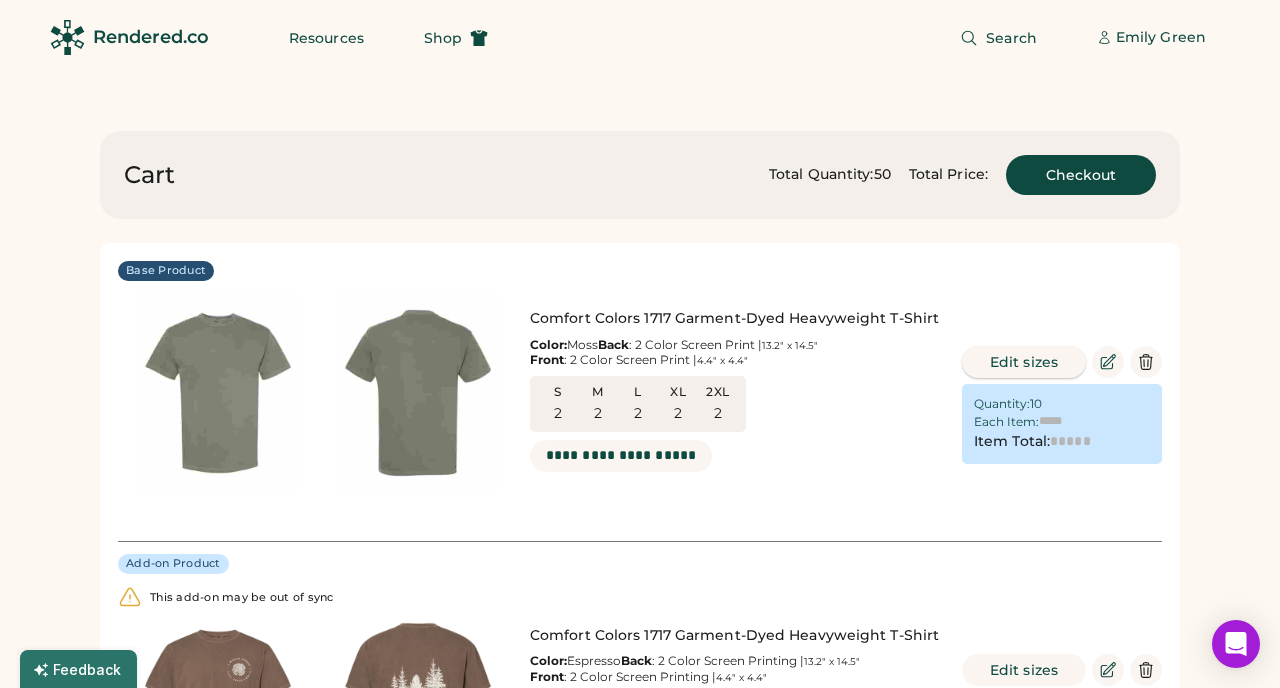 type on "******" 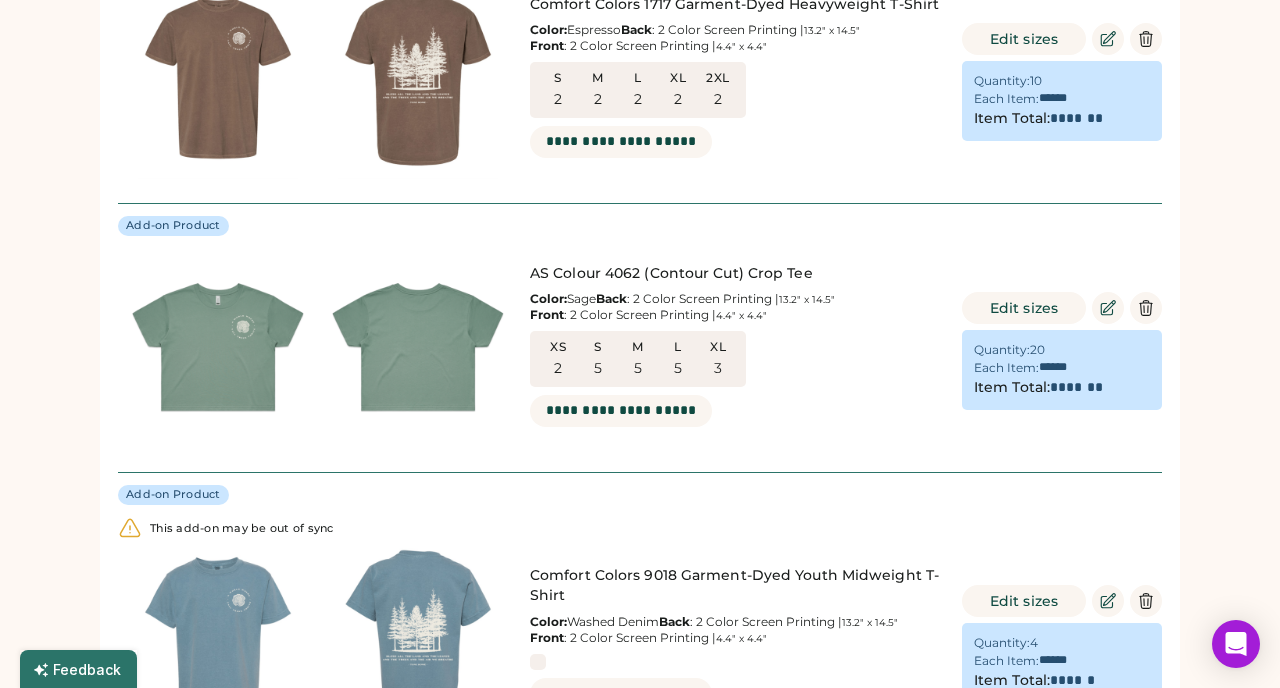 scroll, scrollTop: 629, scrollLeft: 0, axis: vertical 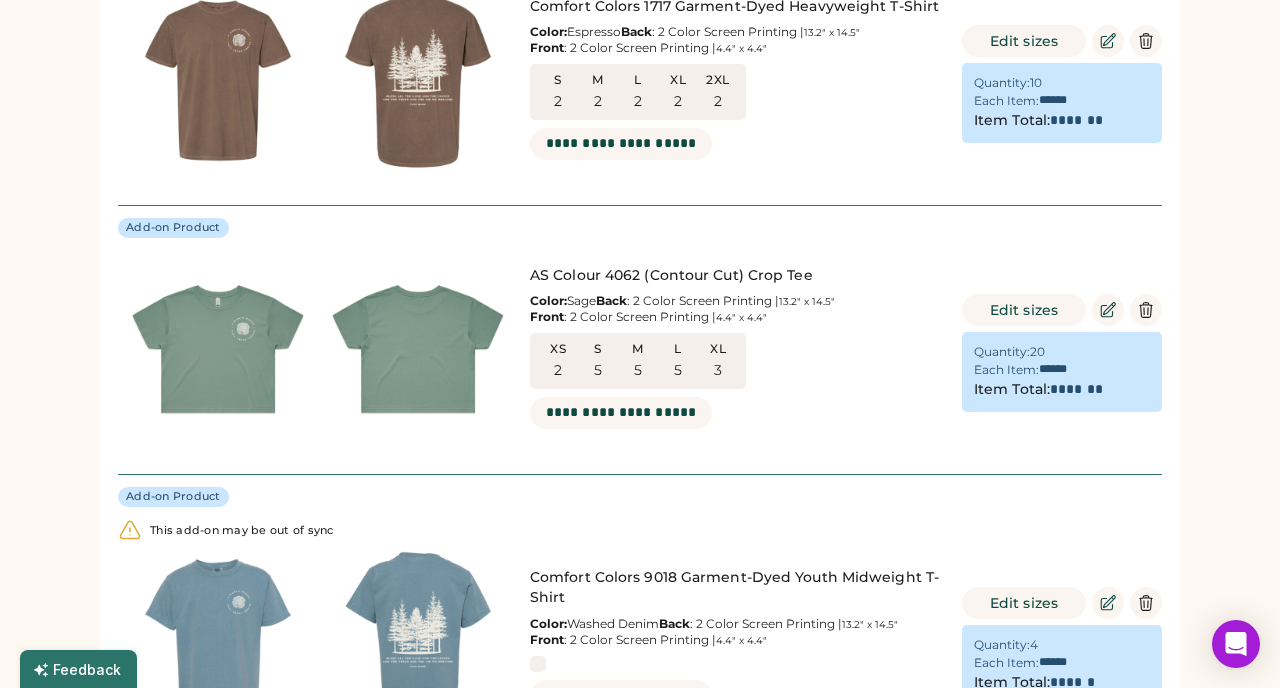 click at bounding box center (418, 350) 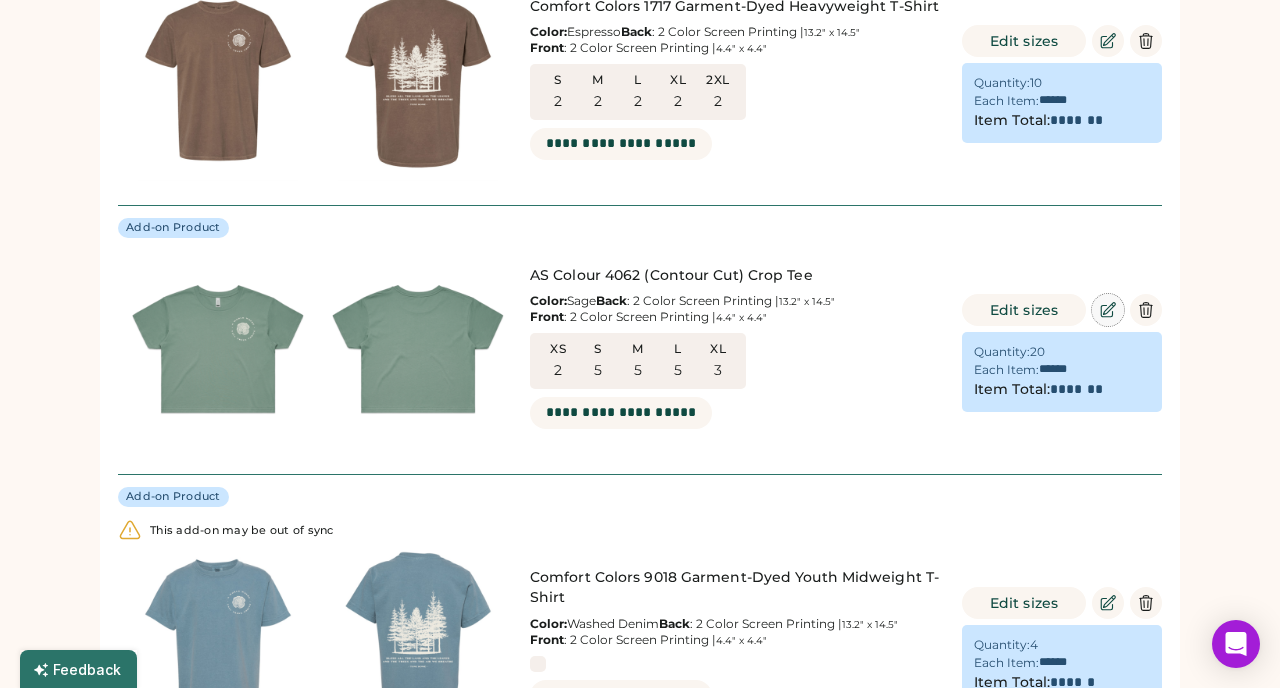 click 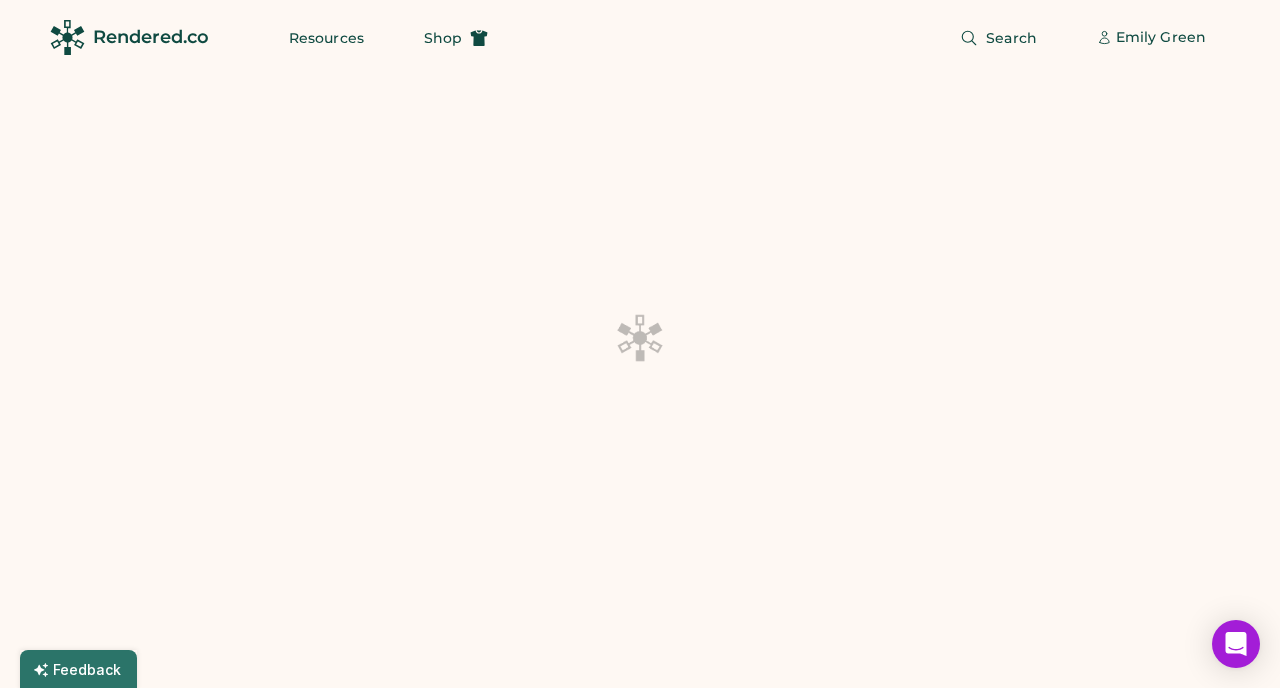 scroll, scrollTop: 0, scrollLeft: 0, axis: both 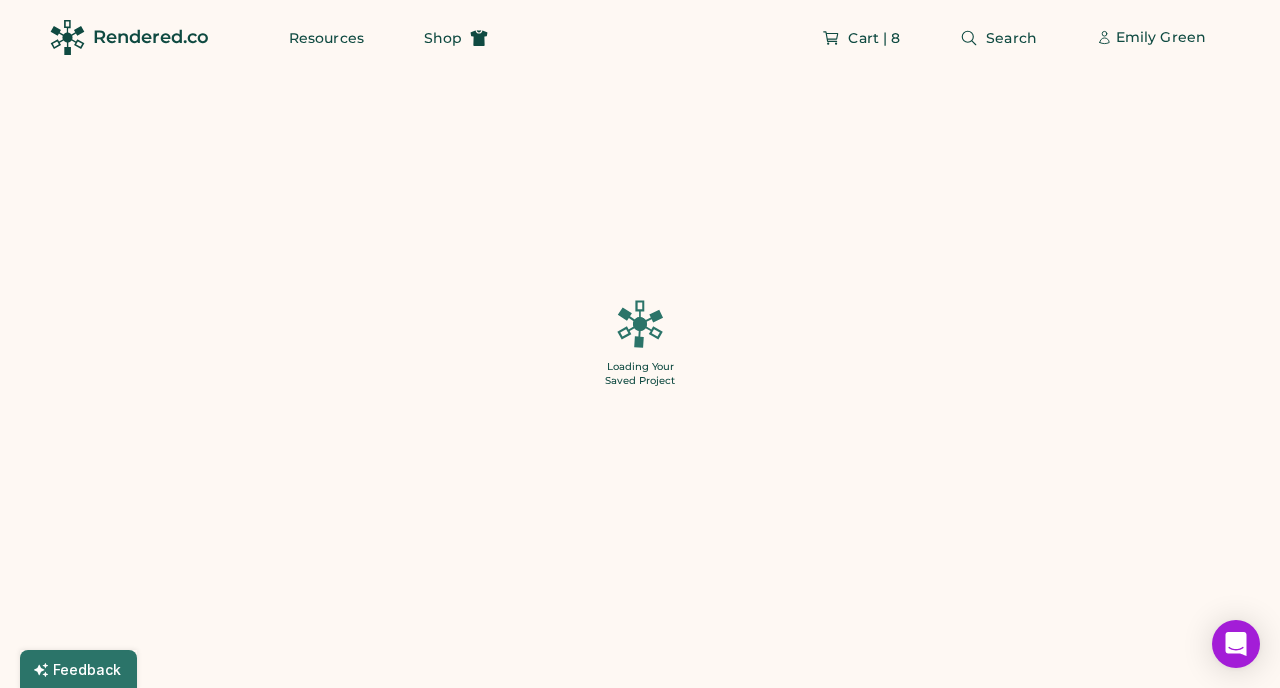 type on "*" 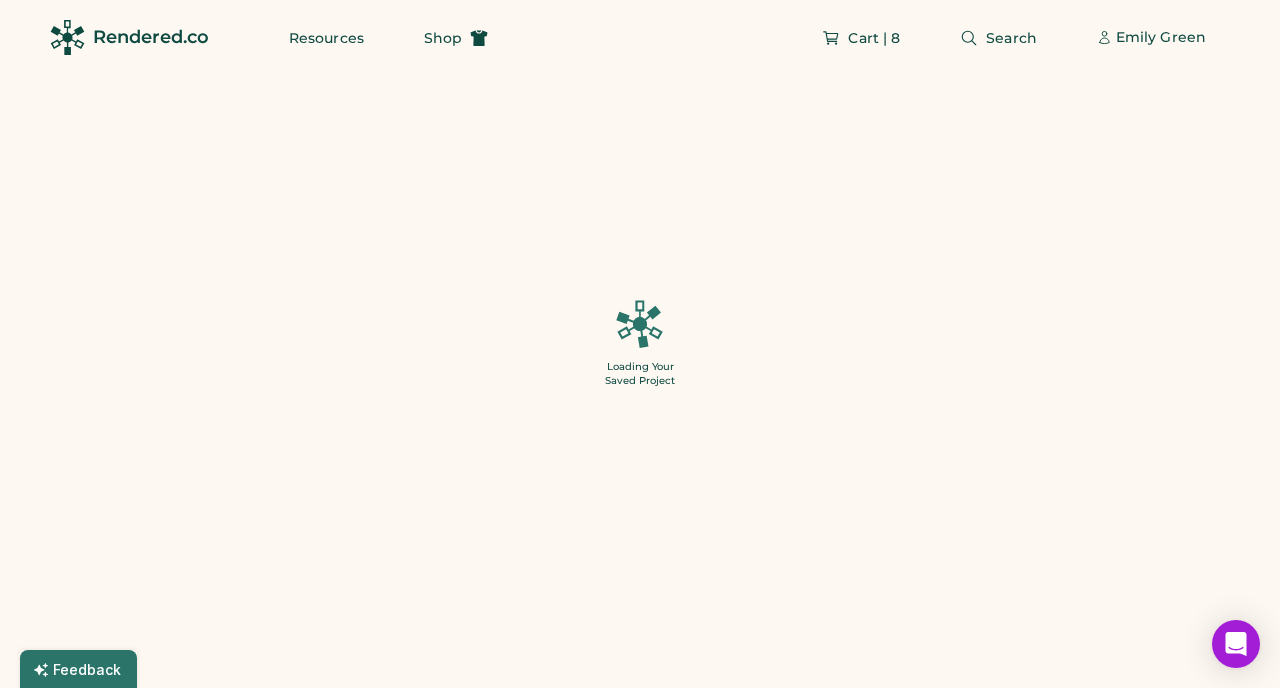 type on "*" 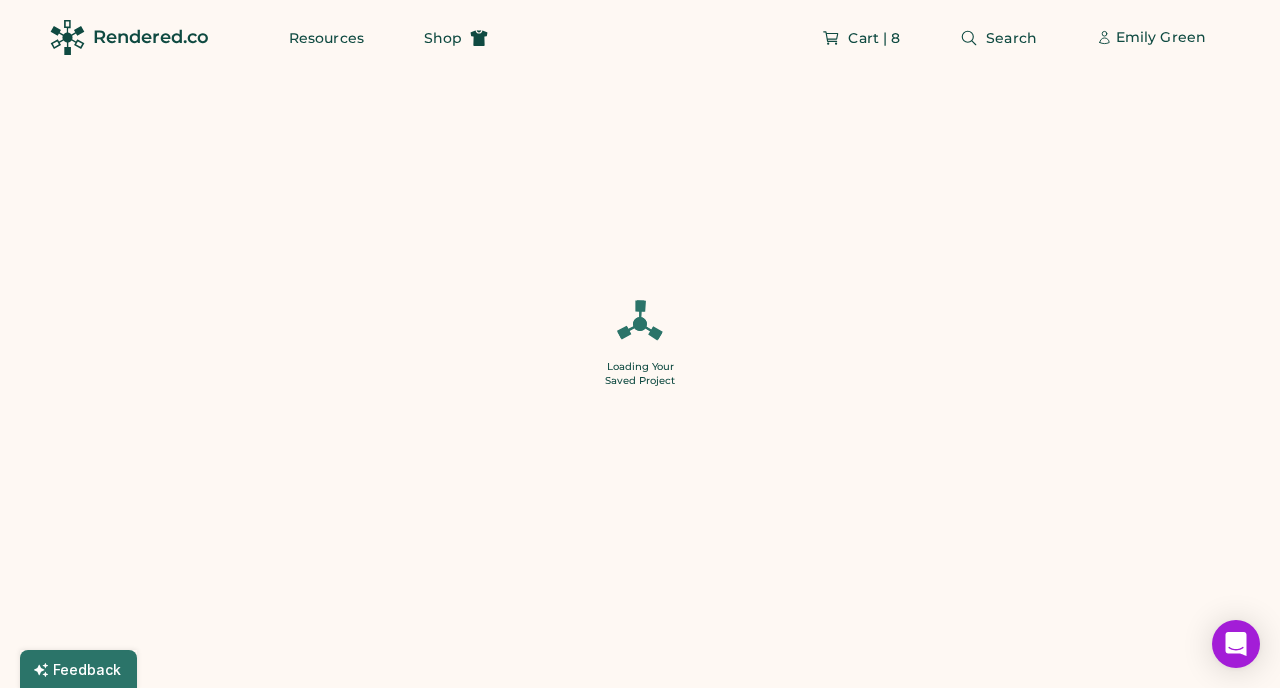 type on "*" 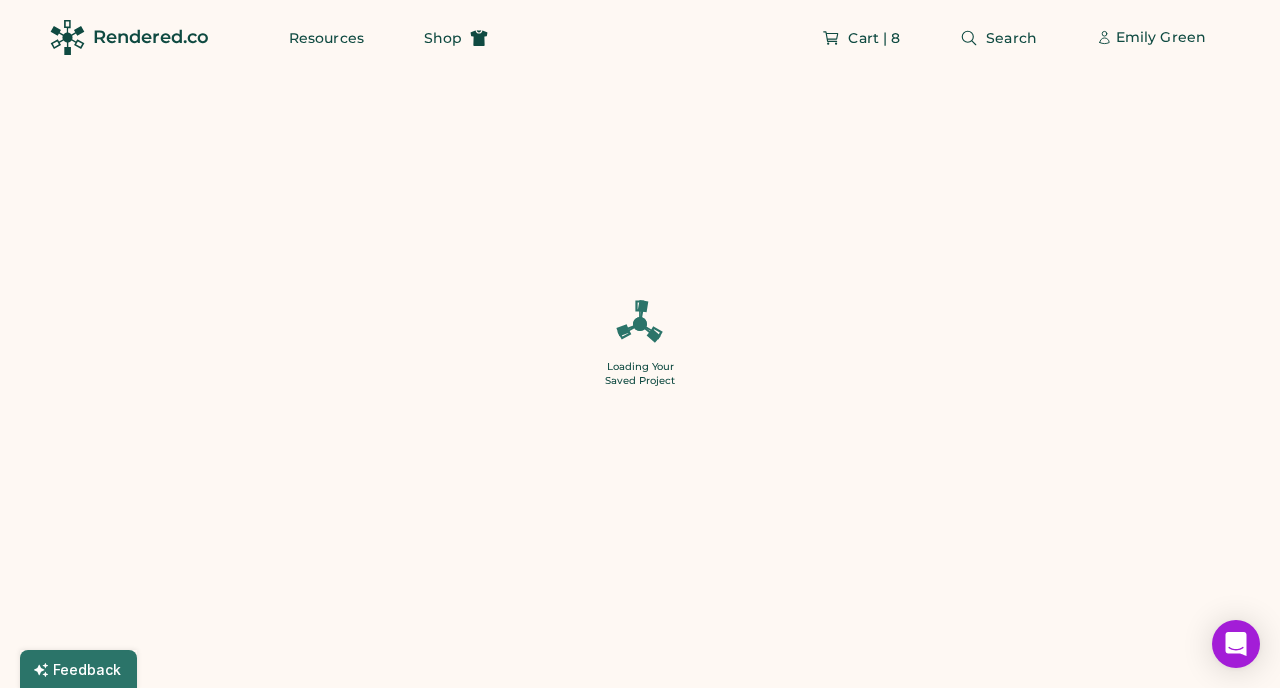 type on "*" 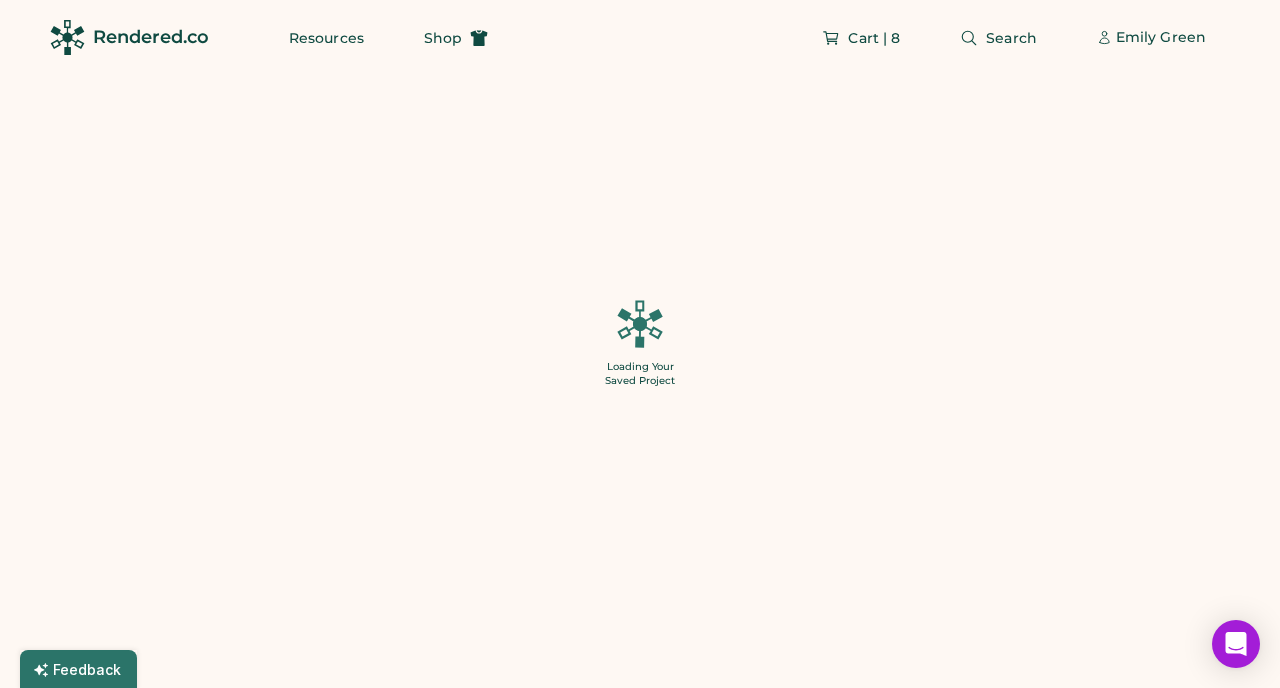 type on "*" 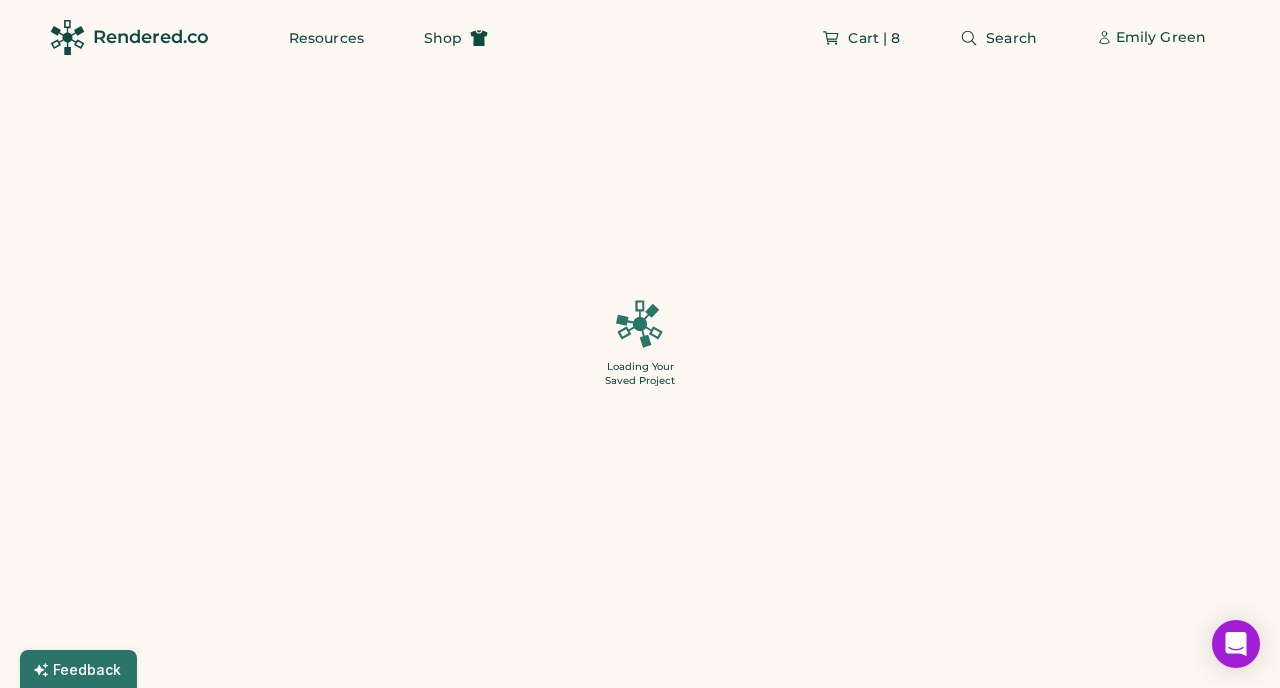 type on "**" 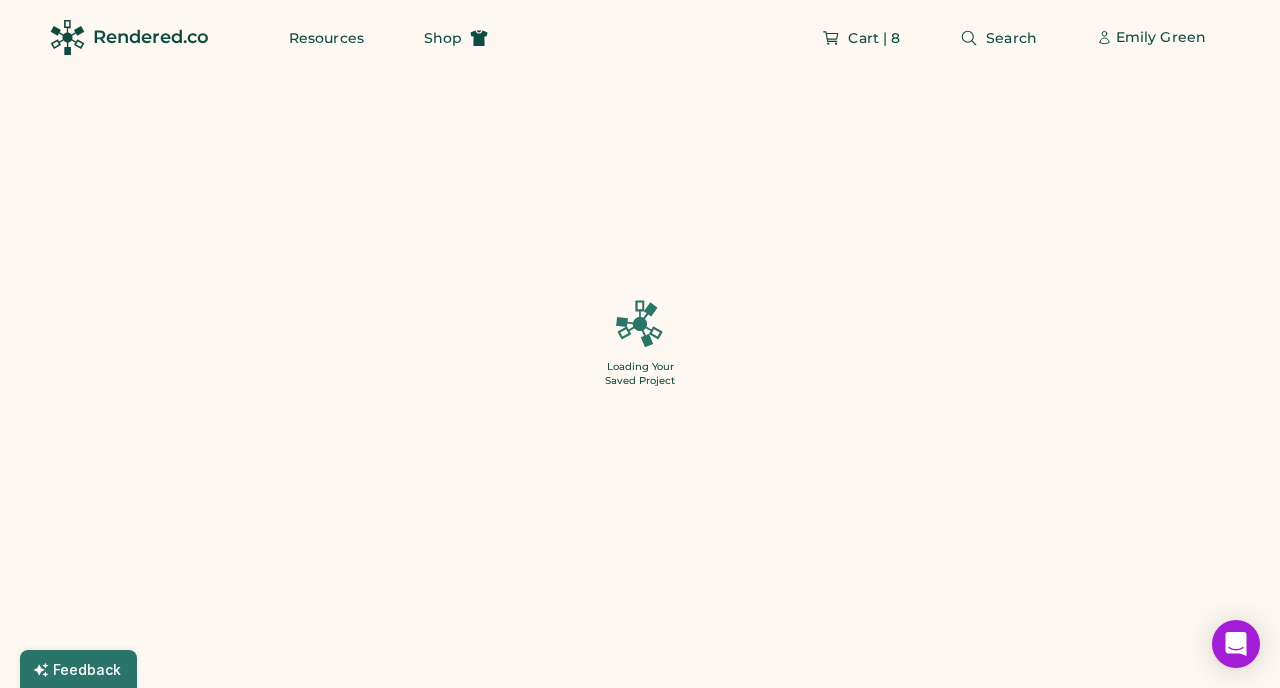 type on "******" 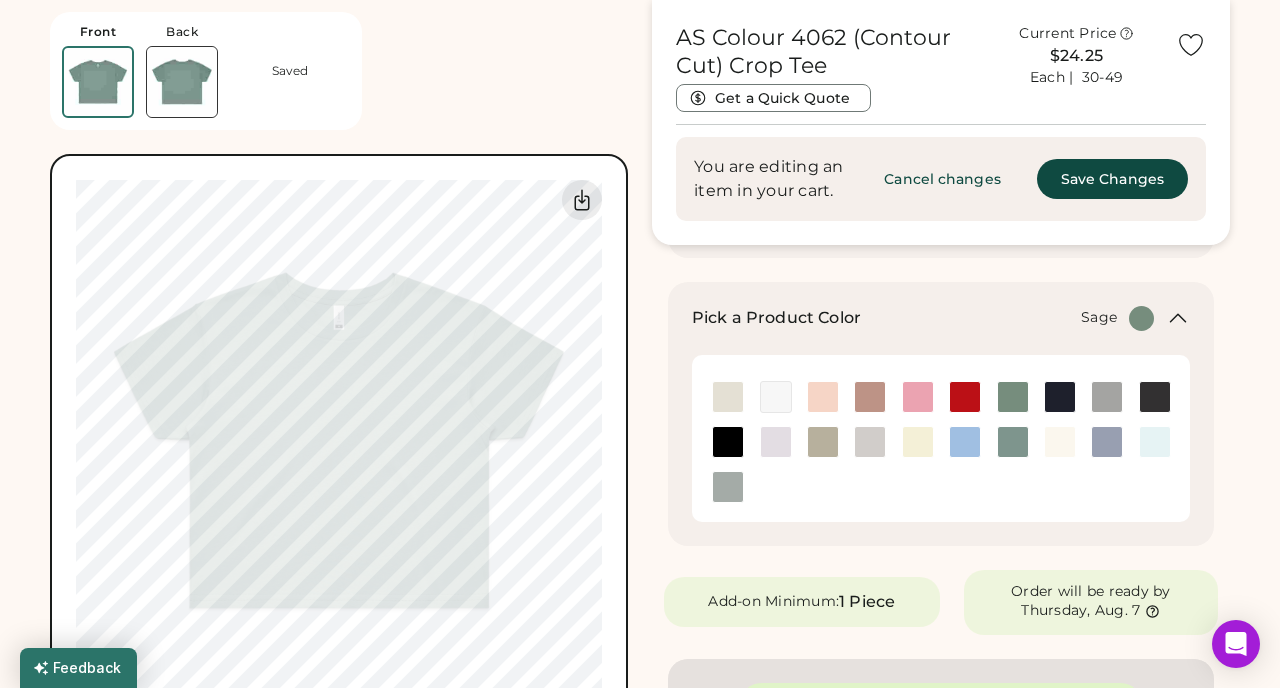 scroll, scrollTop: 432, scrollLeft: 0, axis: vertical 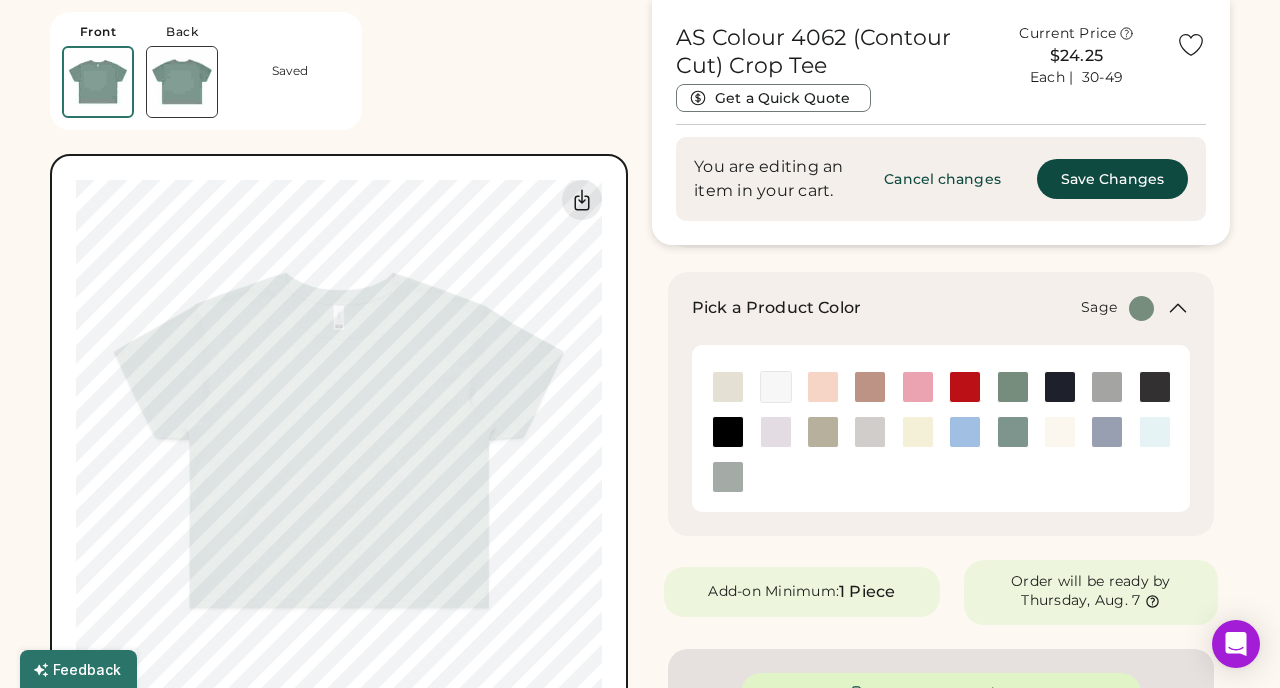 click at bounding box center [182, 82] 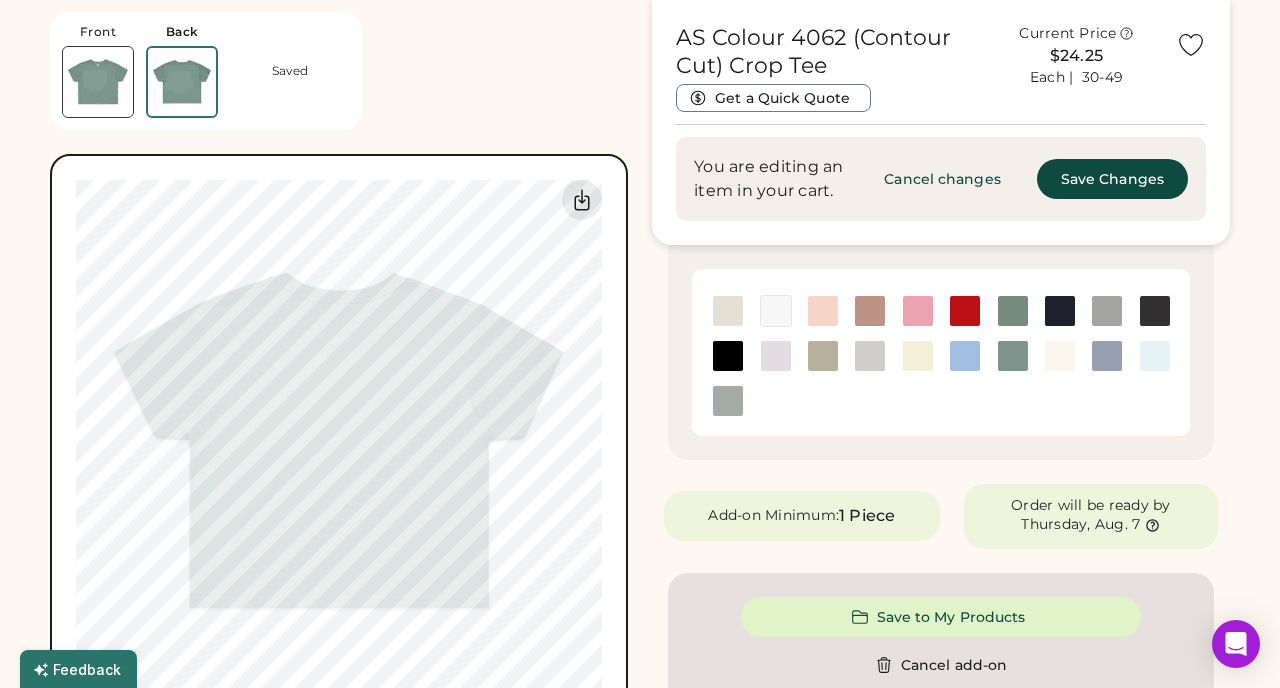 scroll, scrollTop: 540, scrollLeft: 0, axis: vertical 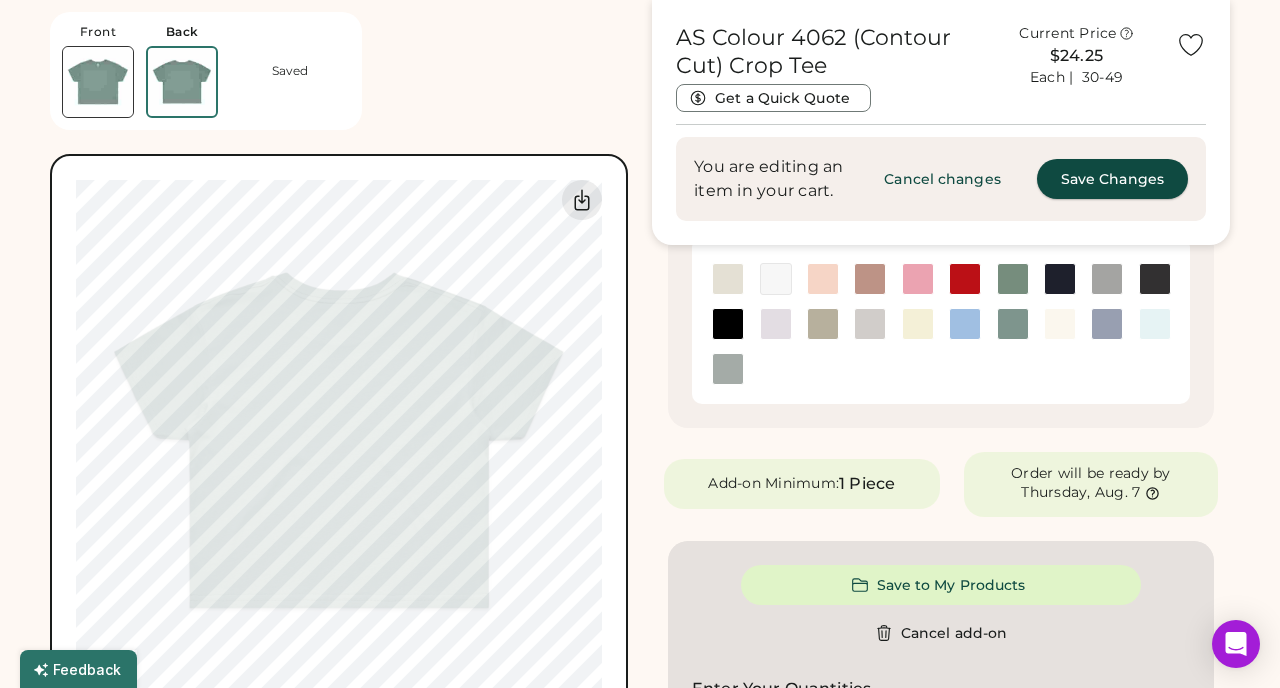 click on "Save Changes" at bounding box center (1112, 179) 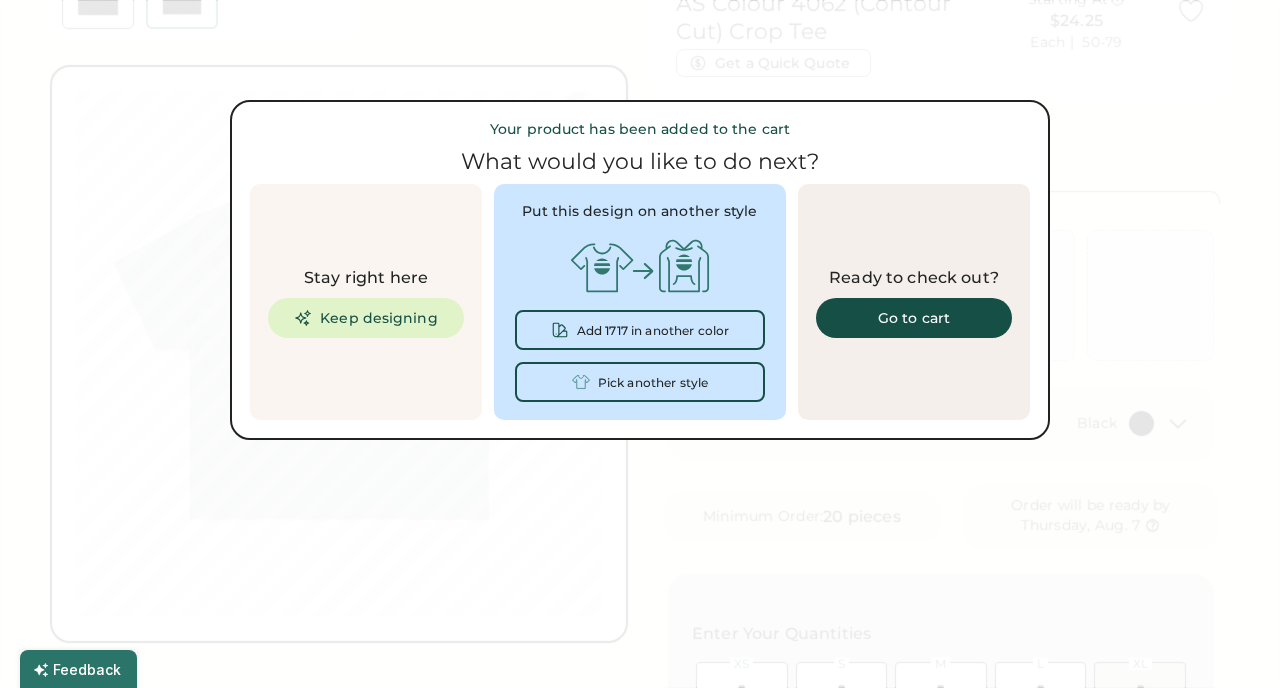 scroll, scrollTop: 0, scrollLeft: 0, axis: both 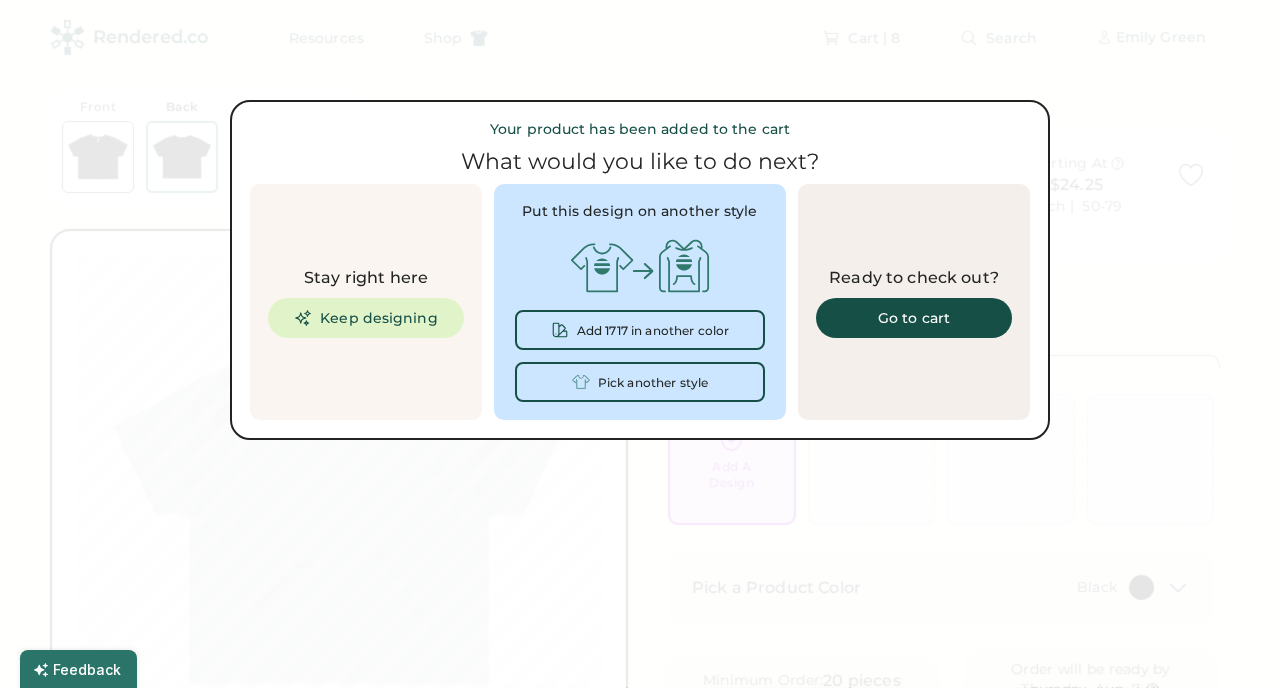 type 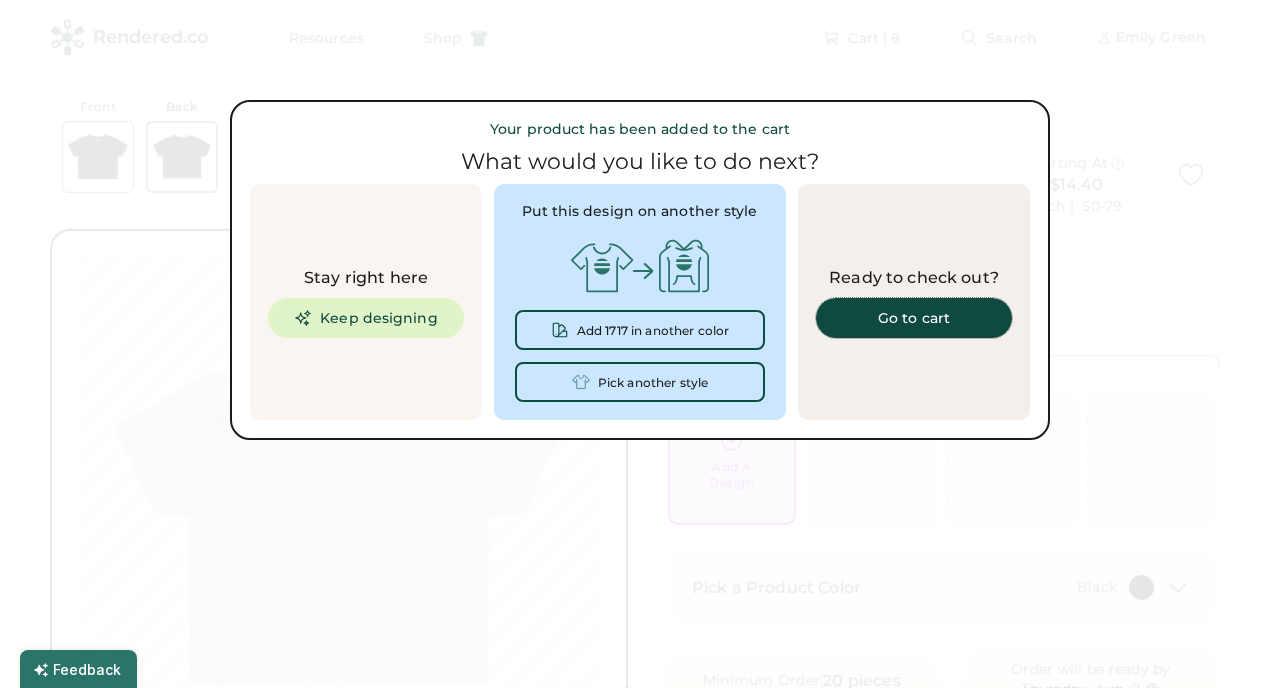 click on "Go to cart" at bounding box center [914, 318] 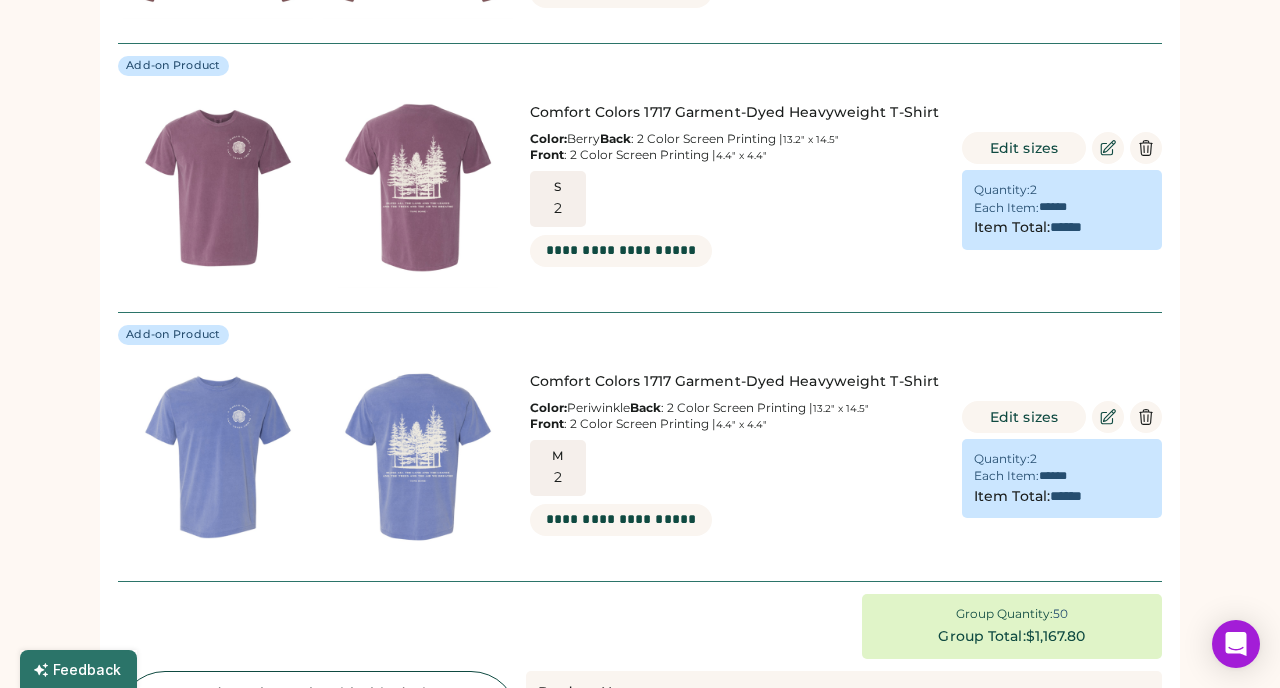 scroll, scrollTop: 1911, scrollLeft: 0, axis: vertical 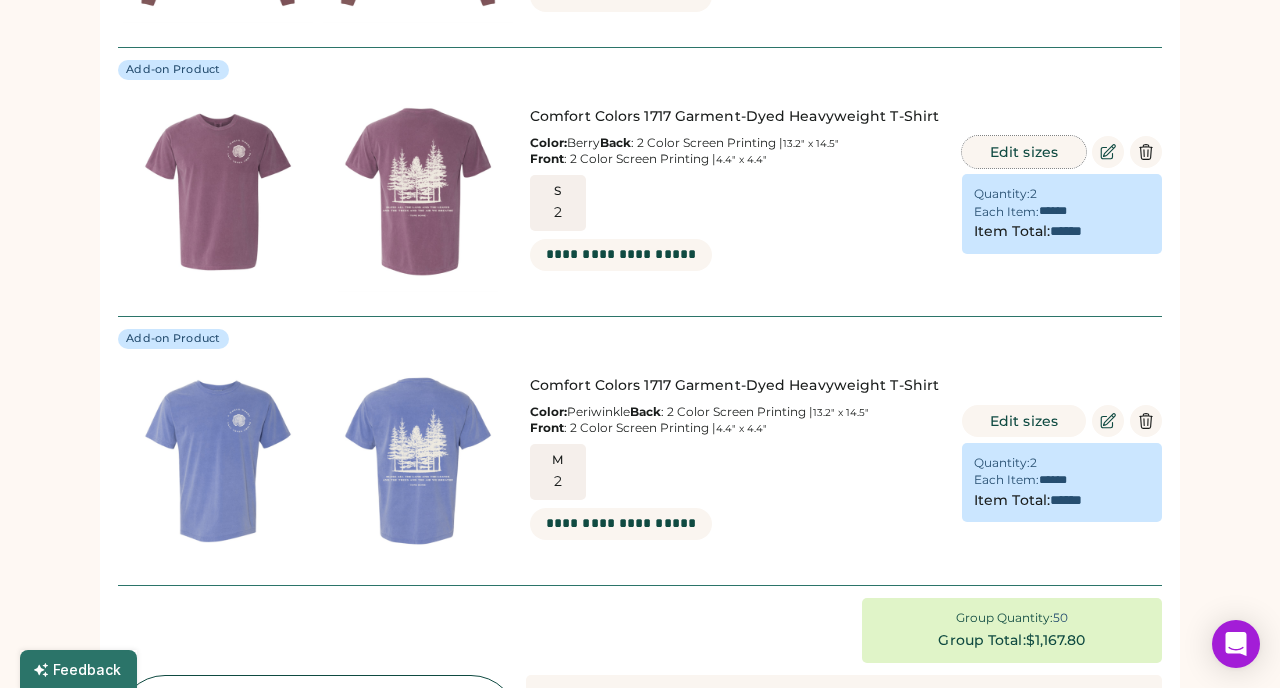 click on "Edit sizes" at bounding box center (1024, 152) 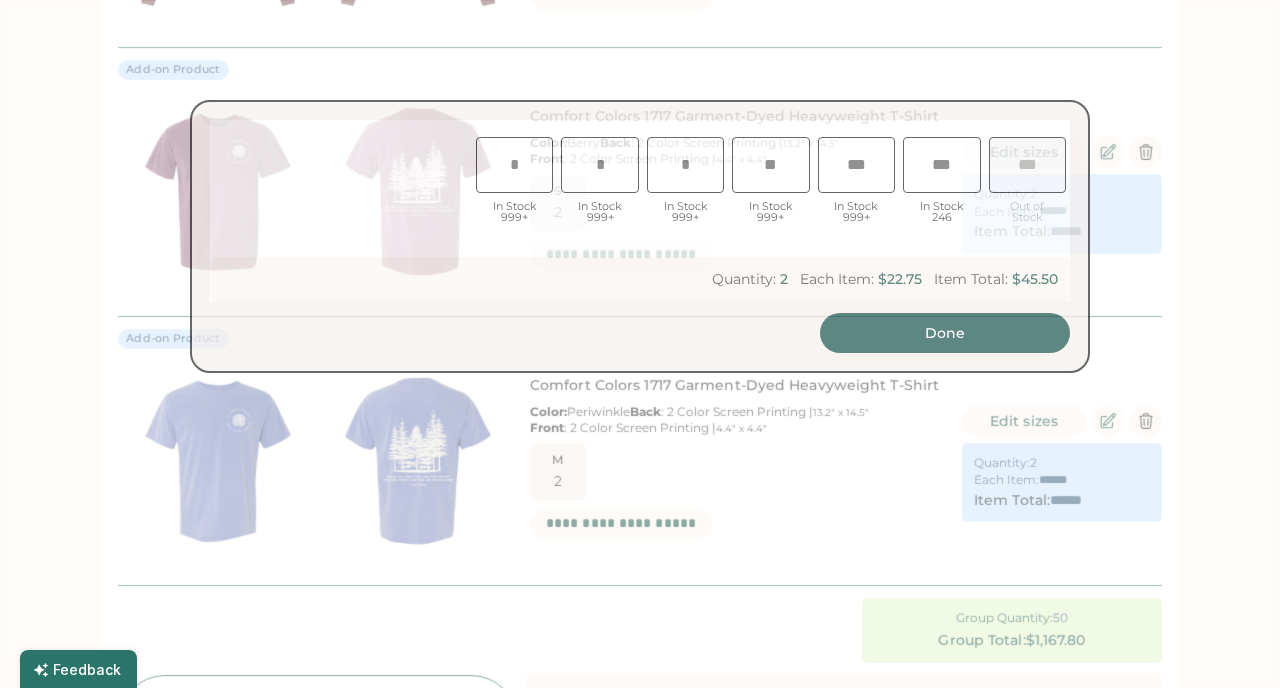 type on "*" 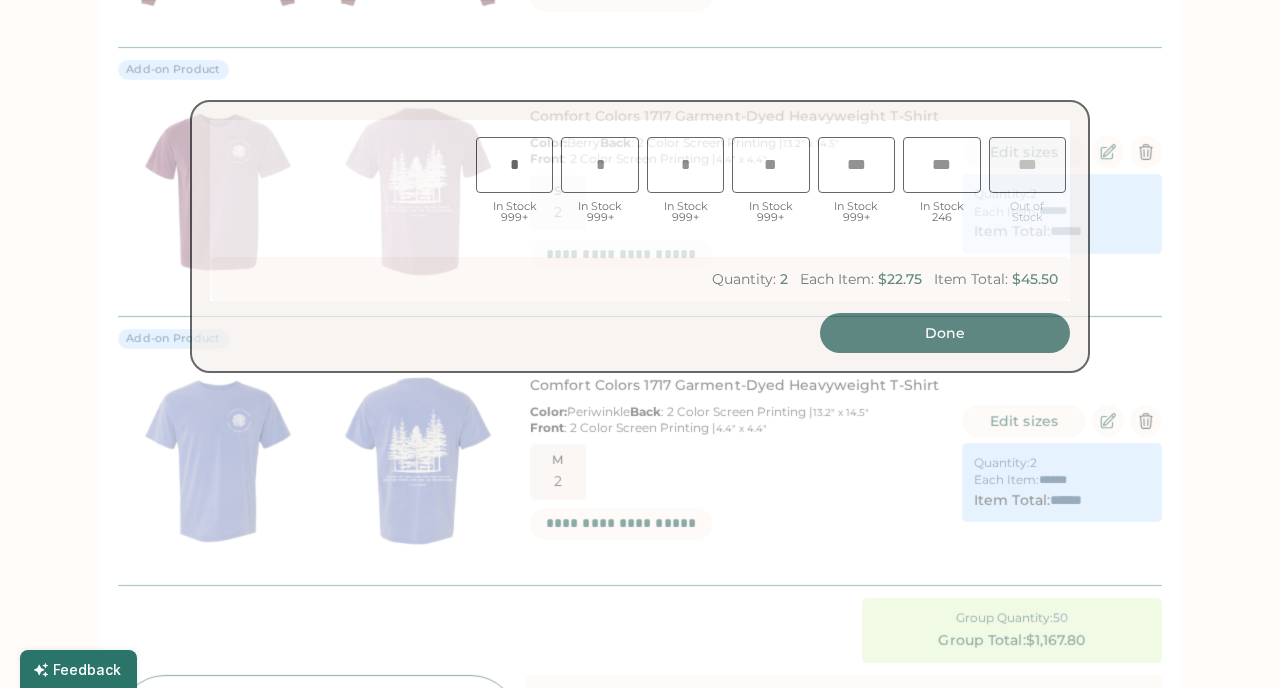 scroll, scrollTop: 0, scrollLeft: 44, axis: horizontal 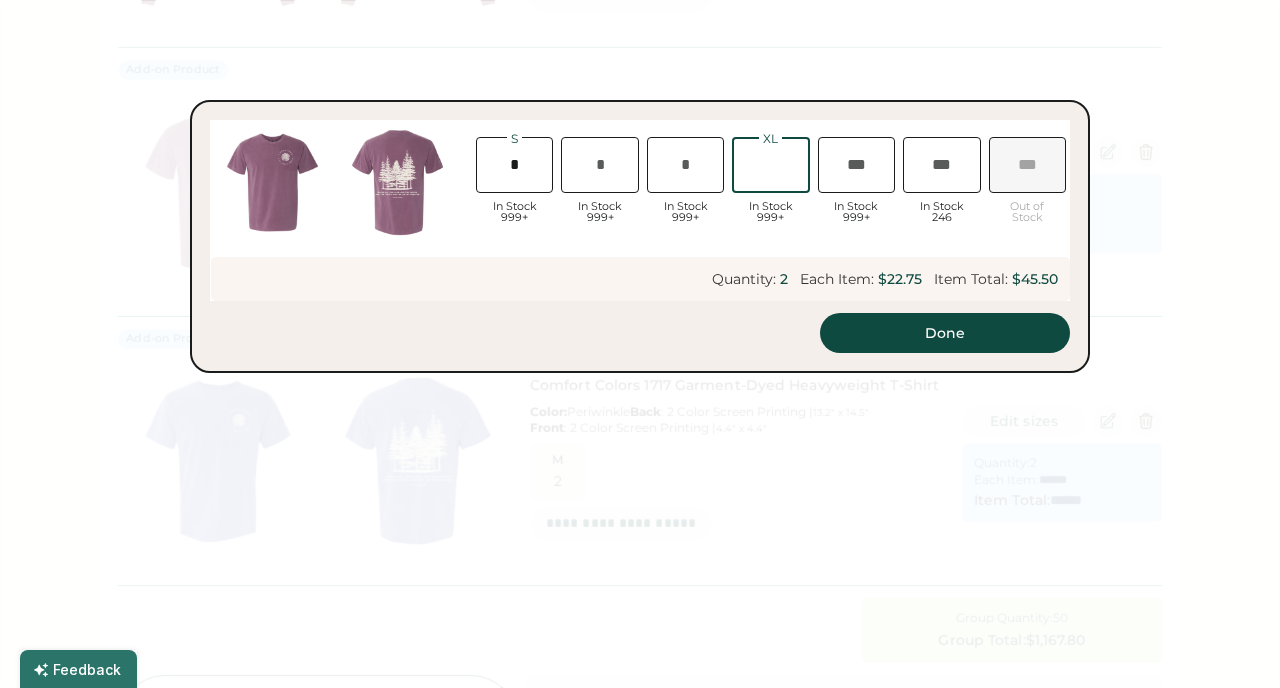 click at bounding box center [770, 165] 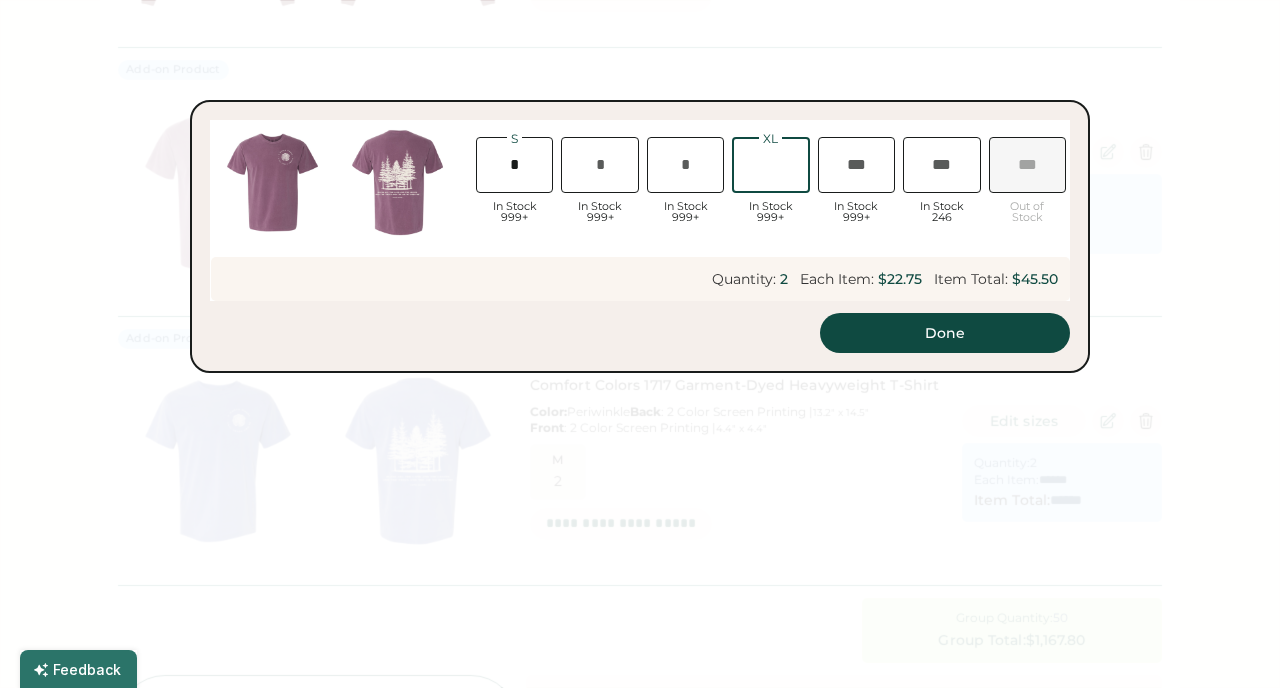 type on "*" 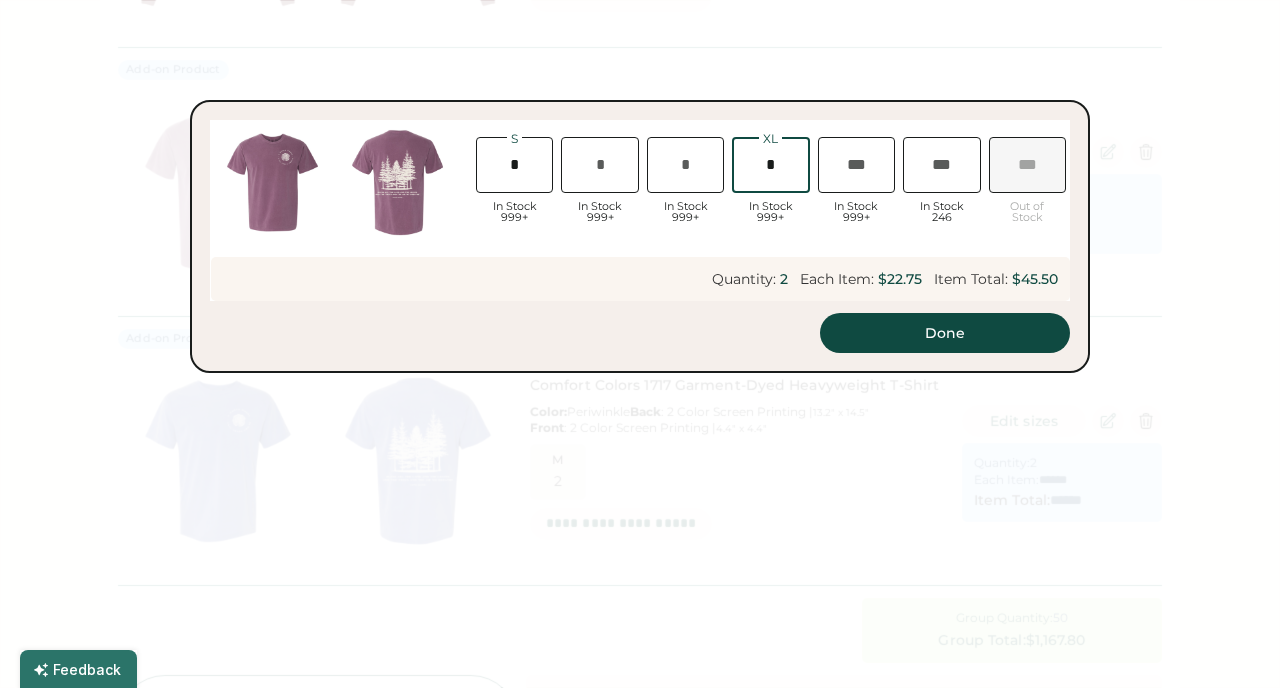 type on "*" 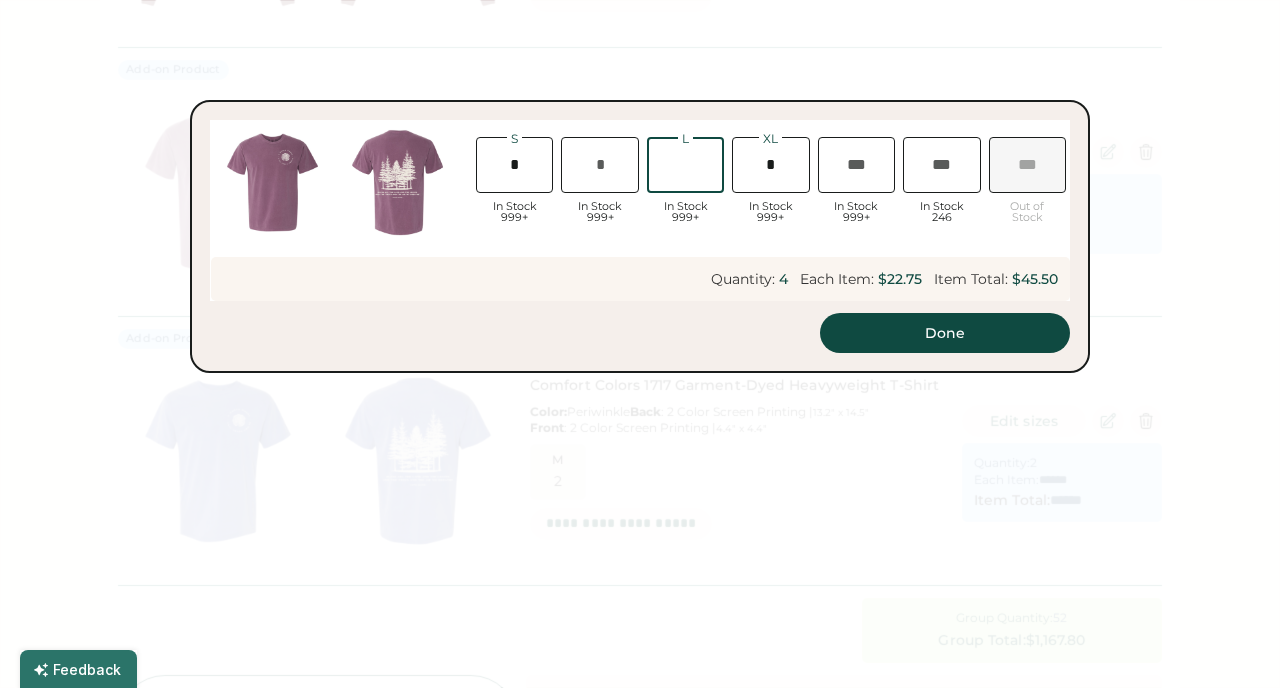 click at bounding box center (685, 165) 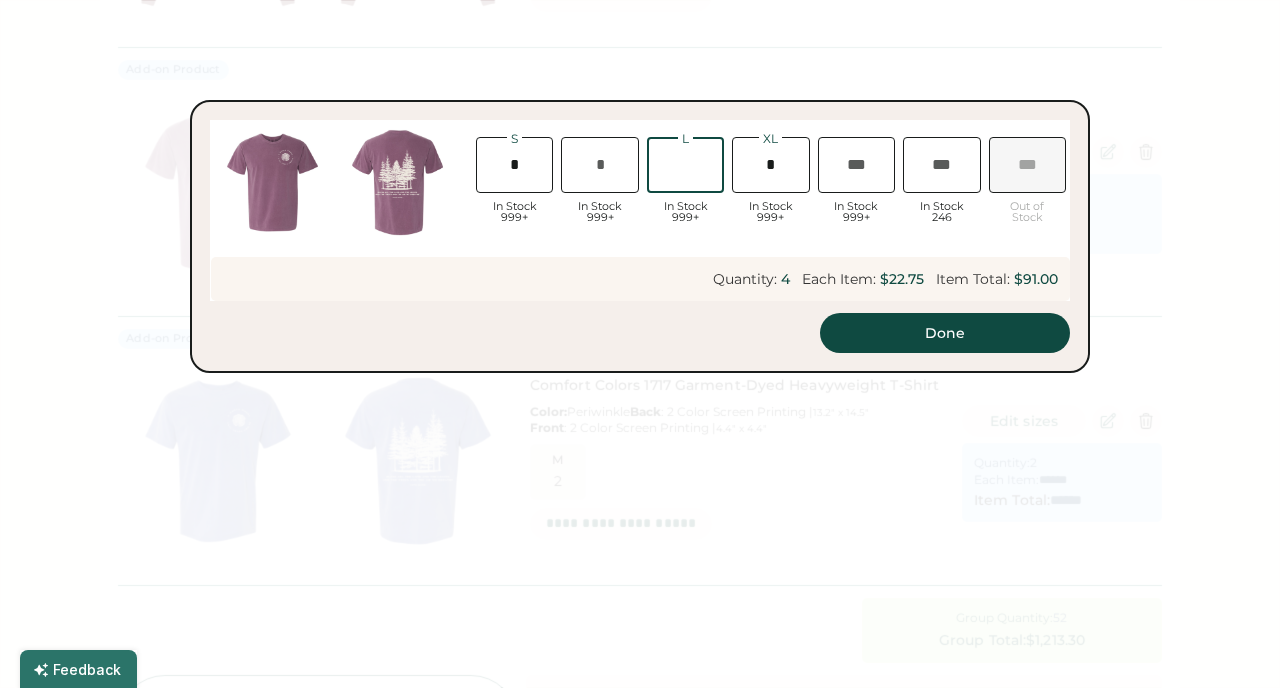type on "*" 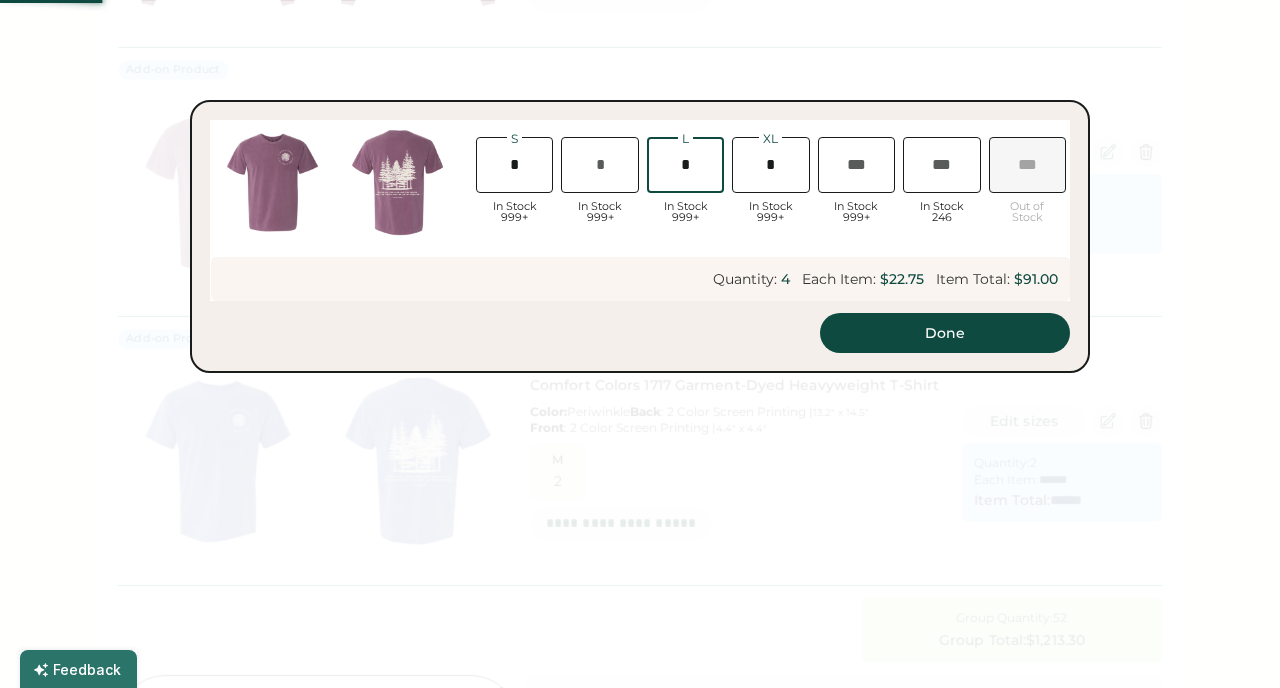 type on "*" 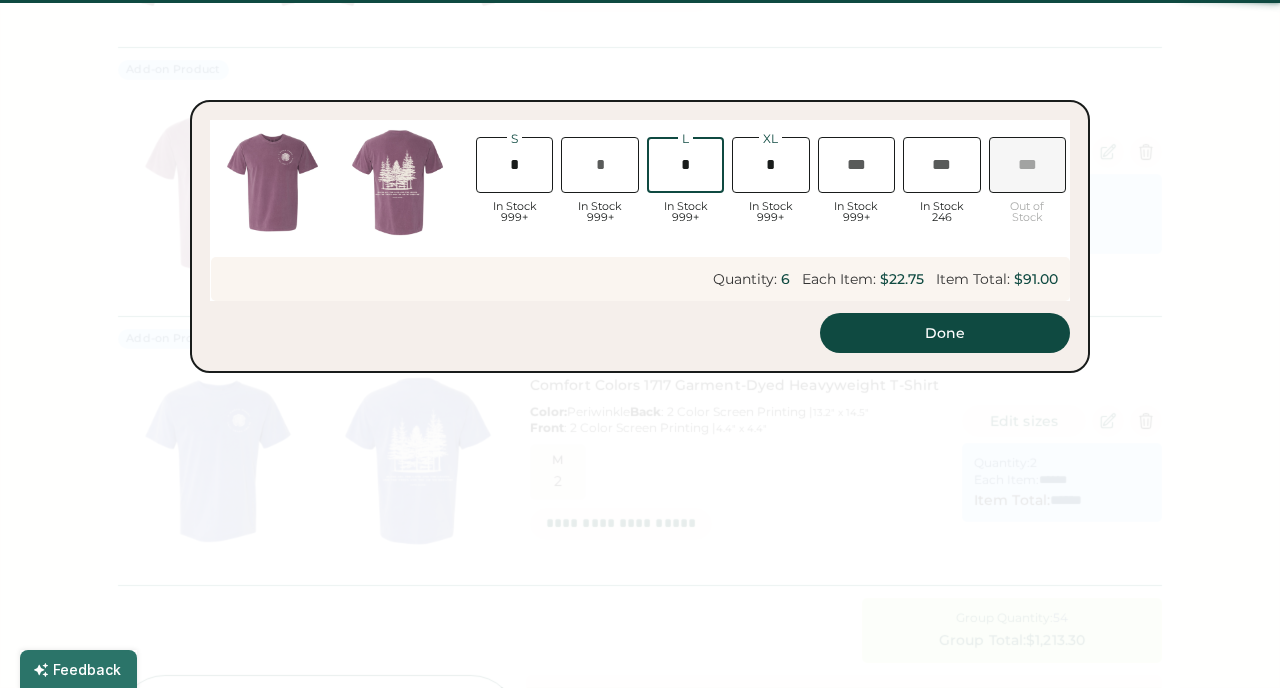 type on "*******" 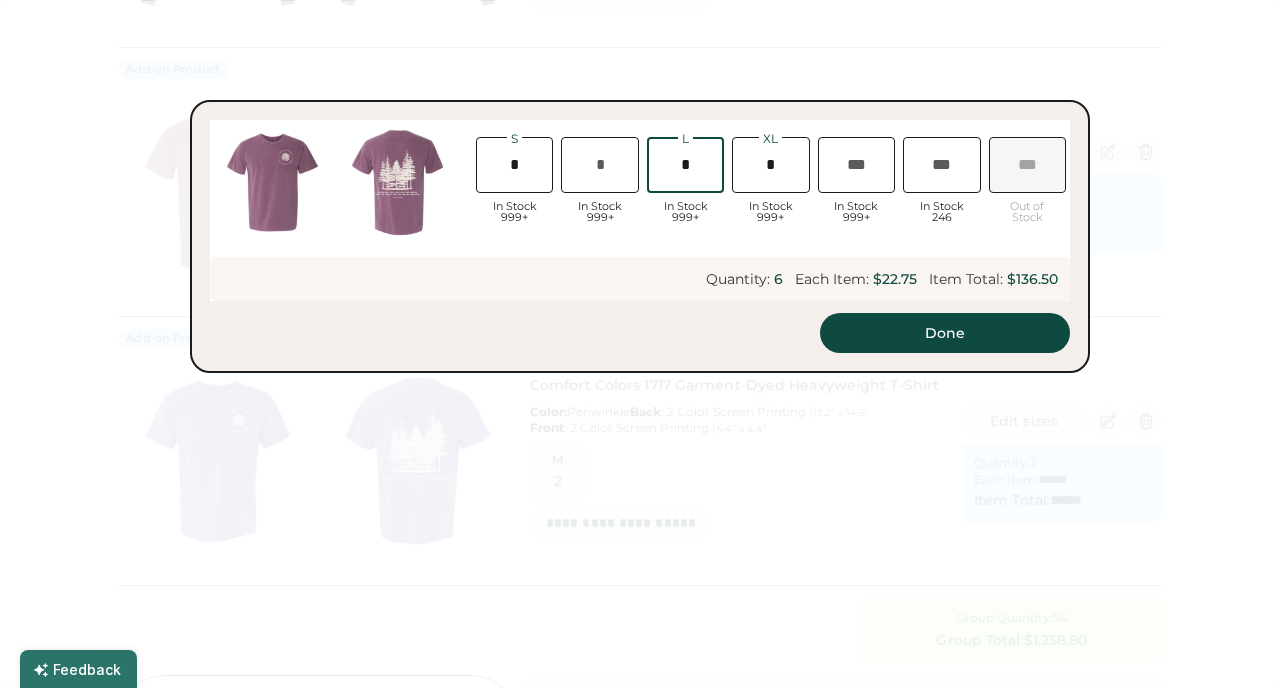 type on "*" 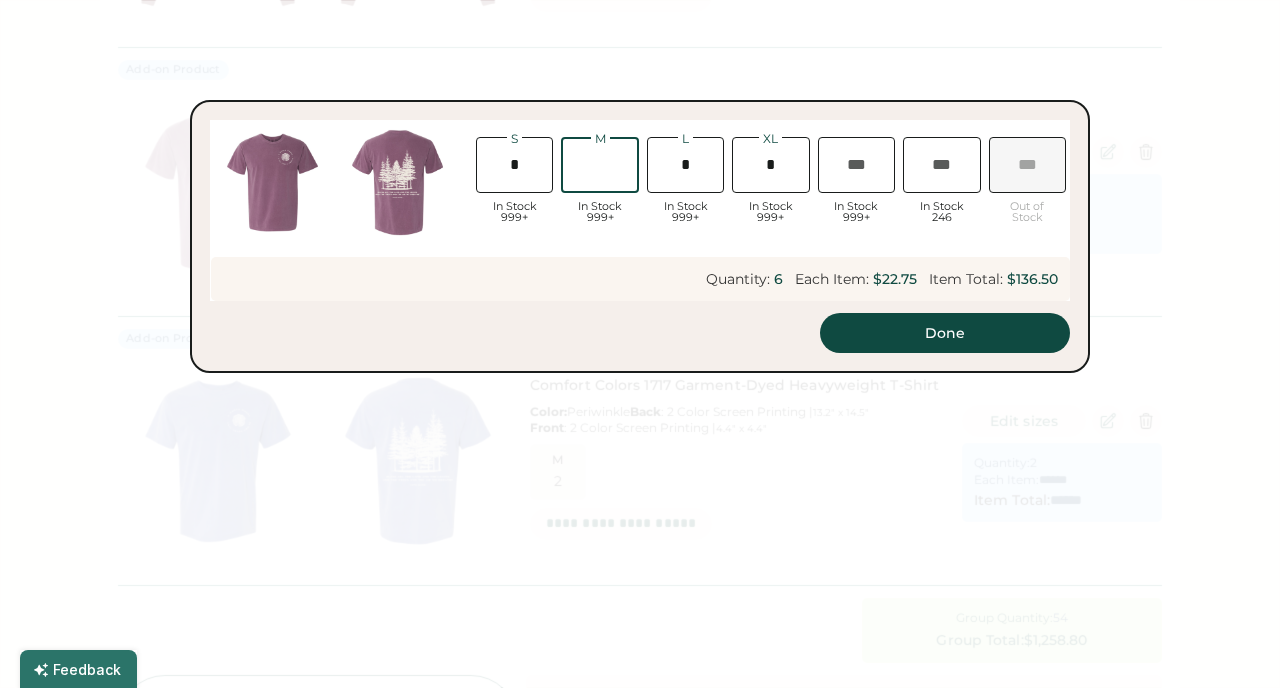 click at bounding box center (599, 165) 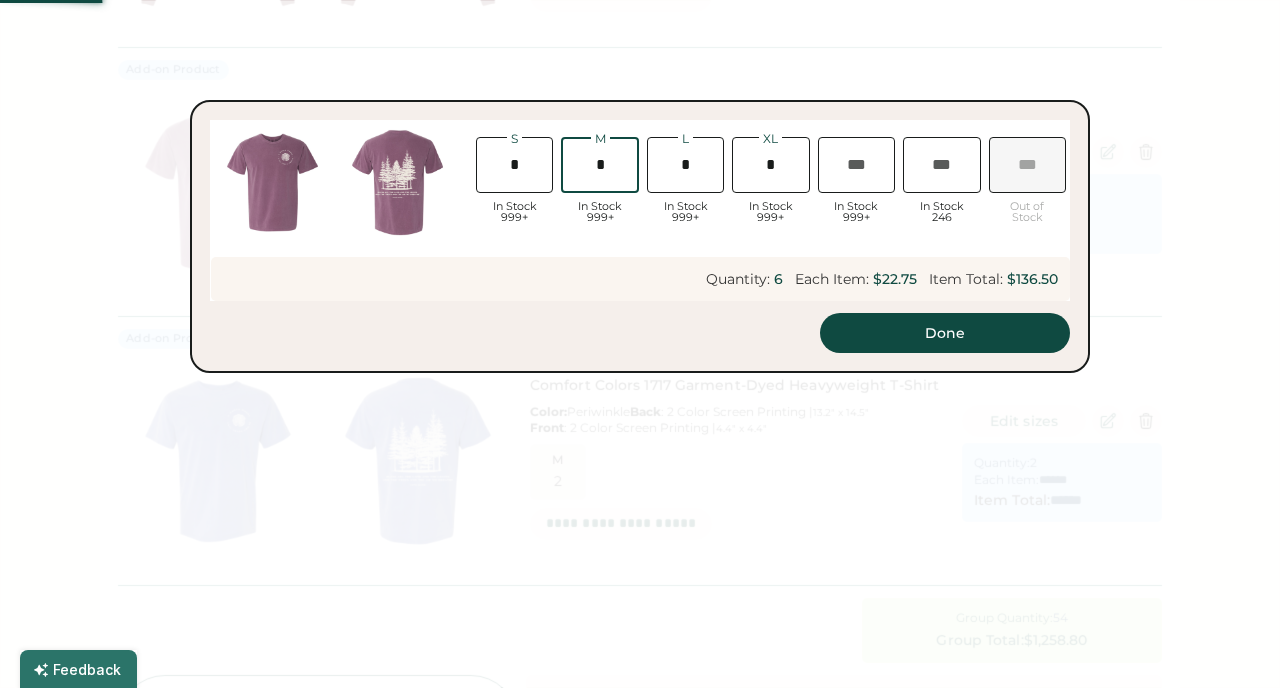 type on "*" 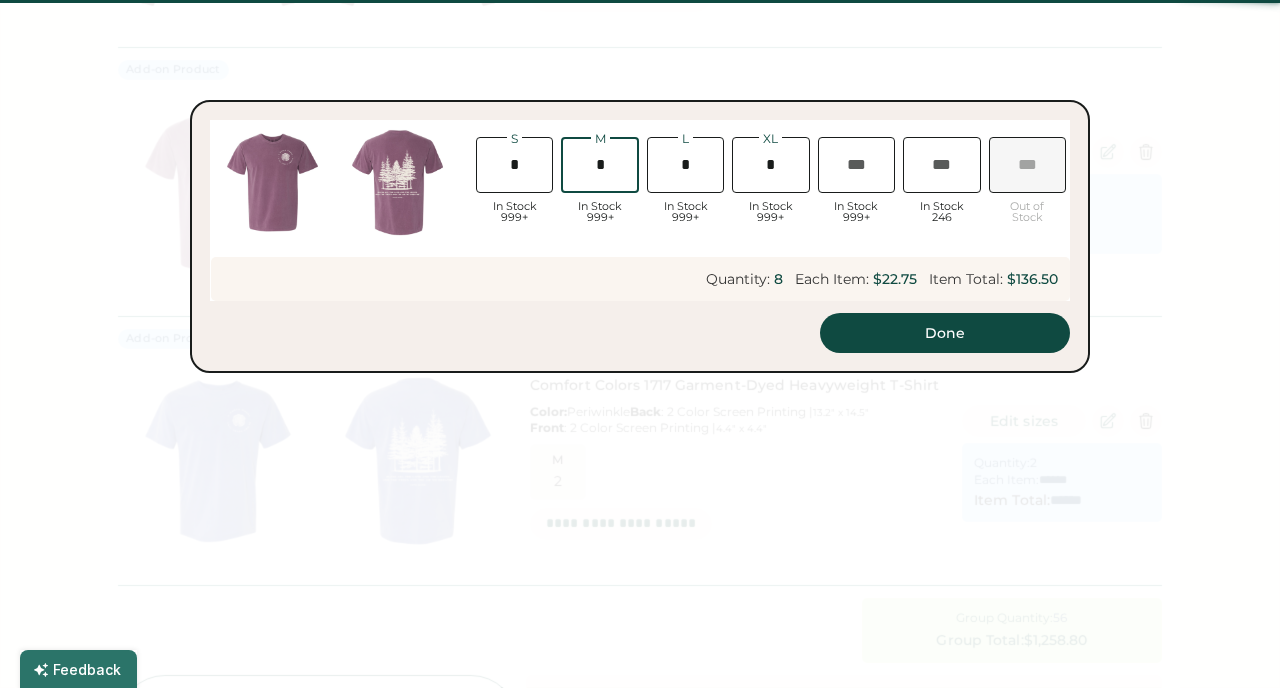 type on "*******" 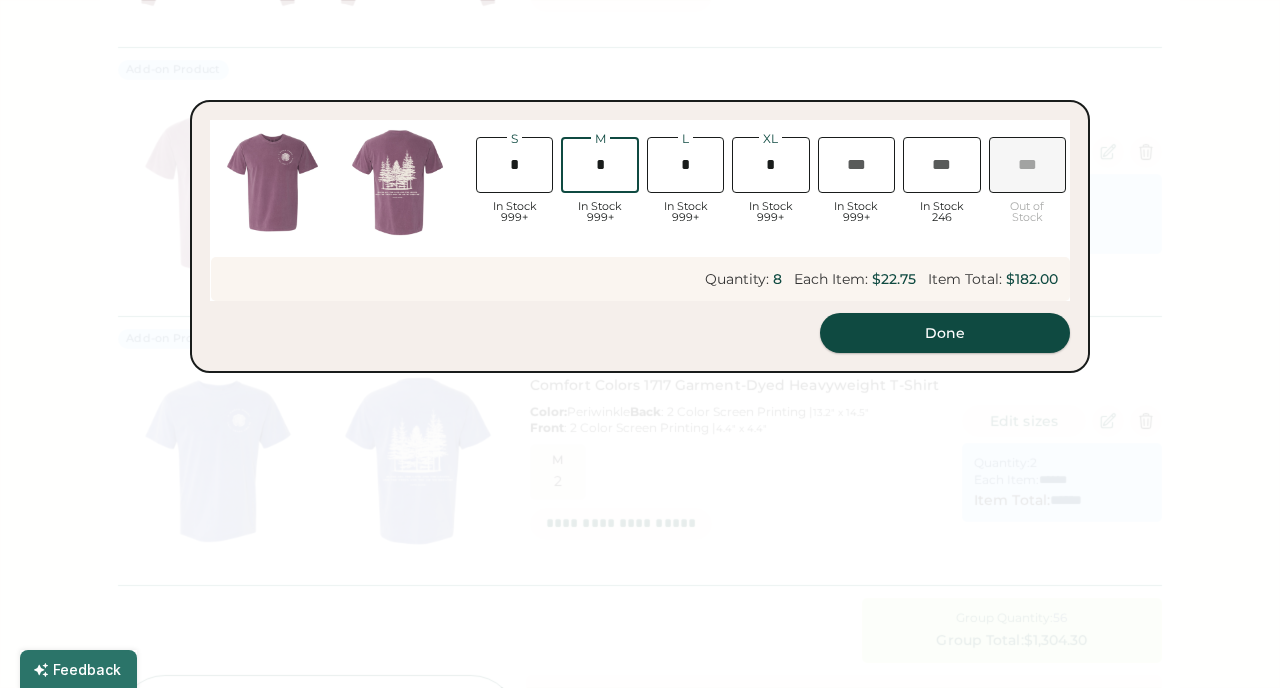 type on "*" 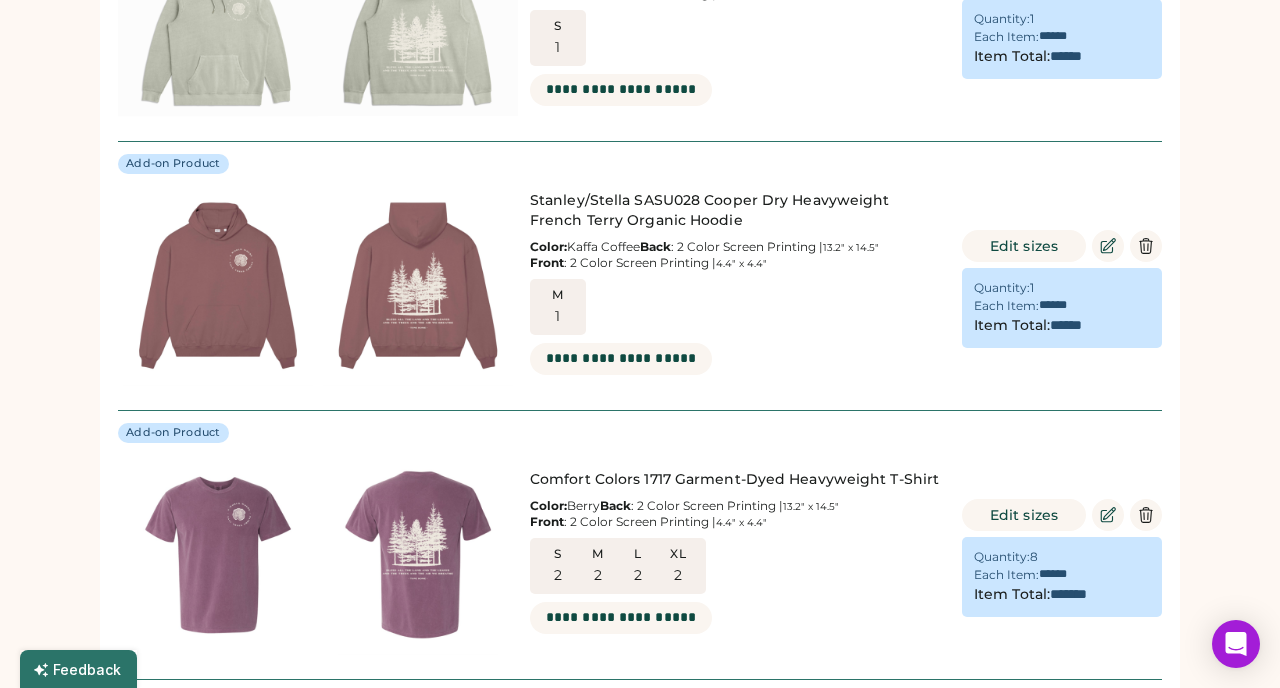 scroll, scrollTop: 1526, scrollLeft: 0, axis: vertical 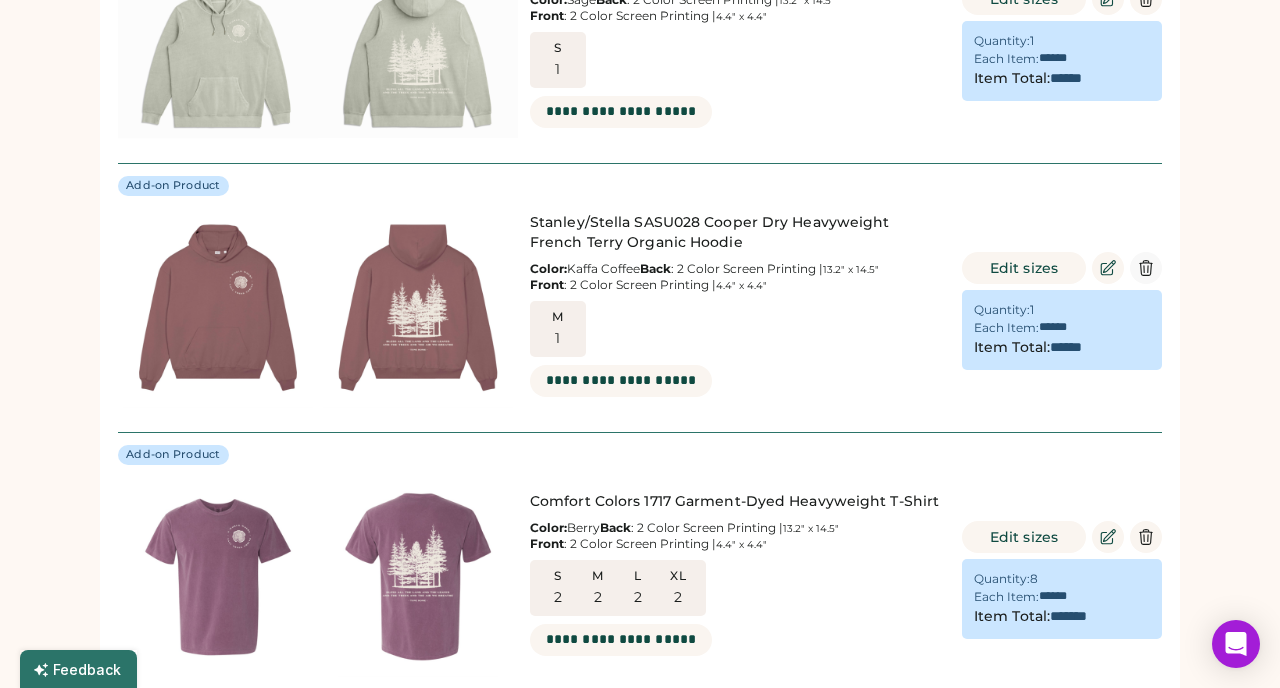 click 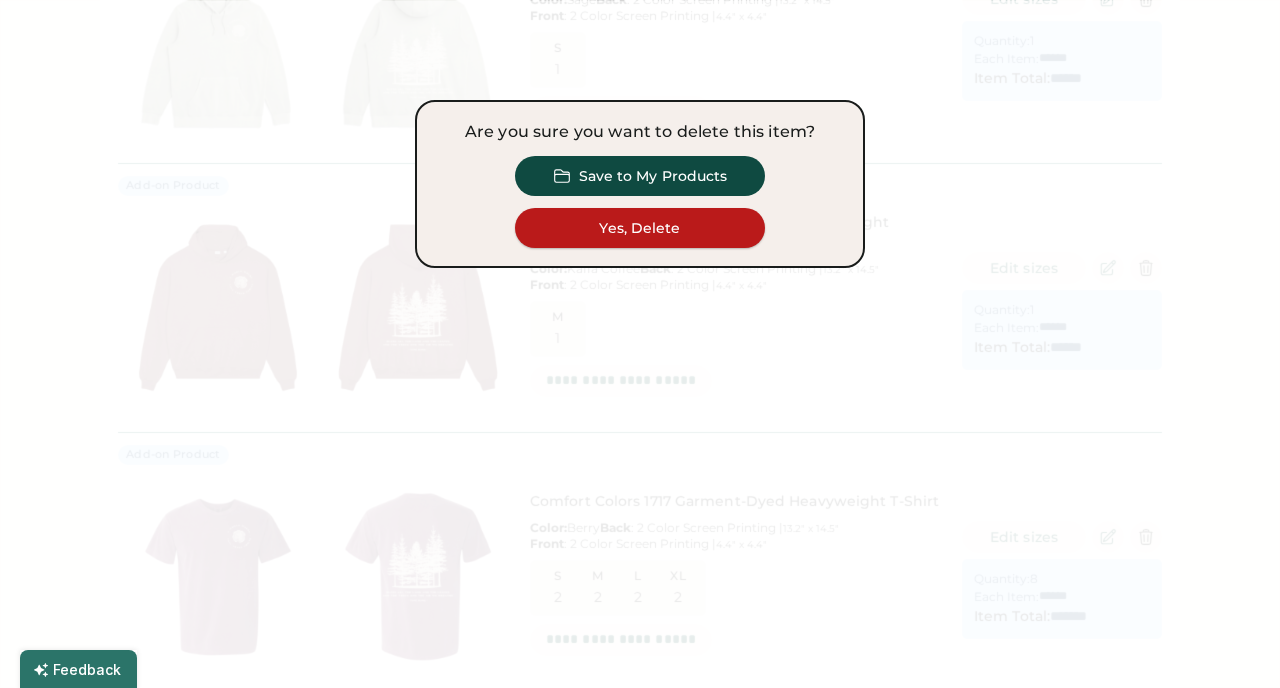click on "Yes, Delete" at bounding box center (640, 228) 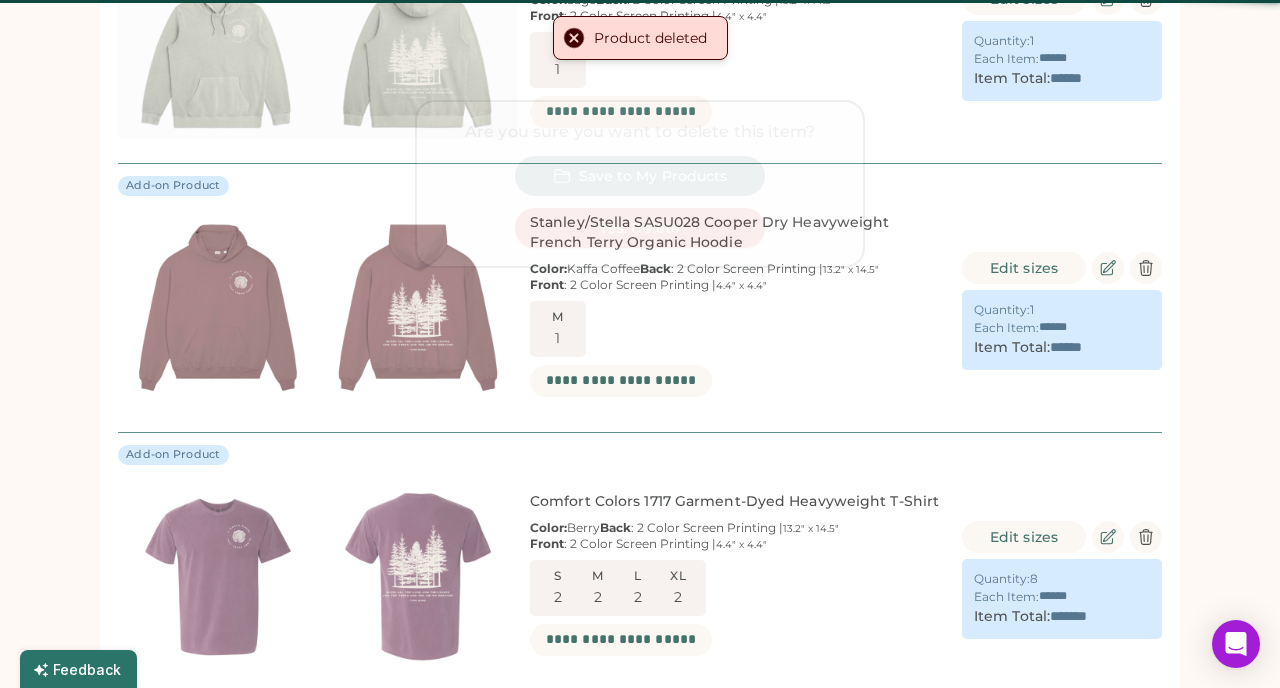 type on "*****" 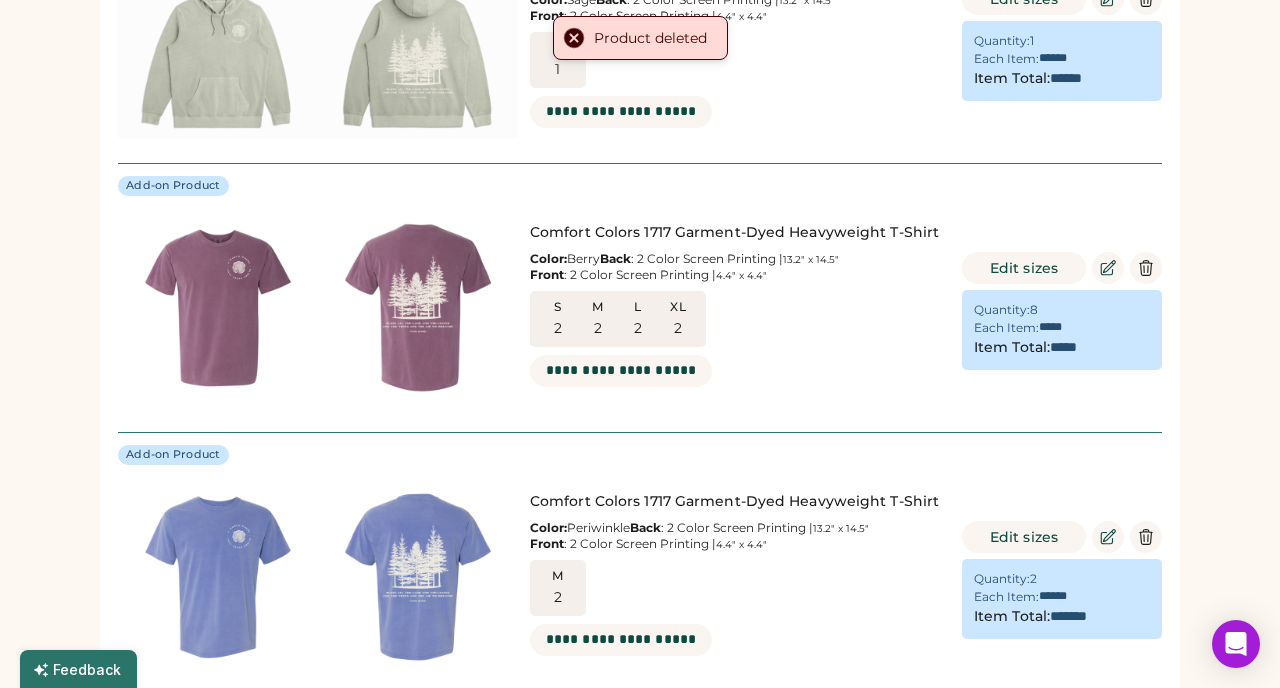 type on "******" 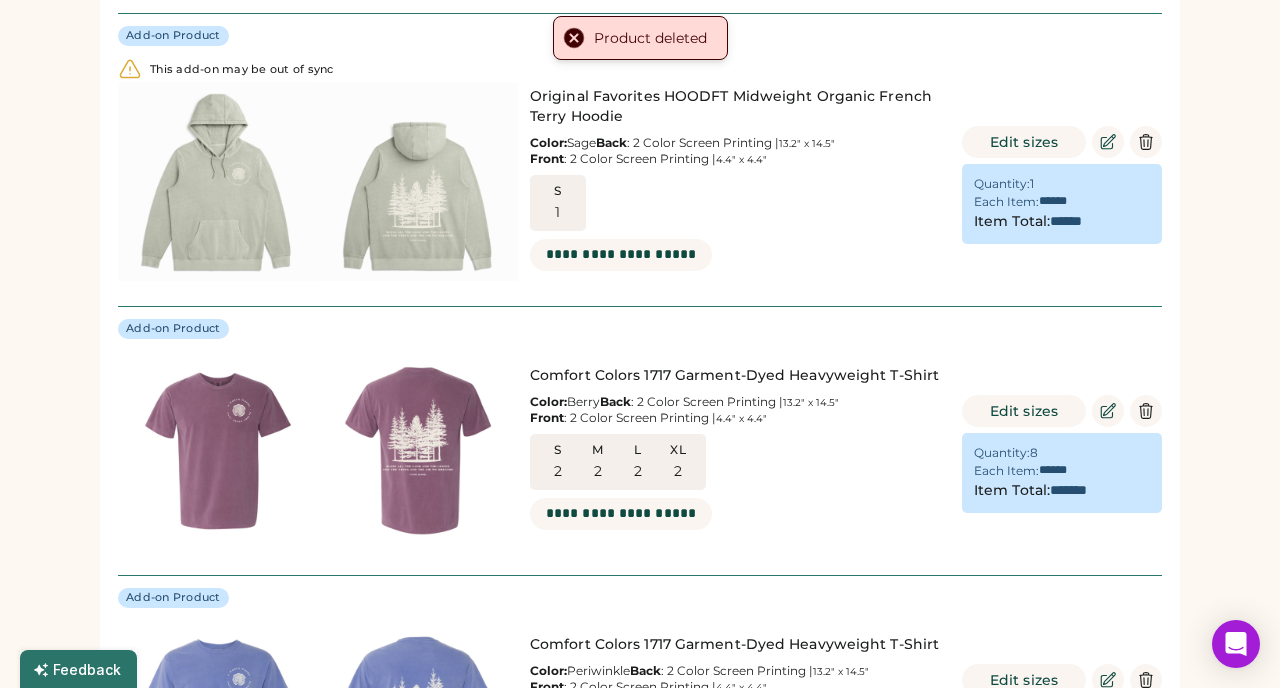 scroll, scrollTop: 1386, scrollLeft: 0, axis: vertical 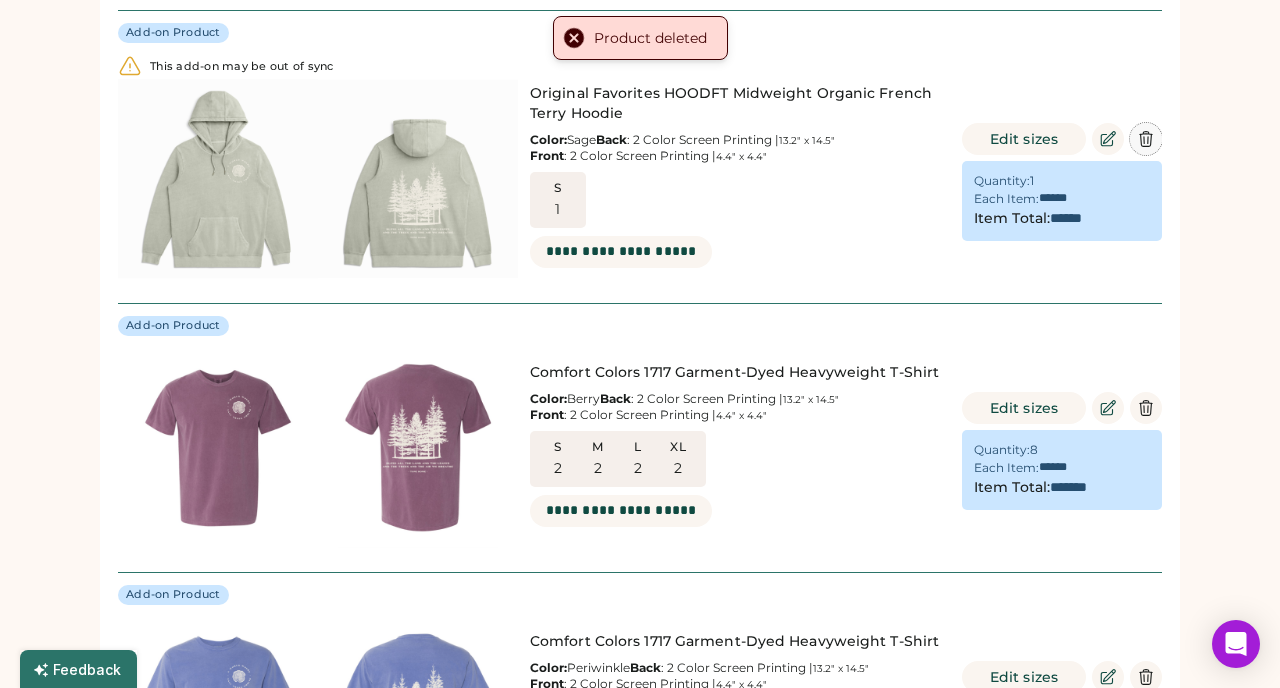click 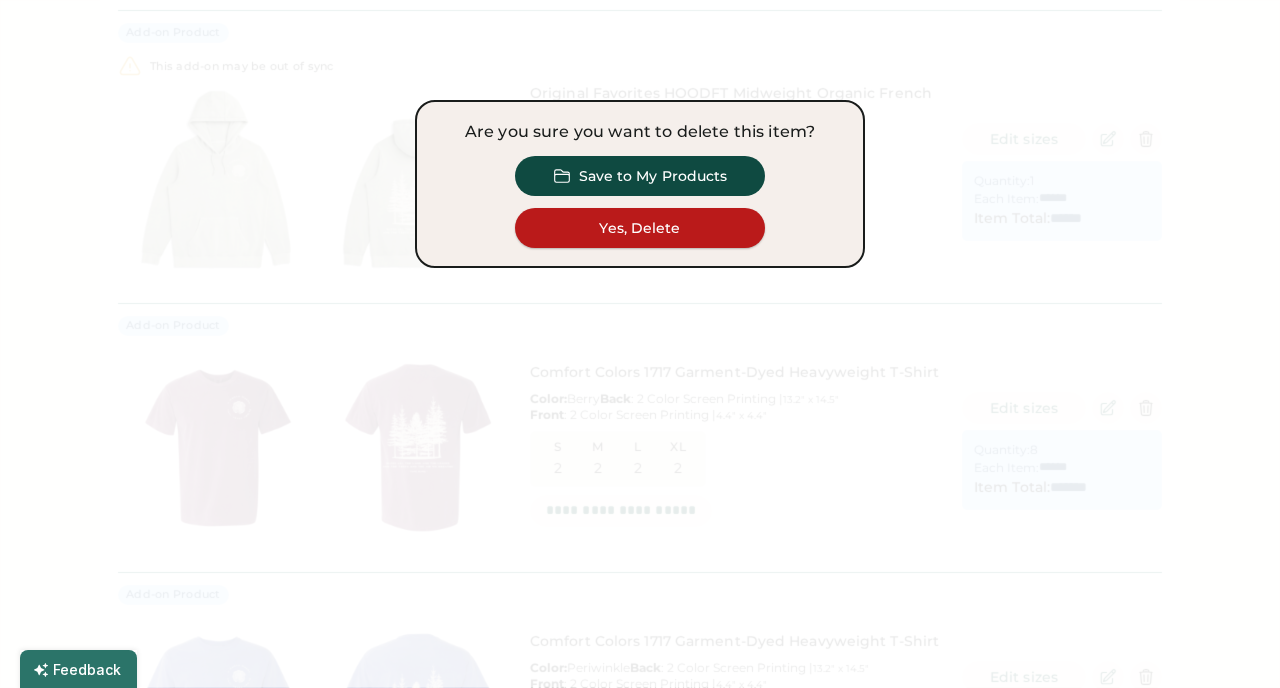 click on "Yes, Delete" at bounding box center (640, 228) 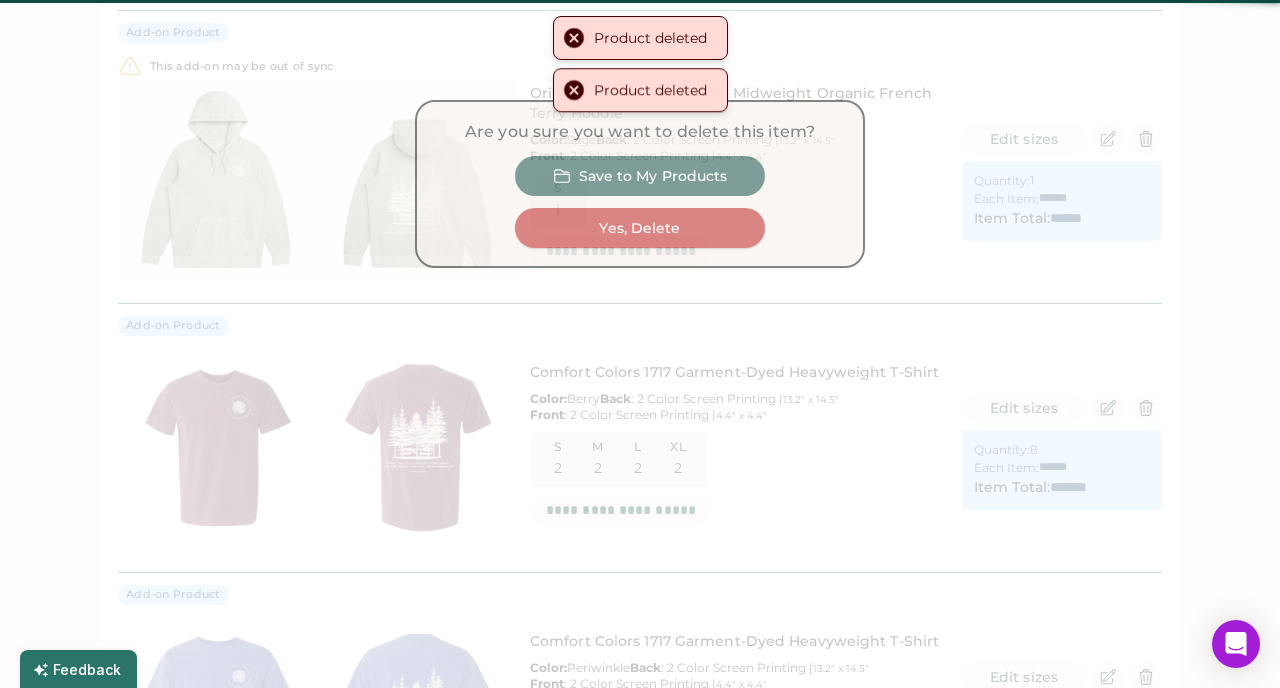 type on "*****" 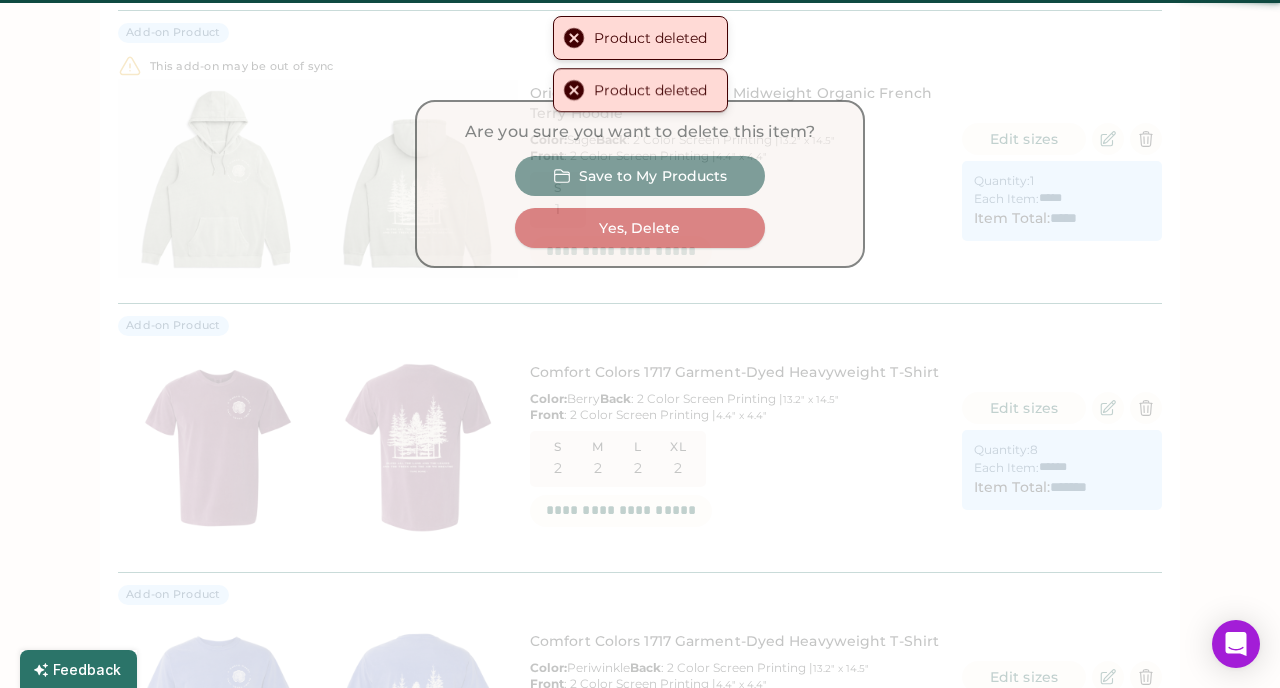 type on "******" 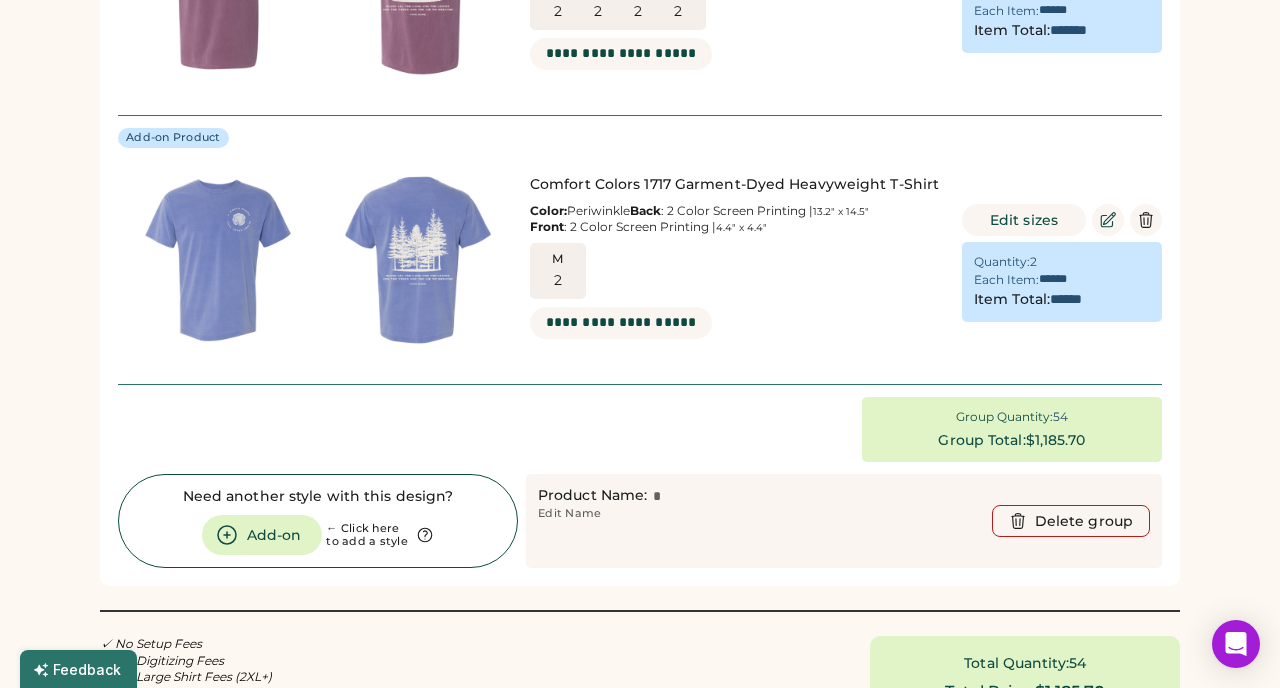 scroll, scrollTop: 1551, scrollLeft: 0, axis: vertical 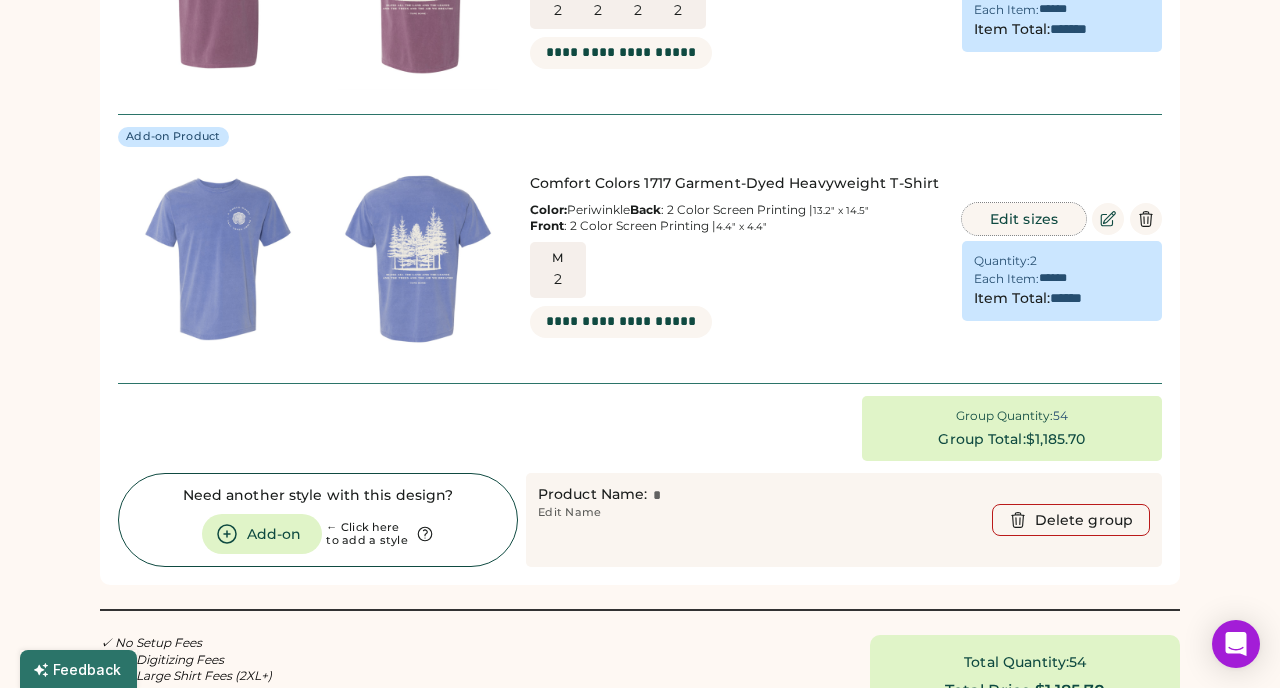 click on "Edit sizes" at bounding box center (1024, 219) 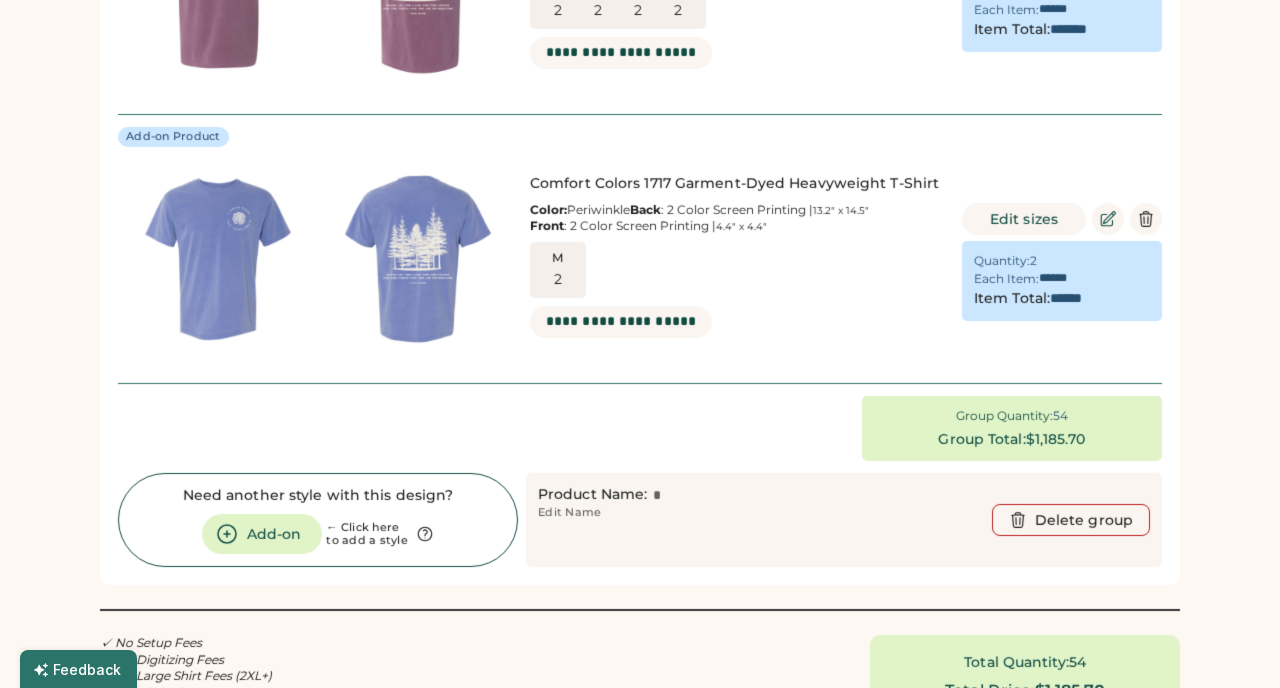 type 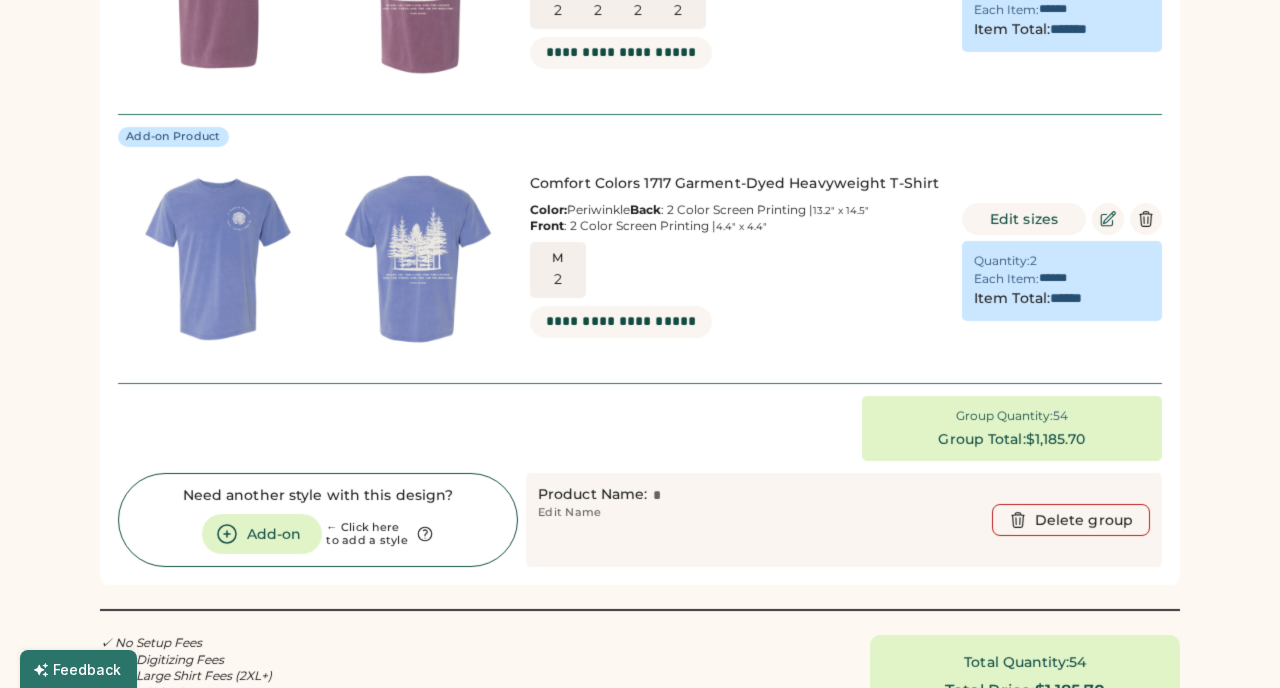 type 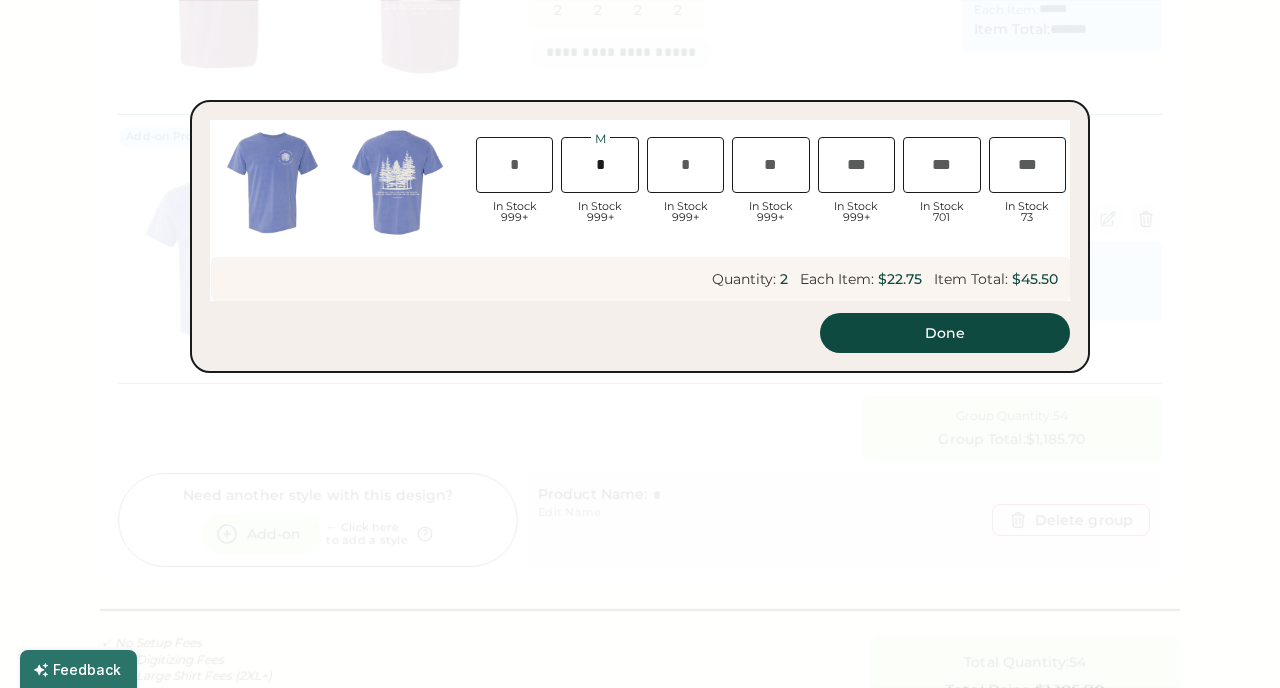 click at bounding box center [685, 165] 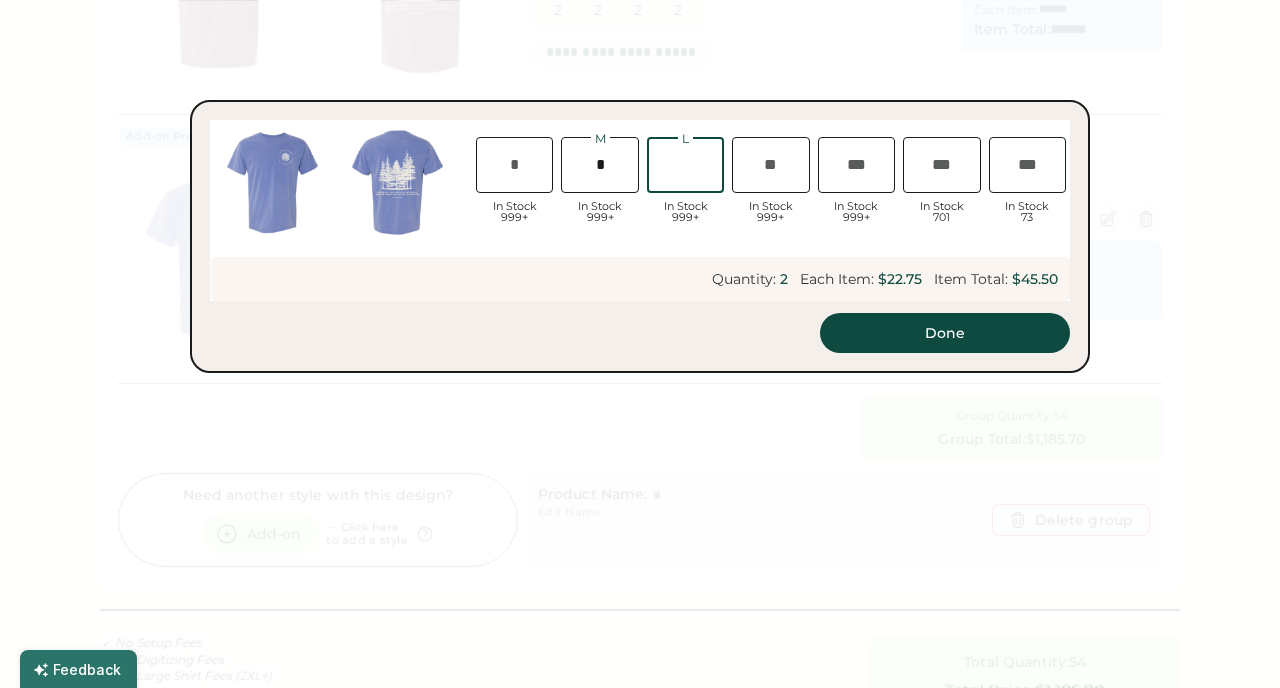 type on "*" 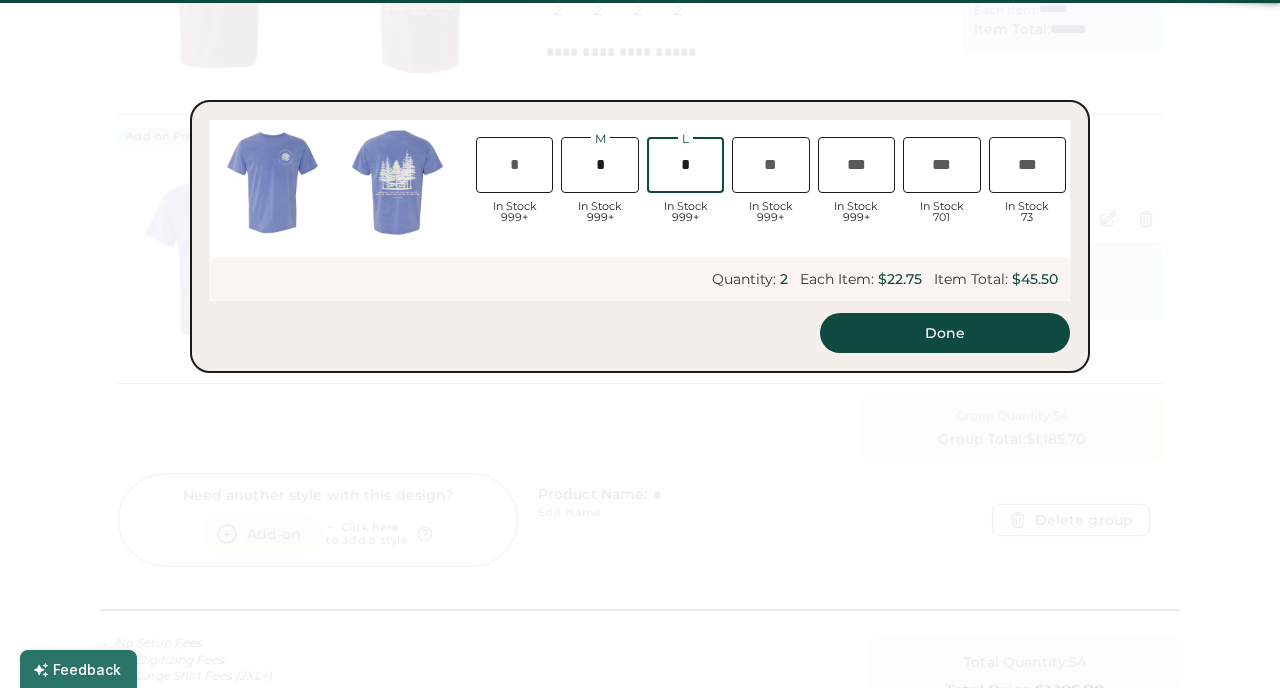 type on "*" 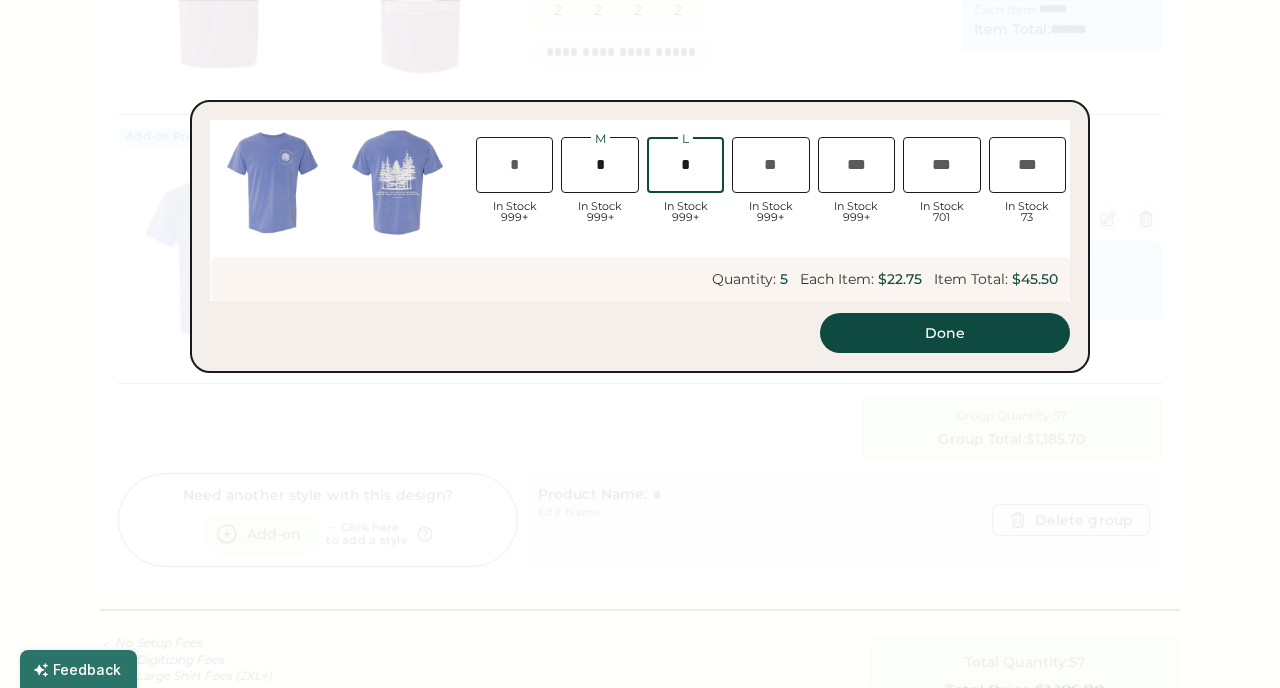 type on "*******" 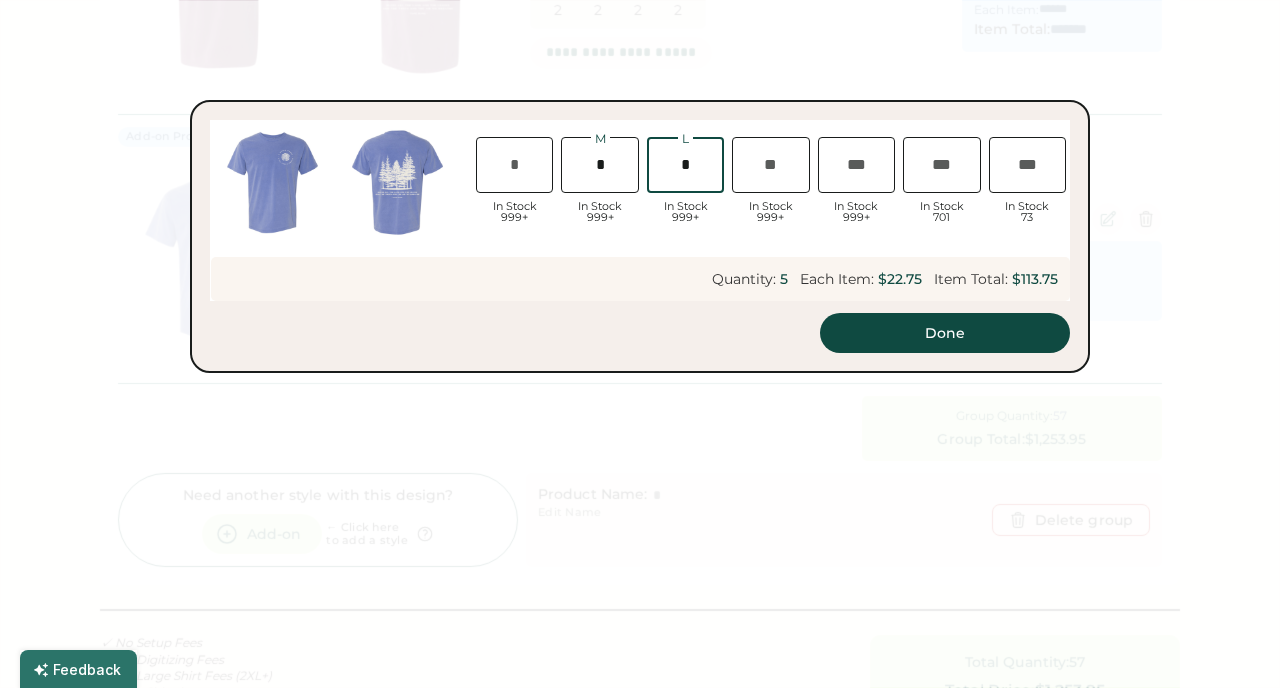 type on "*" 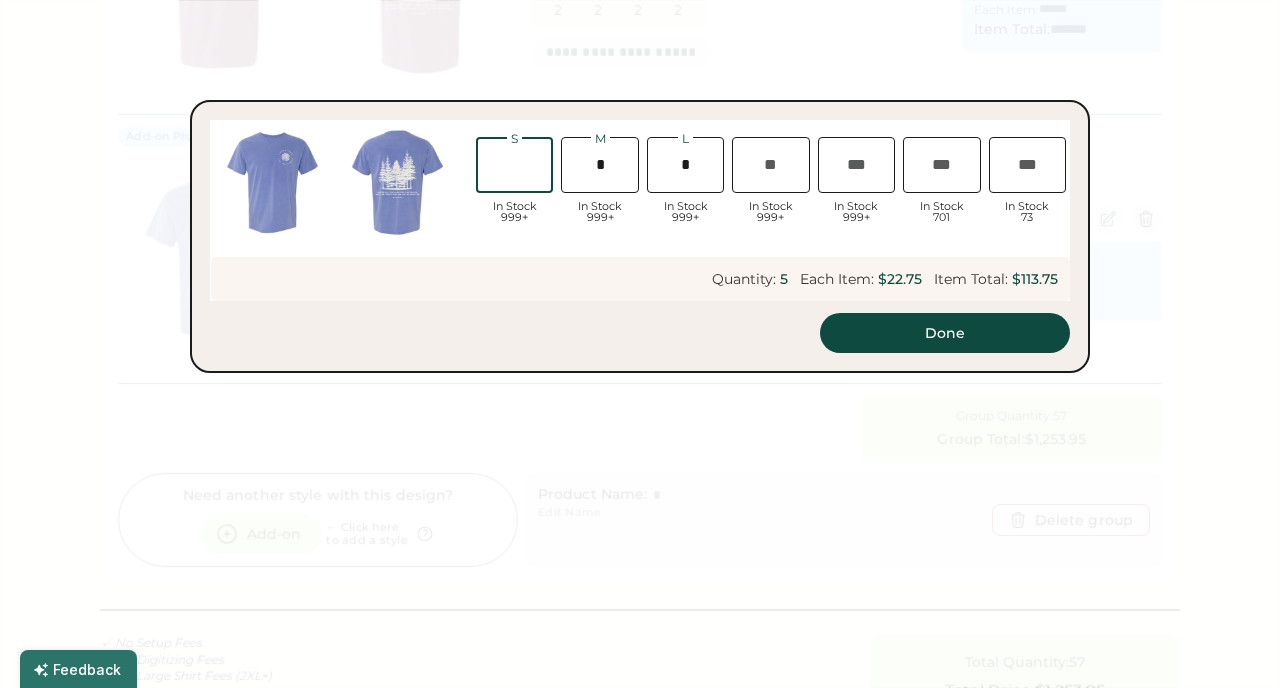 type on "*" 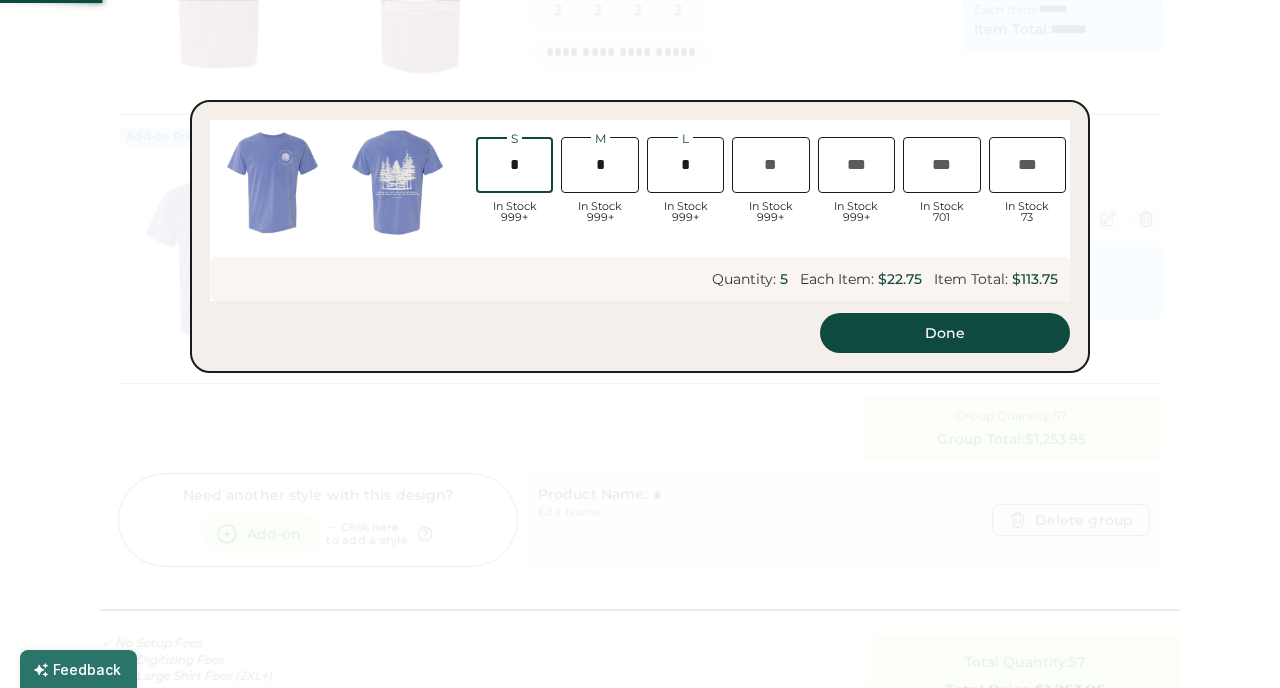 type on "*" 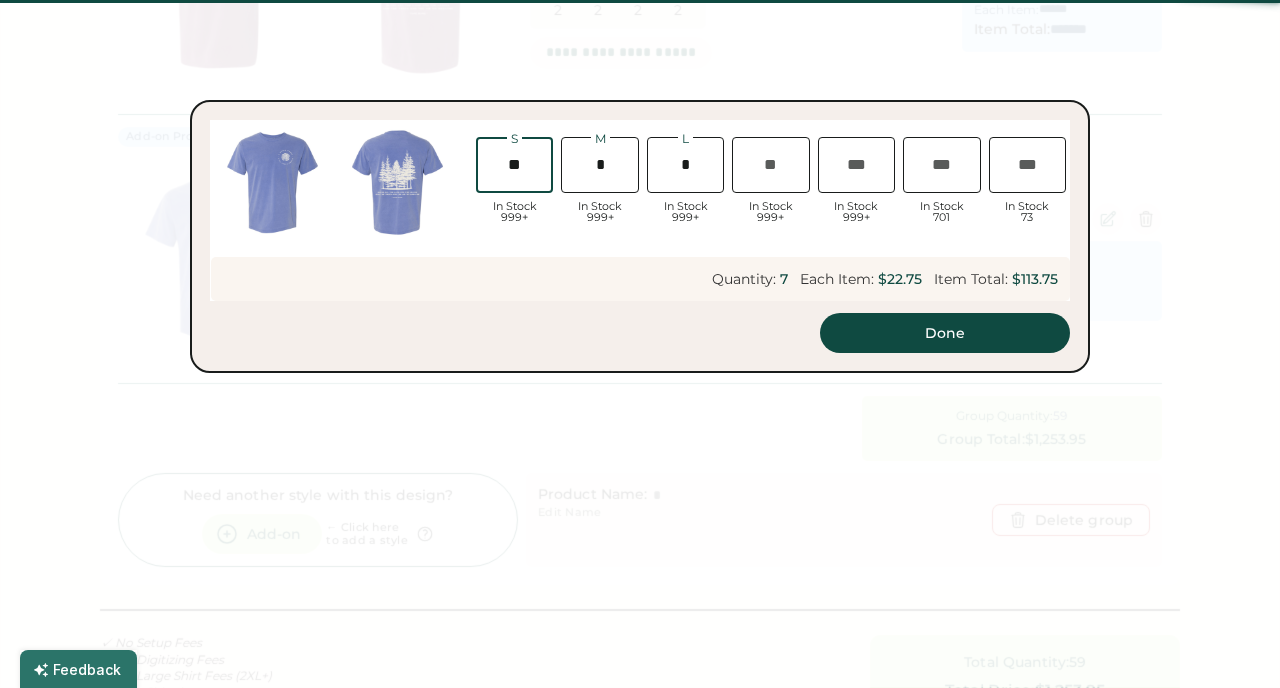 type on "*******" 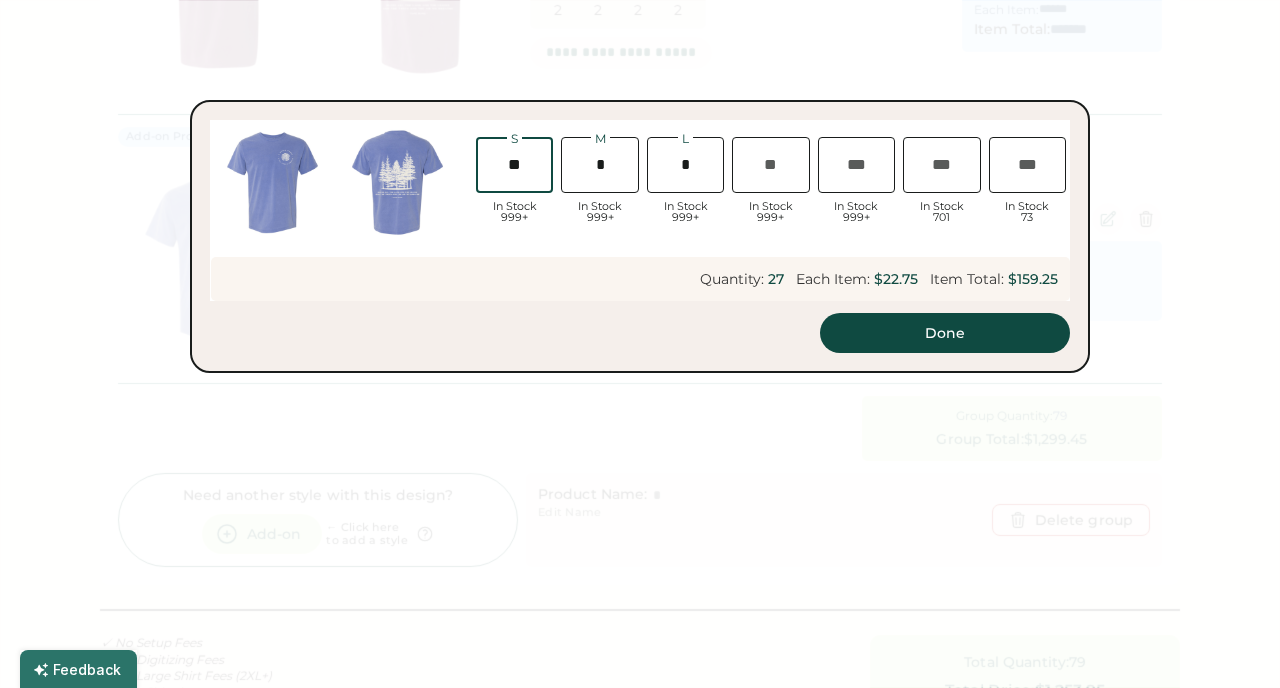 type on "*******" 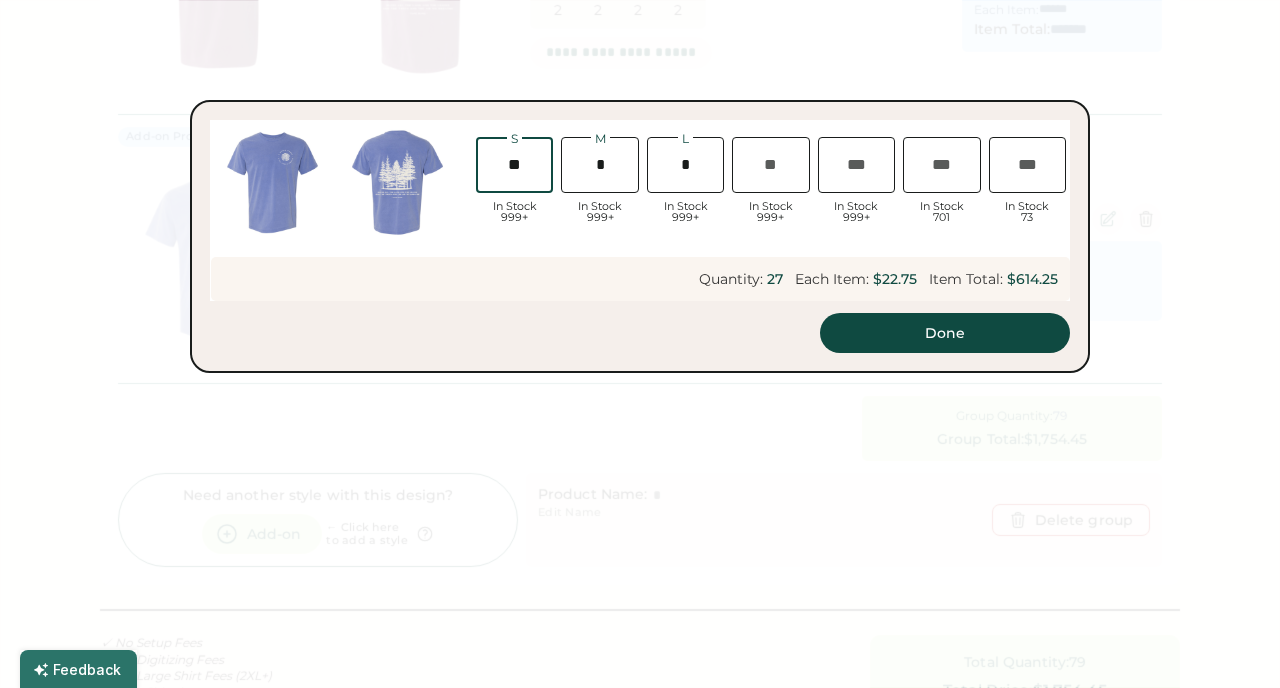 type on "**" 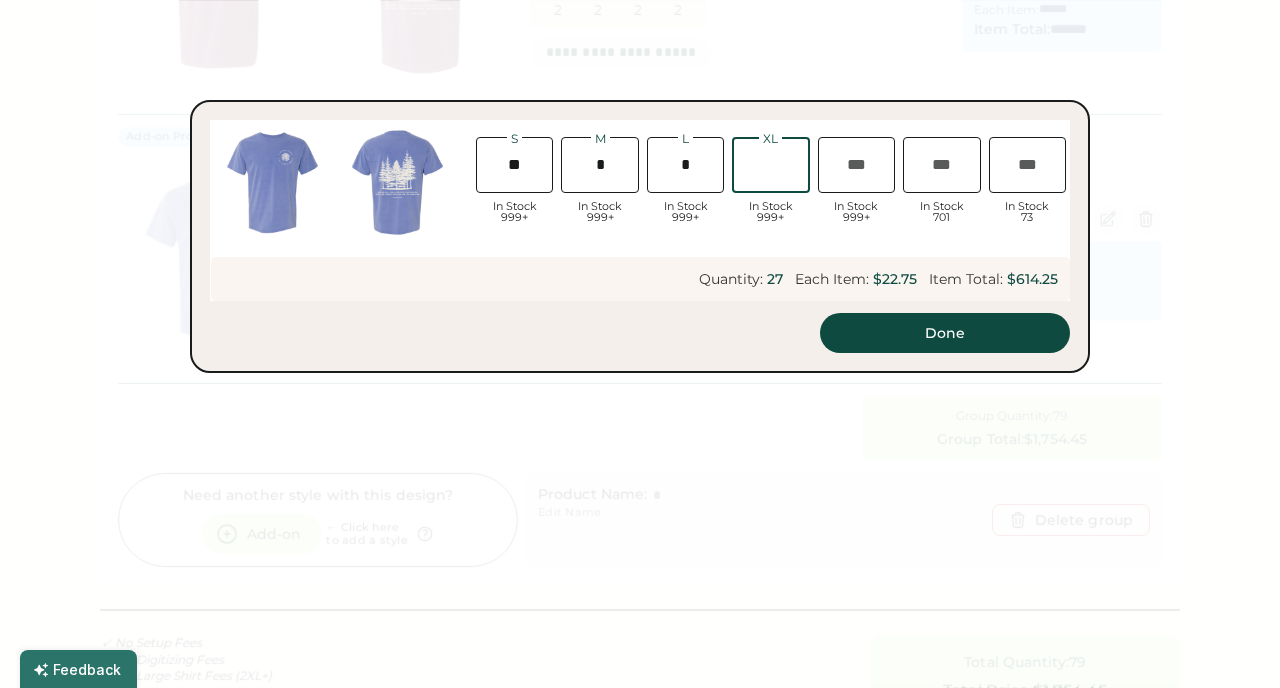 type on "*" 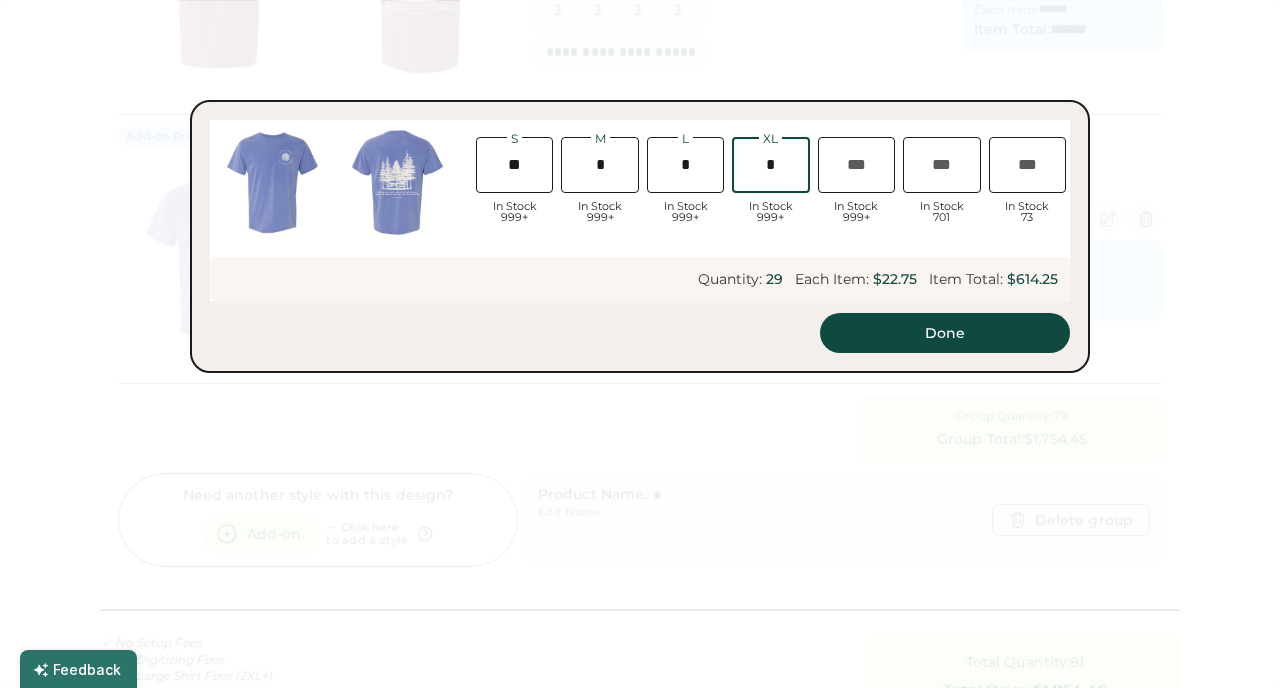 type on "**" 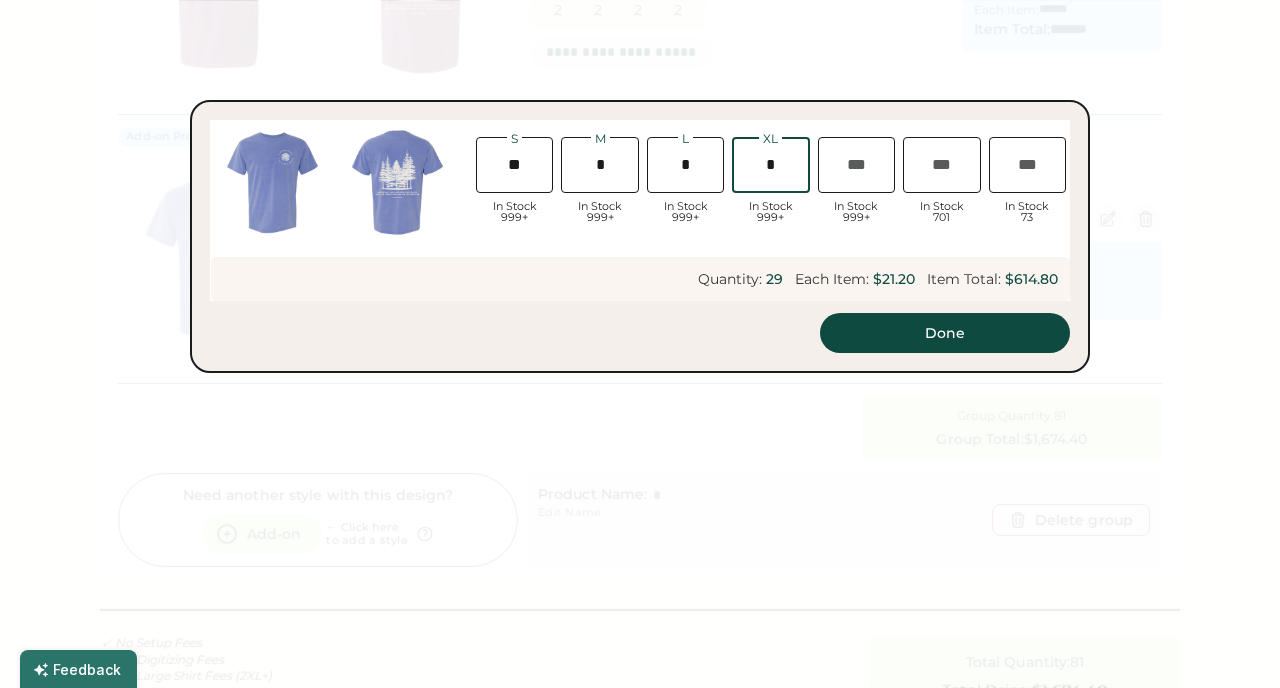type on "*" 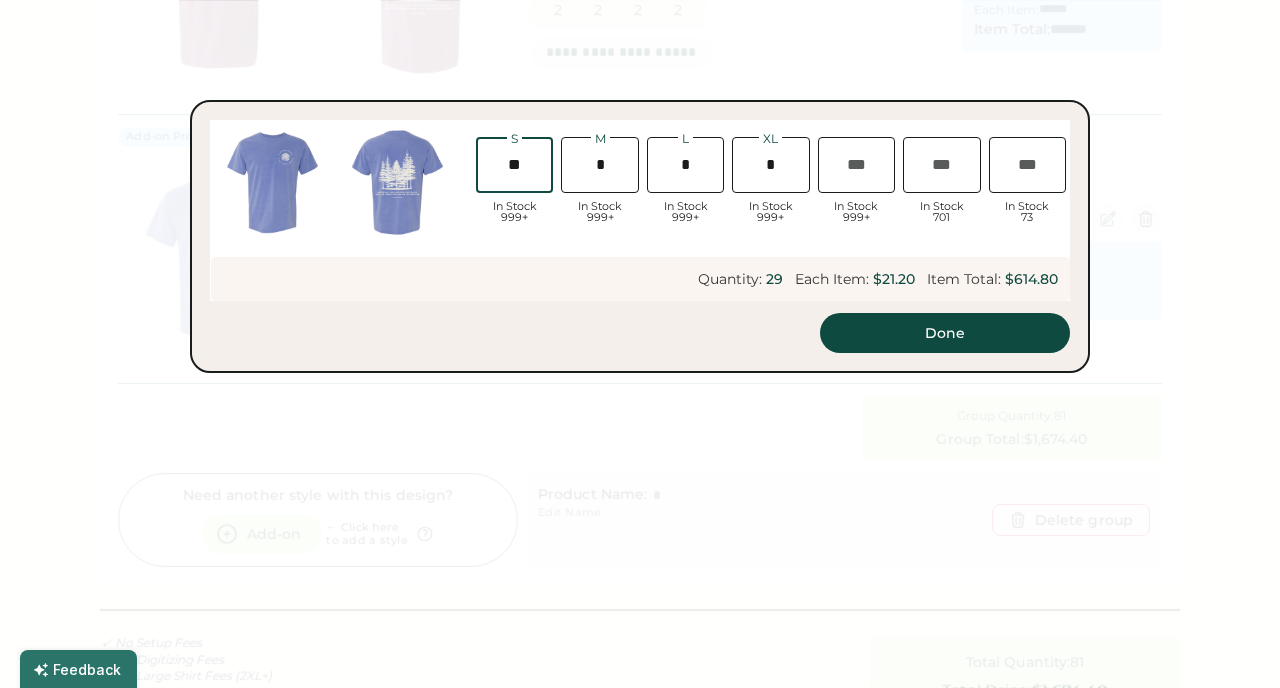 type on "*" 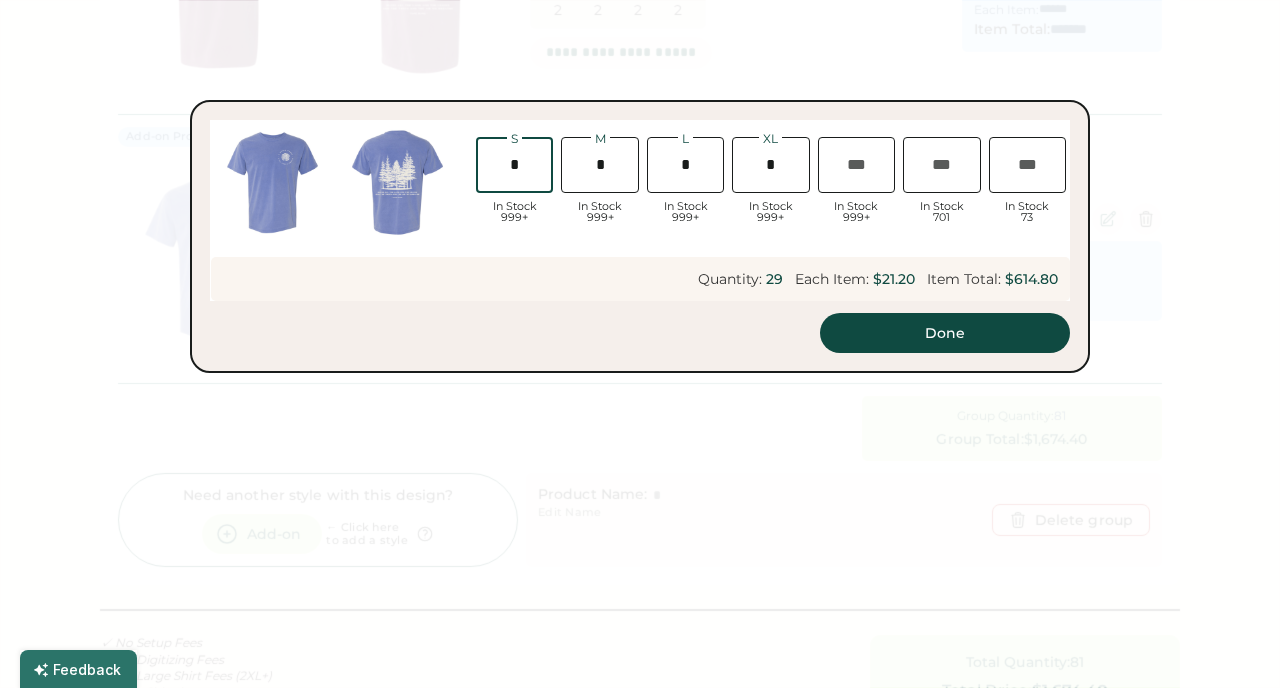 type on "*" 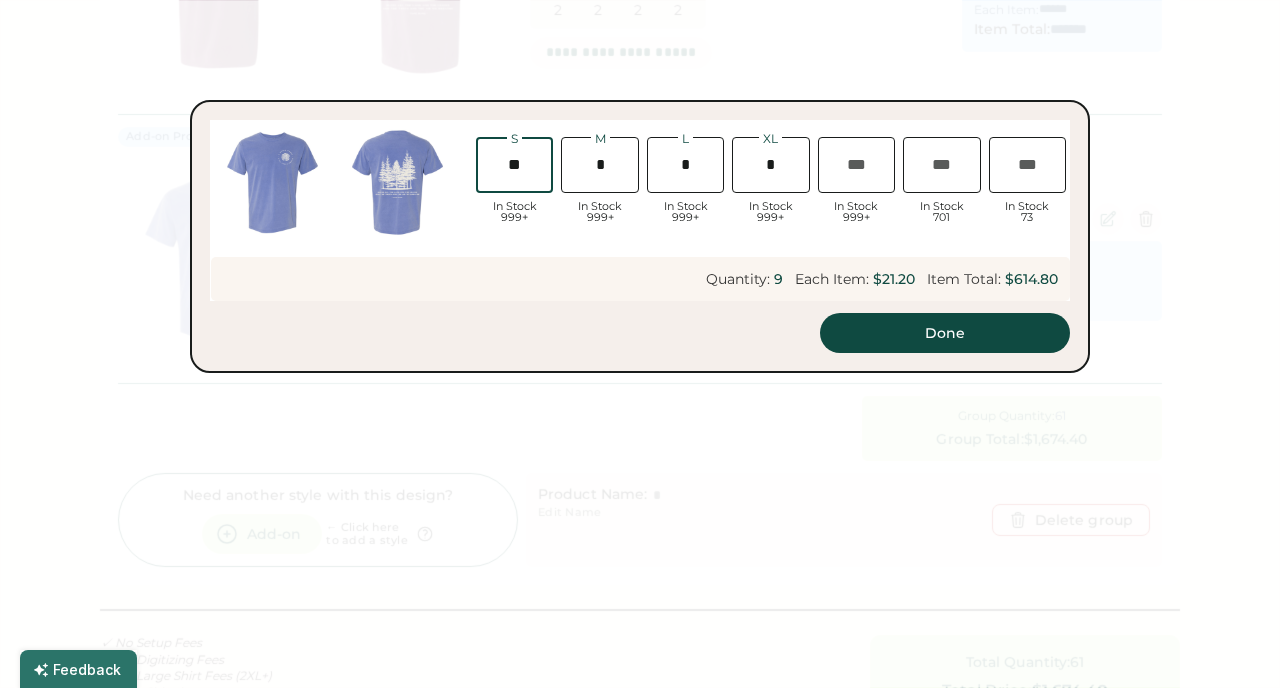 type on "******" 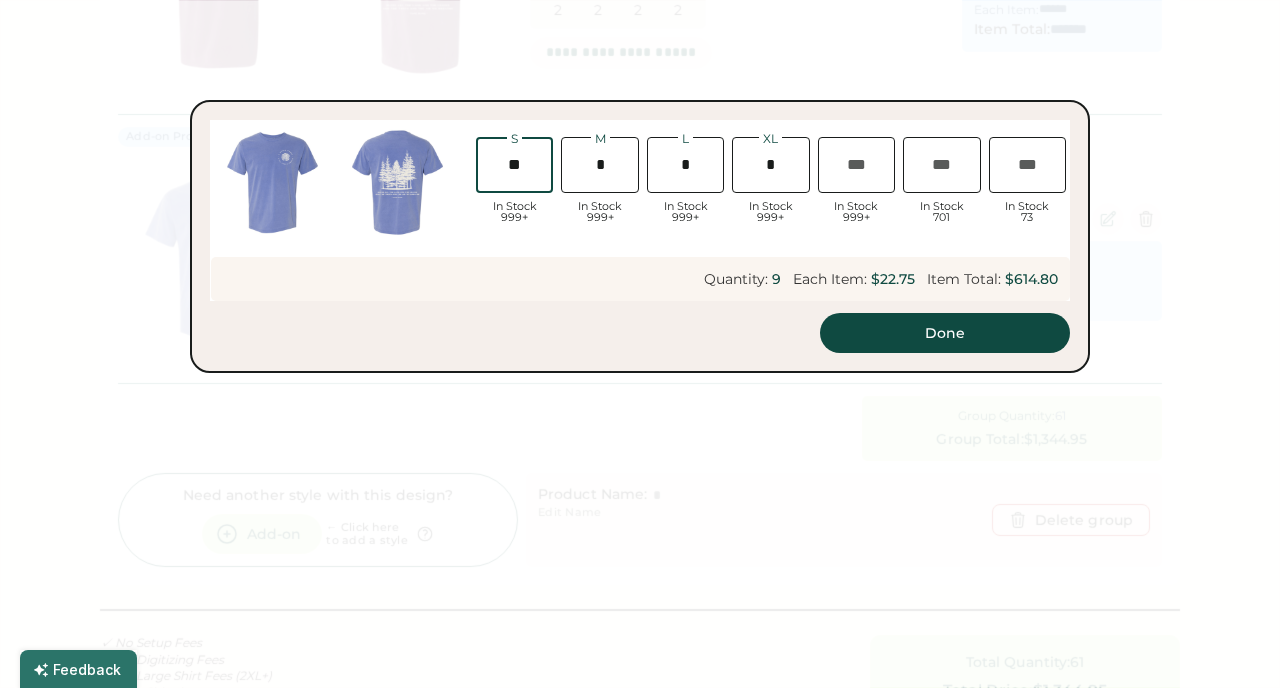 type on "******" 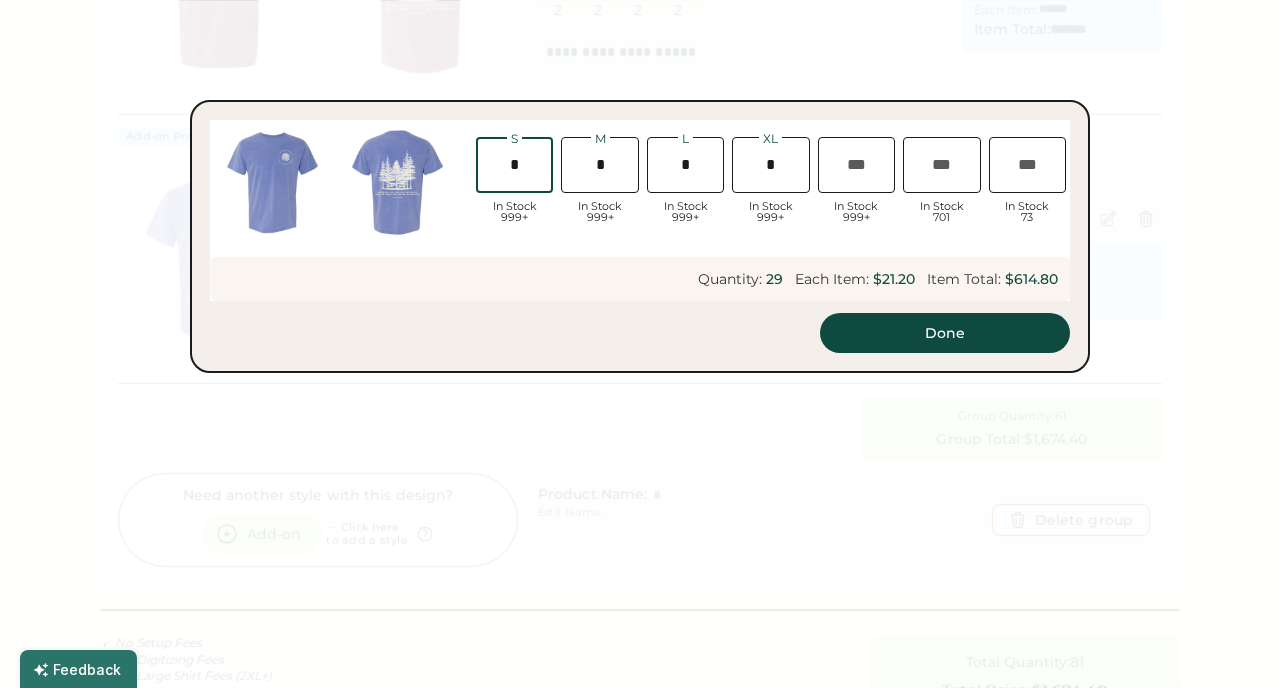 type on "******" 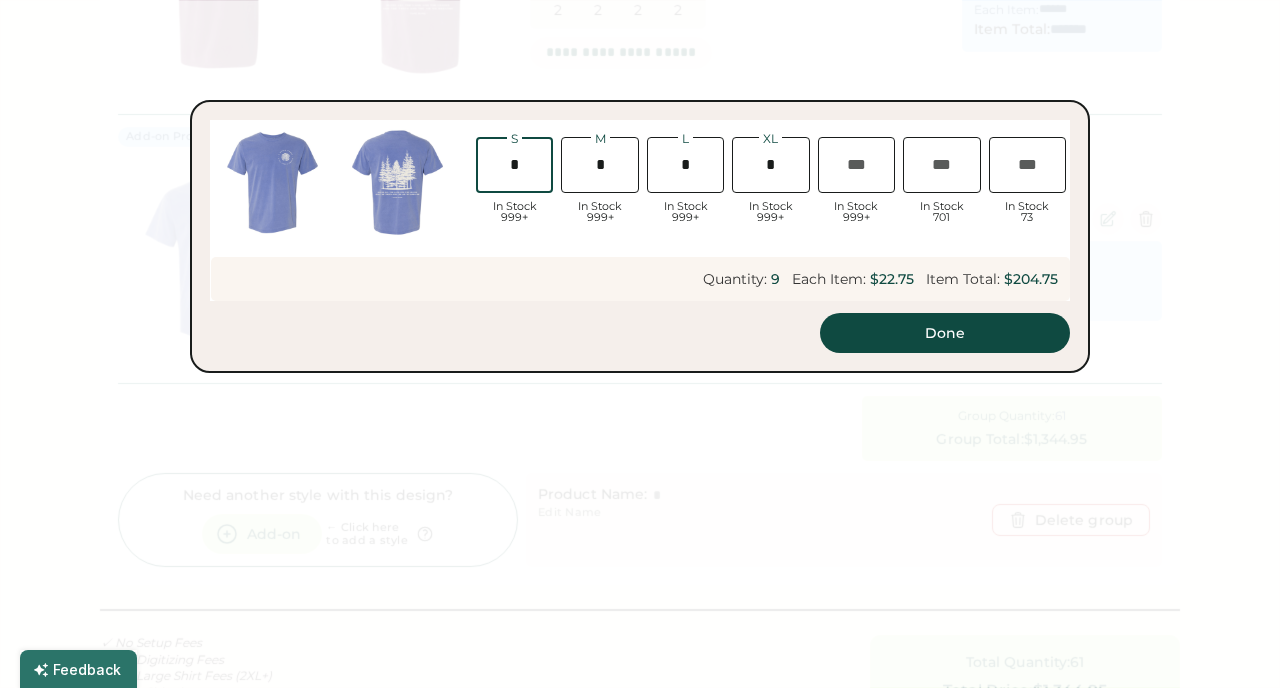 type on "*" 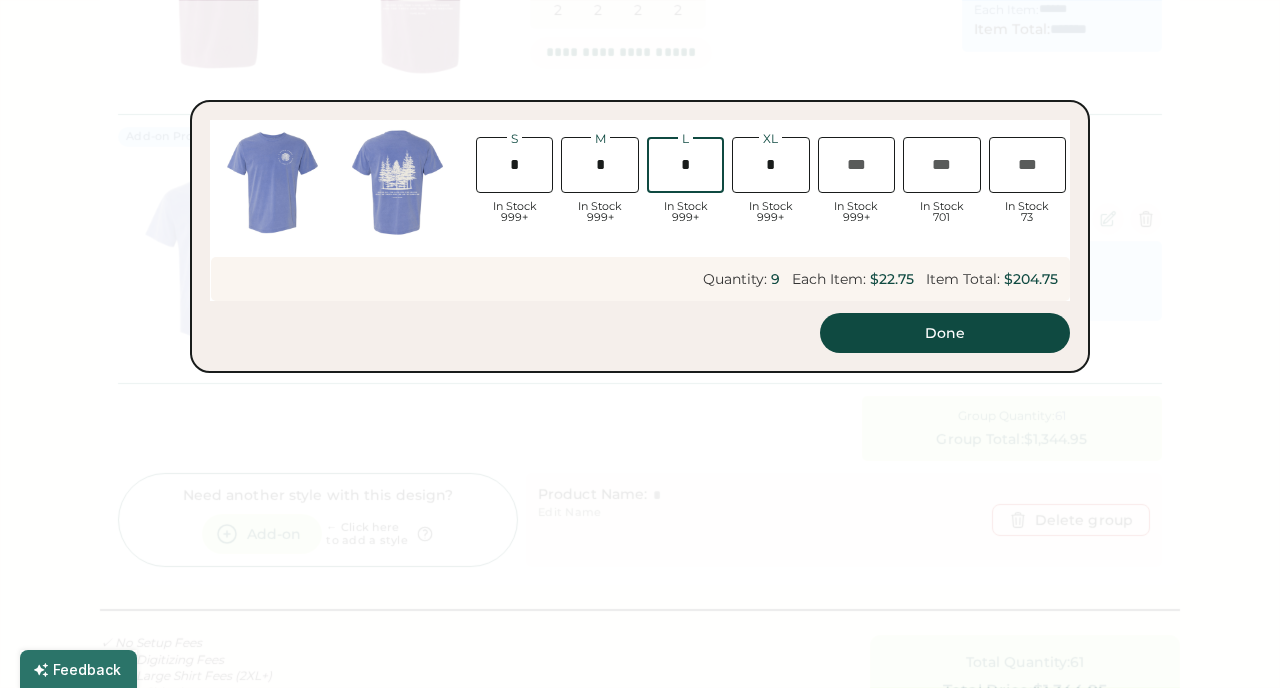 type 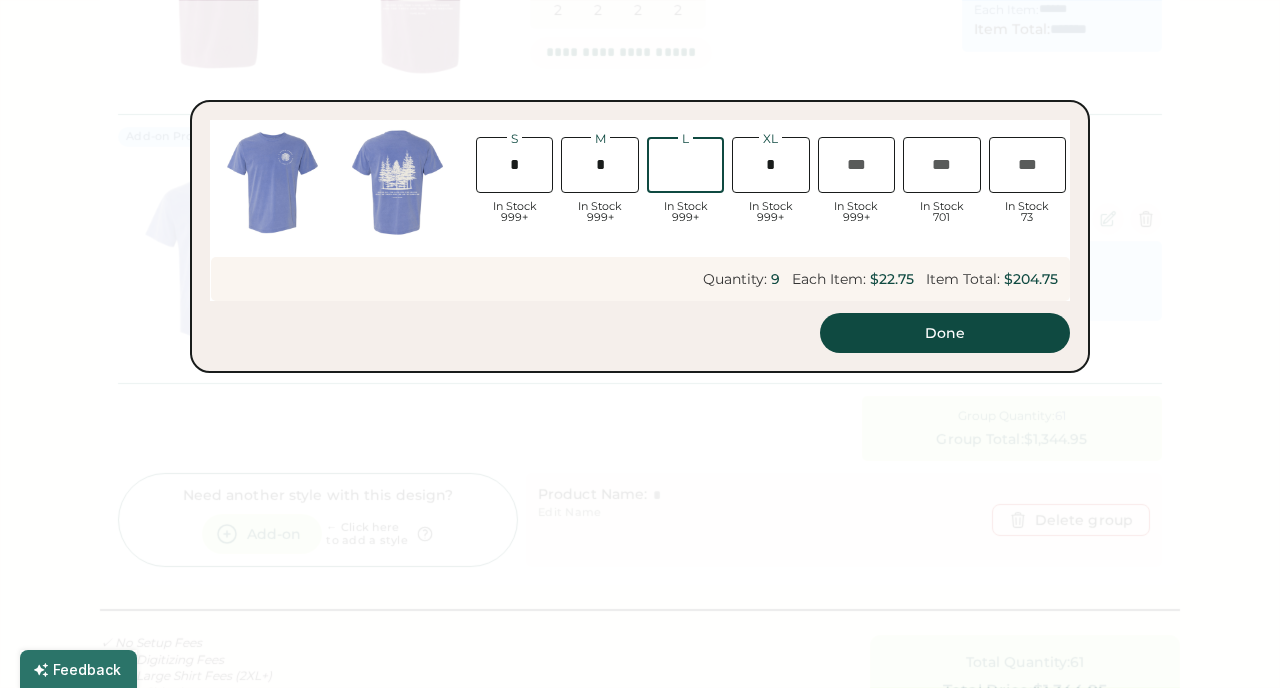 type on "*" 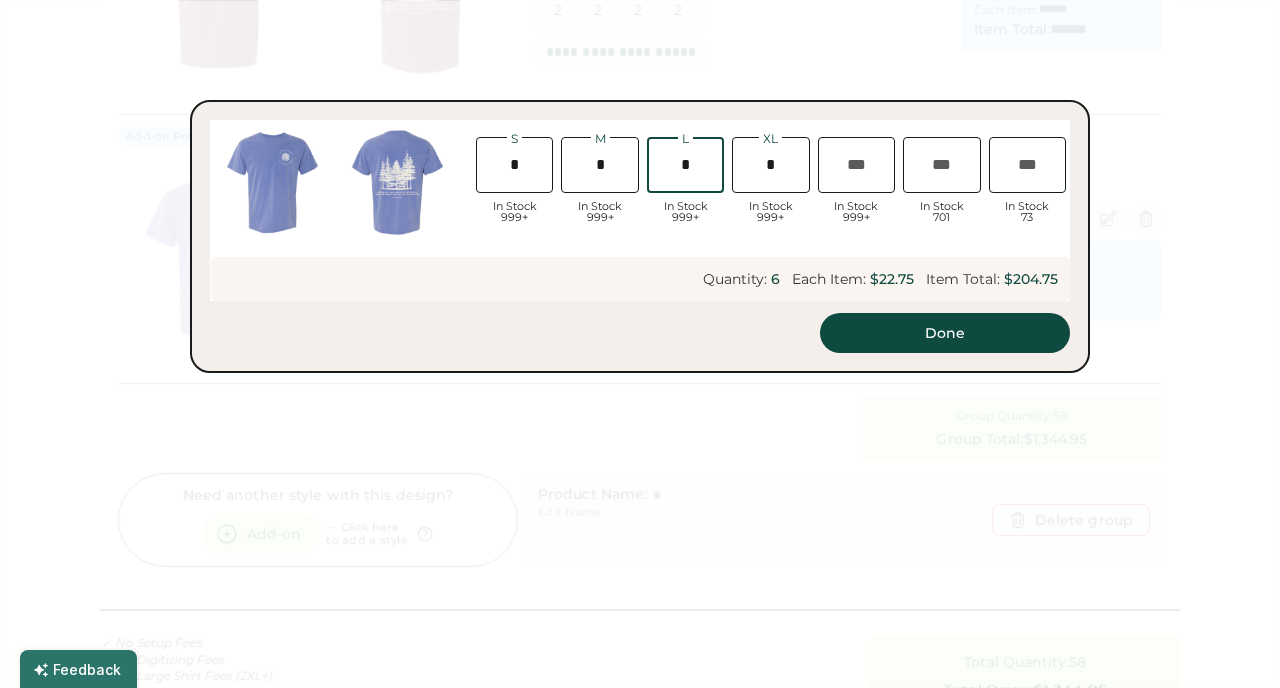 type on "*" 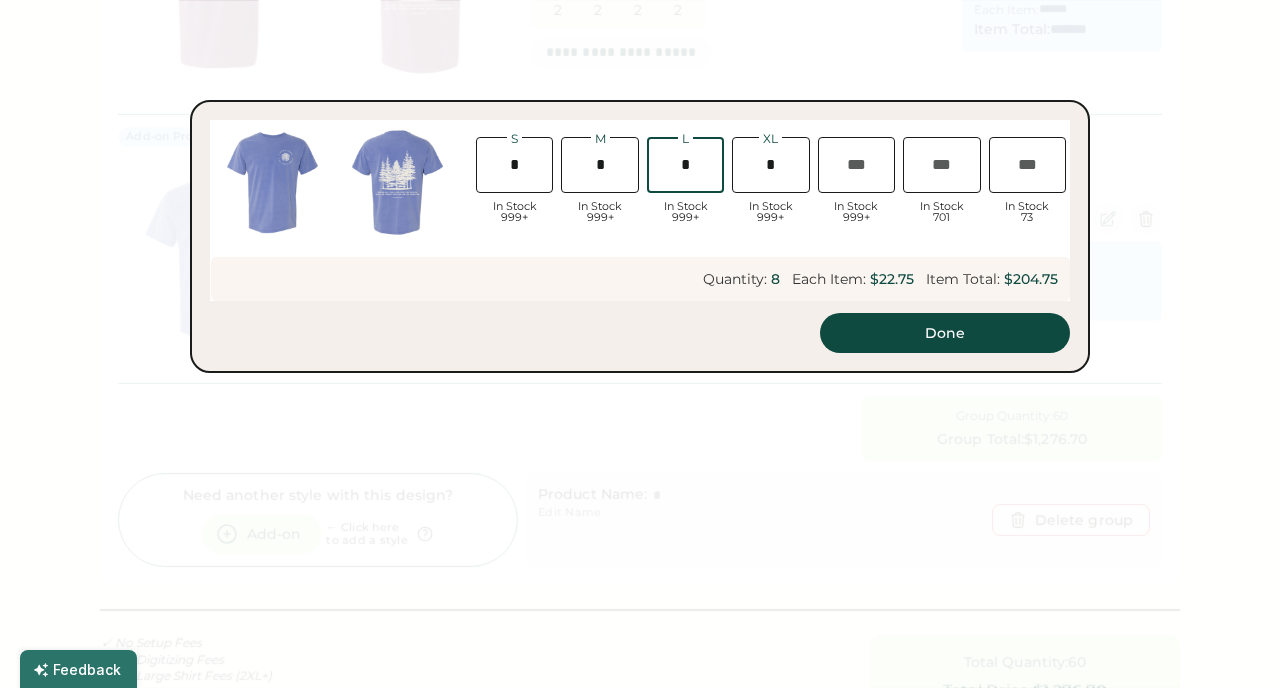 type on "*******" 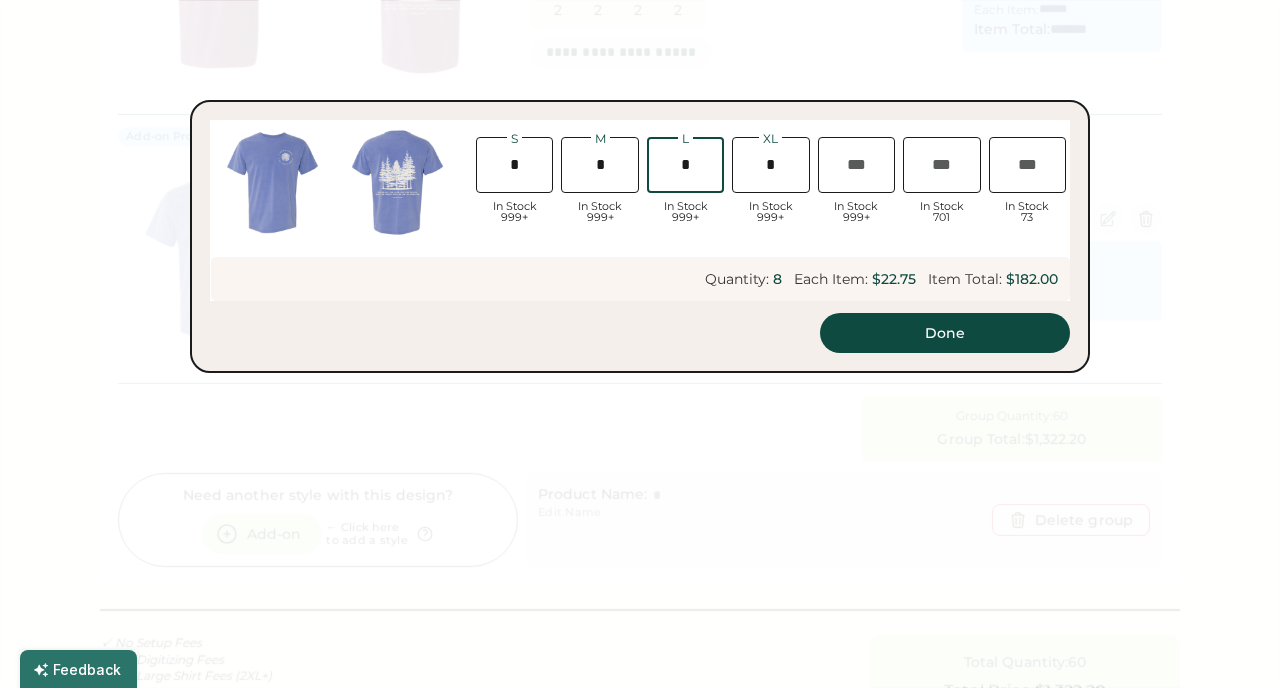 type on "*" 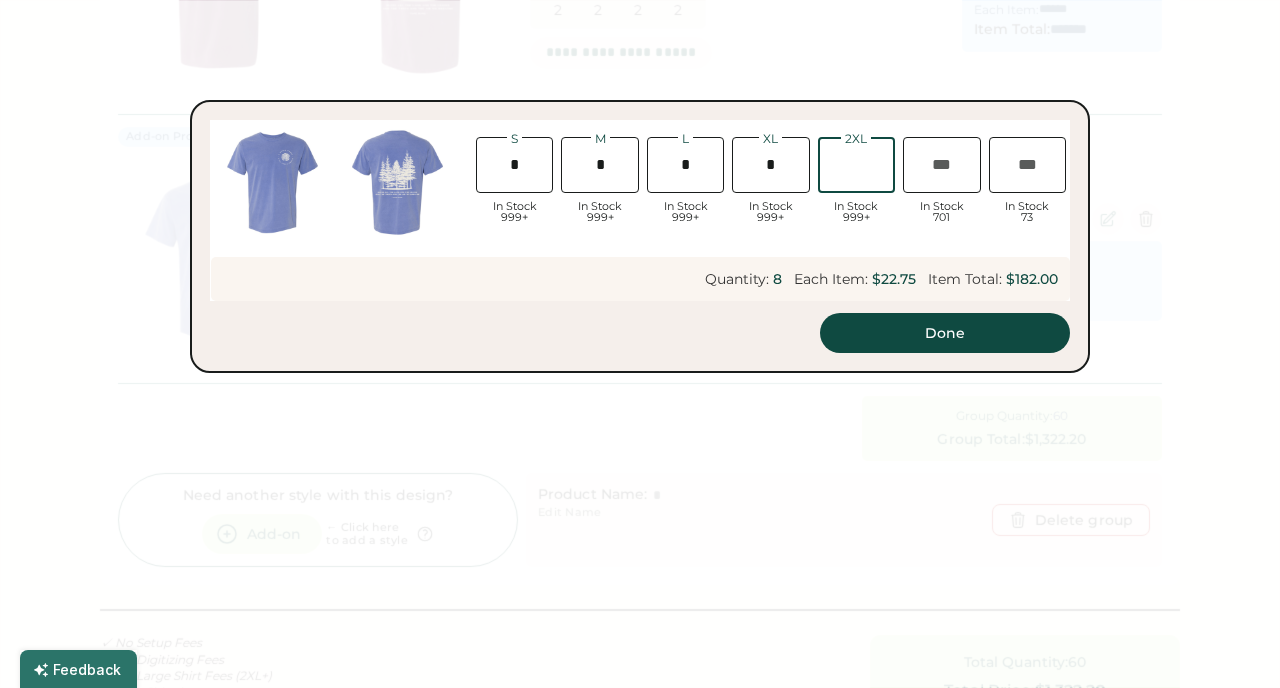 type on "*" 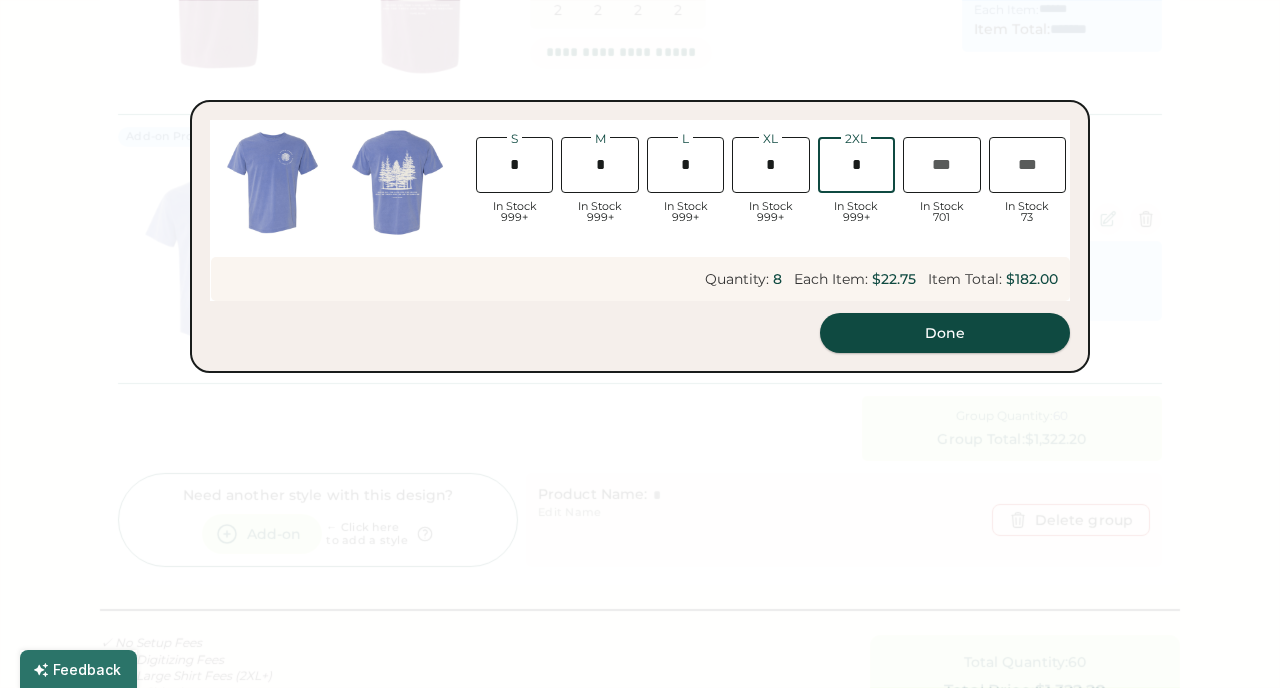 type on "**" 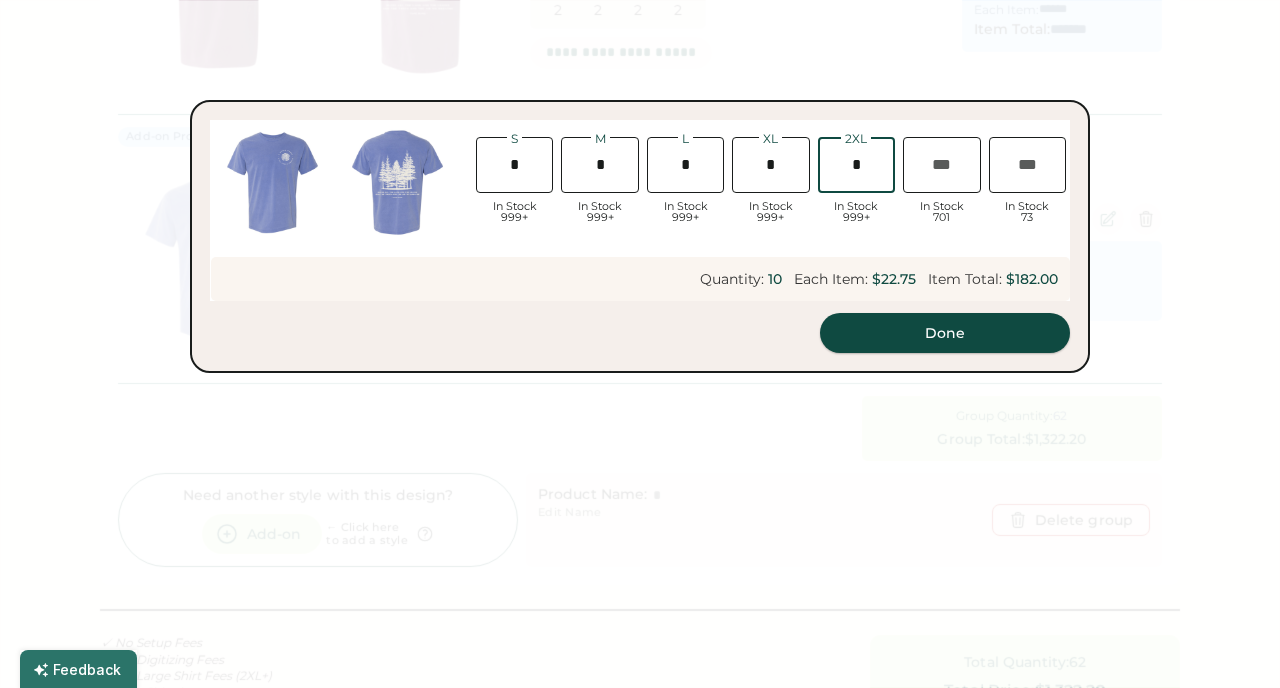 type on "*******" 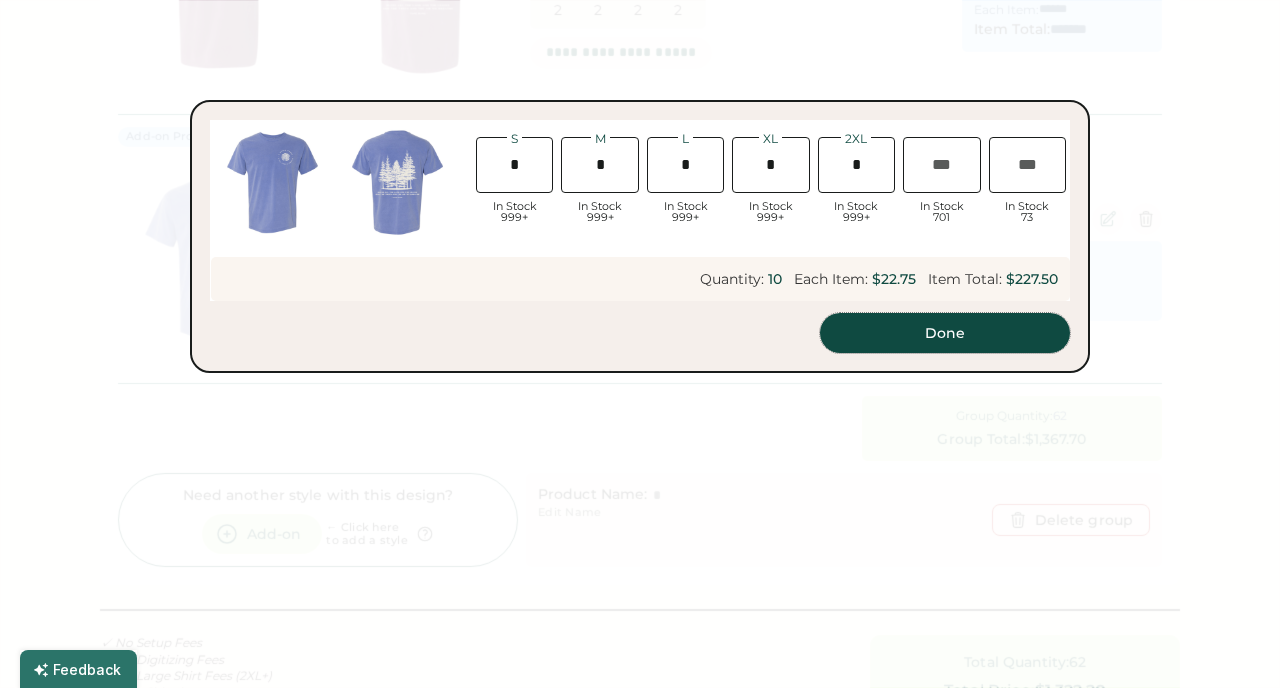 click on "Done" at bounding box center (945, 333) 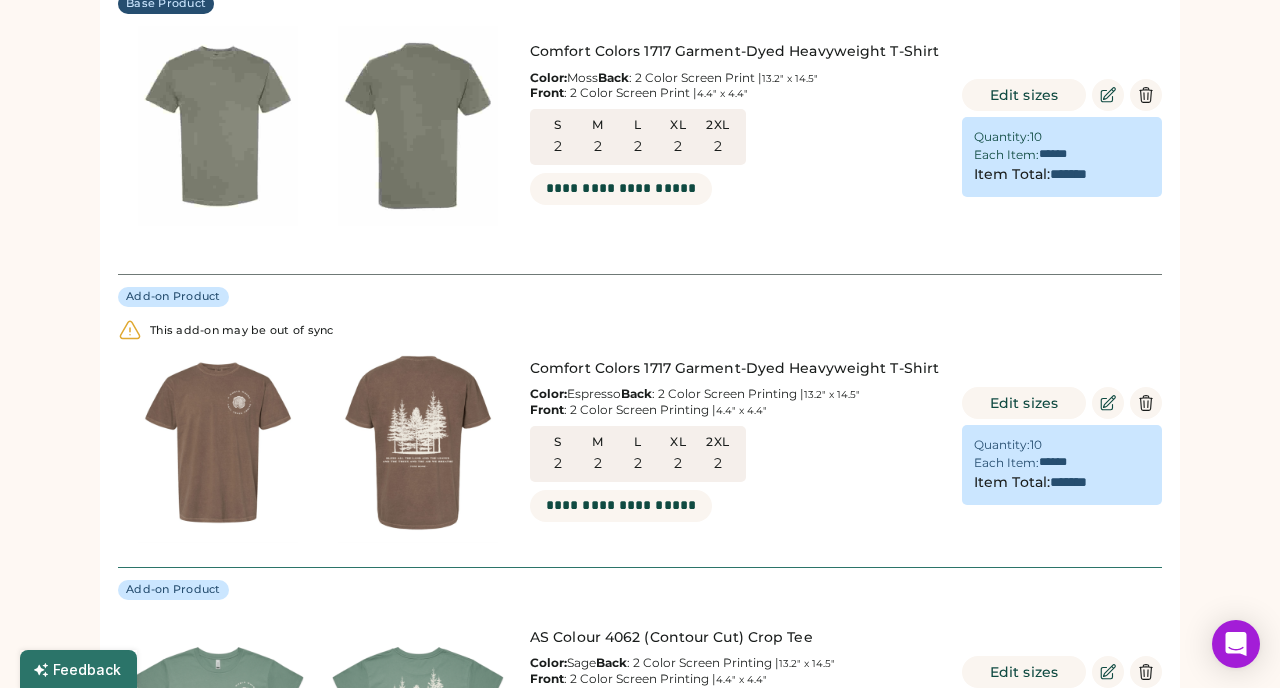 scroll, scrollTop: 205, scrollLeft: 0, axis: vertical 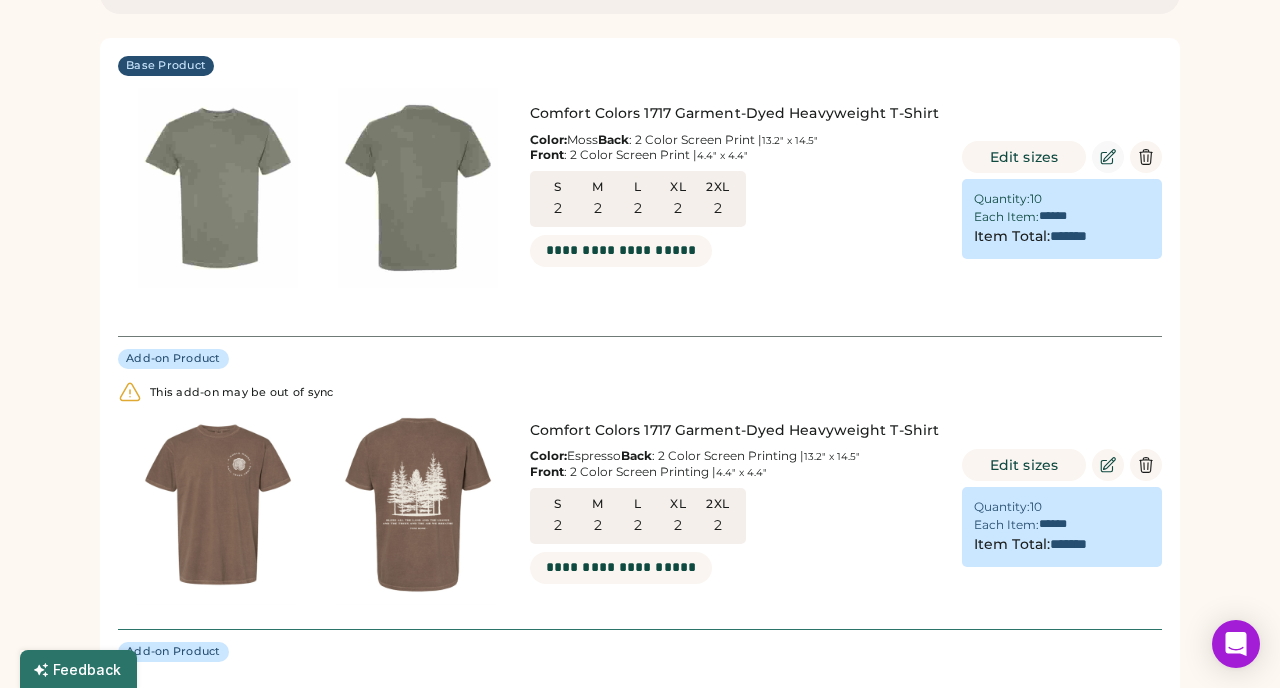 click 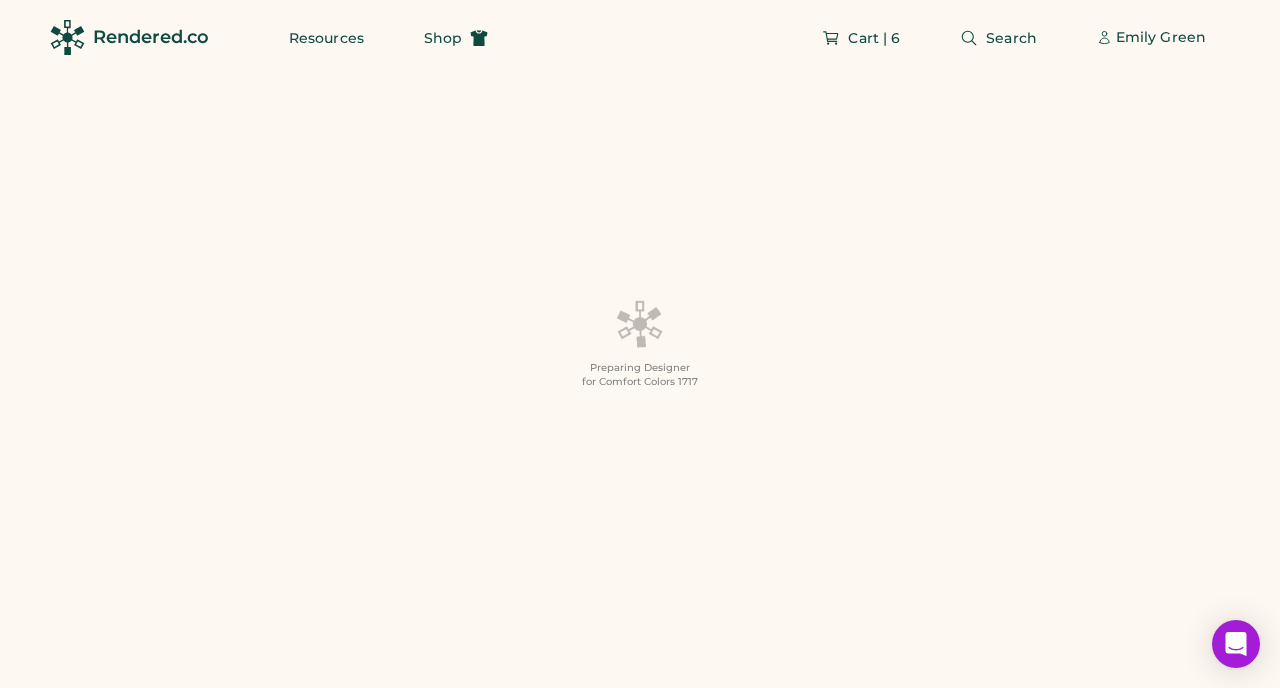 scroll, scrollTop: 0, scrollLeft: 0, axis: both 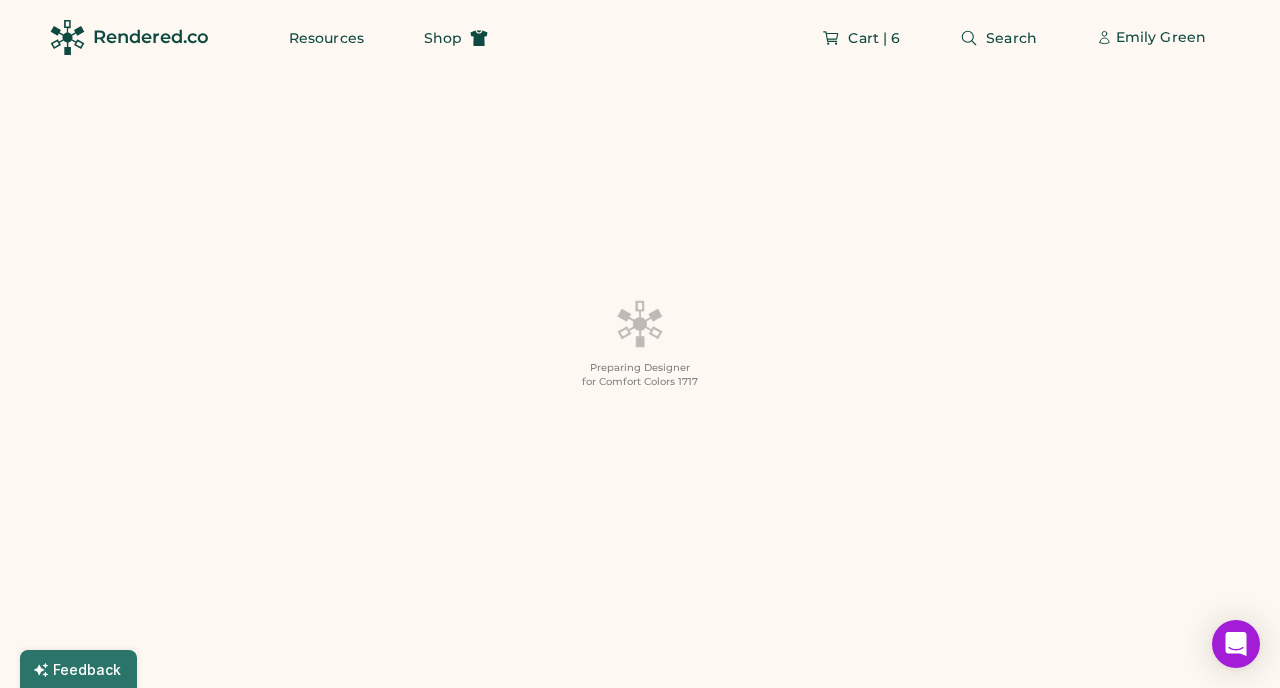 type on "*" 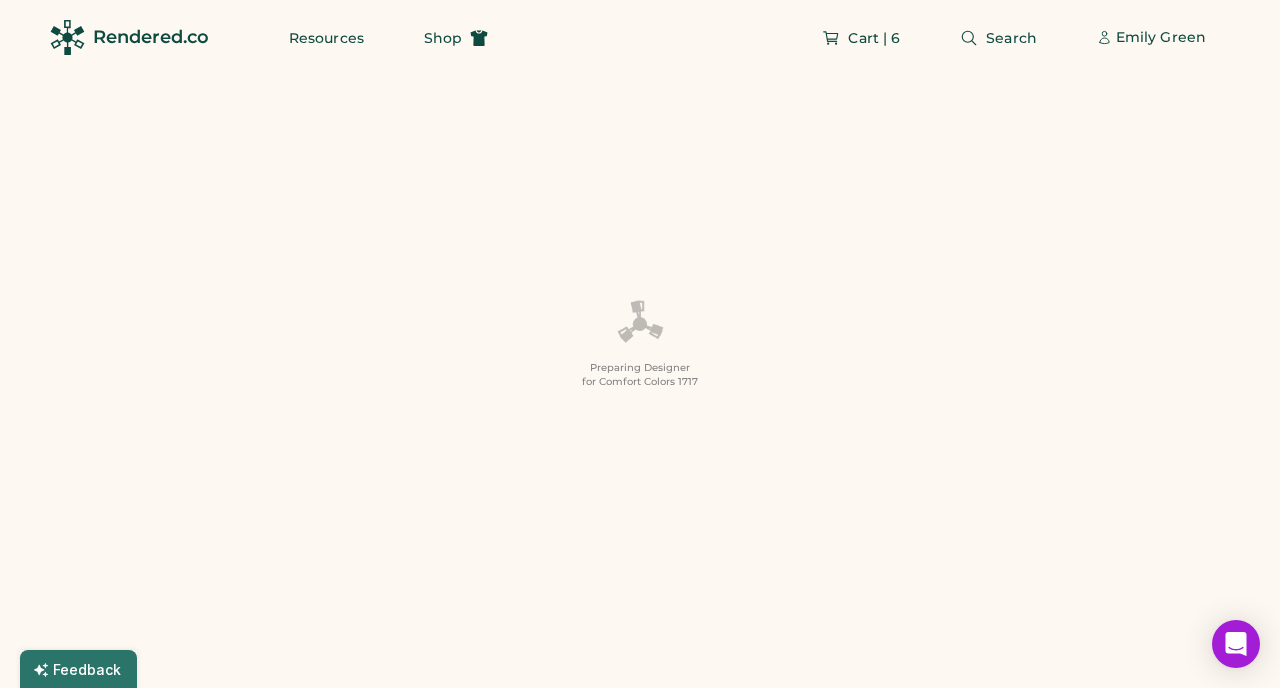 type on "*" 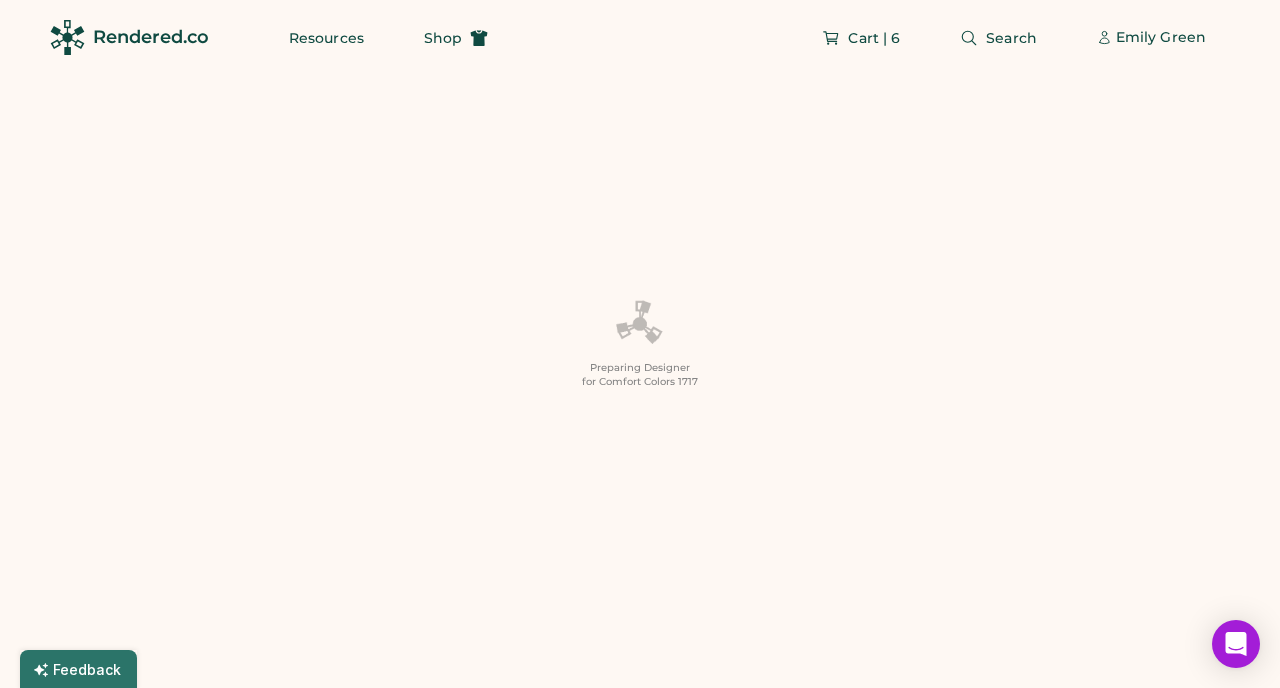 type on "*" 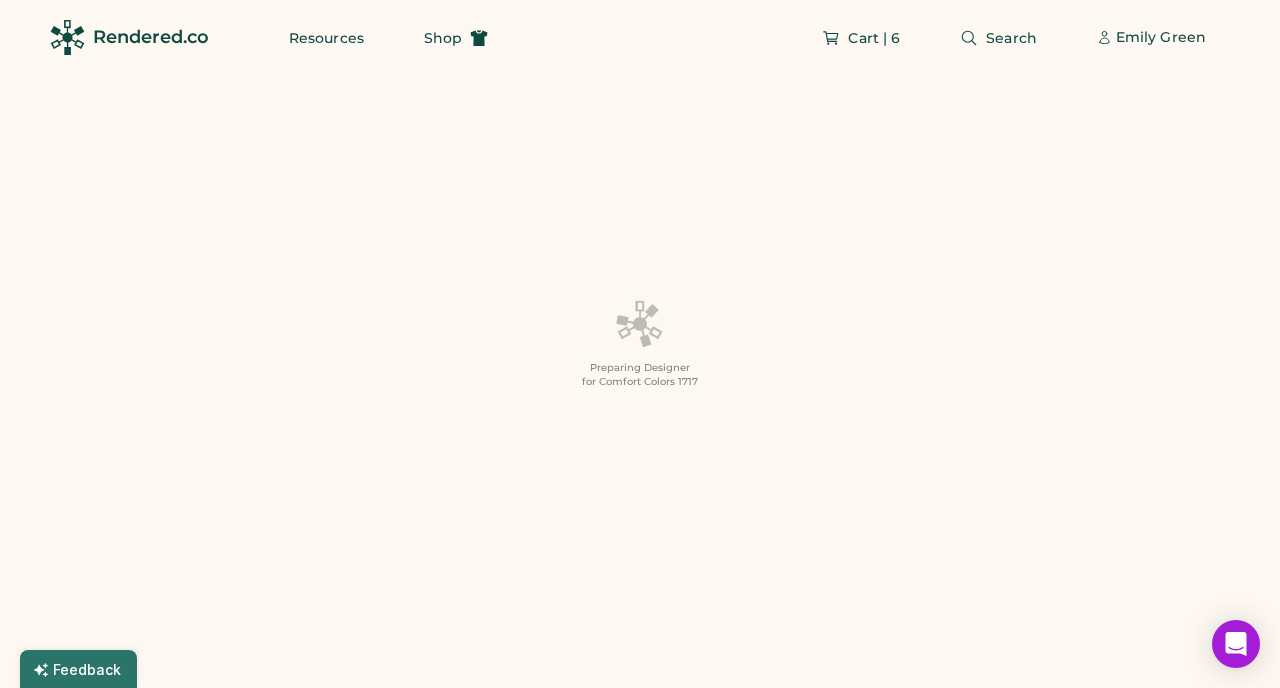 type on "*" 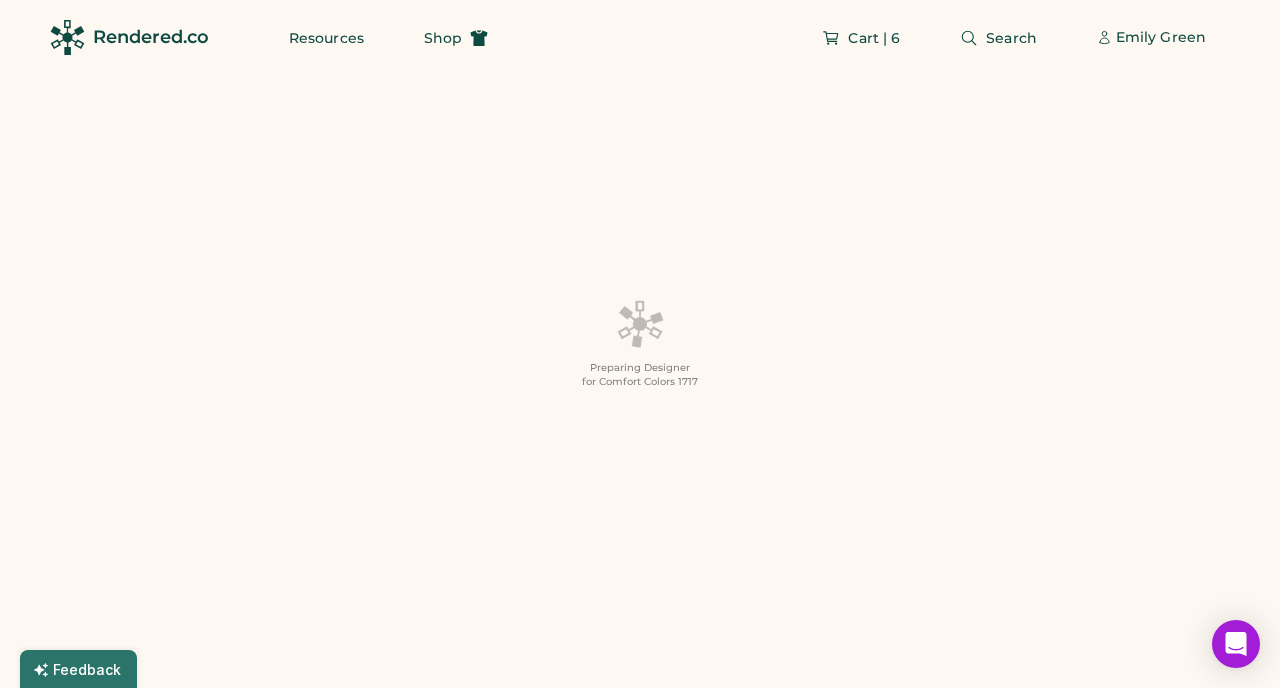 type on "*" 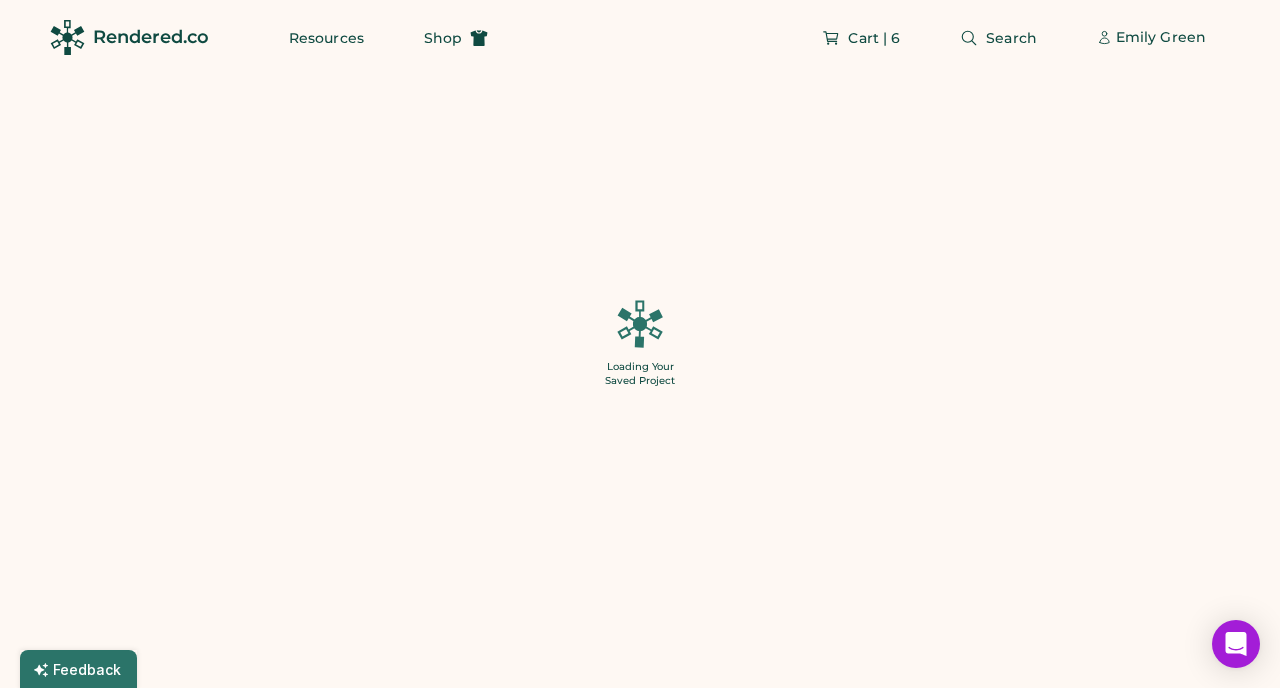 type on "**" 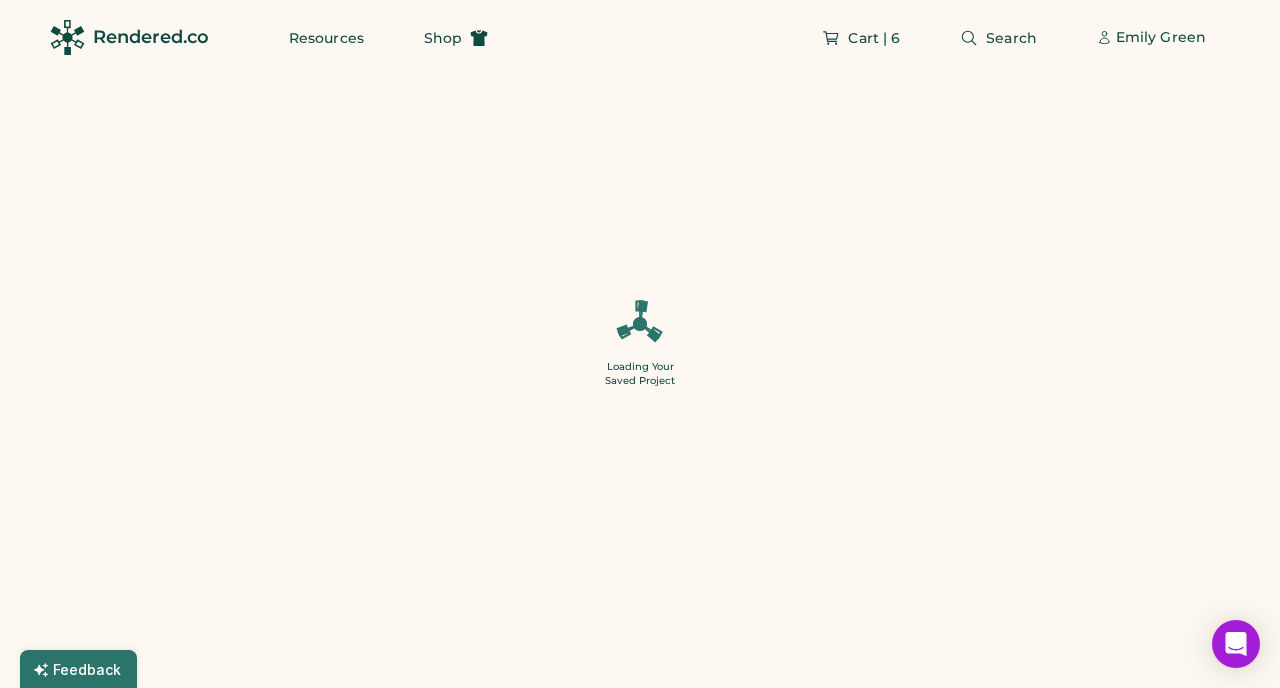 type on "******" 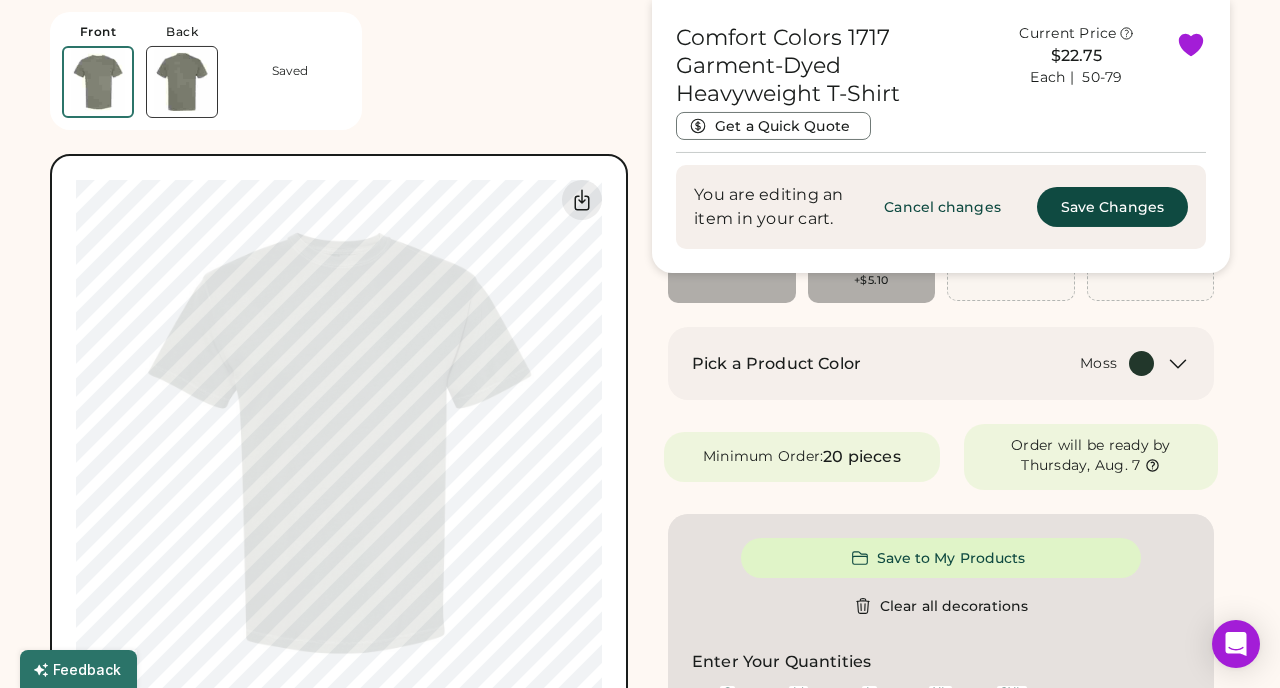 scroll, scrollTop: 0, scrollLeft: 0, axis: both 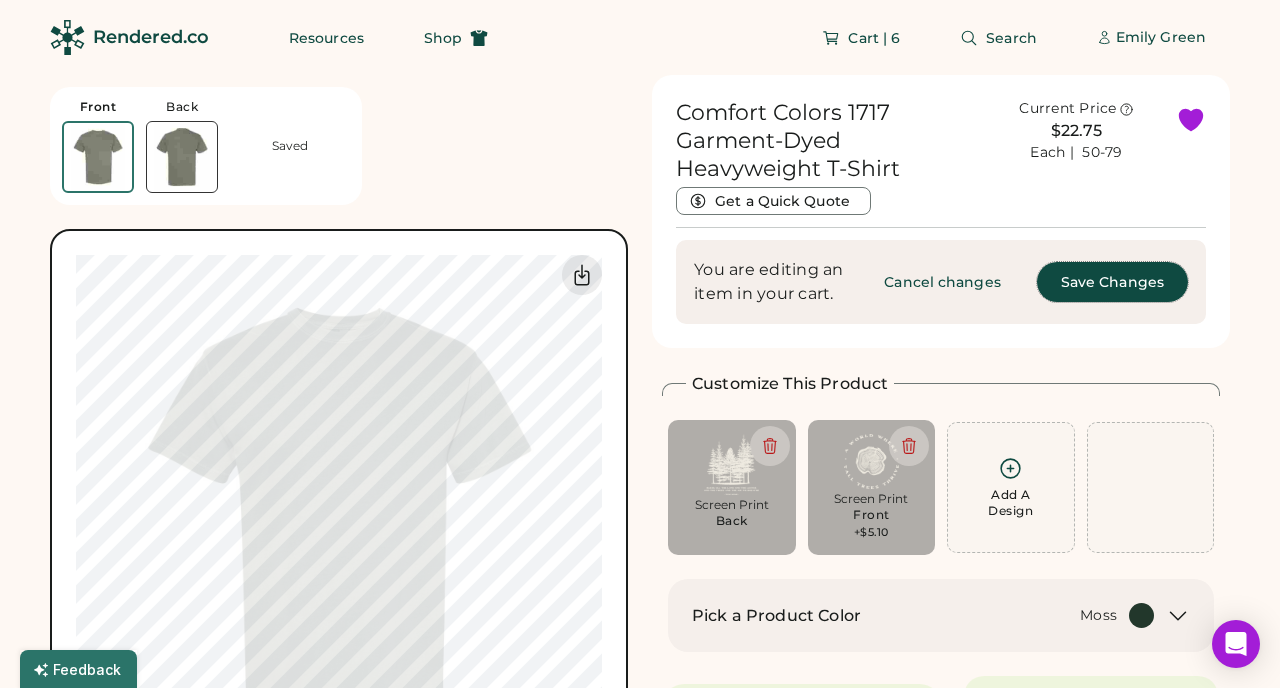 click on "Save Changes" at bounding box center (1112, 282) 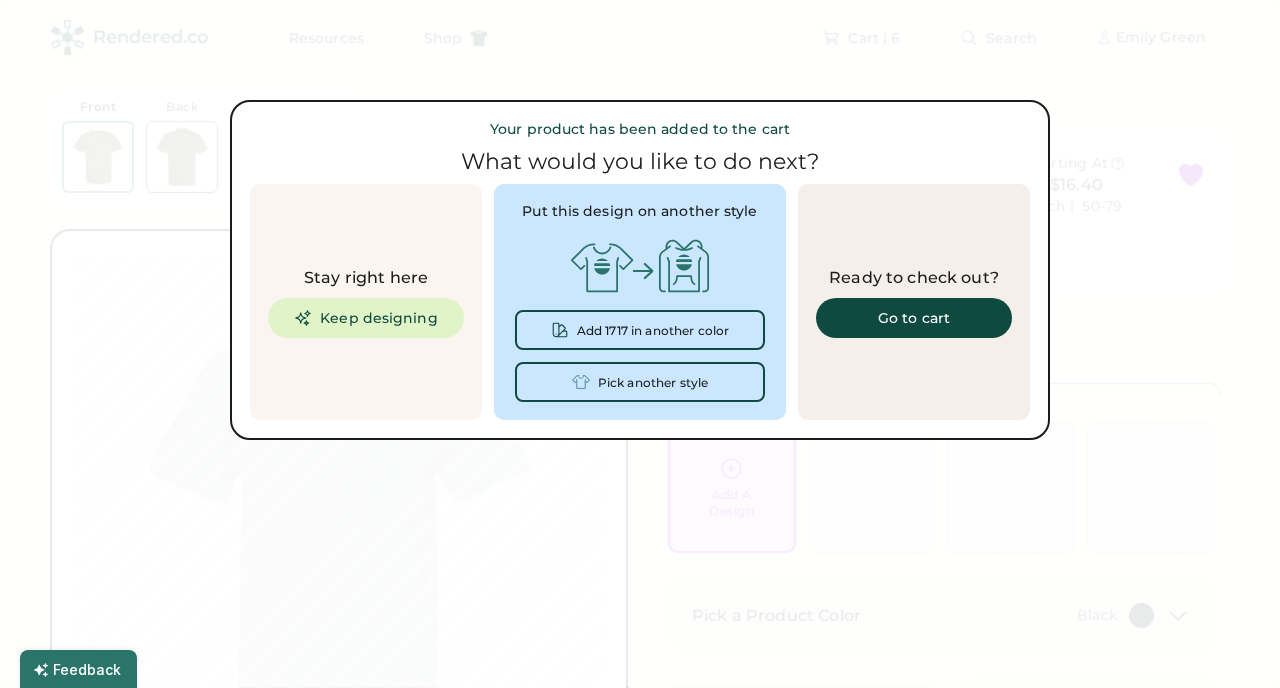 type 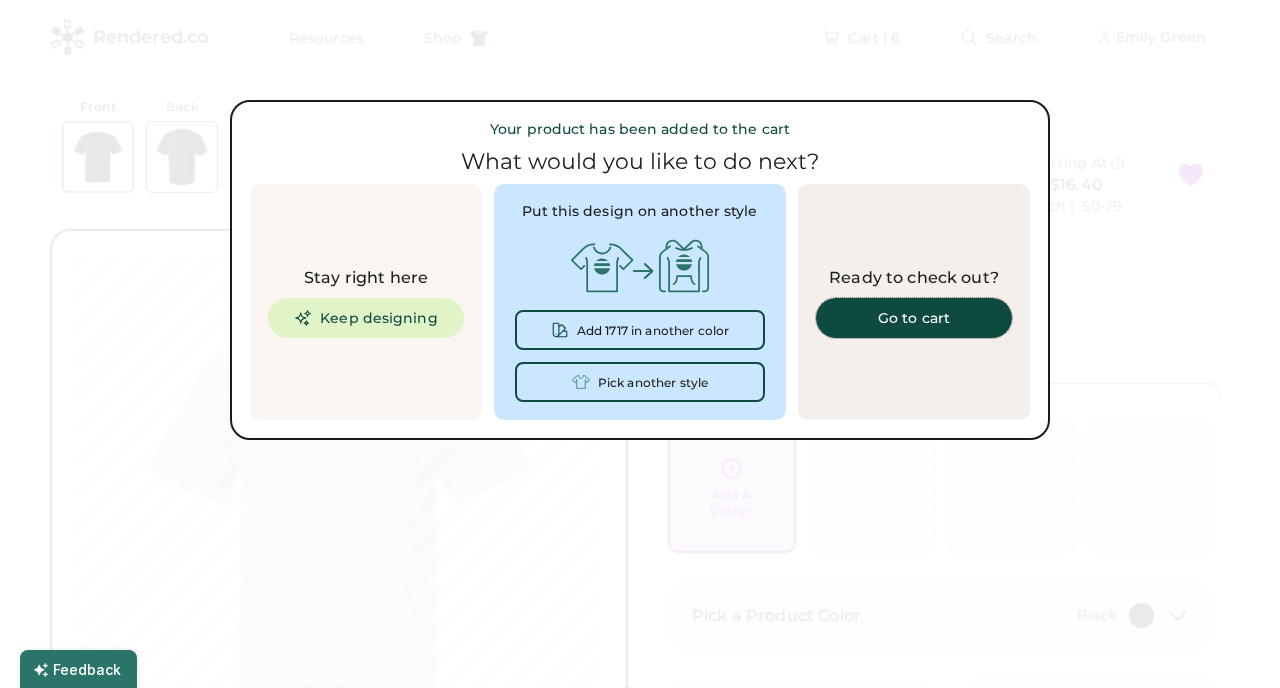 click on "Go to cart" at bounding box center (914, 318) 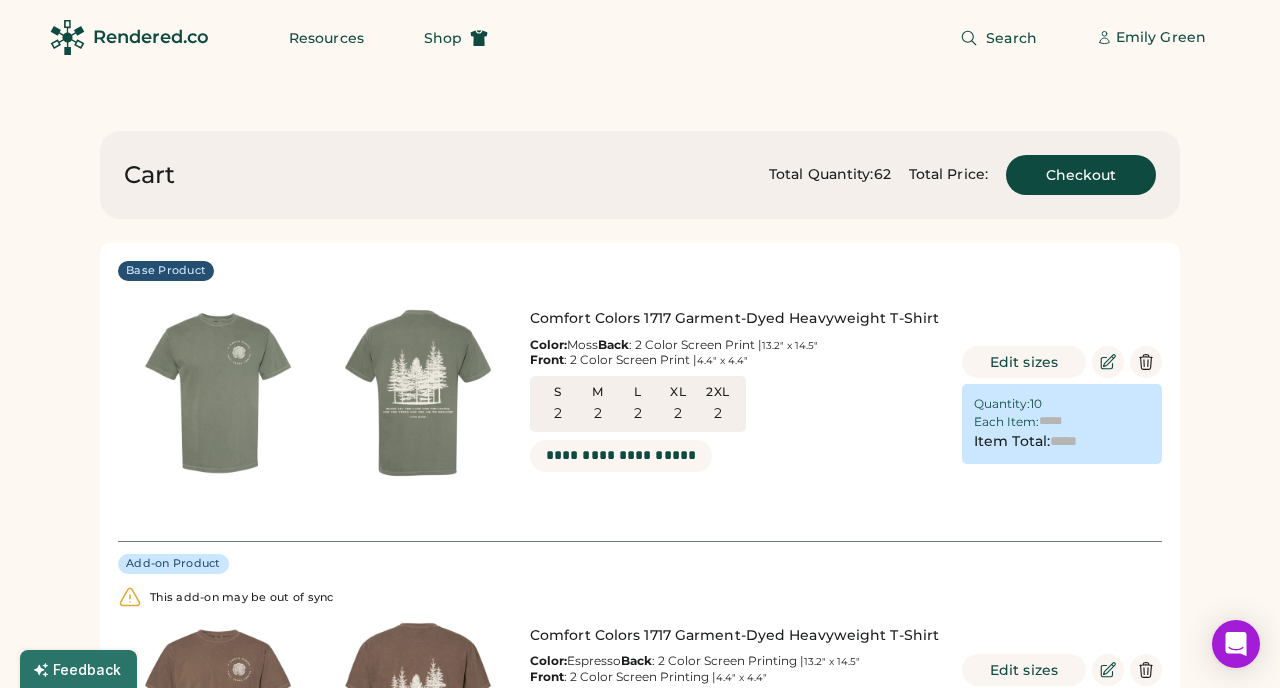 scroll, scrollTop: 0, scrollLeft: 0, axis: both 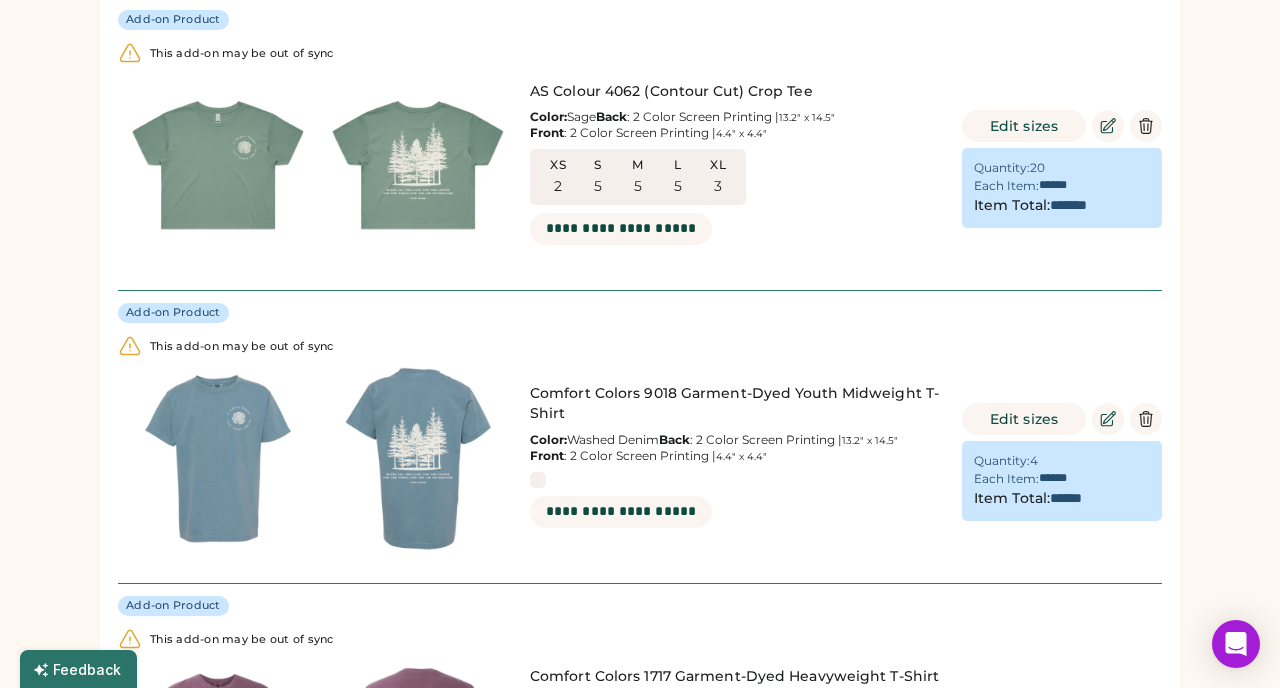 click on "This add-on may be out of sync" at bounding box center [242, 347] 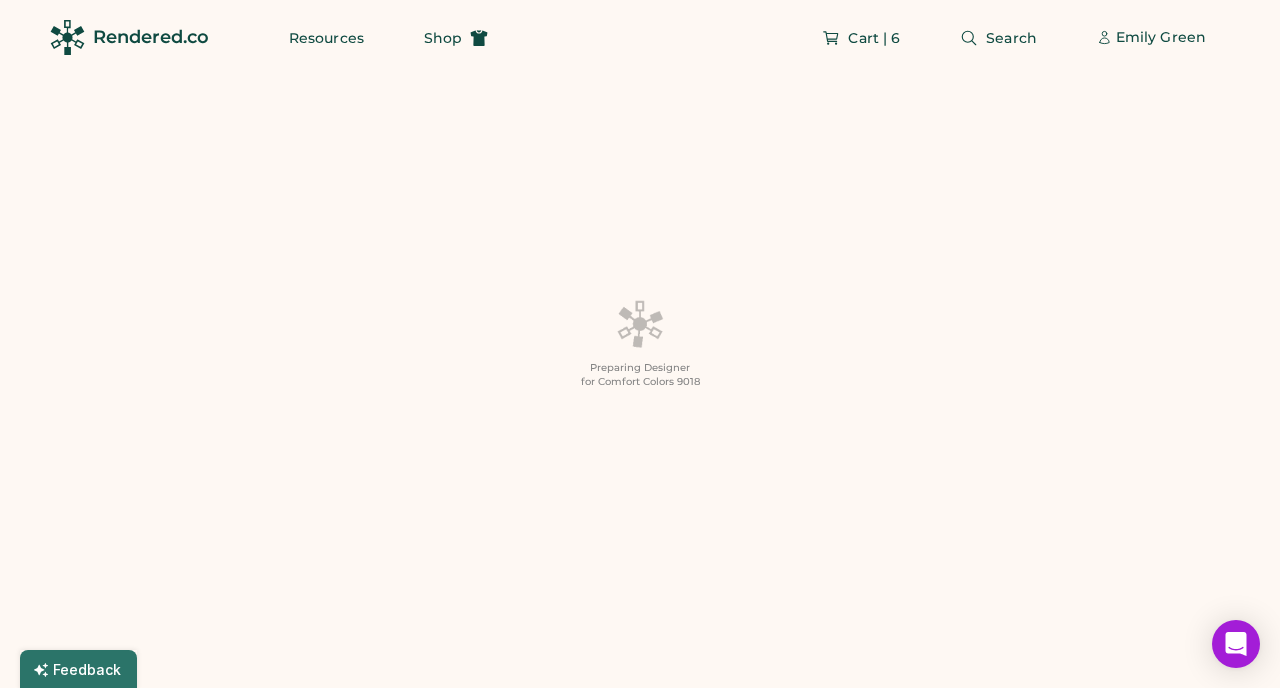 scroll, scrollTop: 0, scrollLeft: 0, axis: both 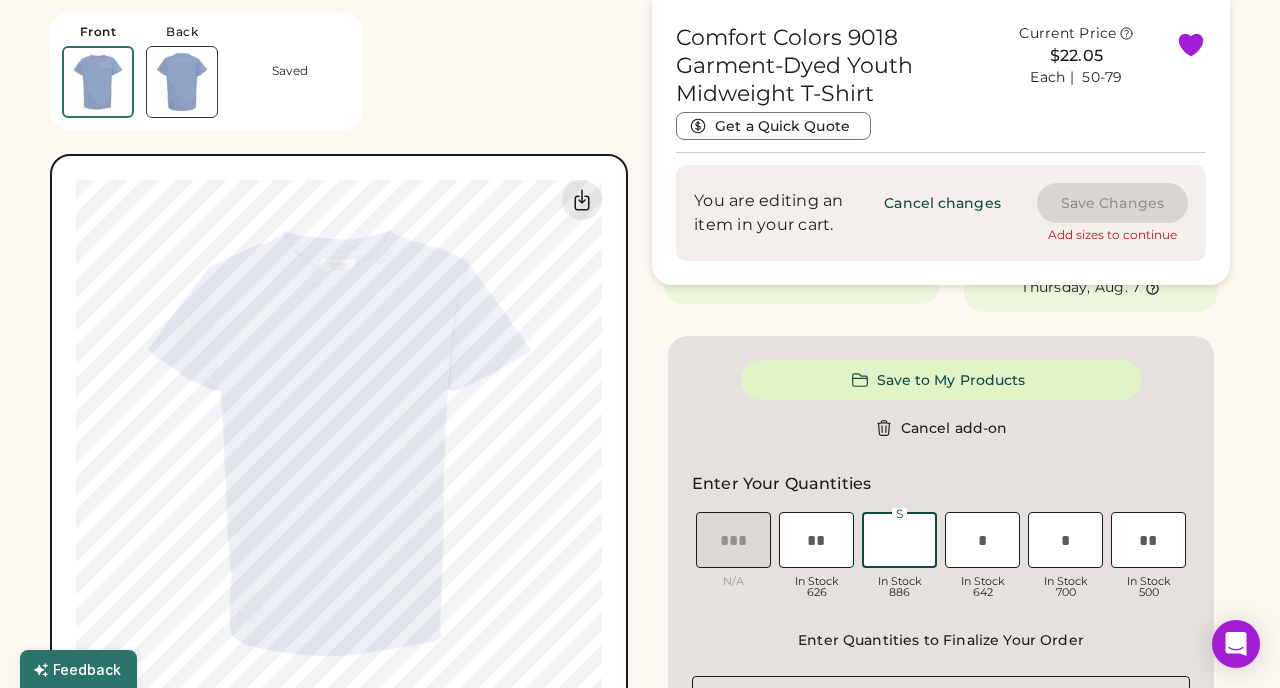 click at bounding box center (899, 540) 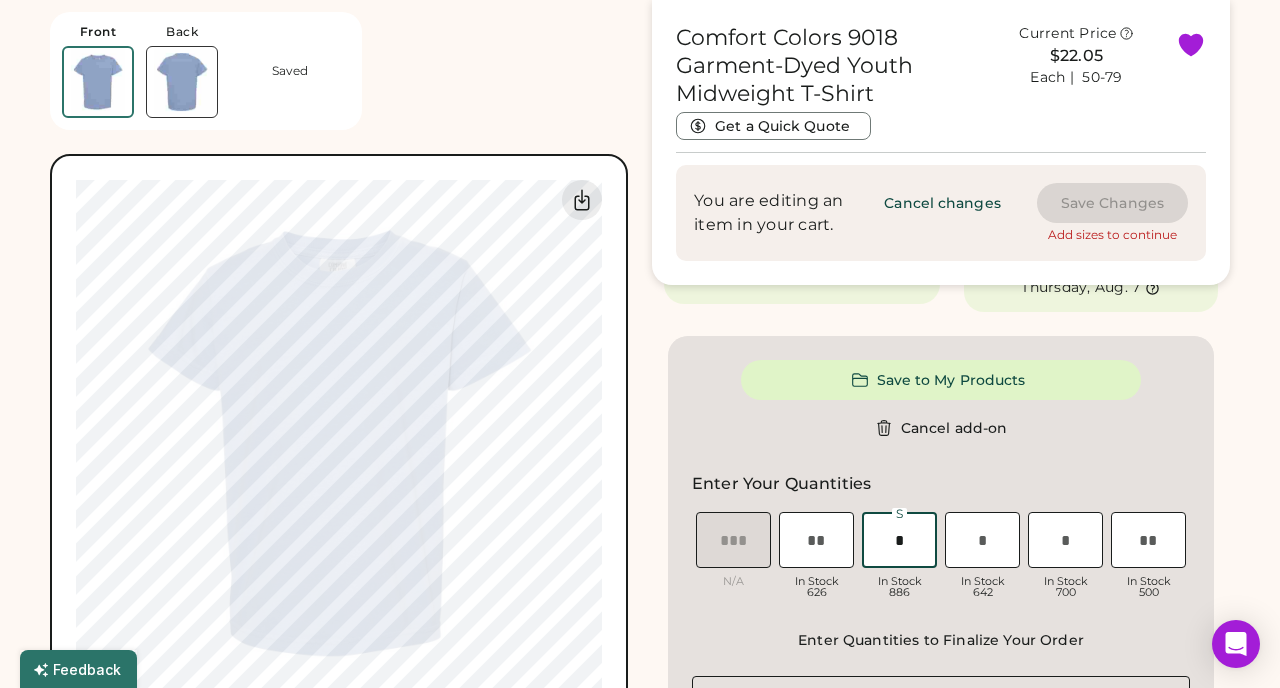 type on "*" 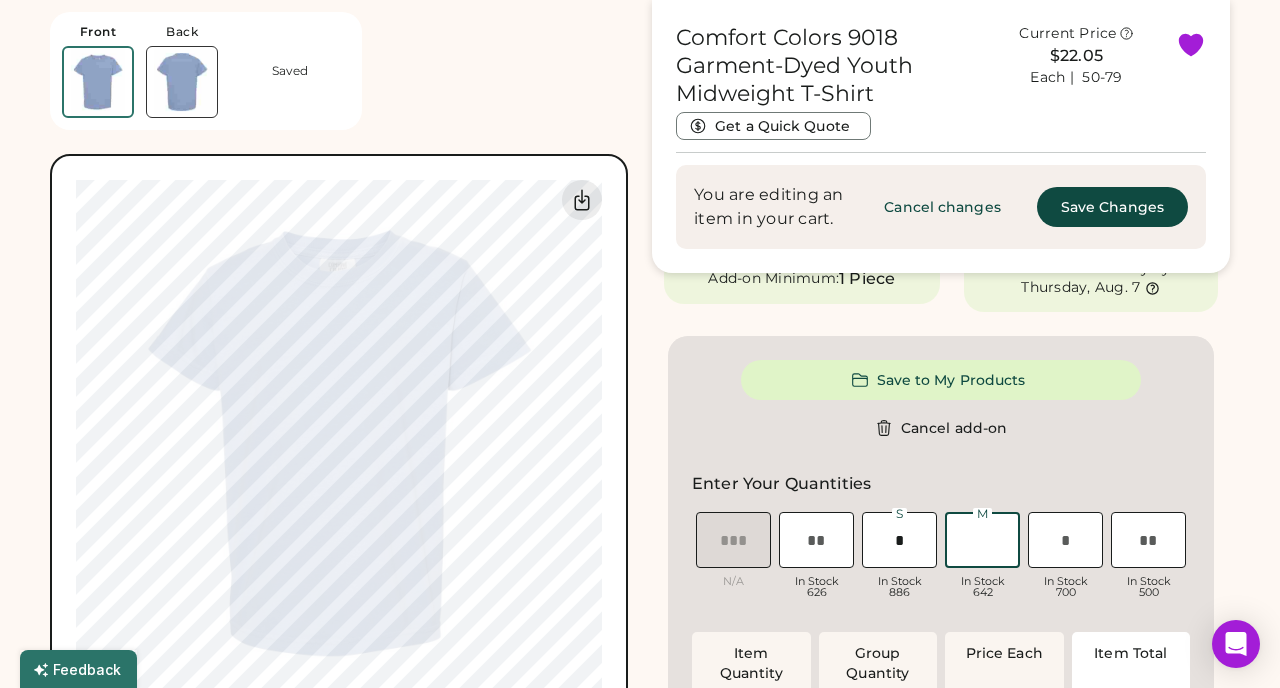 type on "******" 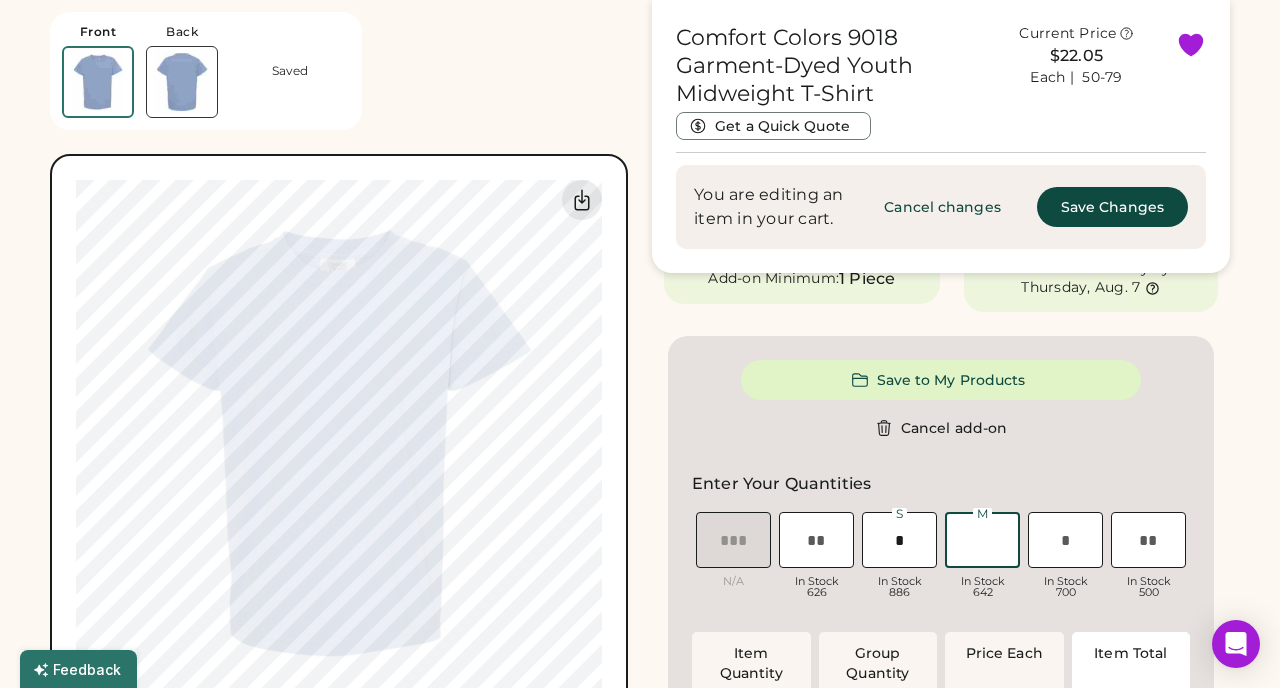 type on "*" 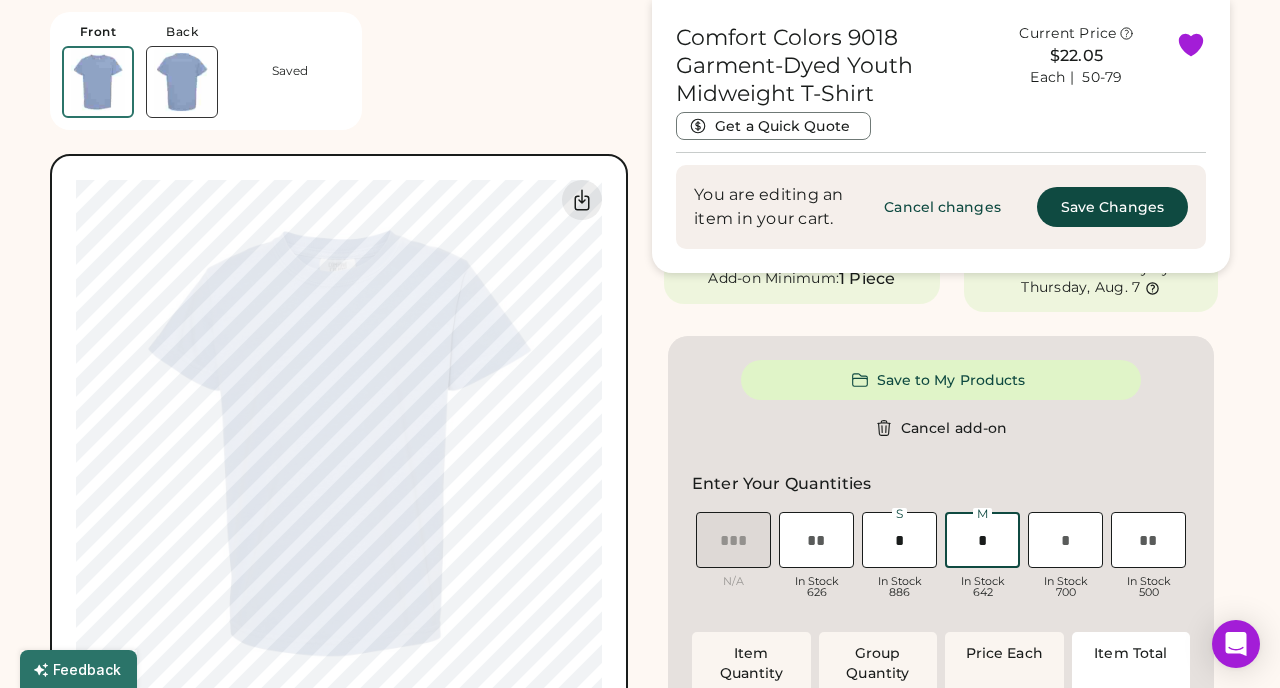 type on "*" 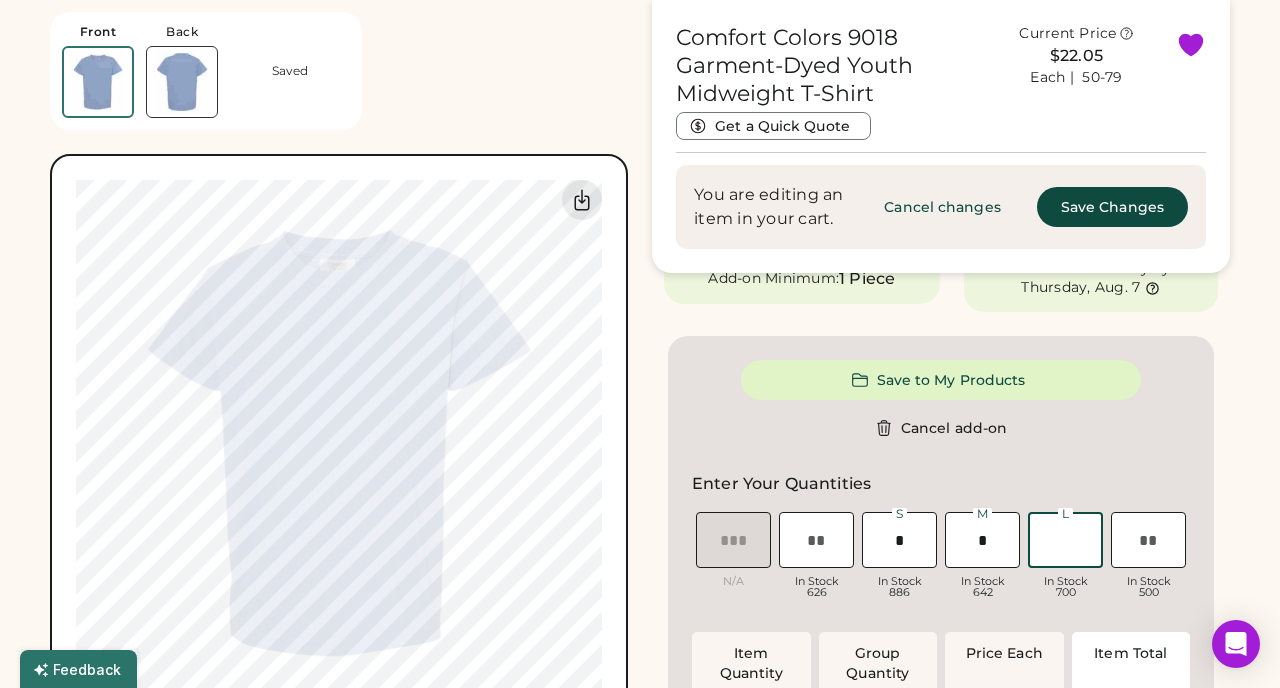 click at bounding box center [1065, 540] 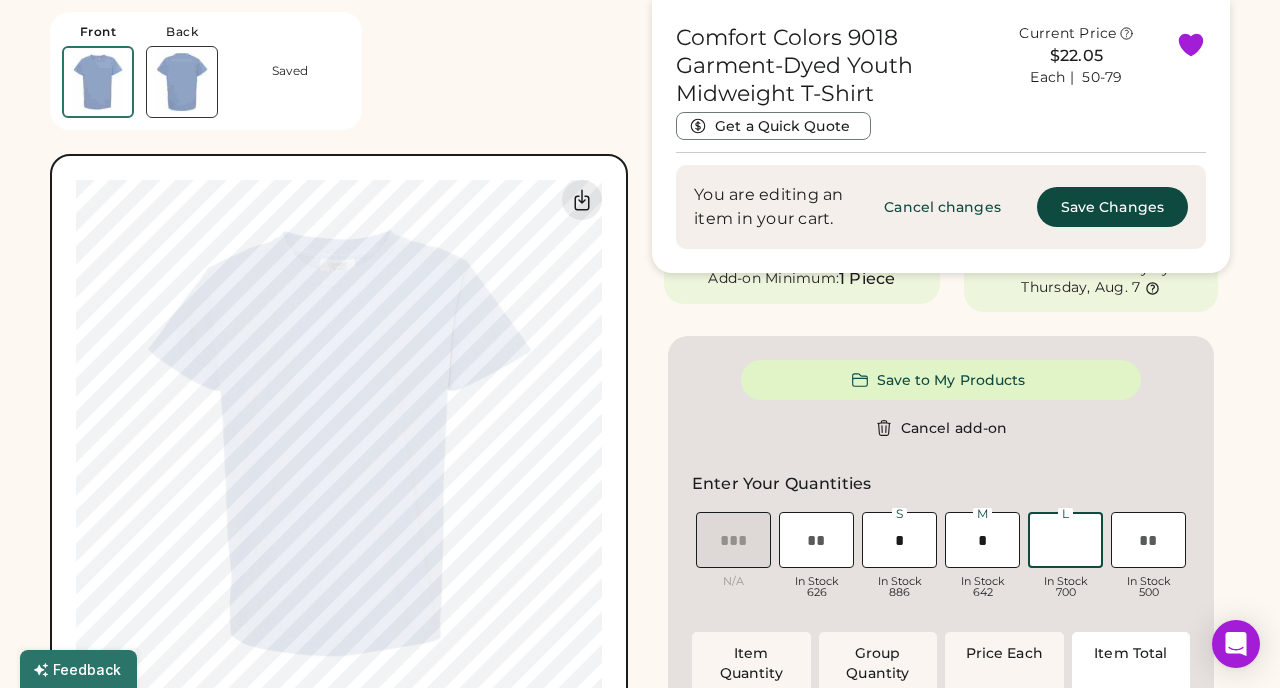 type on "*" 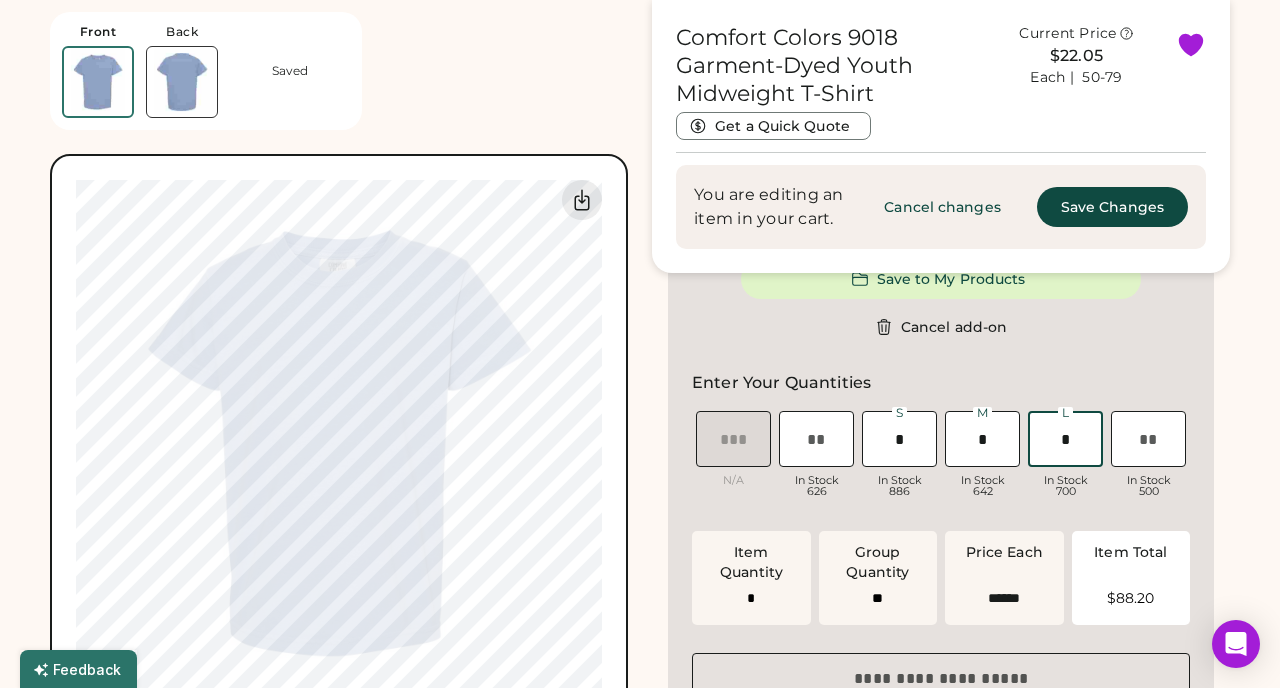 scroll, scrollTop: 933, scrollLeft: 0, axis: vertical 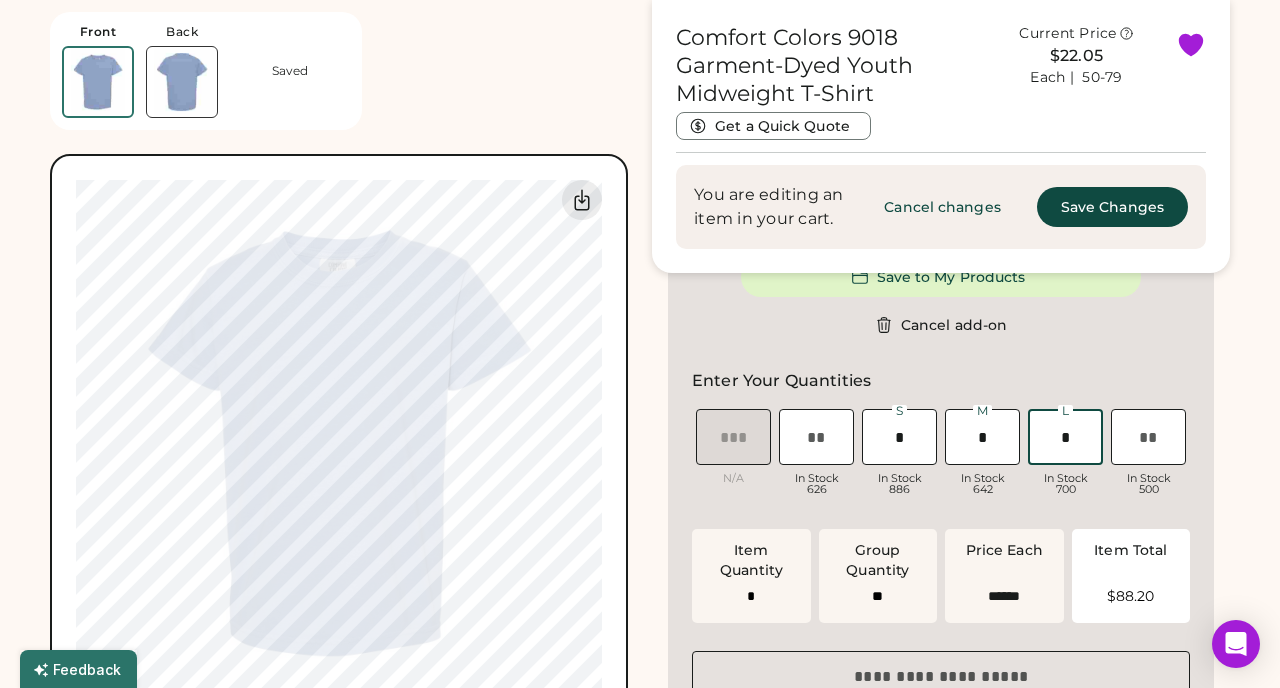 type on "*" 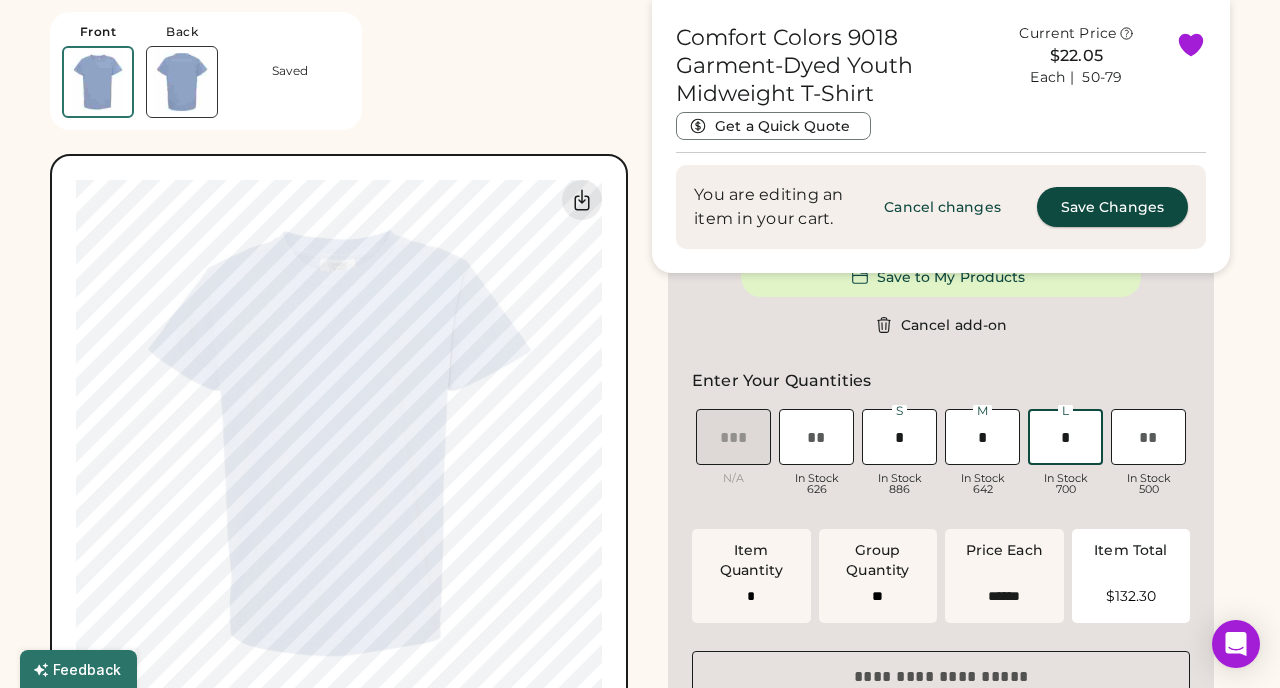 type on "*" 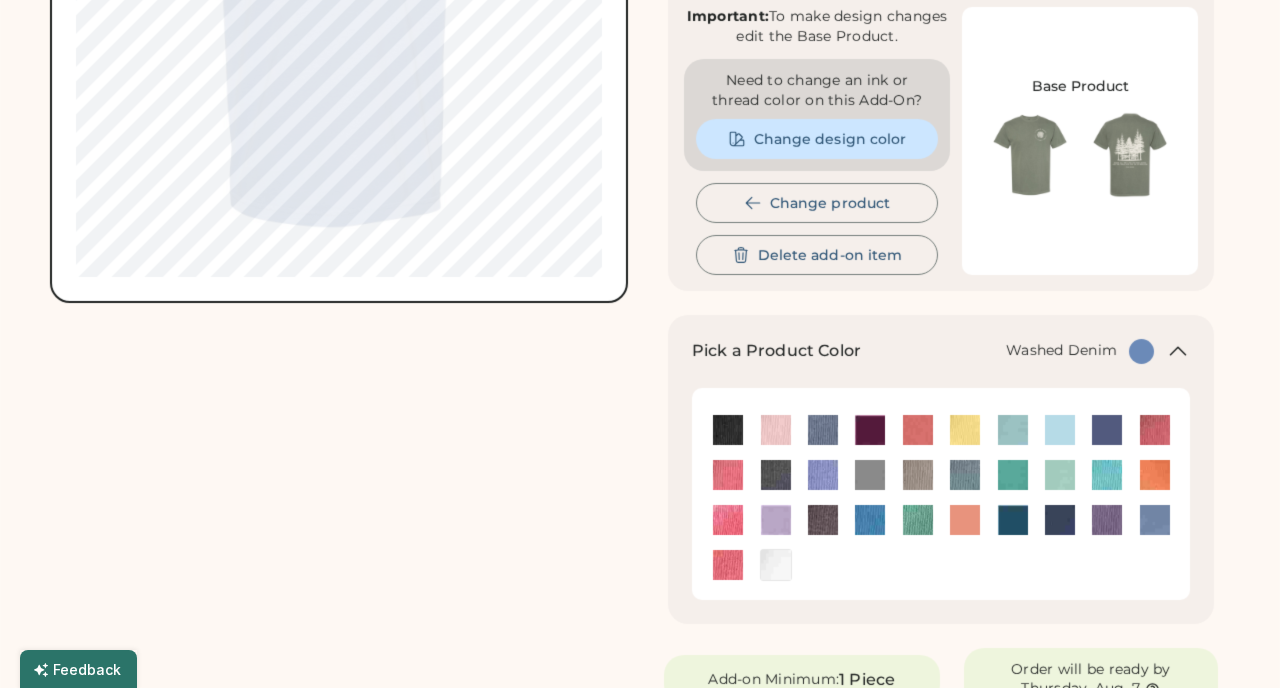 scroll, scrollTop: 0, scrollLeft: 0, axis: both 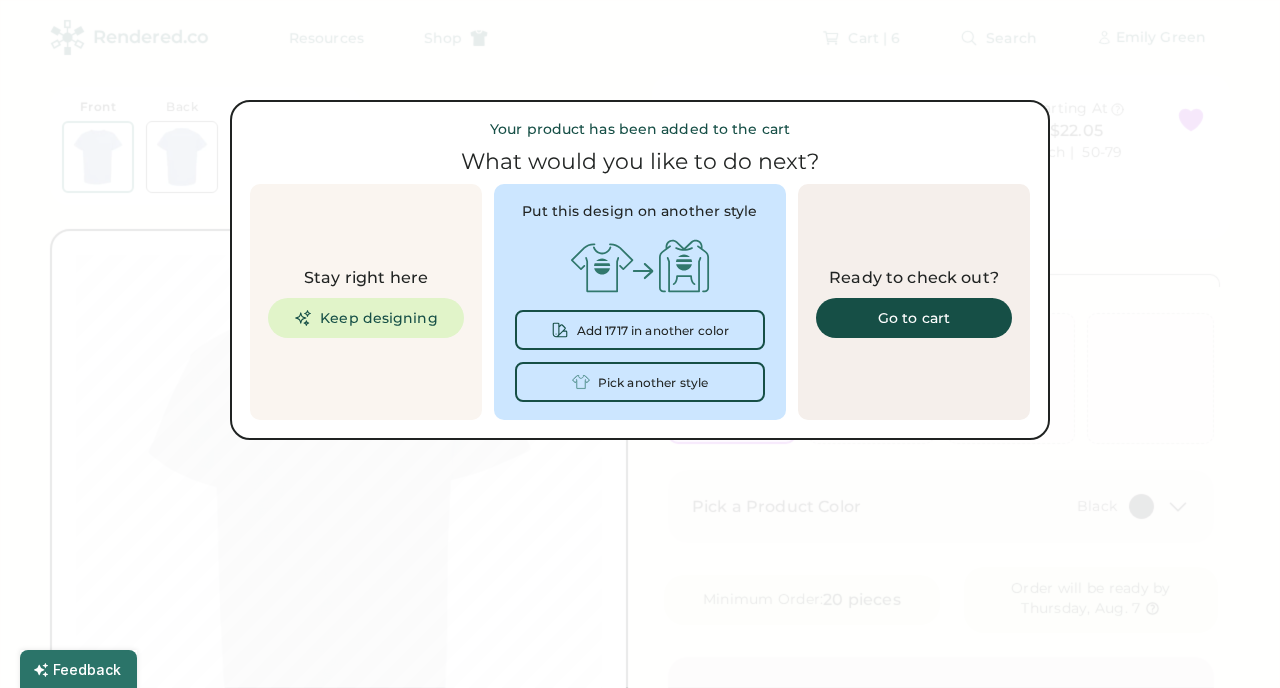 type 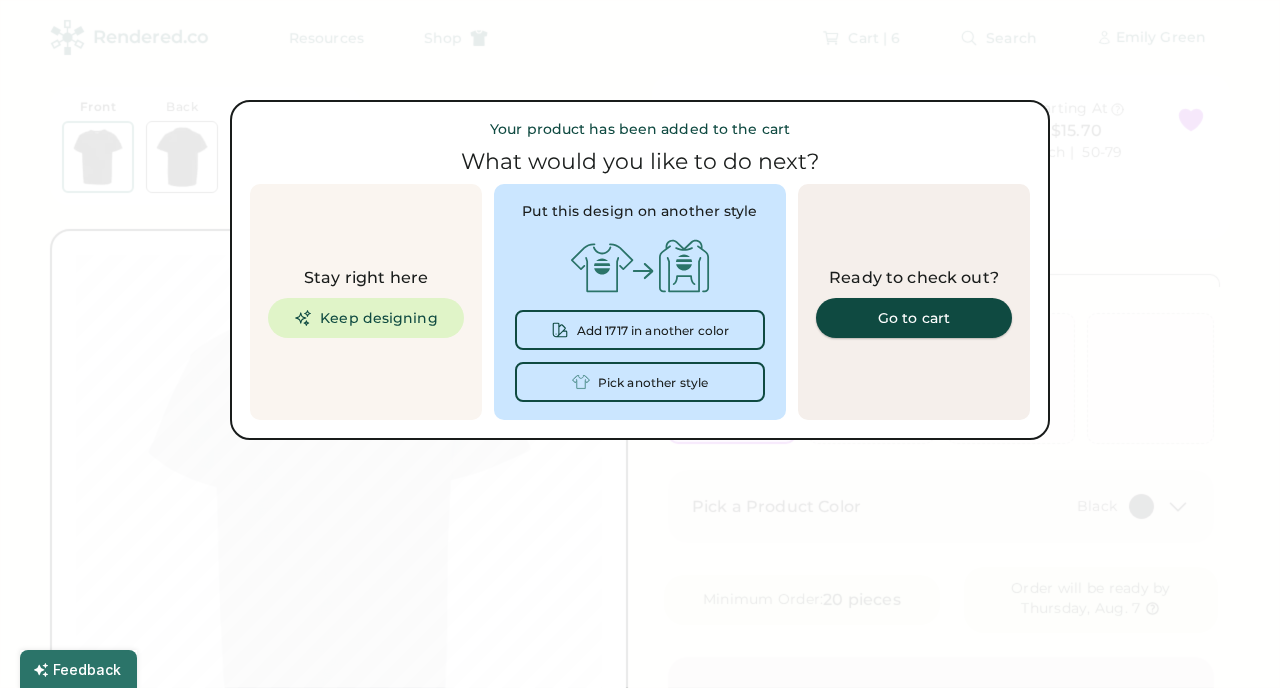 click on "Go to cart" at bounding box center (914, 318) 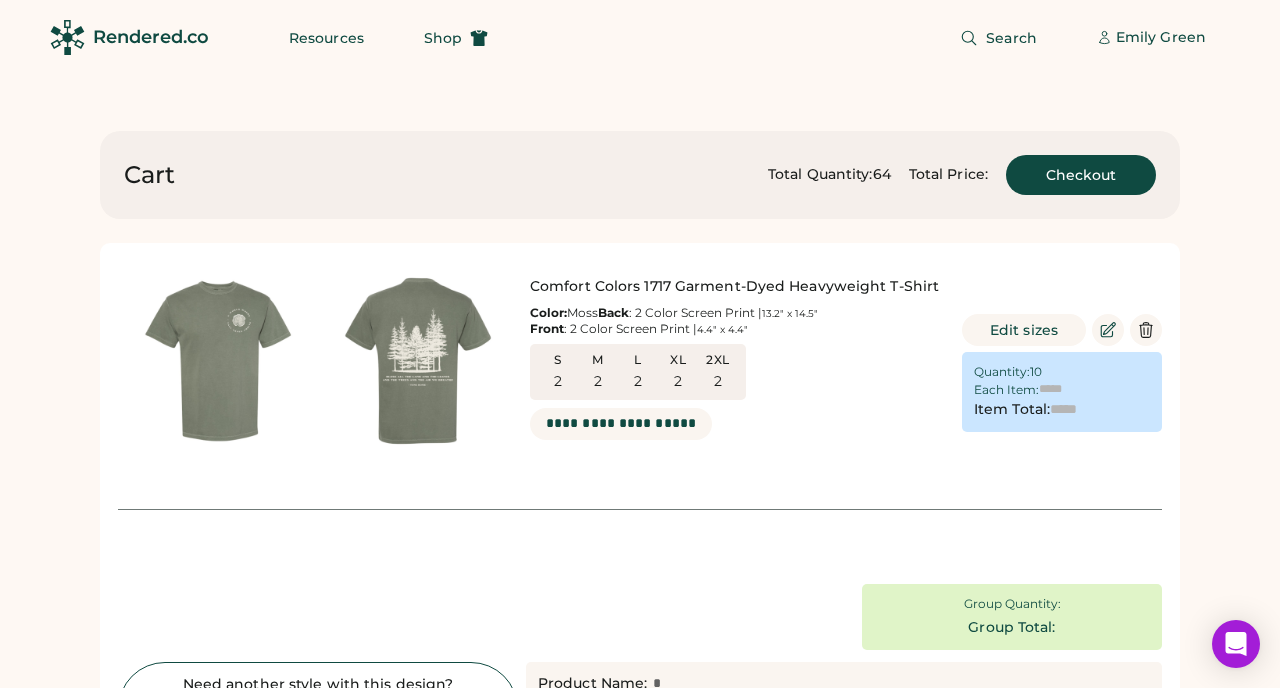 scroll, scrollTop: 0, scrollLeft: 0, axis: both 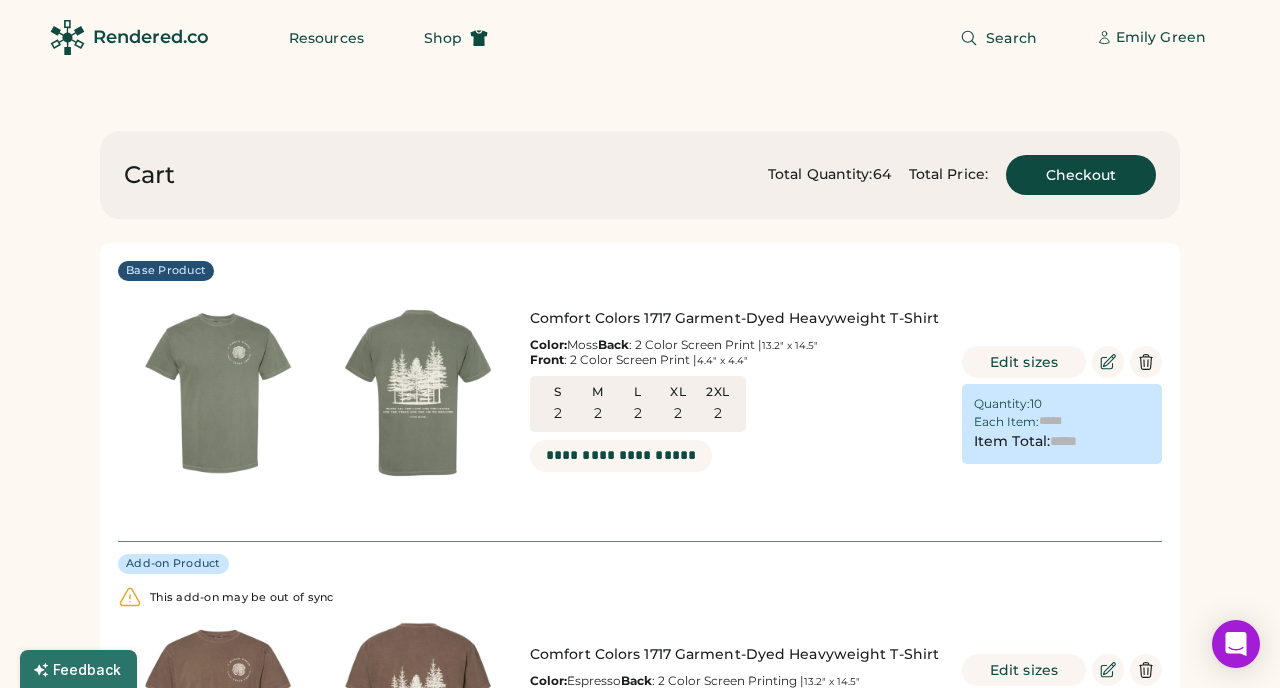 type on "******" 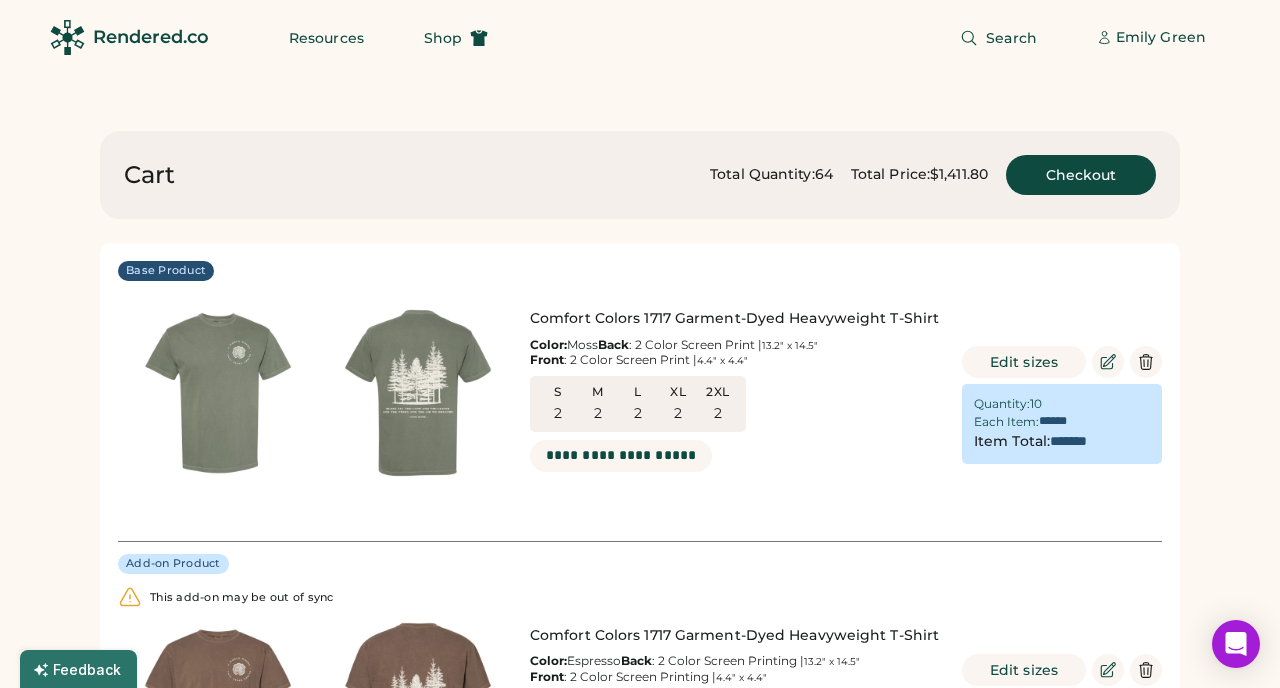 scroll, scrollTop: 138, scrollLeft: 0, axis: vertical 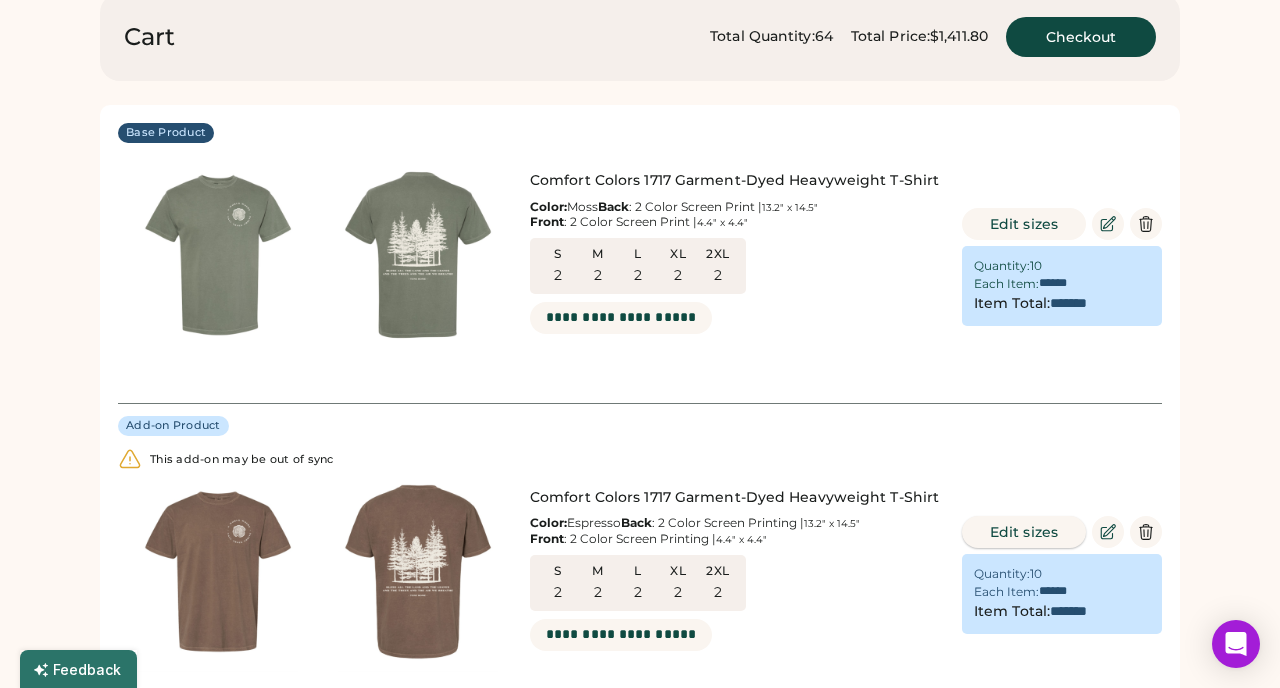 click on "Edit sizes" at bounding box center [1024, 532] 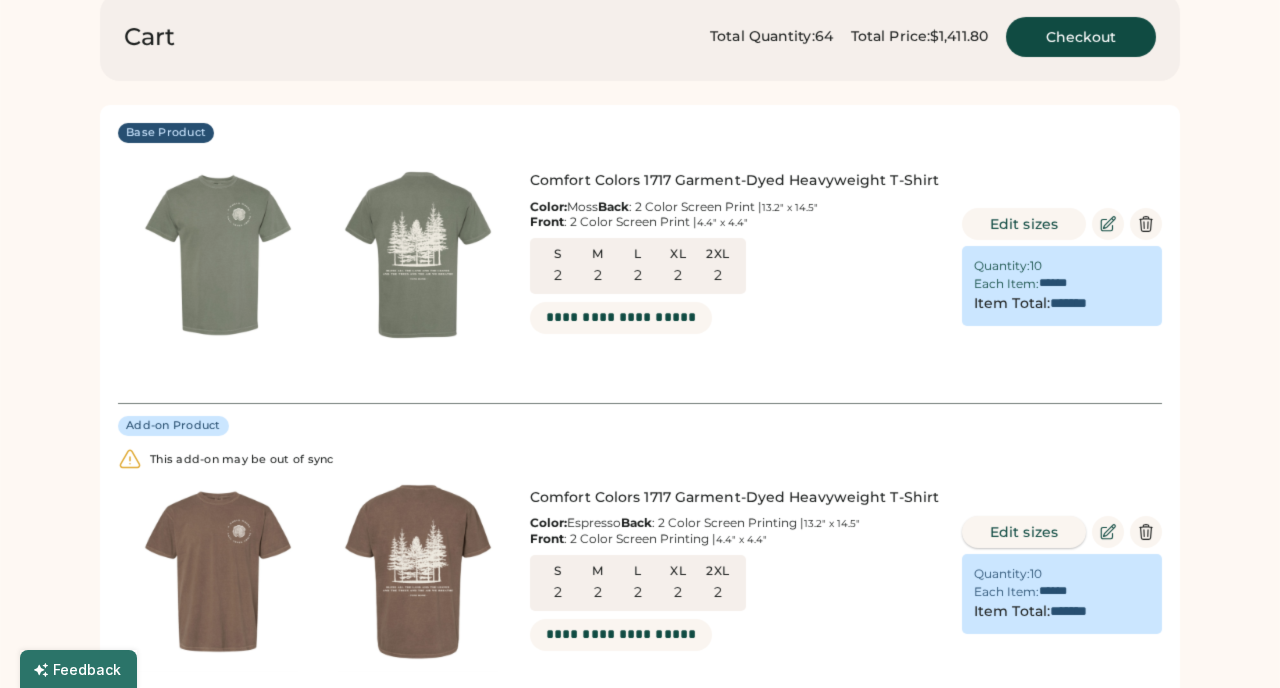 scroll, scrollTop: 0, scrollLeft: 44, axis: horizontal 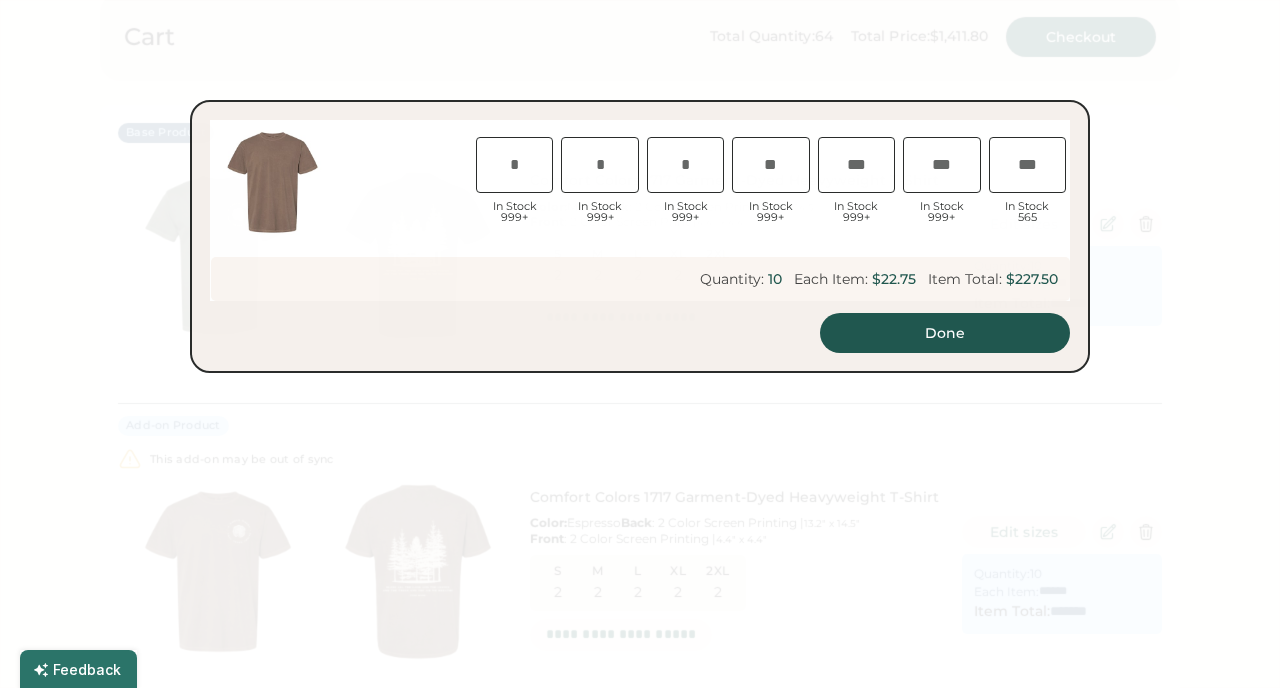 type on "*" 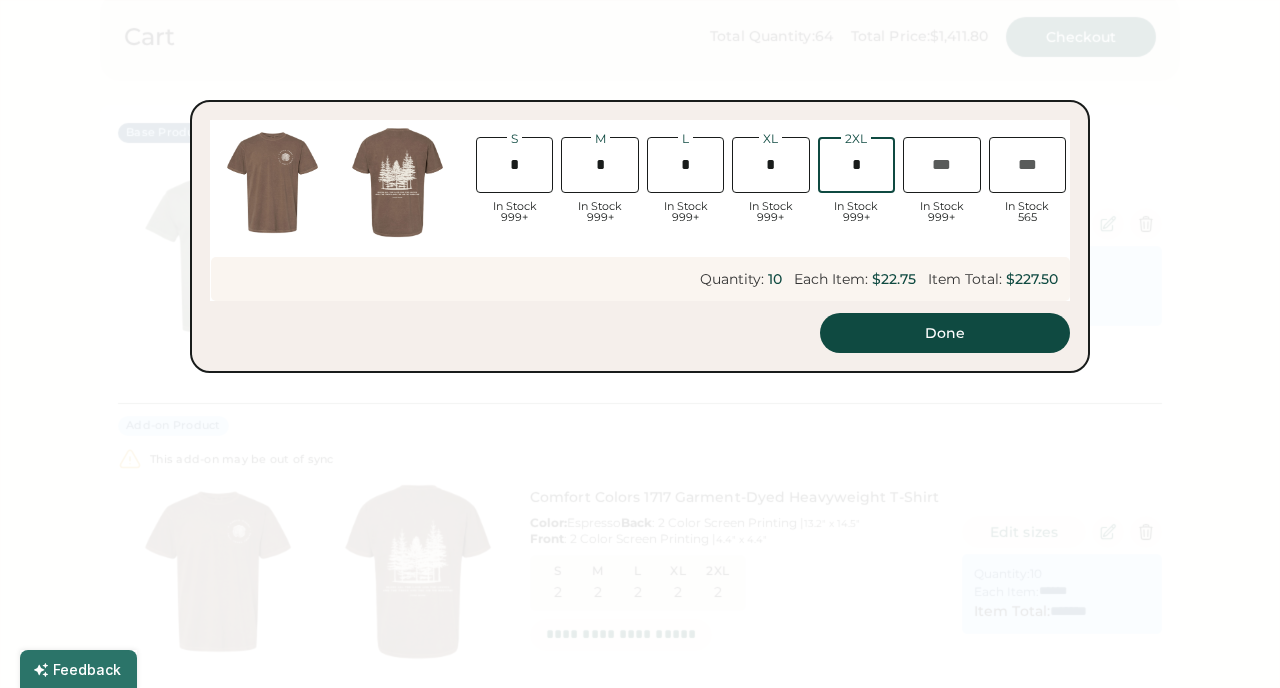 click at bounding box center [856, 165] 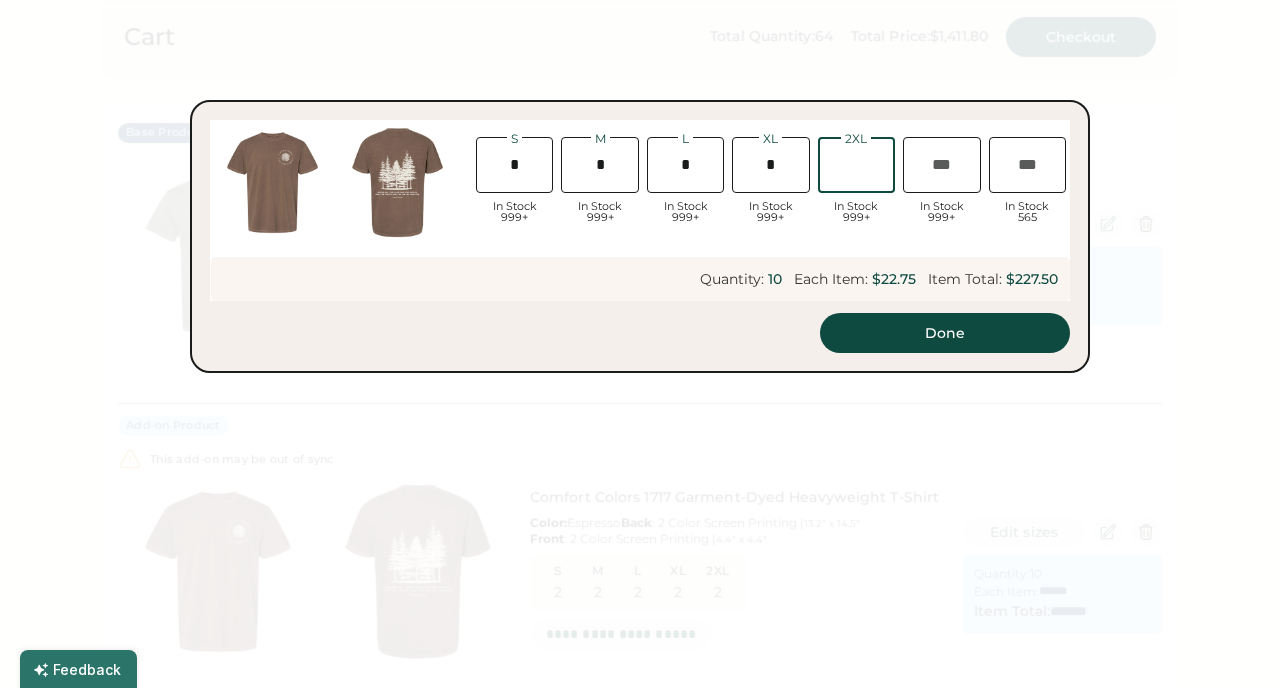 type on "*" 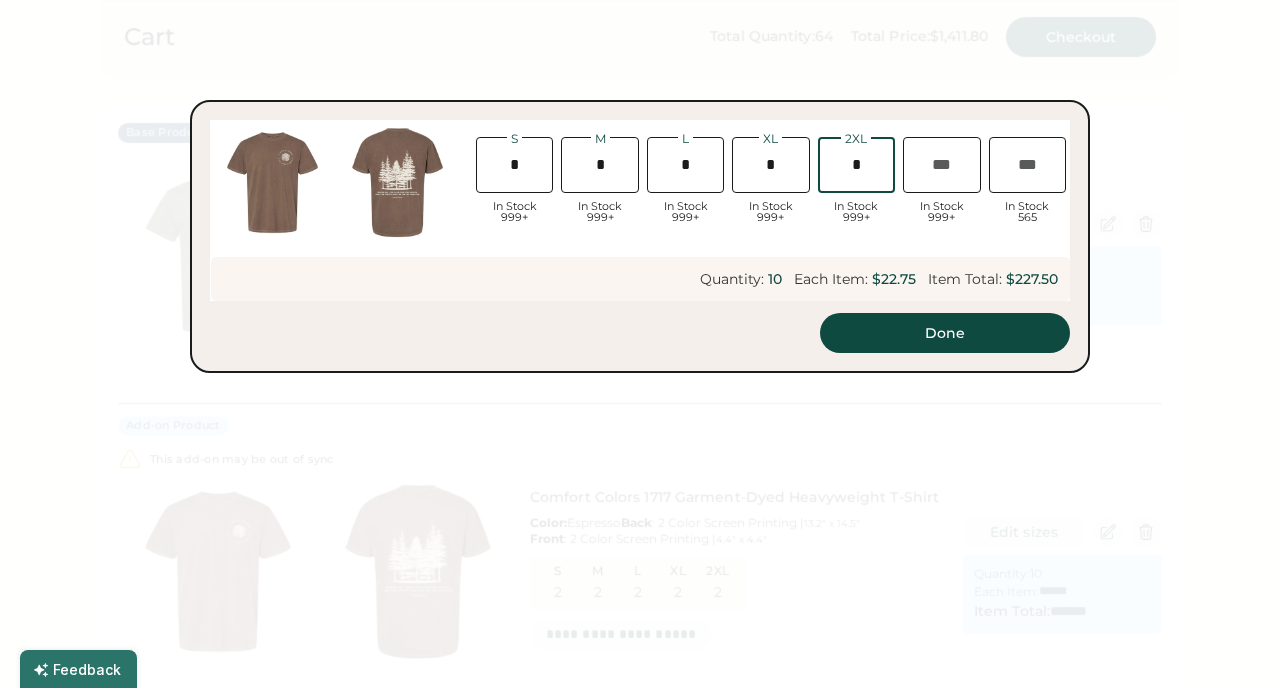 type on "*" 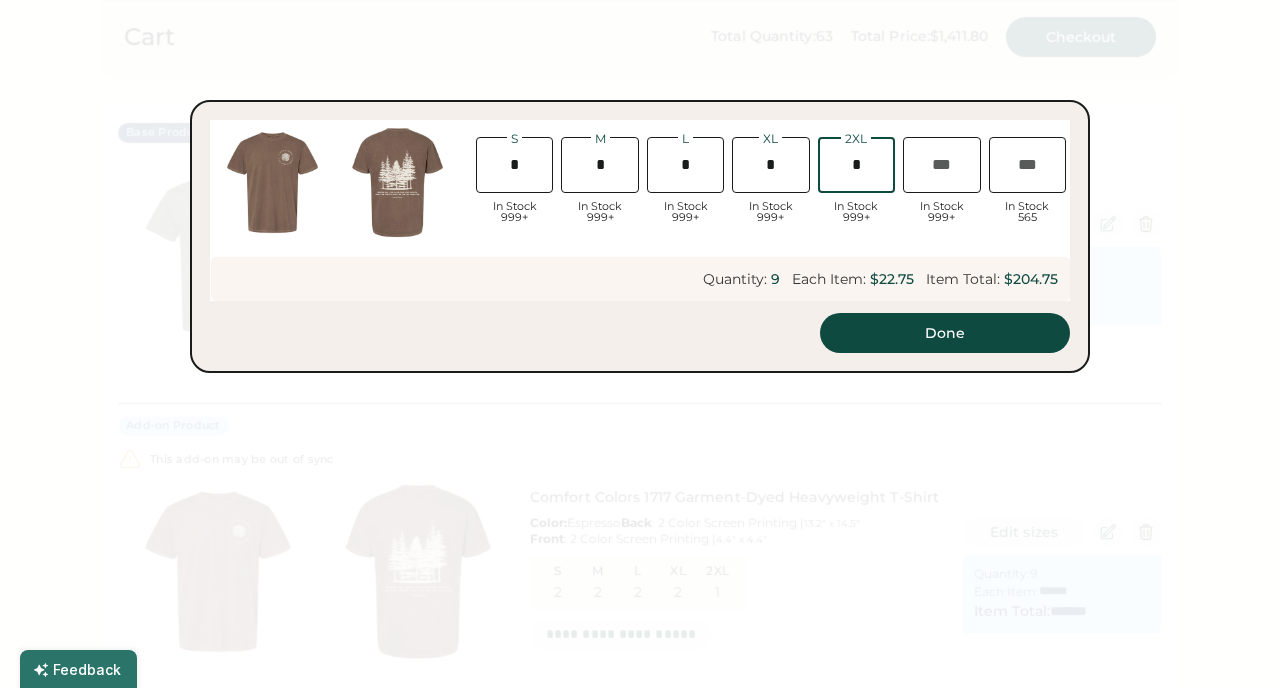 type on "*" 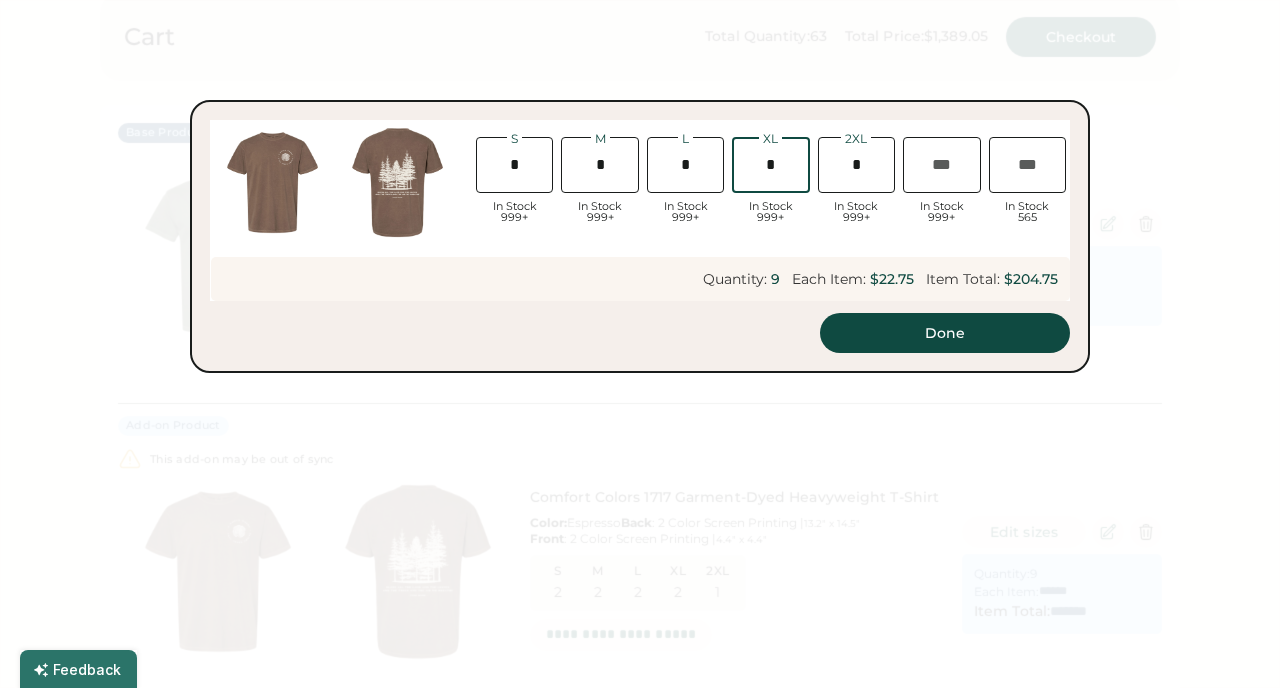 click at bounding box center (770, 165) 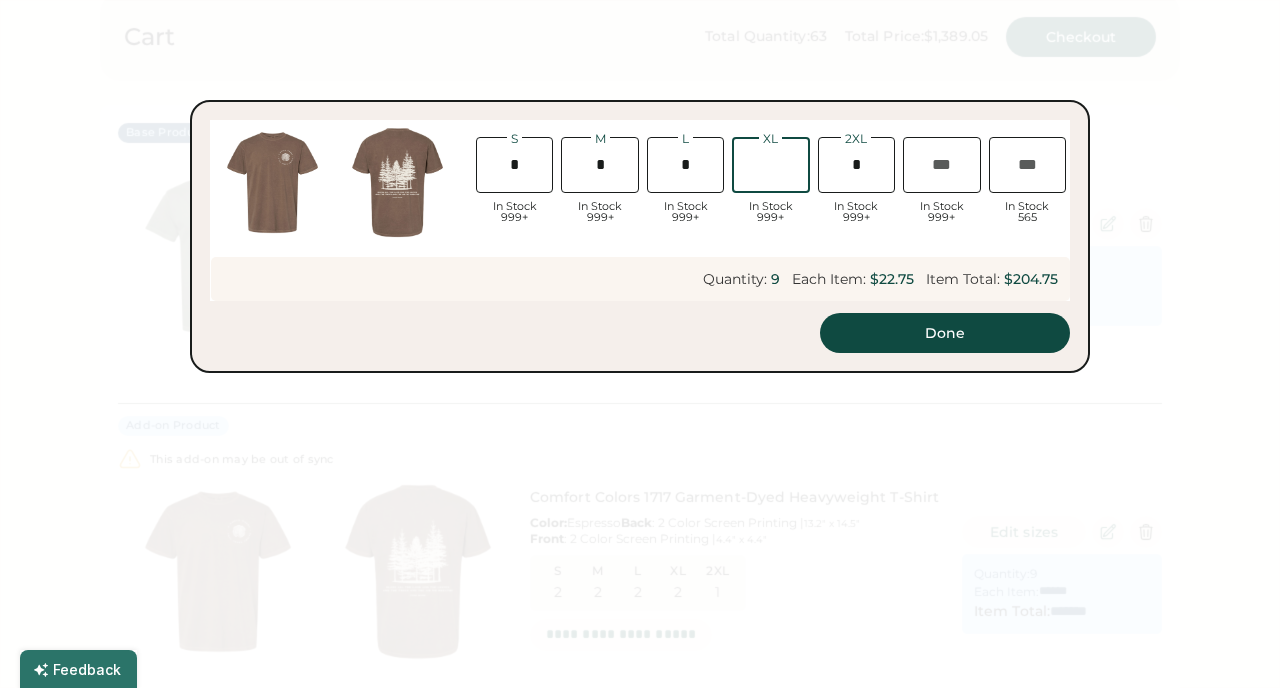 type on "*" 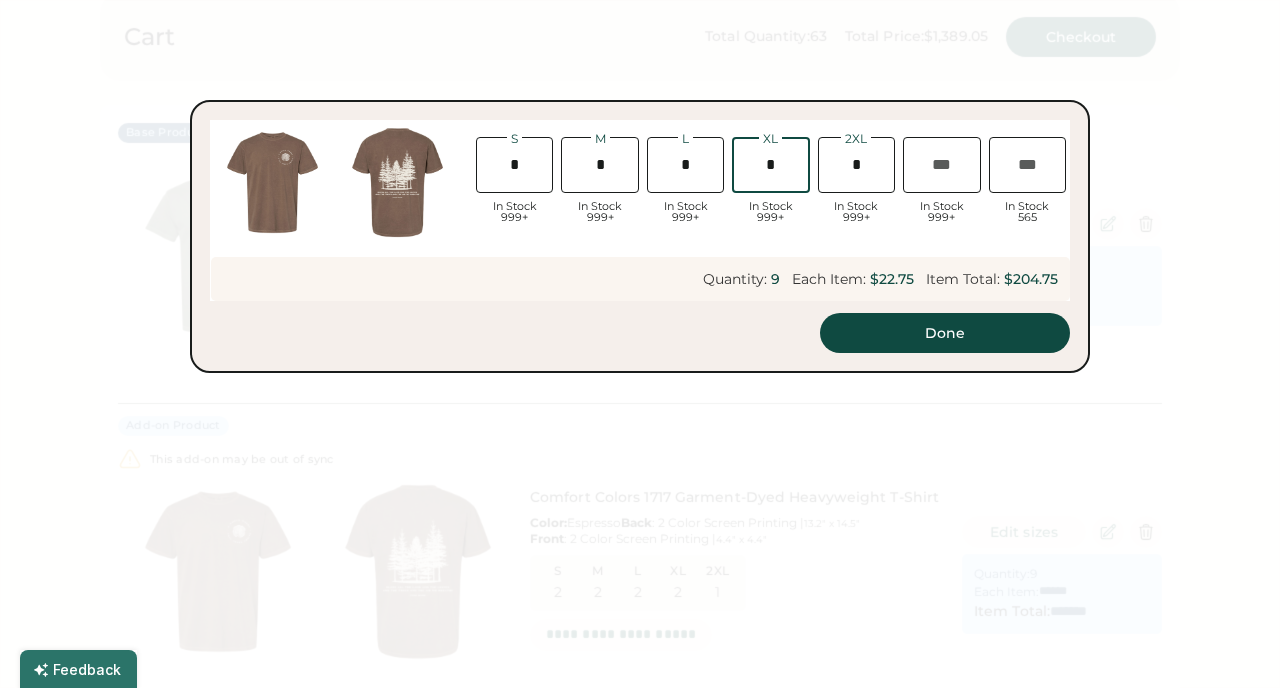 type on "*" 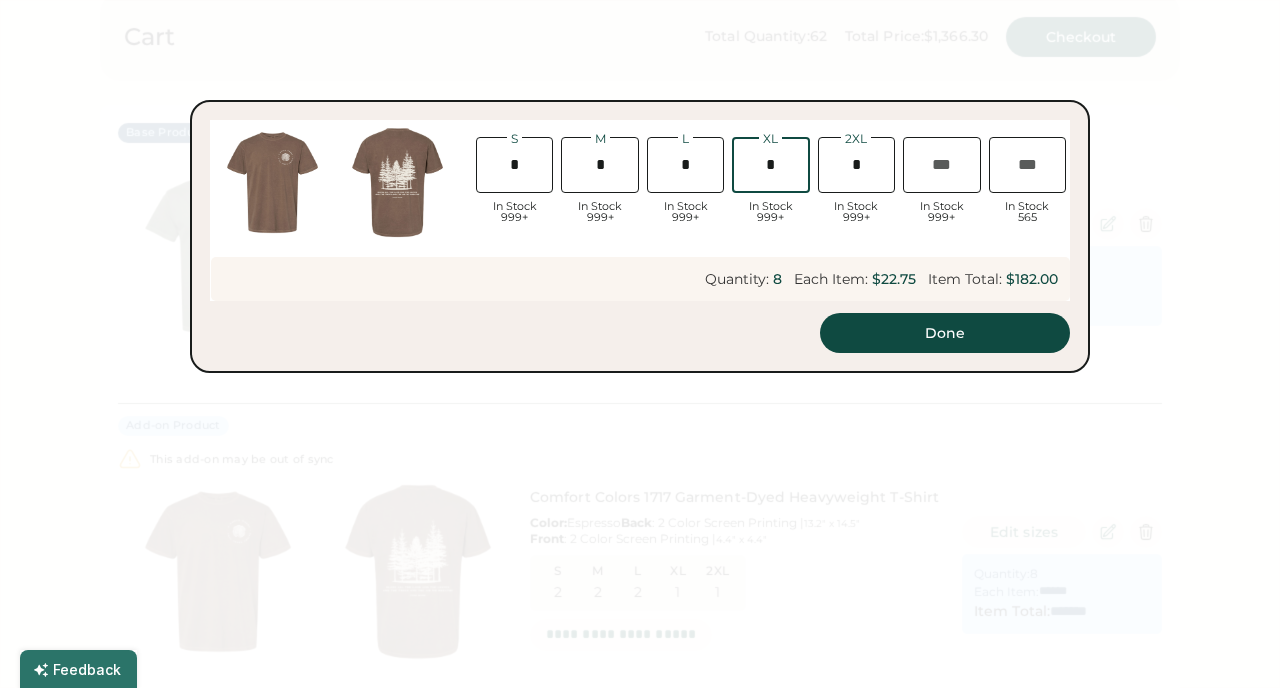 type on "*******" 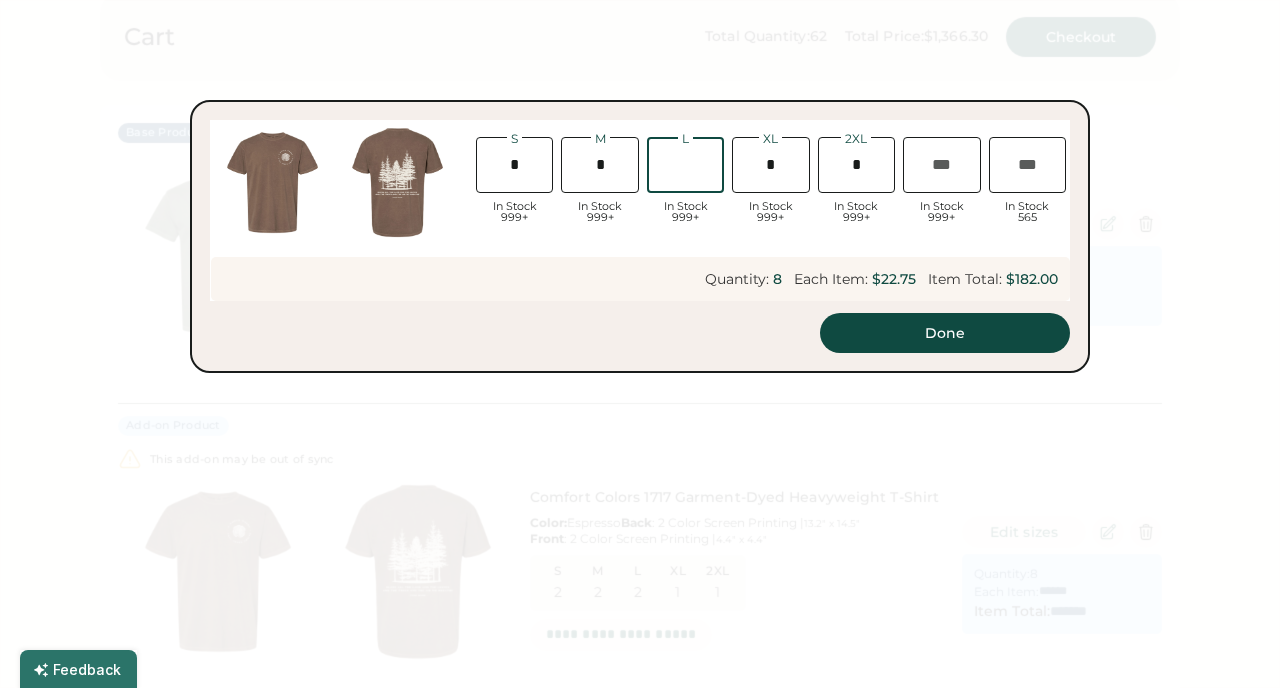 type on "*" 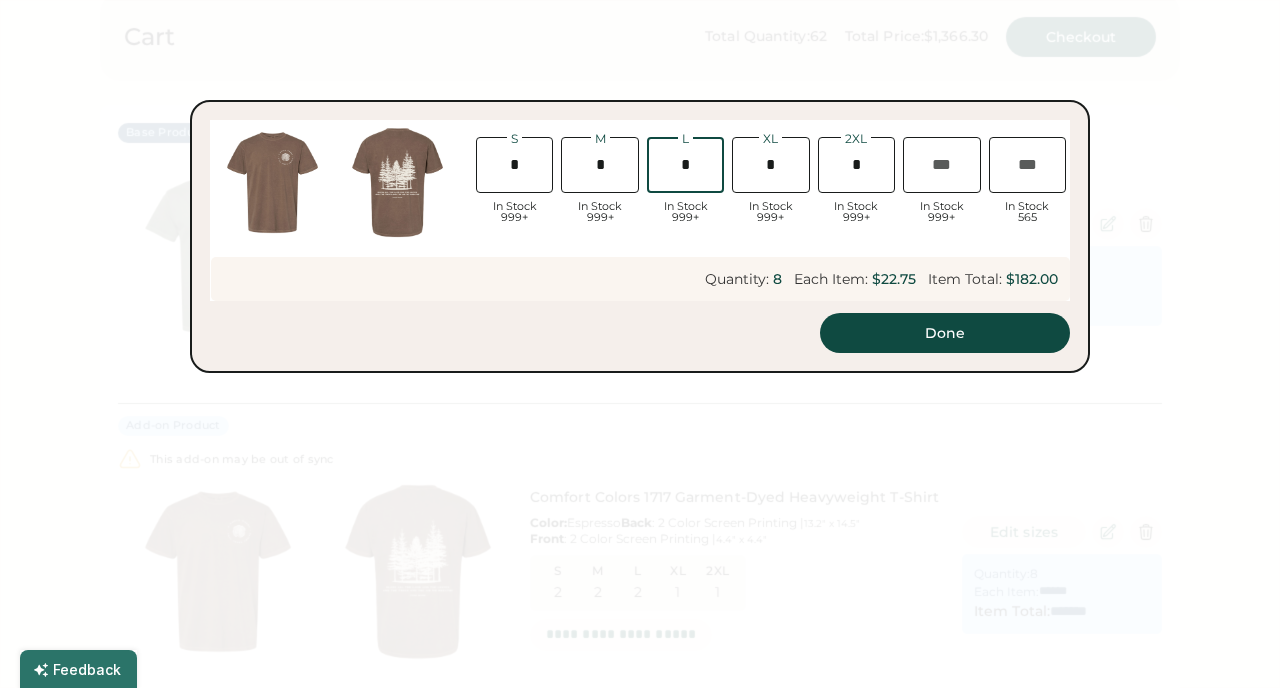 type on "*******" 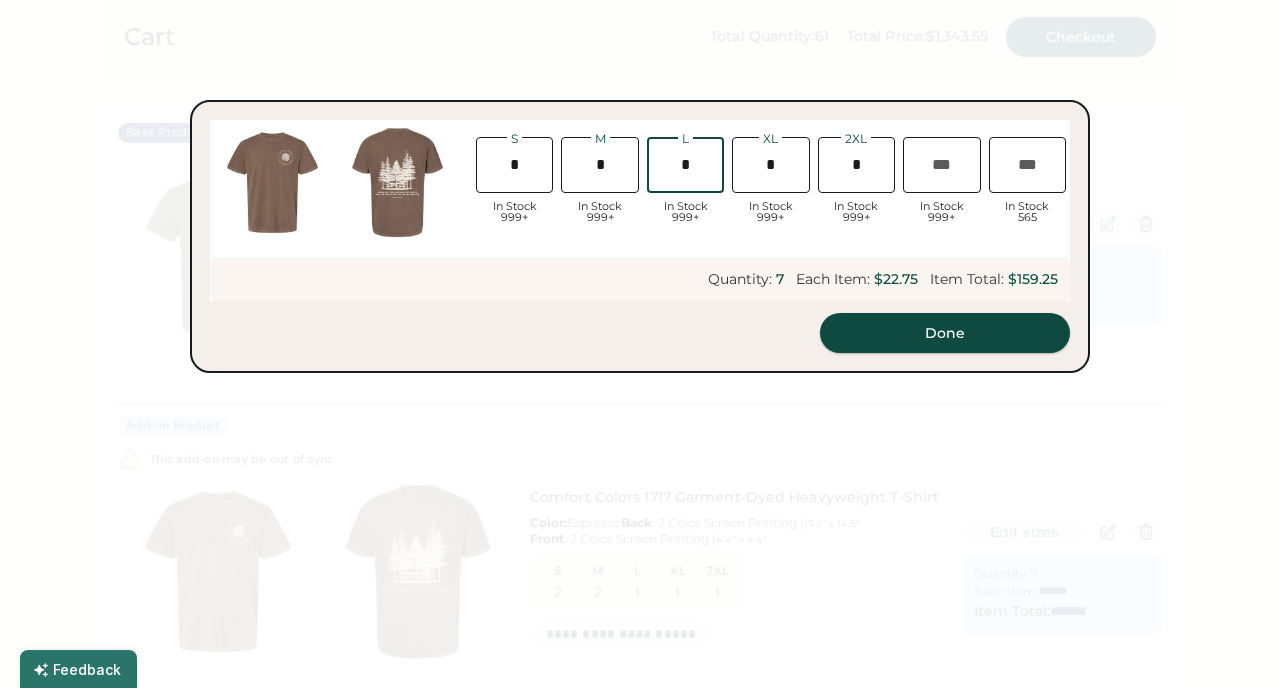 type on "*" 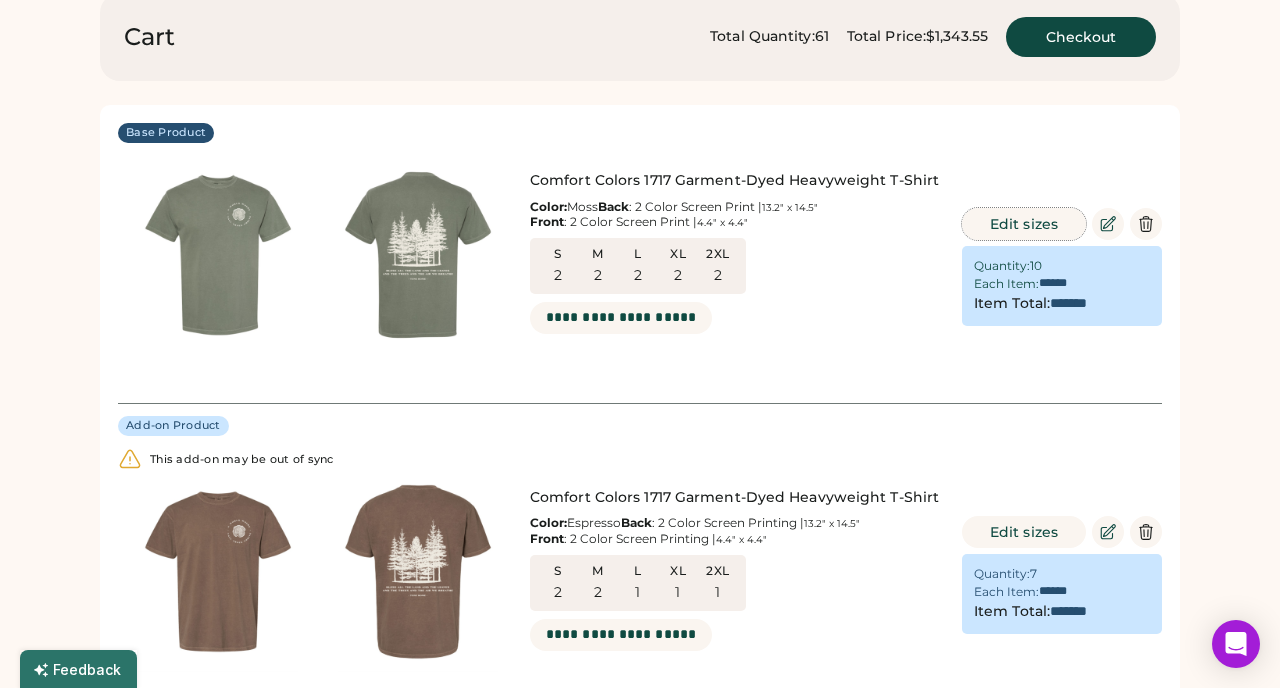 click on "Edit sizes" at bounding box center (1024, 224) 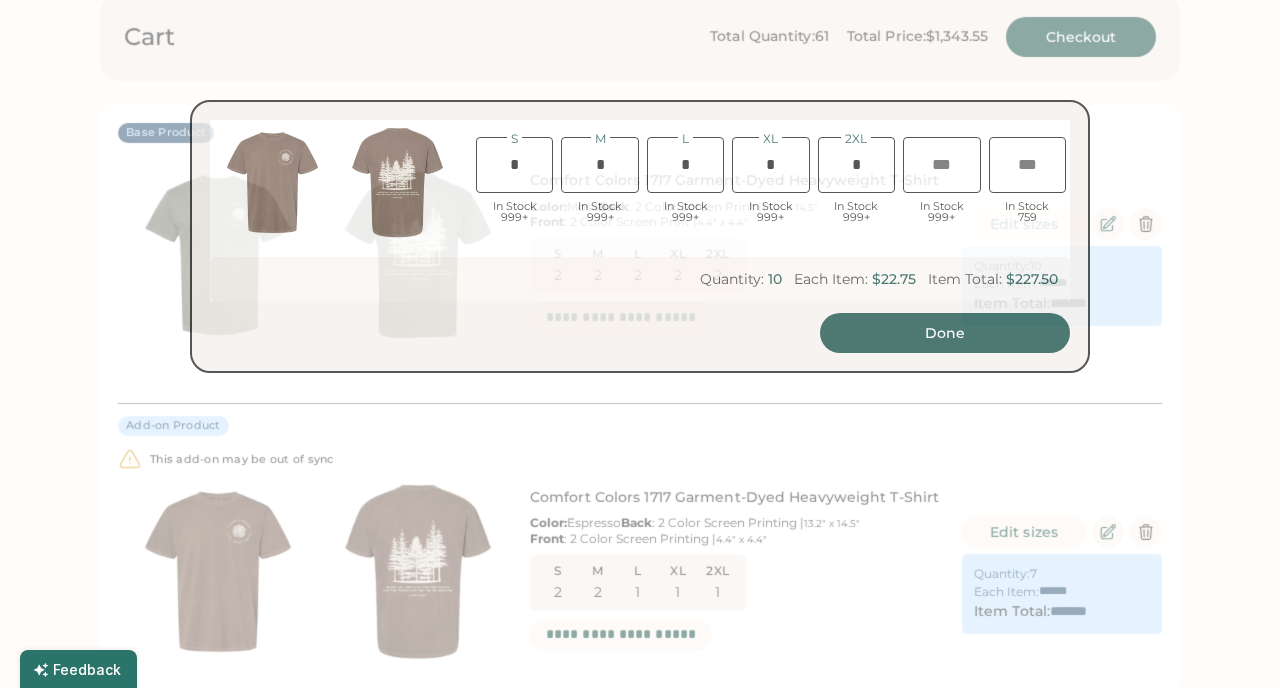 type on "*" 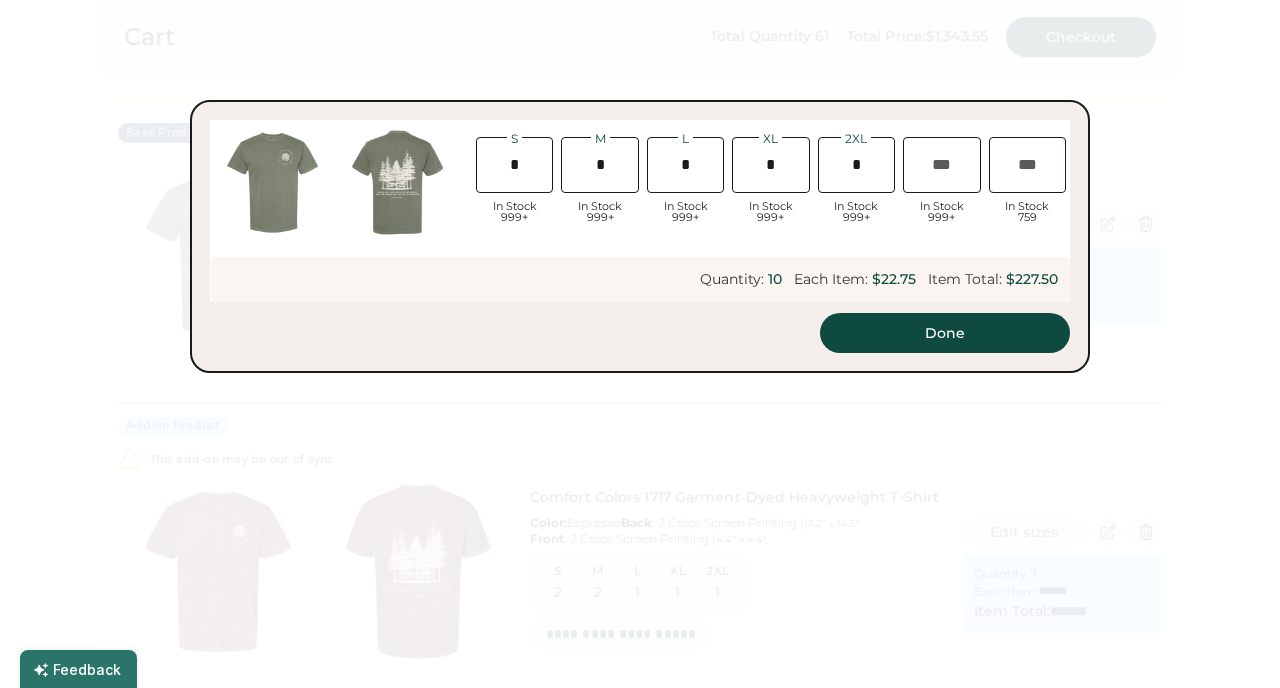 click at bounding box center [856, 165] 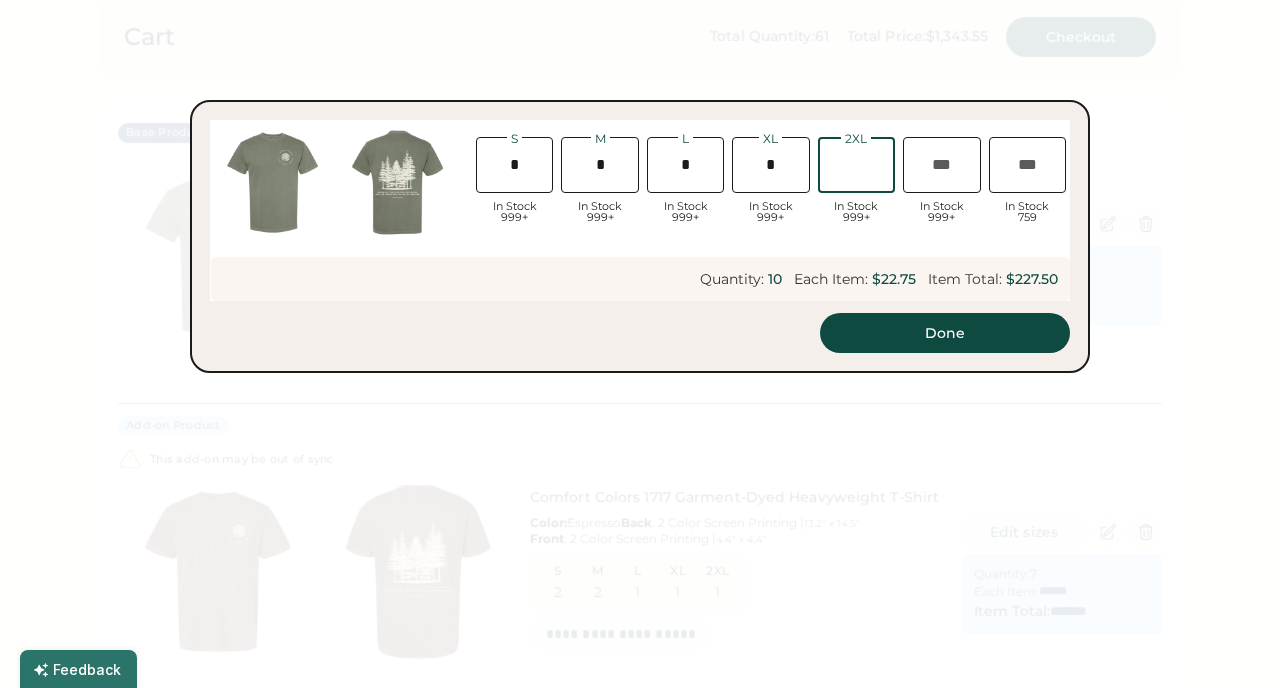 type on "*" 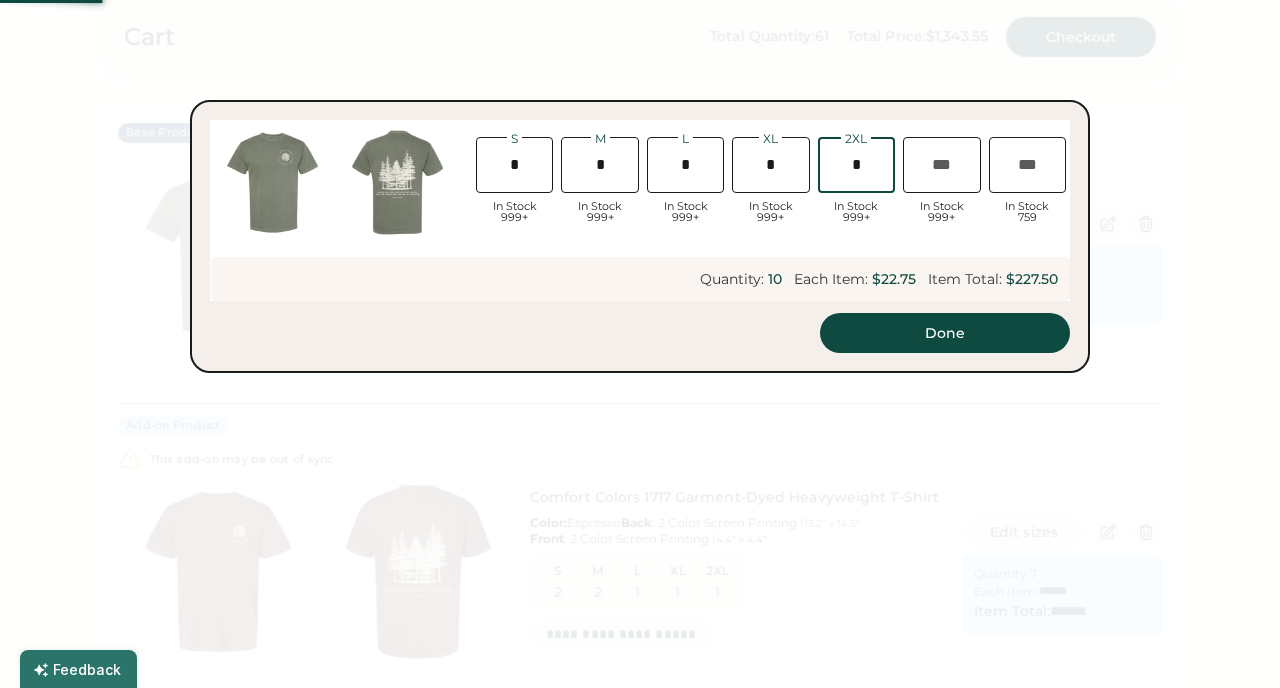 type on "*" 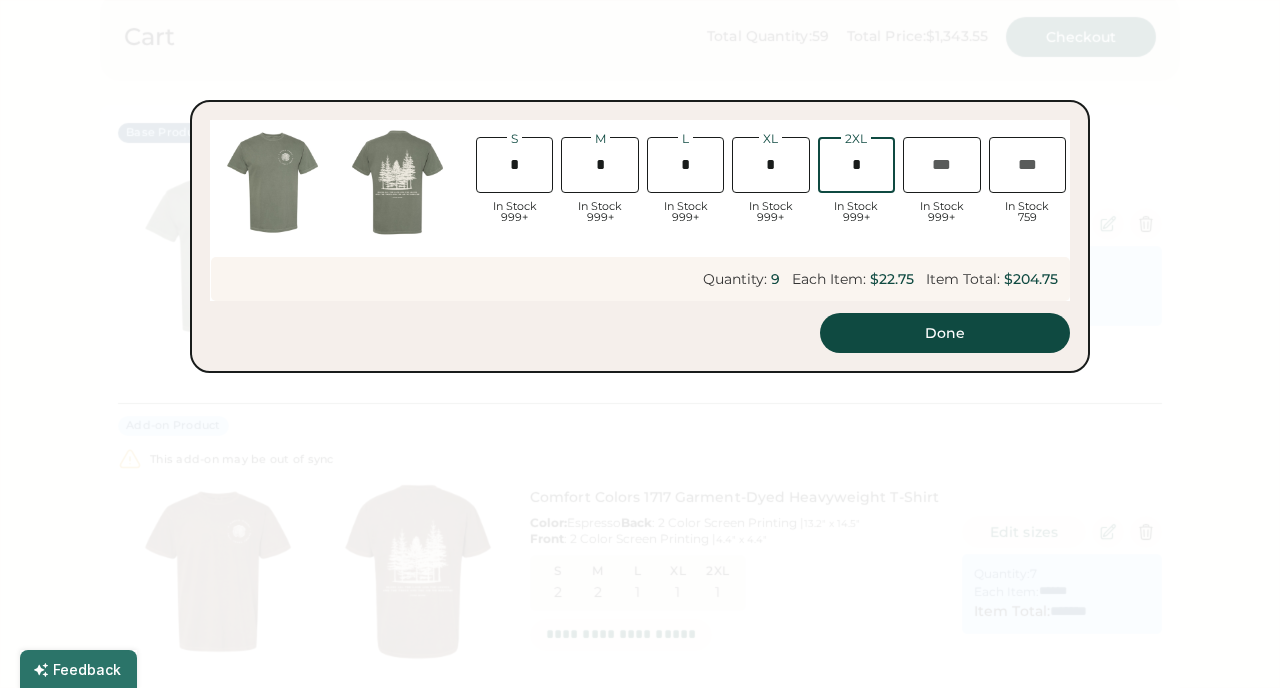 type on "*******" 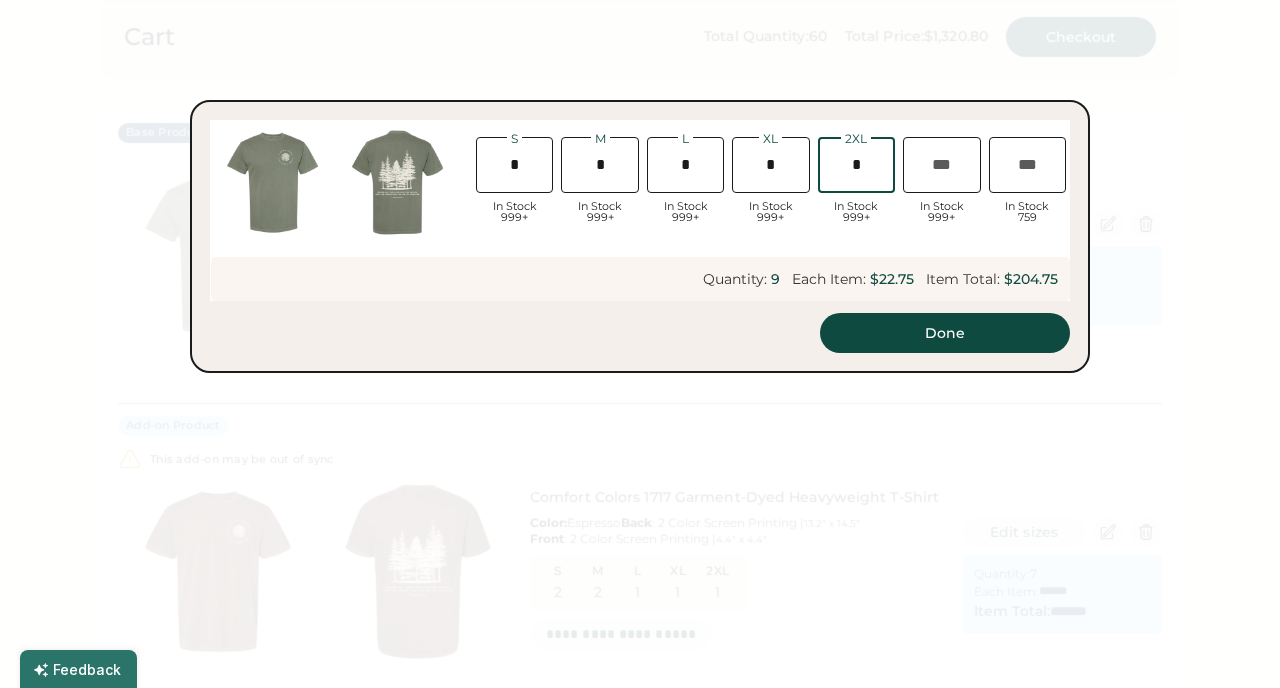 type on "*" 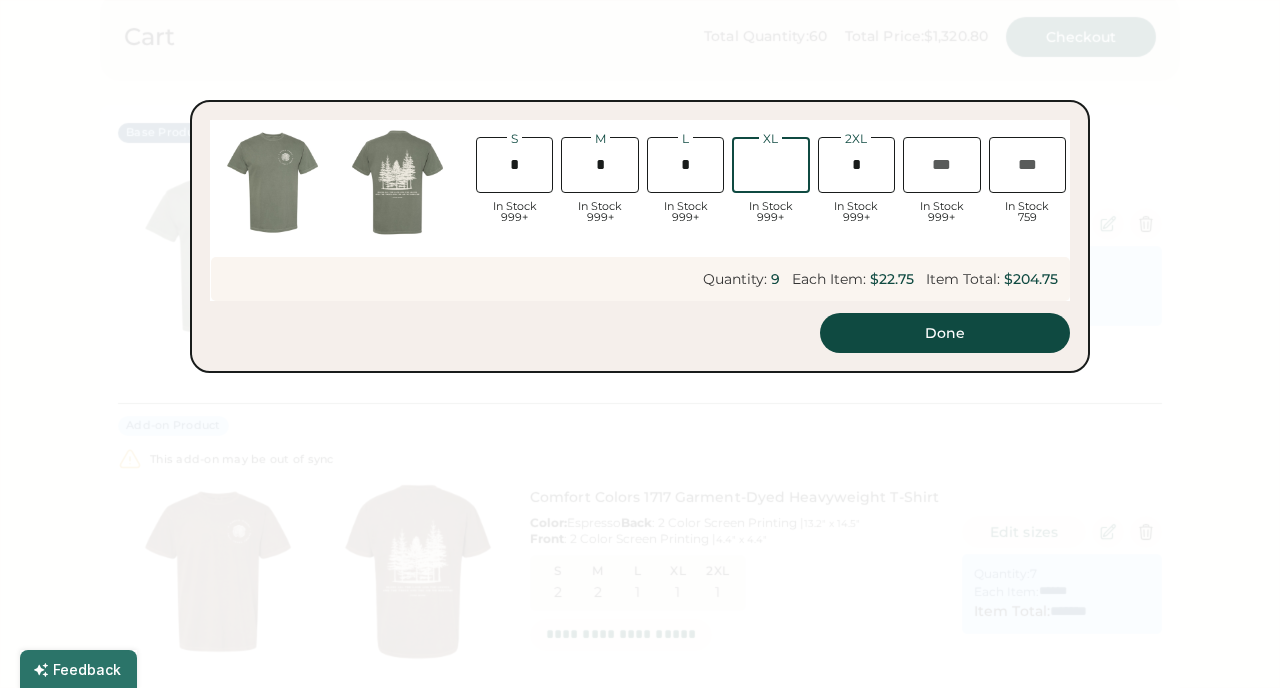 type on "*" 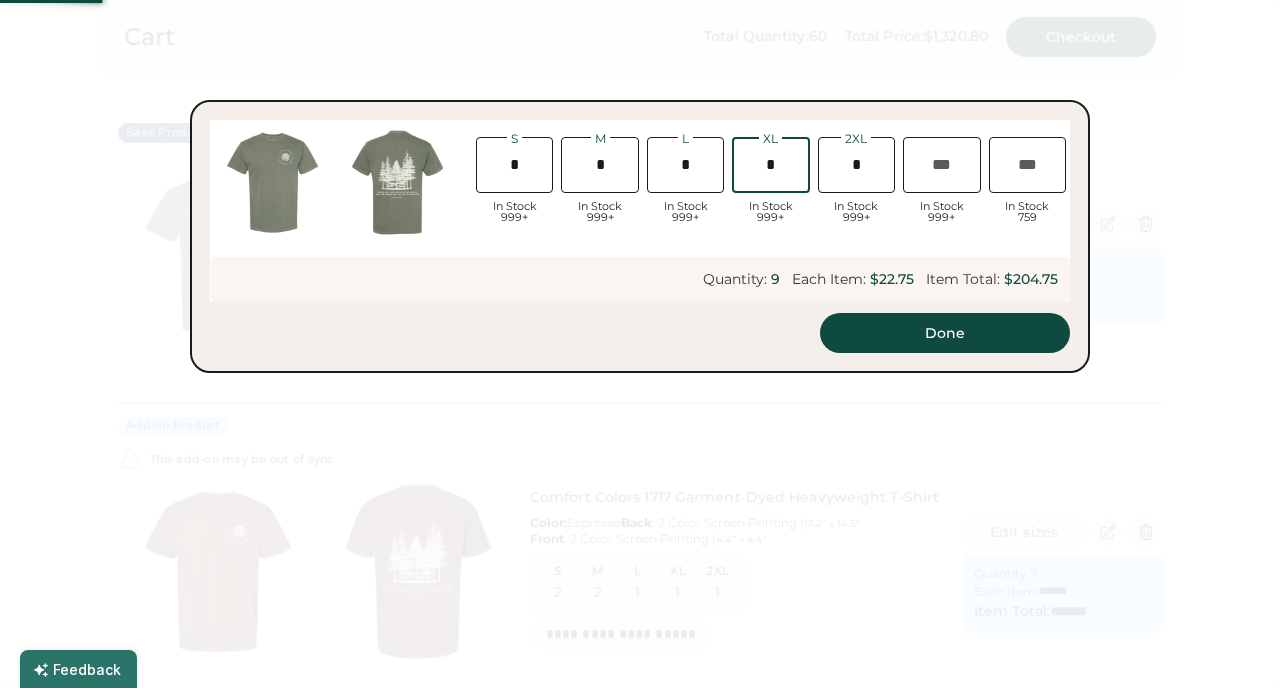 type on "*" 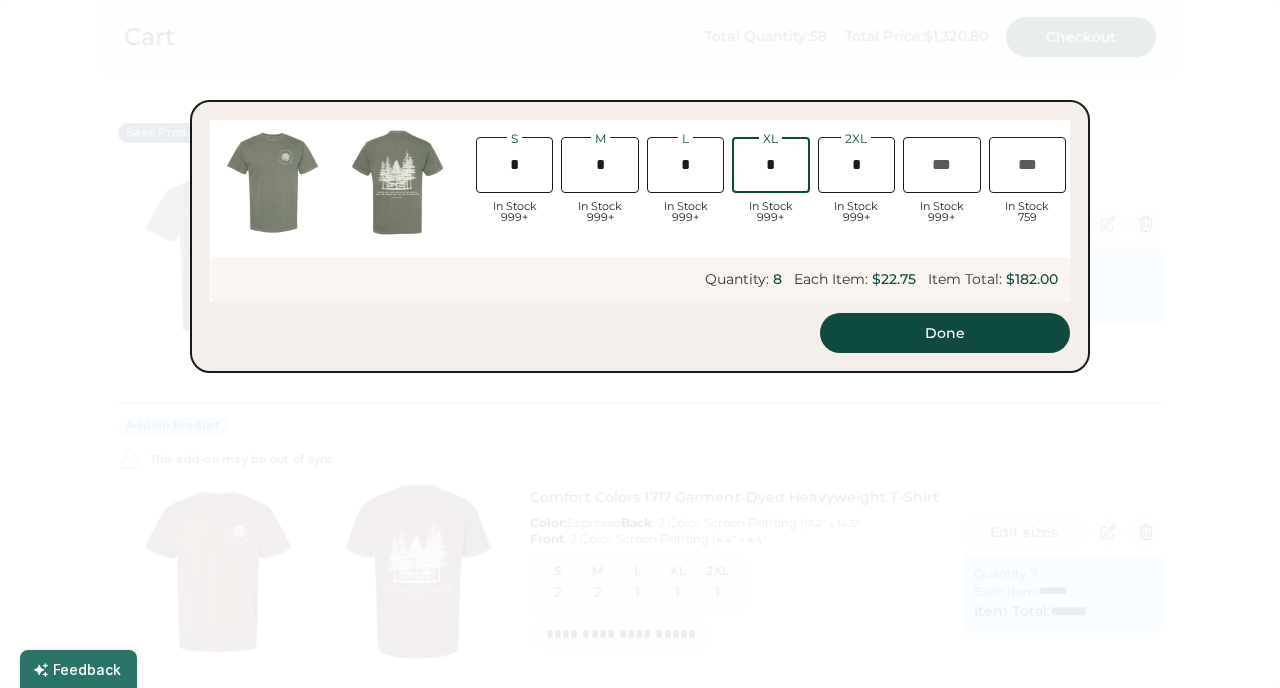 type on "*******" 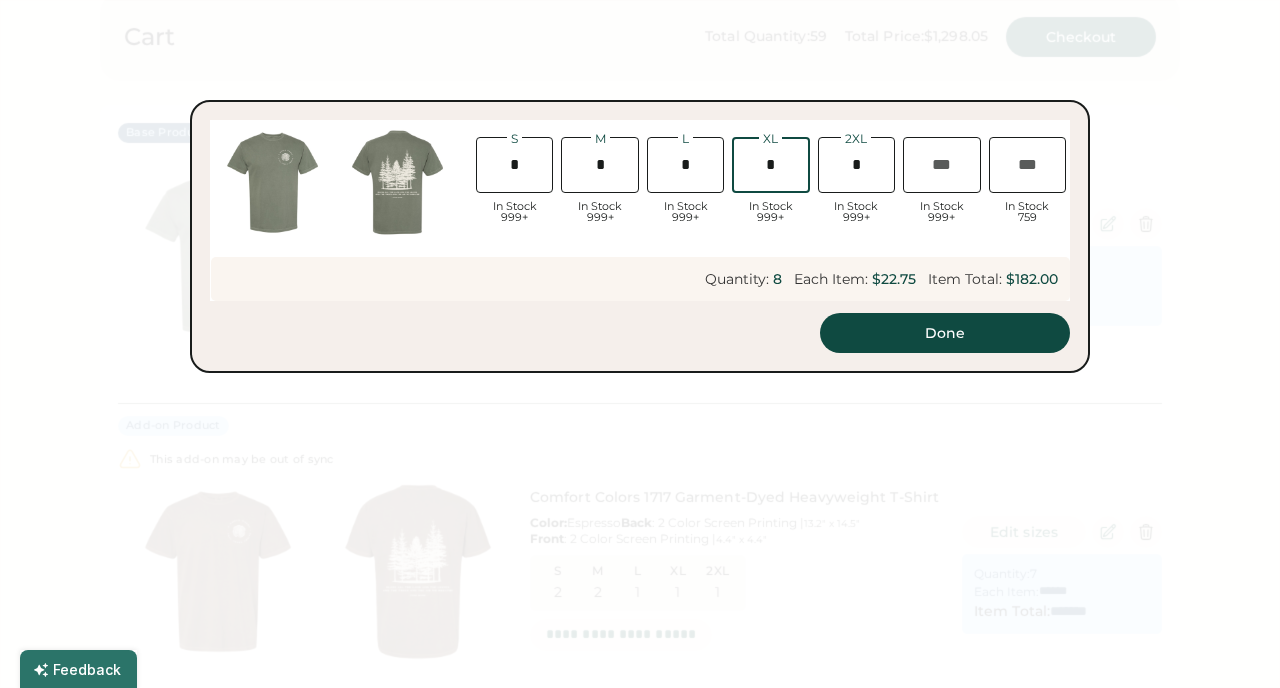 type 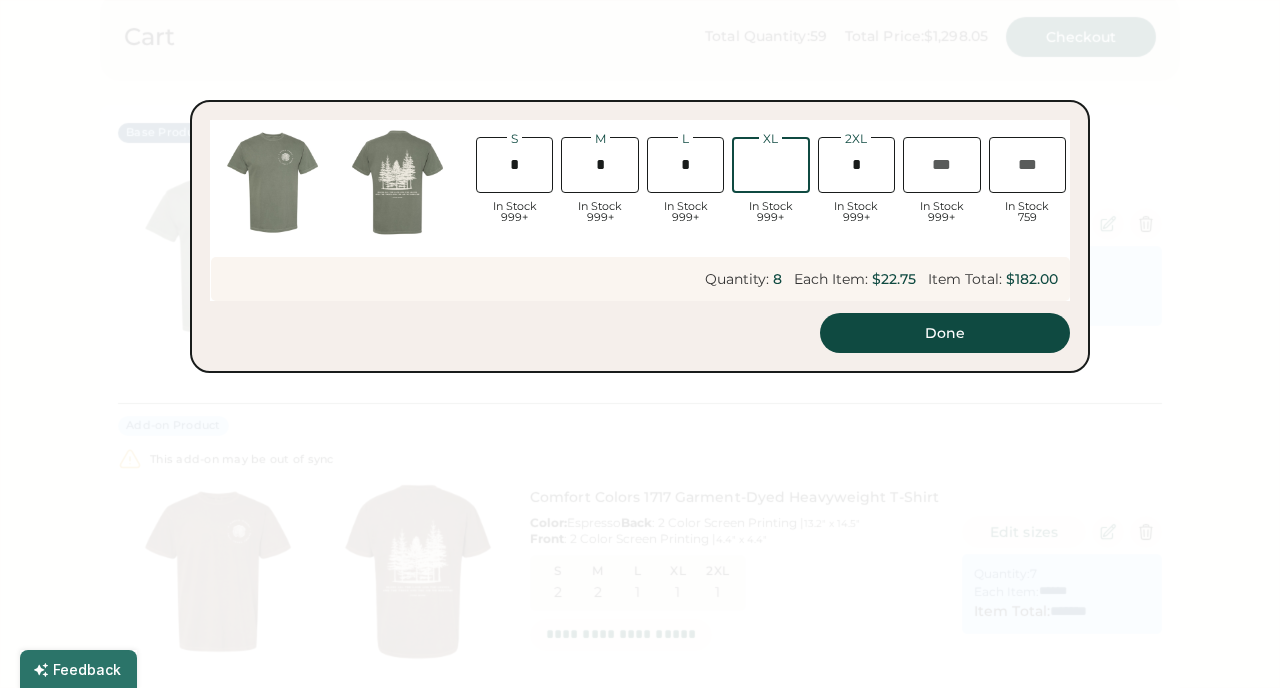 type on "*" 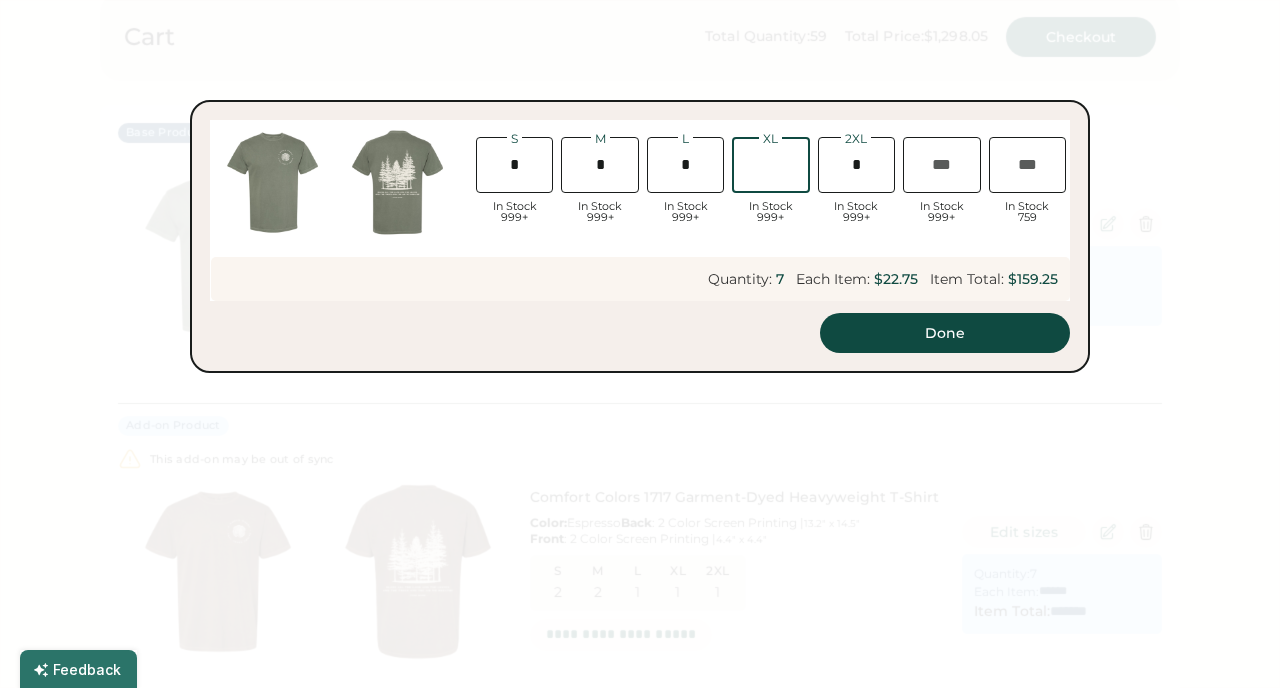 type on "*" 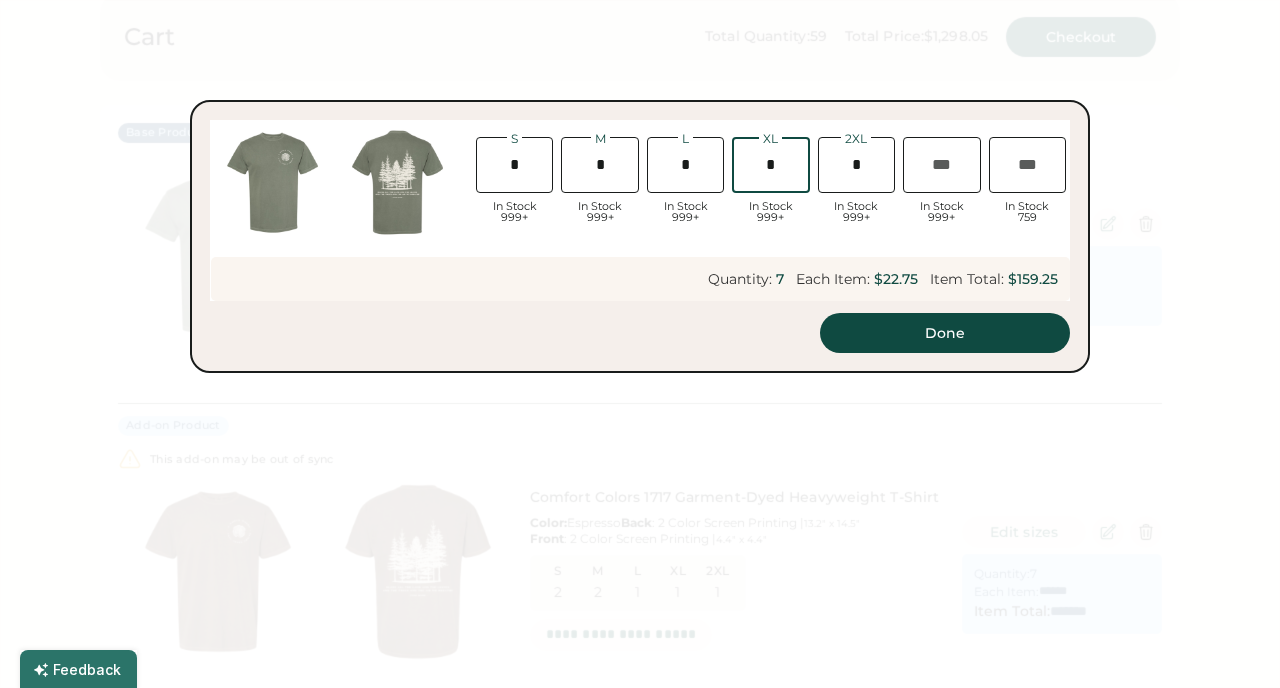 type on "*******" 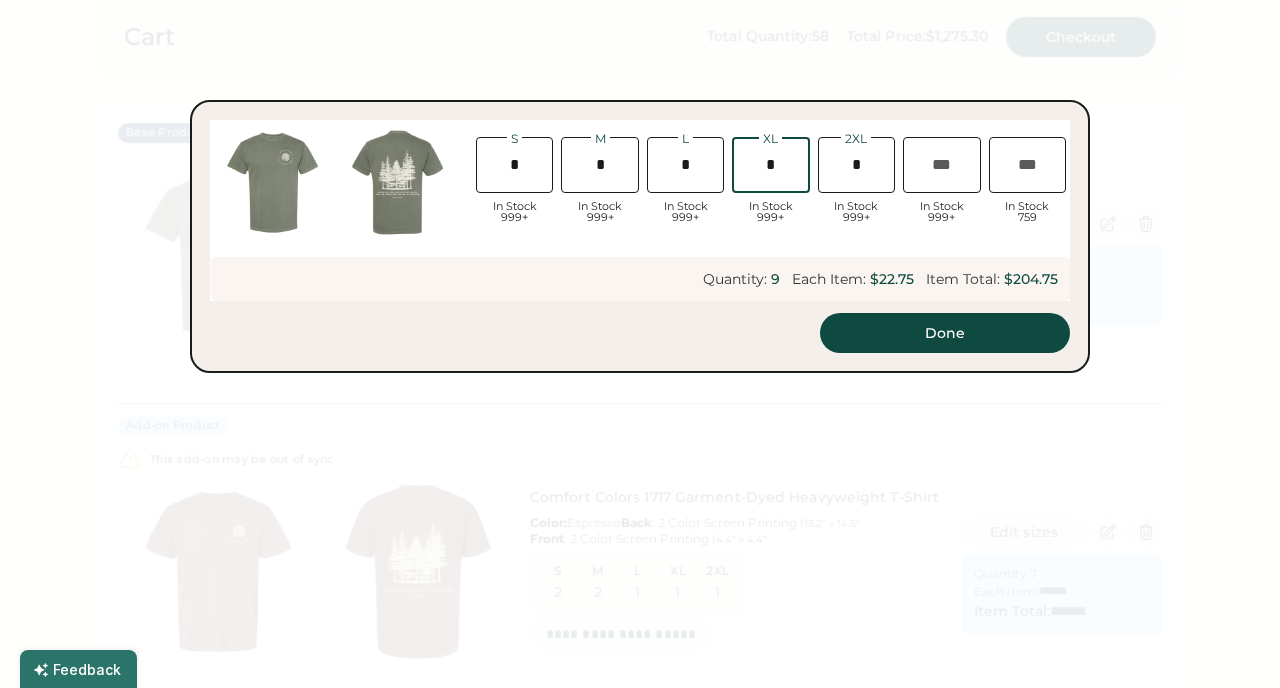 type on "*******" 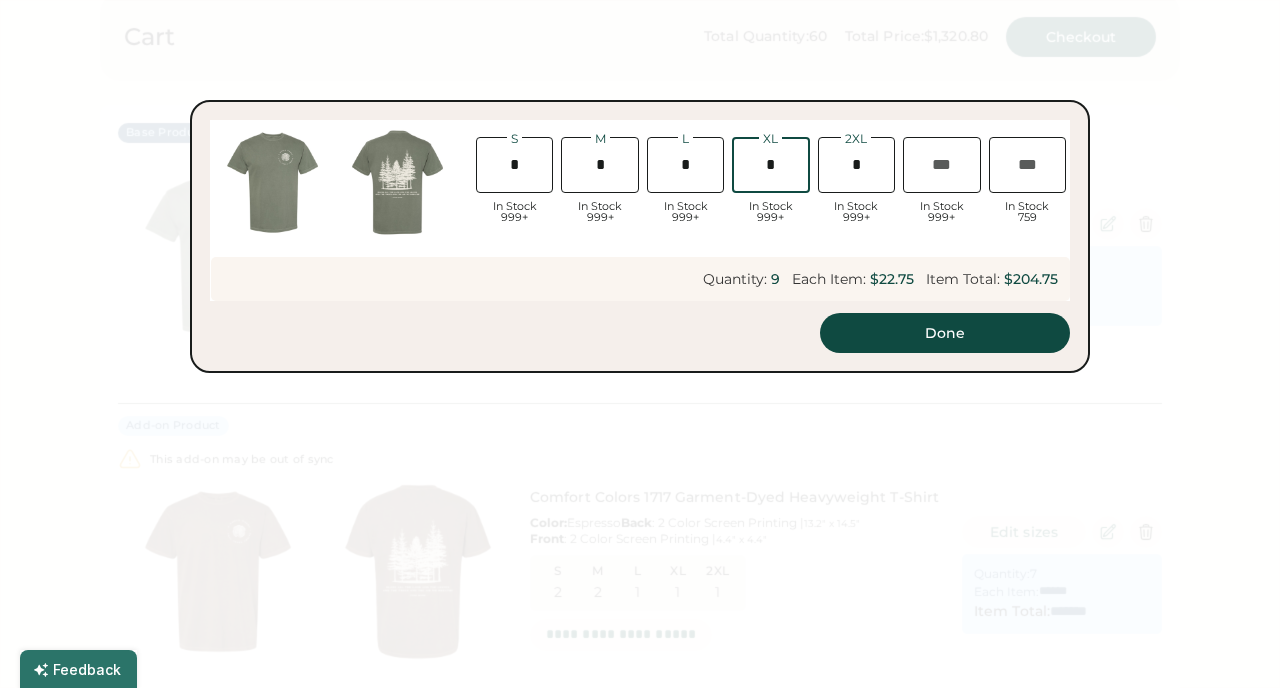 click at bounding box center [685, 165] 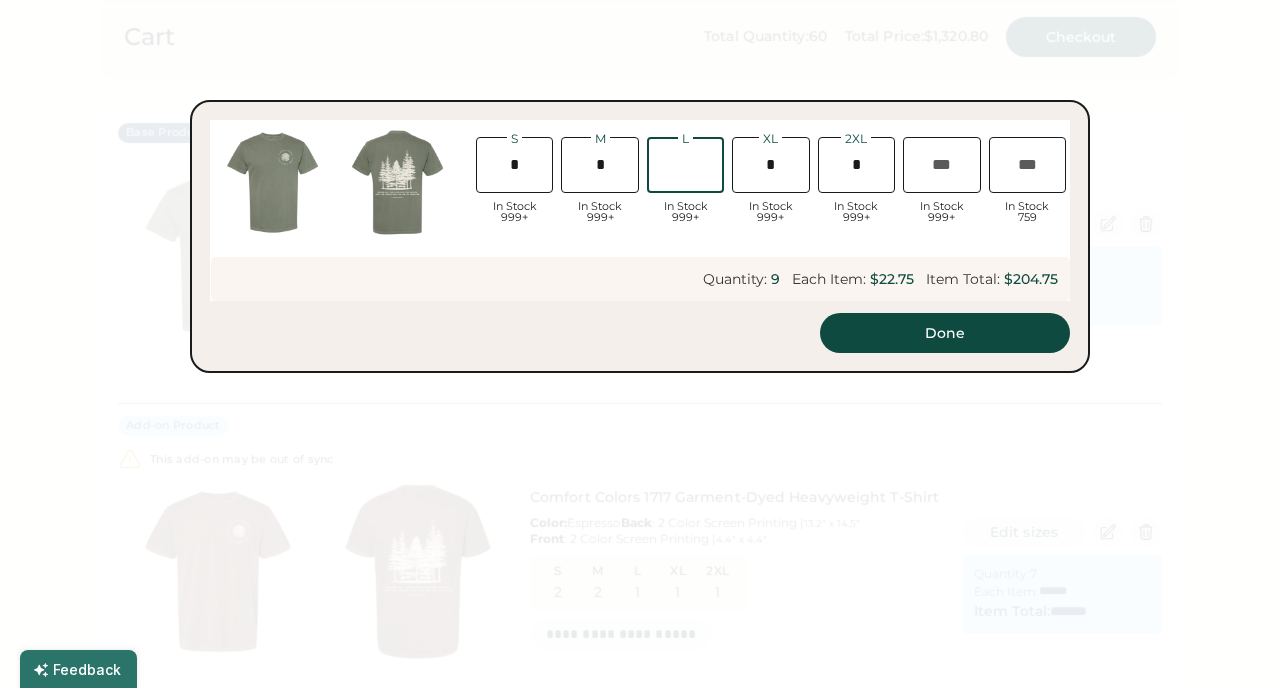 type on "*" 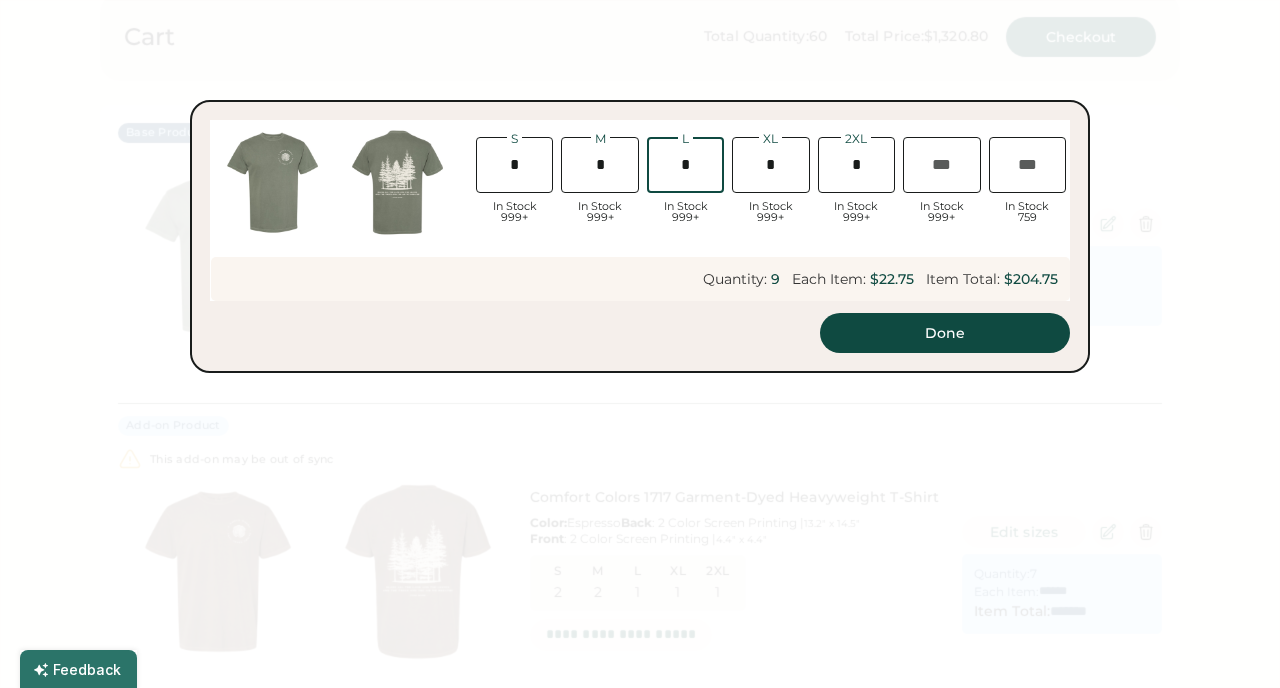 type on "*" 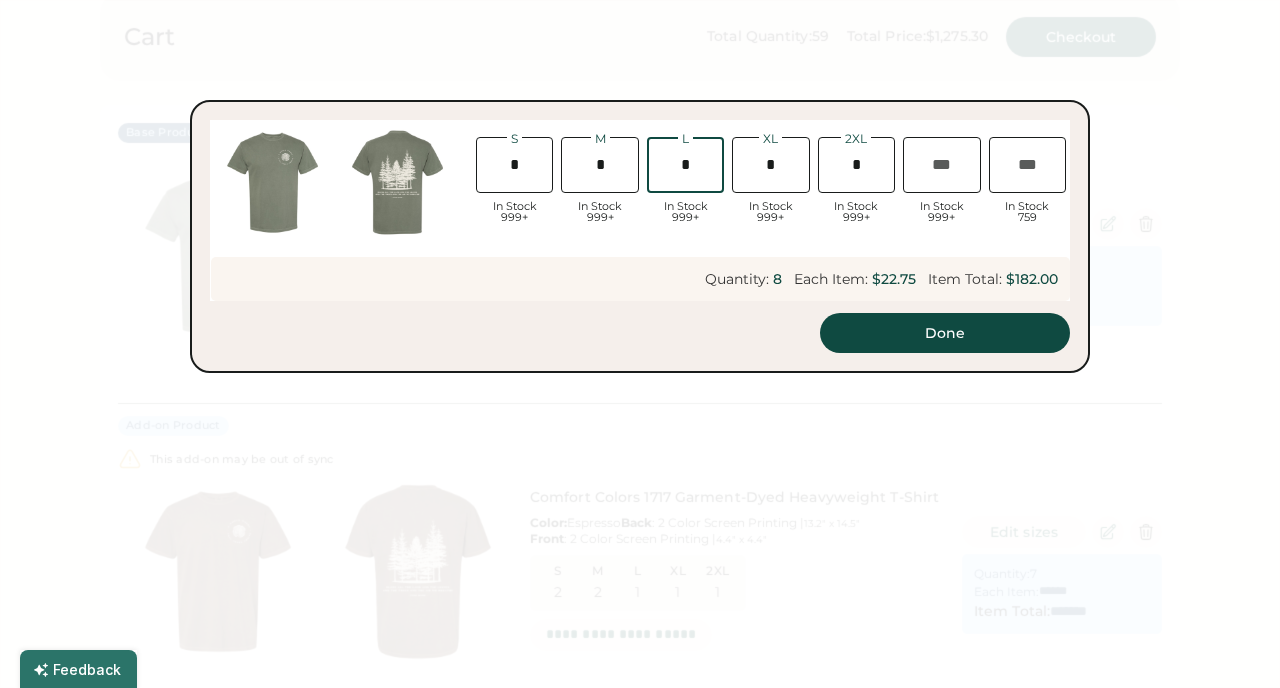 type on "*******" 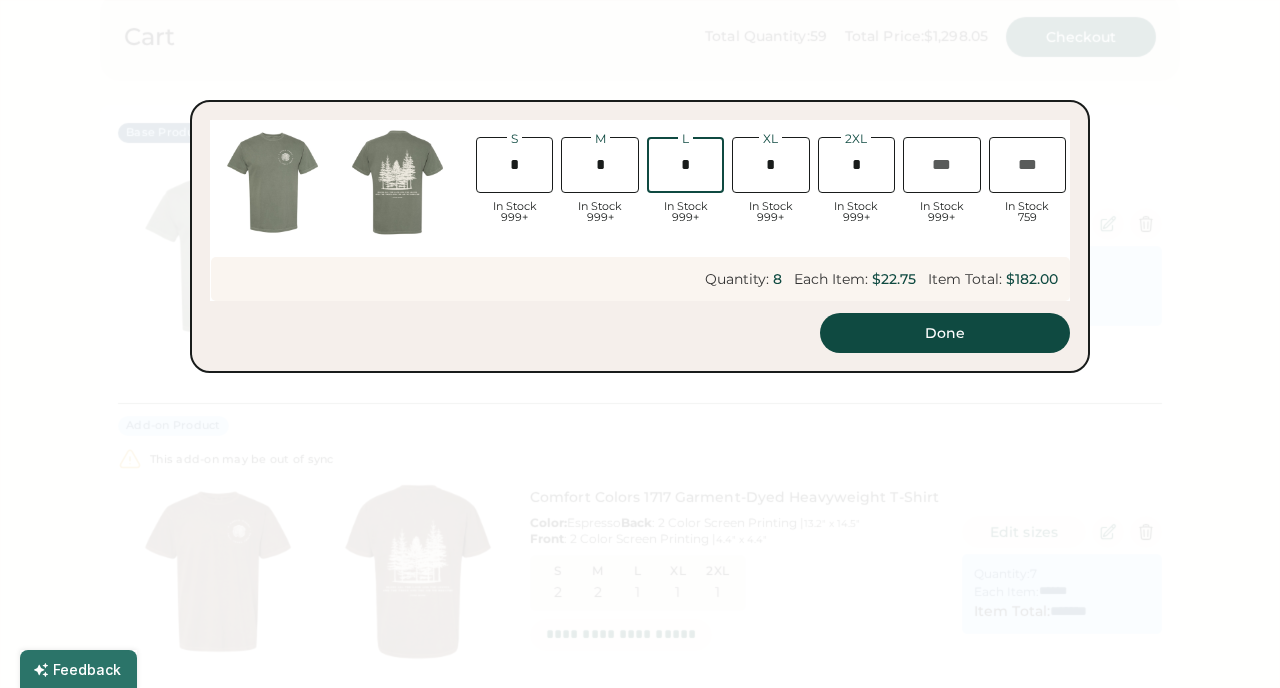 type on "*" 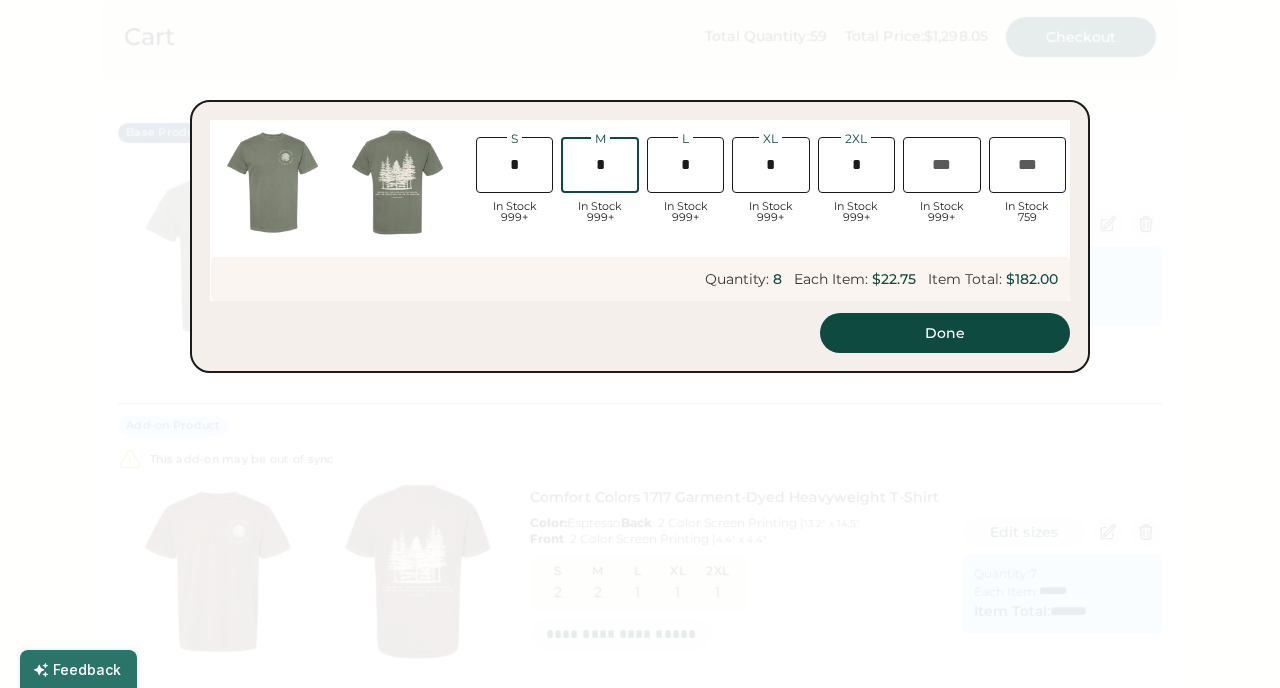 click at bounding box center (599, 165) 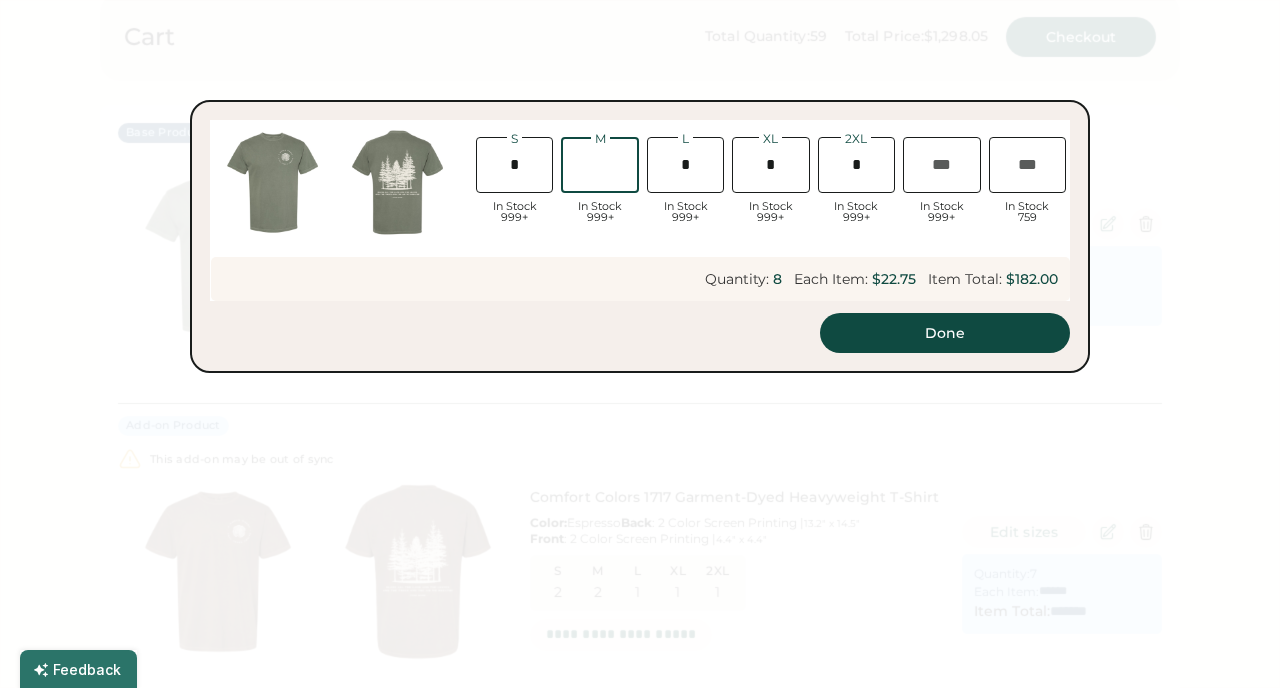 type on "*" 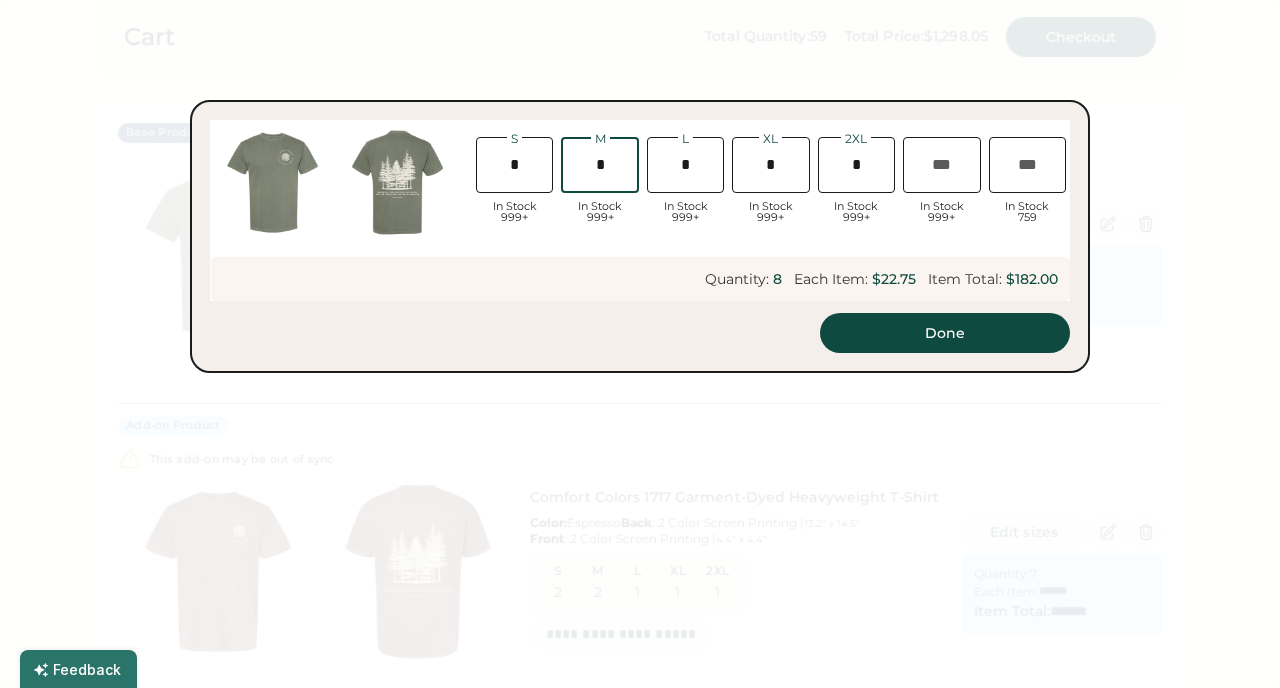 type on "*******" 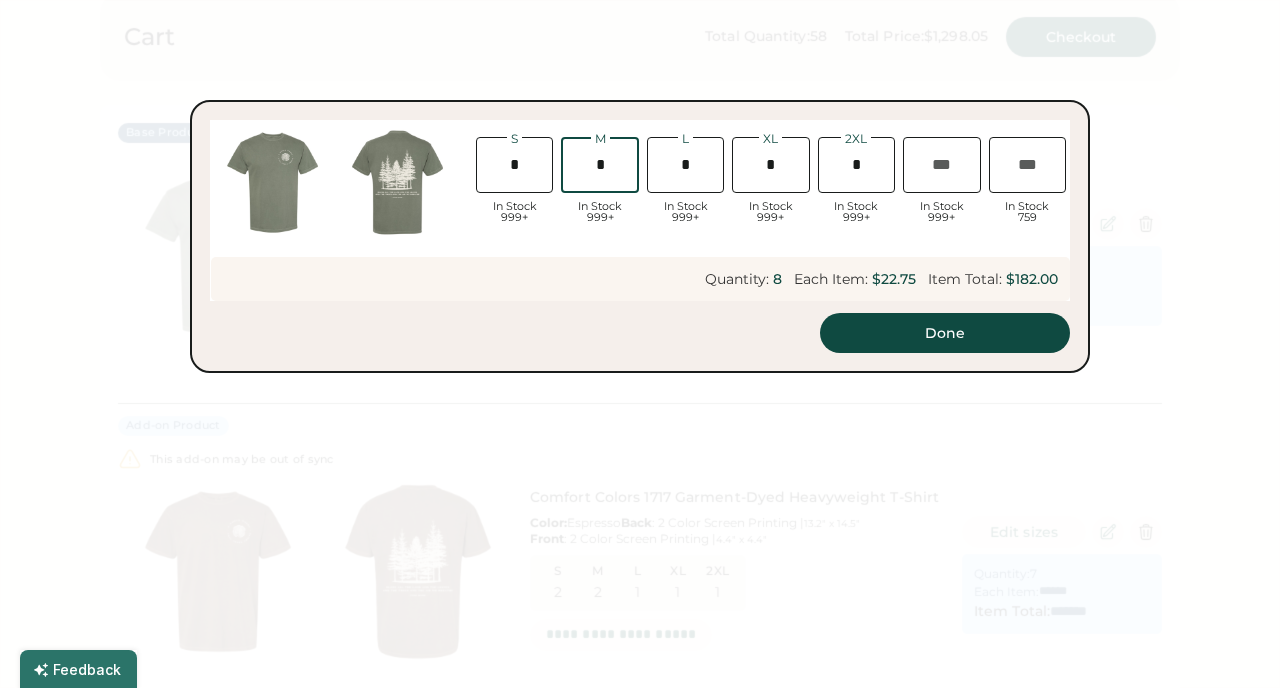 type on "*" 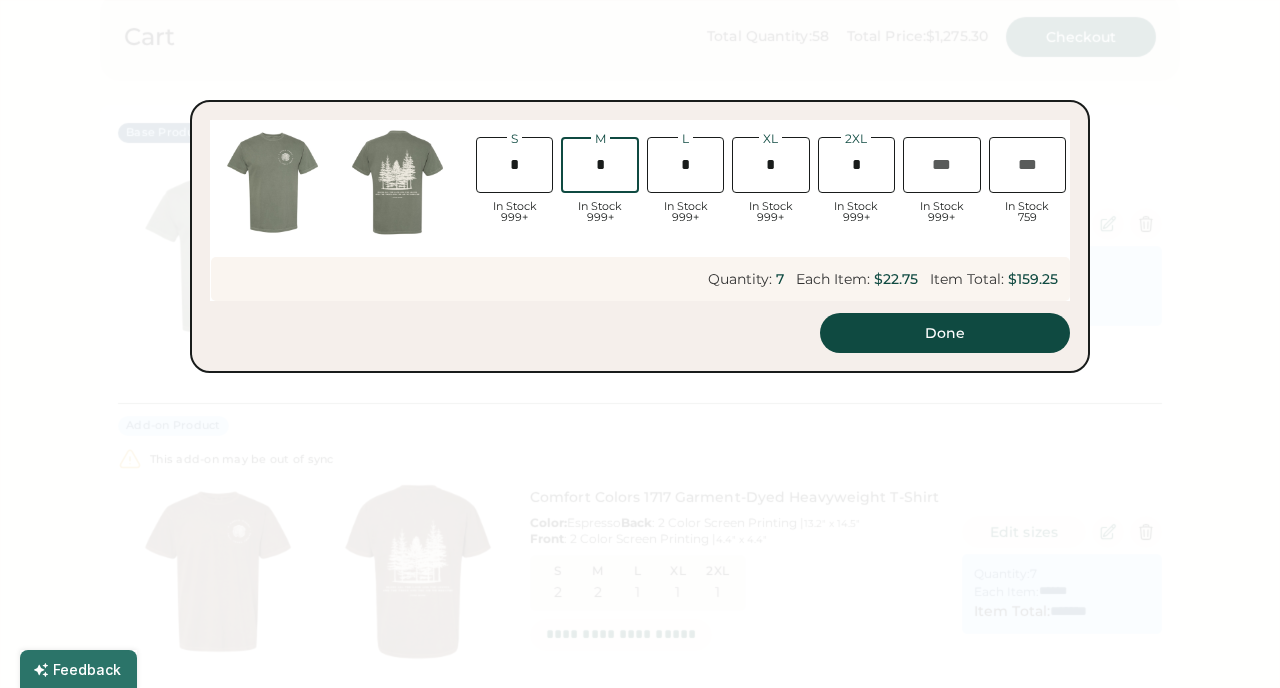 type on "*" 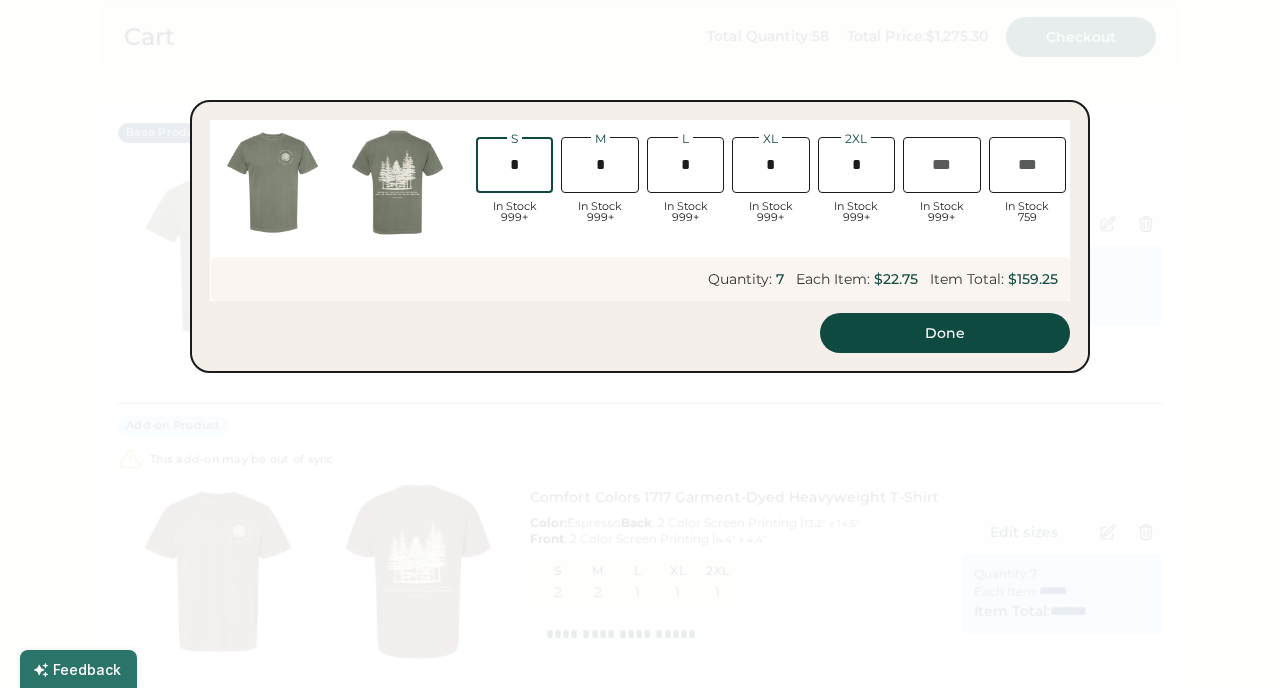 type 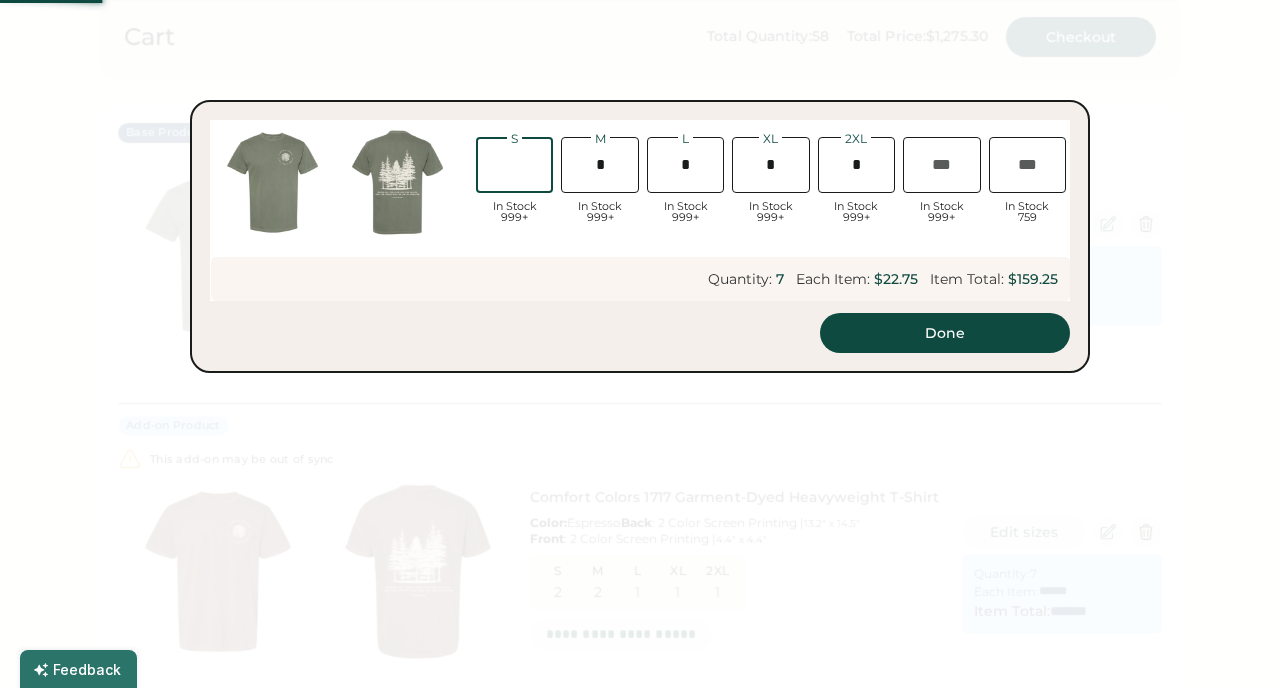 type on "*" 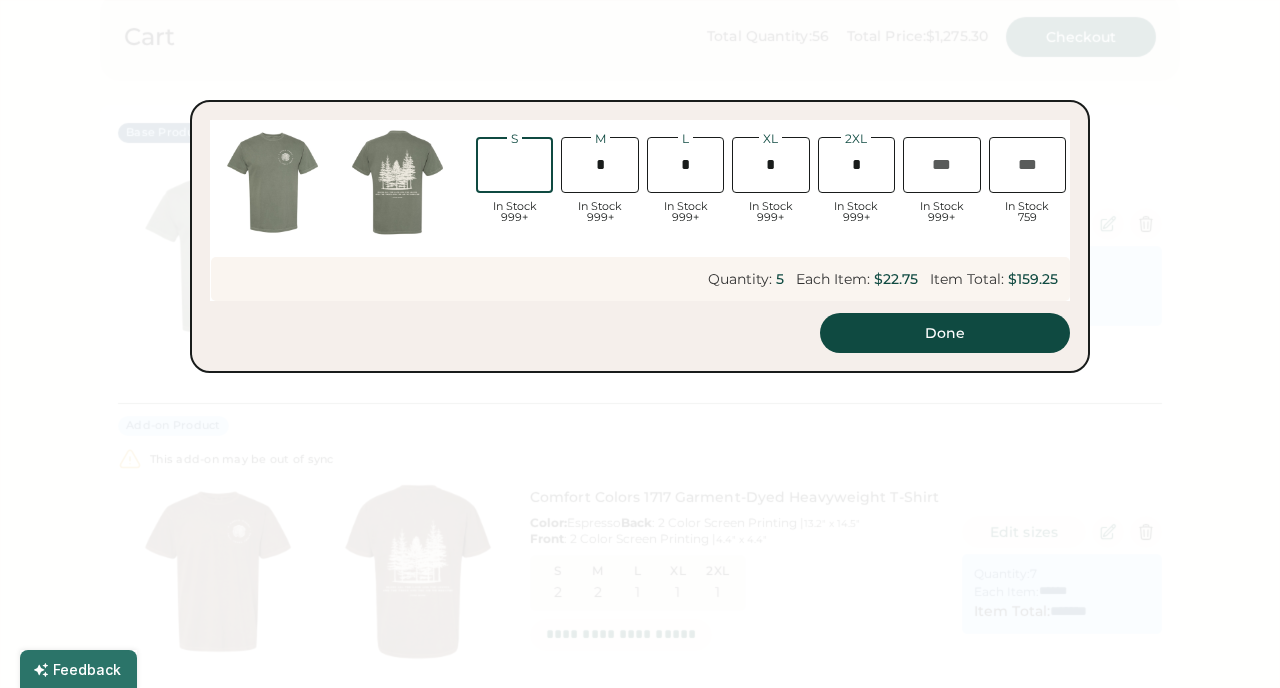 type on "*******" 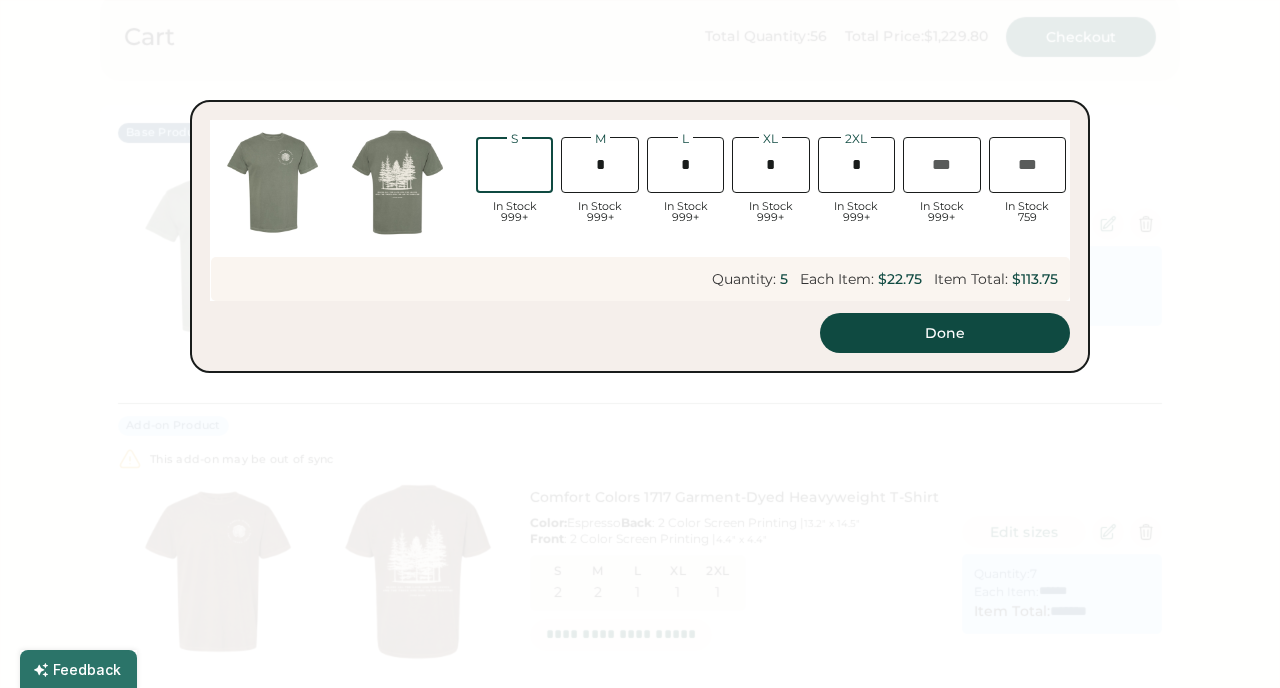 type on "*" 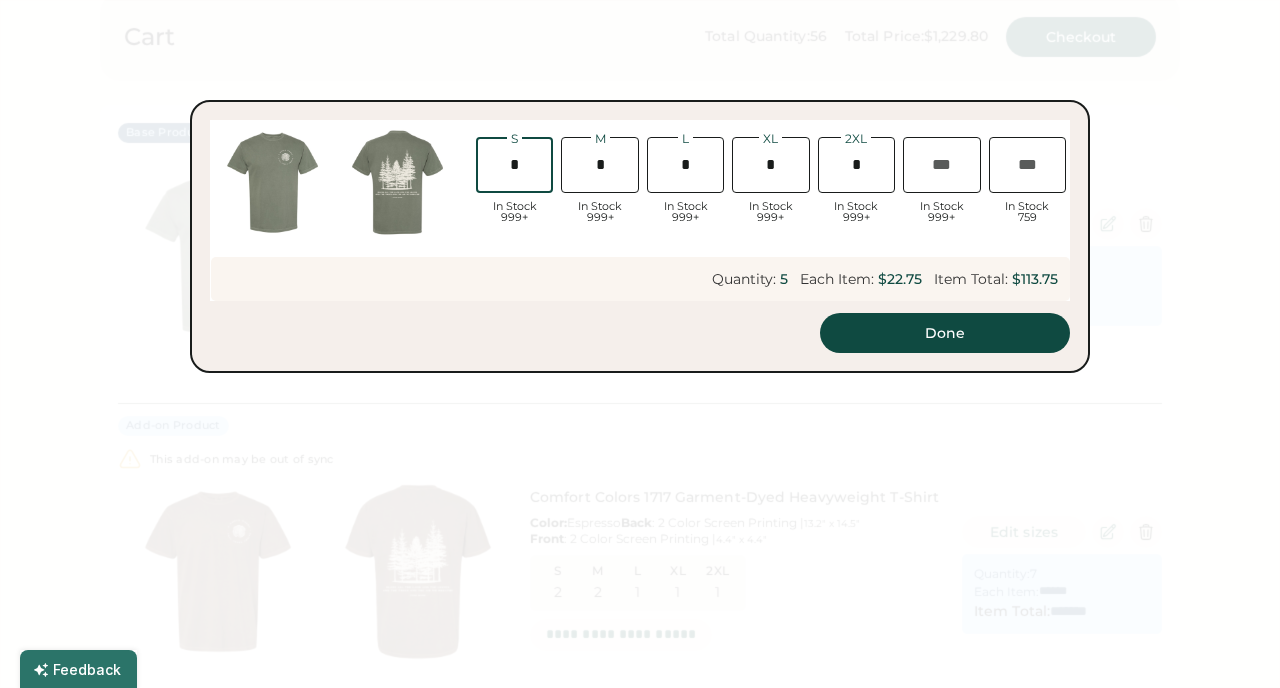 type on "*" 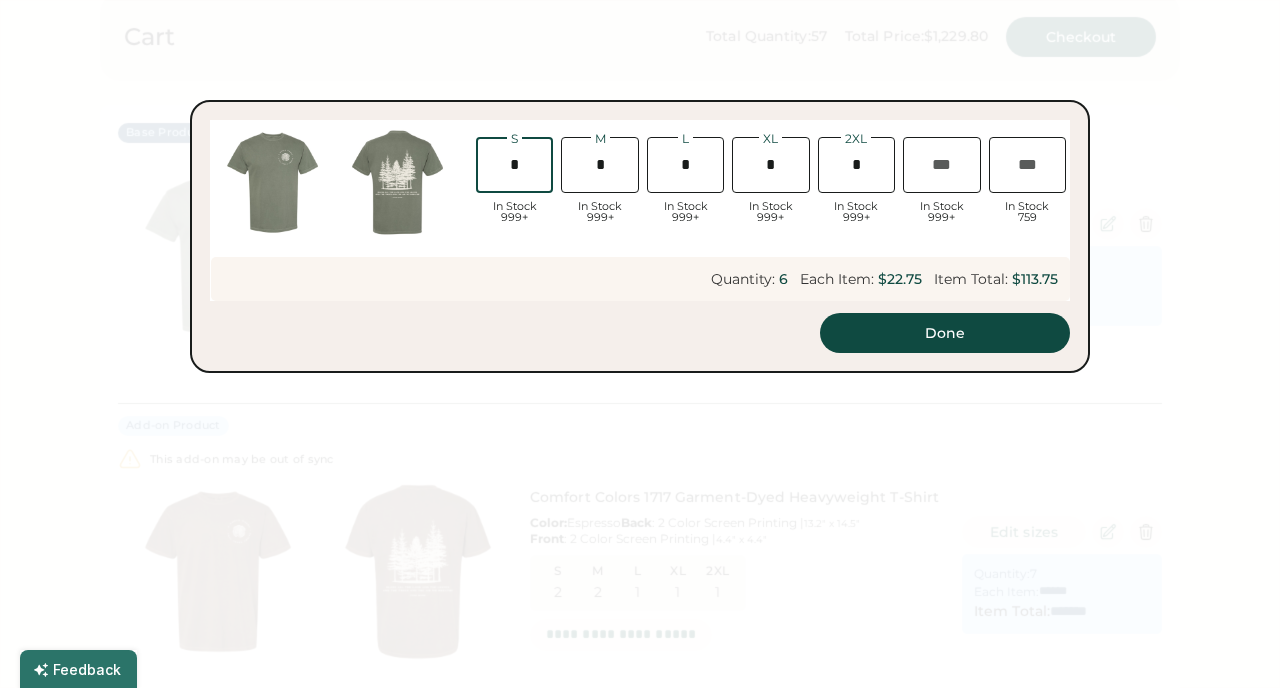 type on "*******" 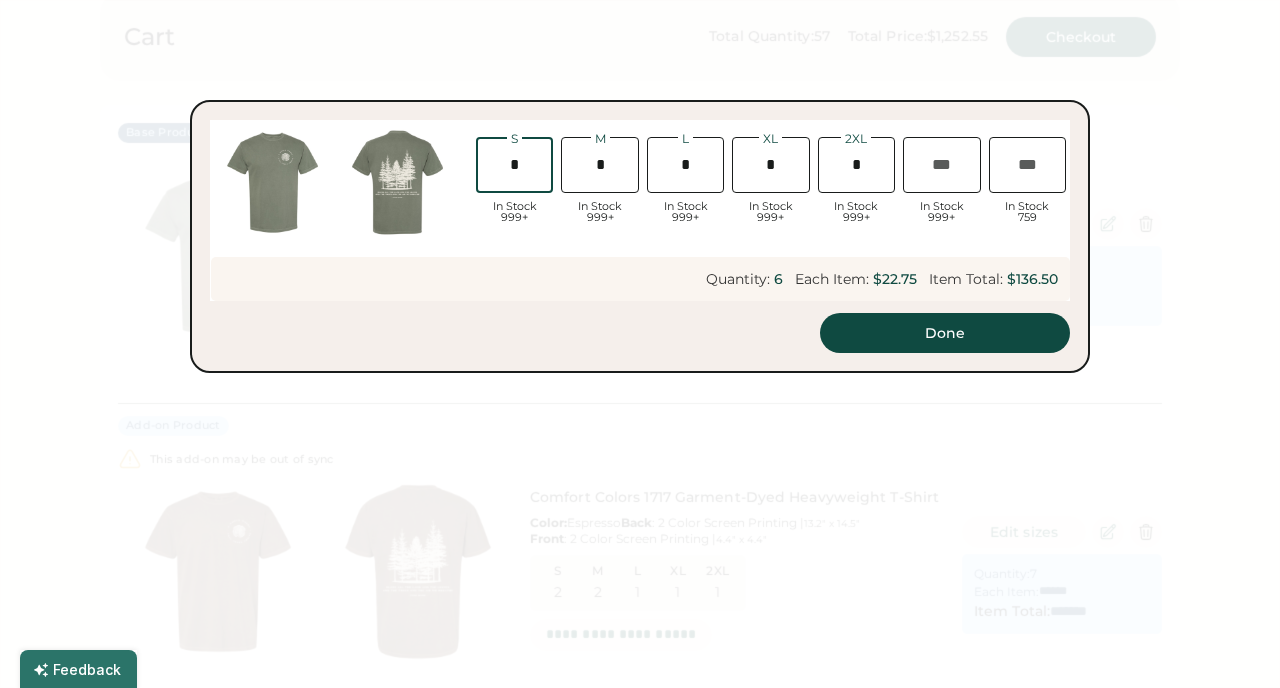 type on "*" 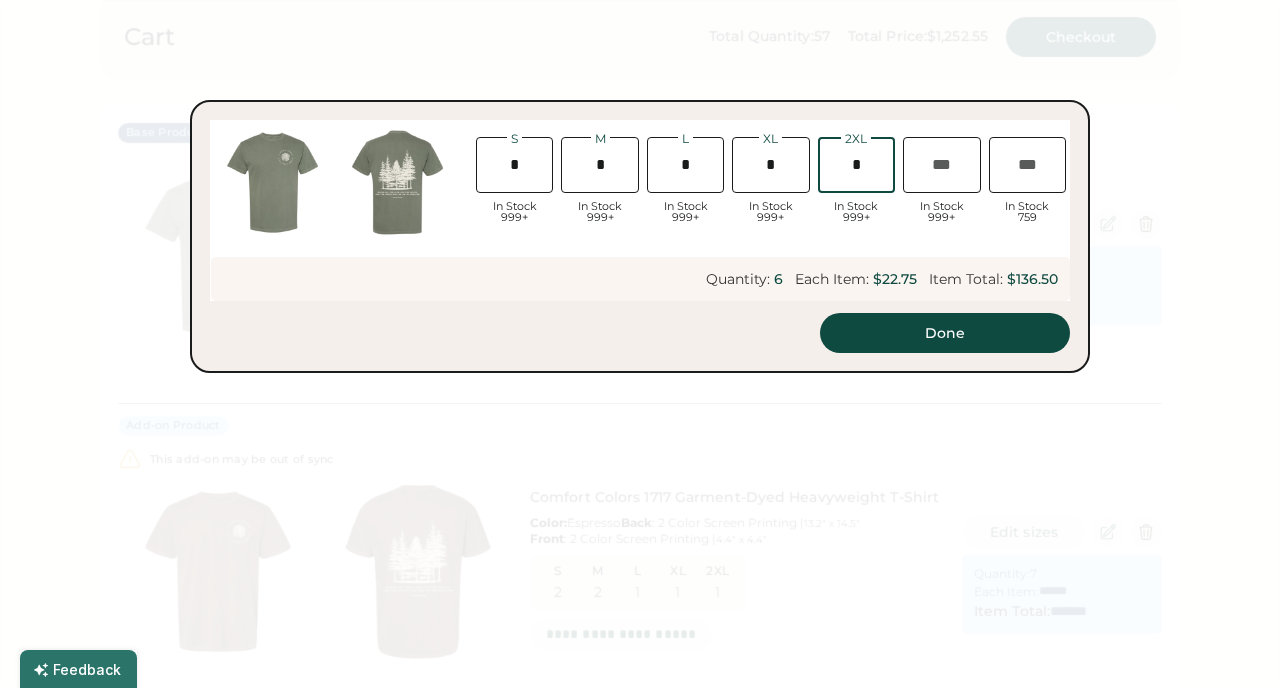 type 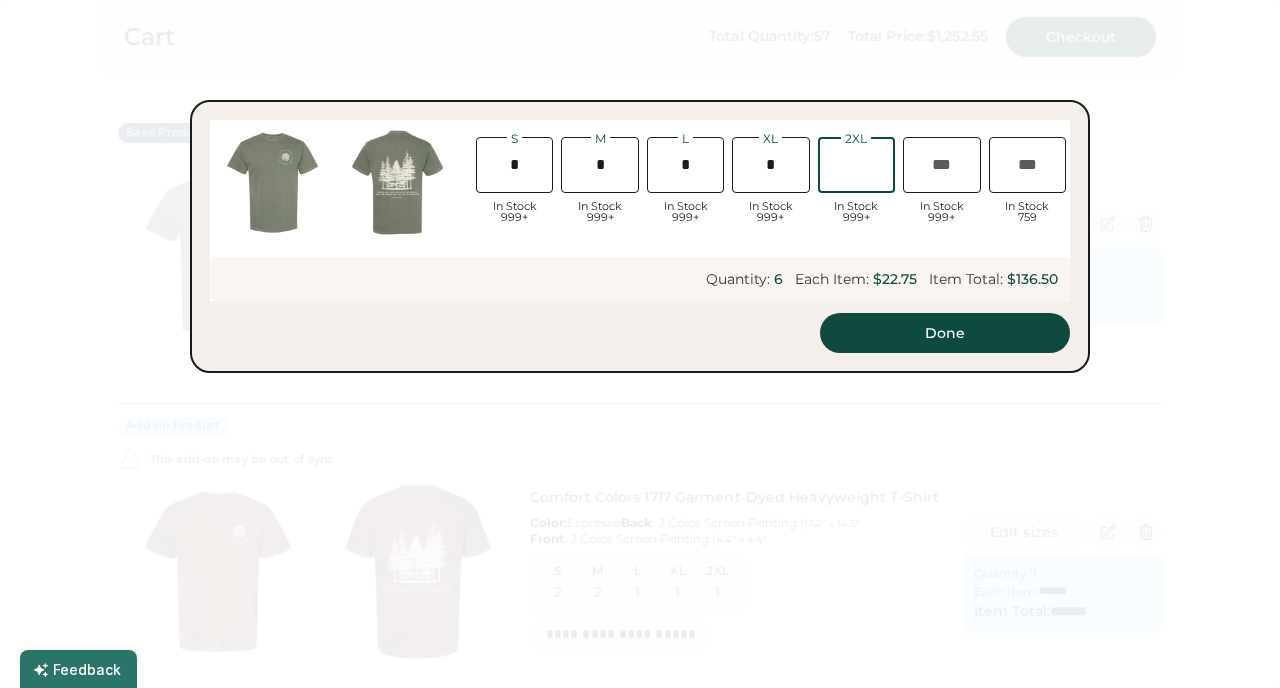 type on "*******" 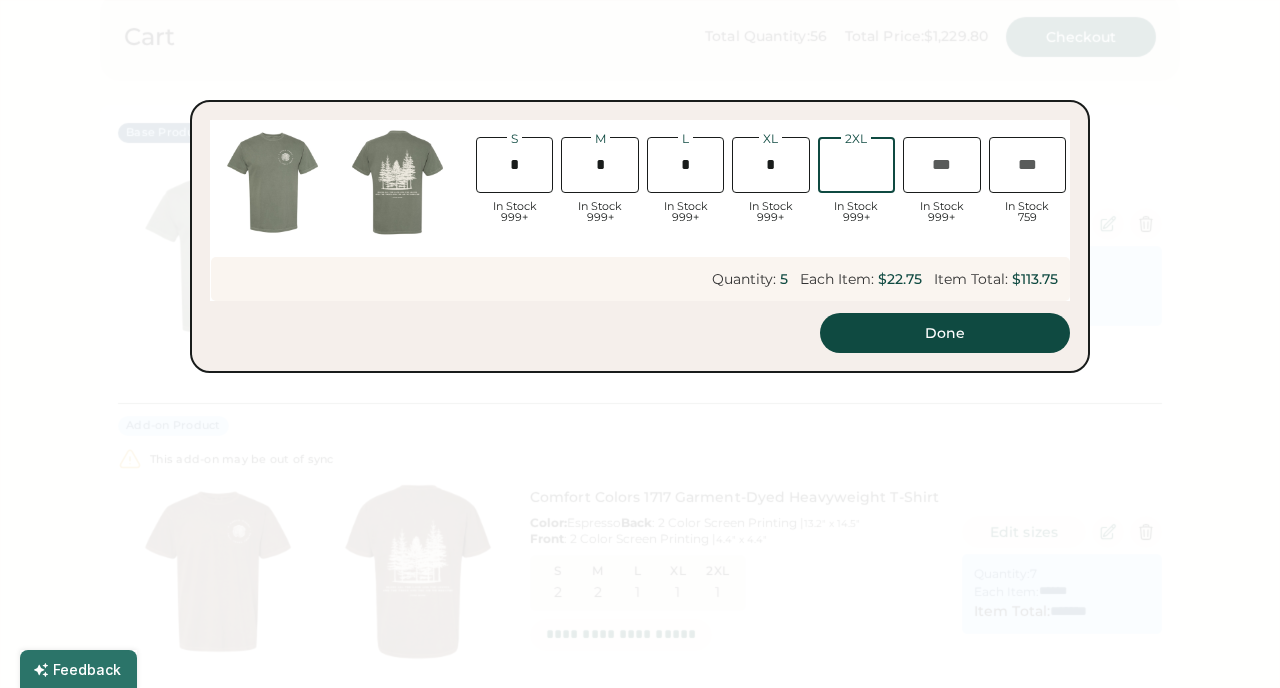 type 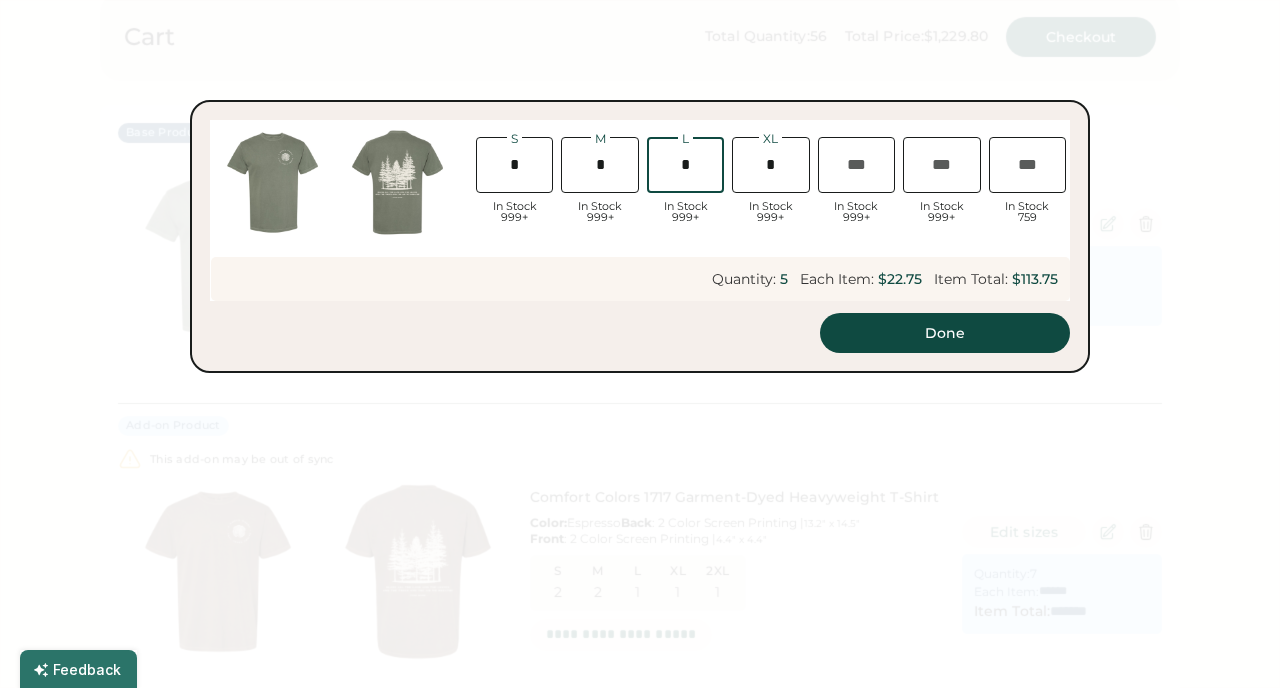 click at bounding box center [685, 165] 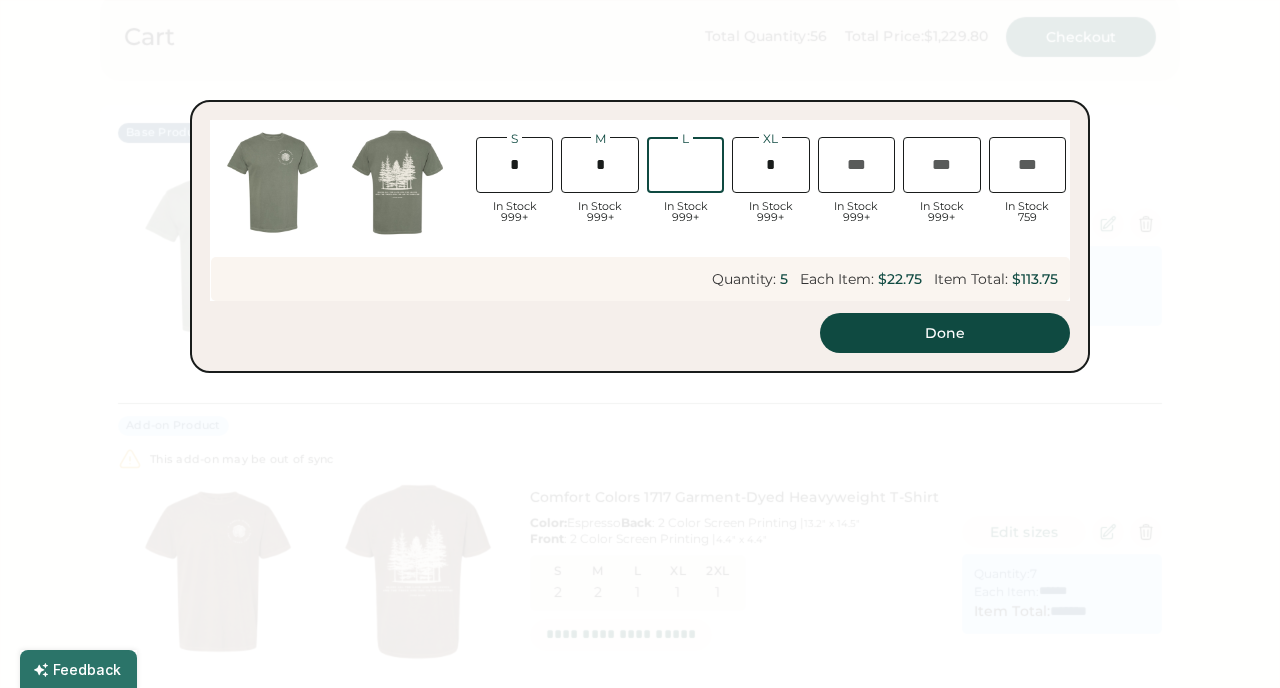 type on "*" 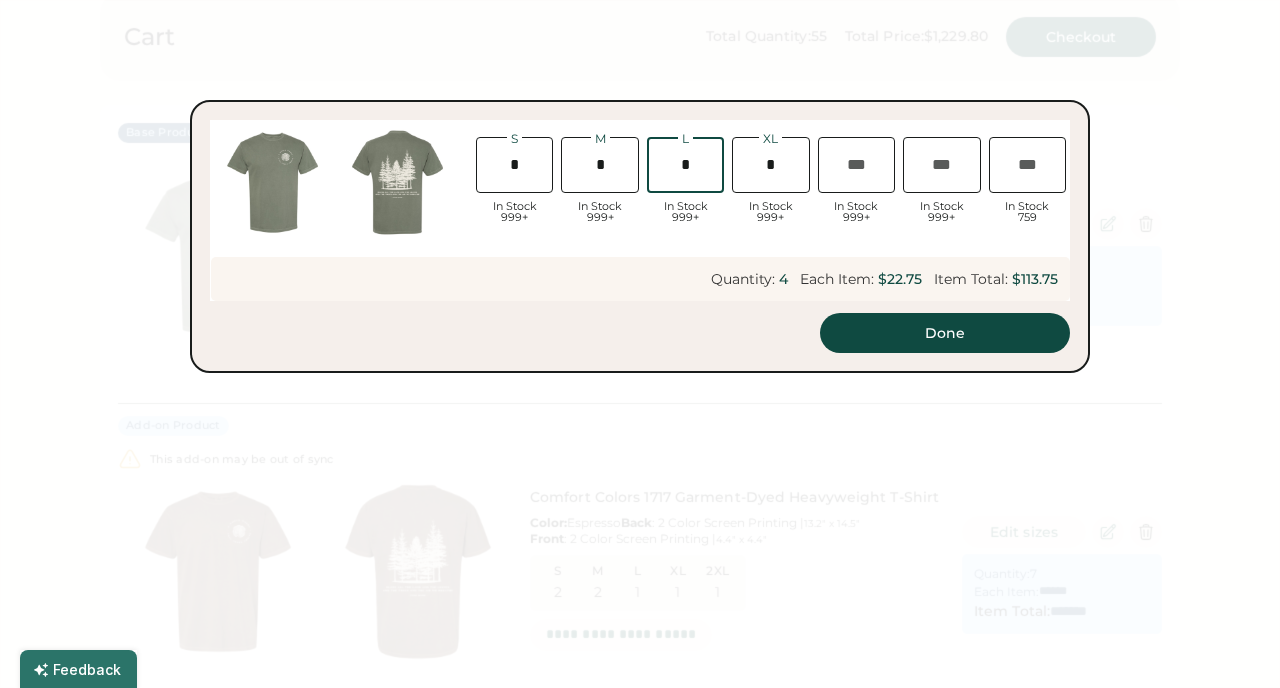 type on "*******" 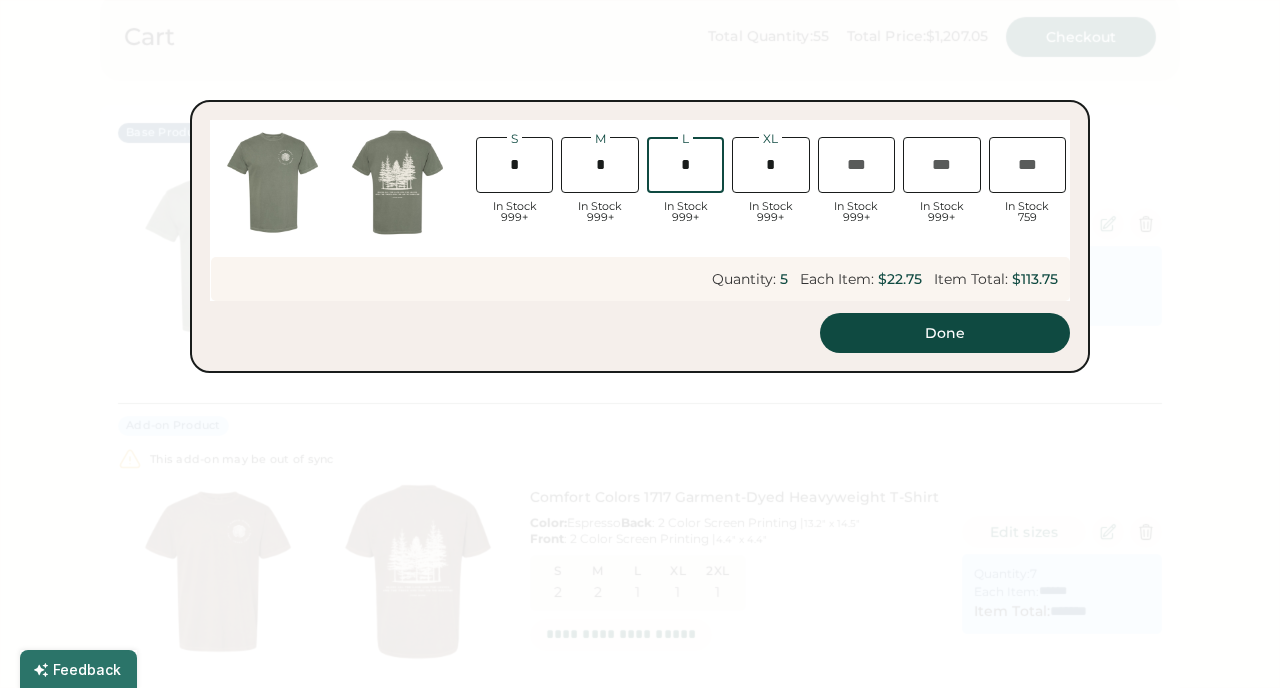 type on "*******" 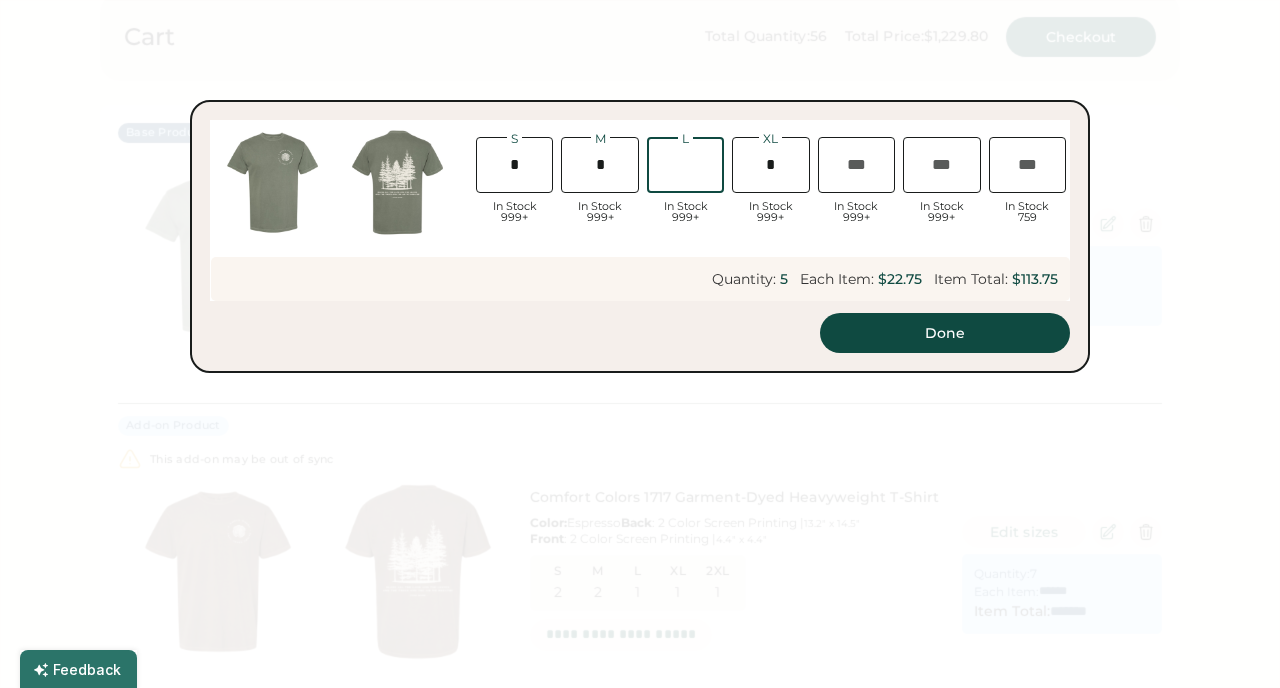 type on "*" 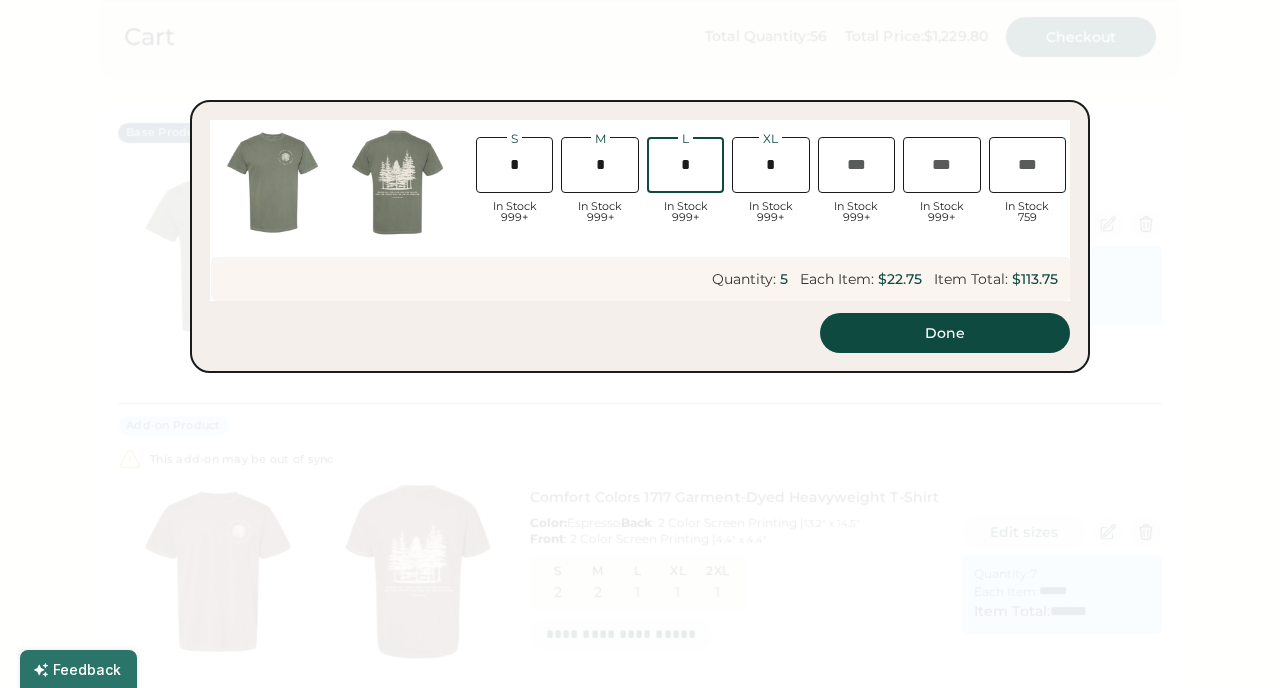type on "******" 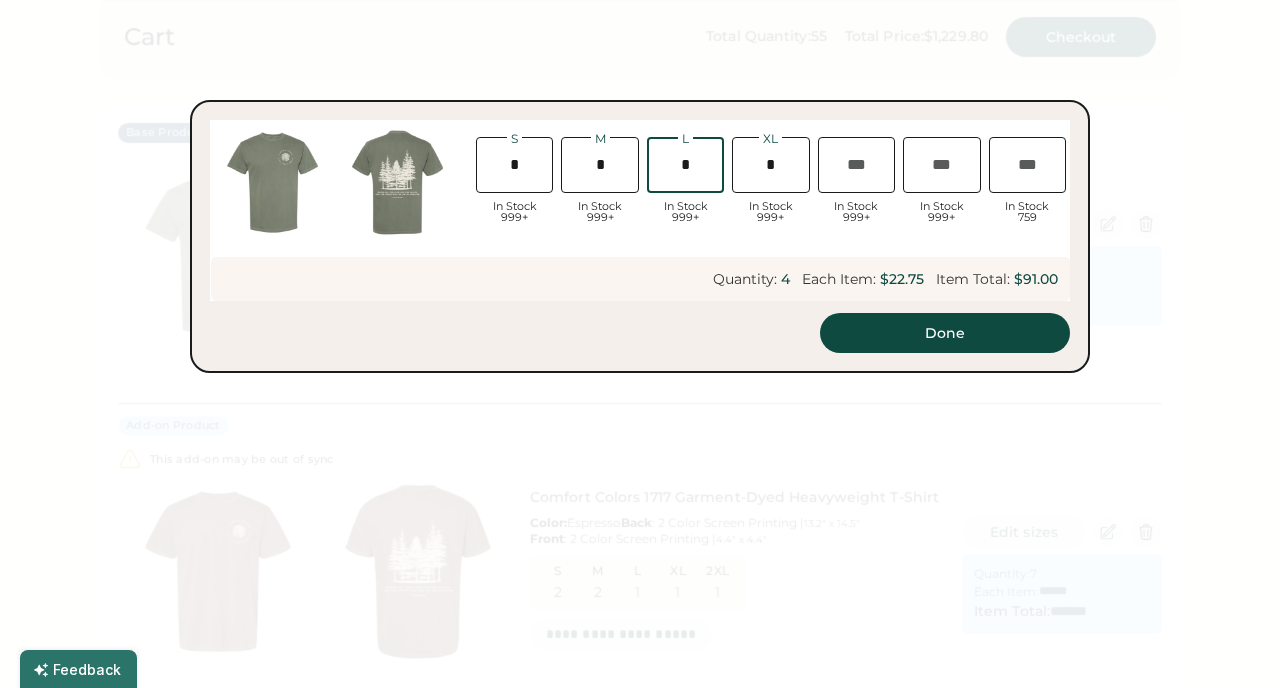 type on "*******" 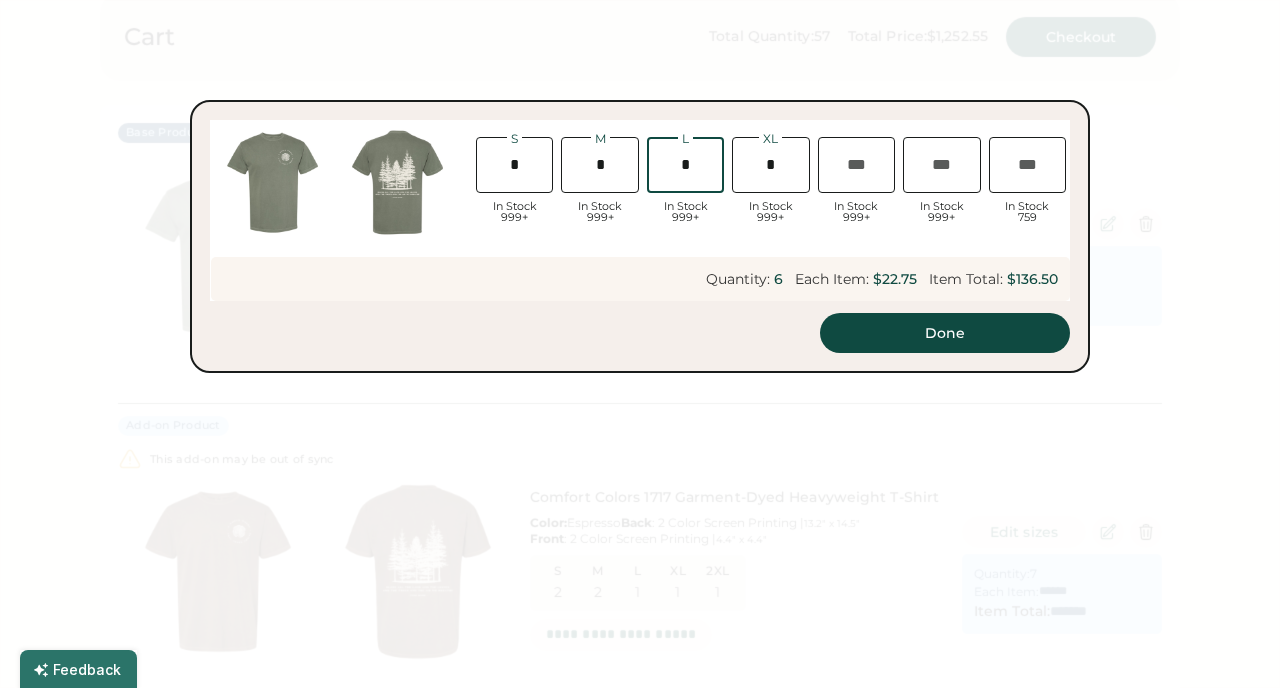 type on "*" 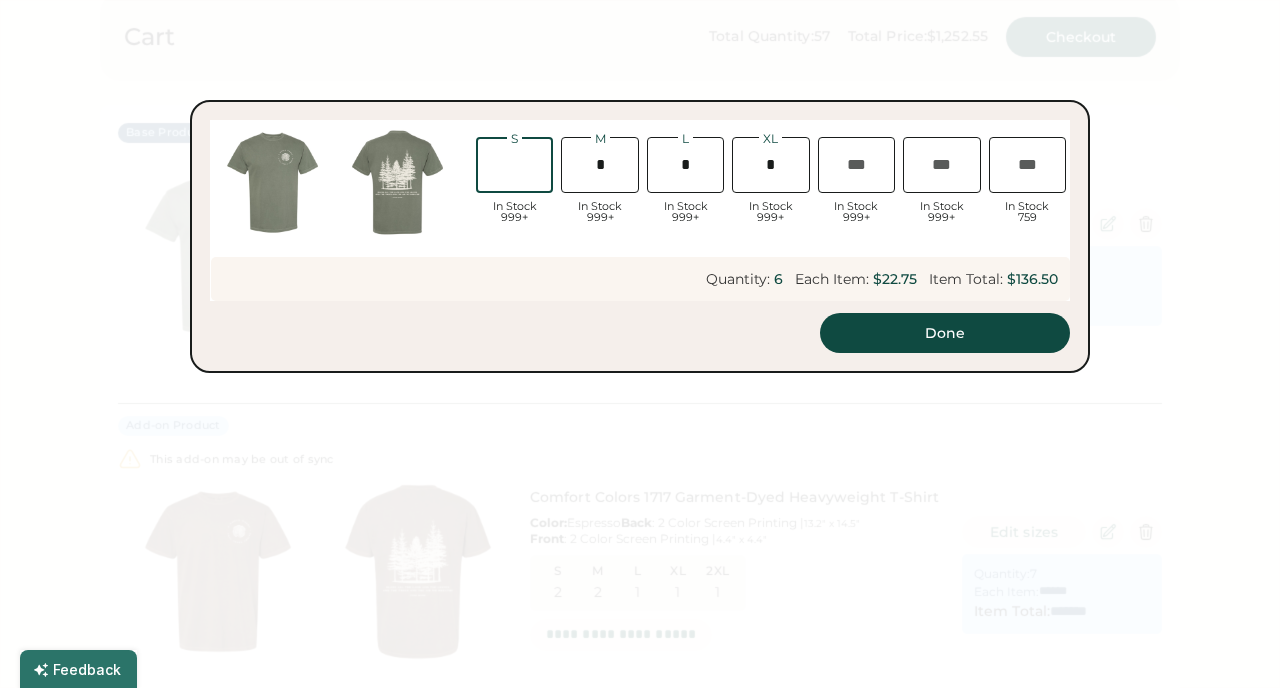type on "*" 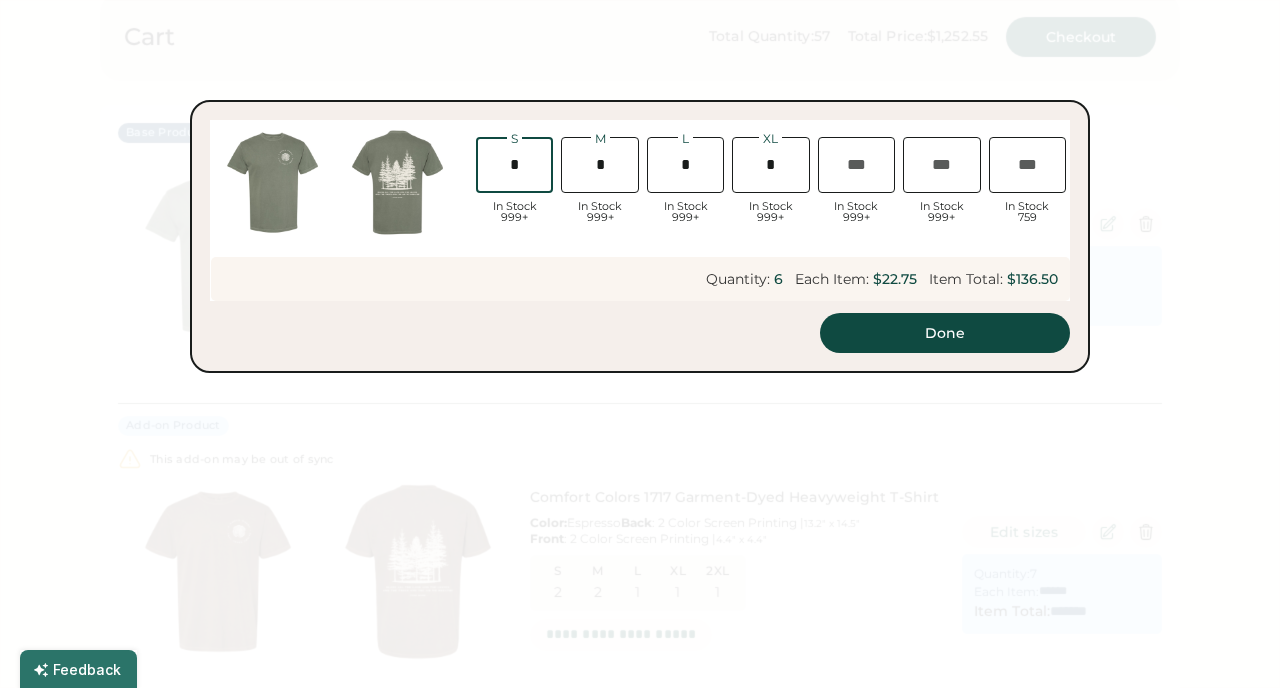 type on "*******" 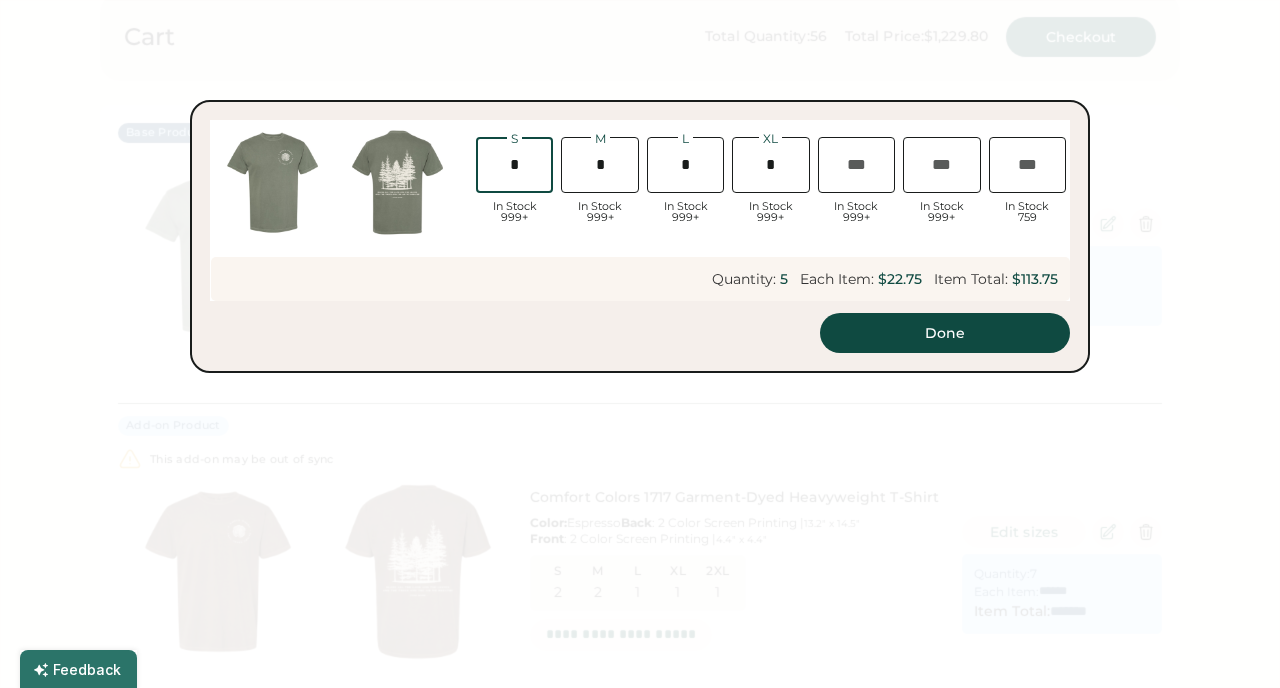 type on "*******" 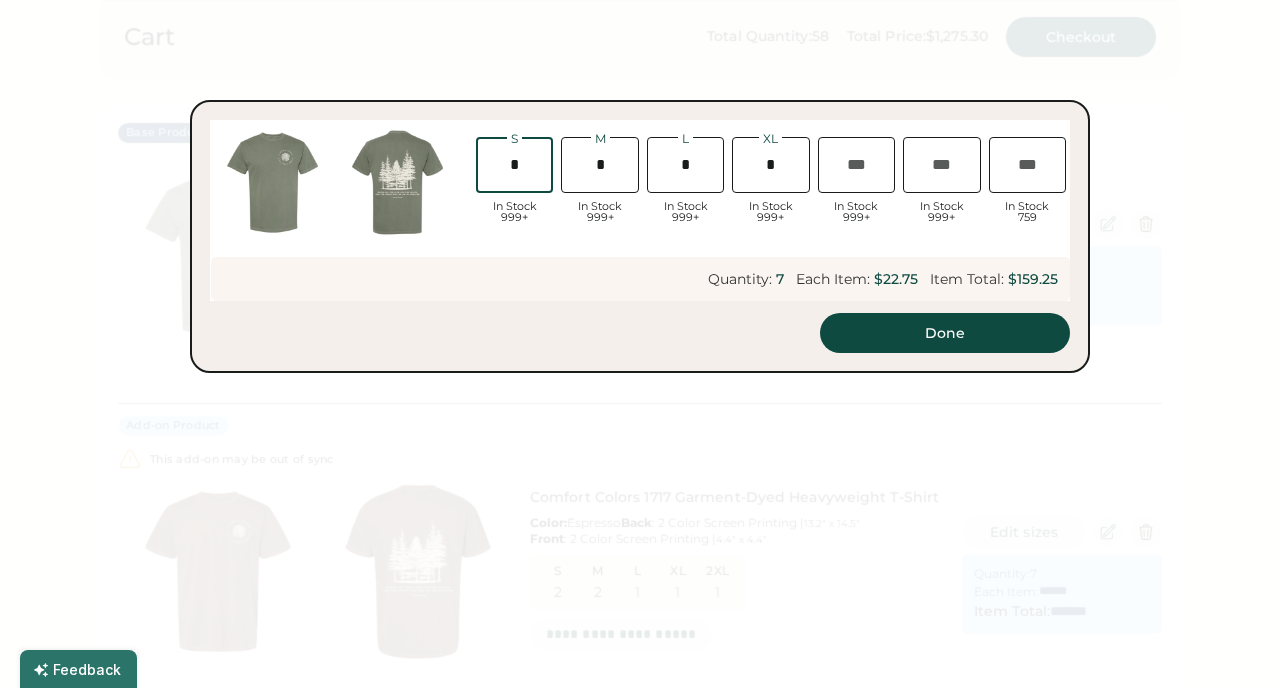 type on "*******" 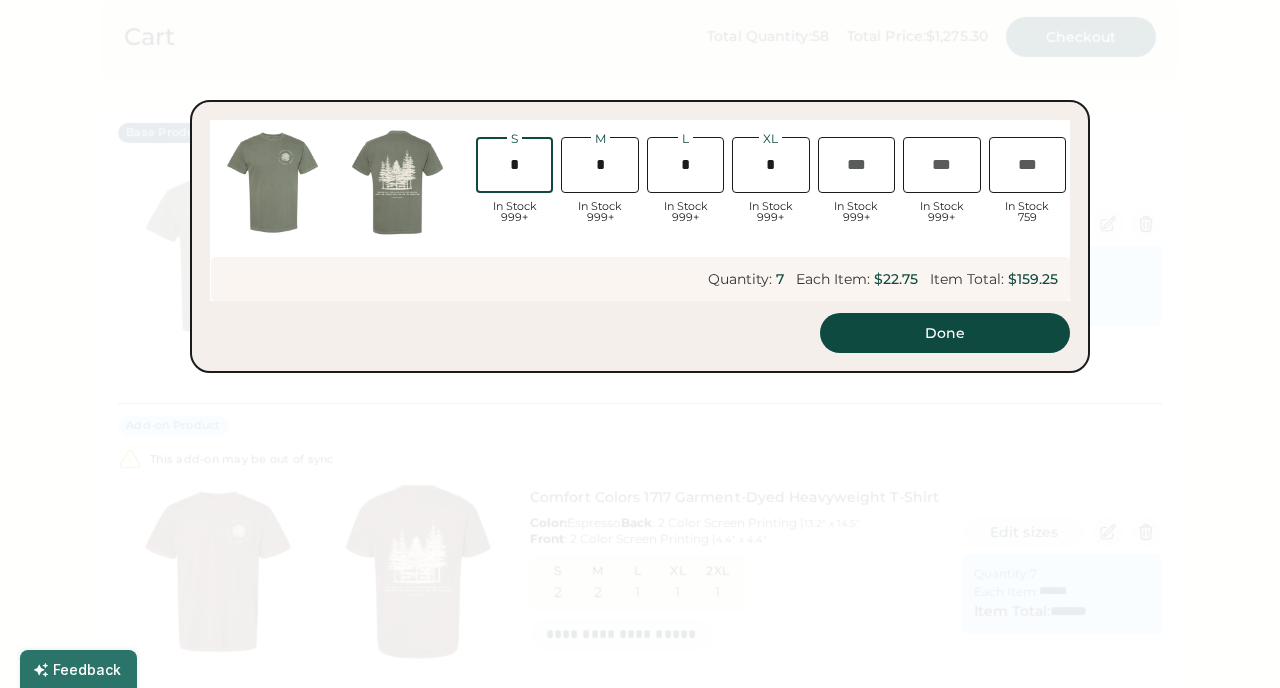 type on "*******" 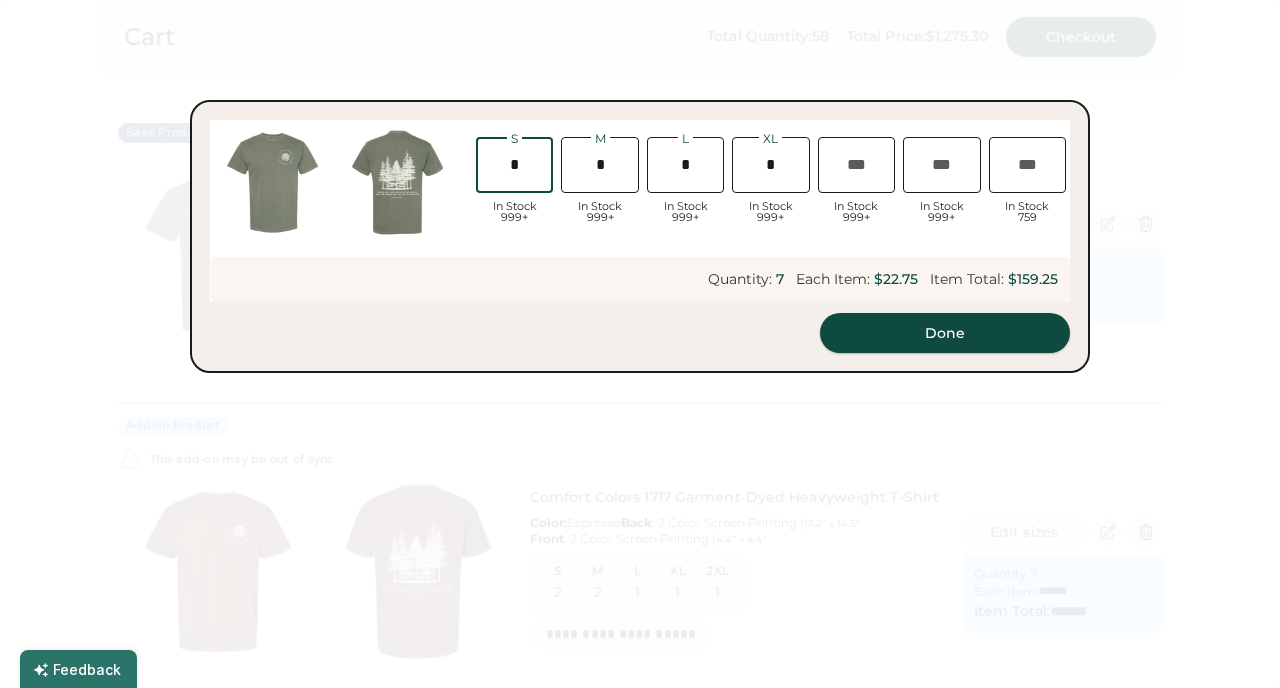 type on "*" 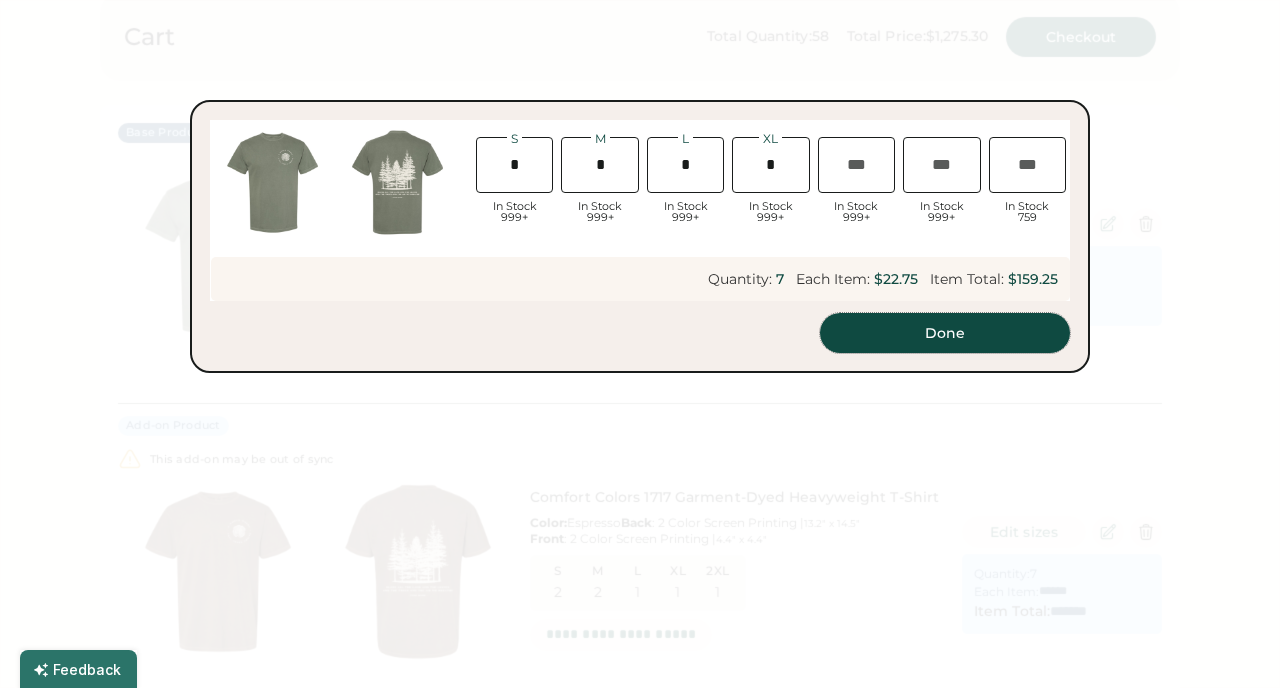 click on "Done" at bounding box center (945, 333) 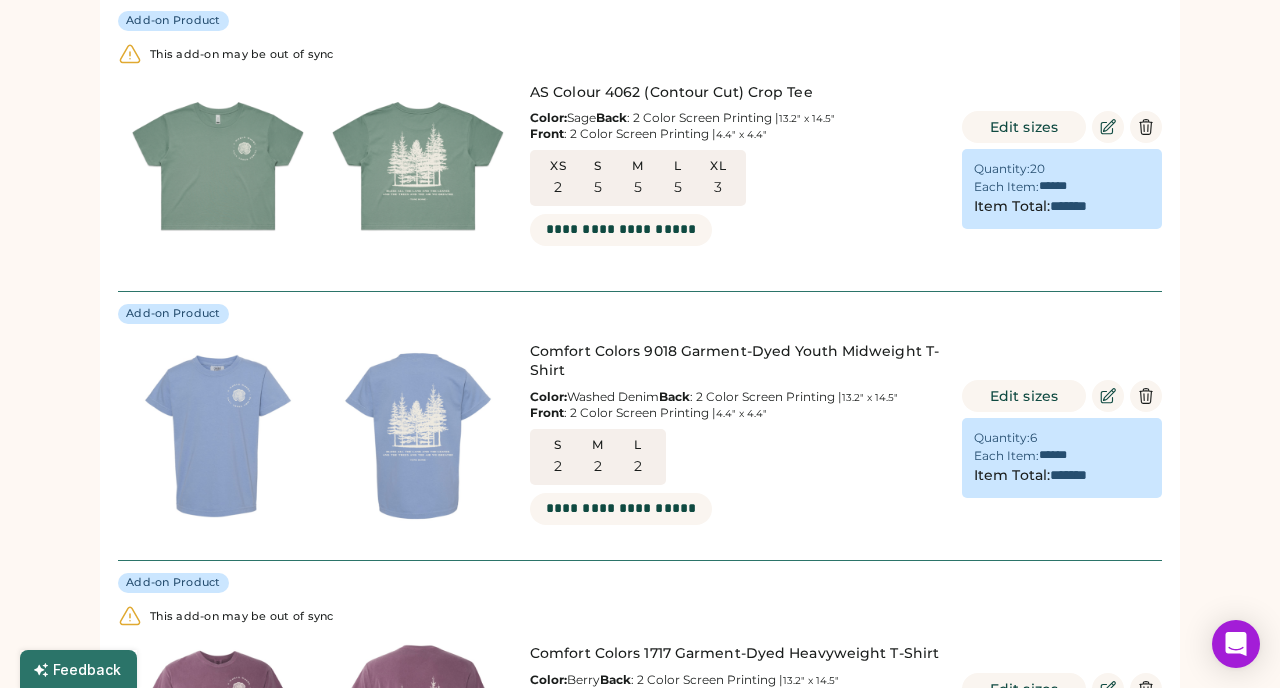 scroll, scrollTop: 841, scrollLeft: 0, axis: vertical 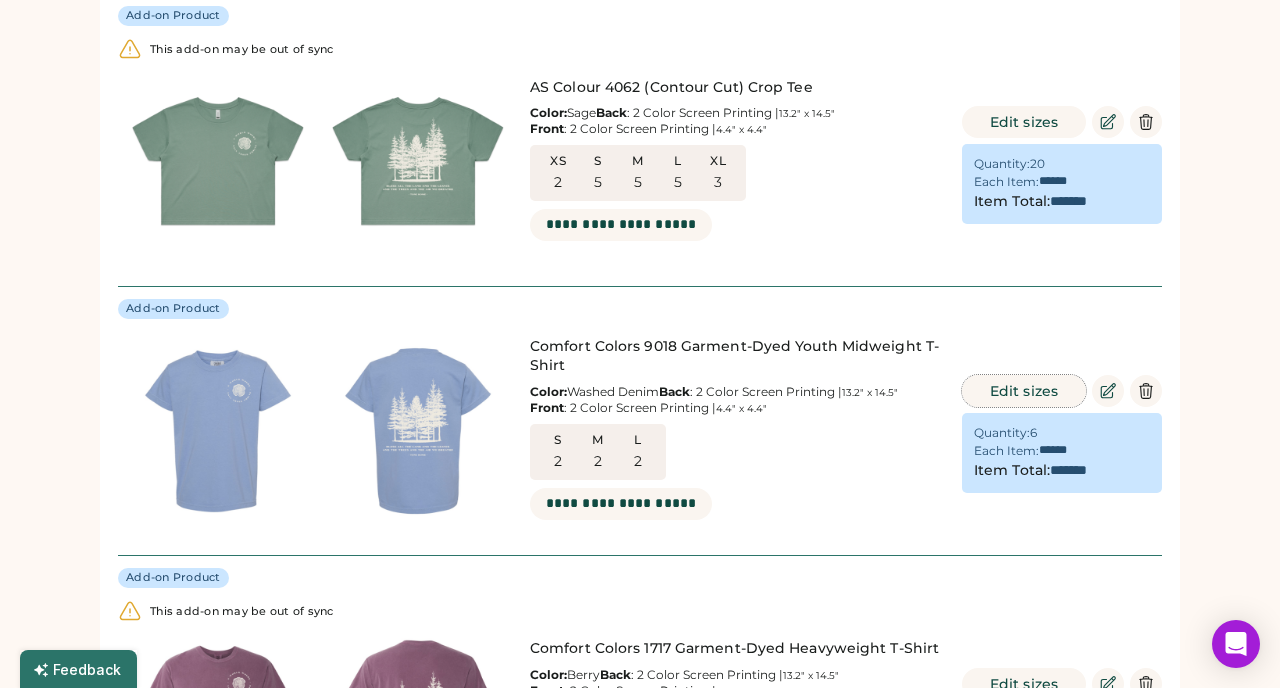 click on "Edit sizes" at bounding box center (1024, 391) 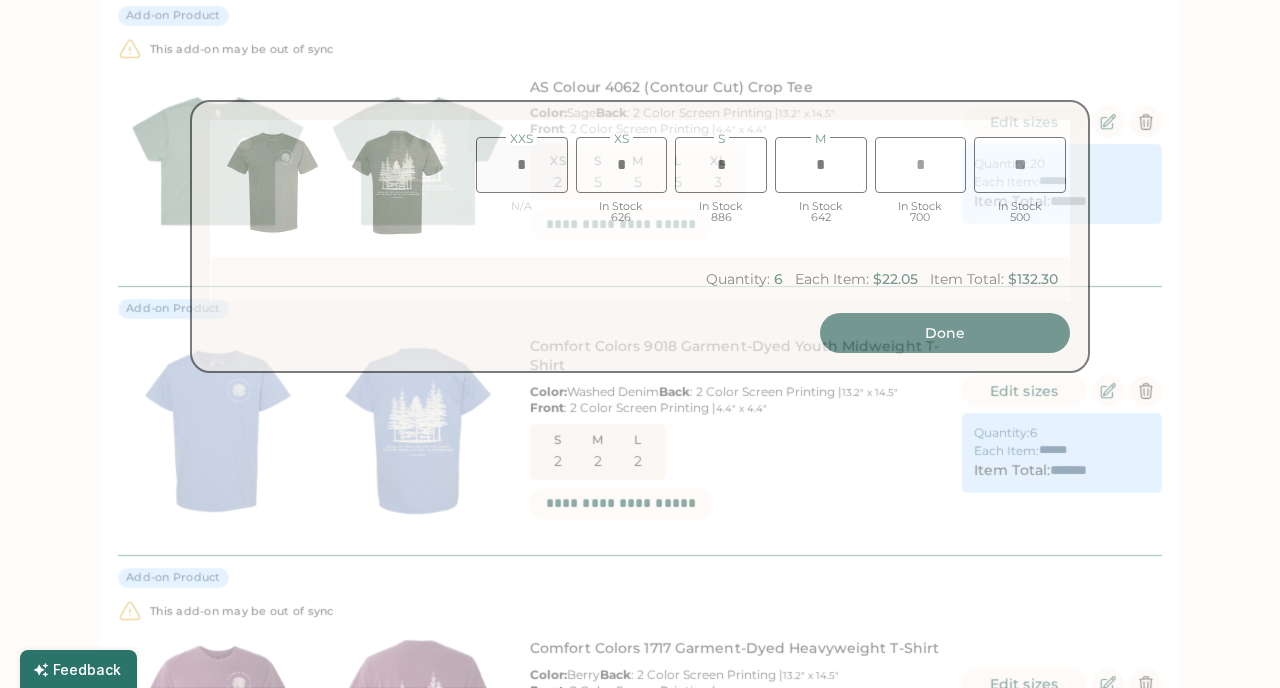 type on "*" 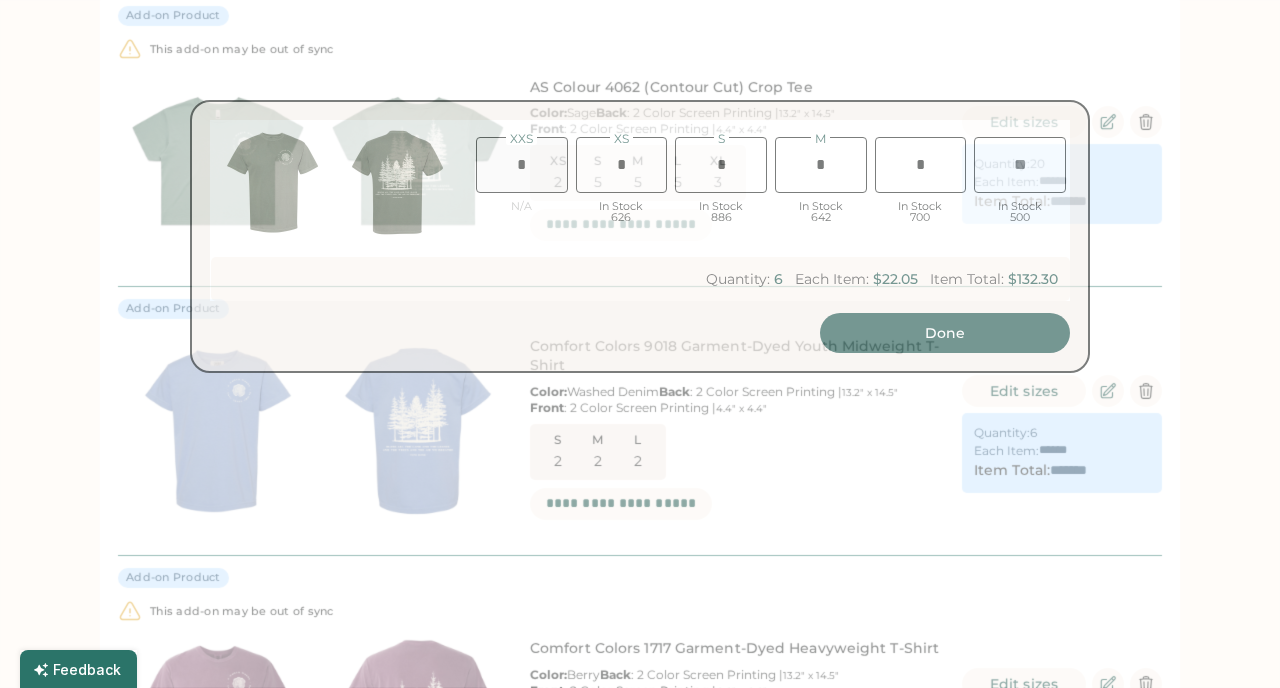 type 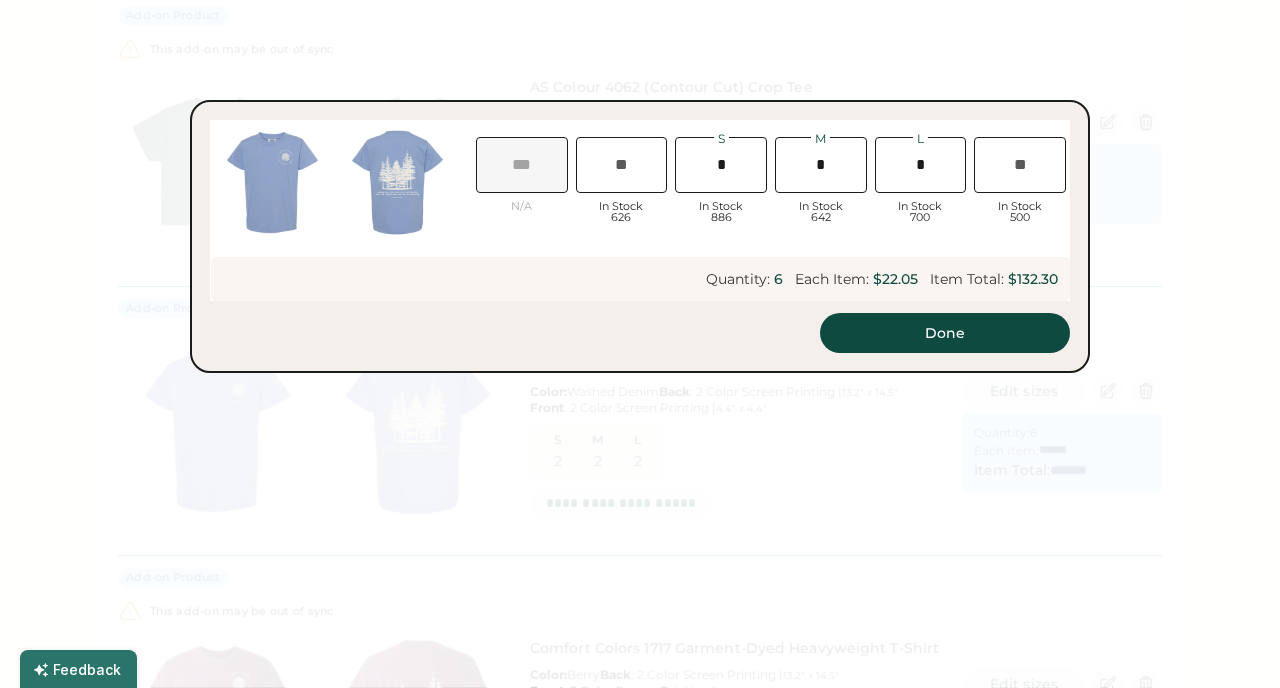 click at bounding box center [721, 165] 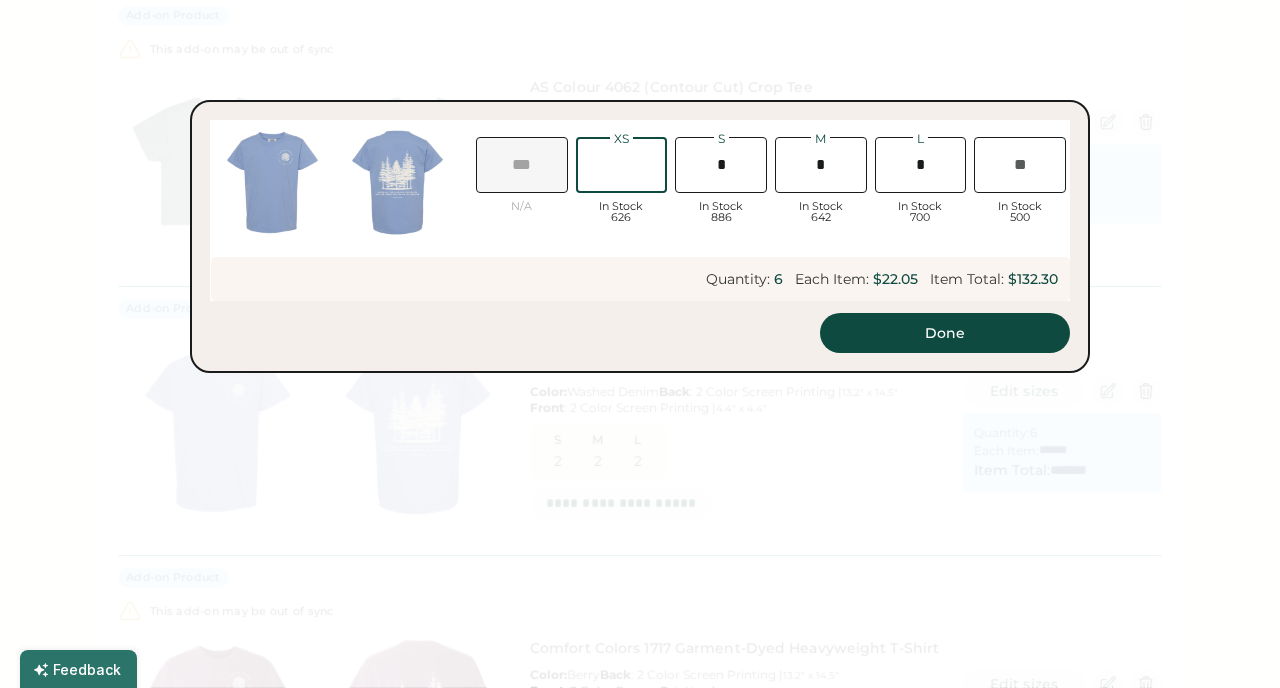 click at bounding box center (622, 165) 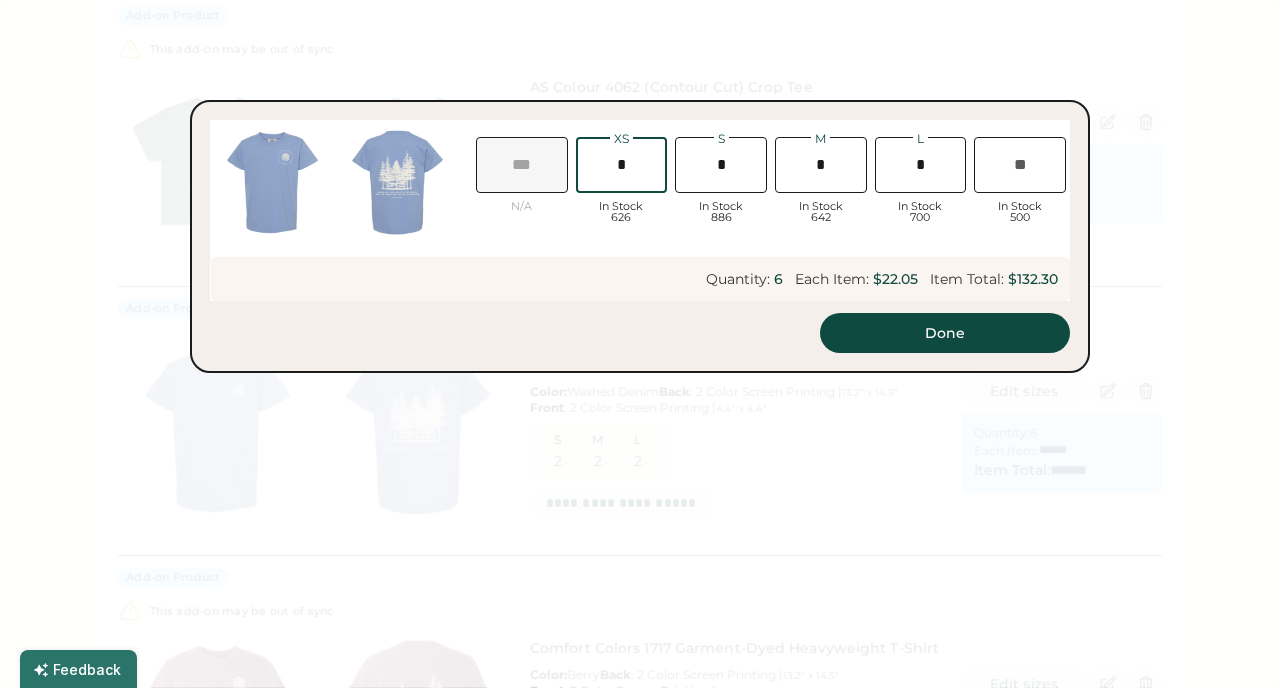 type on "*******" 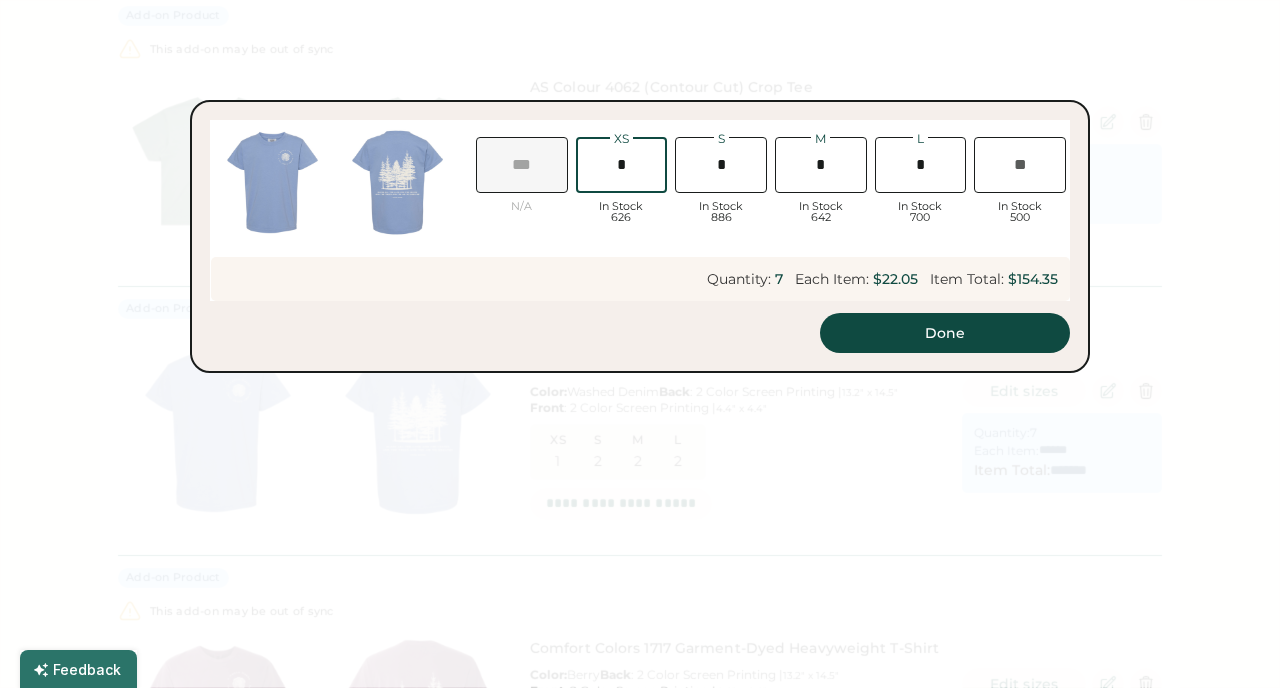 type on "*" 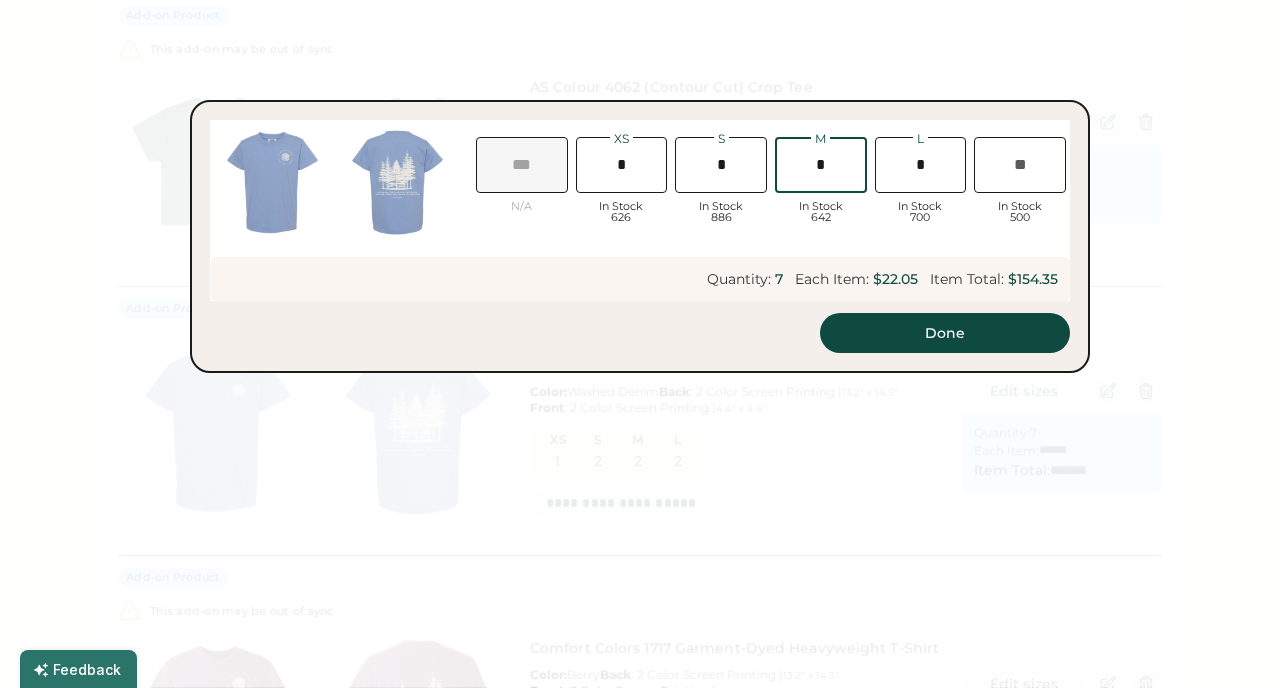 click at bounding box center (821, 165) 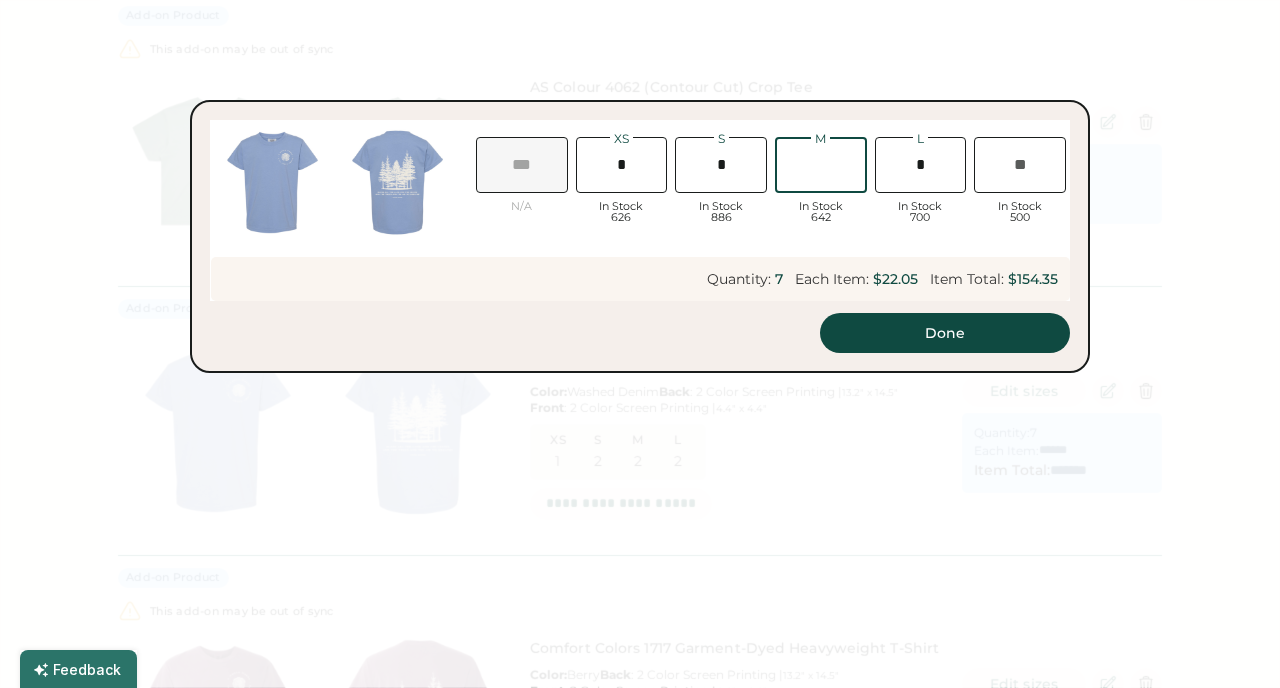 type on "*" 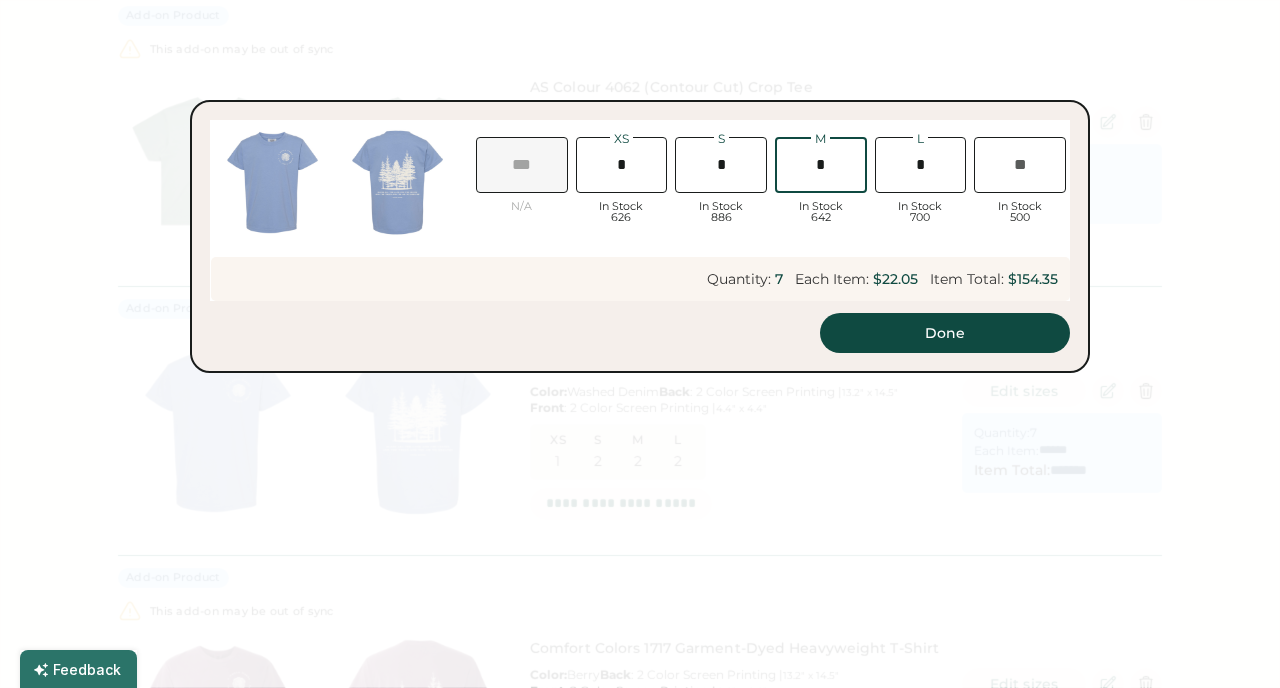 type on "*******" 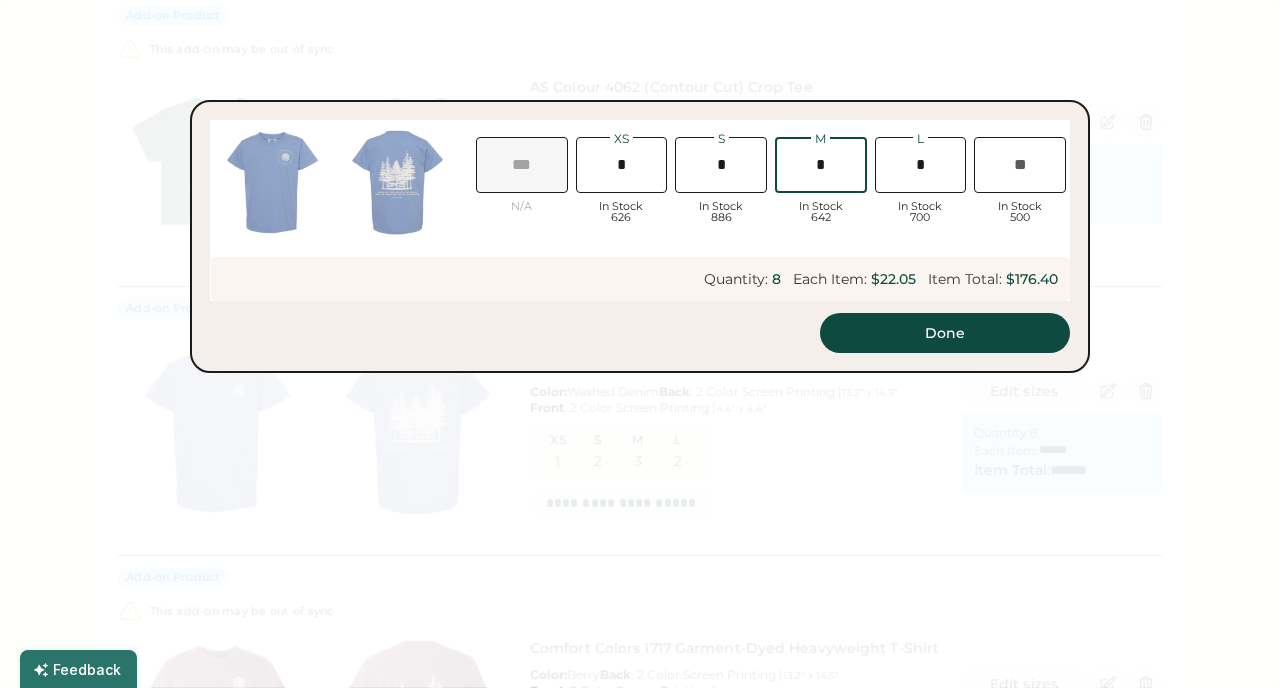 type on "*" 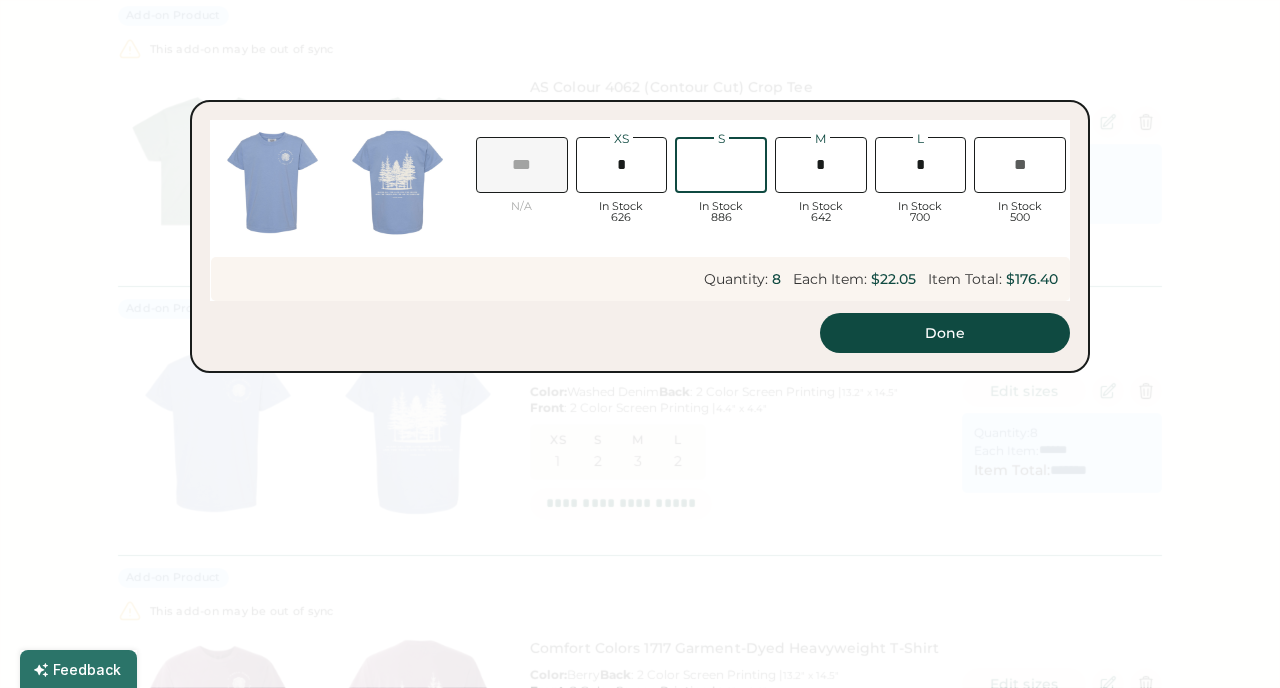 type on "*" 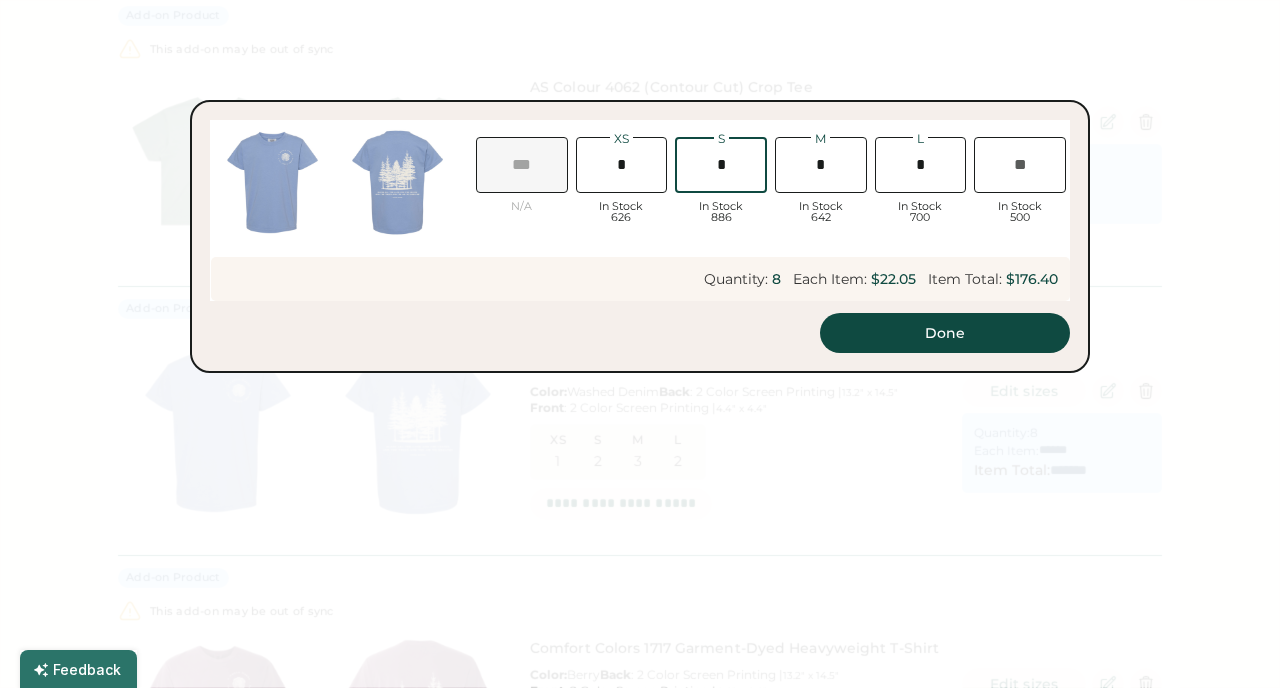 type on "*******" 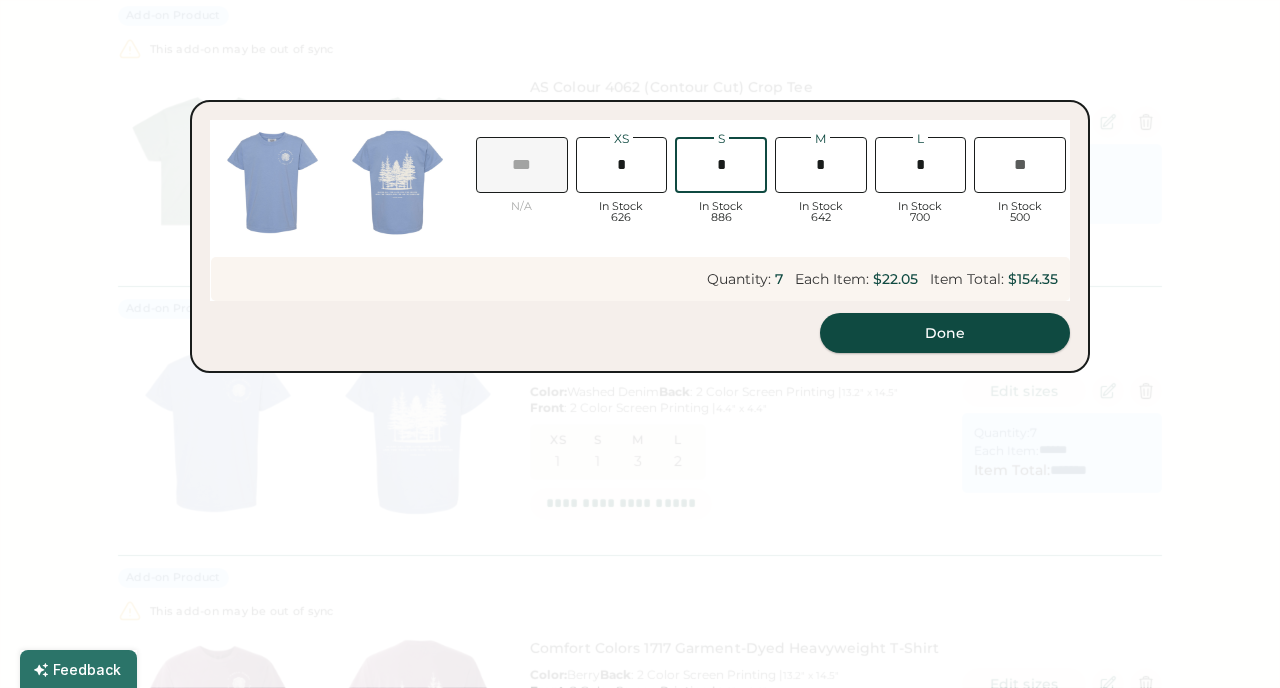 type on "*" 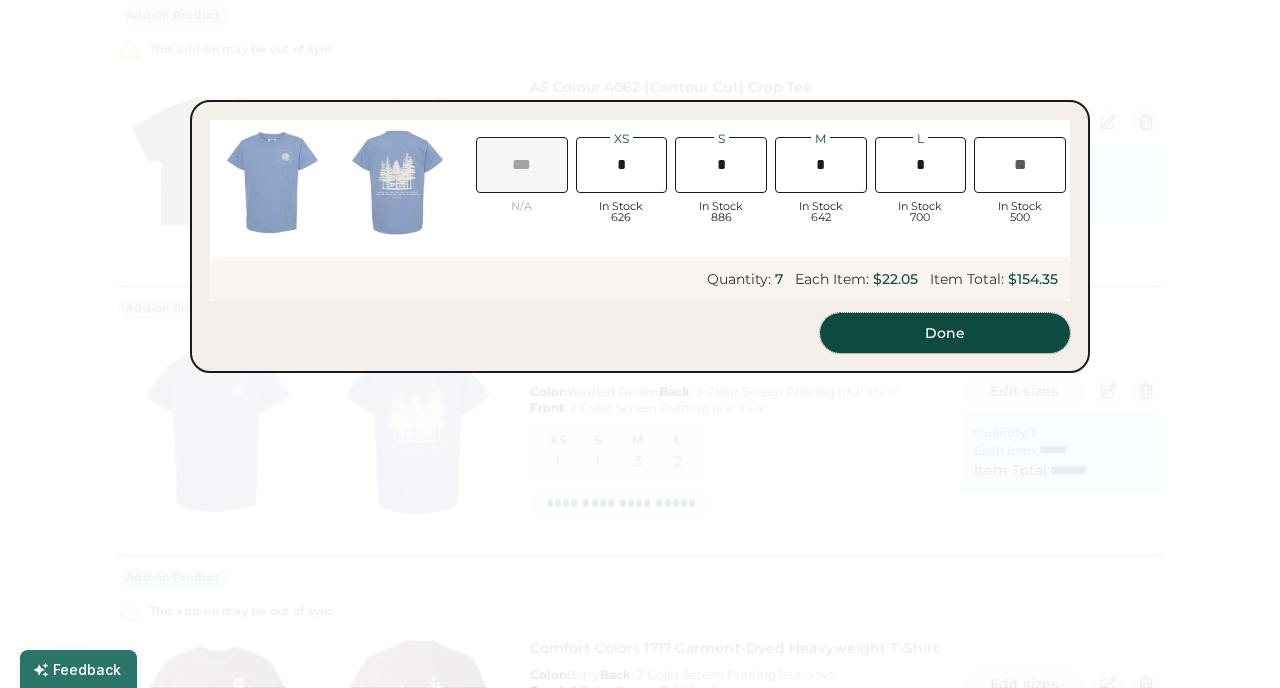 click on "Done" at bounding box center [945, 333] 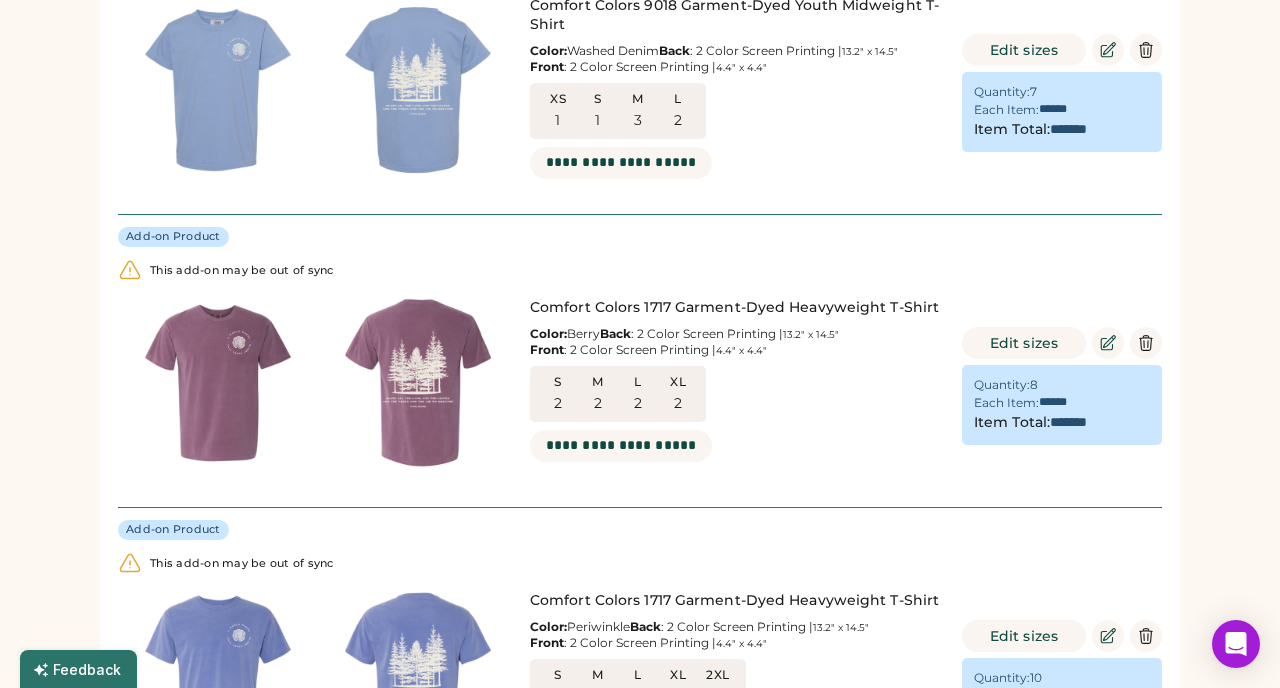 scroll, scrollTop: 1183, scrollLeft: 0, axis: vertical 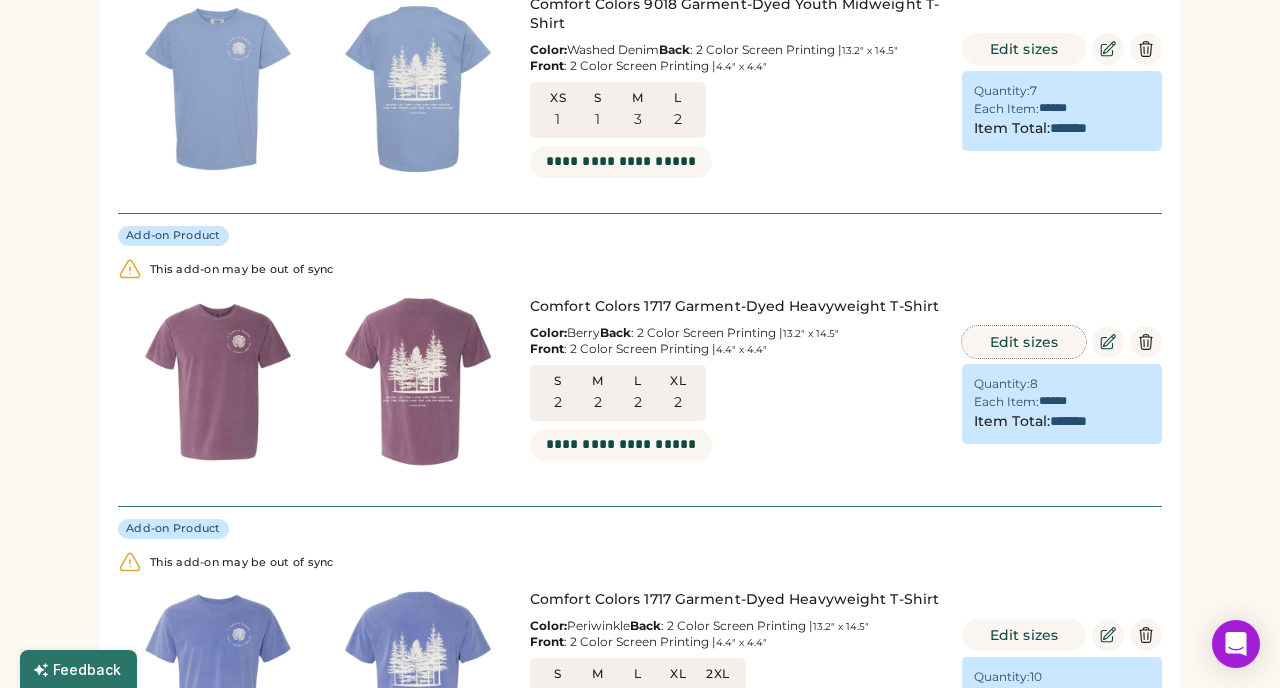 click on "Edit sizes" at bounding box center [1024, 342] 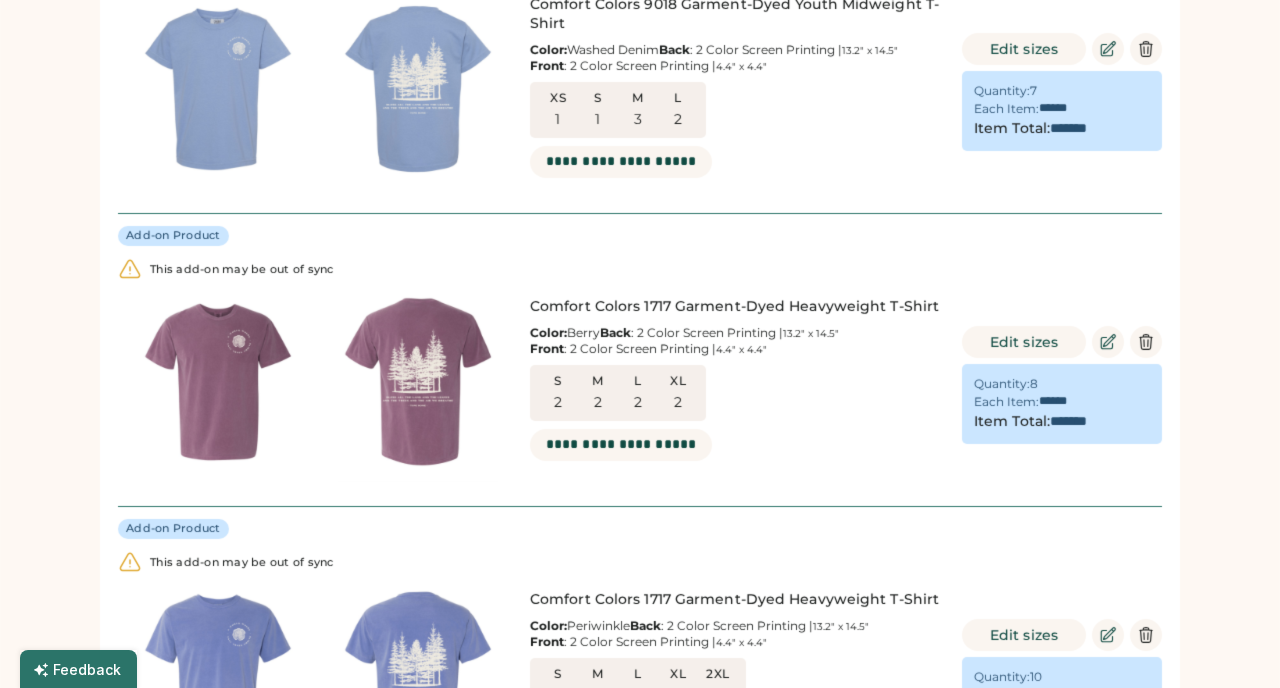 type on "*" 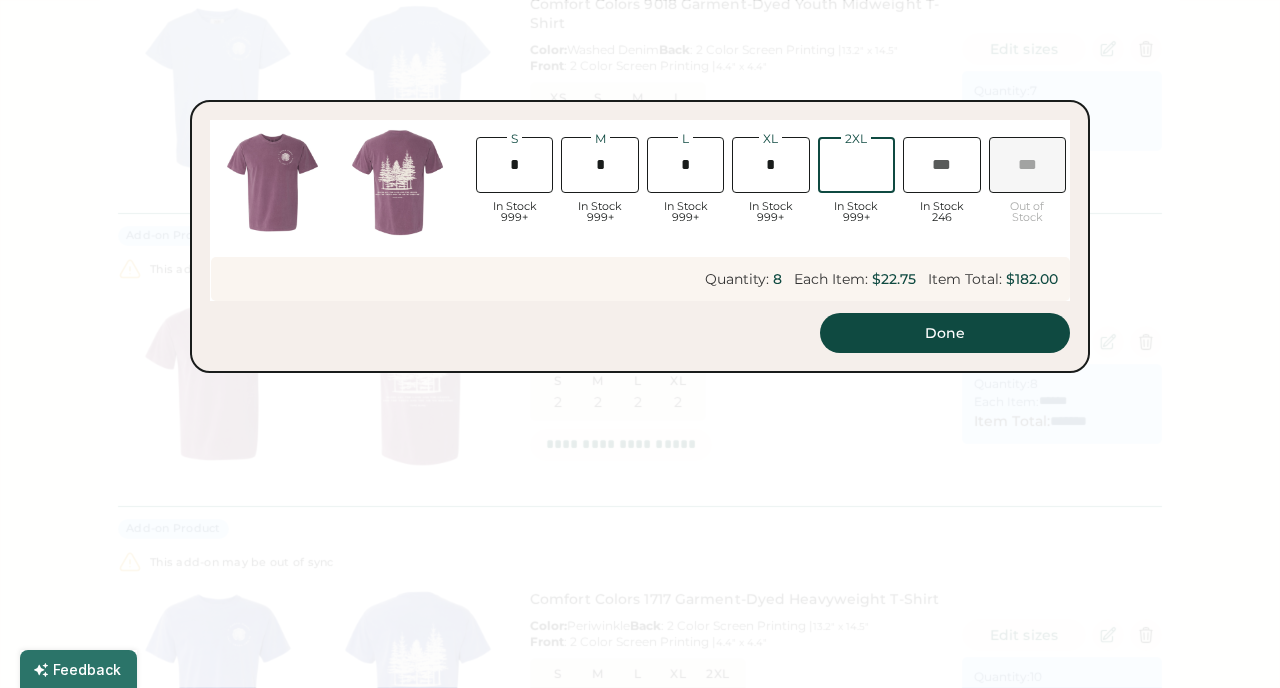 click at bounding box center (856, 165) 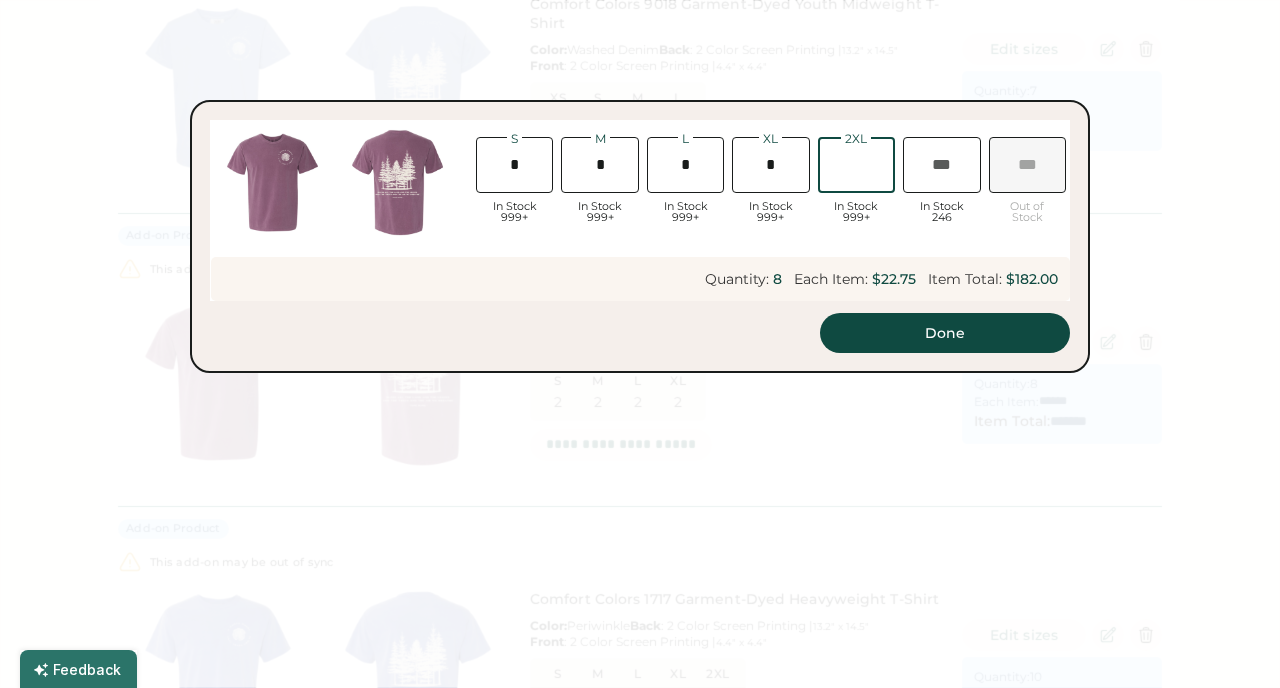 type on "*" 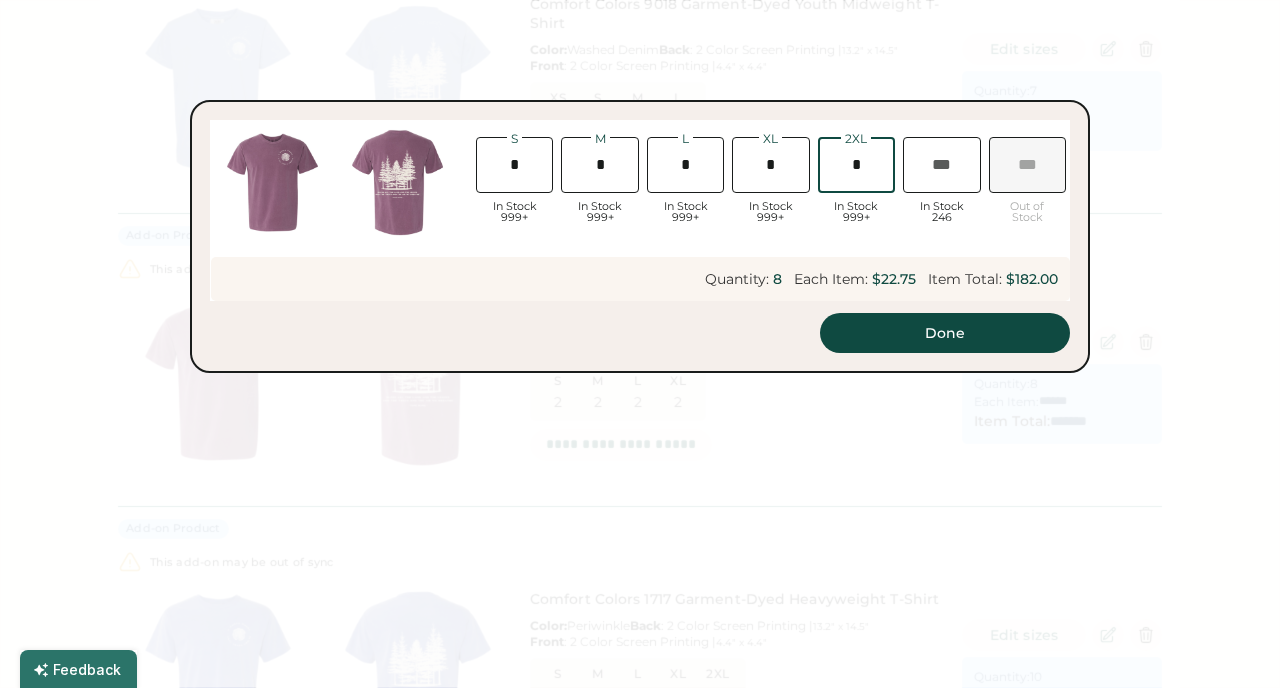 type on "*******" 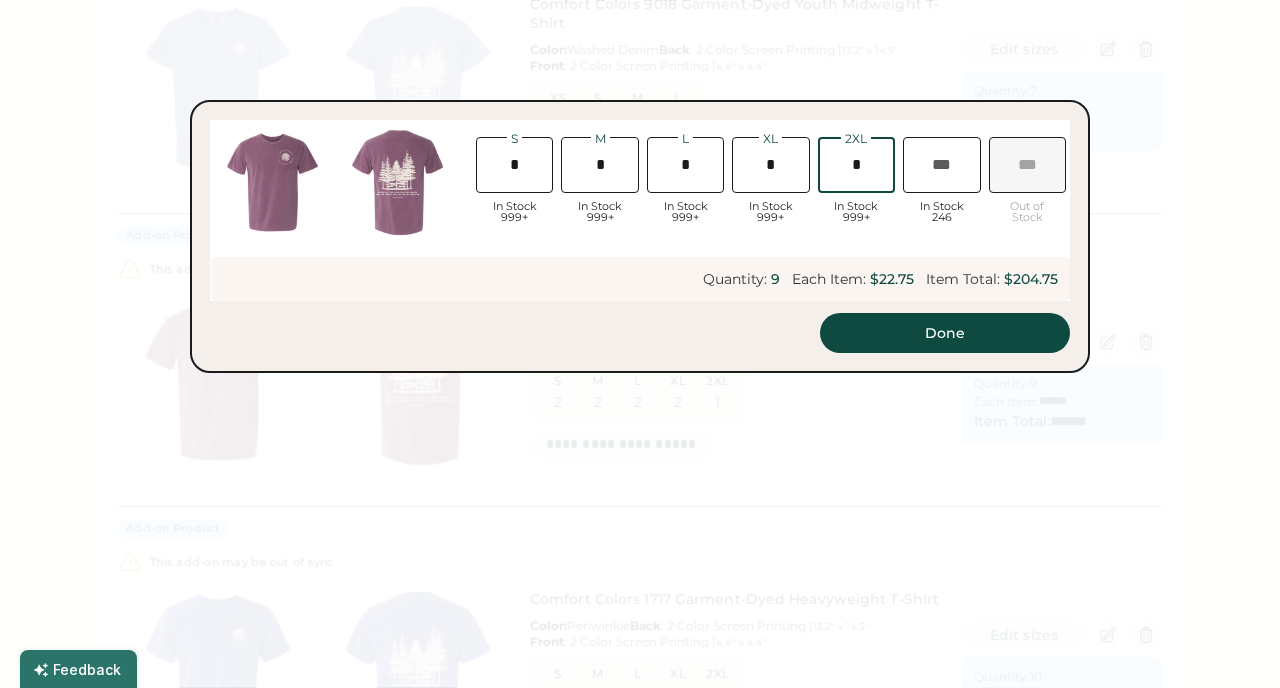 type 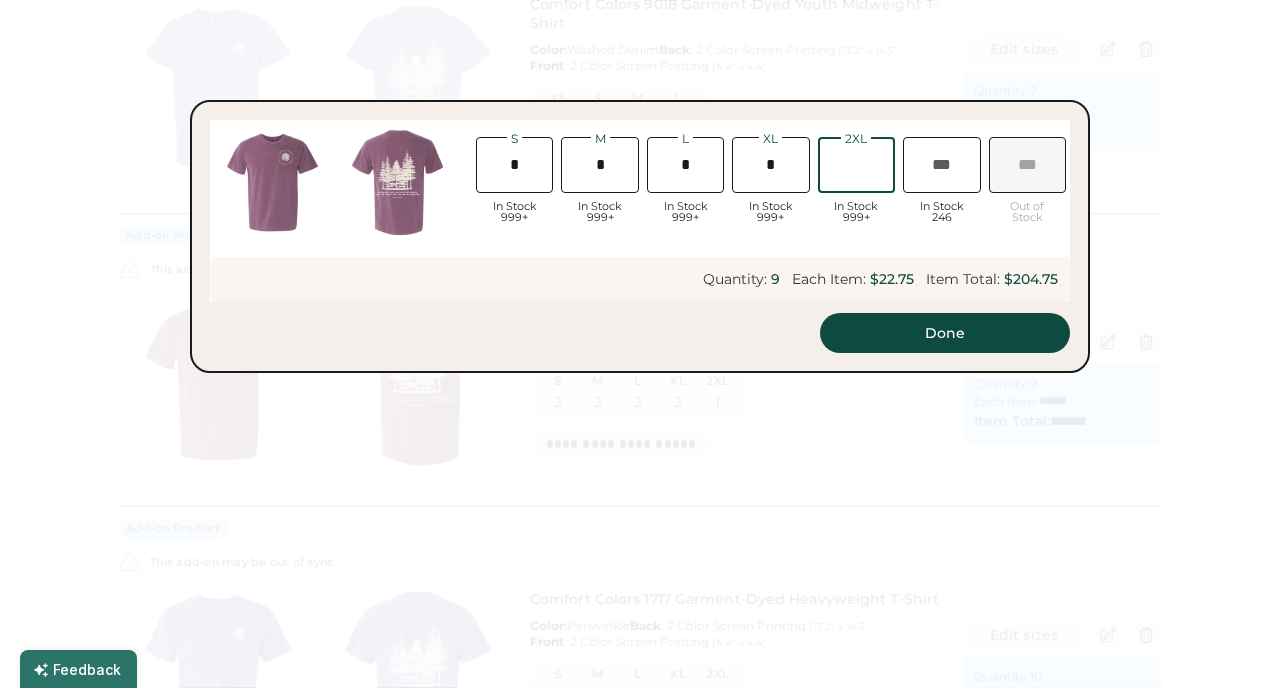 type on "*******" 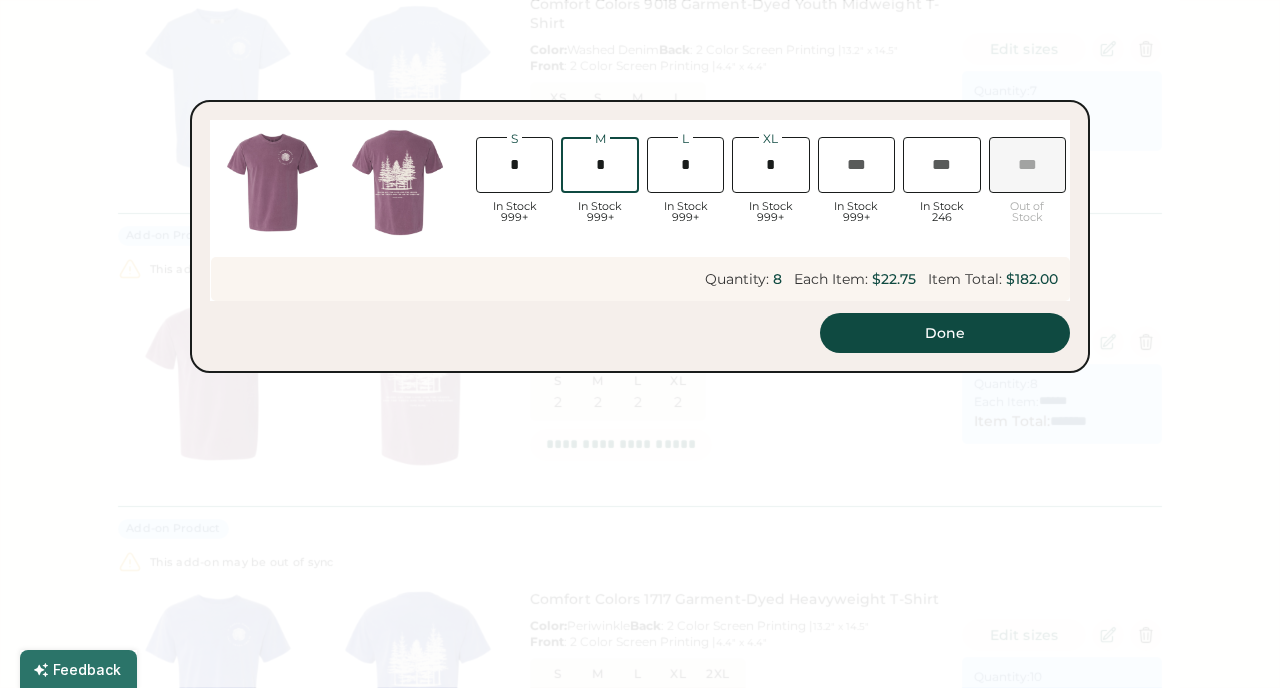 click at bounding box center [599, 165] 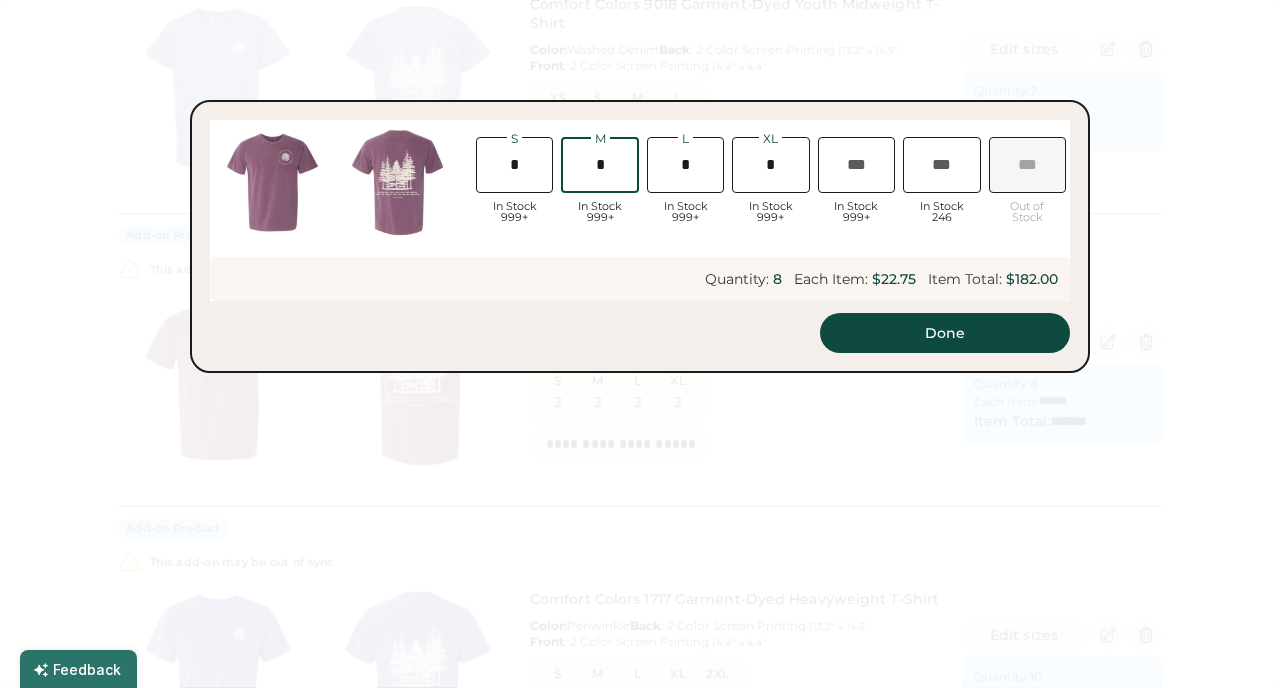 click at bounding box center (685, 165) 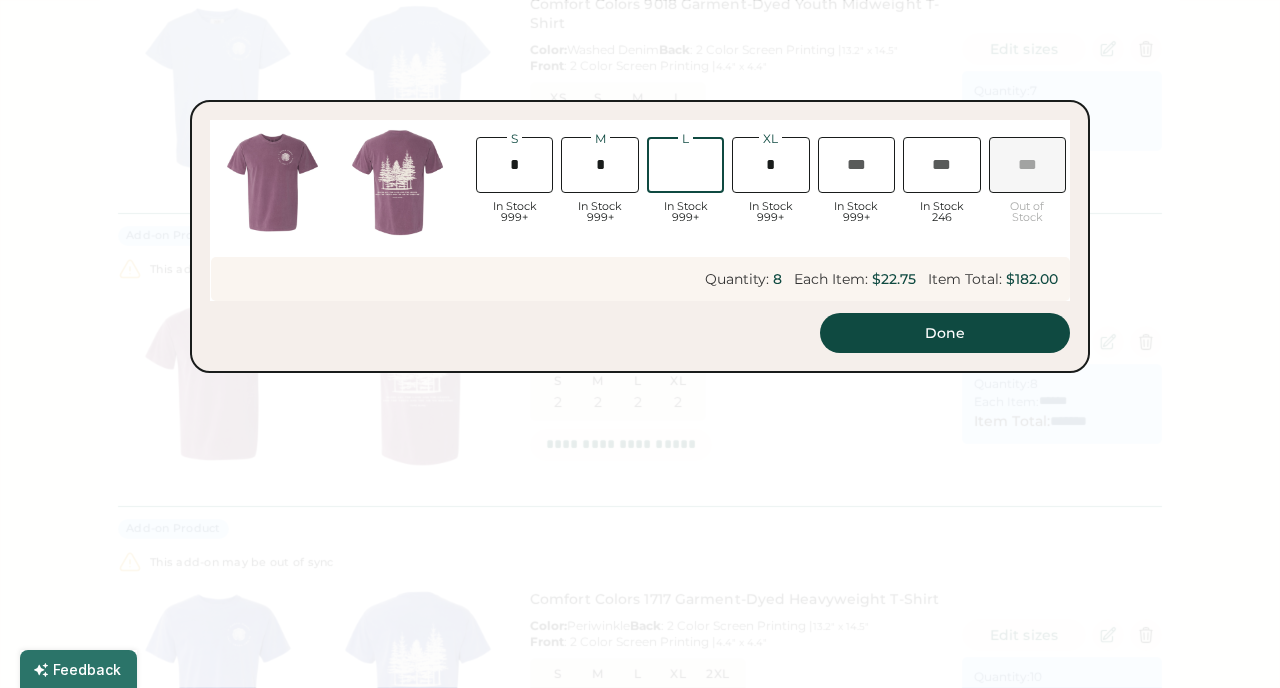 type on "*" 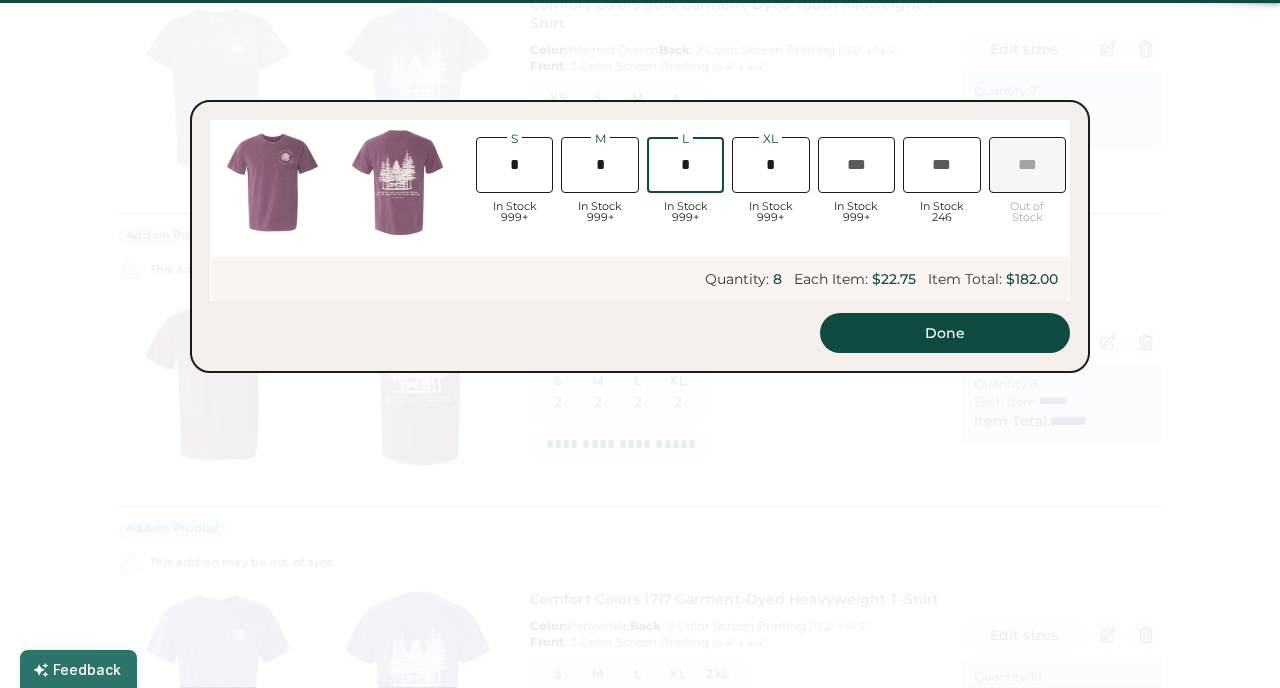 type on "*******" 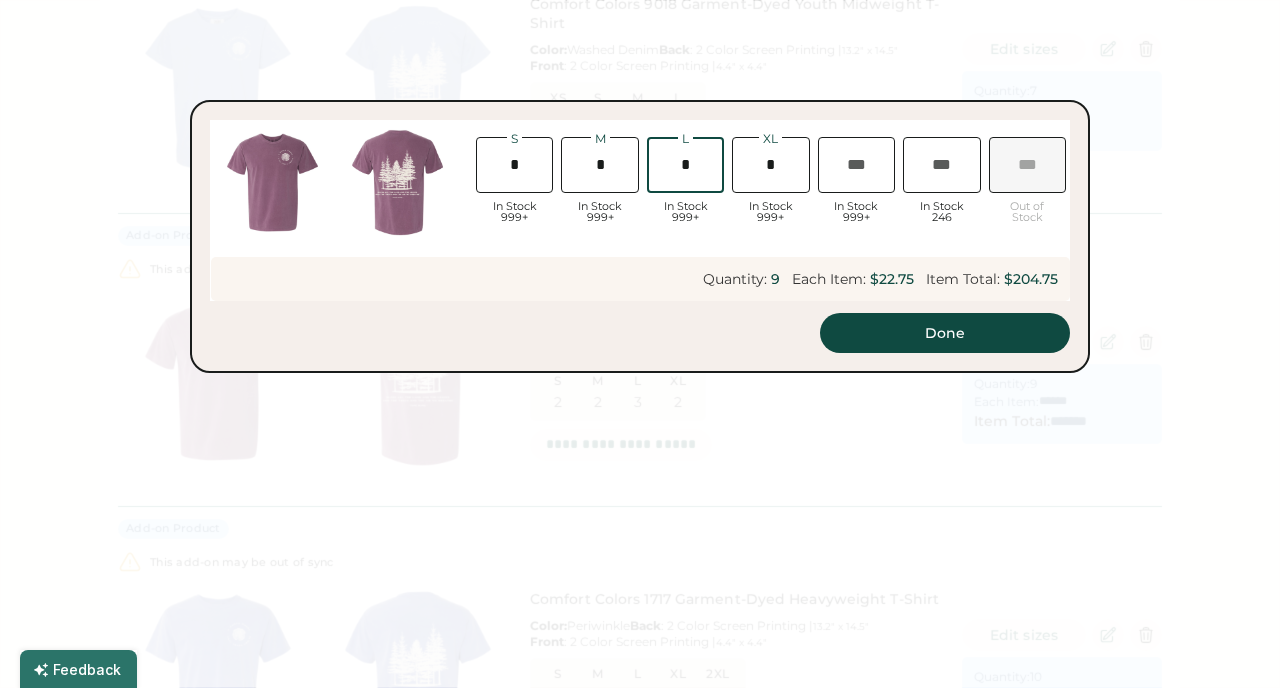 type on "*" 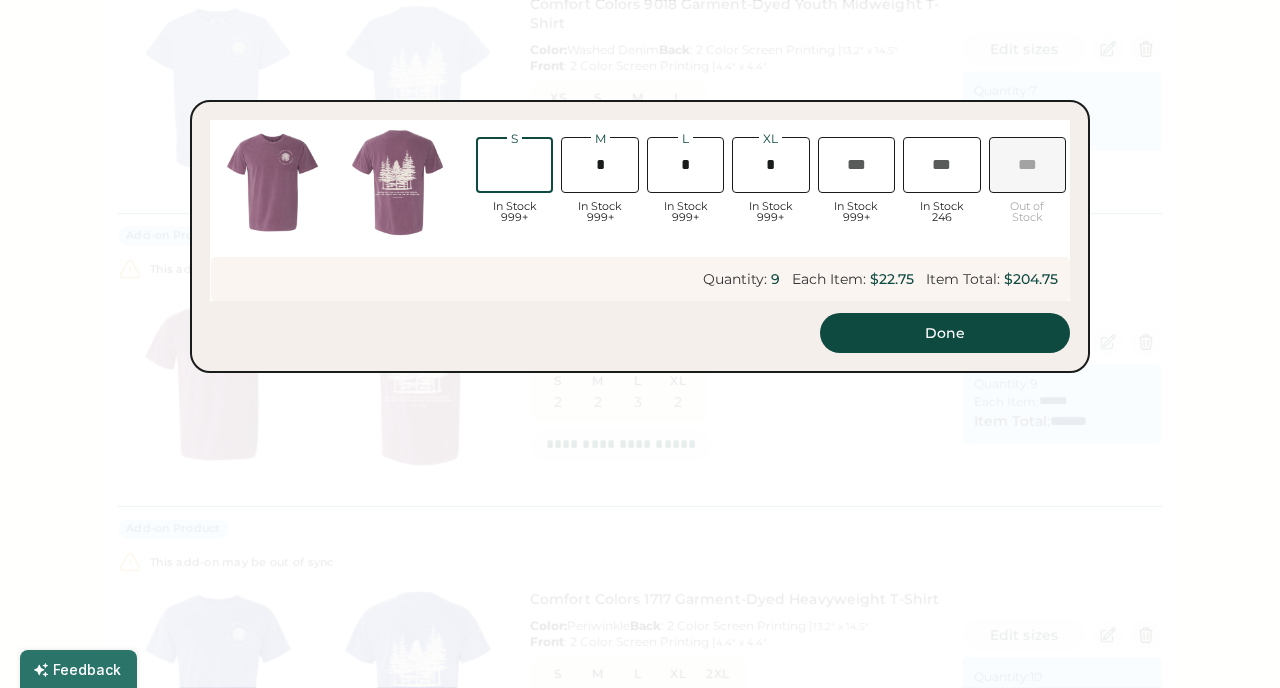 type on "*" 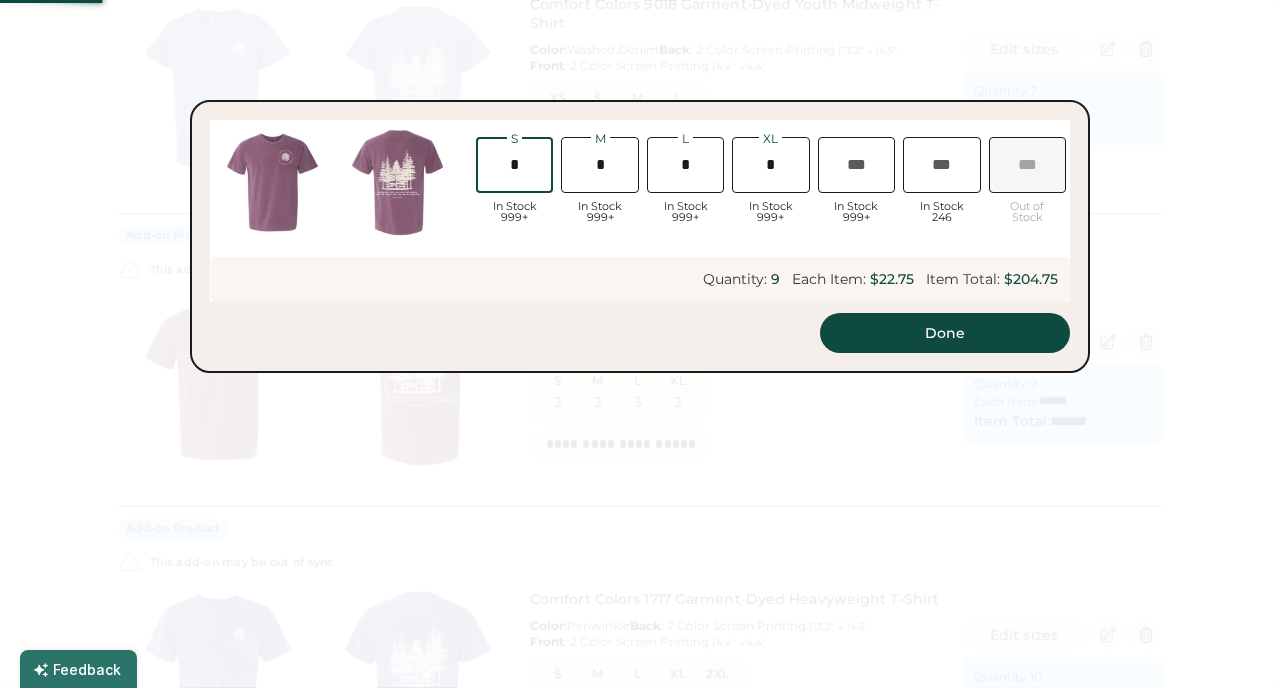 type on "*" 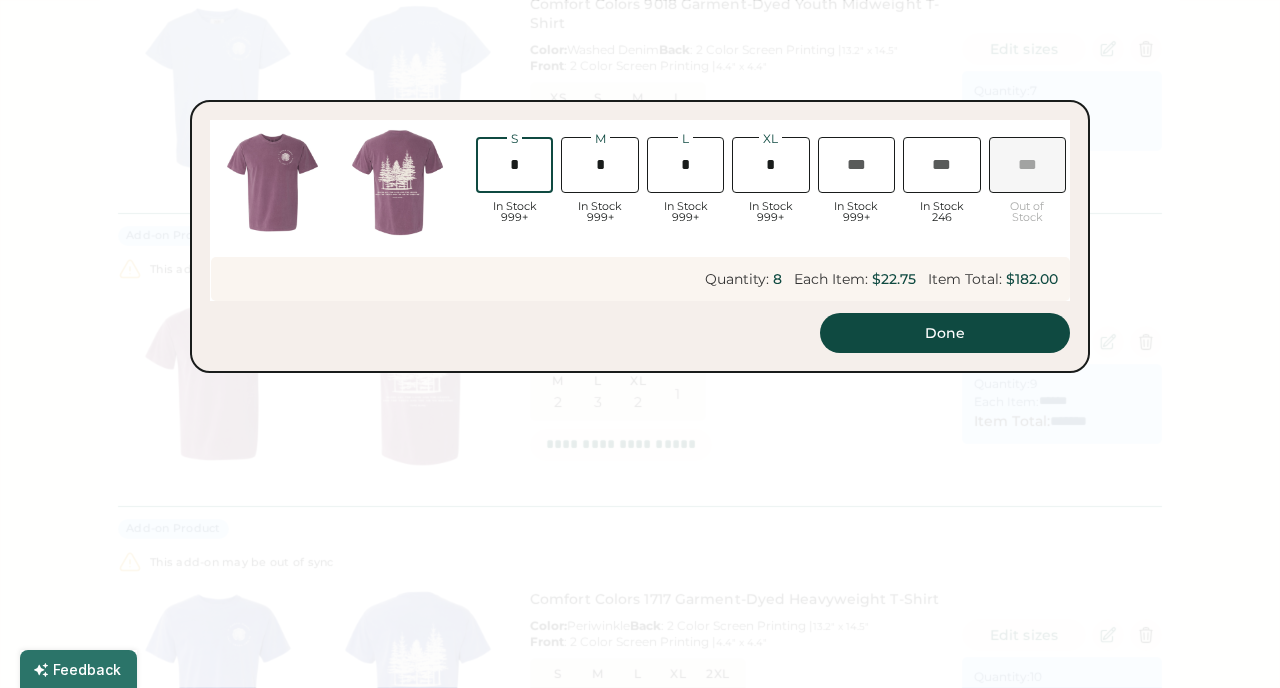 type on "*******" 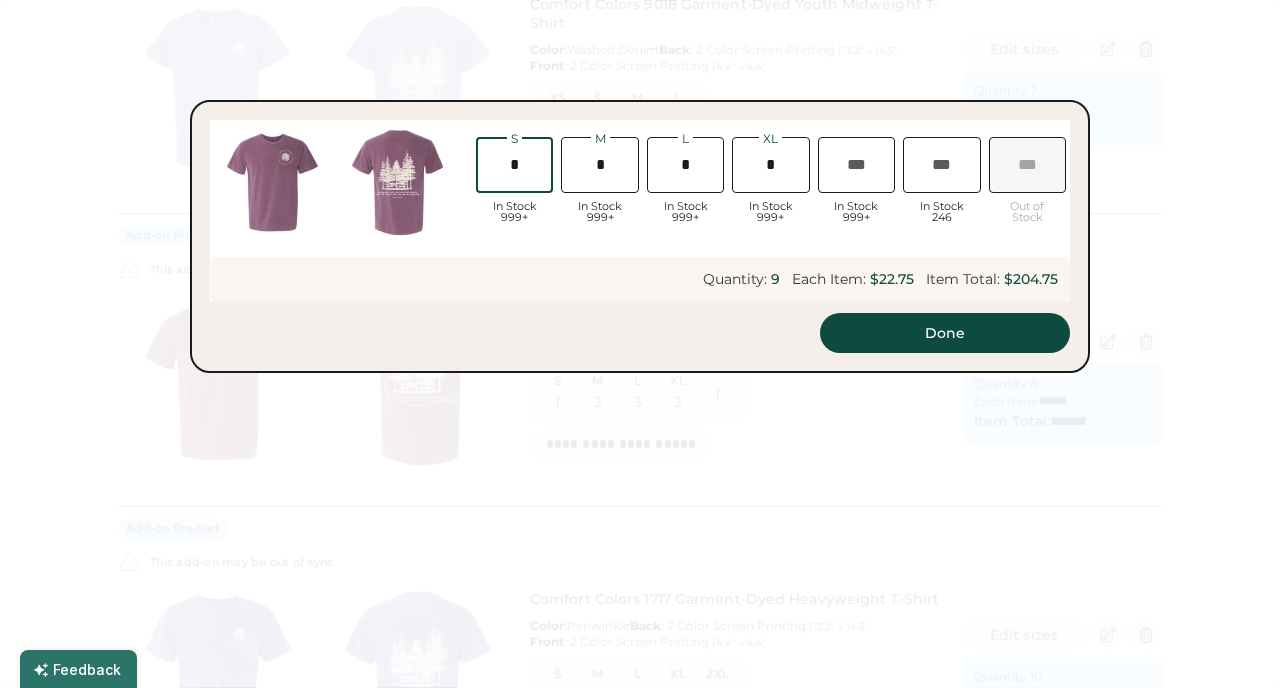 type on "*" 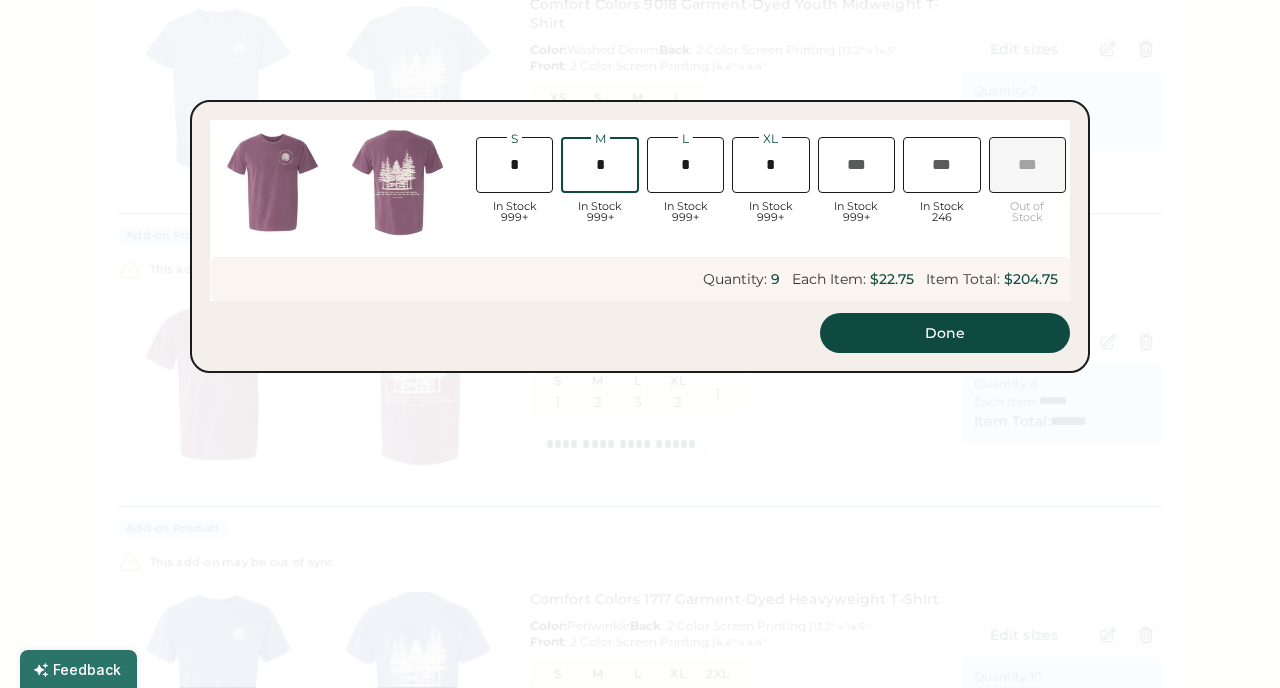 click at bounding box center (599, 165) 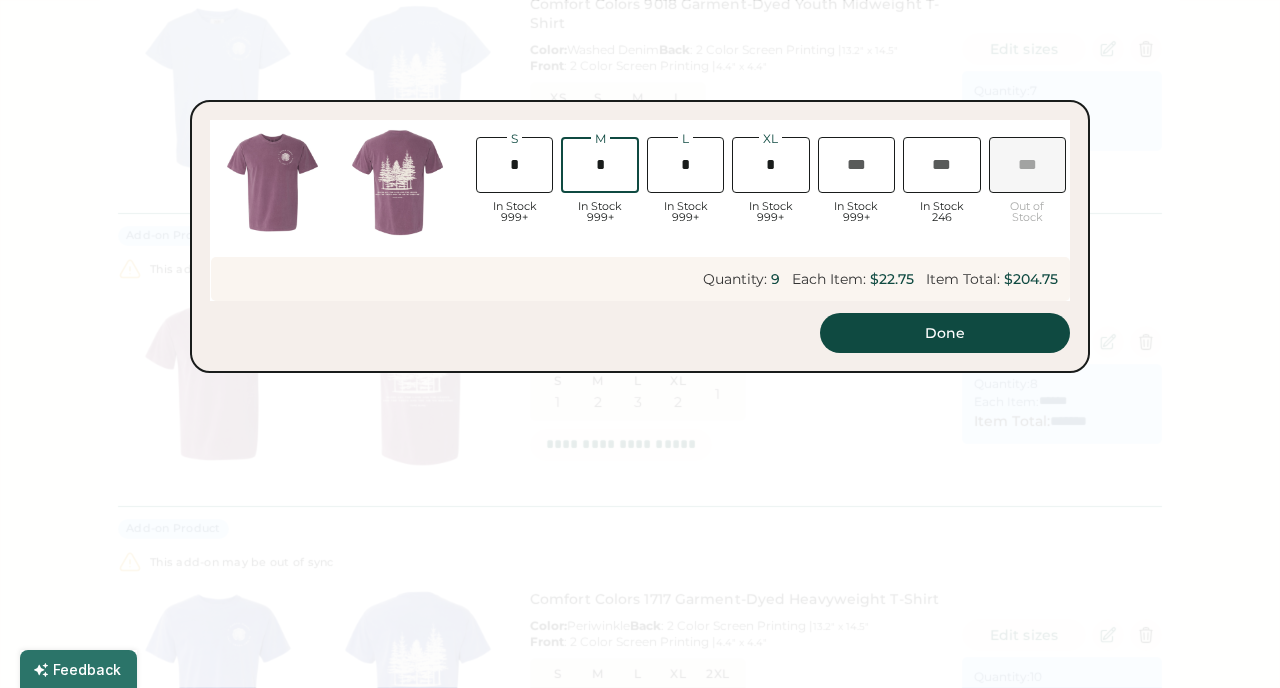 click at bounding box center (685, 165) 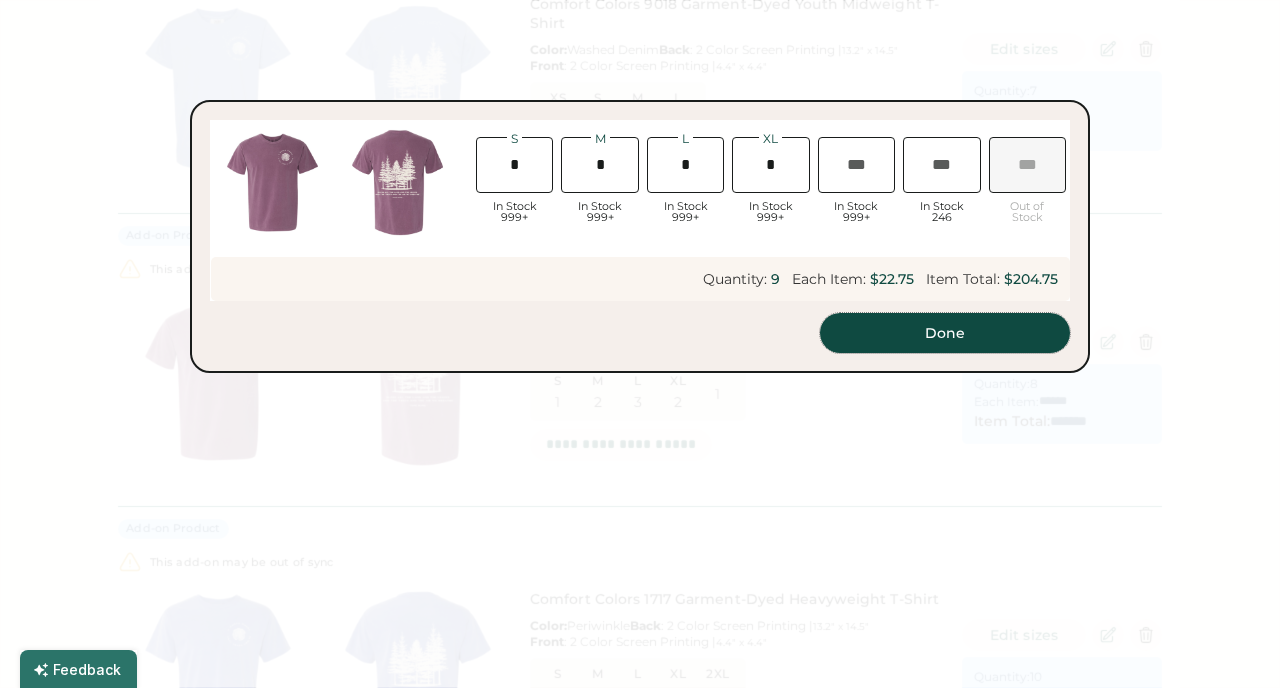 click on "Done" at bounding box center (945, 333) 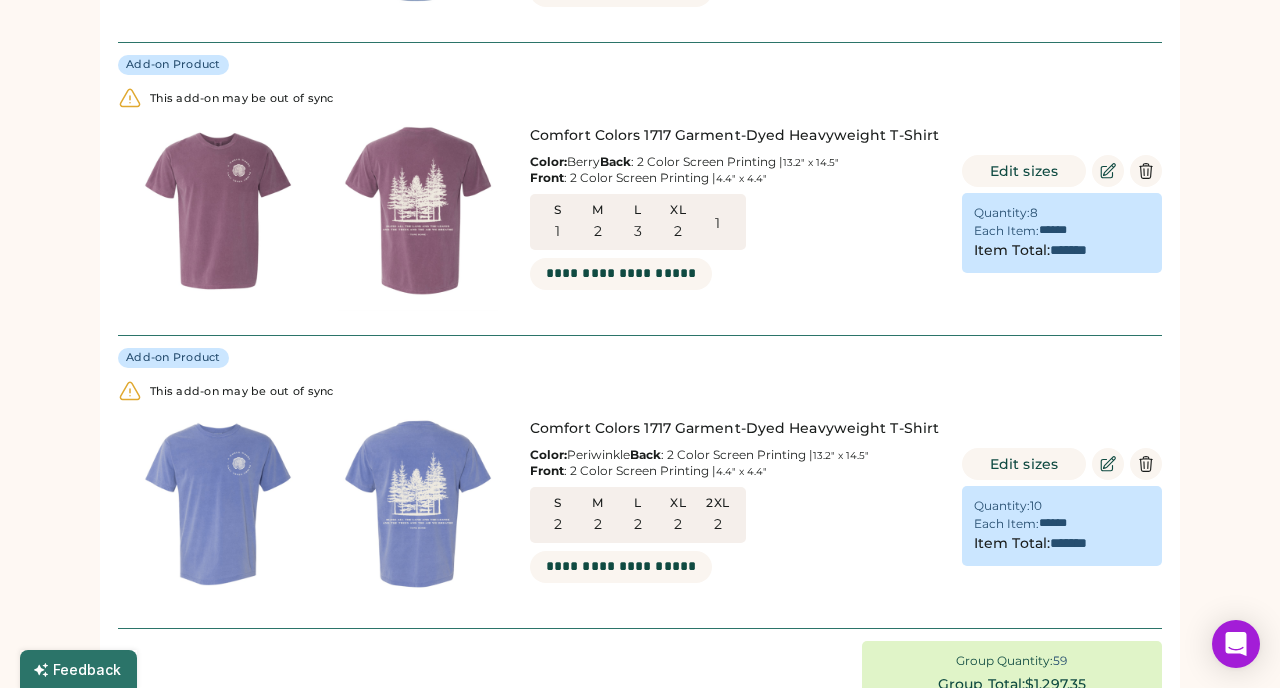 scroll, scrollTop: 1355, scrollLeft: 0, axis: vertical 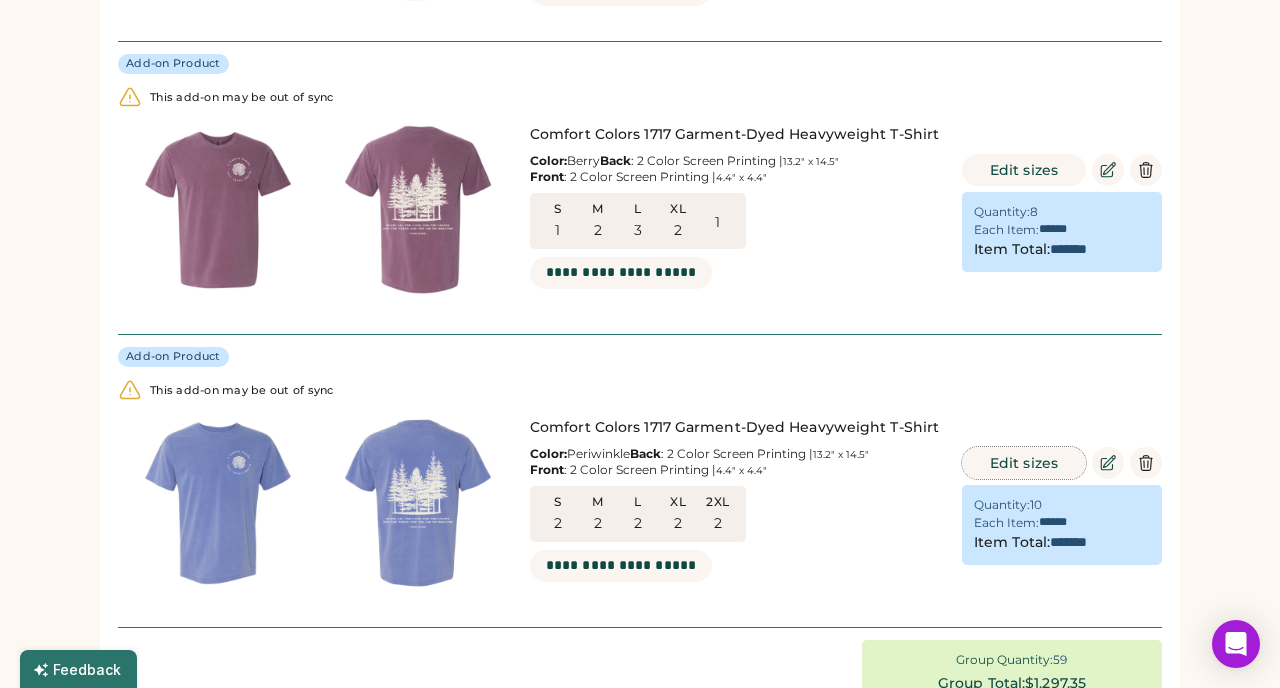click on "Edit sizes" at bounding box center [1024, 463] 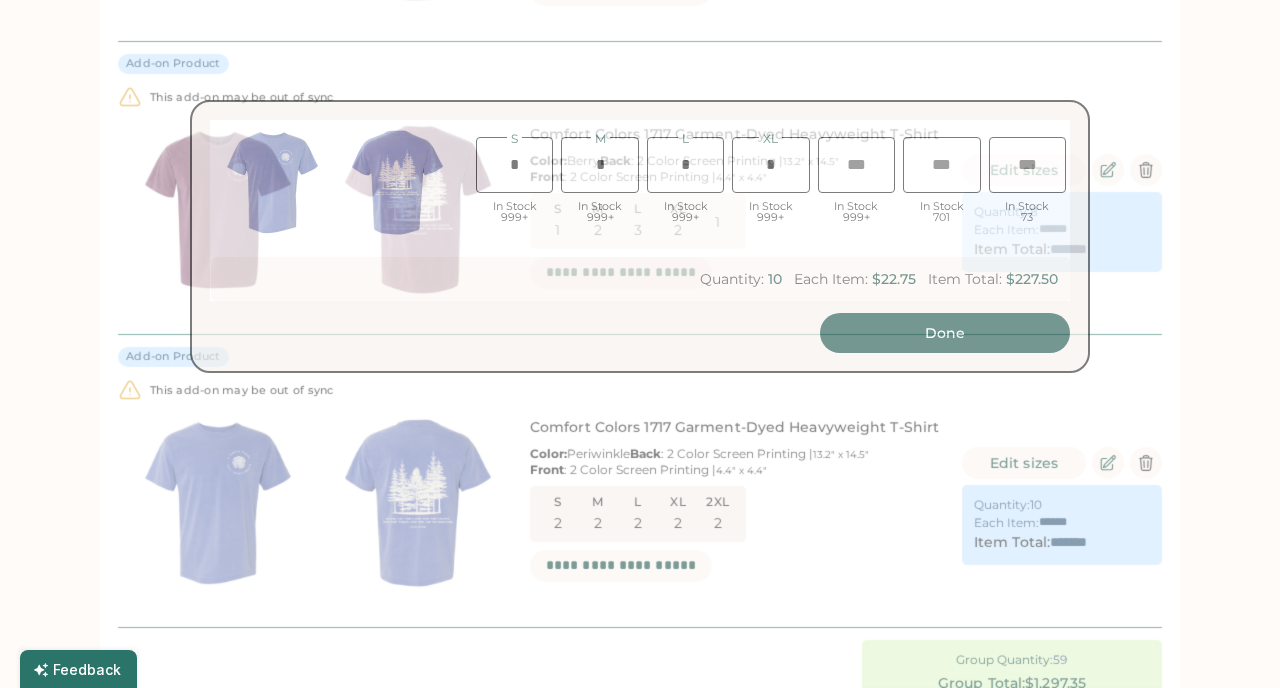 type on "*" 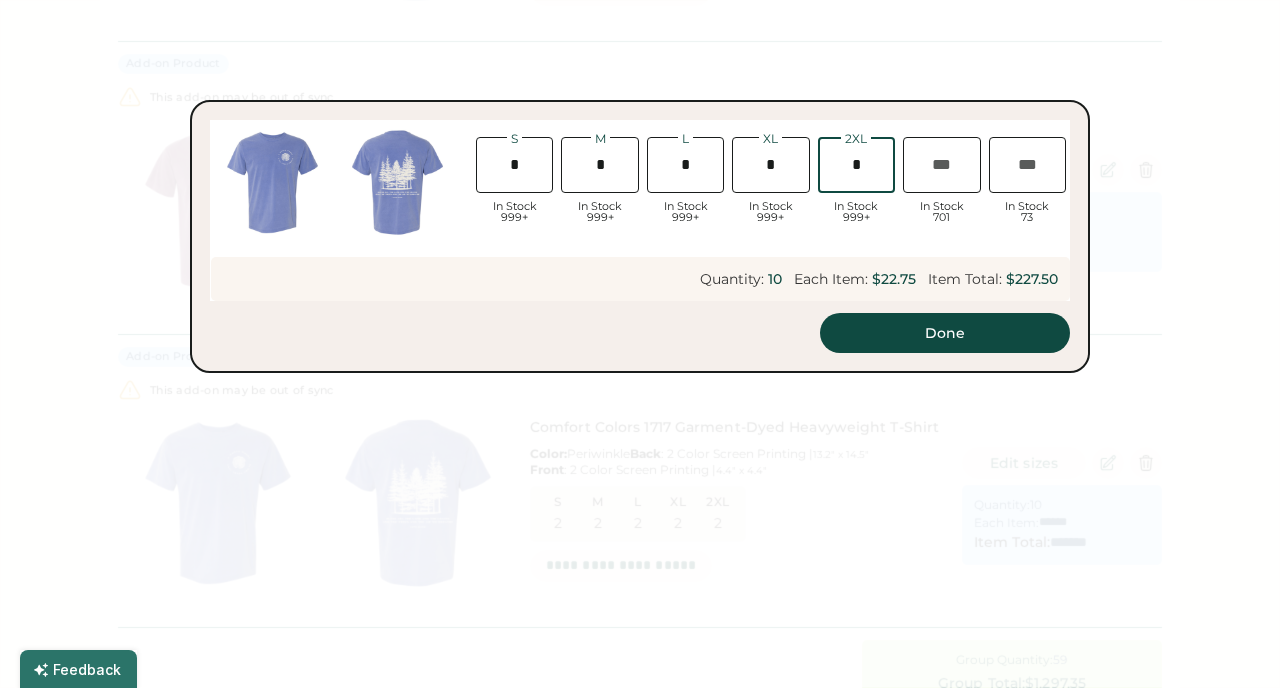 drag, startPoint x: 866, startPoint y: 170, endPoint x: 826, endPoint y: 161, distance: 41 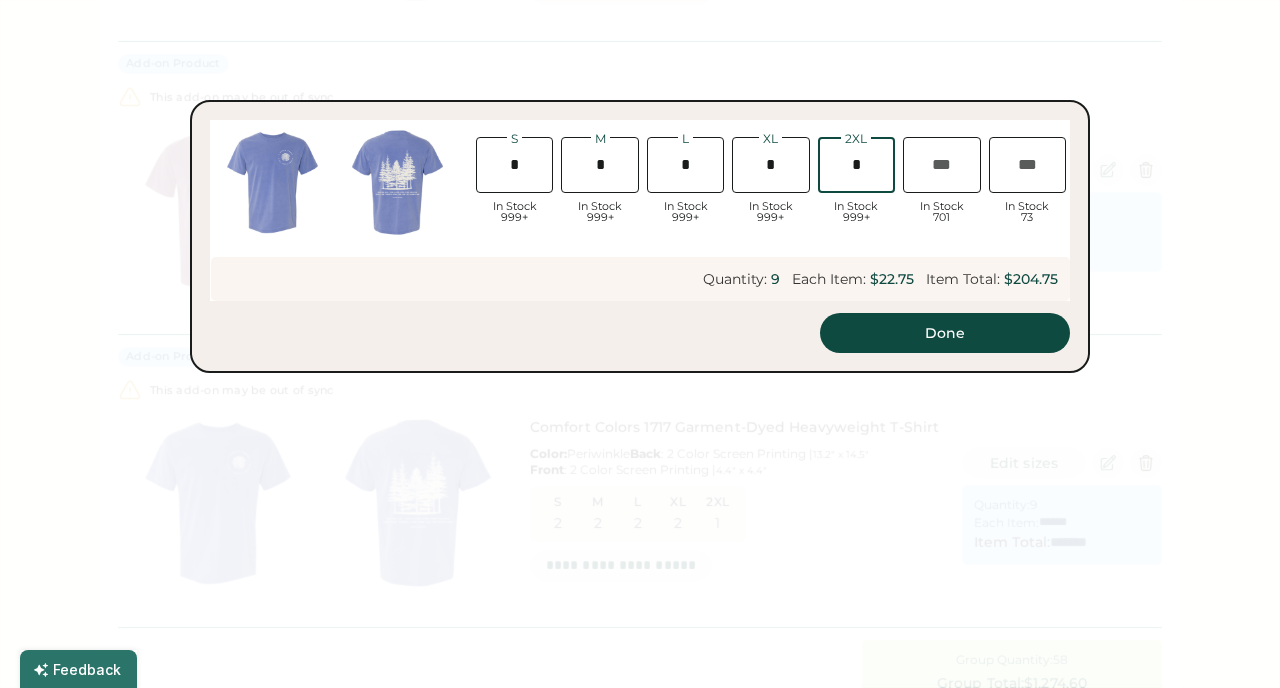 type on "*" 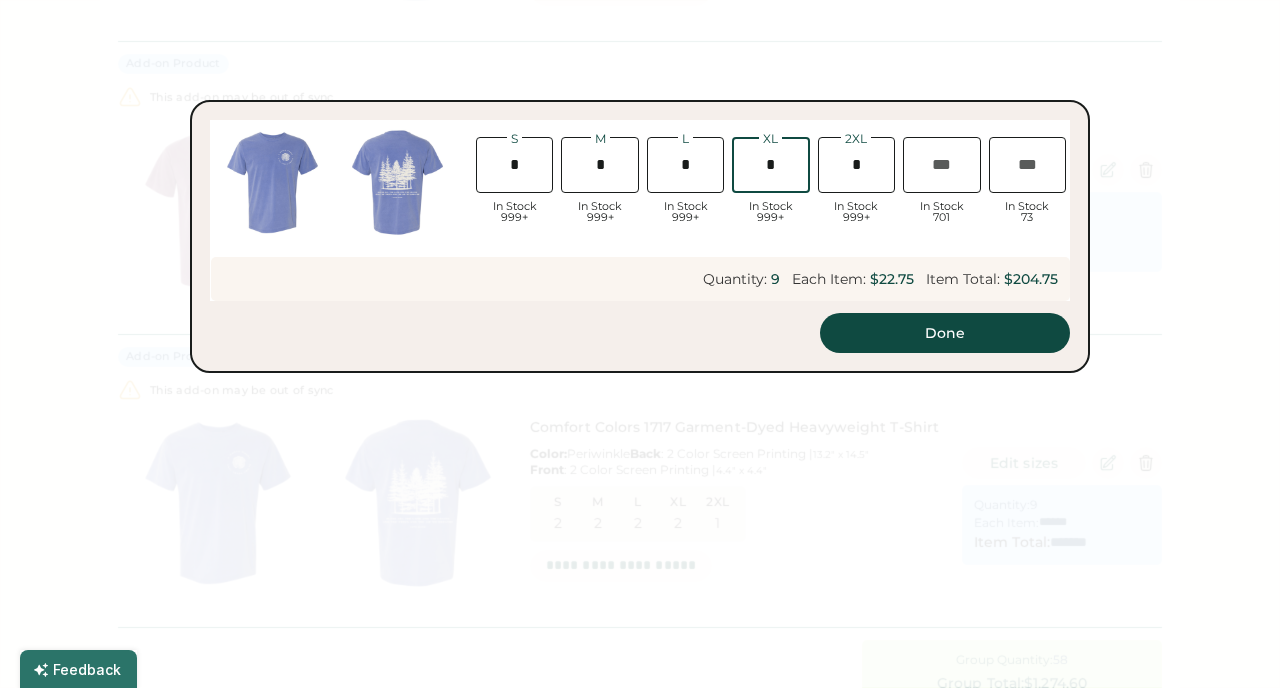 drag, startPoint x: 782, startPoint y: 166, endPoint x: 734, endPoint y: 162, distance: 48.166378 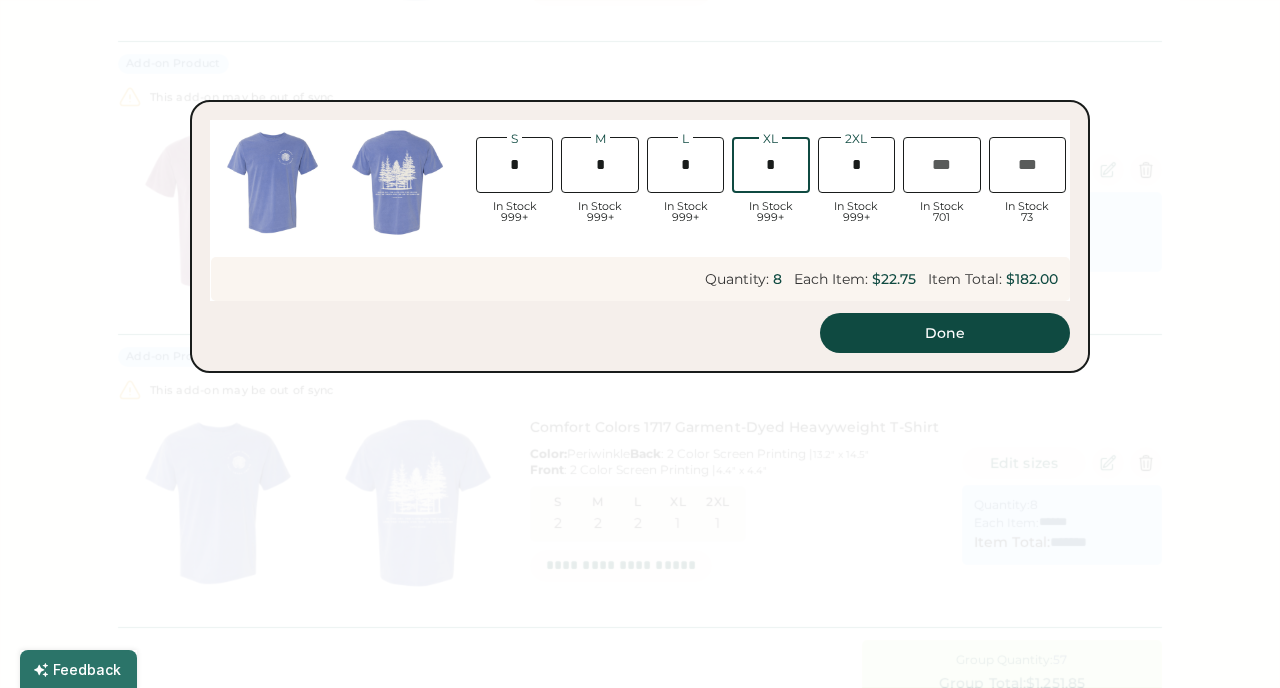 type on "*" 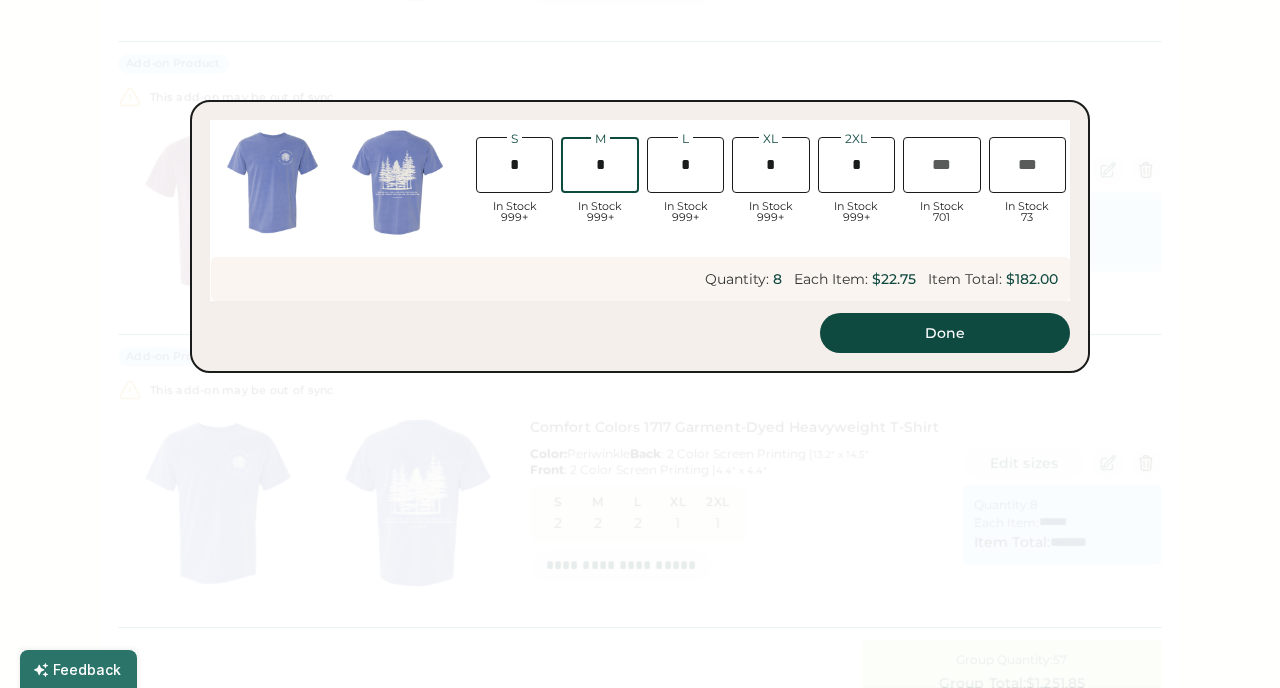 click at bounding box center (599, 165) 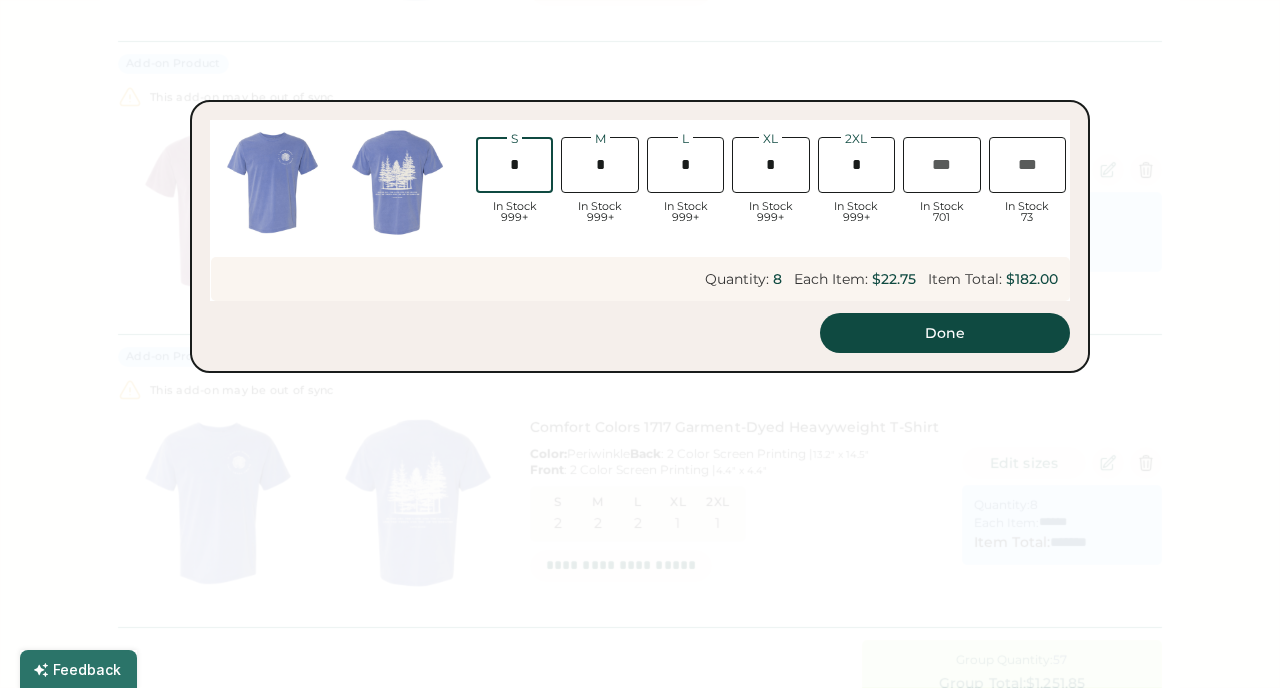 drag, startPoint x: 519, startPoint y: 162, endPoint x: 489, endPoint y: 162, distance: 30 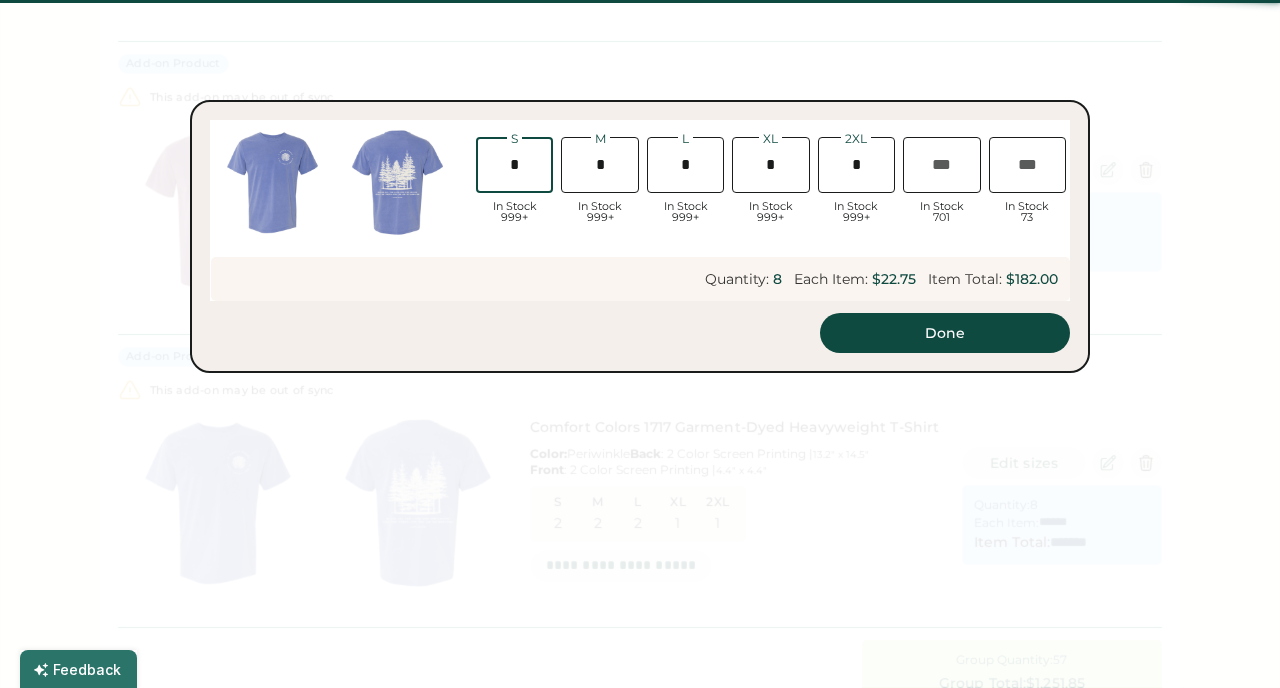 type on "*******" 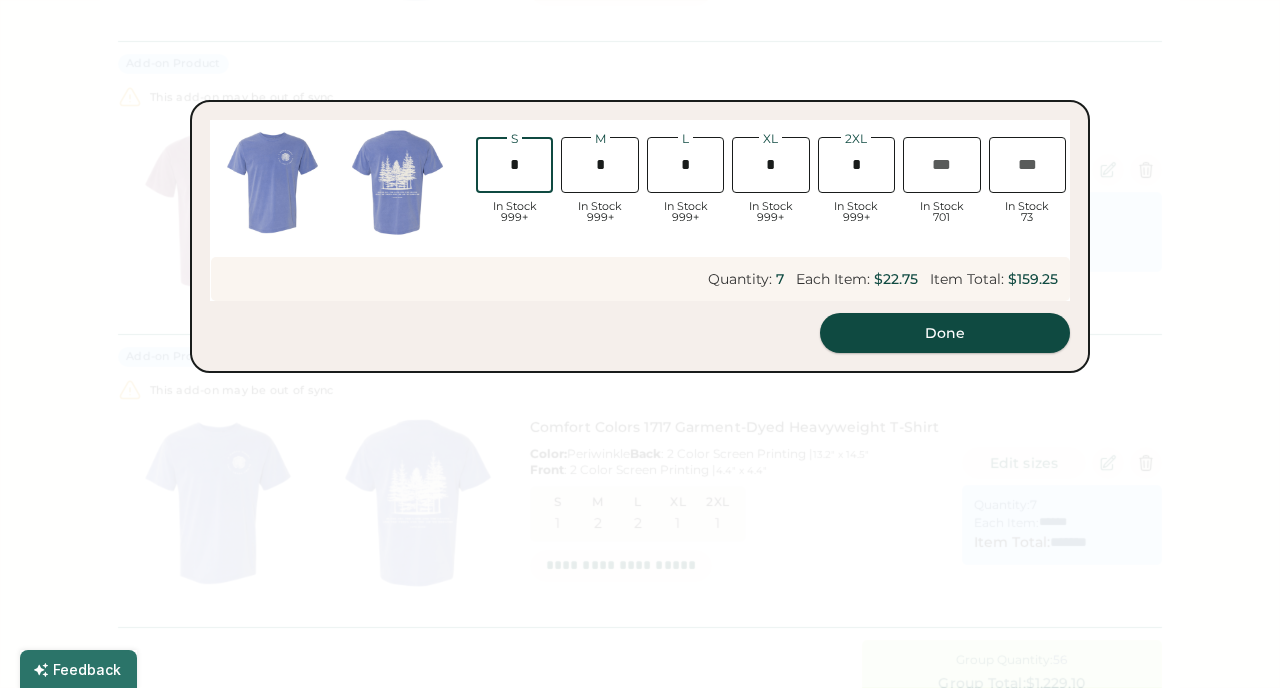 type on "*" 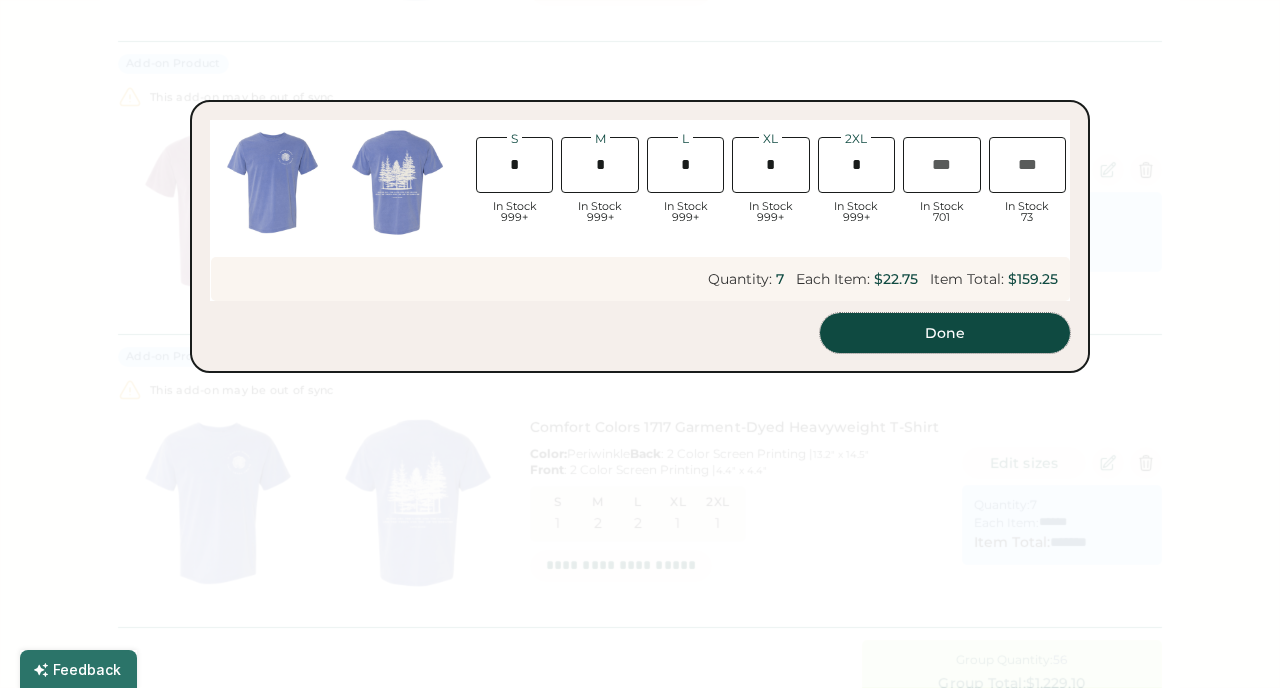 click on "Done" at bounding box center (945, 333) 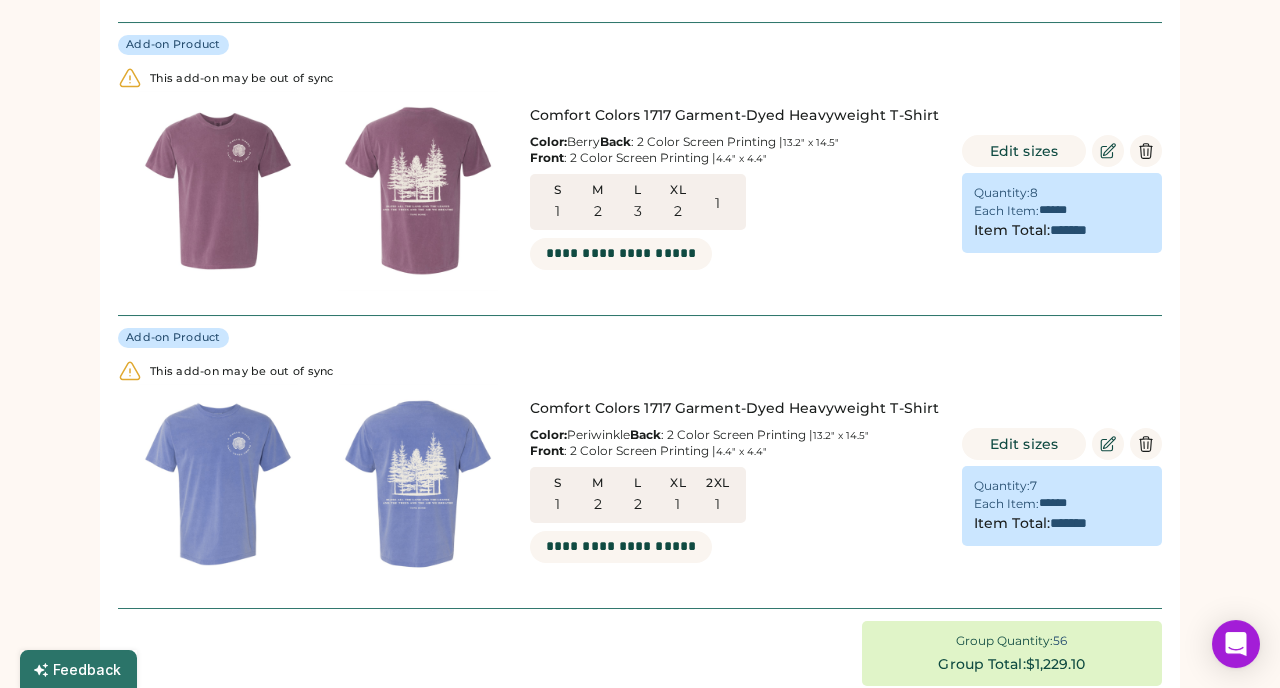 scroll, scrollTop: 1373, scrollLeft: 0, axis: vertical 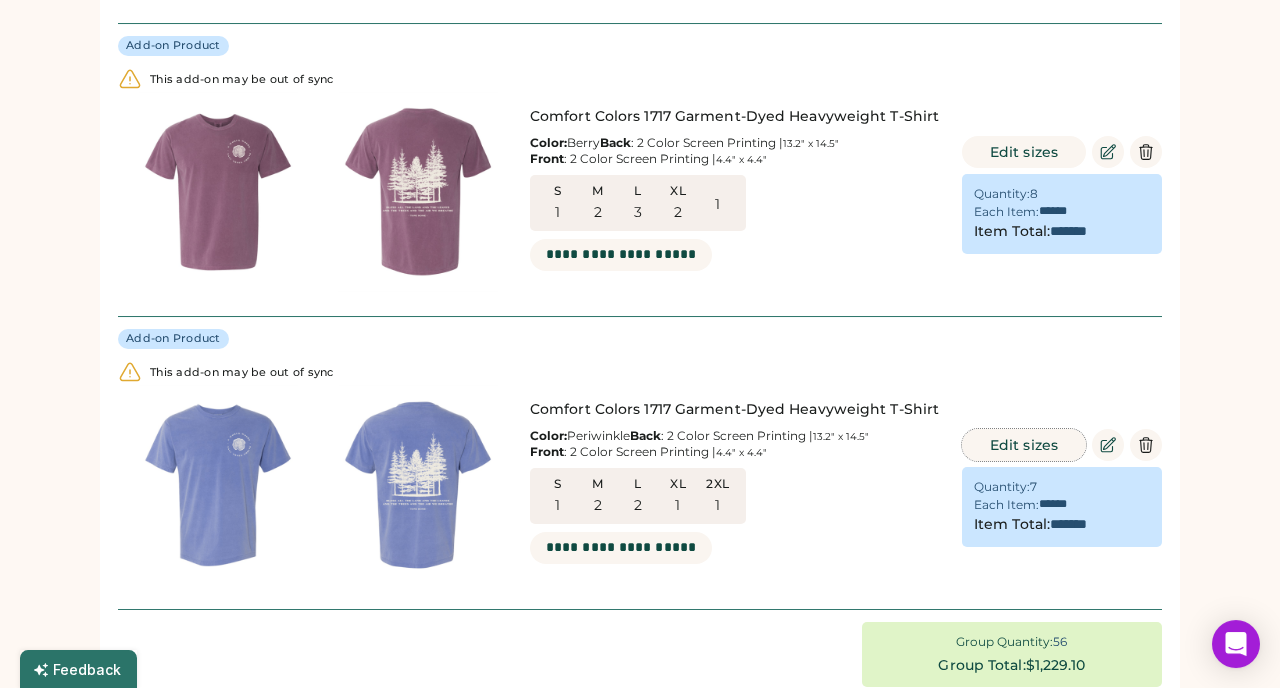 click on "Edit sizes" at bounding box center (1024, 445) 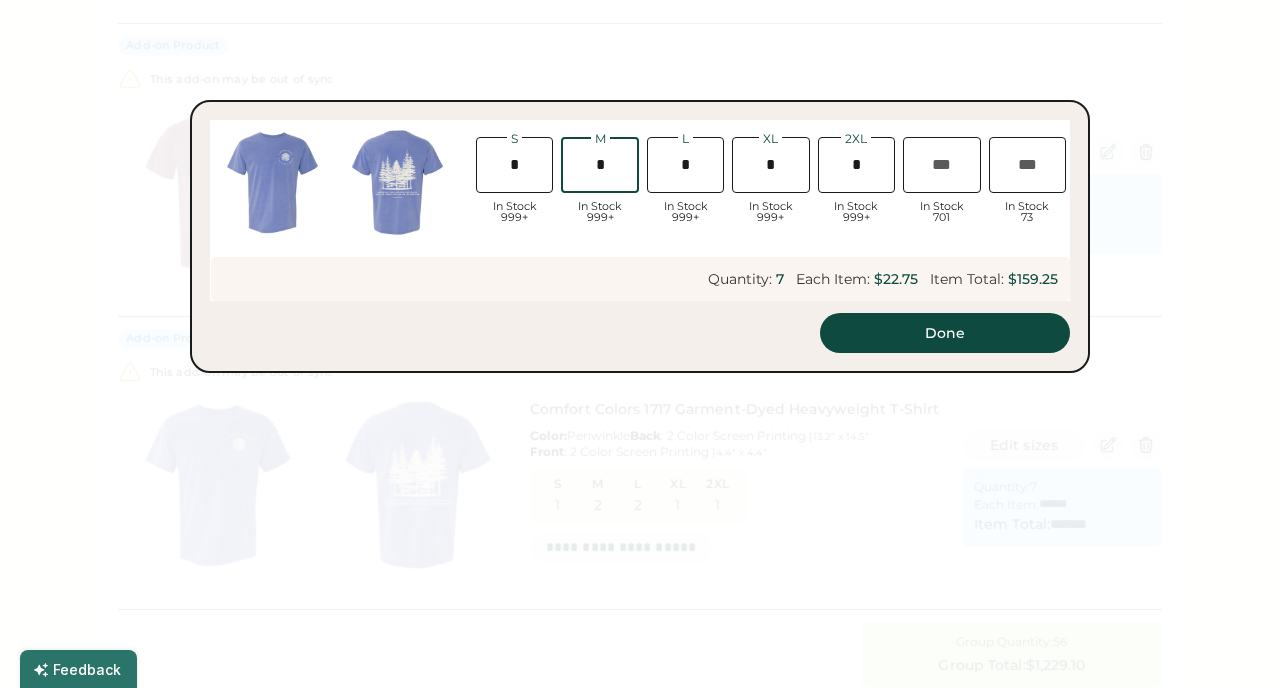 click at bounding box center [599, 165] 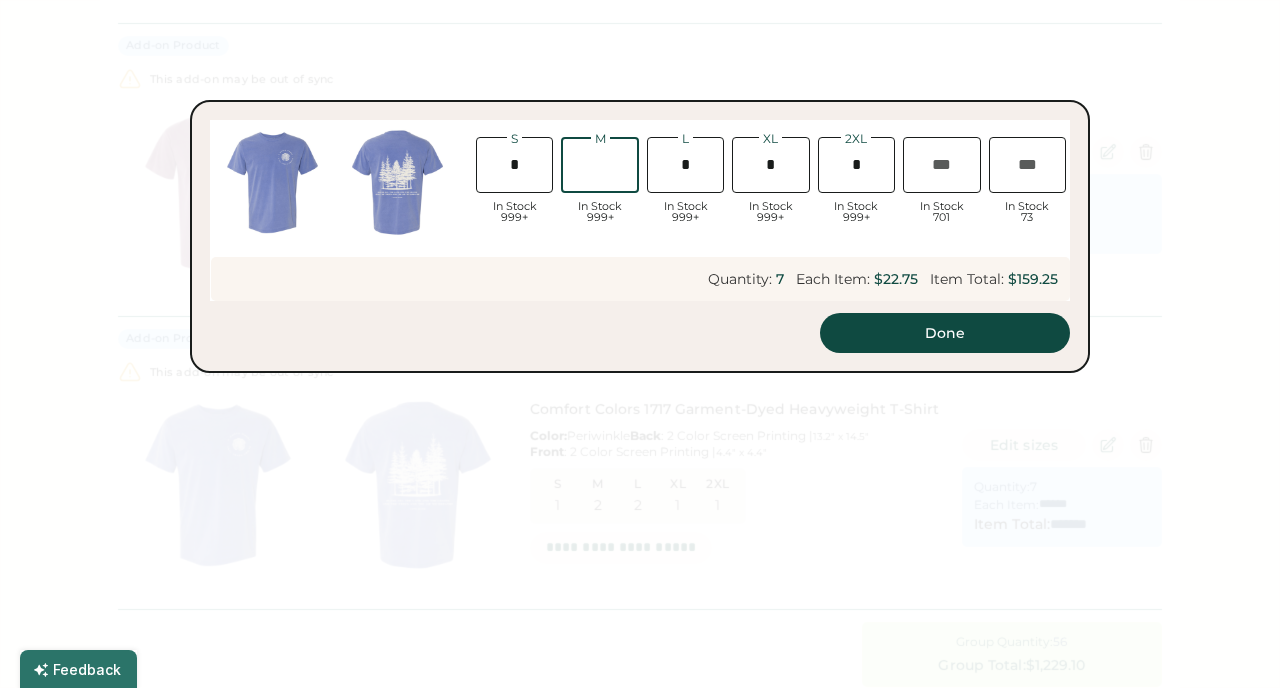 type on "*" 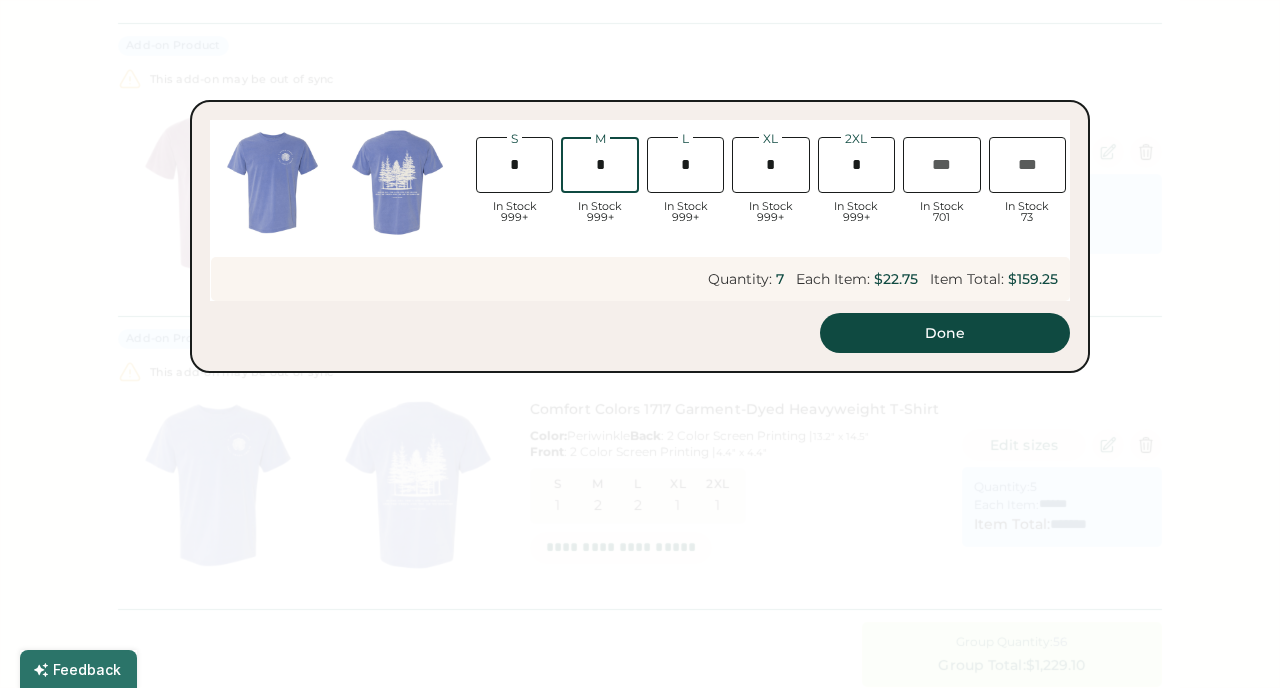 type on "*" 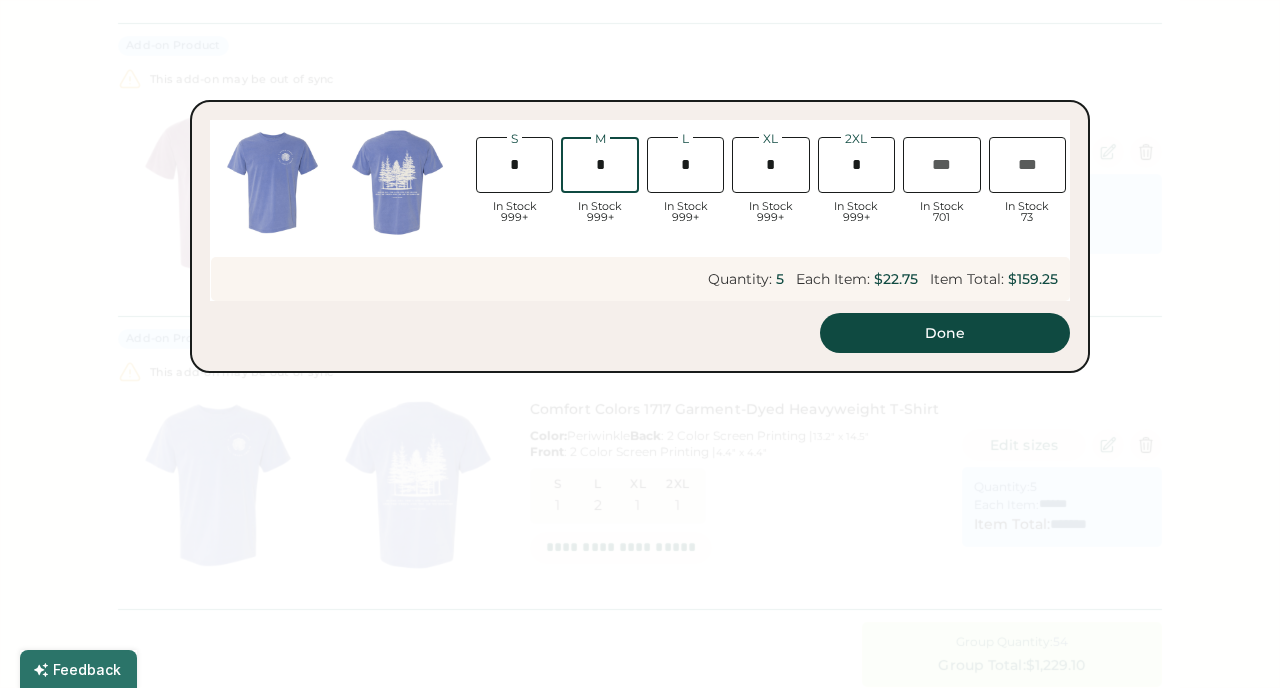type on "*******" 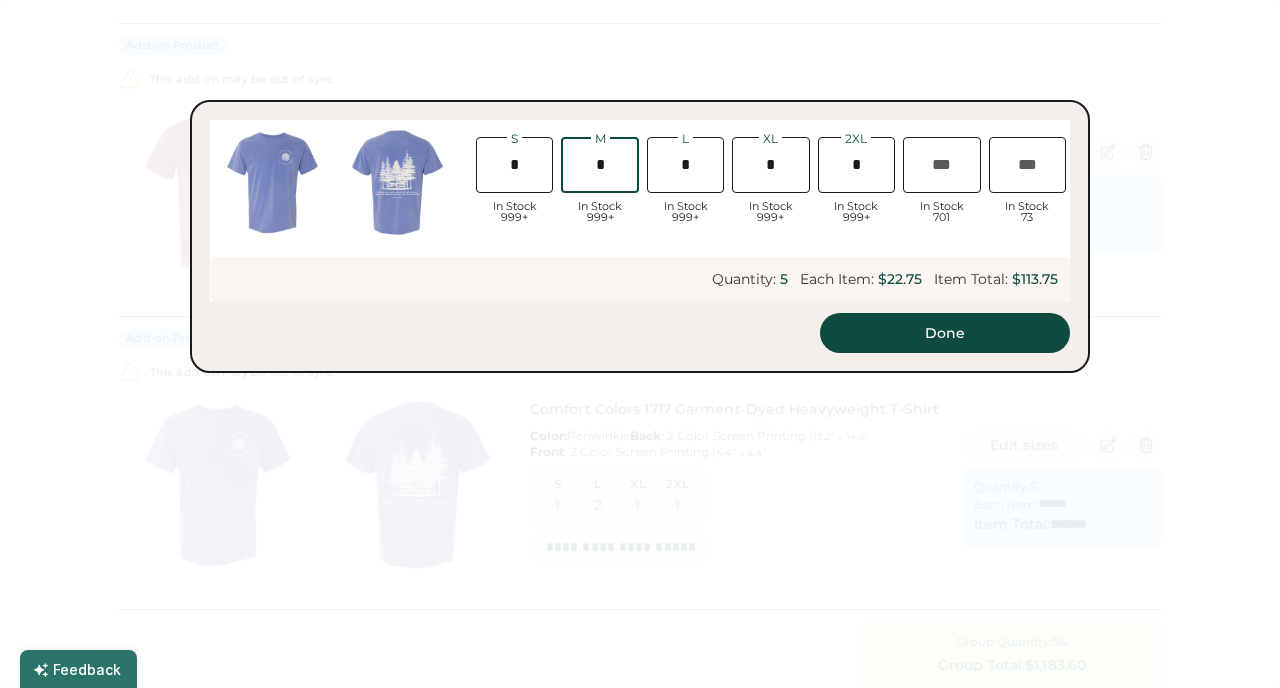type on "*" 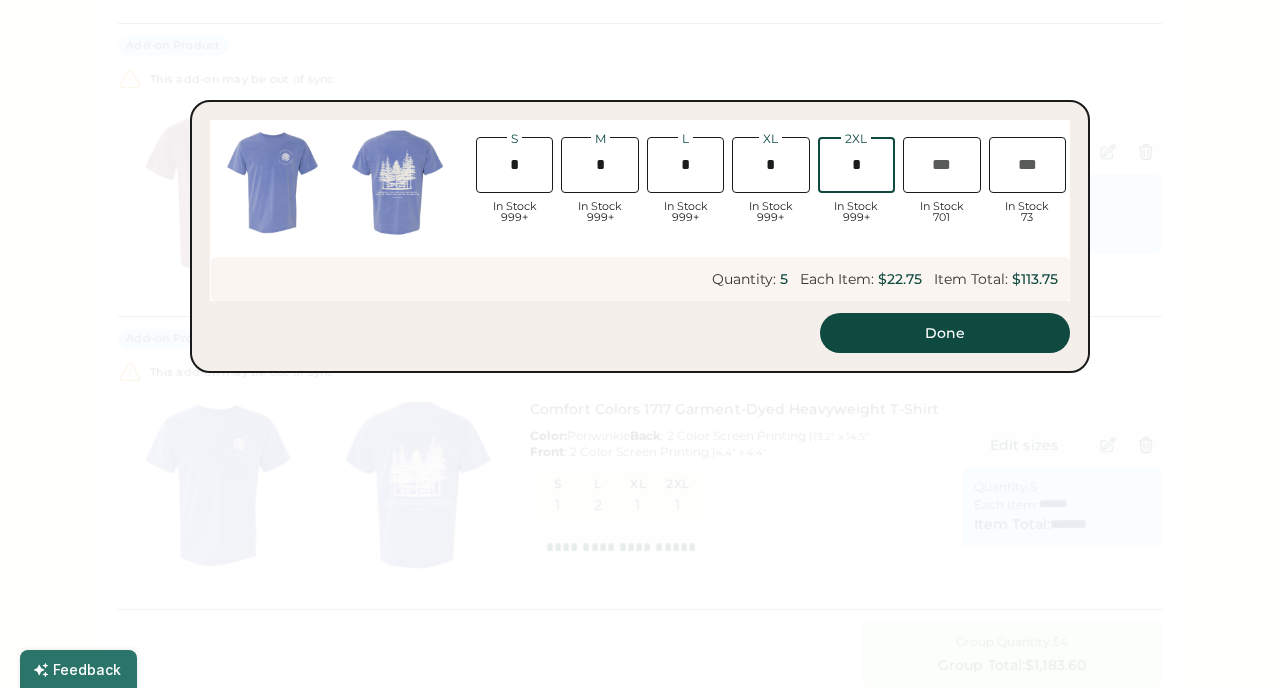 click at bounding box center [856, 165] 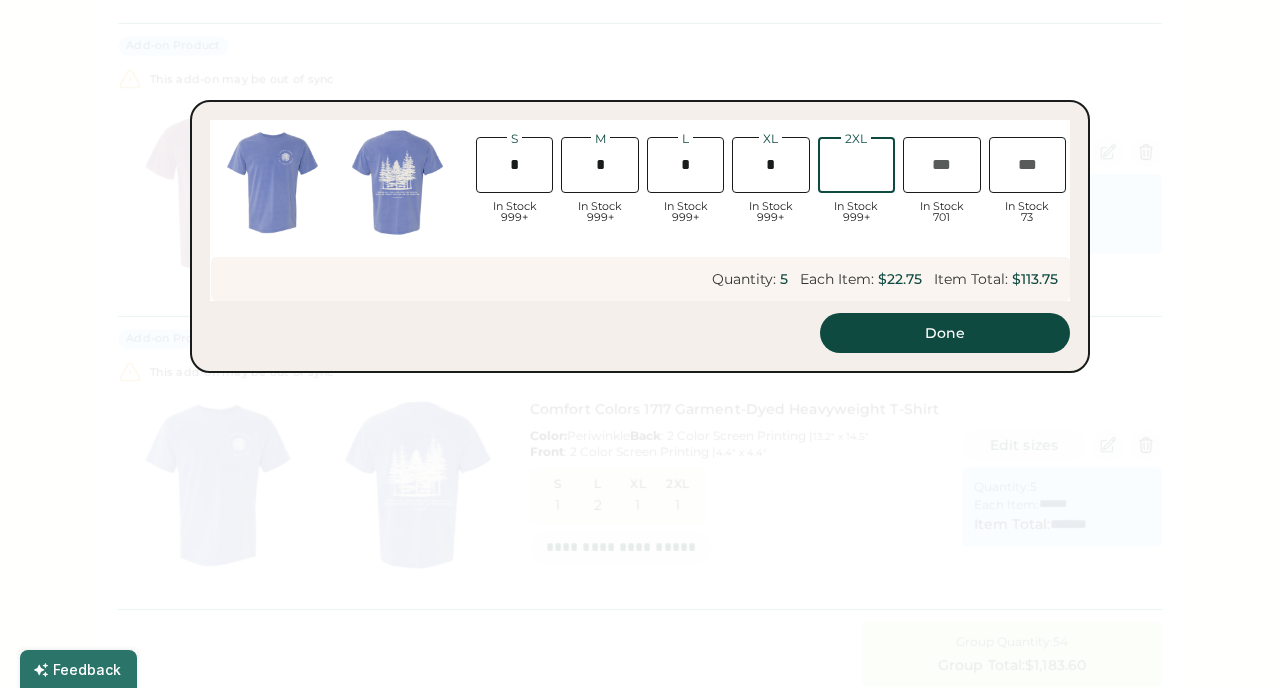 type on "*" 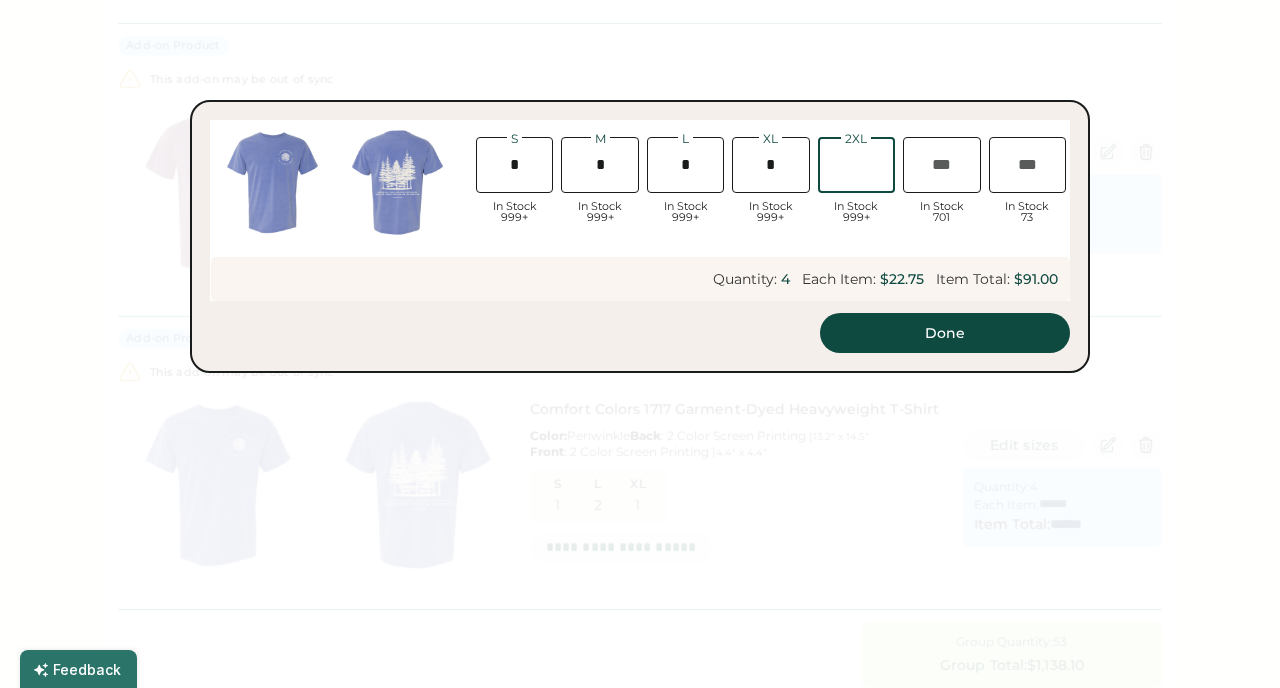 type on "******" 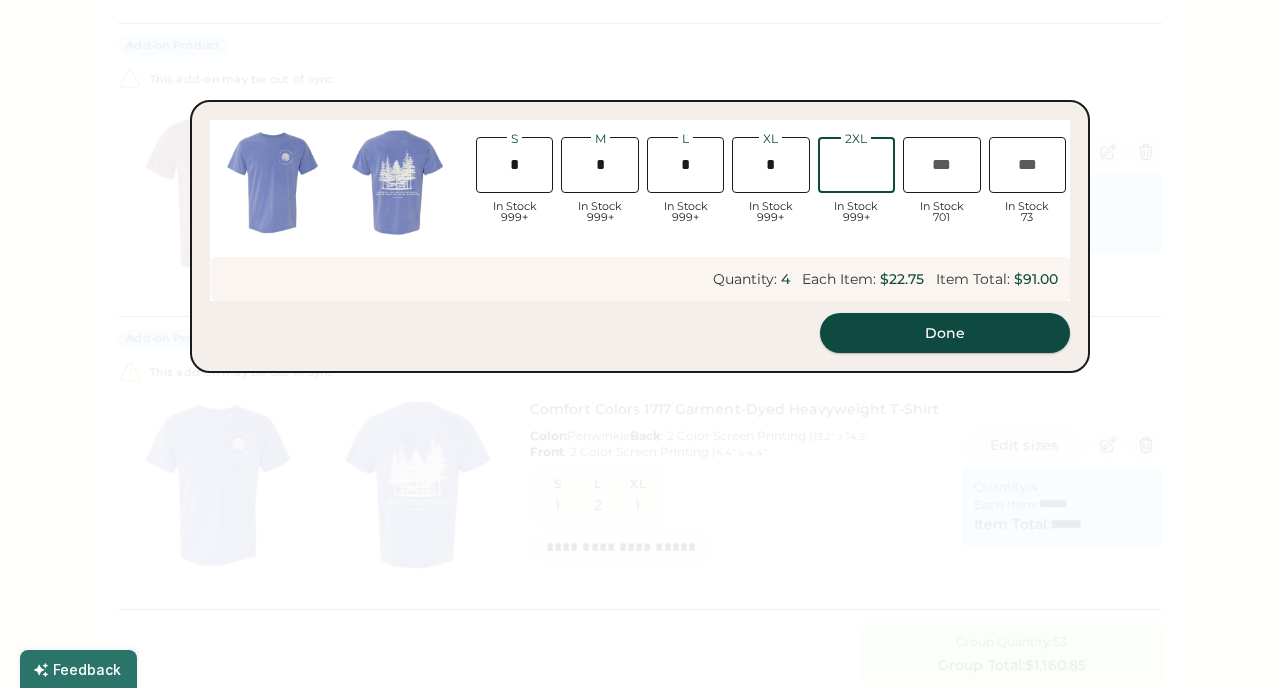 type 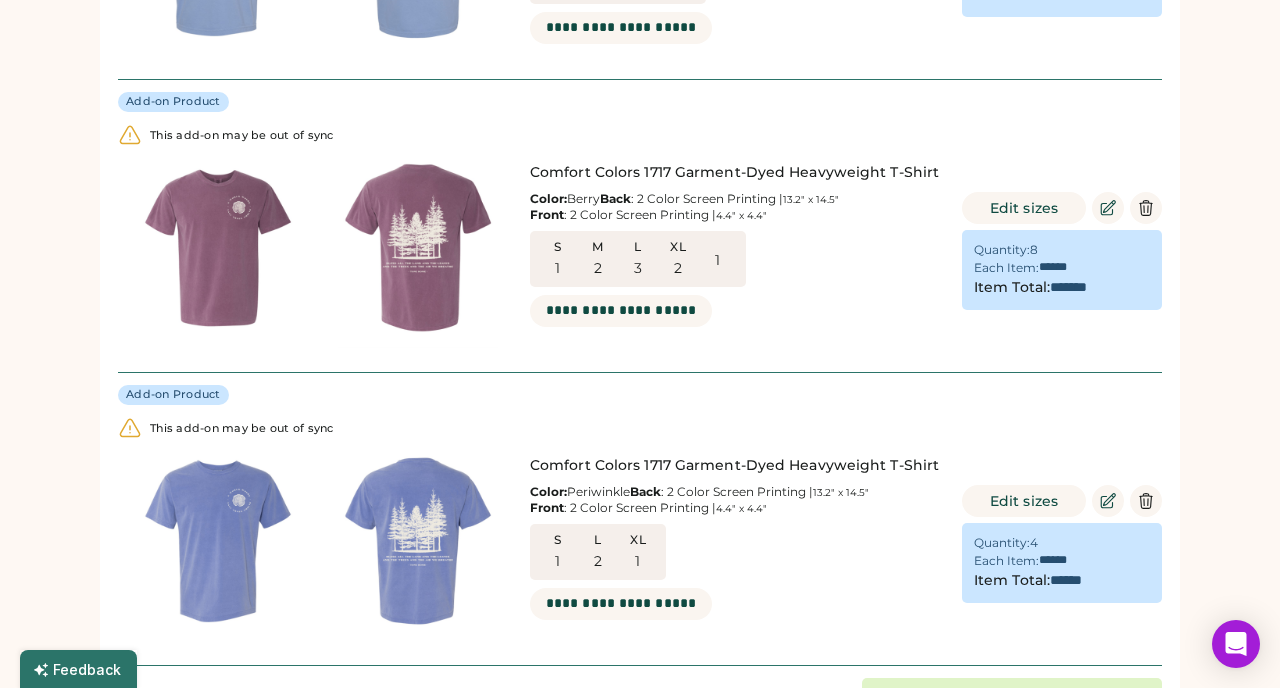 scroll, scrollTop: 1294, scrollLeft: 0, axis: vertical 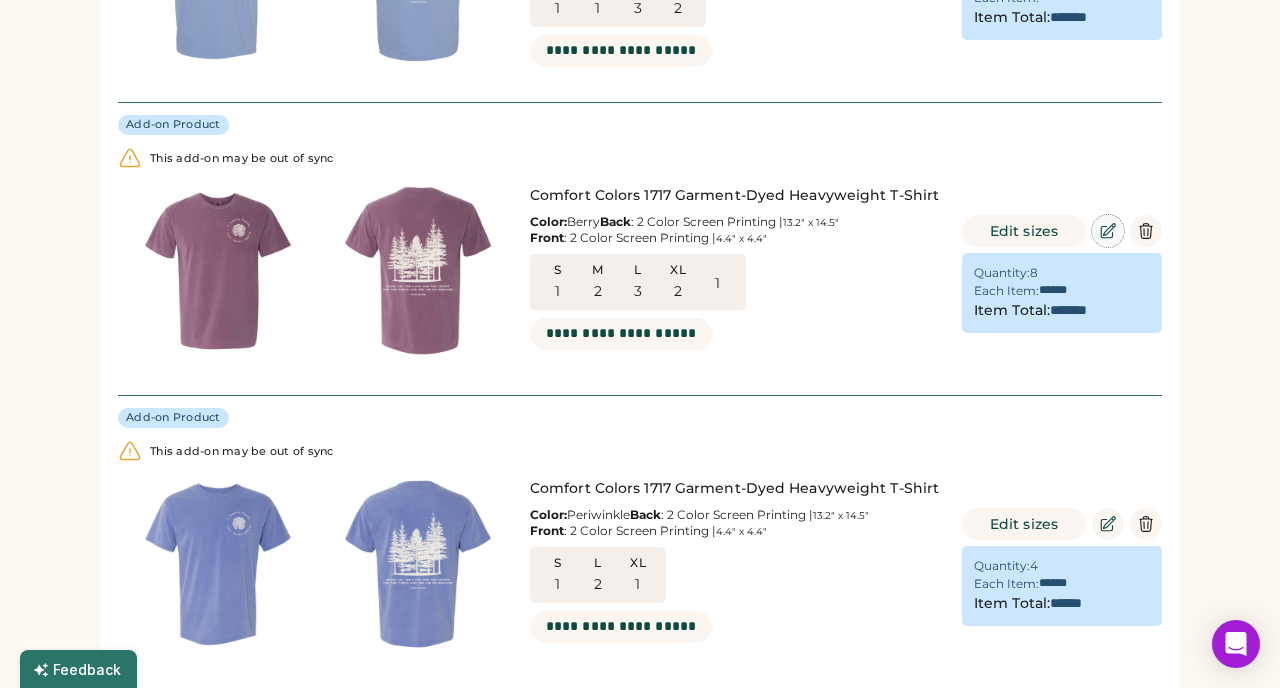 click 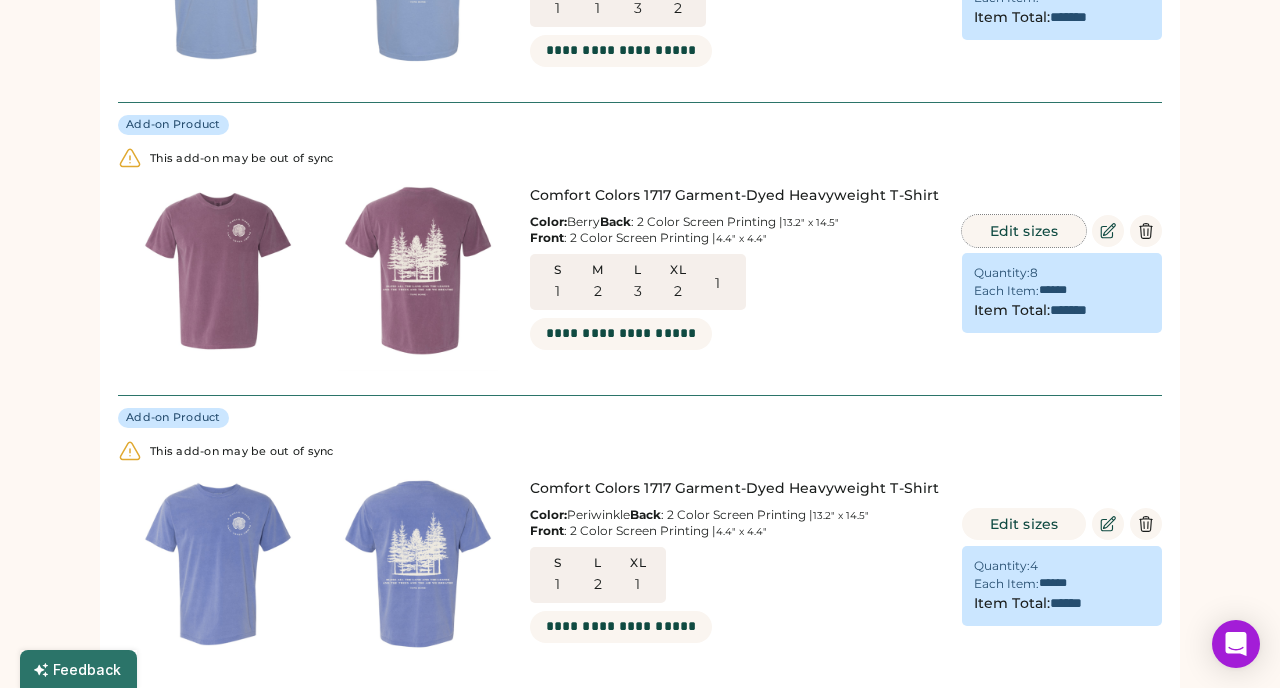 click on "Edit sizes" at bounding box center [1024, 231] 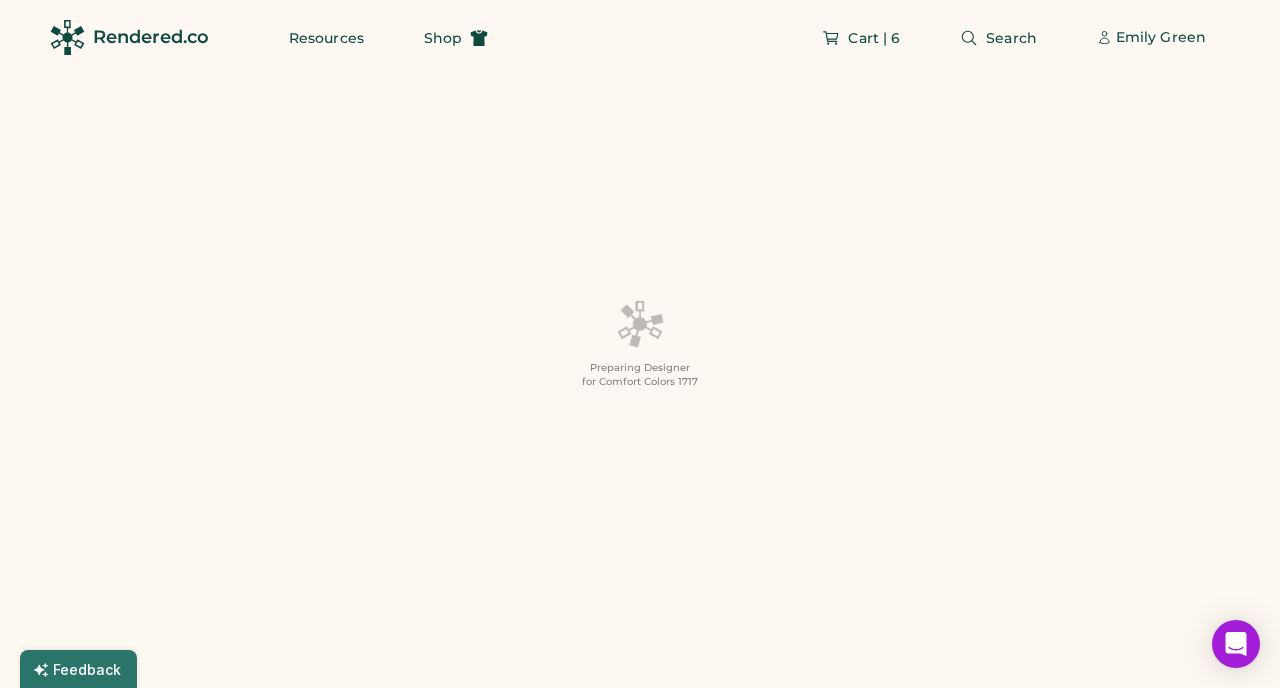 scroll, scrollTop: 0, scrollLeft: 0, axis: both 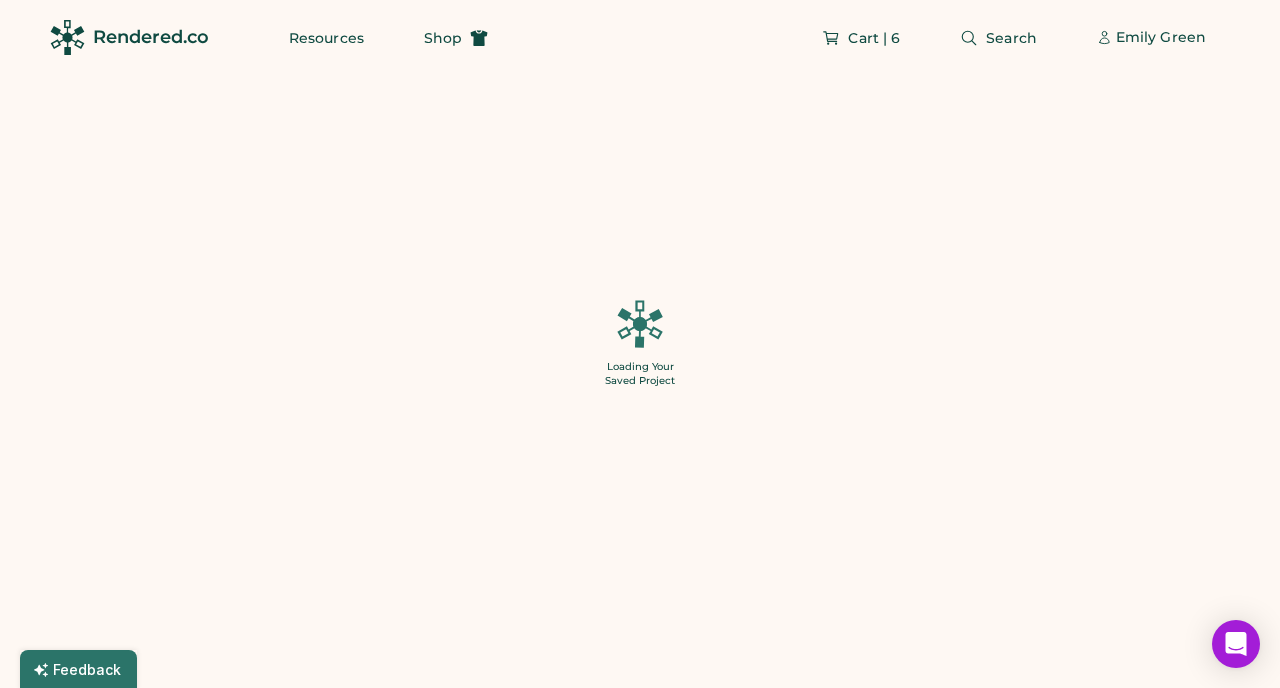 type on "*" 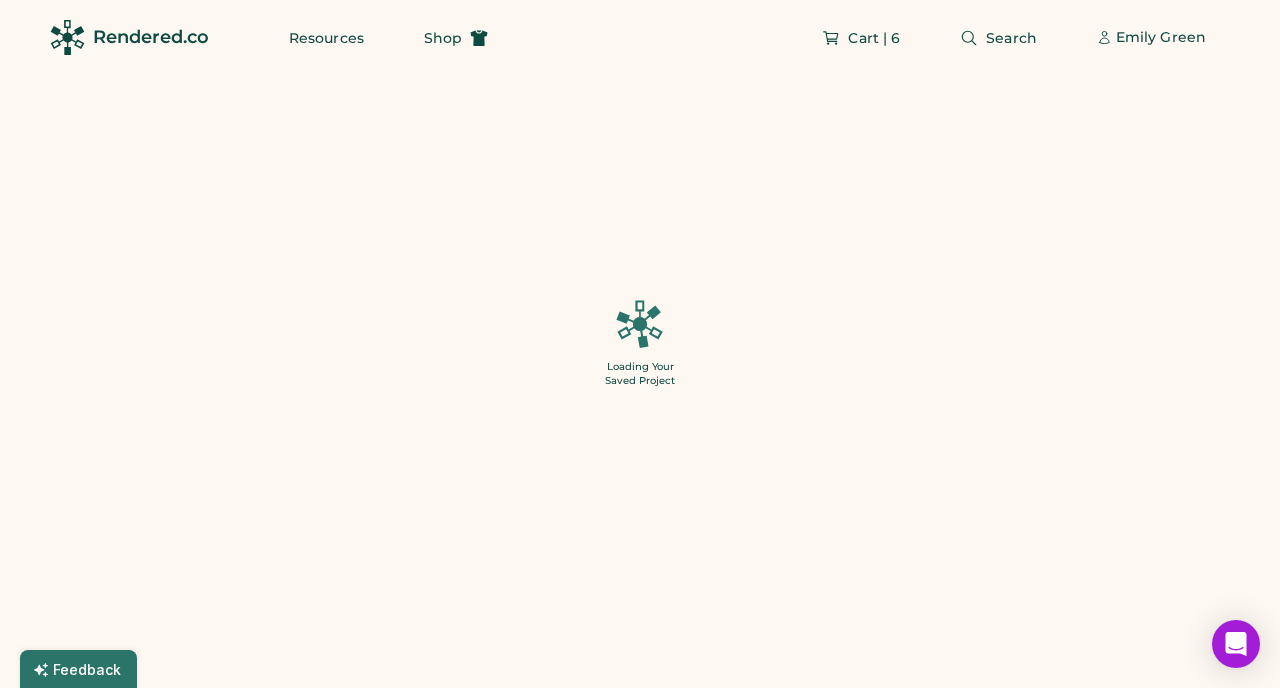 type on "*" 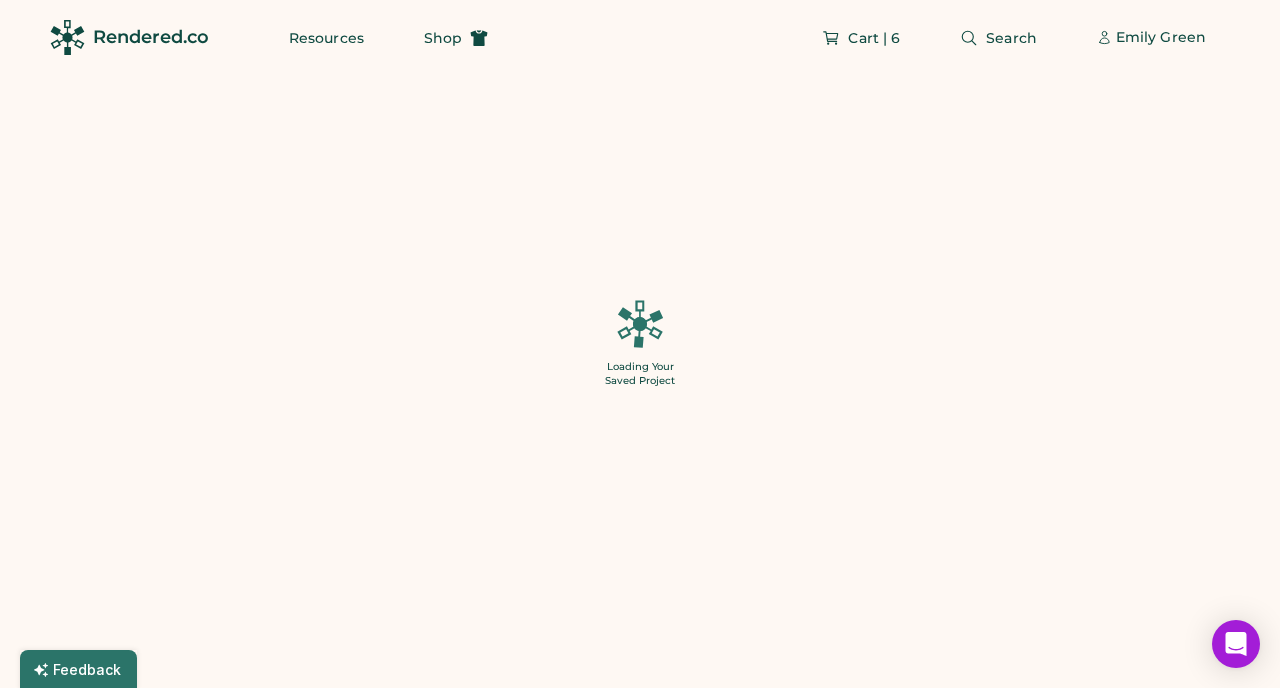 type on "*" 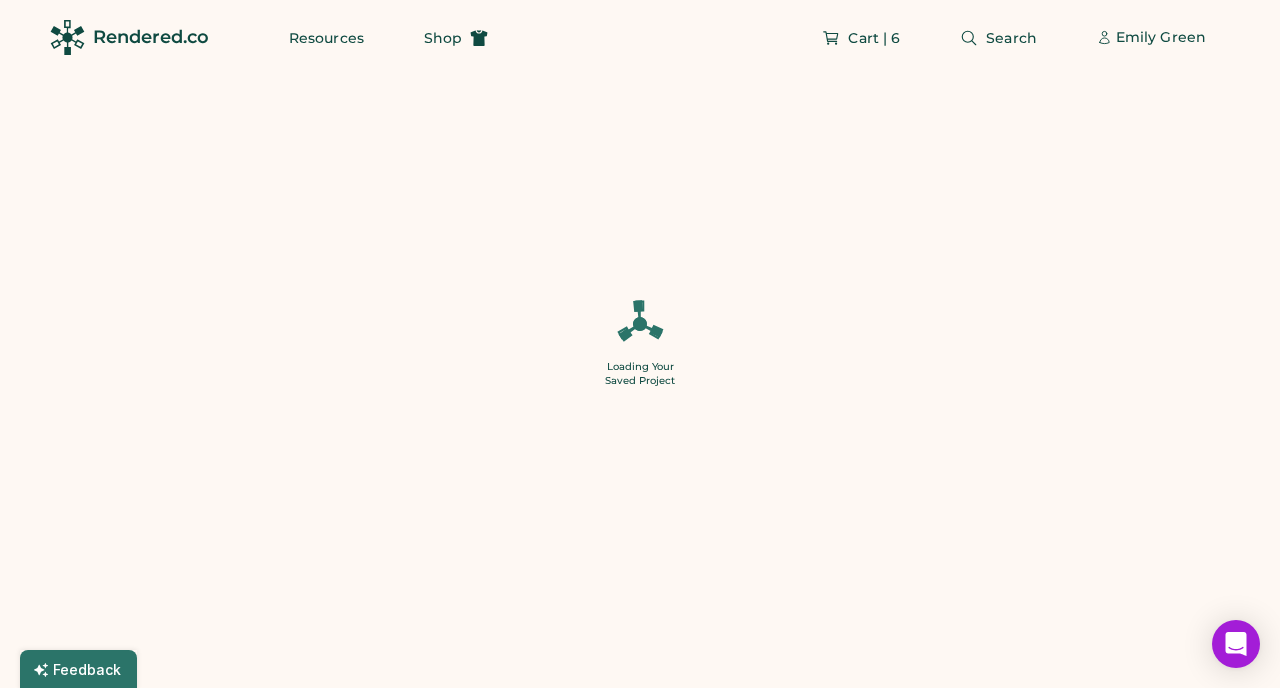 type on "*" 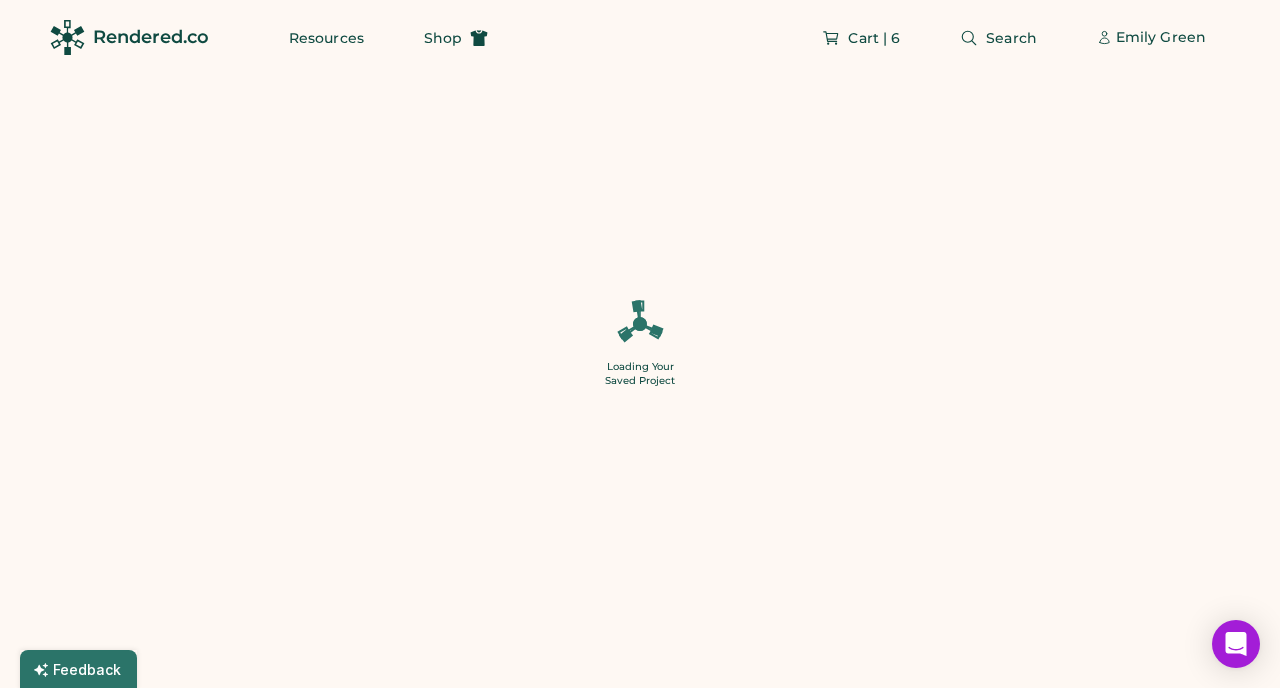 type on "**" 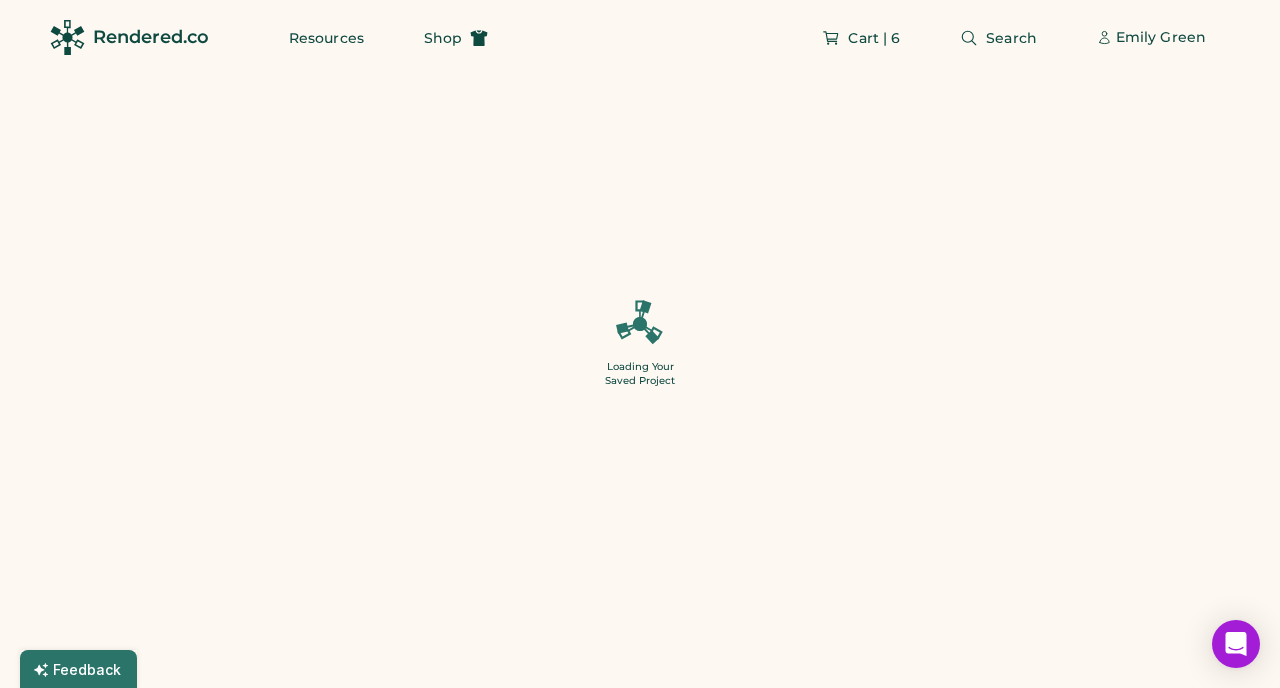 type on "******" 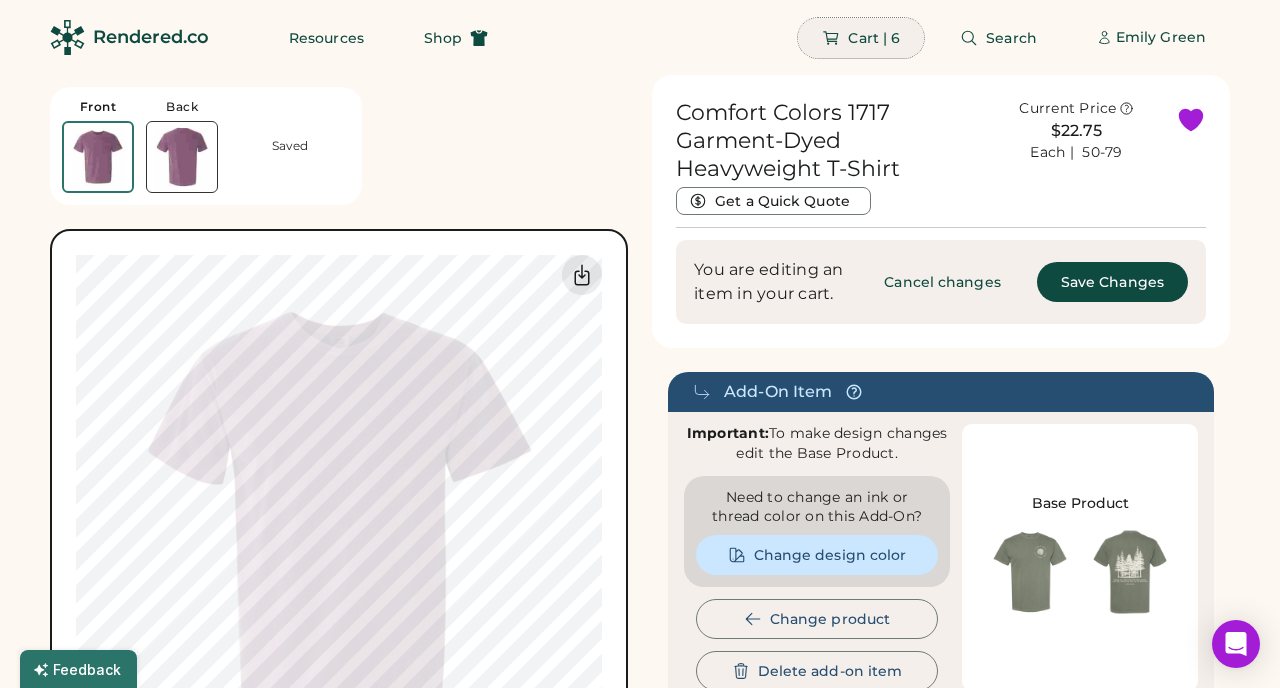 click on "Cart | 6" at bounding box center (874, 38) 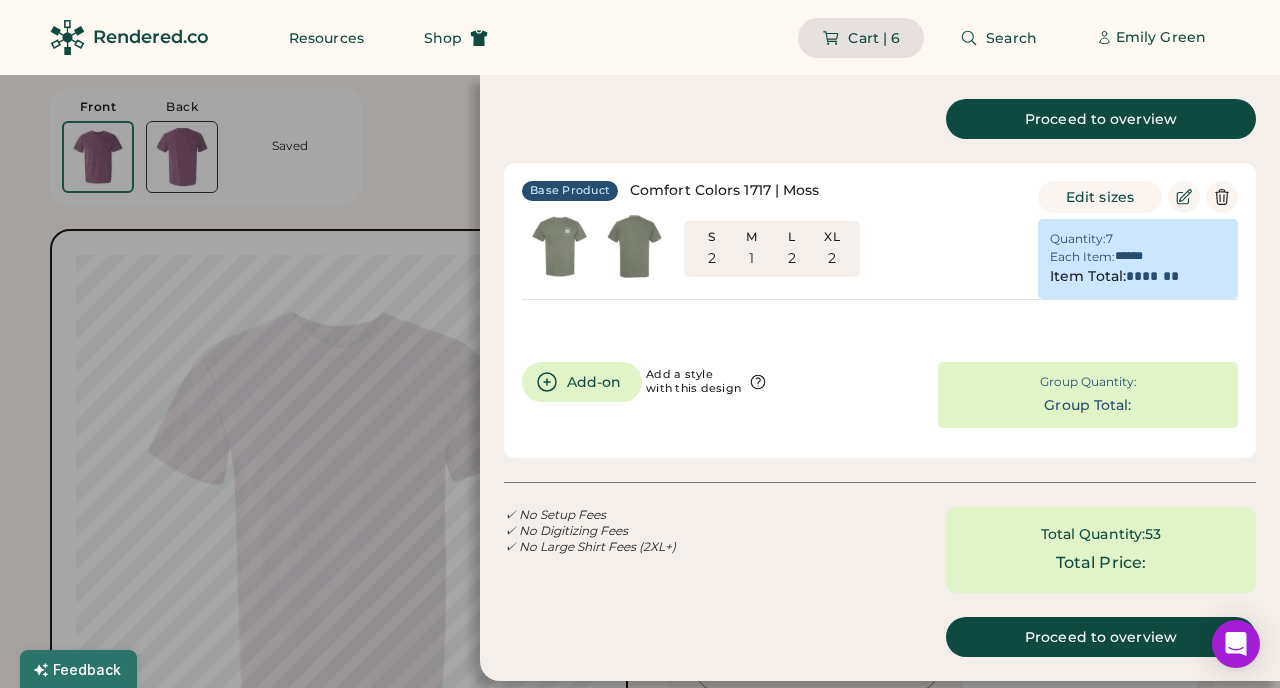 type on "******" 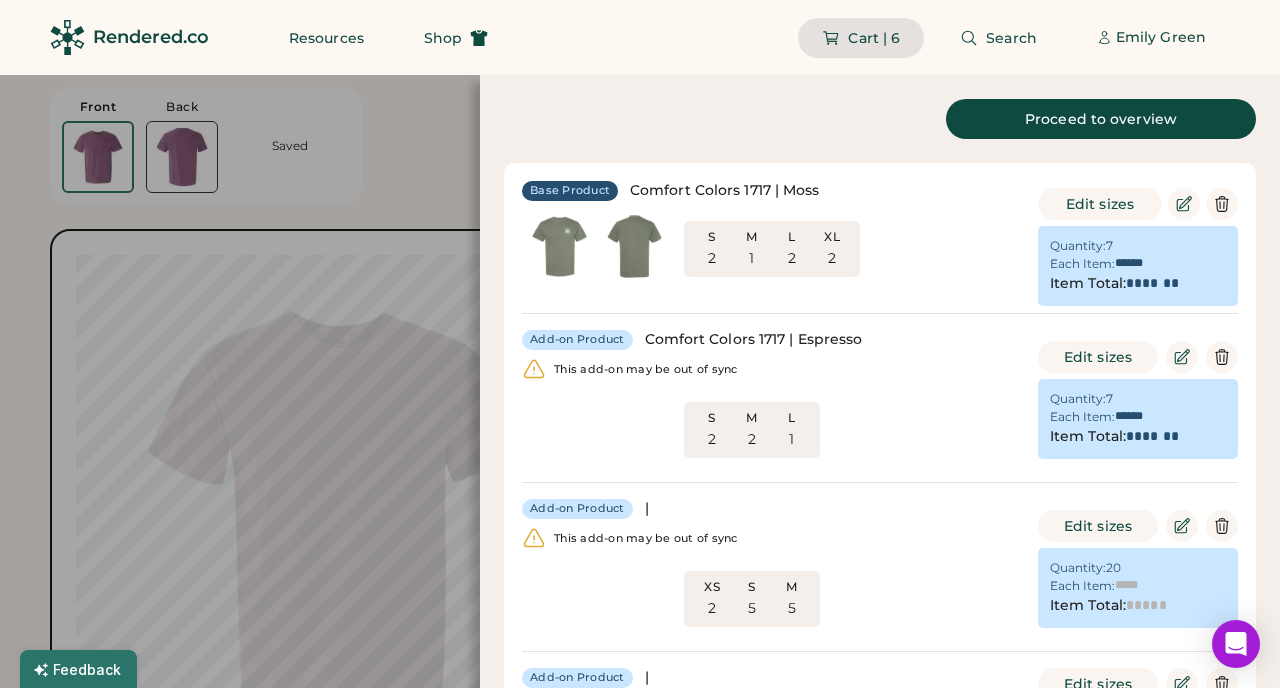 type on "******" 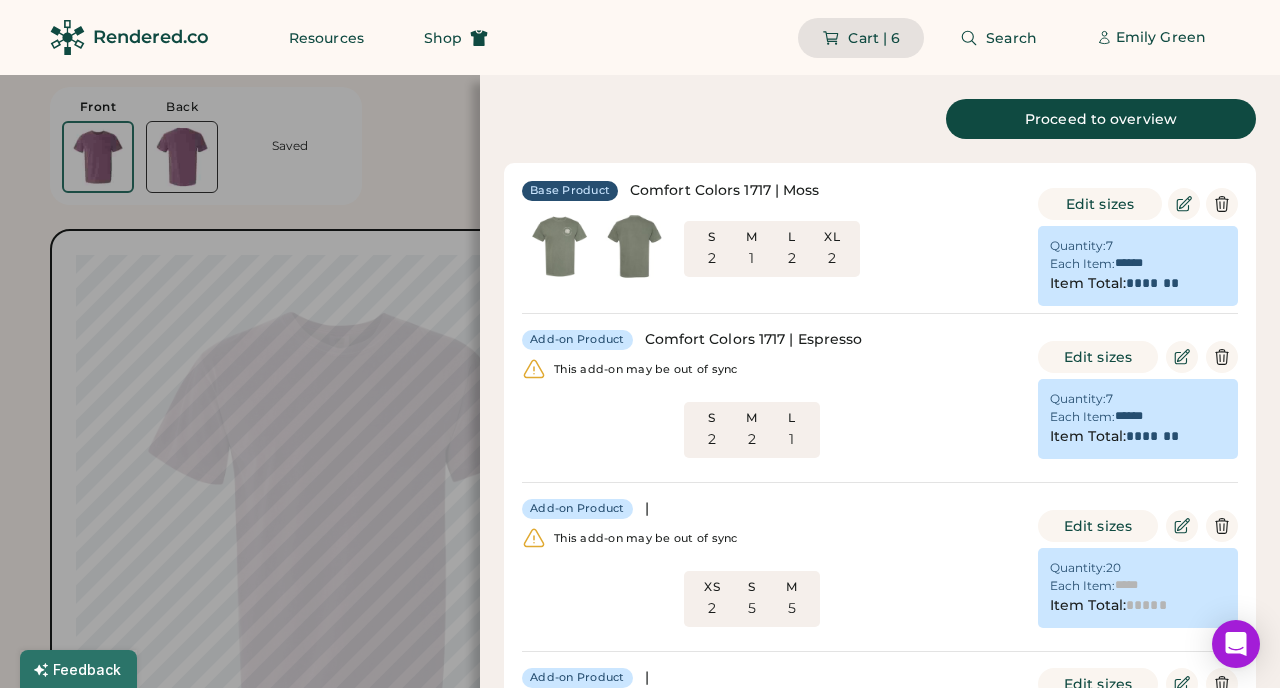 type on "*******" 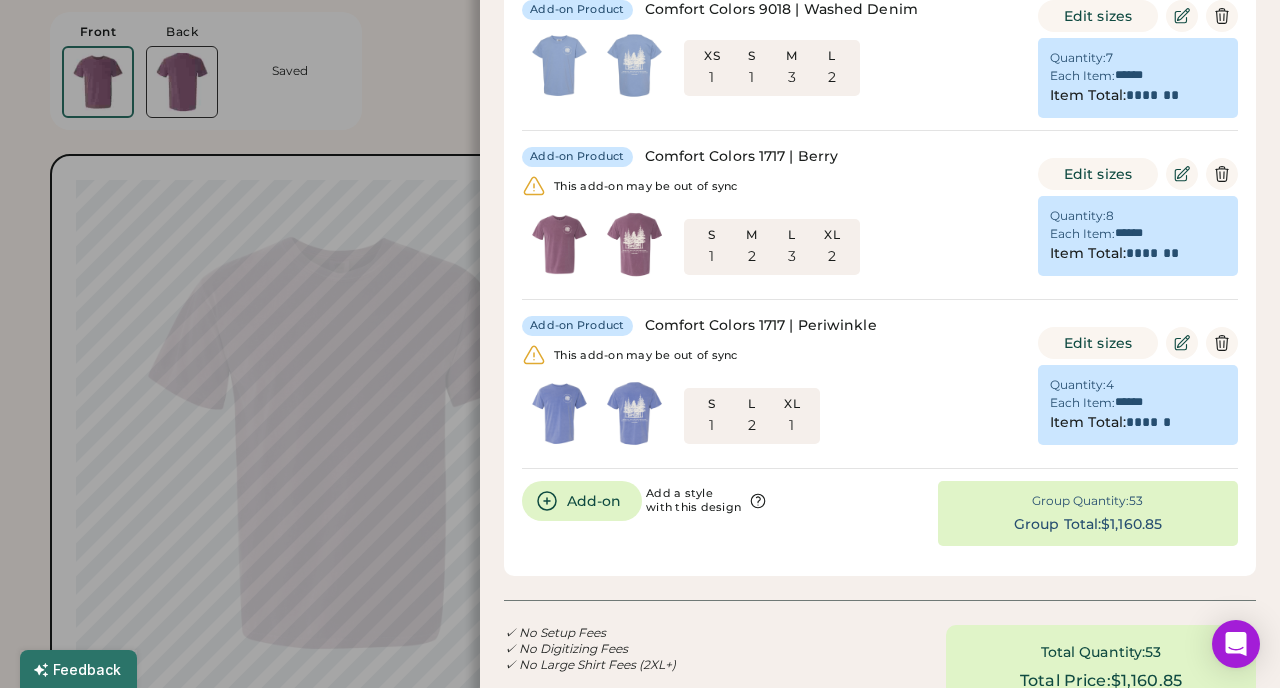 scroll, scrollTop: 660, scrollLeft: 0, axis: vertical 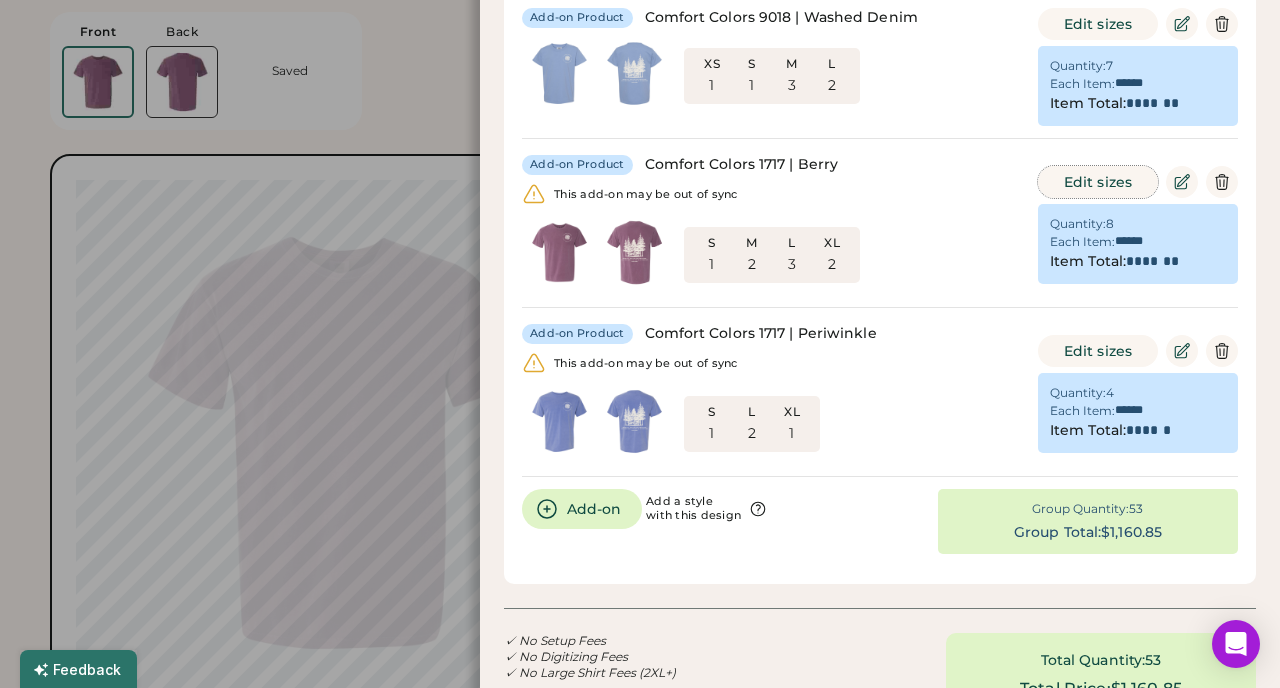 click on "Edit sizes" at bounding box center (1098, 182) 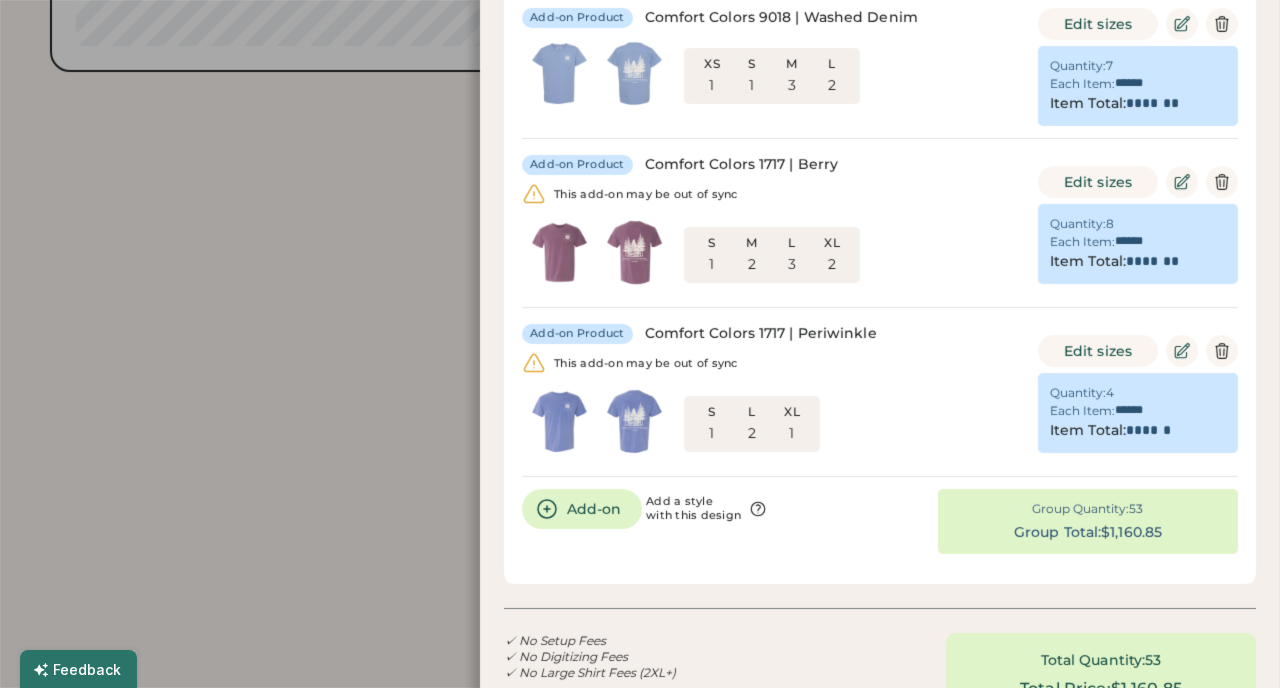 scroll, scrollTop: 0, scrollLeft: 44, axis: horizontal 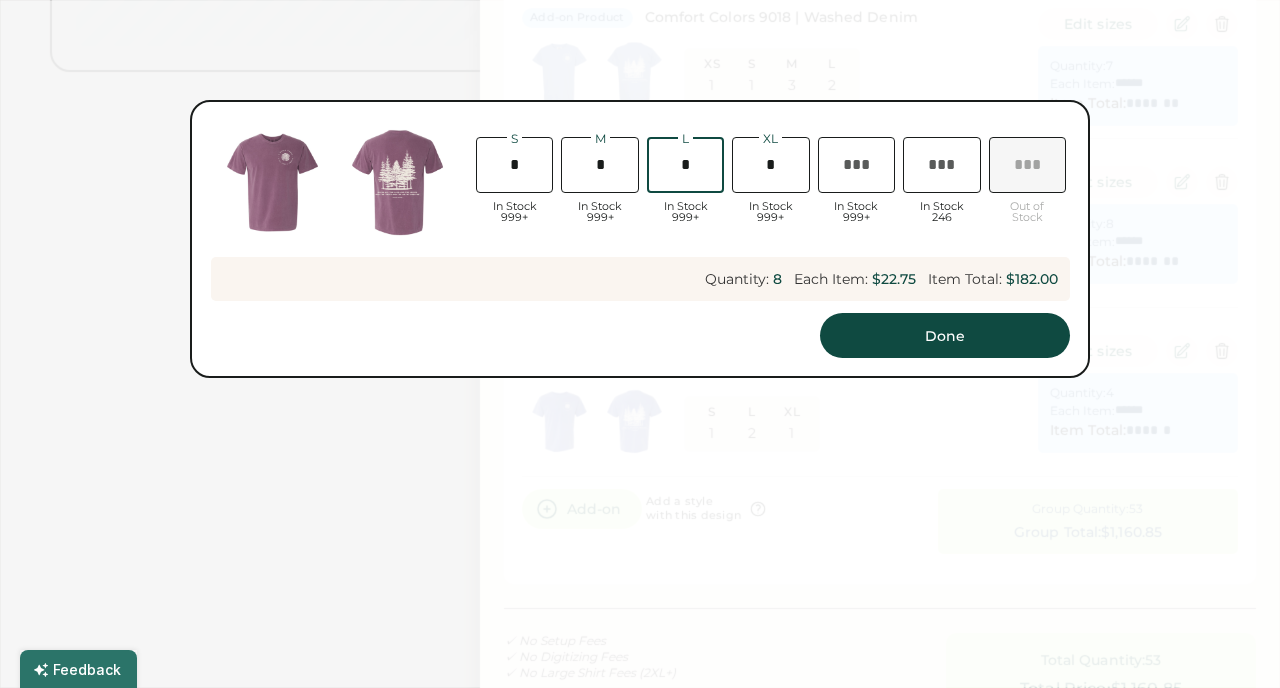 click at bounding box center [685, 165] 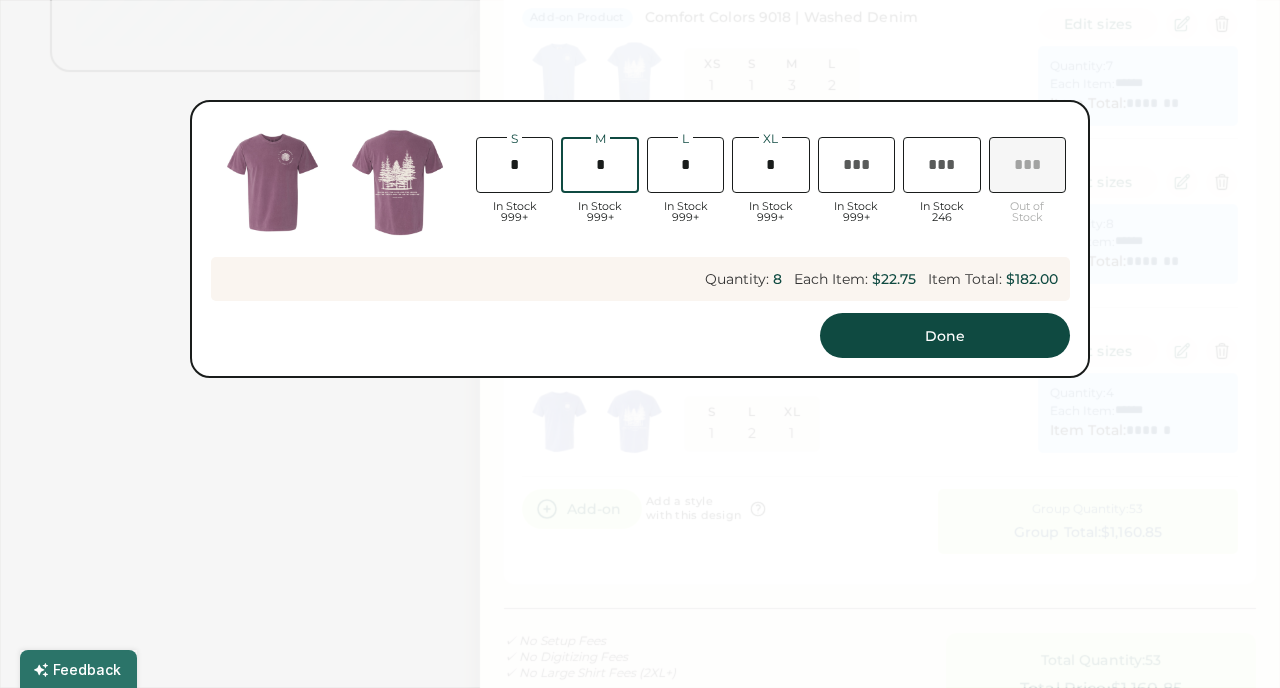 click at bounding box center [599, 165] 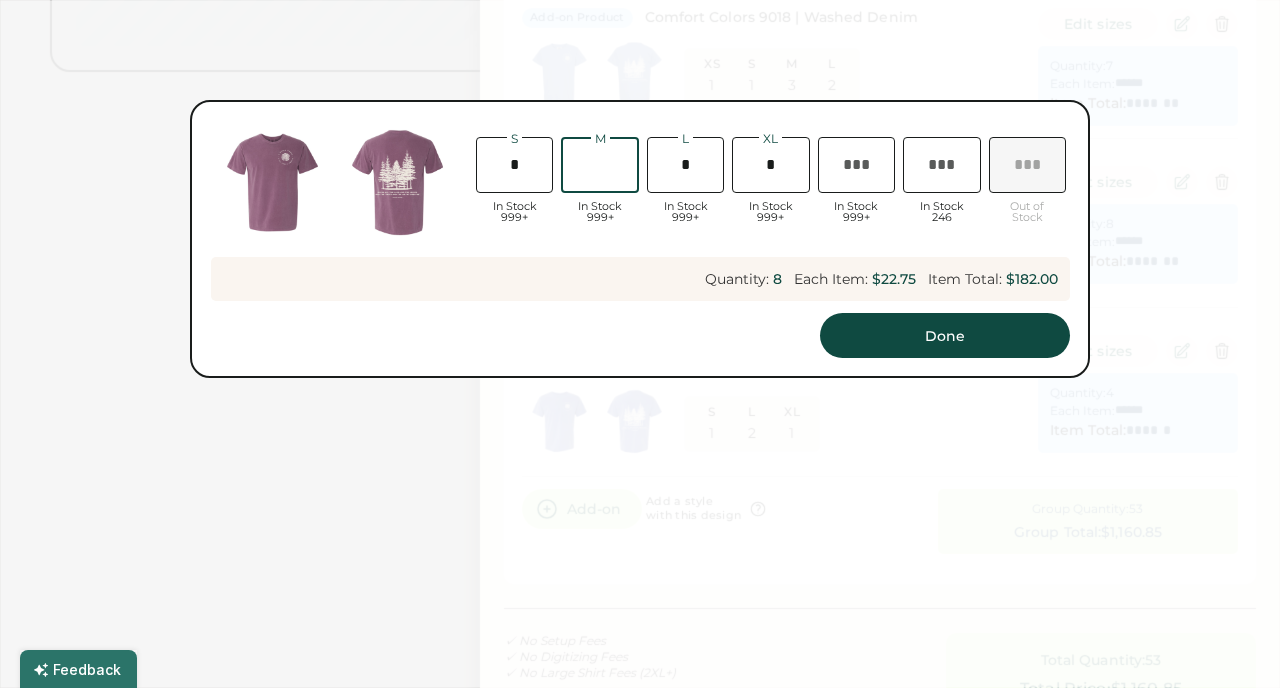 type on "*" 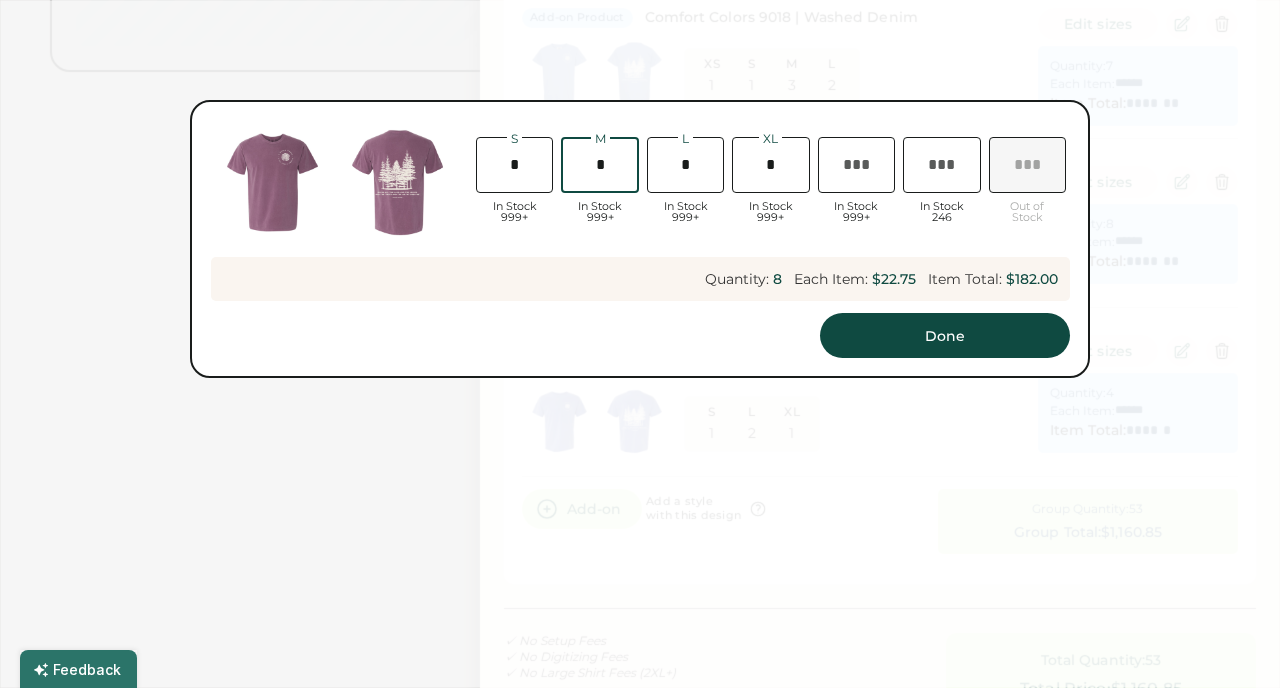 type on "*" 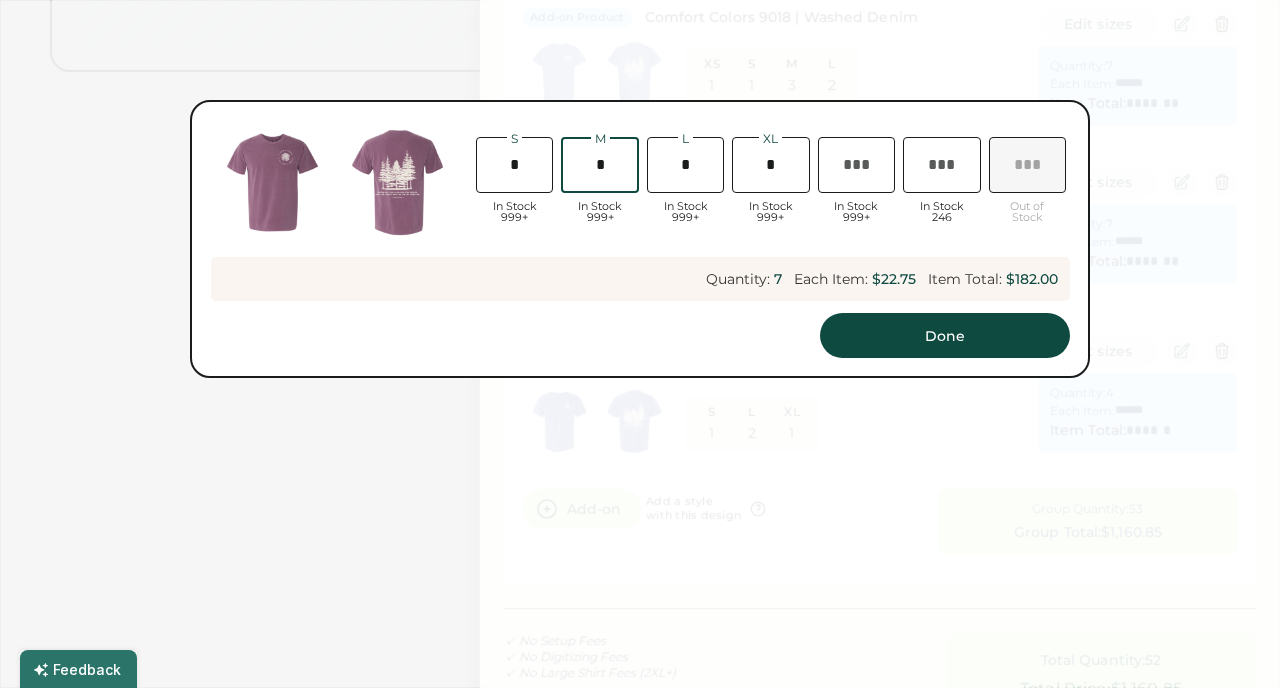 type on "*******" 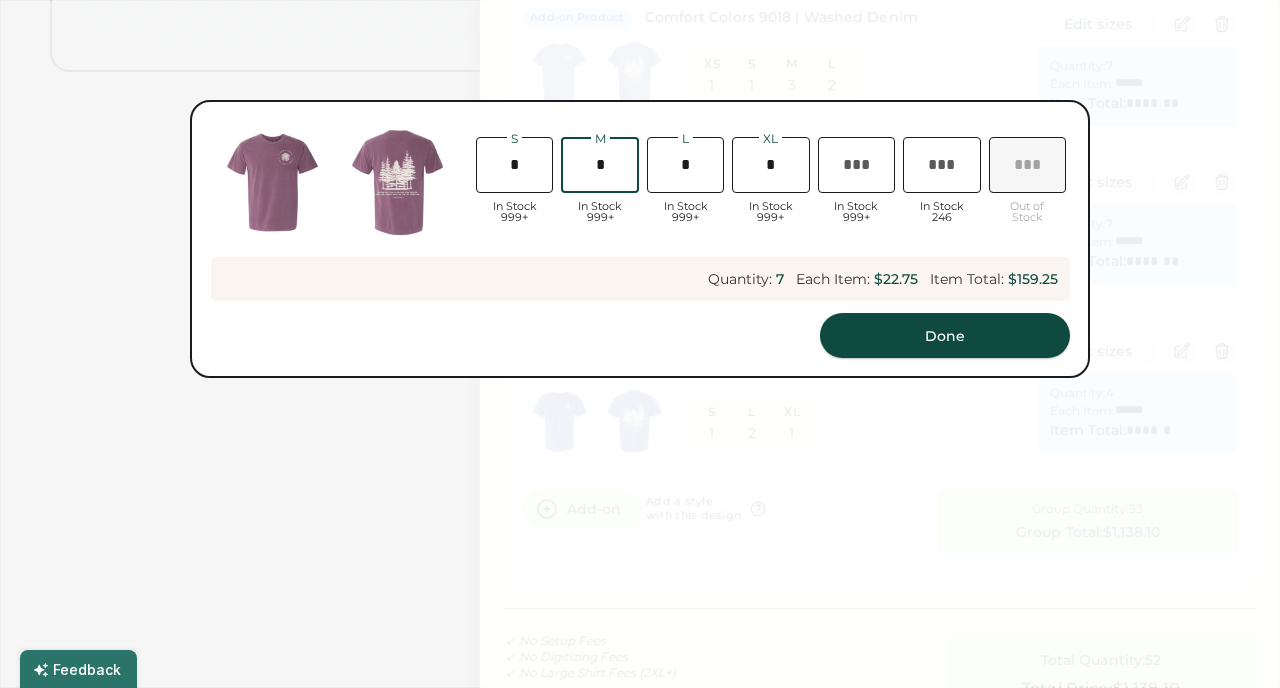 type on "*" 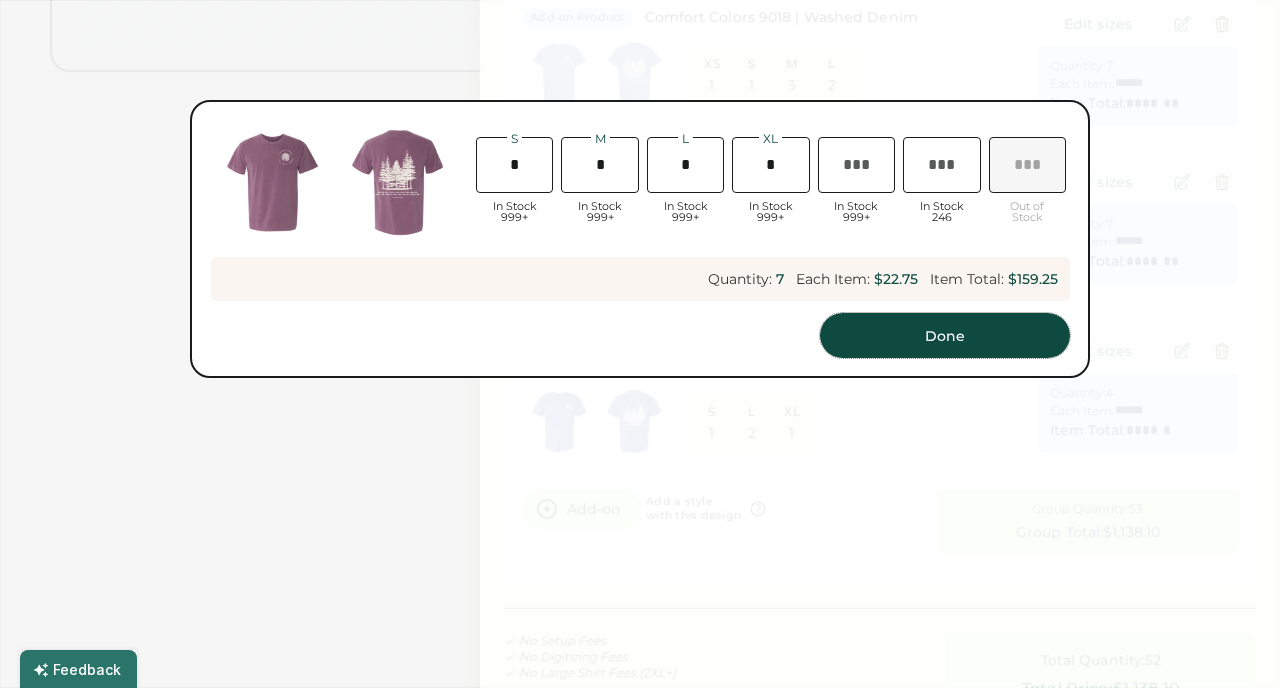 click on "Done" at bounding box center [945, 335] 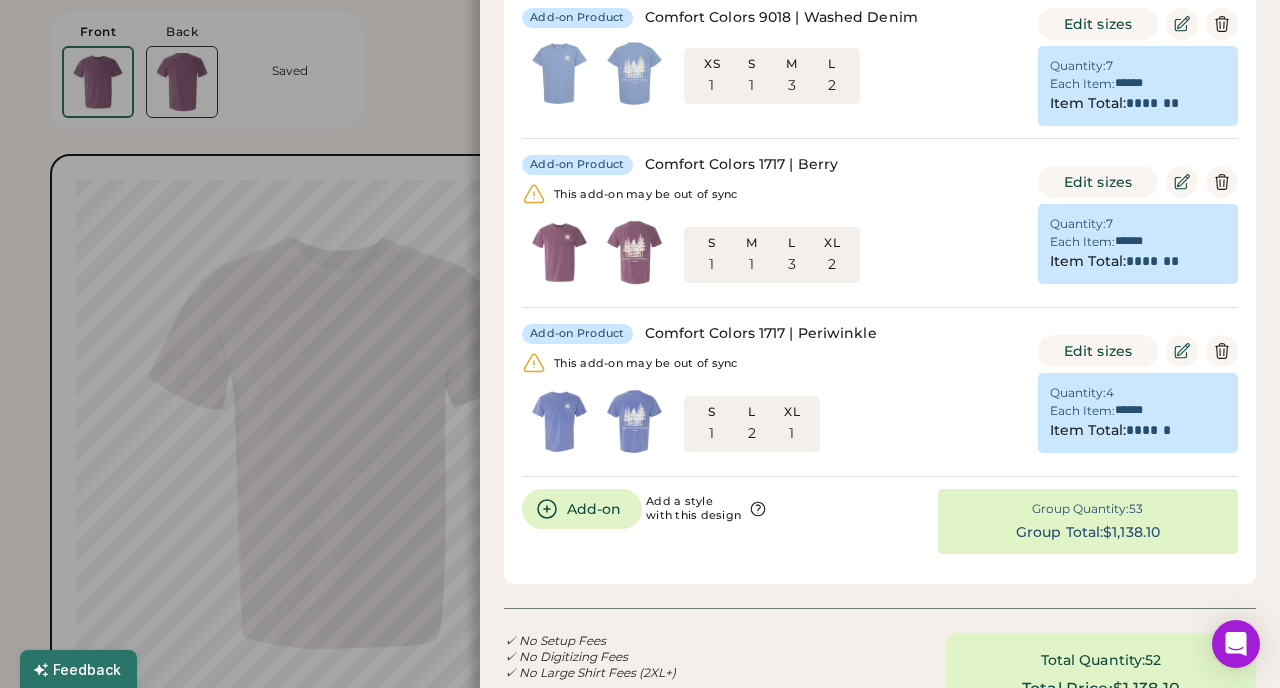 click 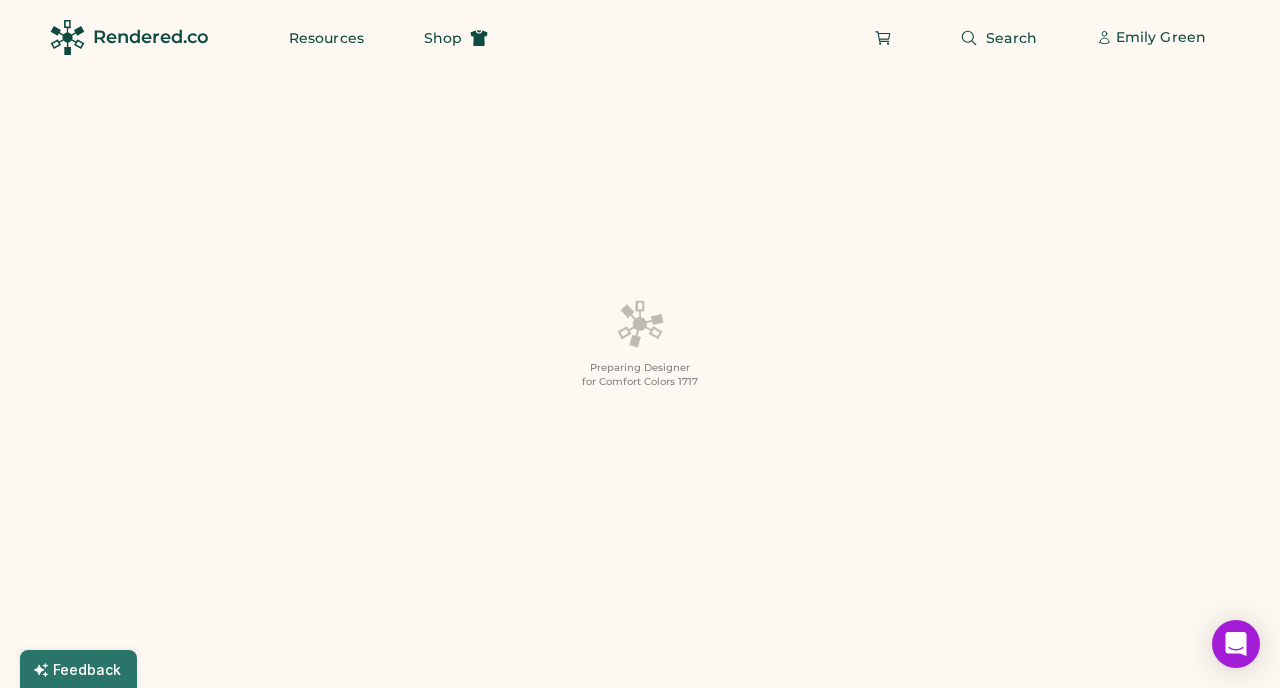 scroll, scrollTop: 0, scrollLeft: 0, axis: both 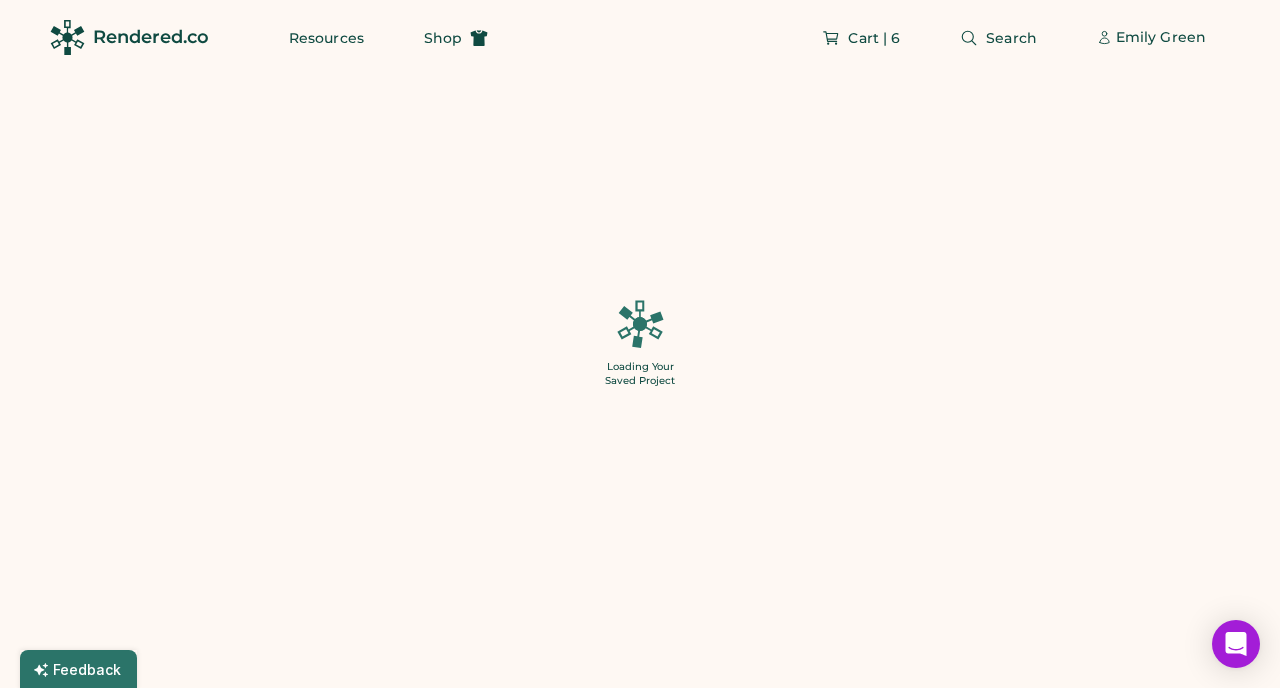 type on "*" 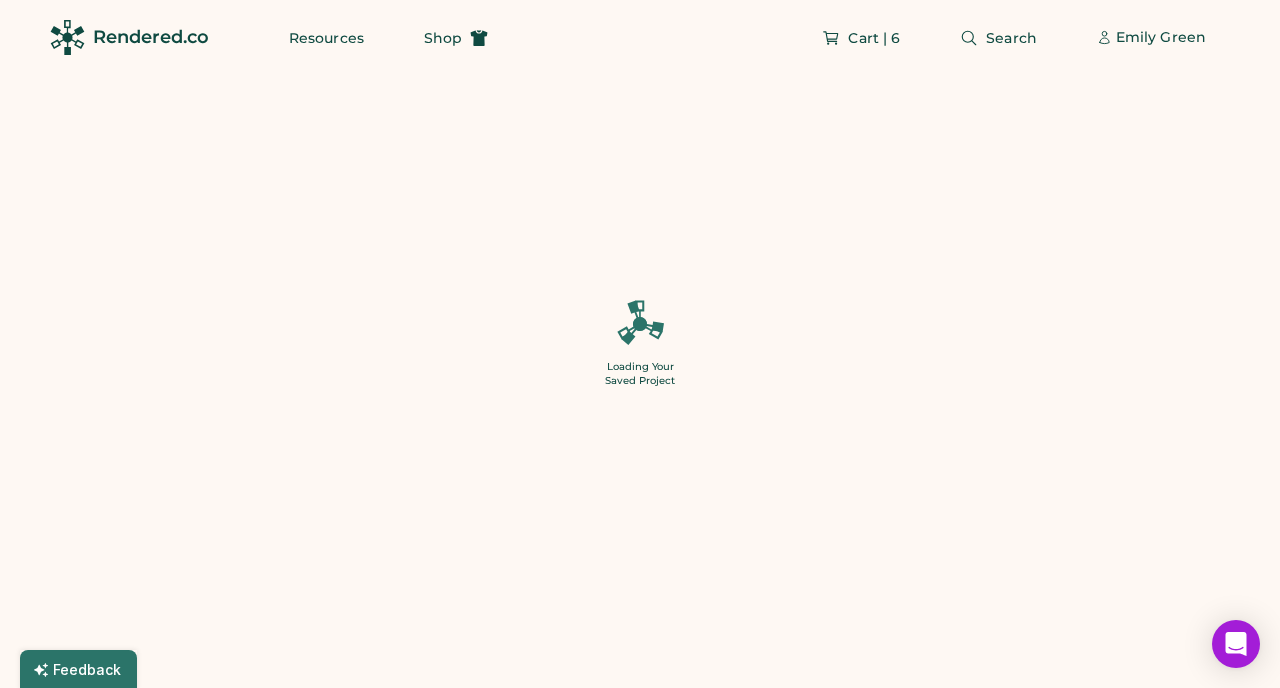 type on "*" 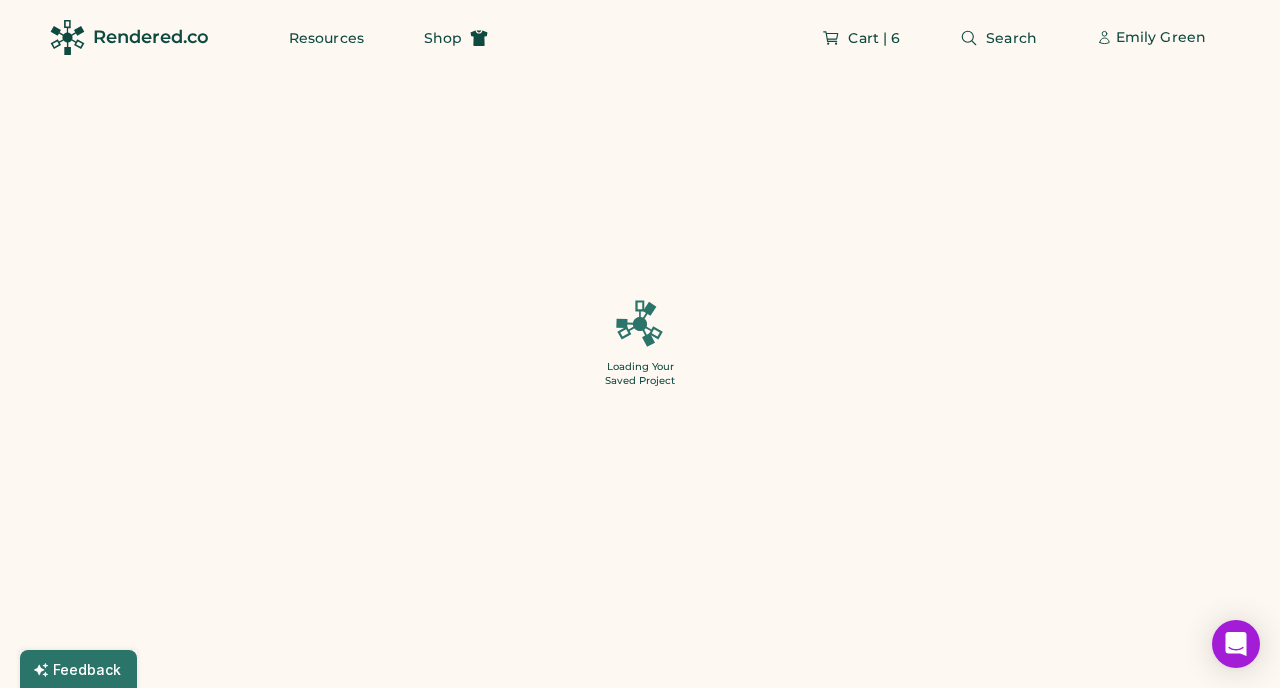 type on "*" 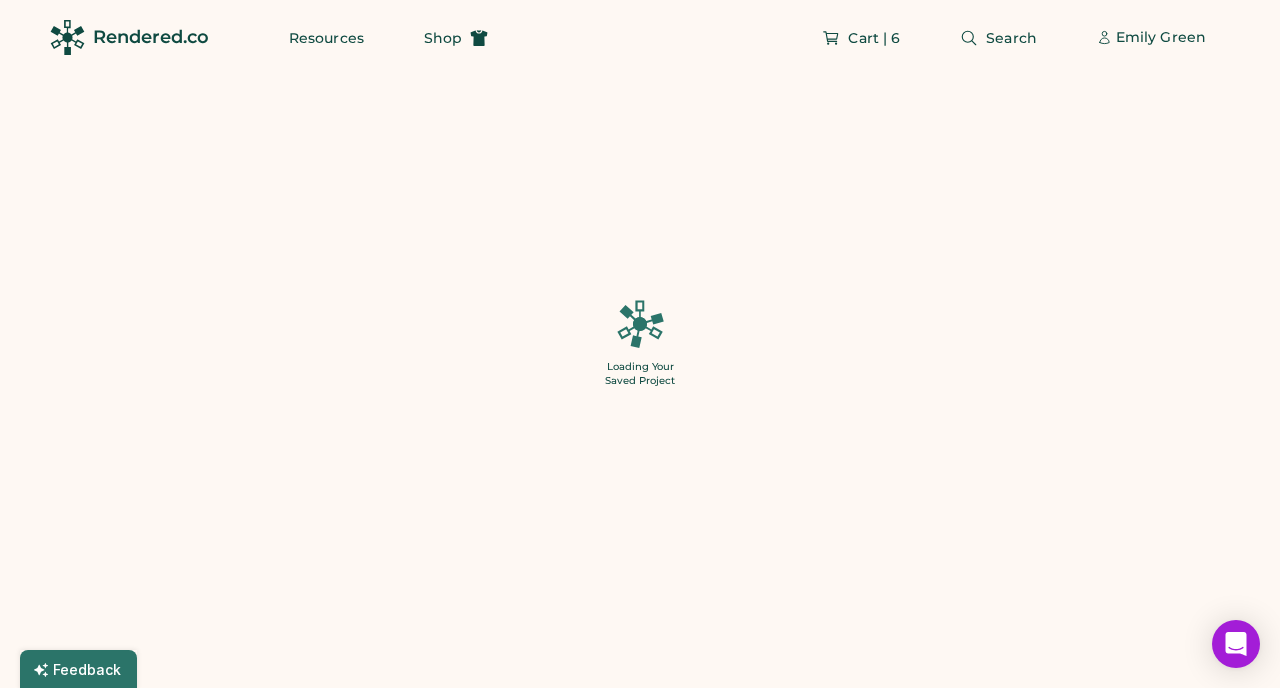 type on "*" 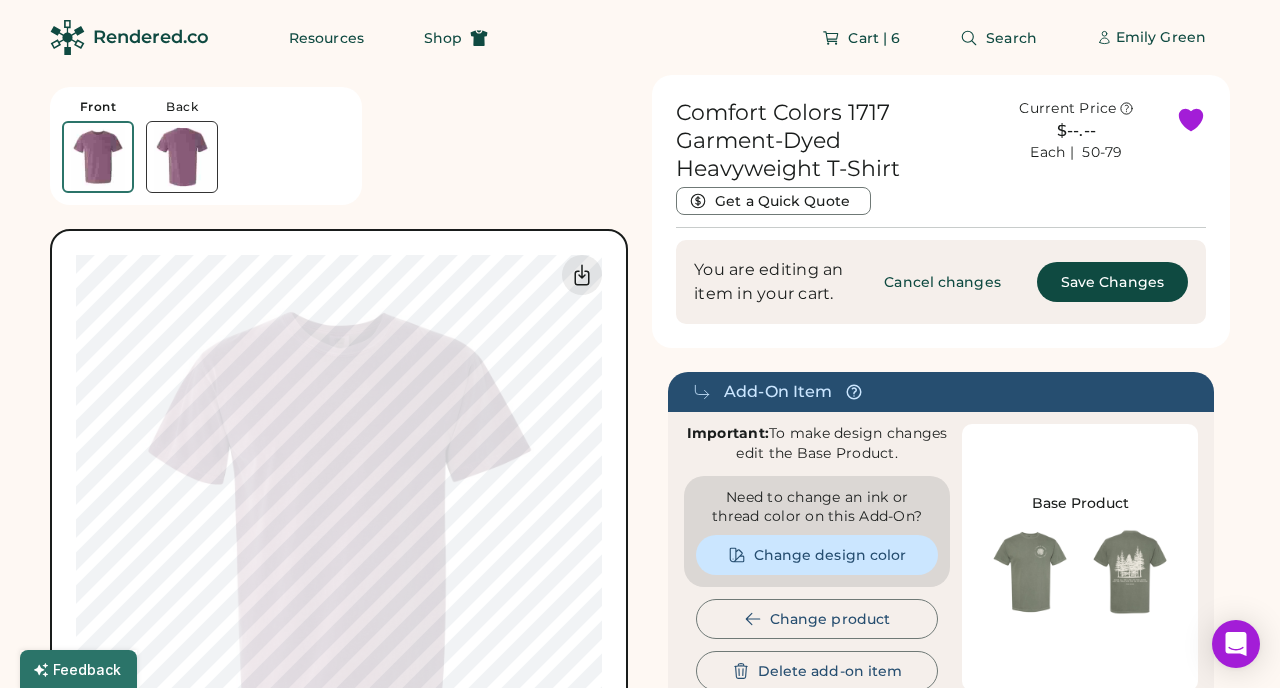 type on "**" 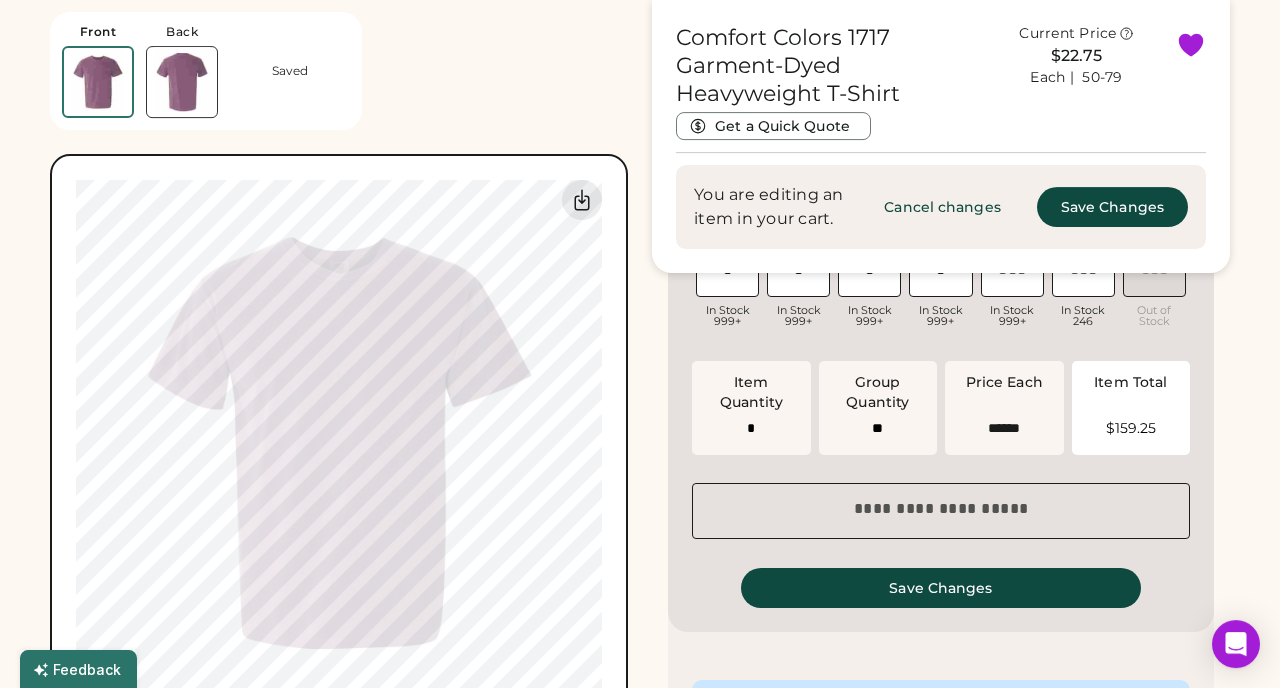 scroll, scrollTop: 1228, scrollLeft: 0, axis: vertical 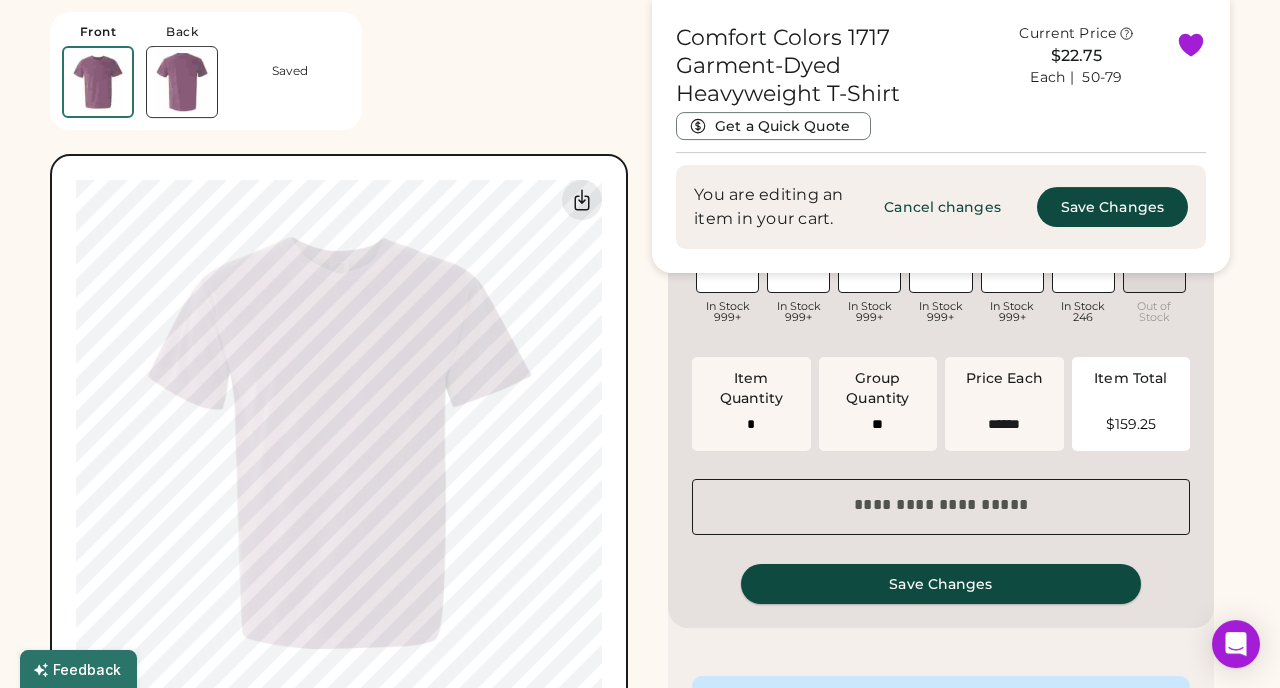 click on "Save Changes" at bounding box center (941, 584) 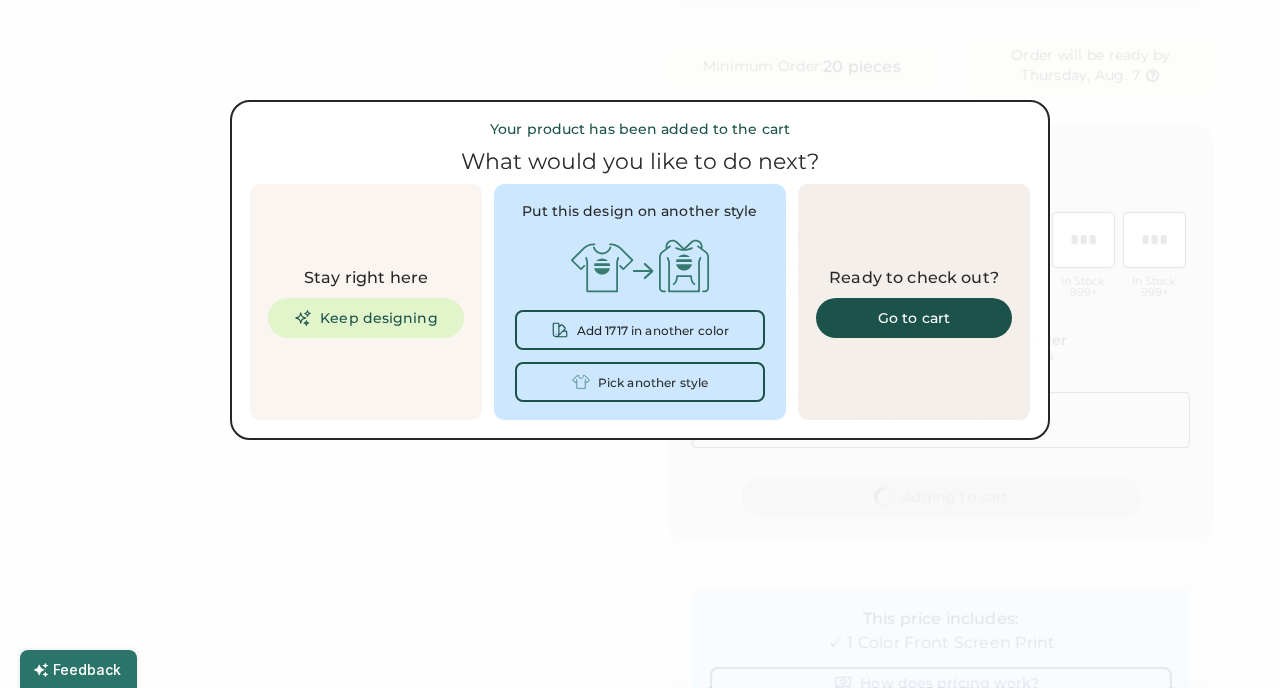 scroll, scrollTop: 0, scrollLeft: 0, axis: both 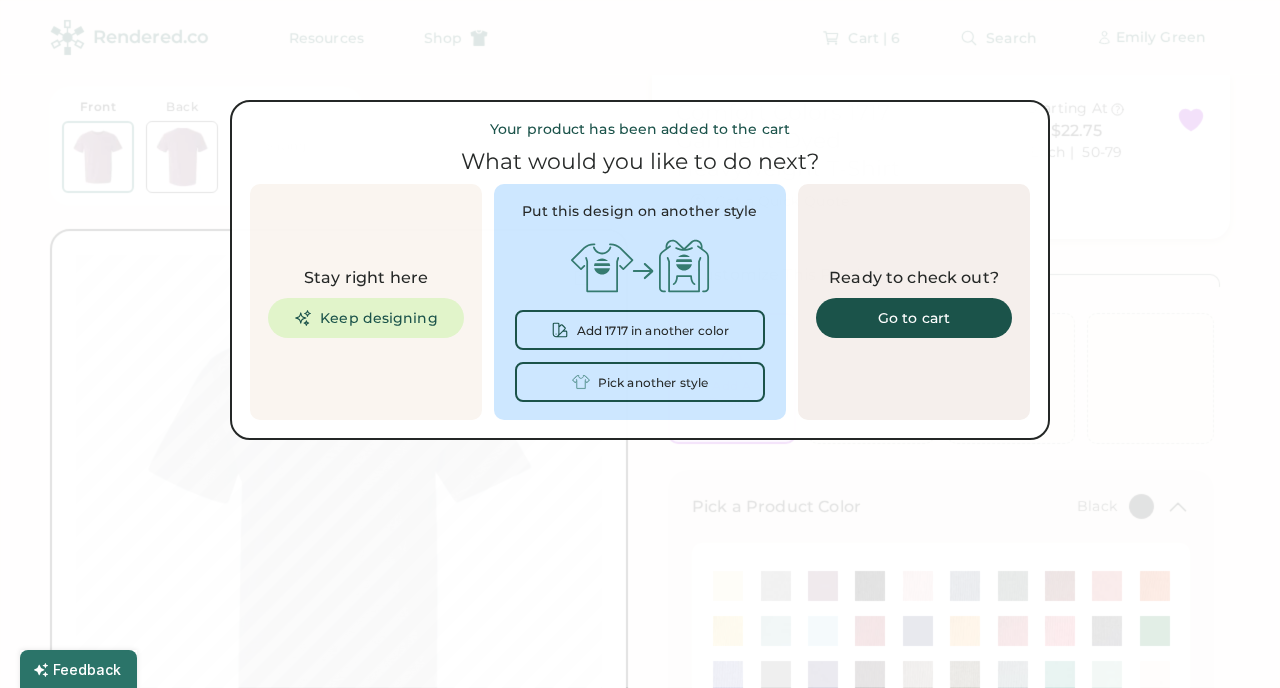 type 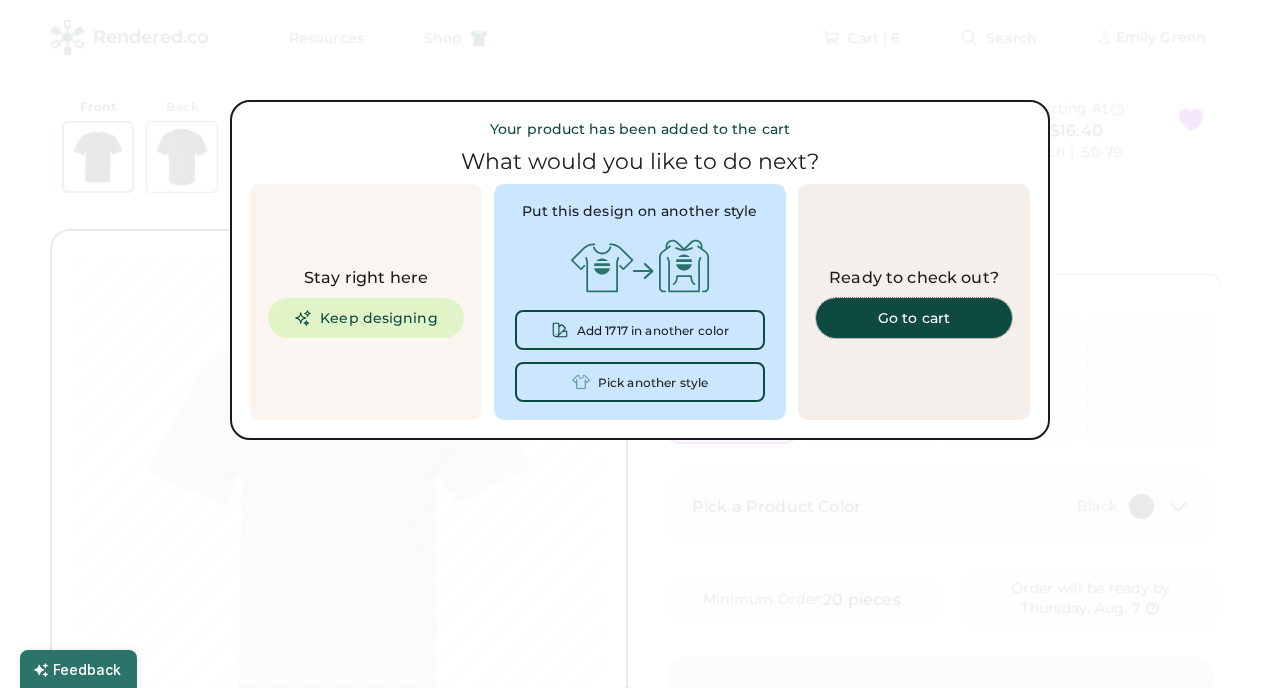 click on "Go to cart" at bounding box center (914, 318) 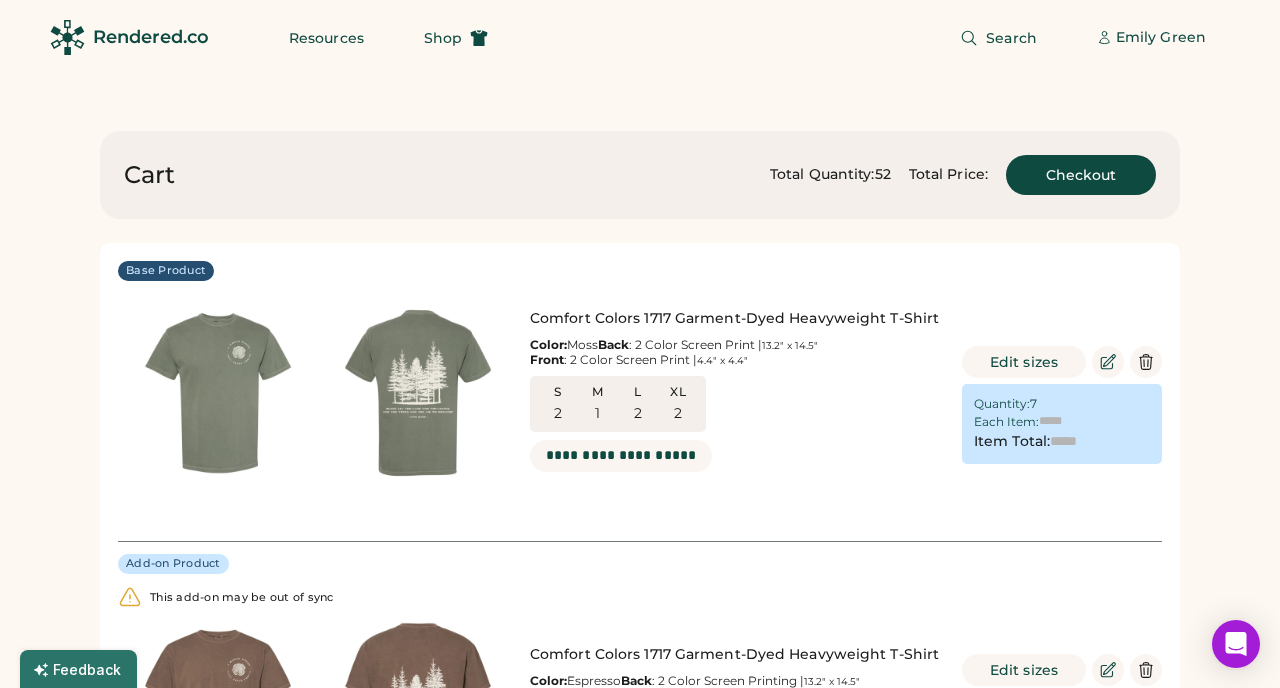 scroll, scrollTop: 0, scrollLeft: 0, axis: both 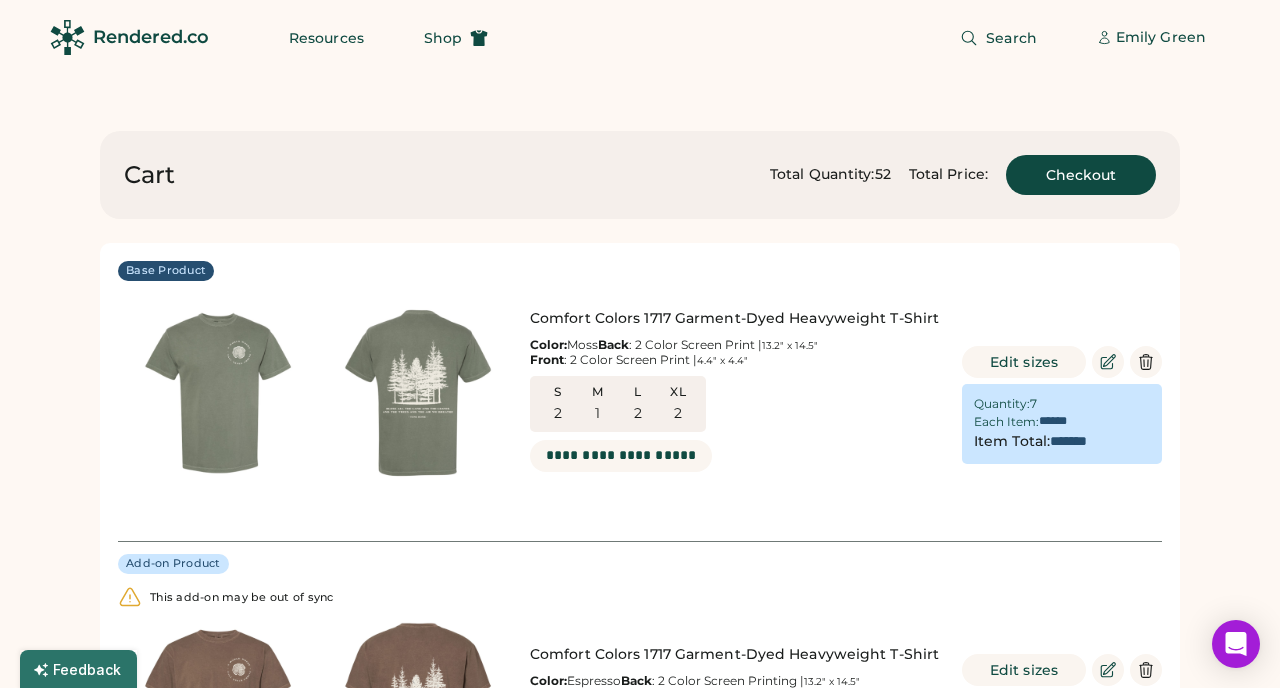 type on "******" 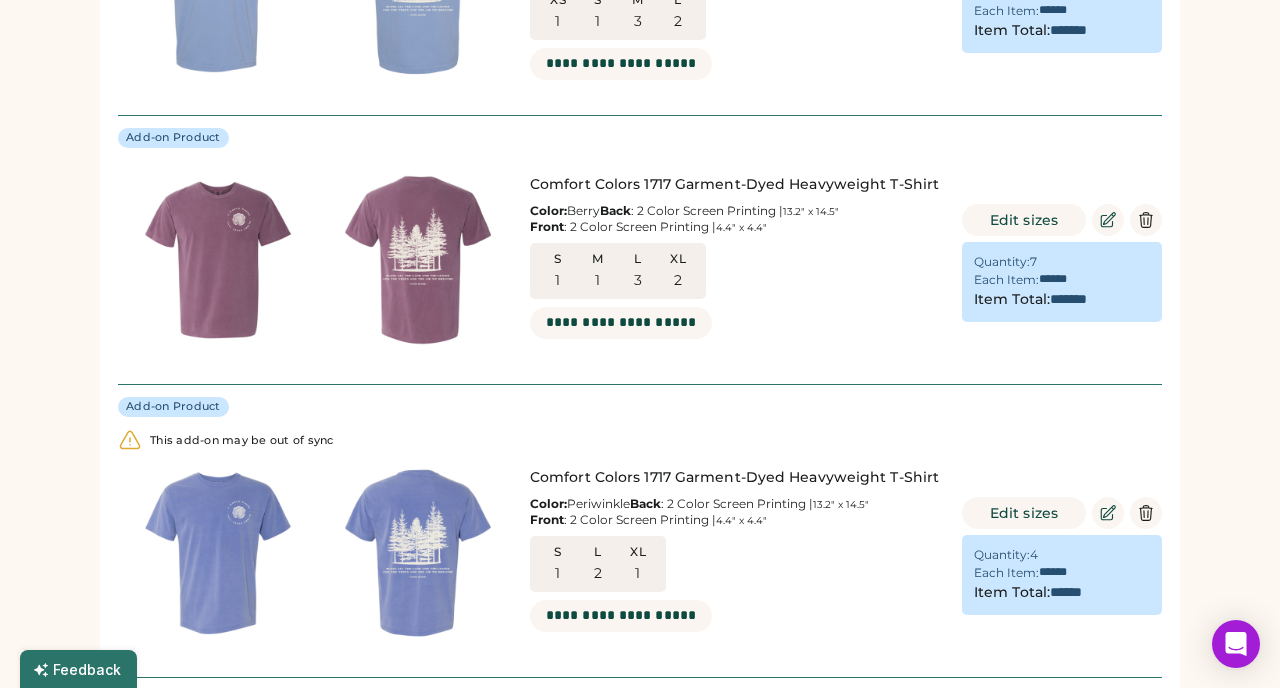 scroll, scrollTop: 1326, scrollLeft: 0, axis: vertical 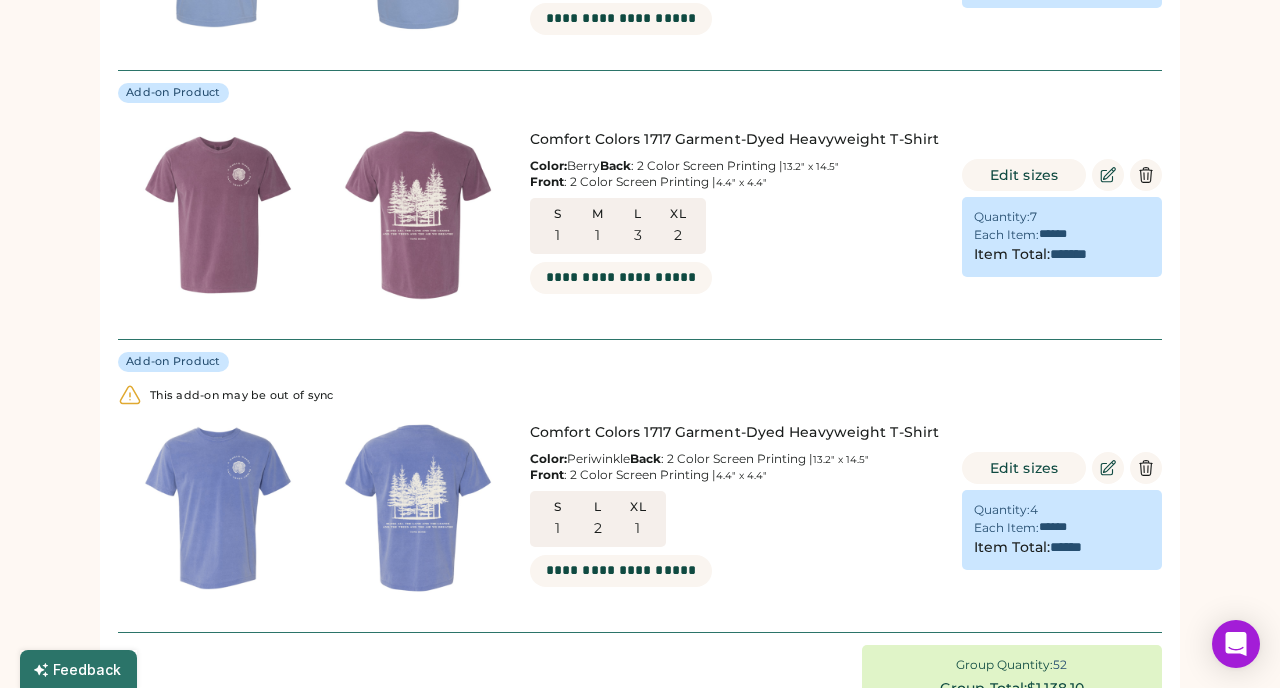 click on "This add-on may be out of sync" at bounding box center [242, 396] 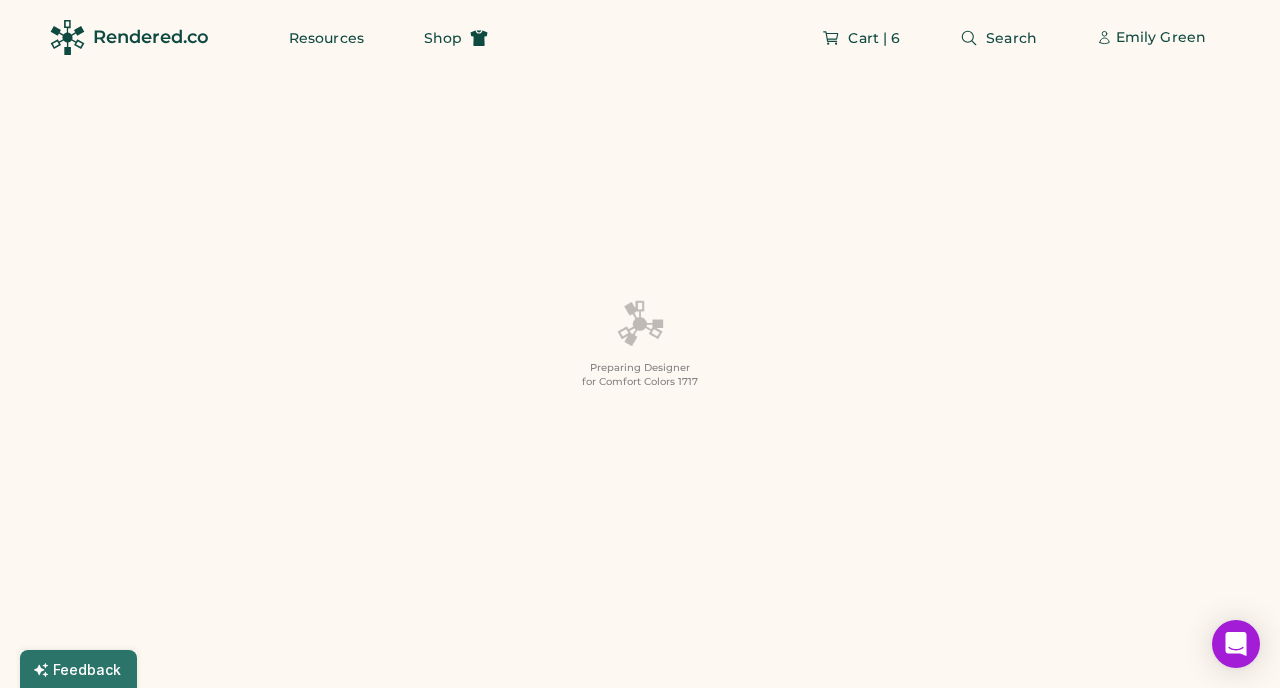scroll, scrollTop: 0, scrollLeft: 0, axis: both 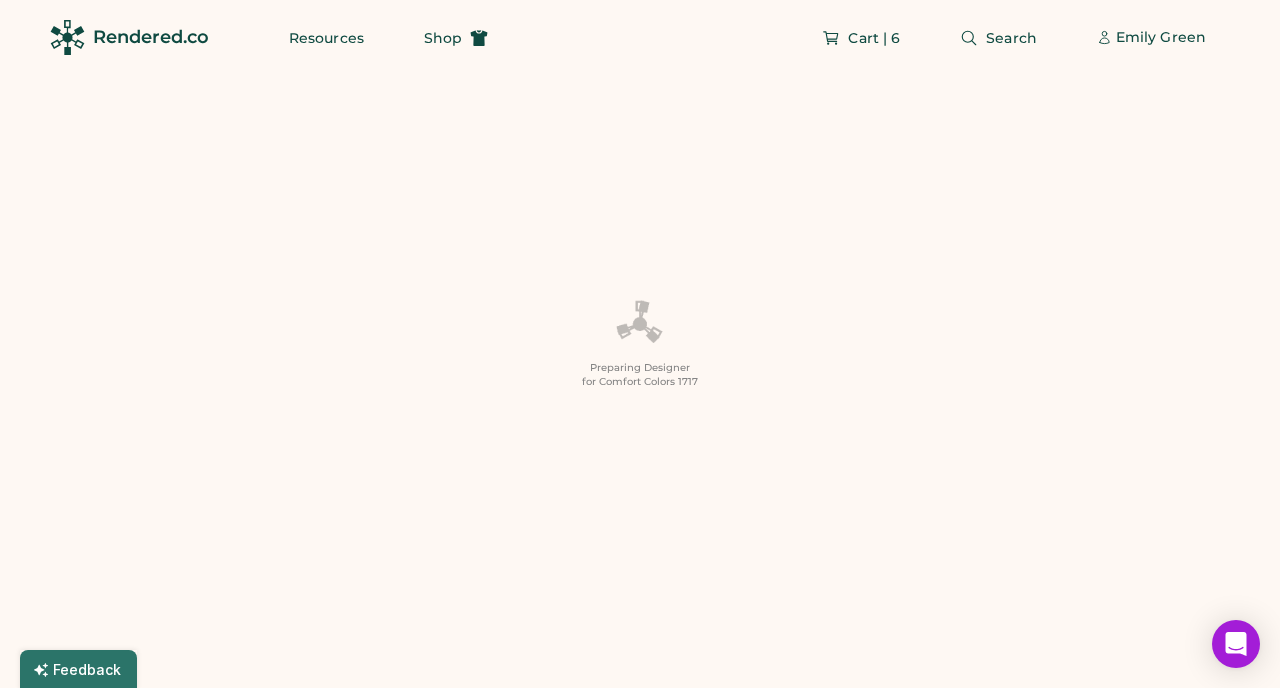 type on "*" 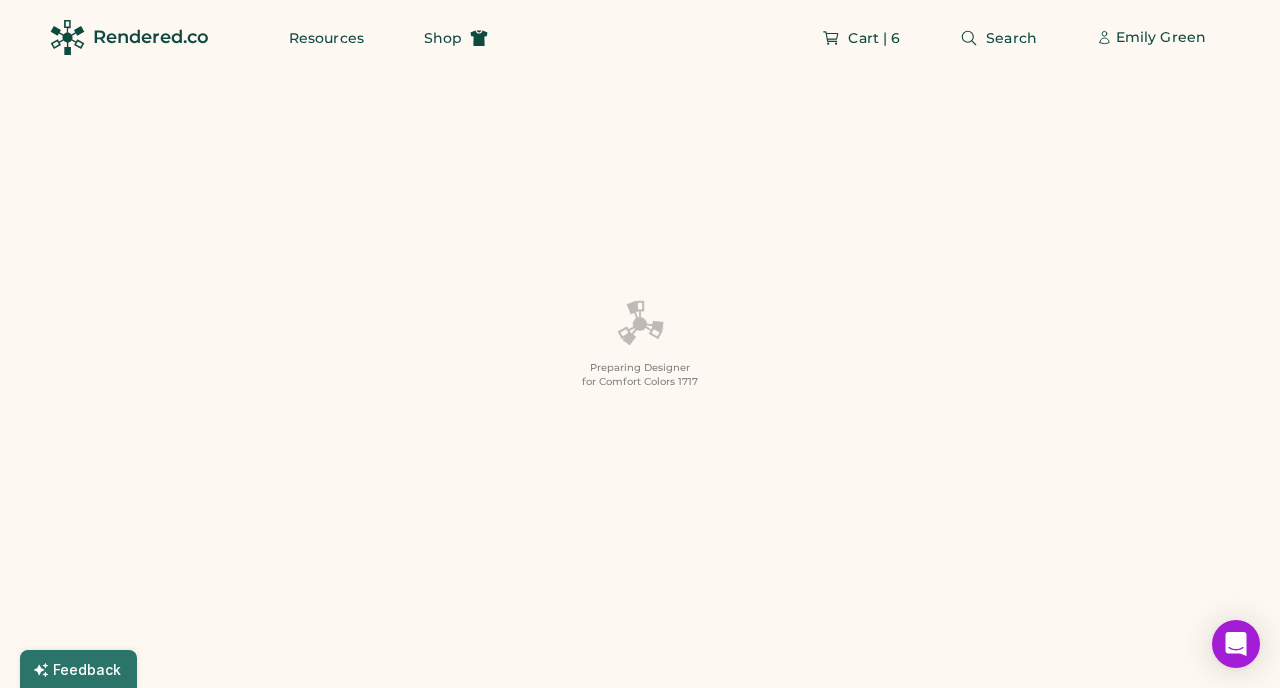 type on "*" 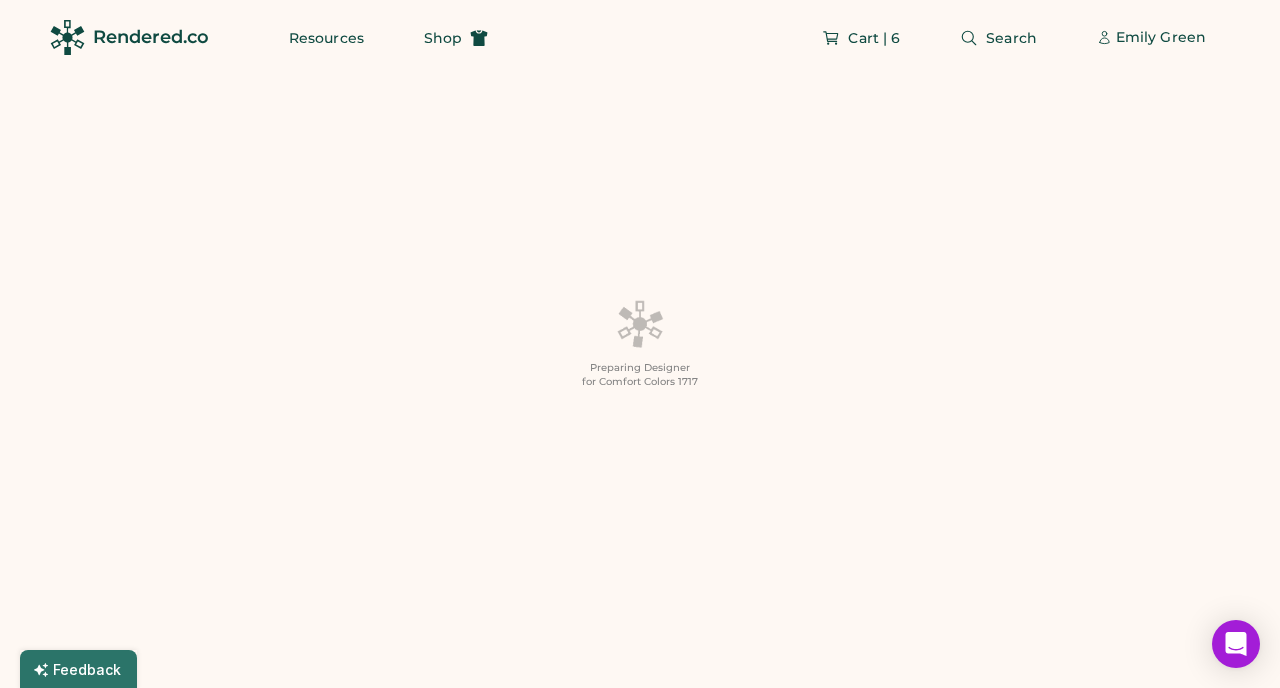 type on "*" 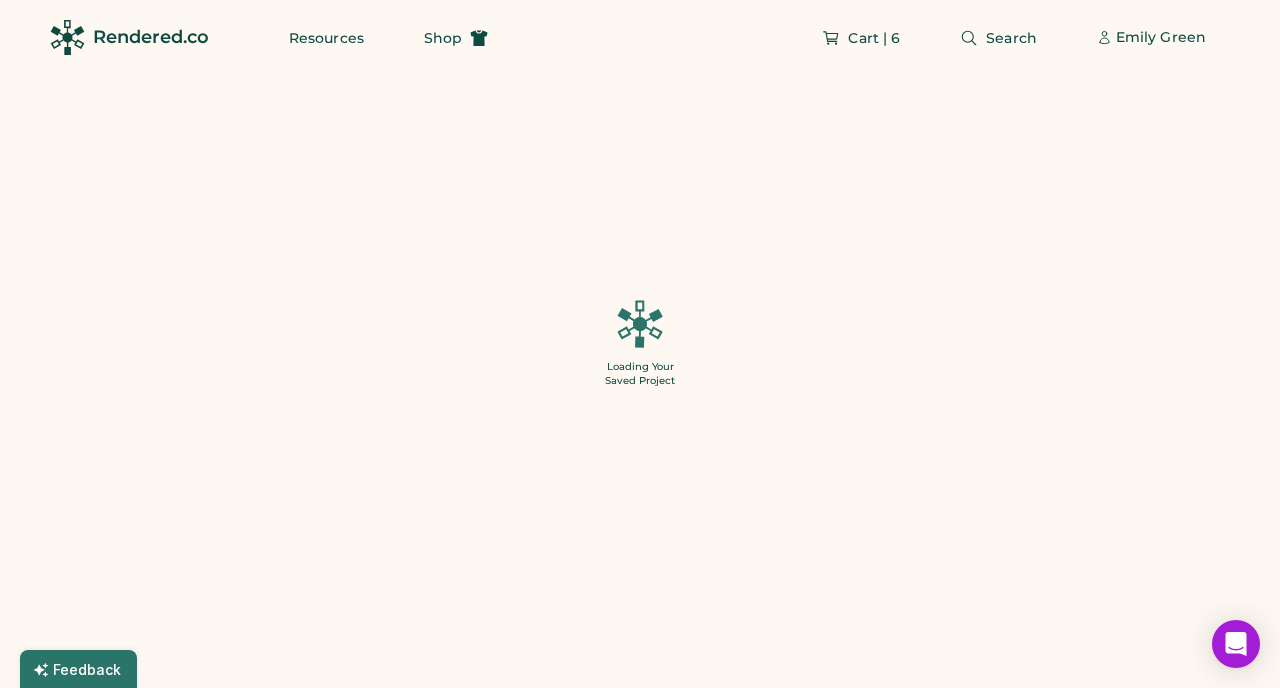 type on "**" 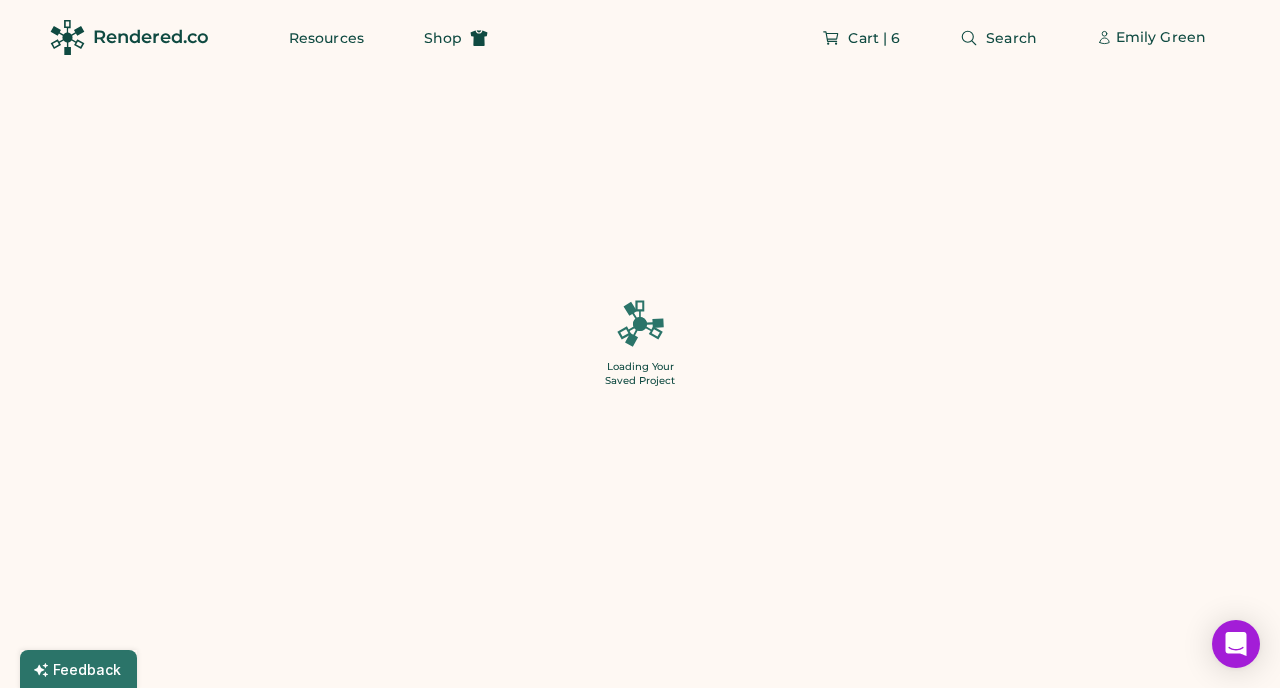 type on "******" 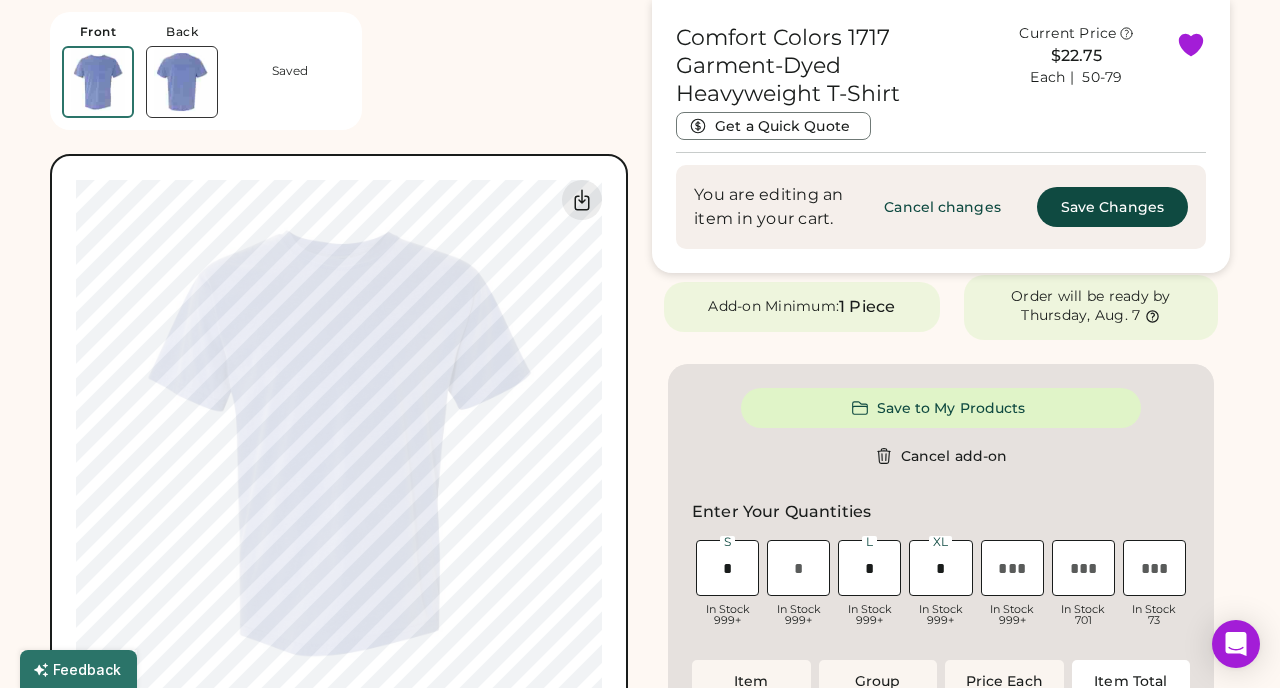 scroll, scrollTop: 983, scrollLeft: 0, axis: vertical 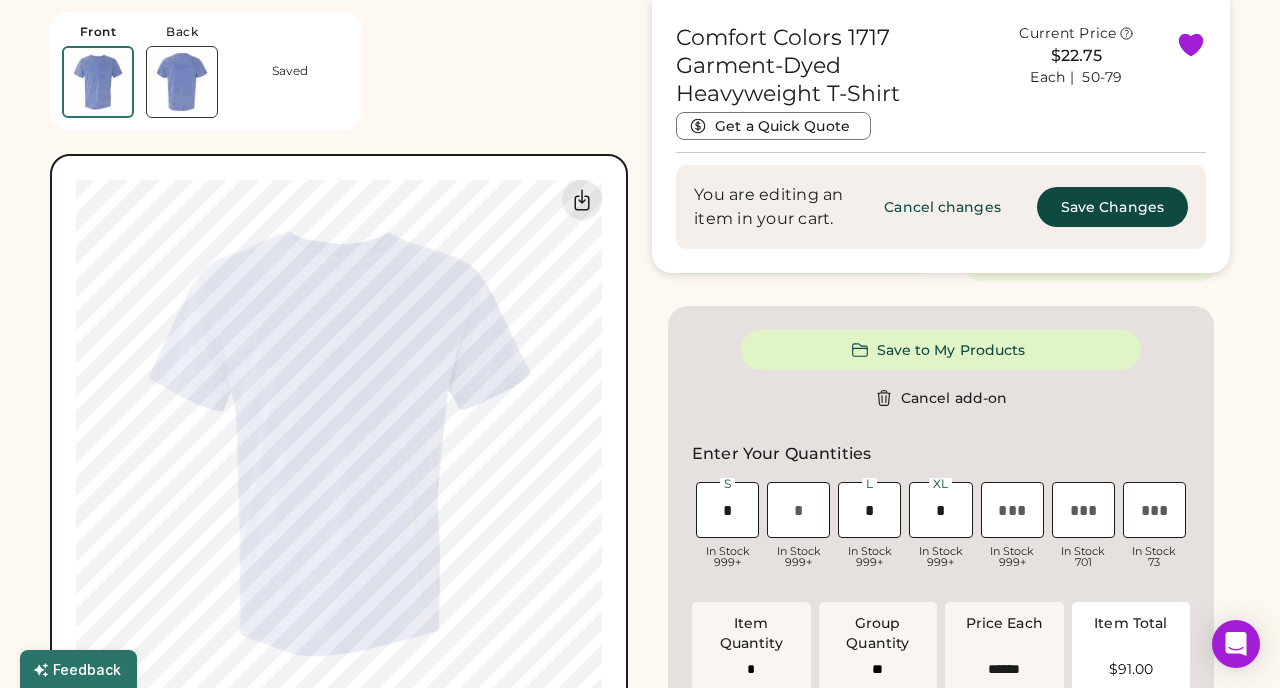 click at bounding box center (798, 510) 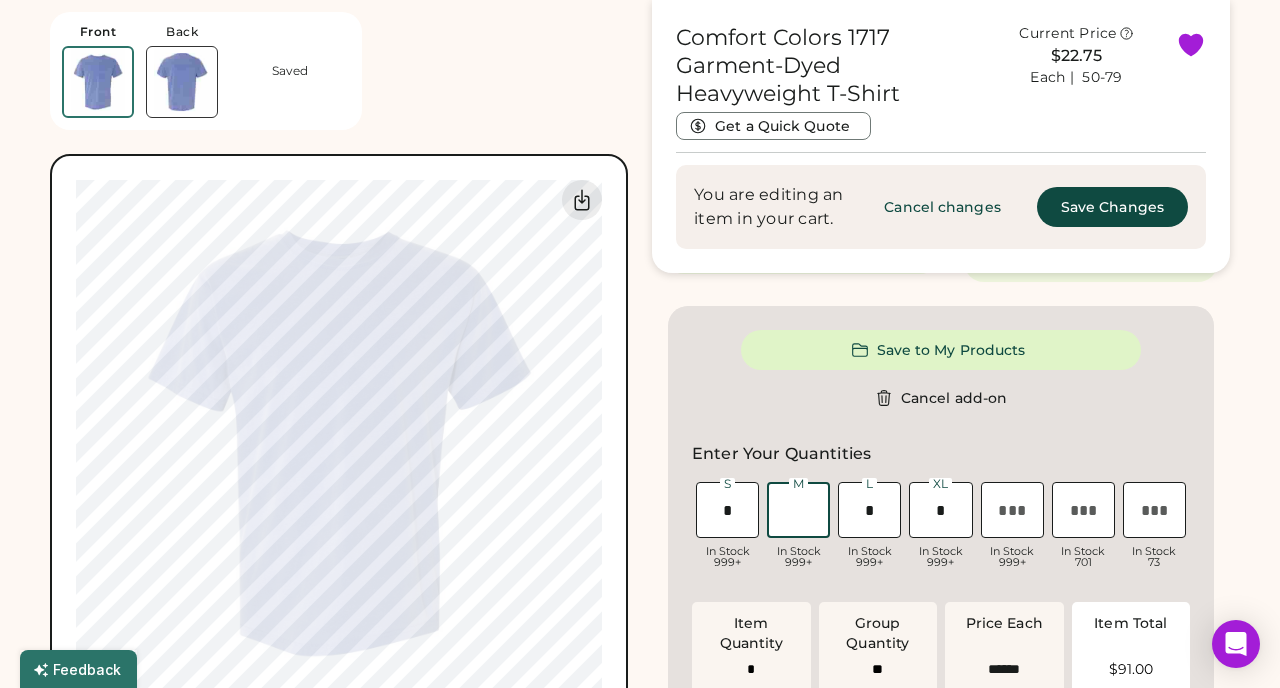 type on "*" 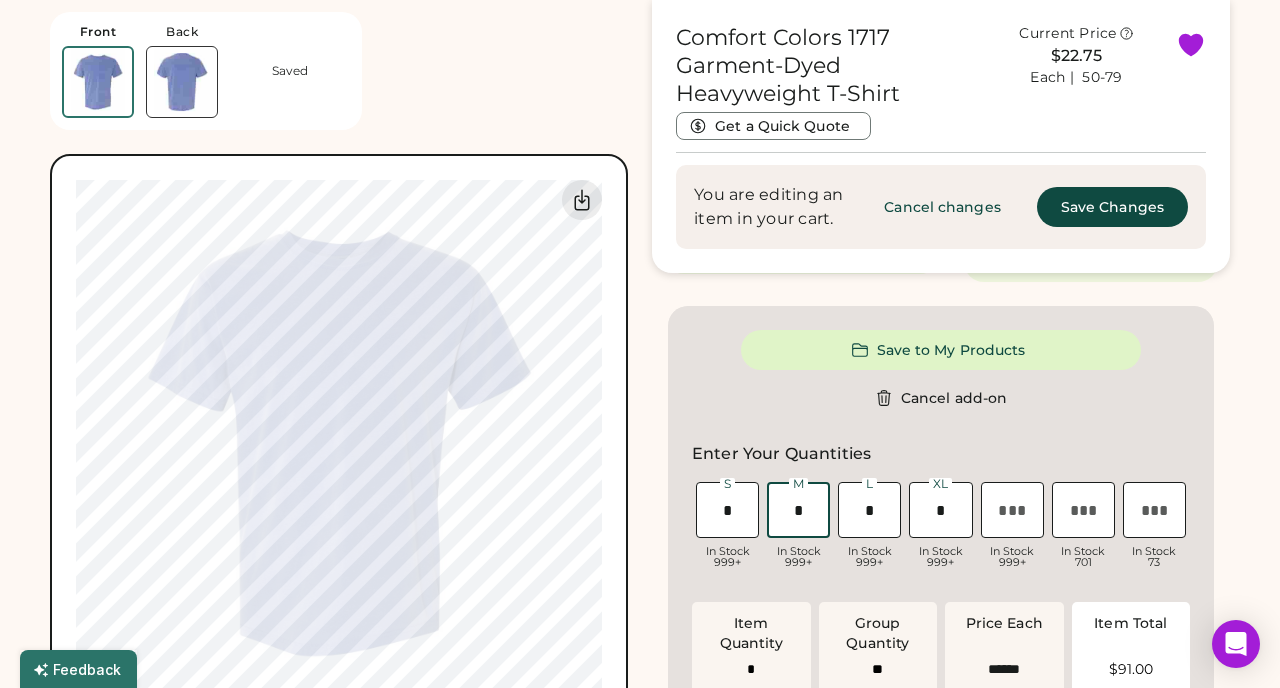 type on "*" 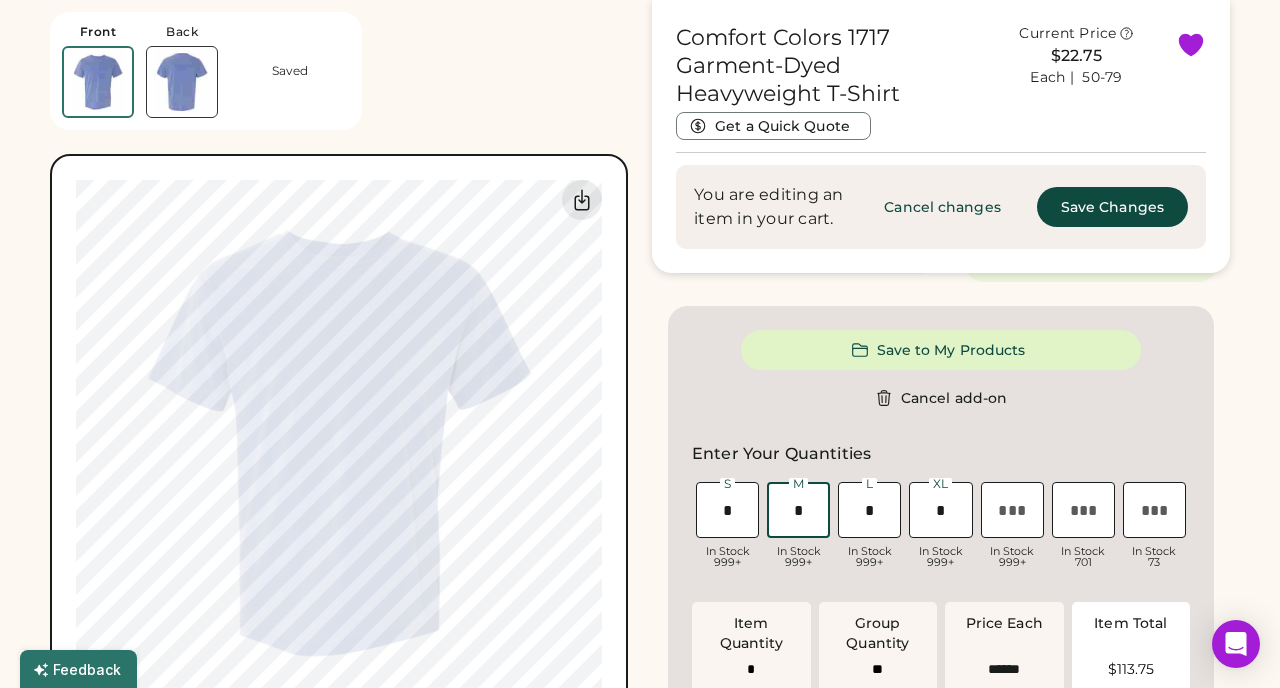 click at bounding box center (869, 510) 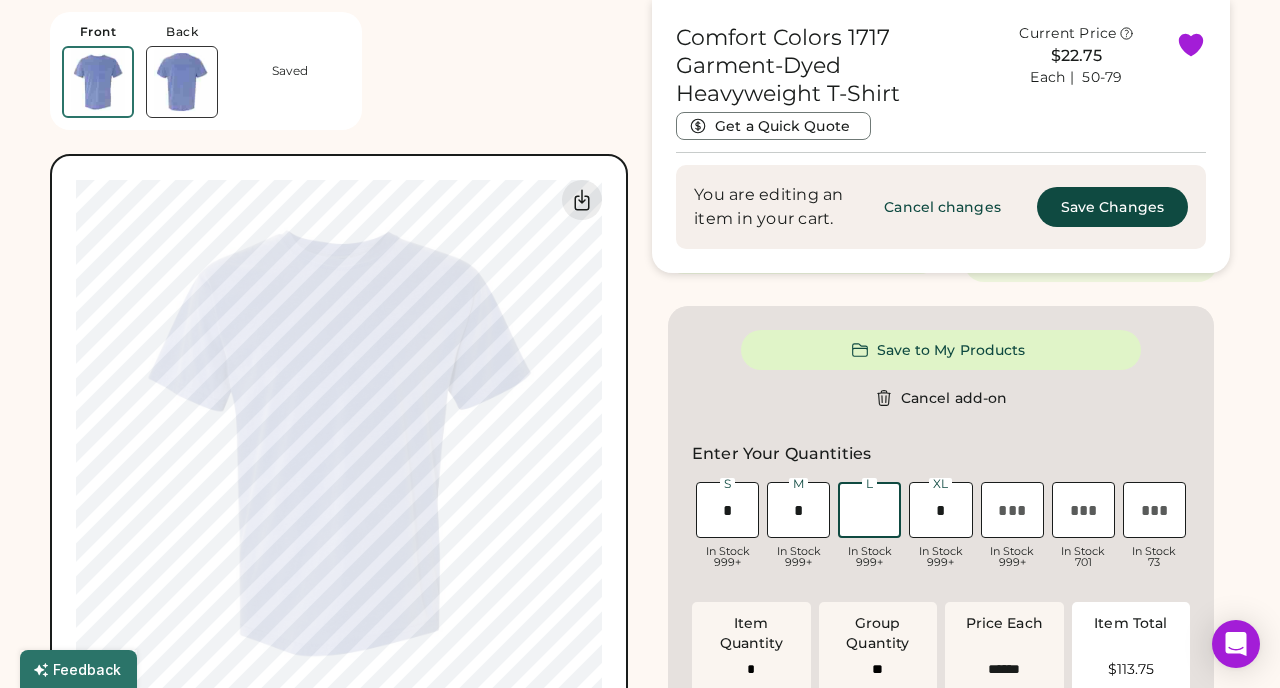 type on "*" 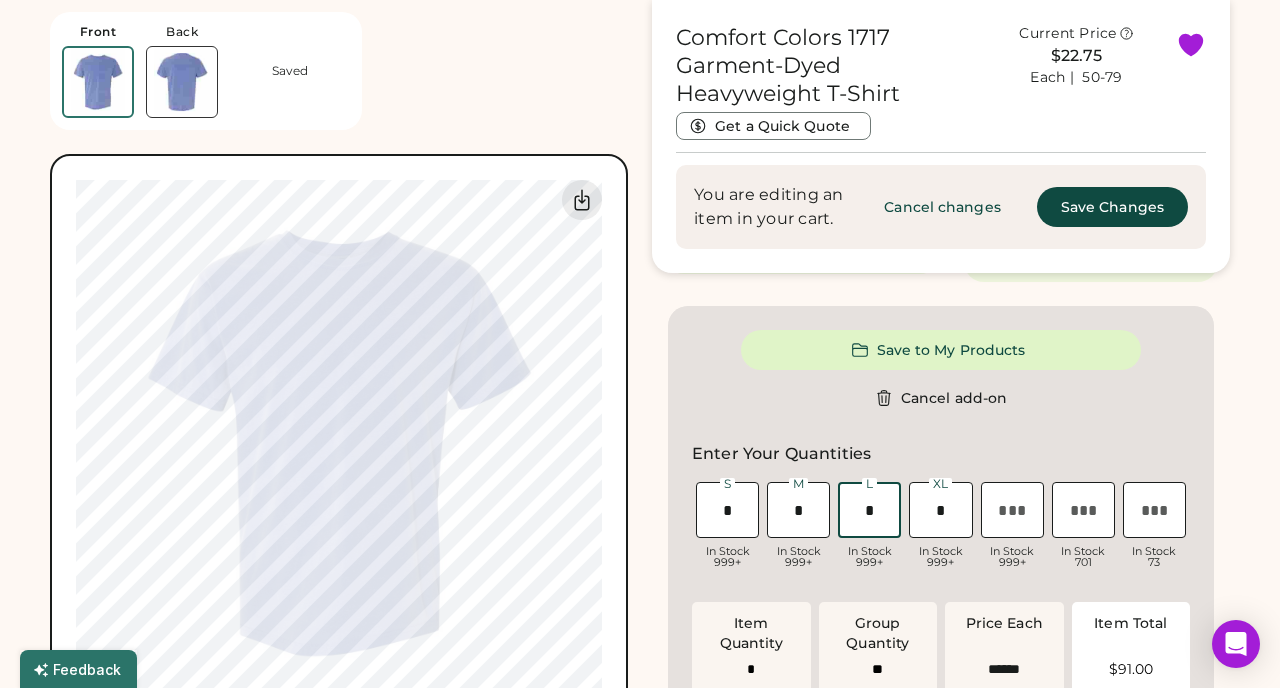 type on "*" 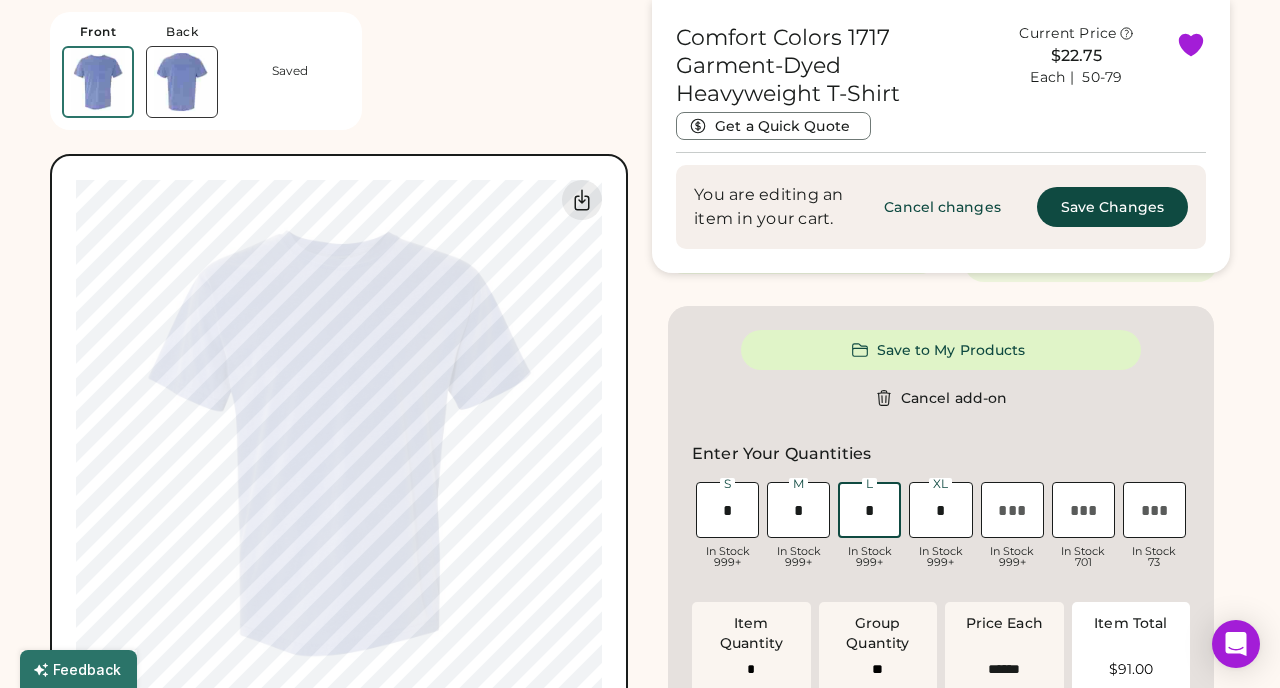 scroll, scrollTop: 1183, scrollLeft: 0, axis: vertical 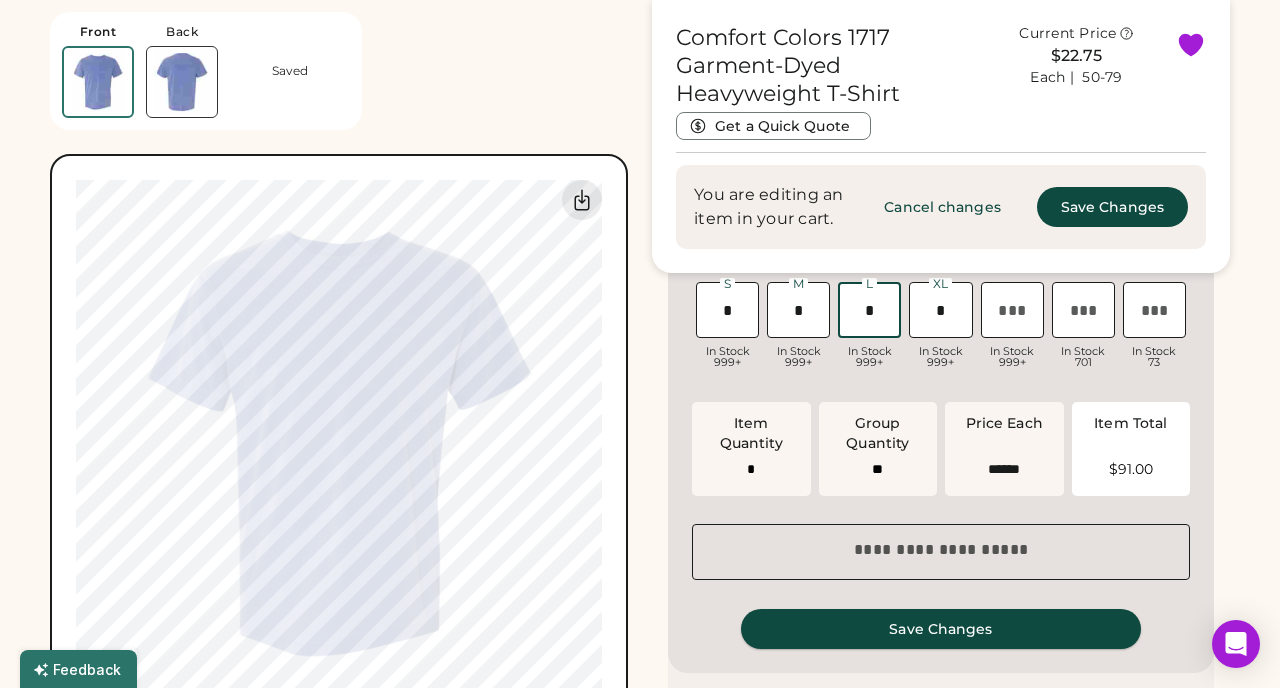 type on "*" 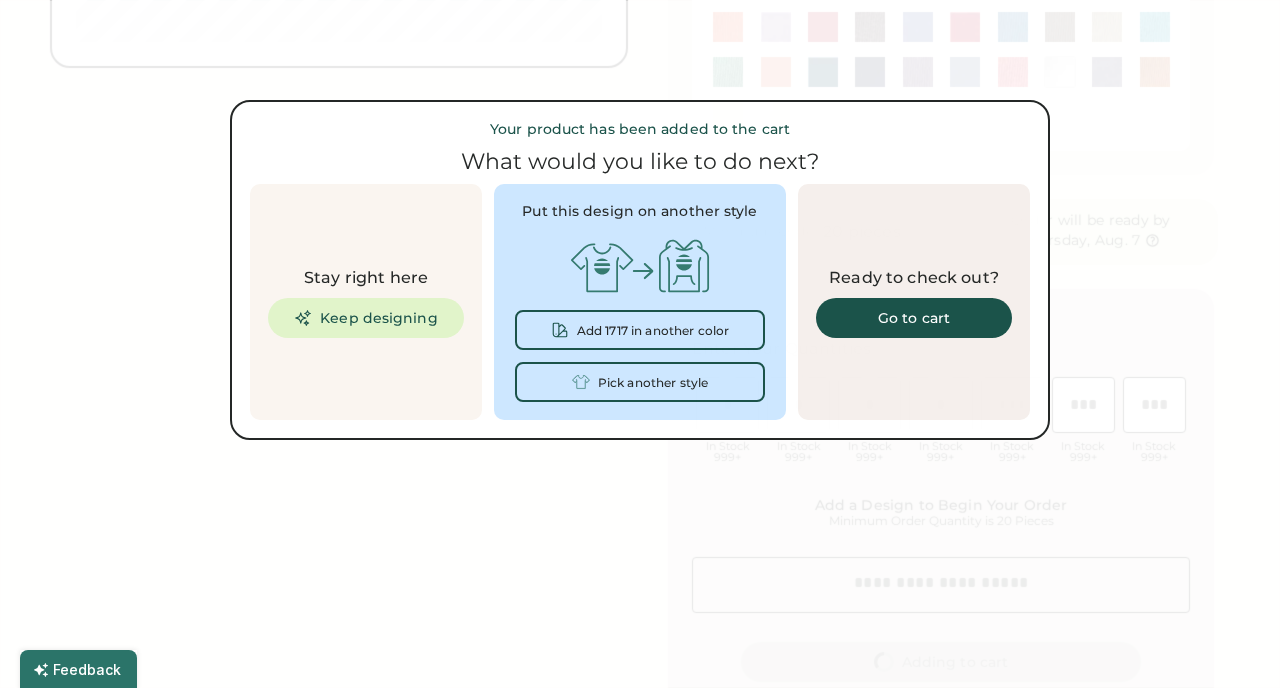 scroll, scrollTop: 0, scrollLeft: 0, axis: both 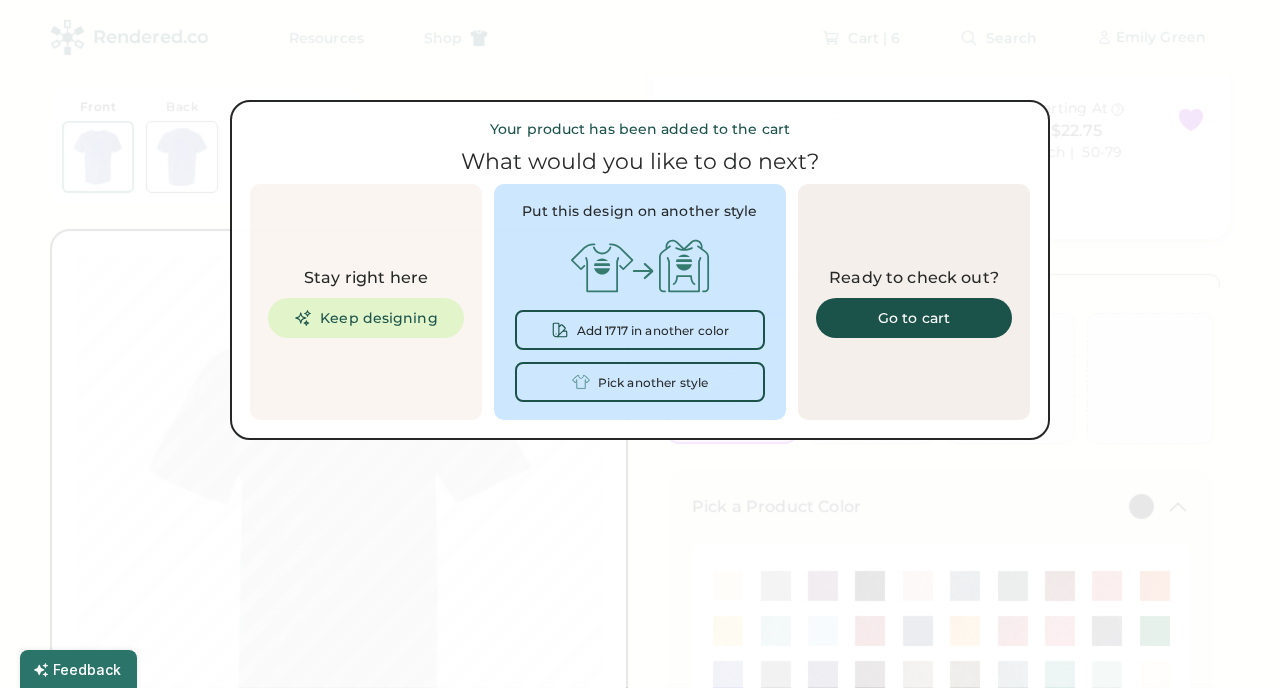 type 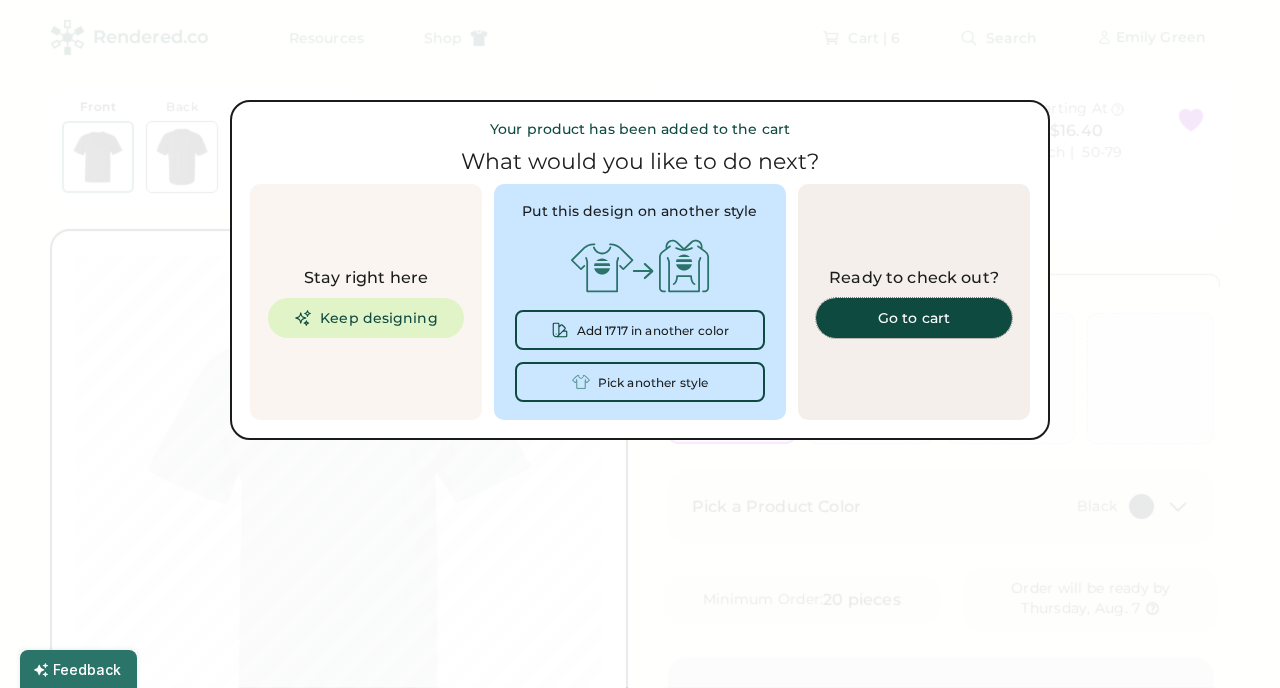 click on "Go to cart" at bounding box center [914, 318] 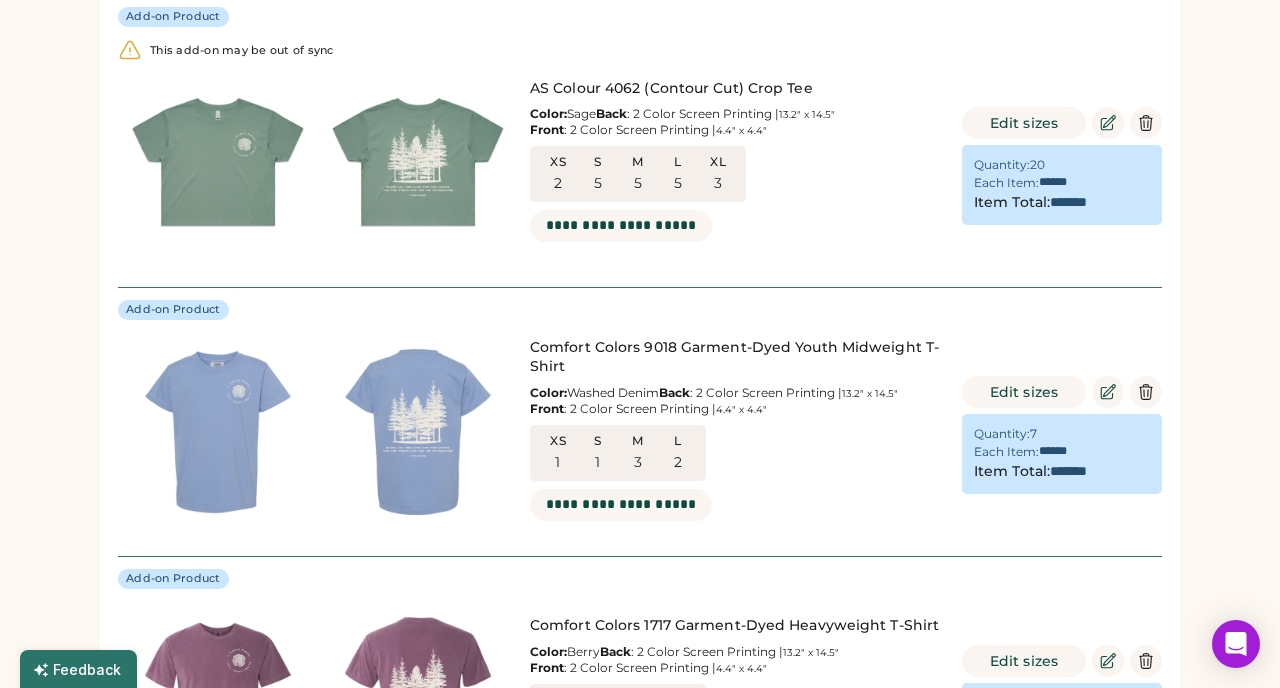 scroll, scrollTop: 839, scrollLeft: 0, axis: vertical 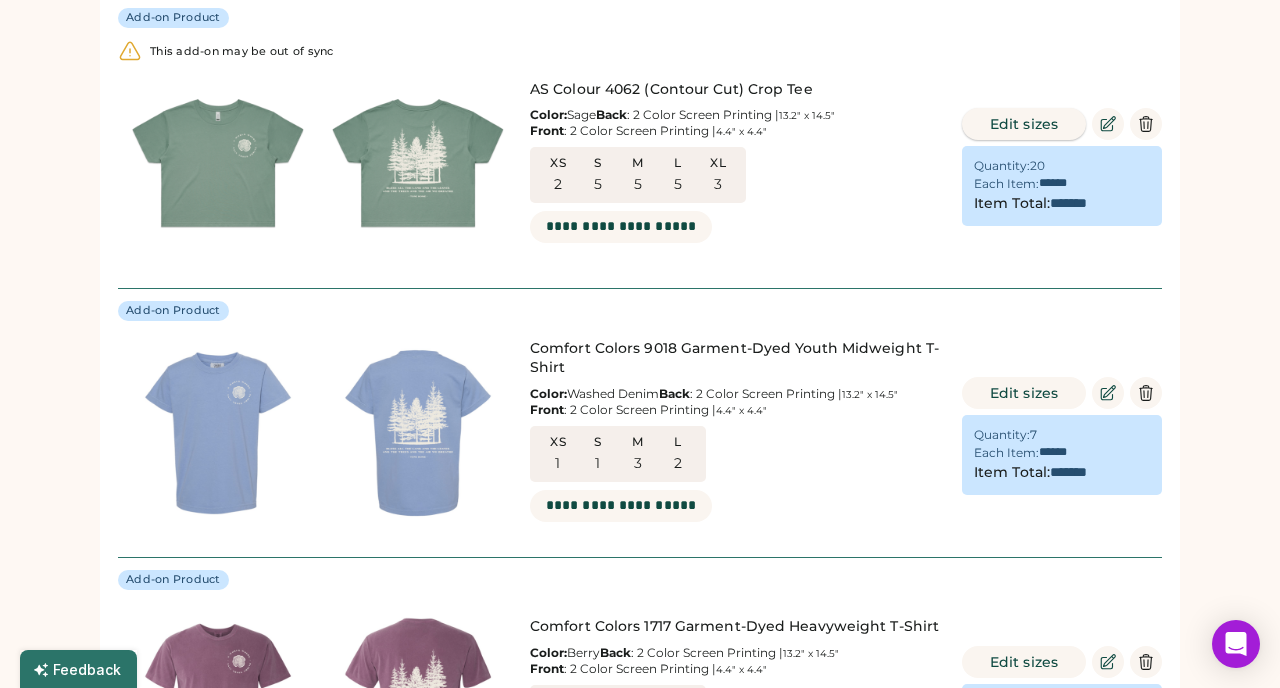 click on "Edit sizes" at bounding box center (1024, 124) 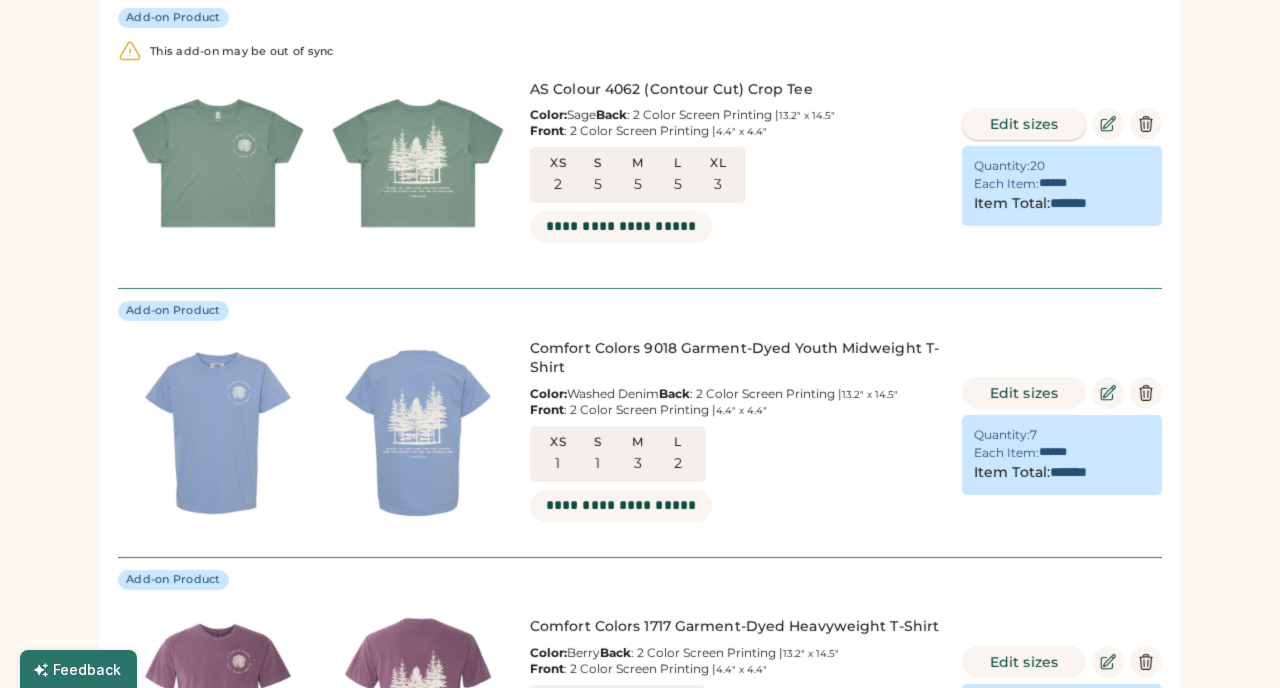 scroll, scrollTop: 0, scrollLeft: 45, axis: horizontal 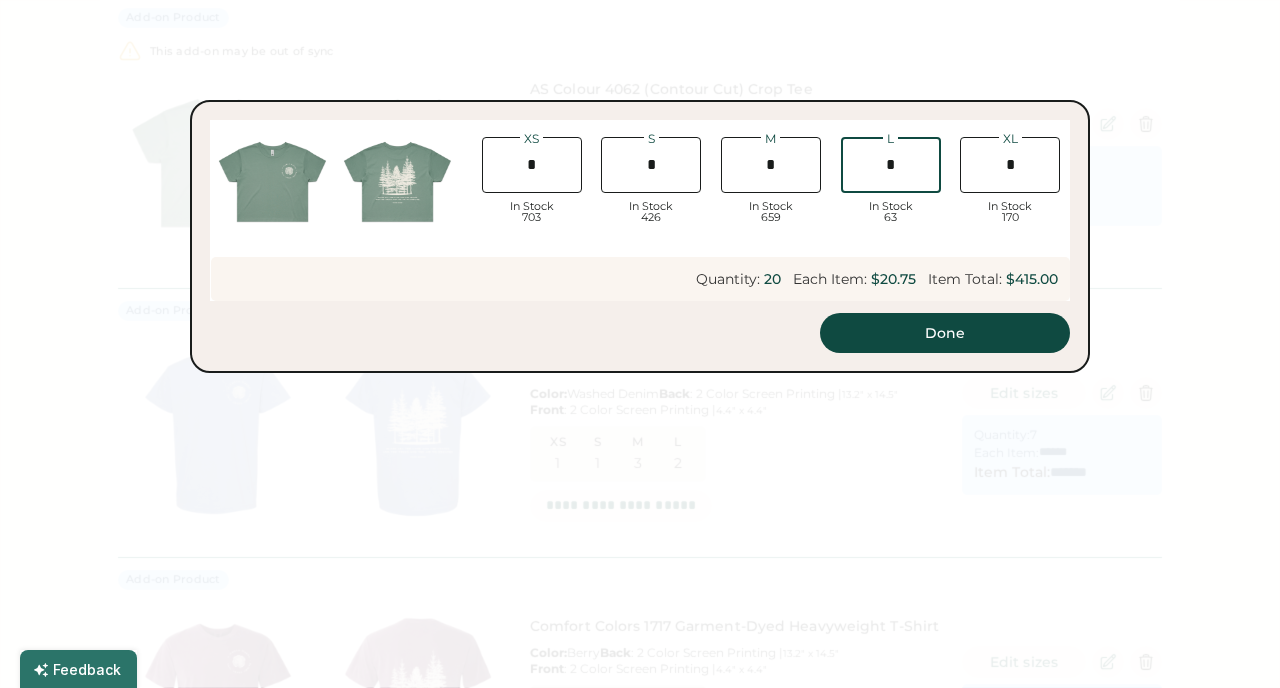 click at bounding box center (891, 165) 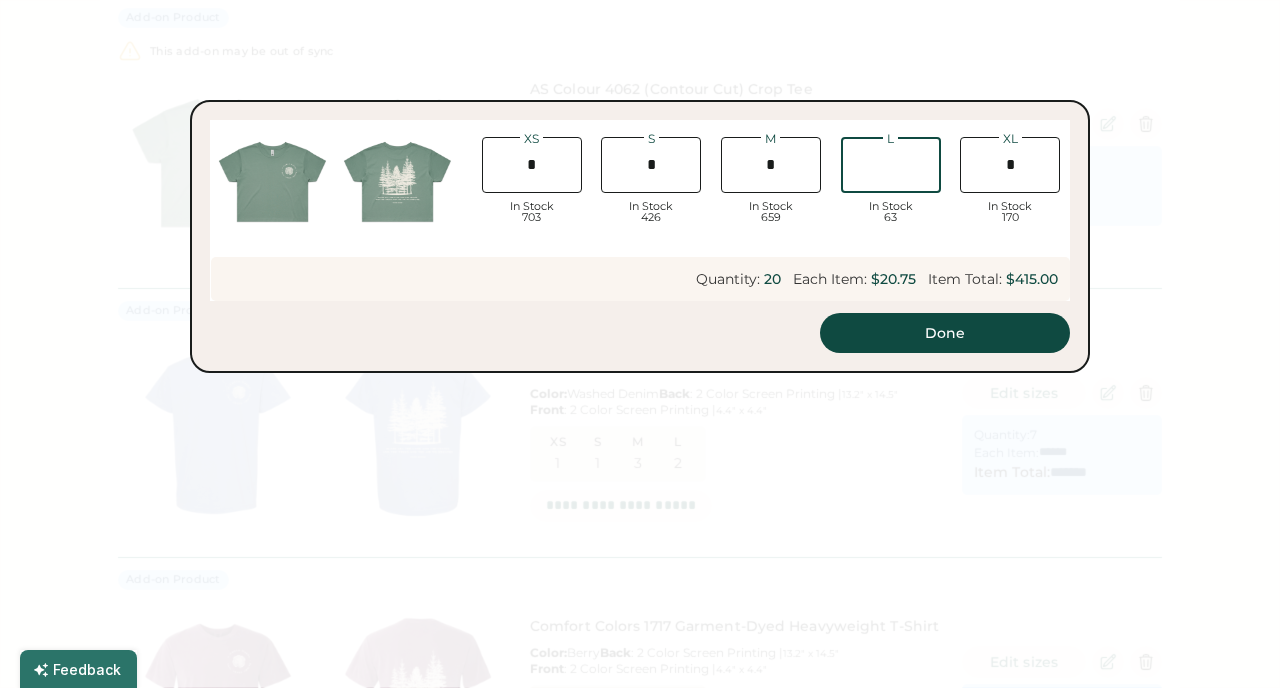 type on "*" 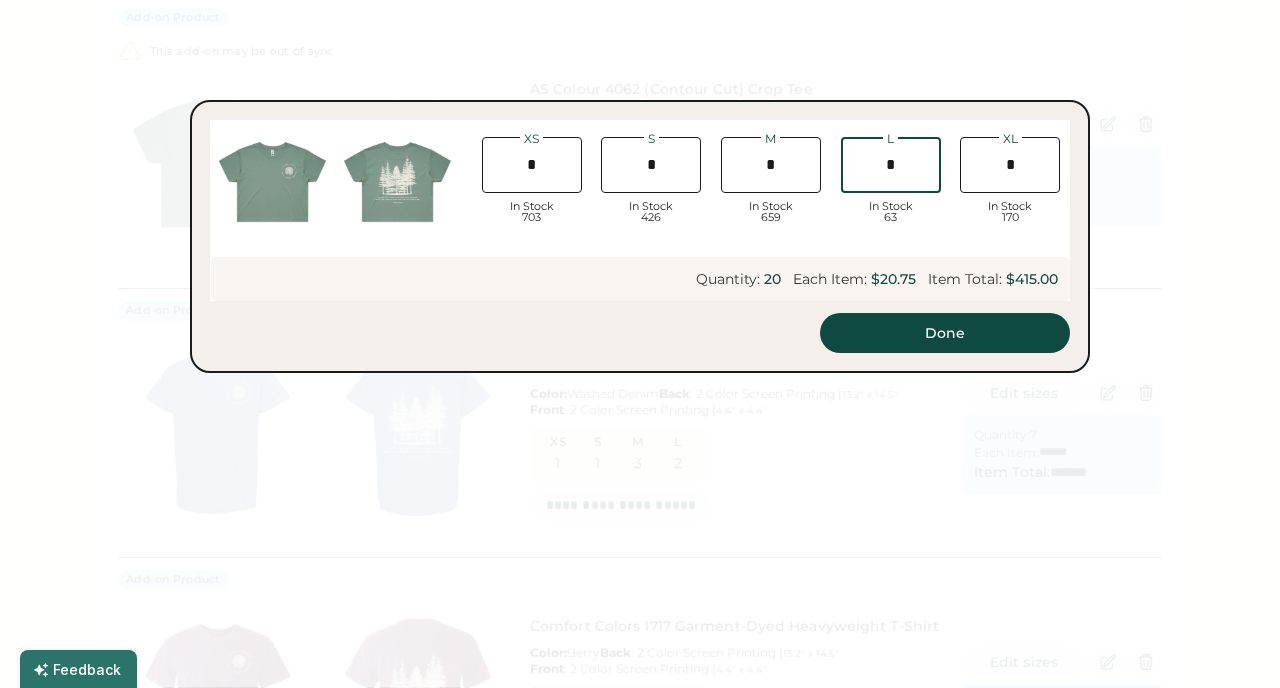 type on "**" 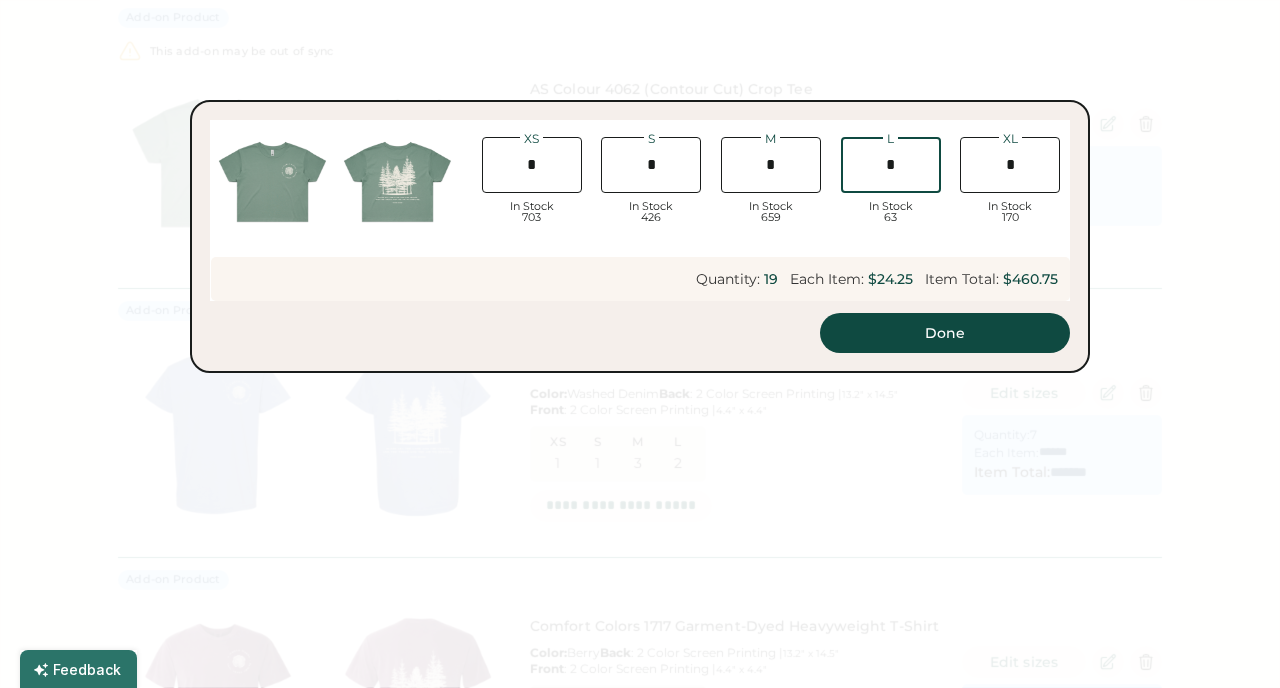 type on "******" 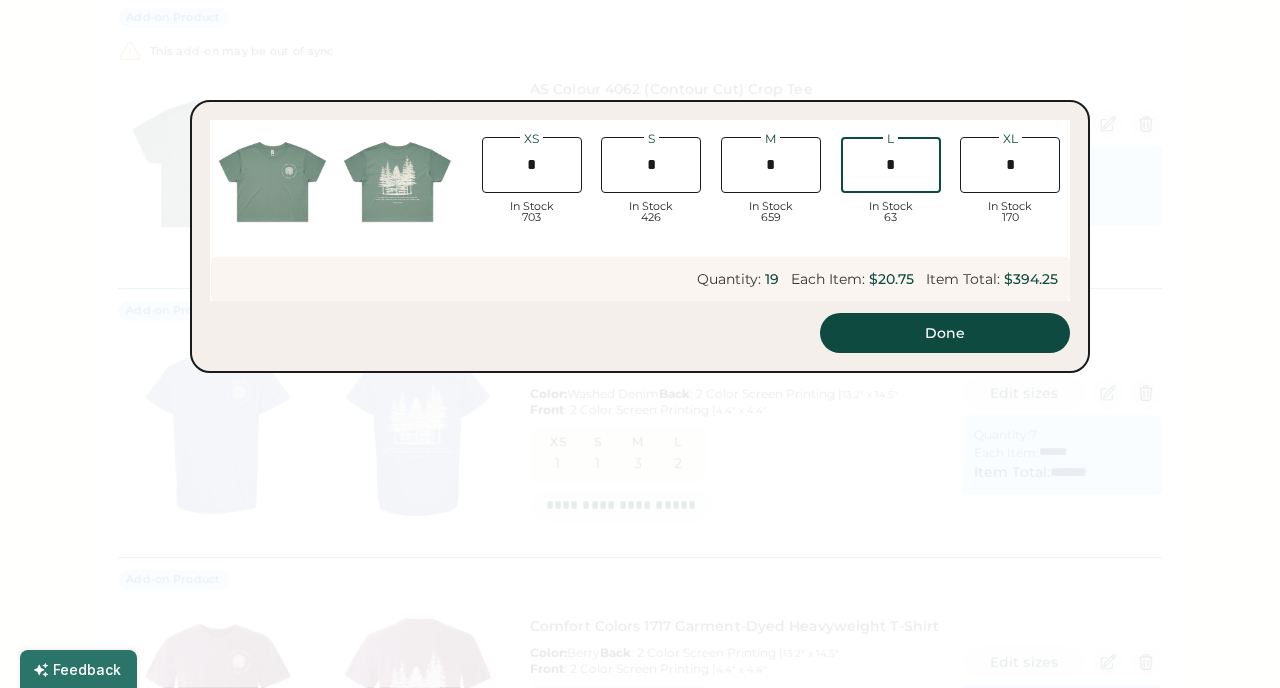 type on "*" 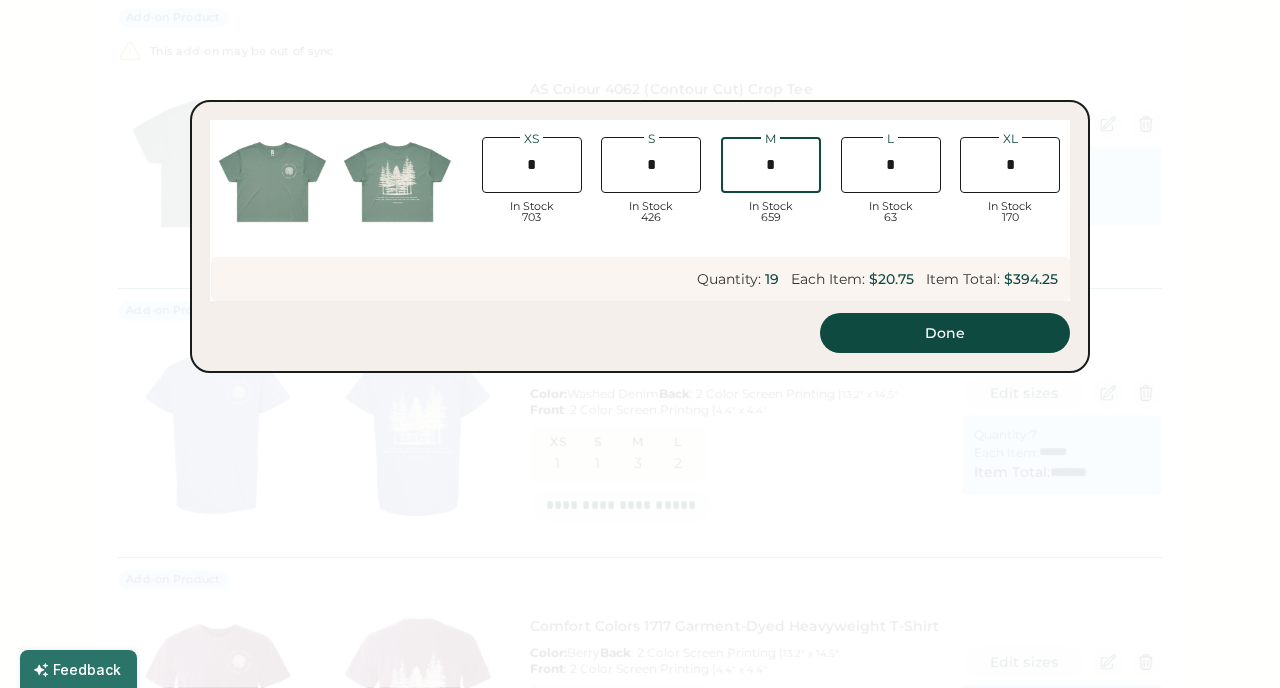 click at bounding box center [771, 165] 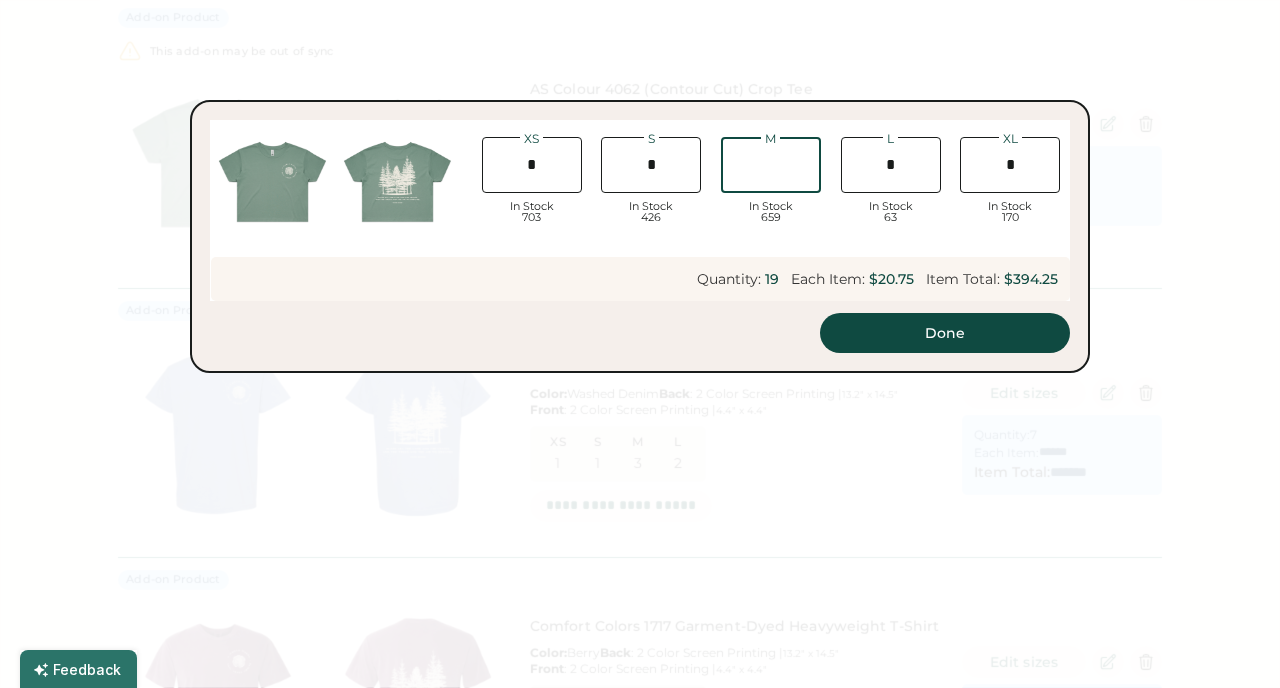 type on "*" 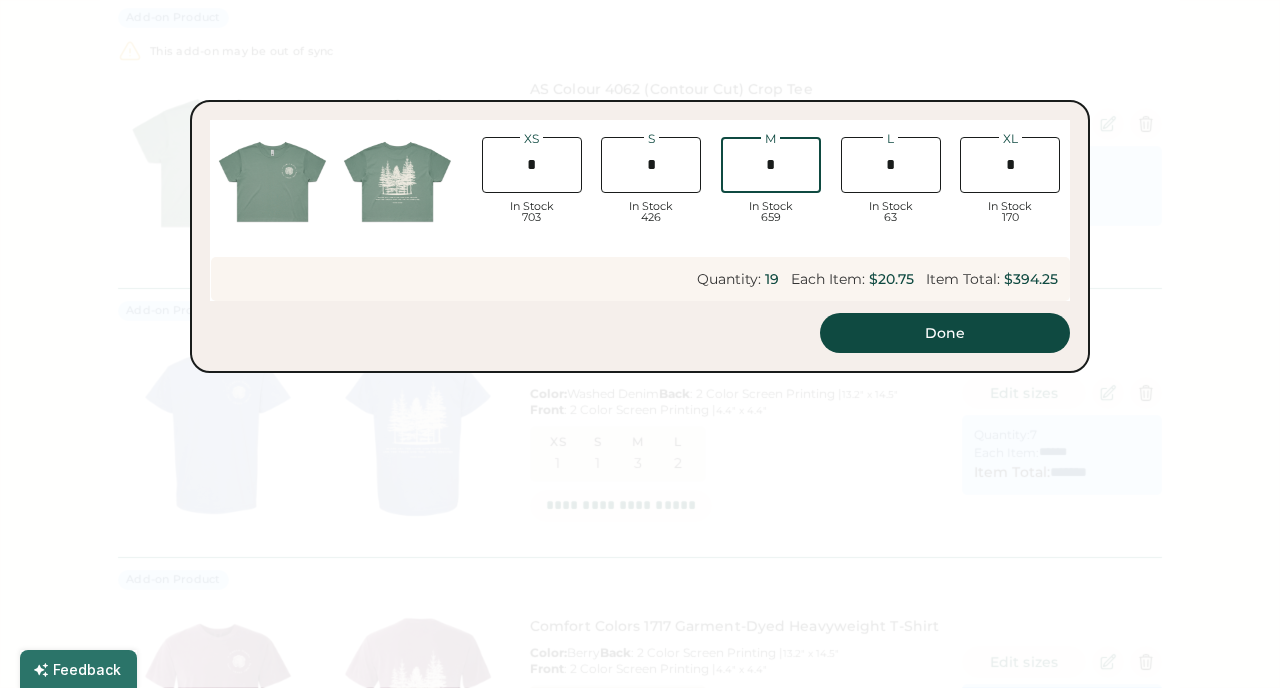 type on "**" 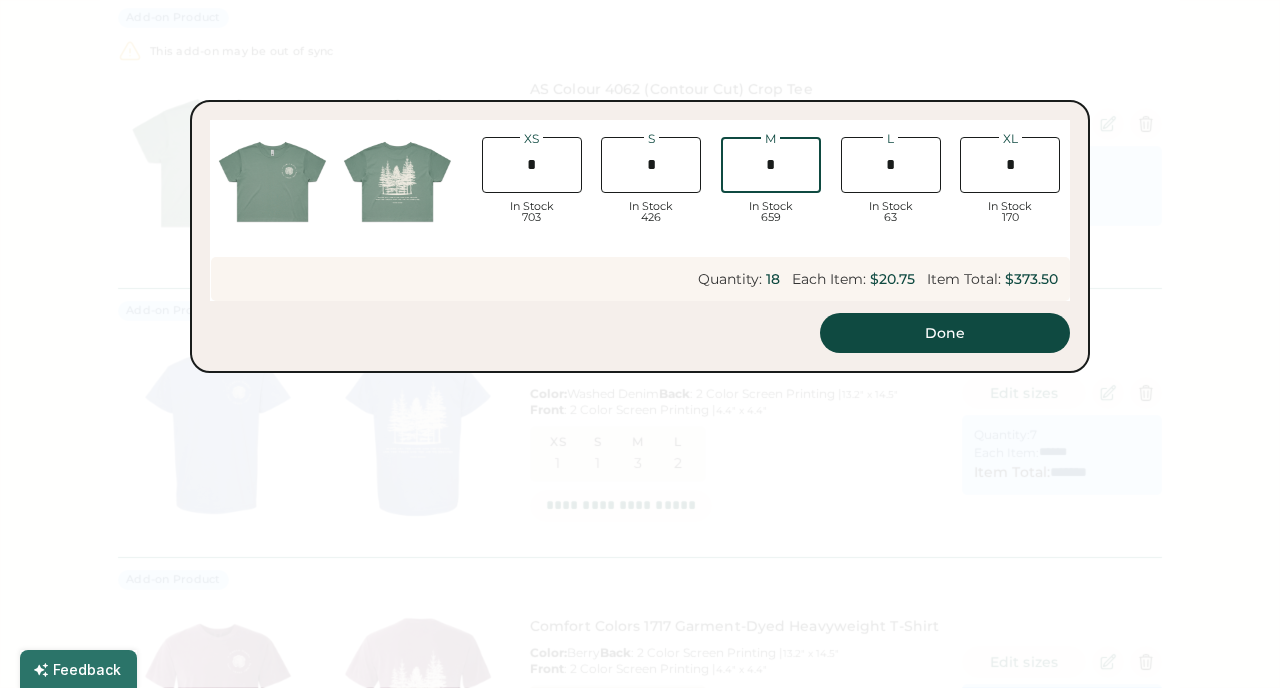 type on "******" 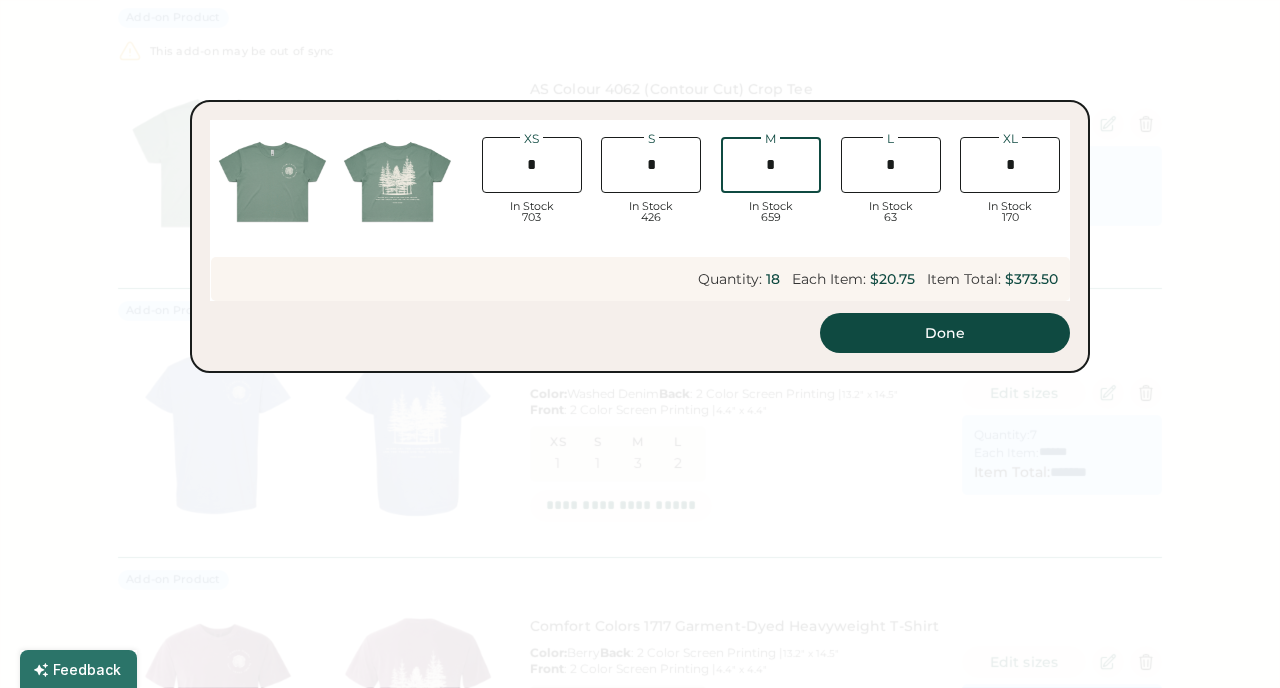 type on "*" 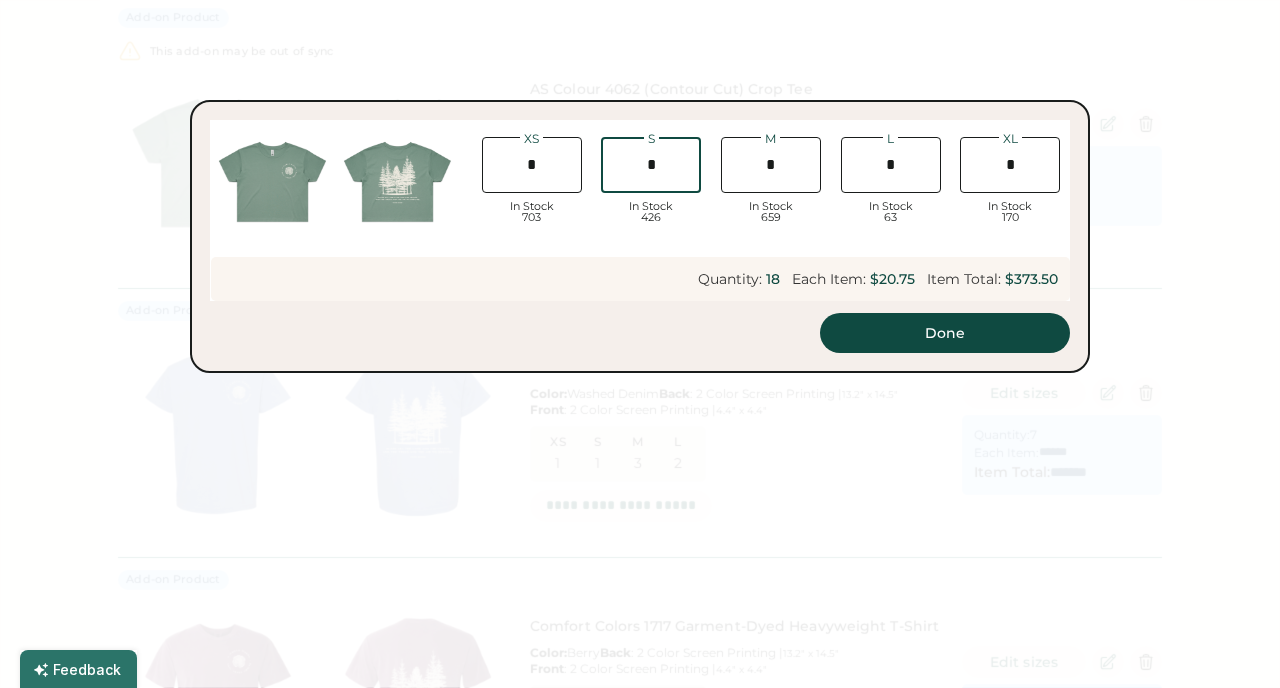 click at bounding box center (651, 165) 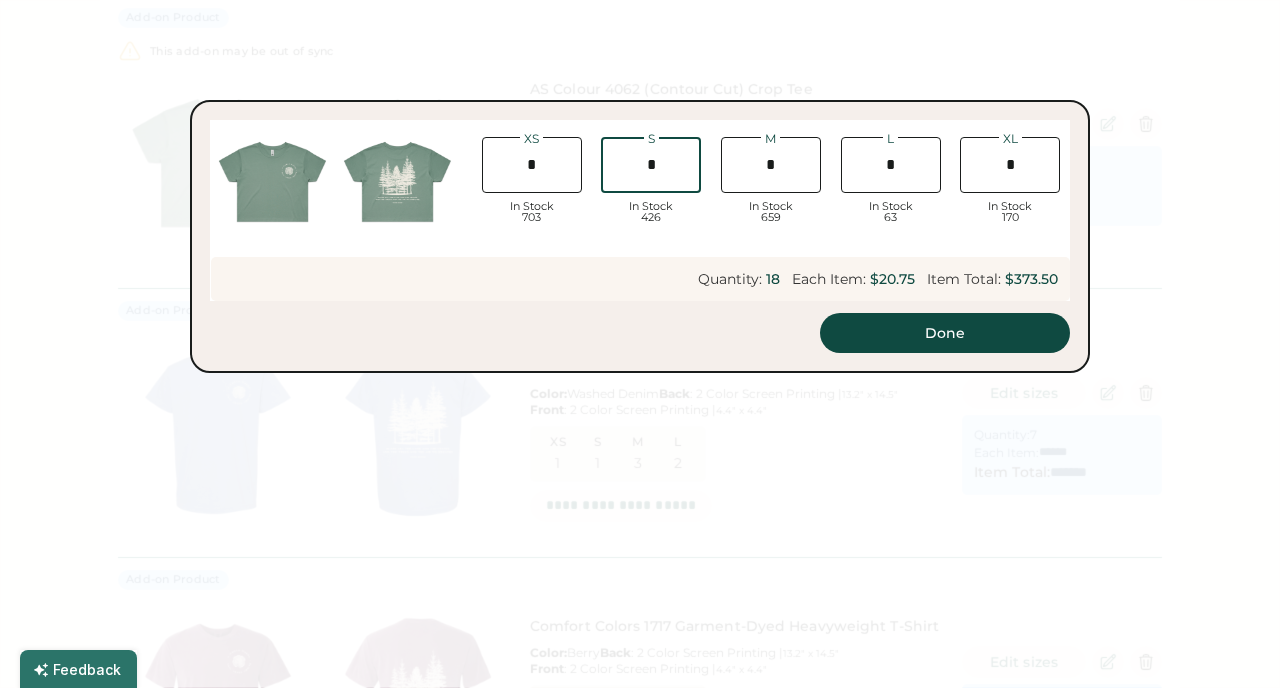 click at bounding box center (651, 165) 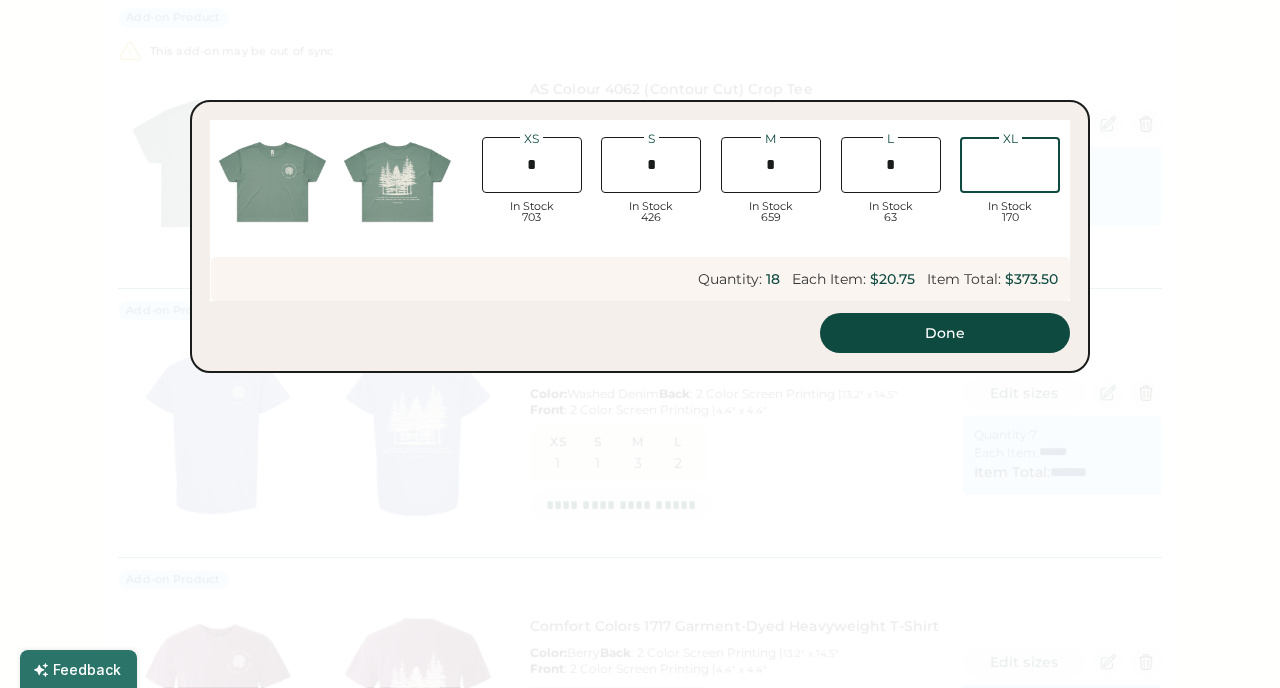 type on "*" 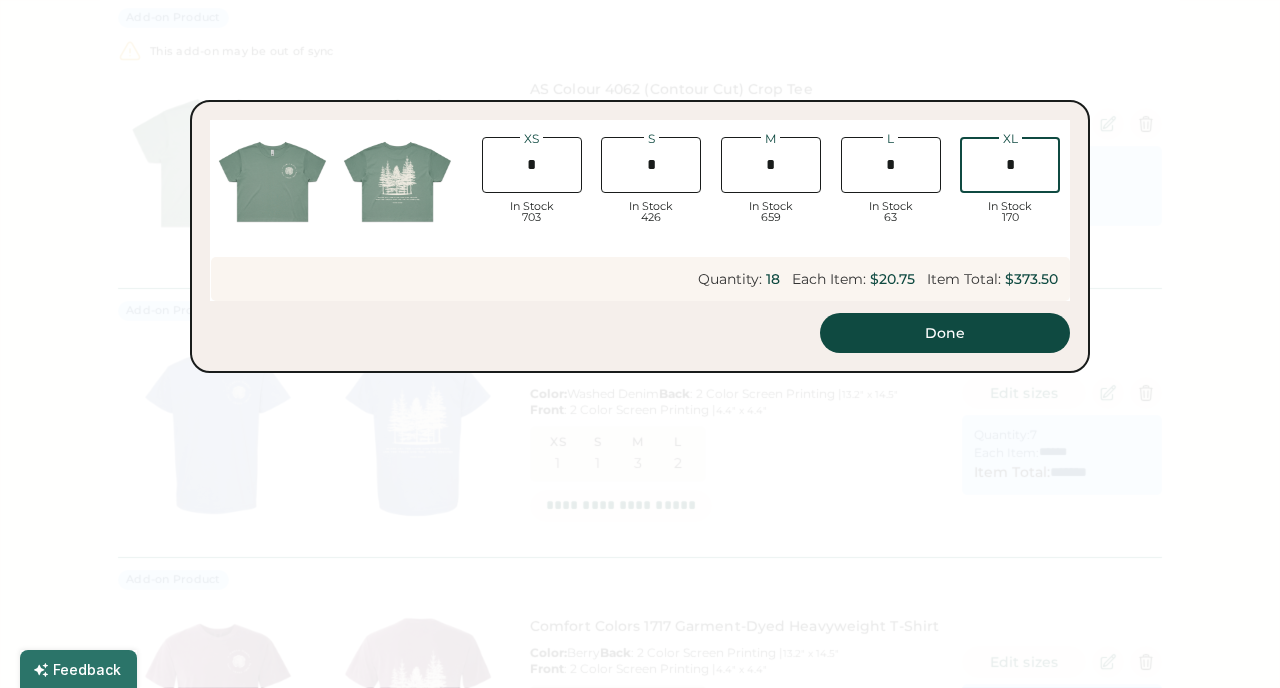 type on "******" 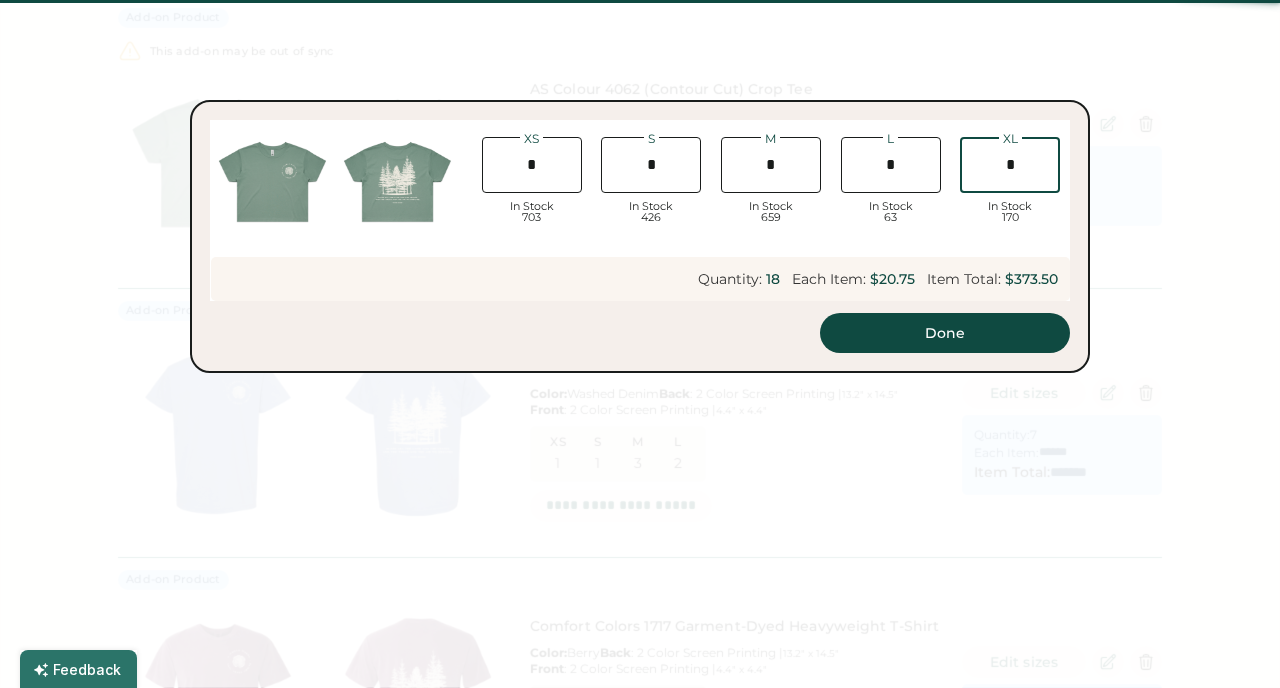type on "******" 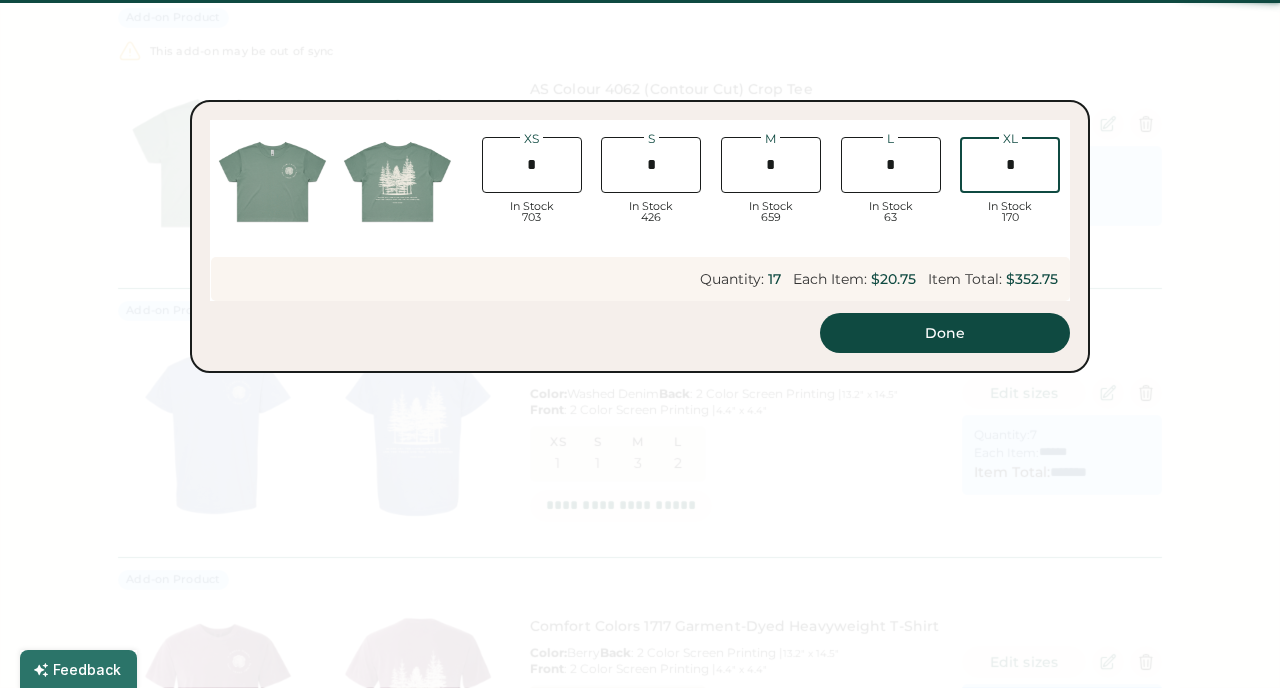 type on "**" 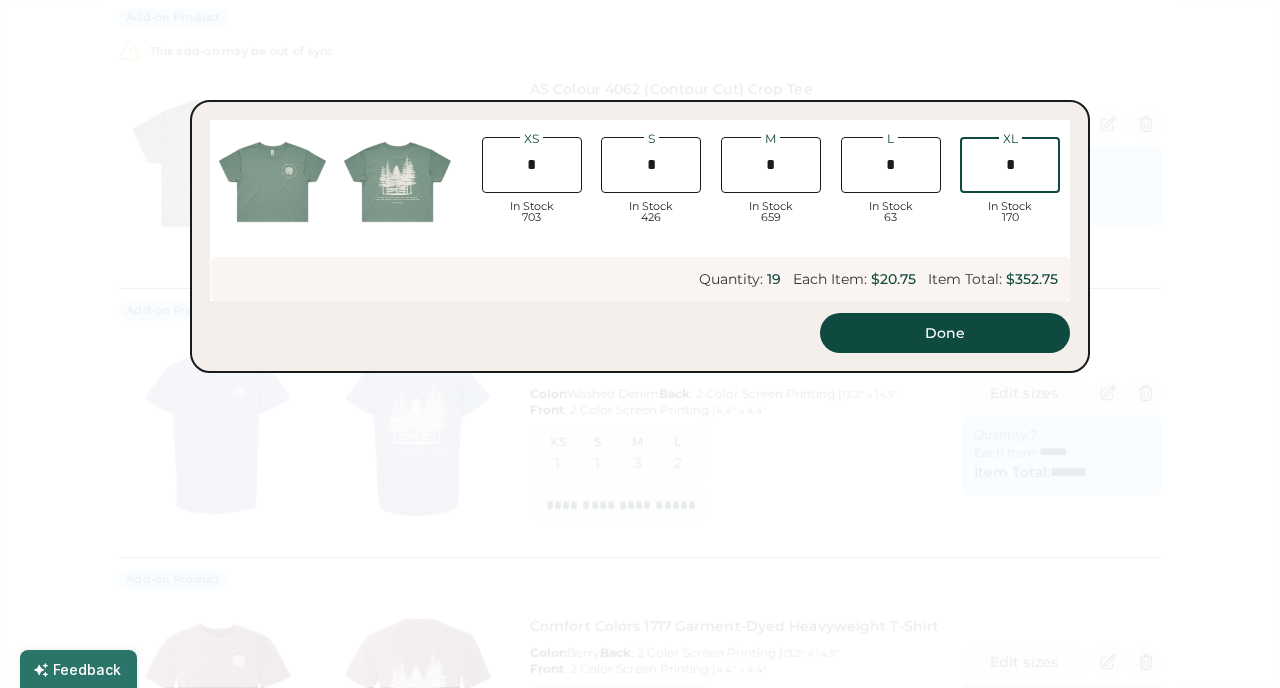 type on "******" 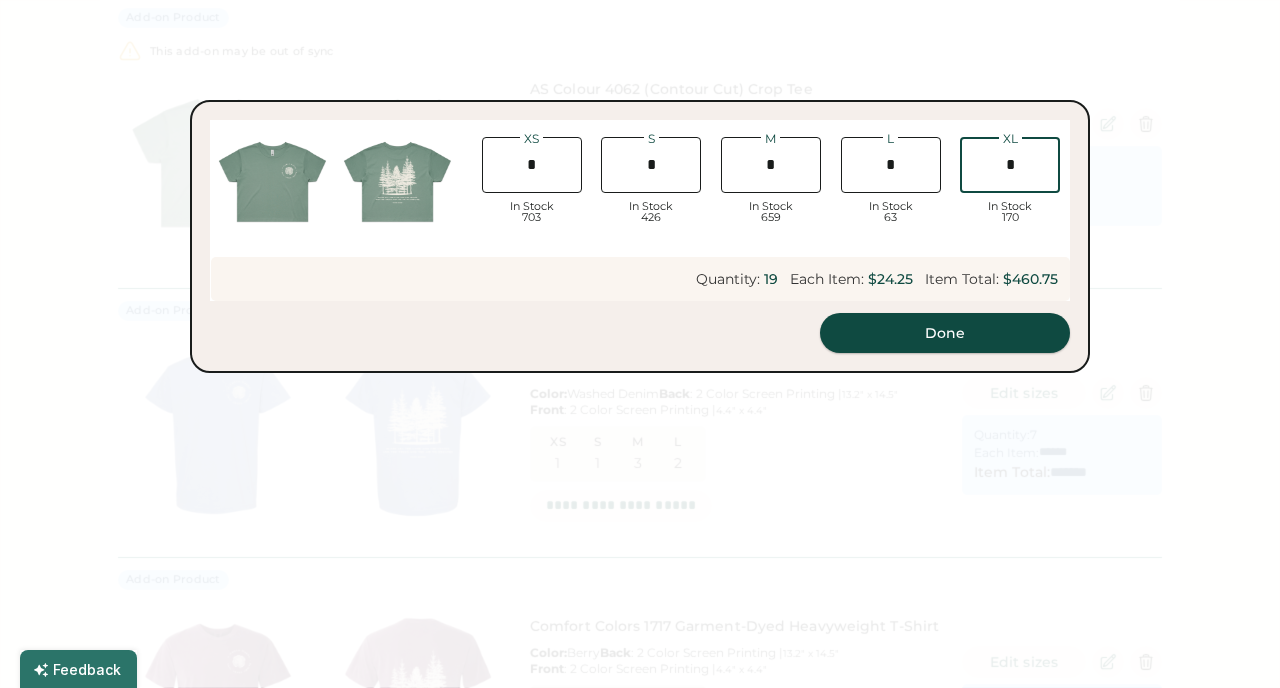 type on "*" 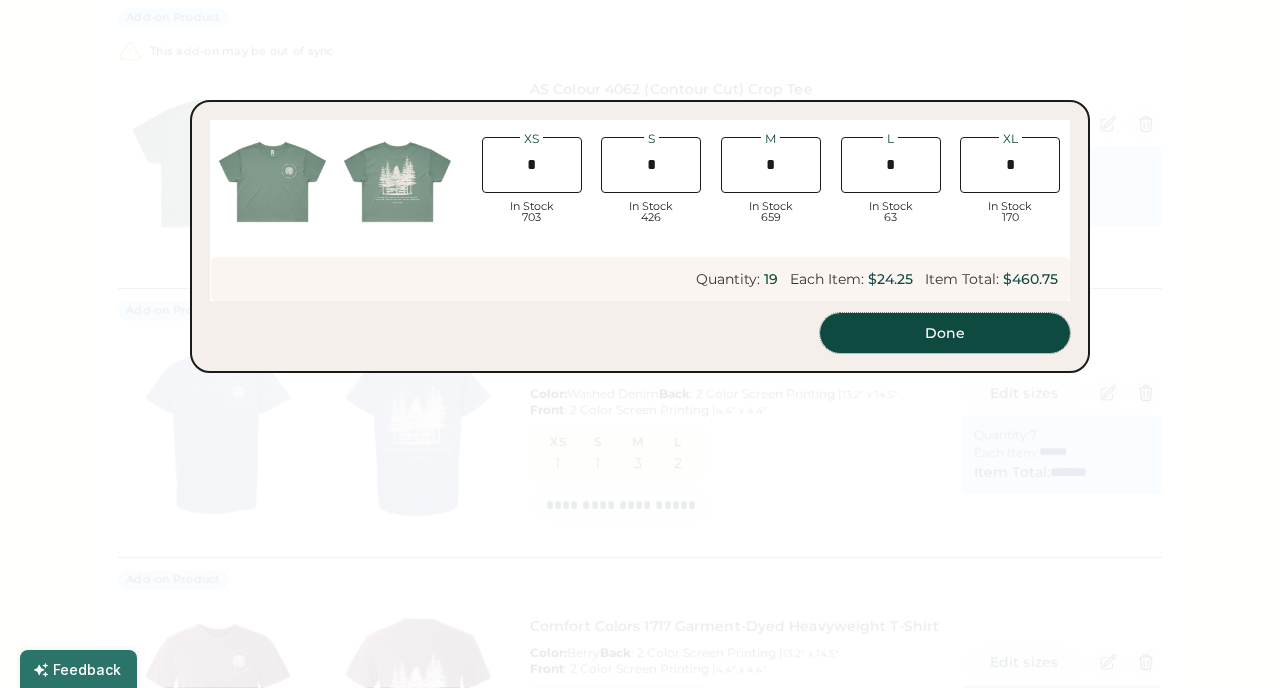 click on "Done" at bounding box center (945, 333) 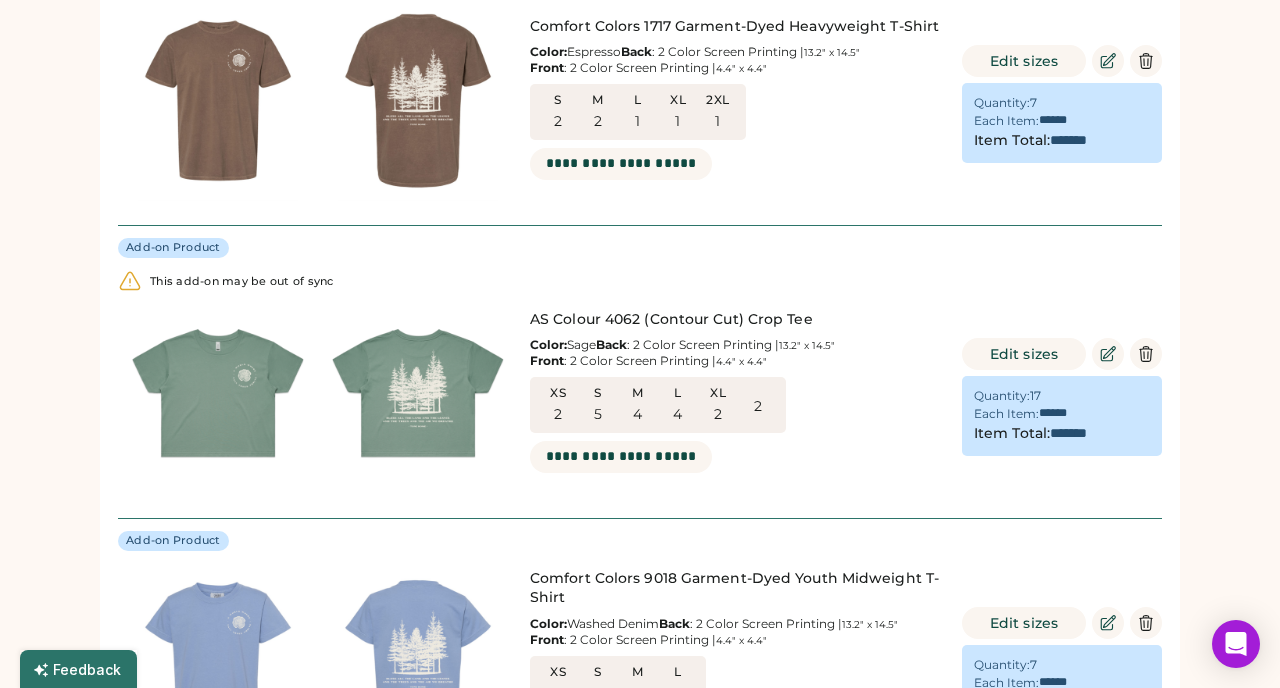 scroll, scrollTop: 608, scrollLeft: 0, axis: vertical 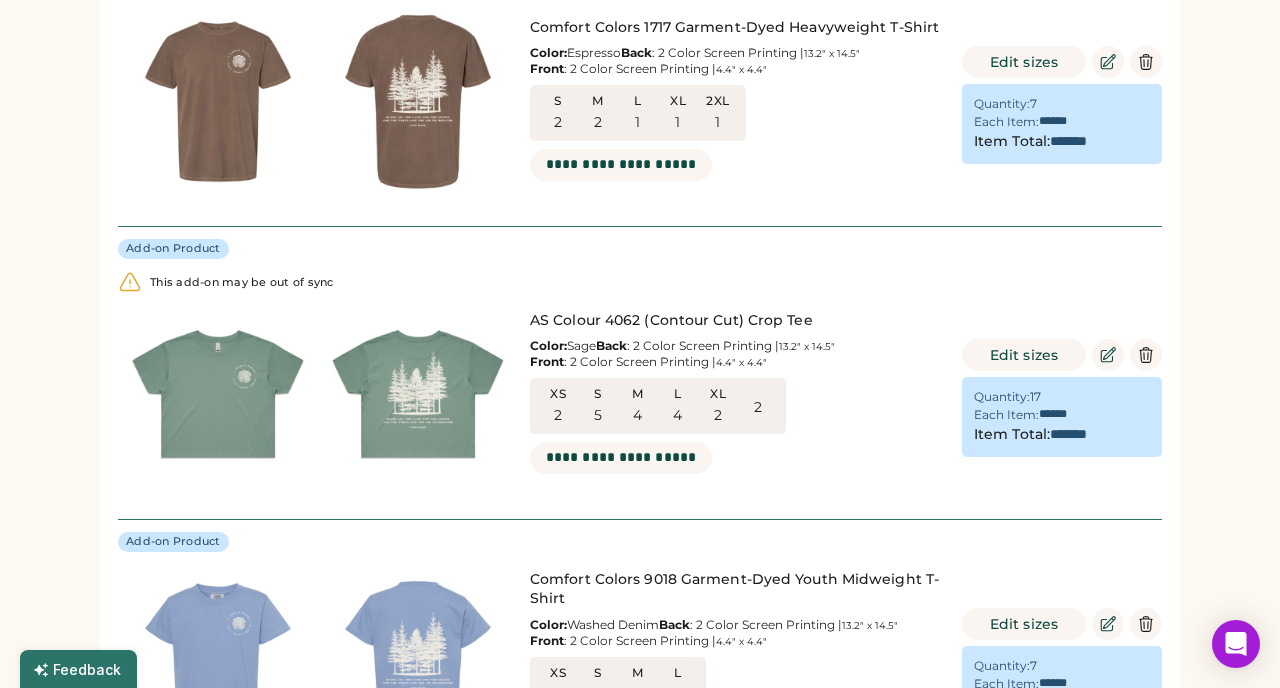 click 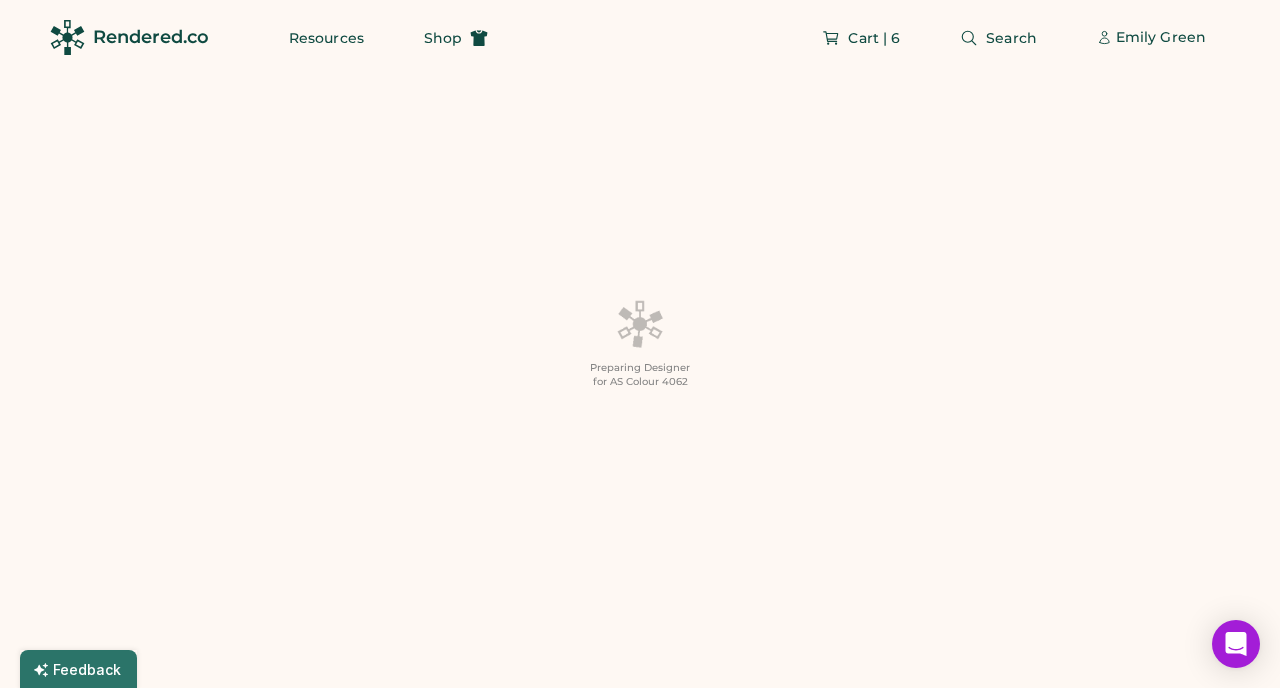 scroll, scrollTop: 0, scrollLeft: 0, axis: both 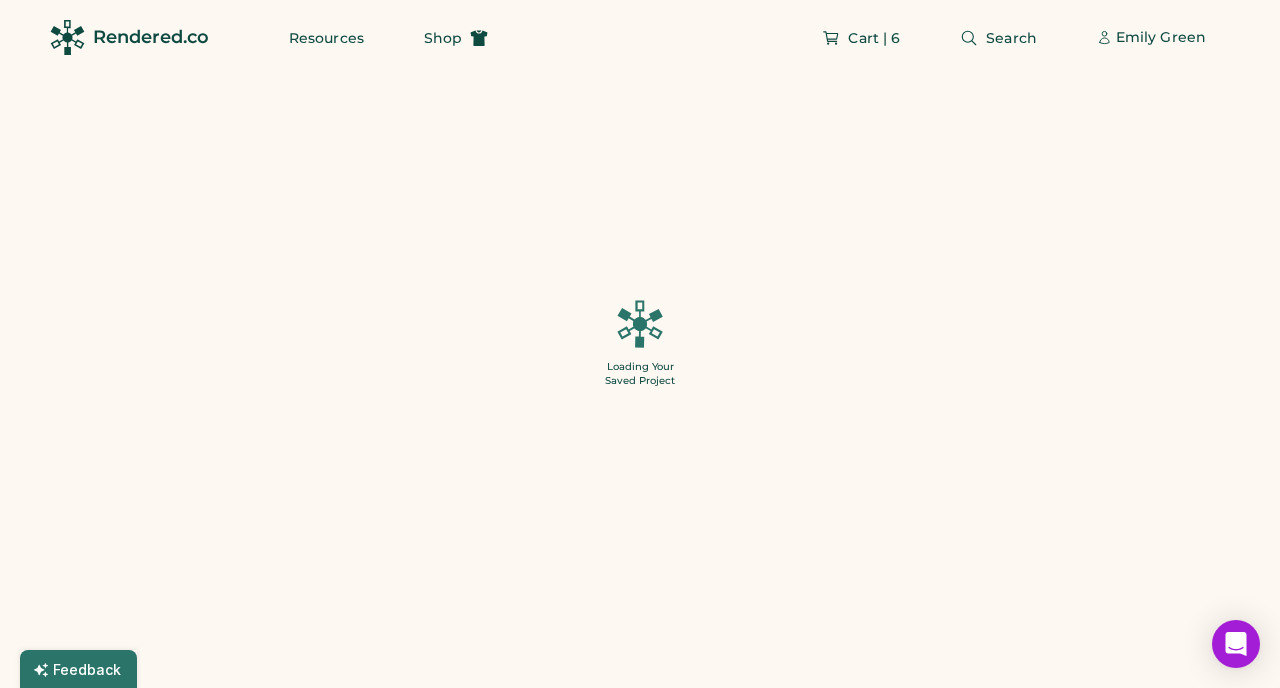 type on "*" 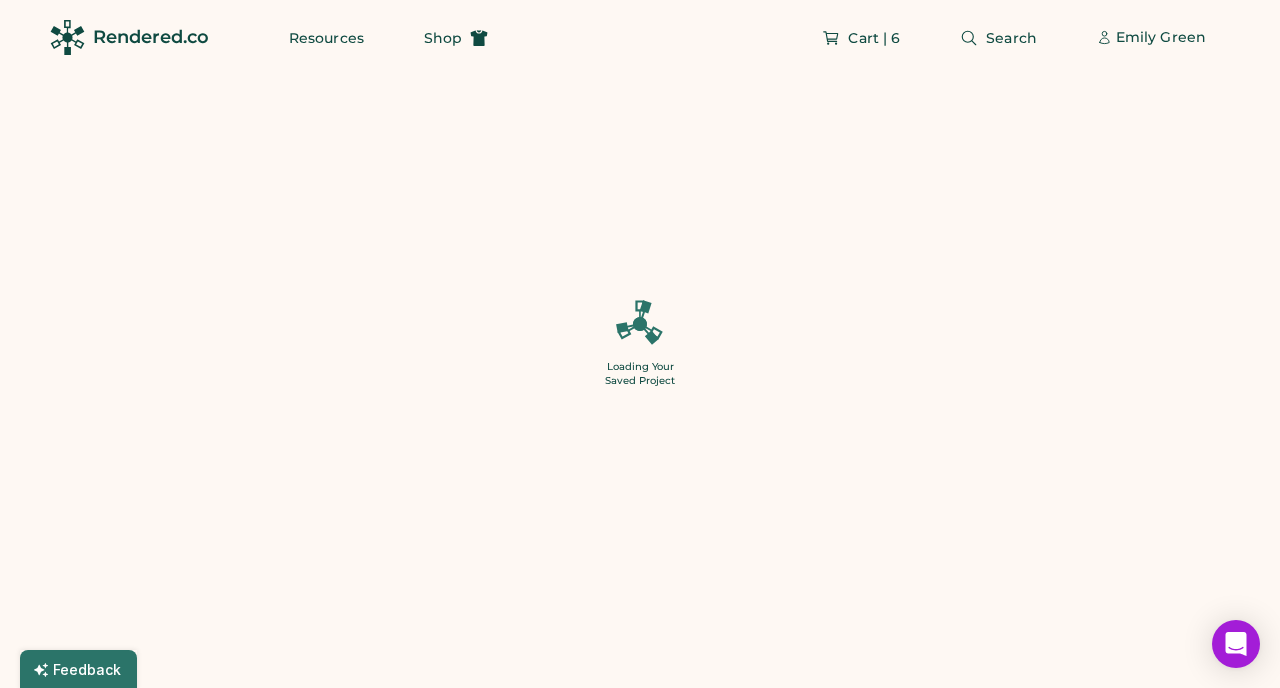 type on "*" 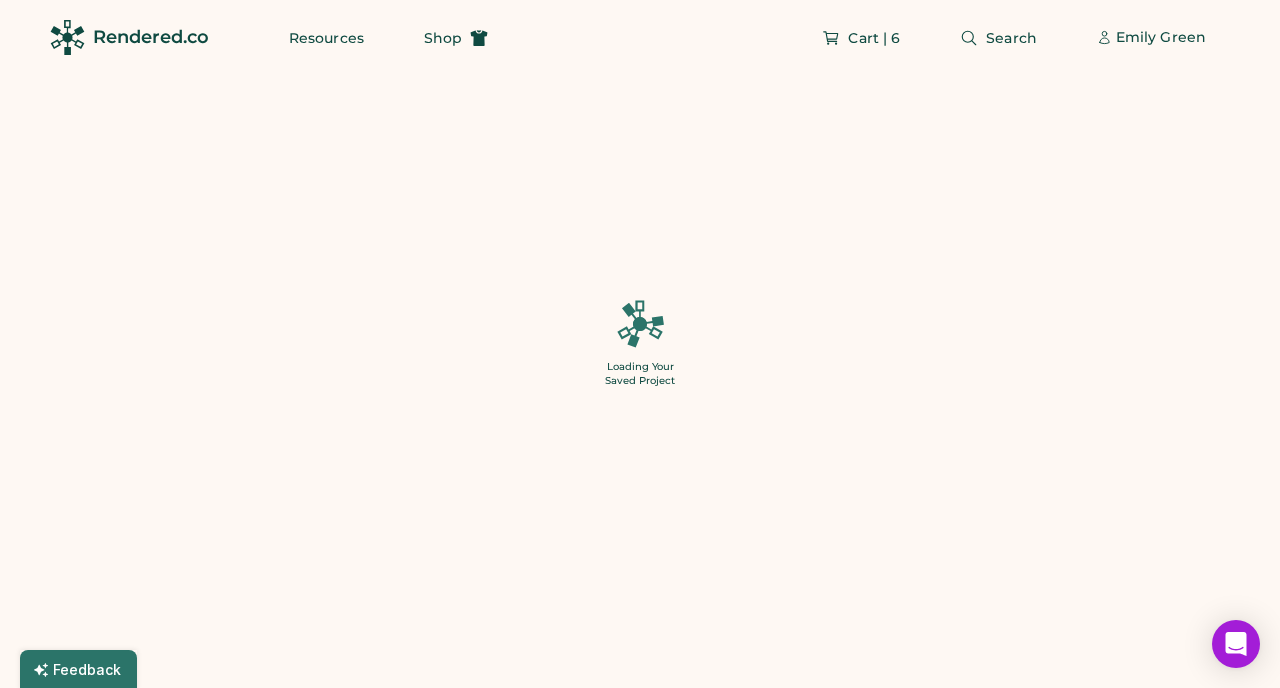 type on "*" 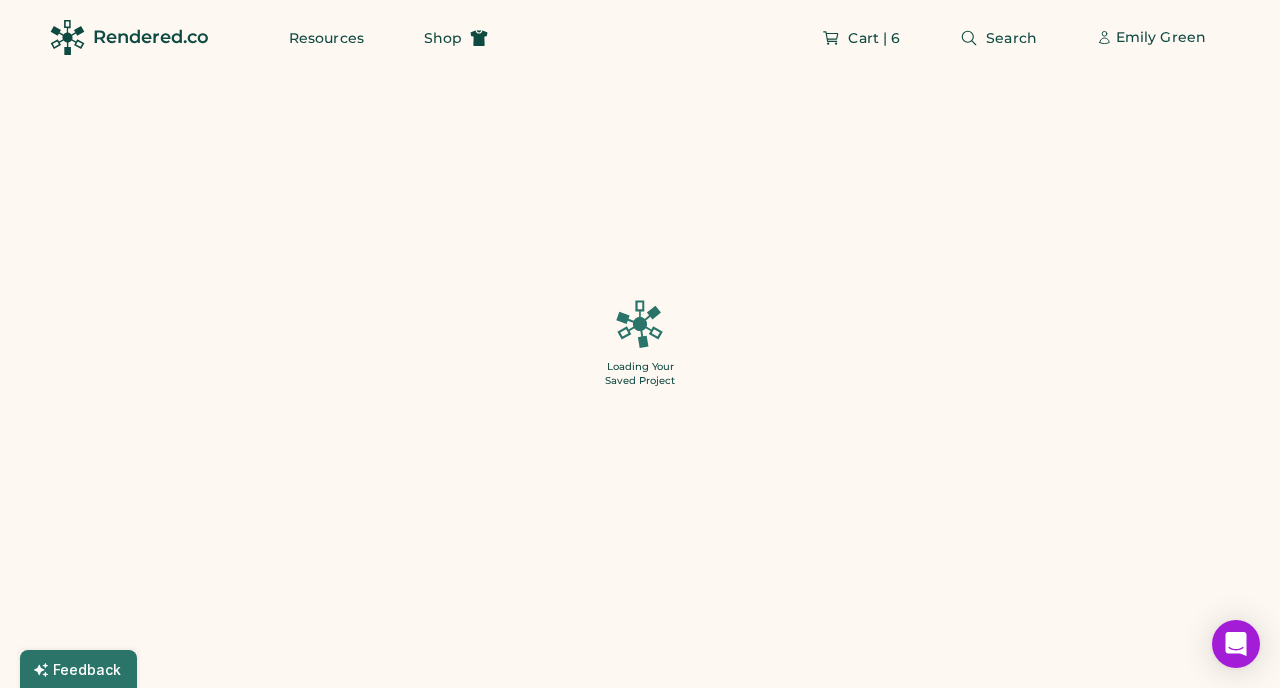 type on "*" 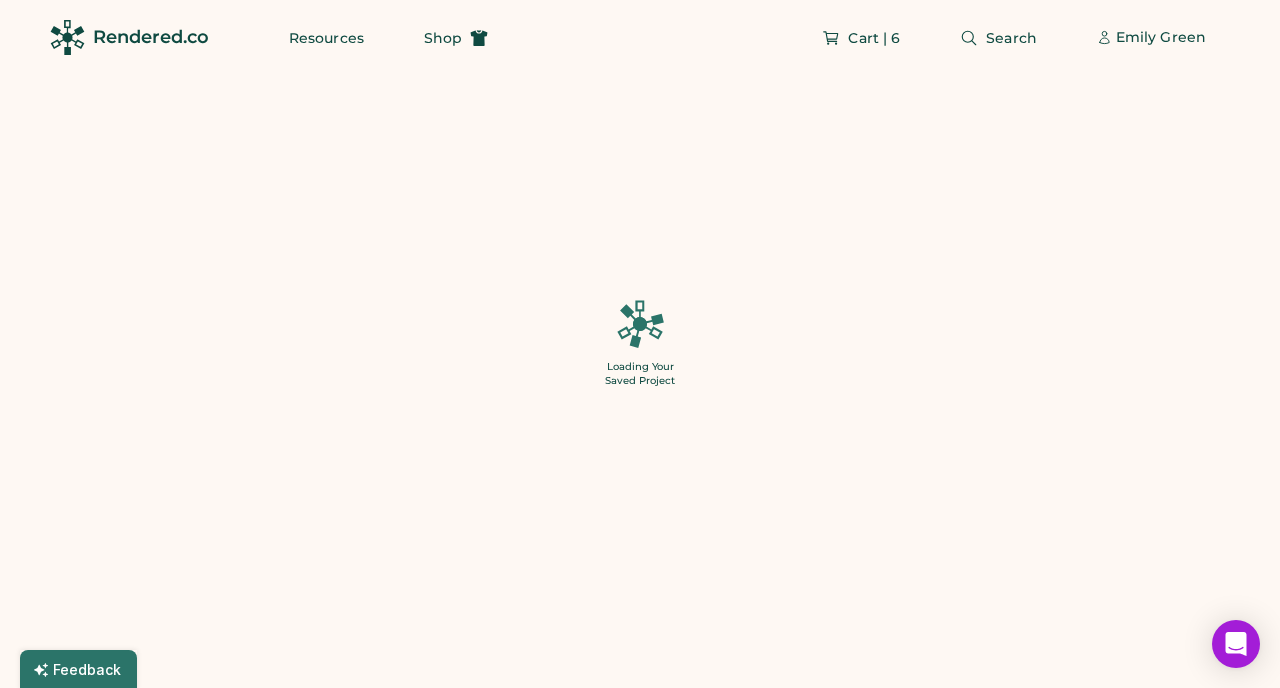 type on "*" 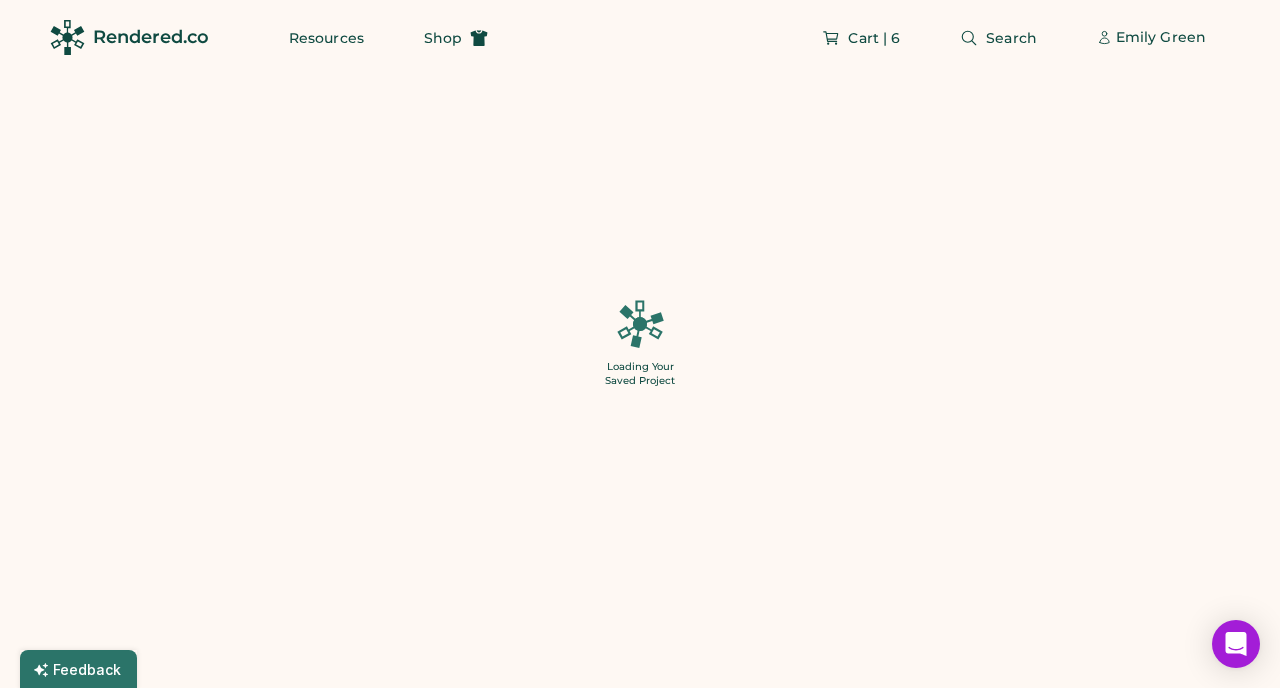 type on "**" 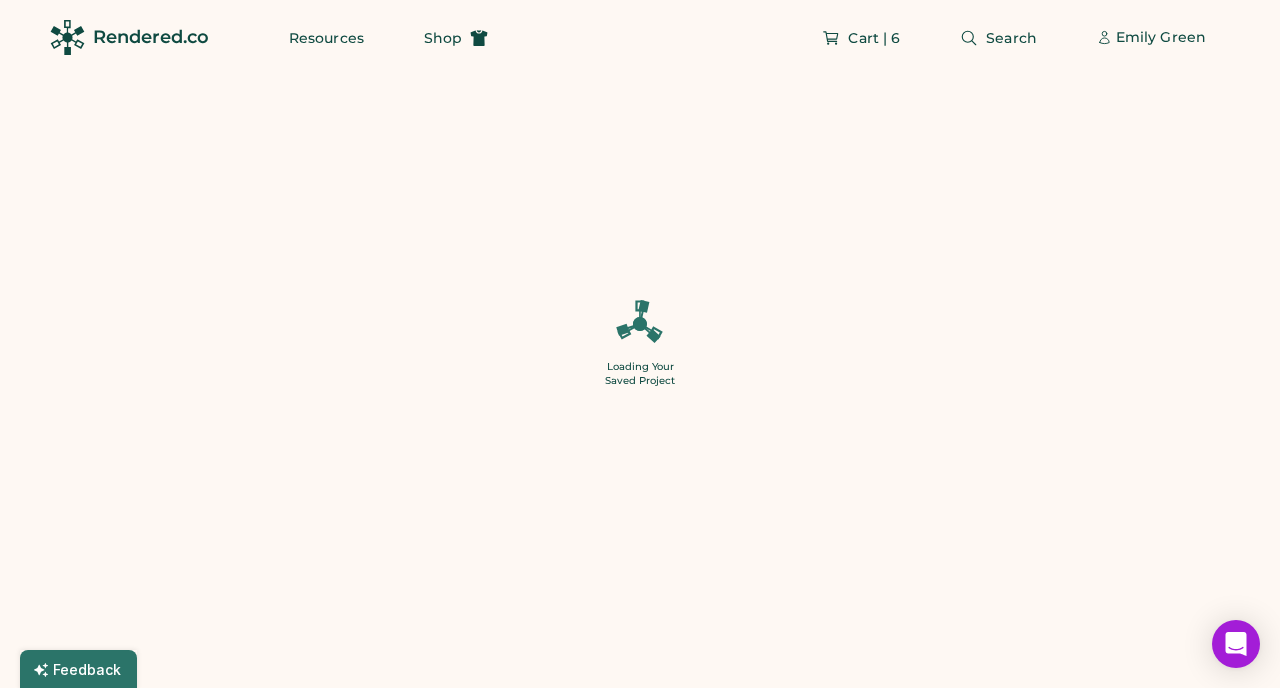 type on "******" 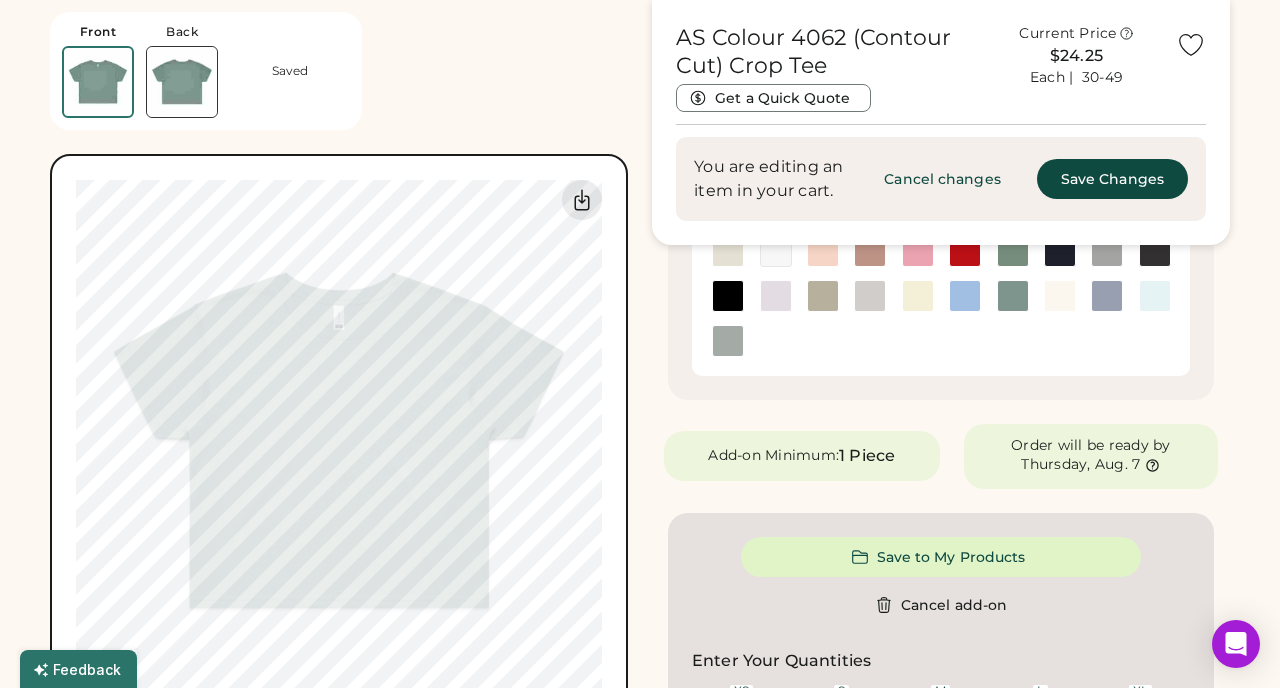 scroll, scrollTop: 570, scrollLeft: 0, axis: vertical 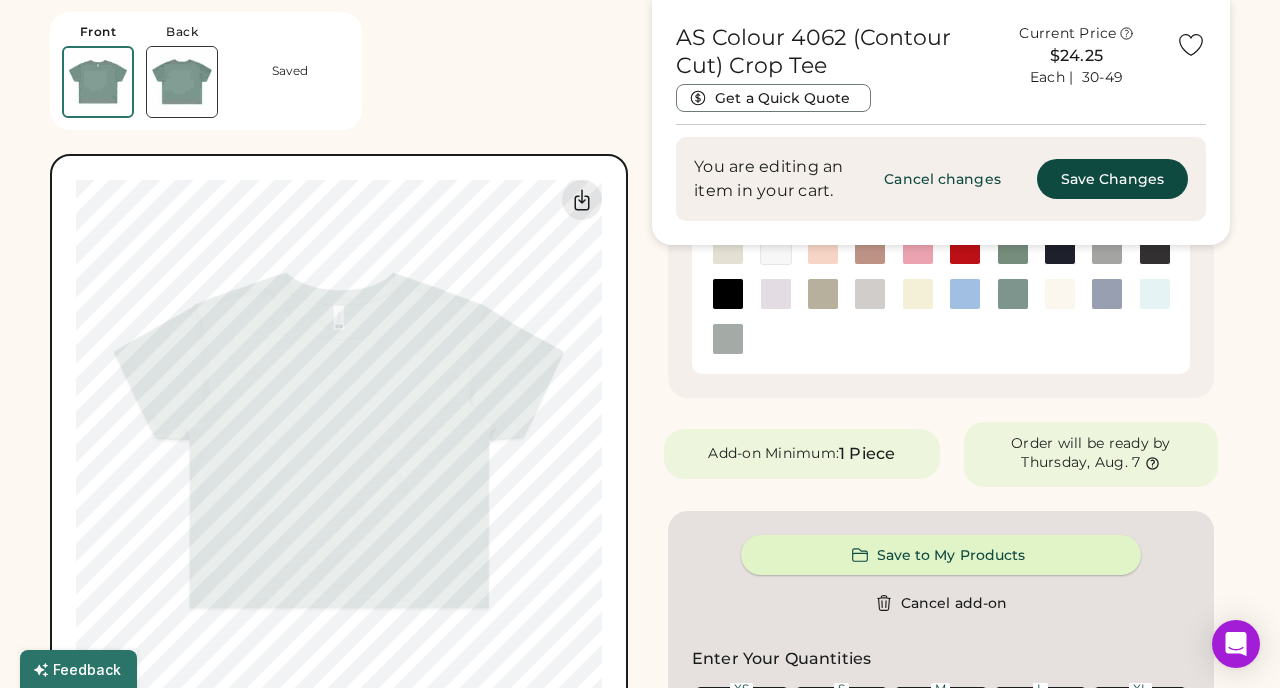click on "Save to My Products" at bounding box center (941, 555) 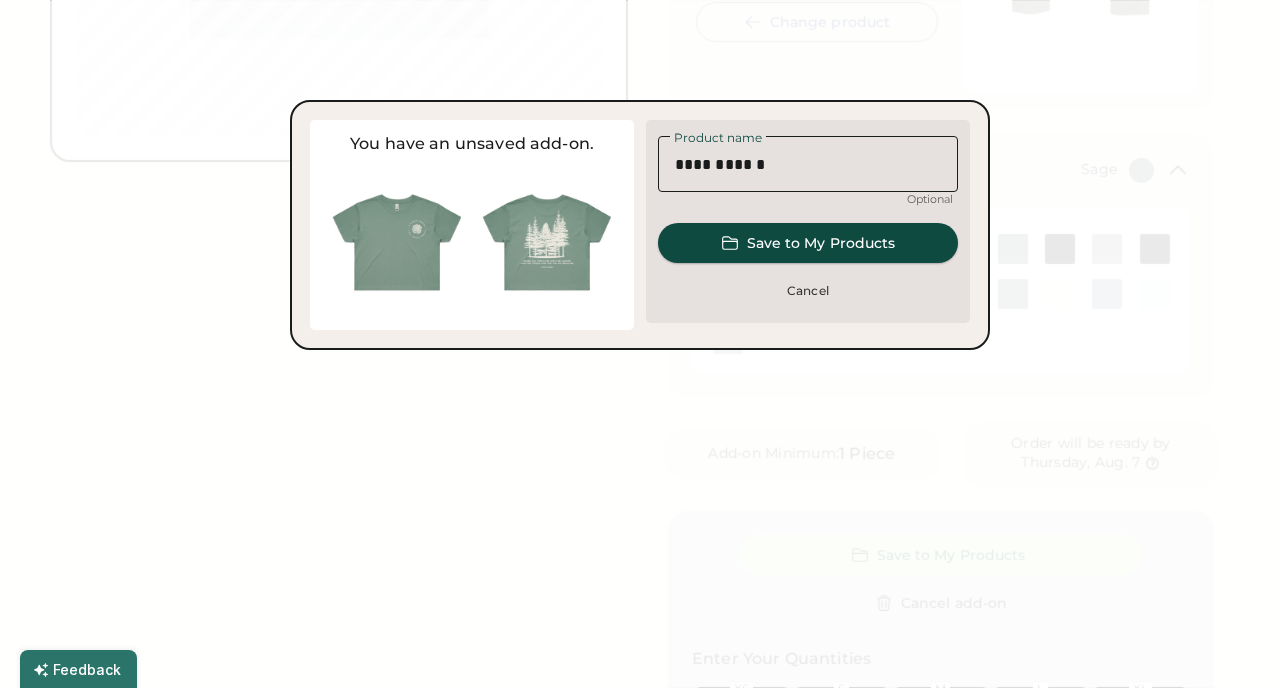 click on "Save to My Products" at bounding box center [808, 243] 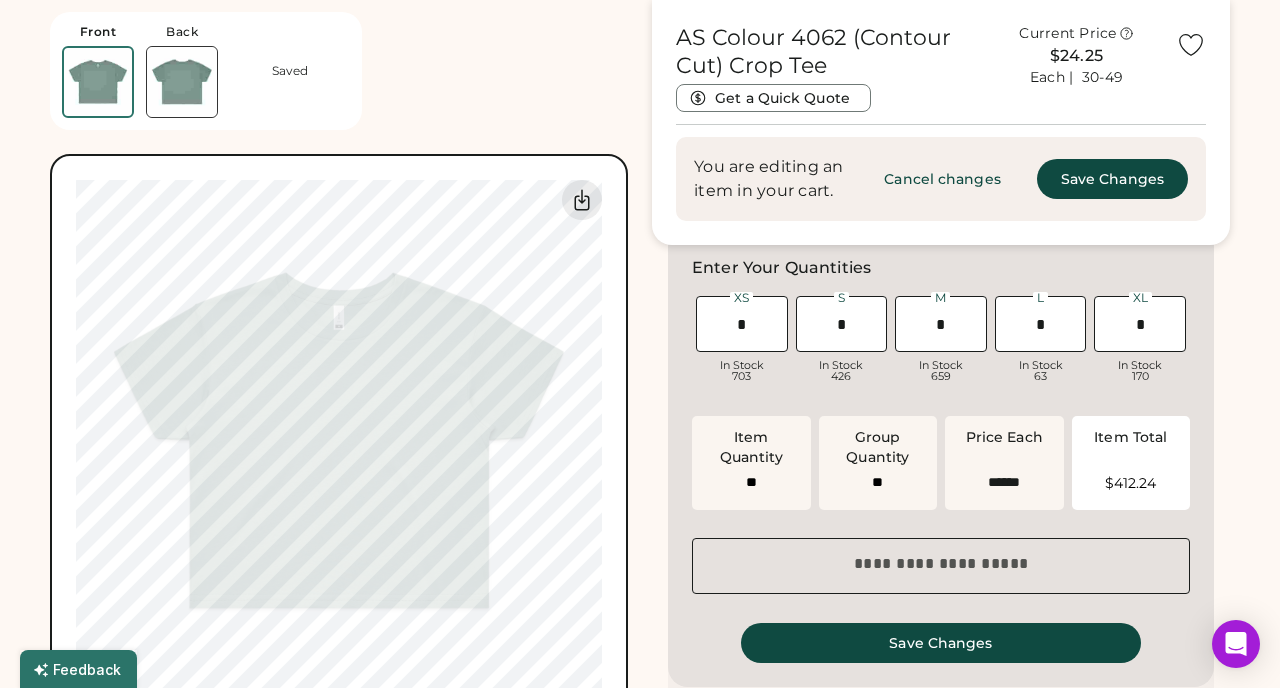 scroll, scrollTop: 1041, scrollLeft: 0, axis: vertical 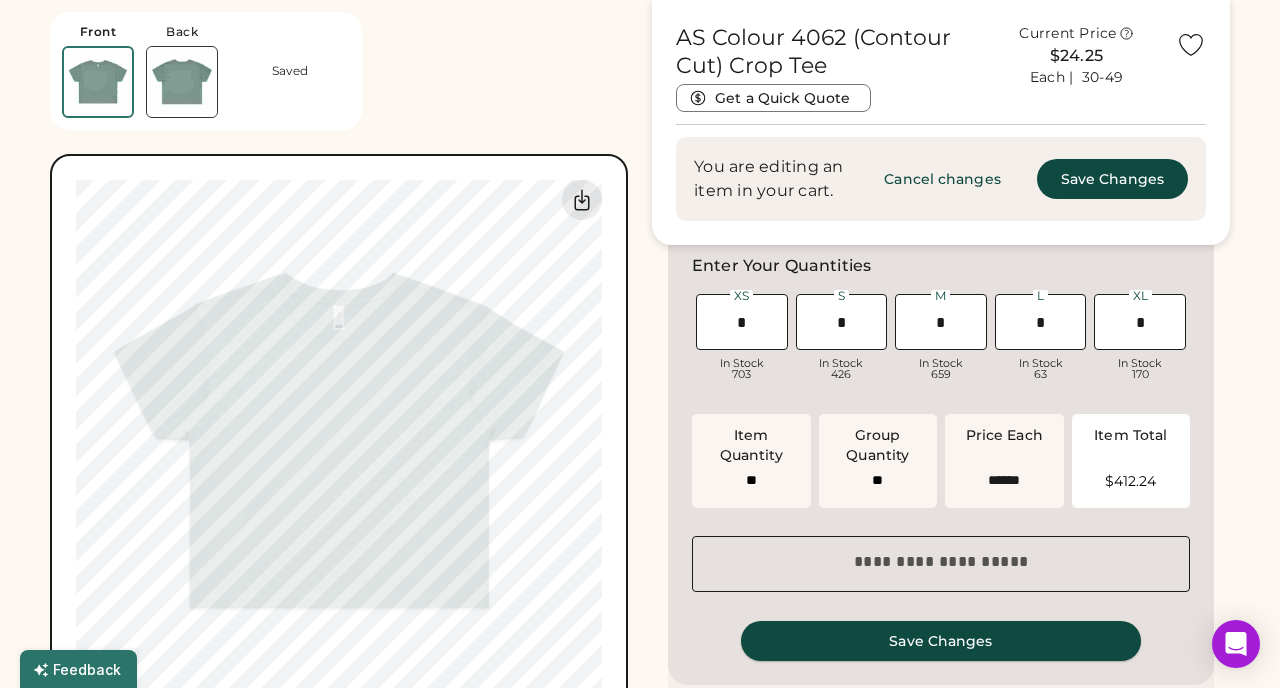 click on "Save Changes" at bounding box center [941, 641] 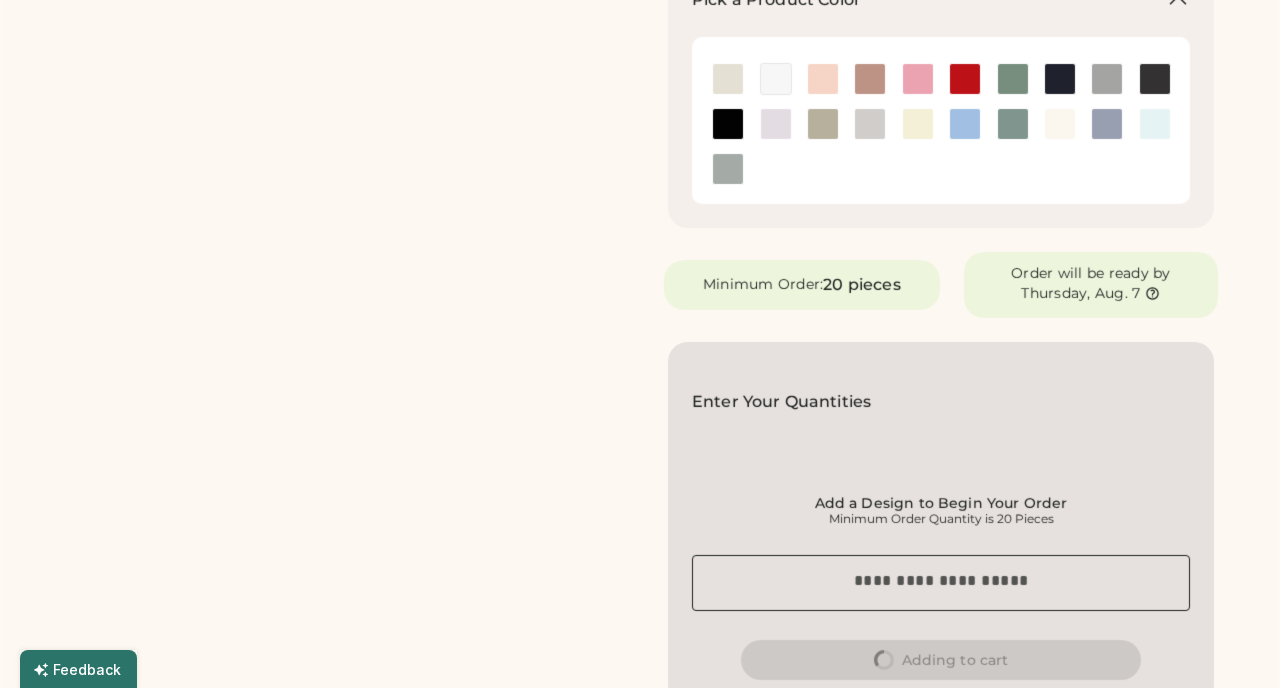 scroll, scrollTop: 0, scrollLeft: 0, axis: both 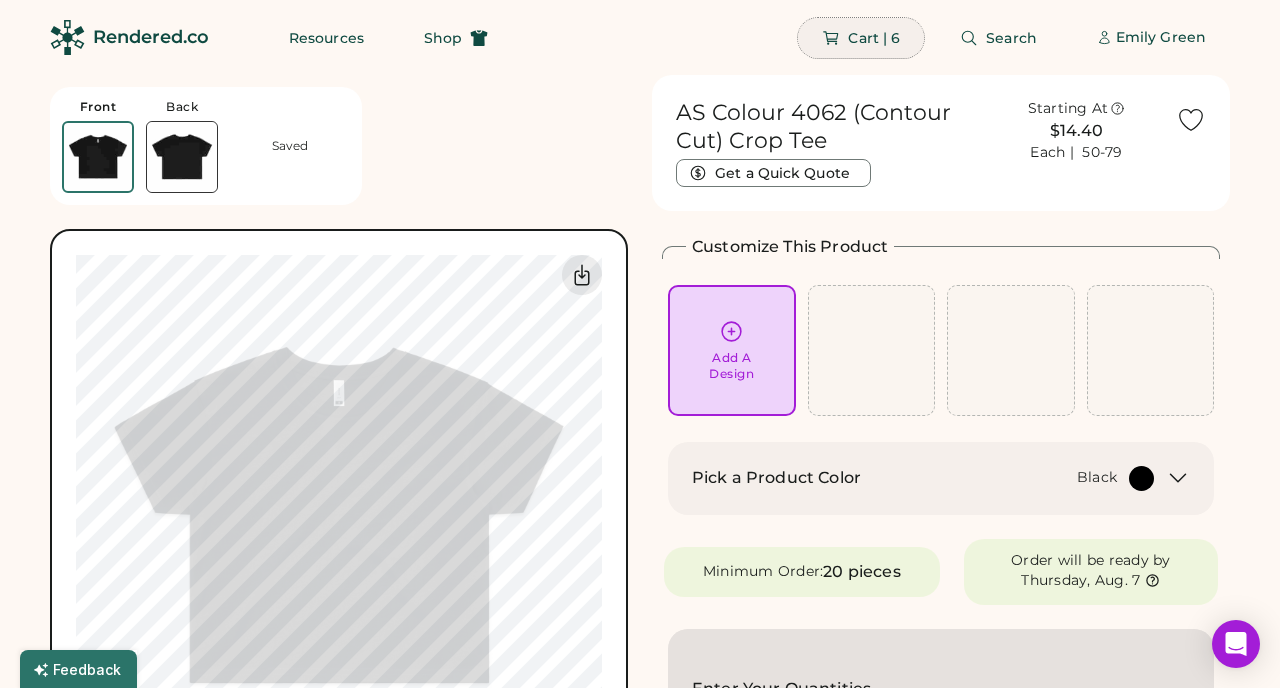 click on "Cart | 6" at bounding box center (874, 38) 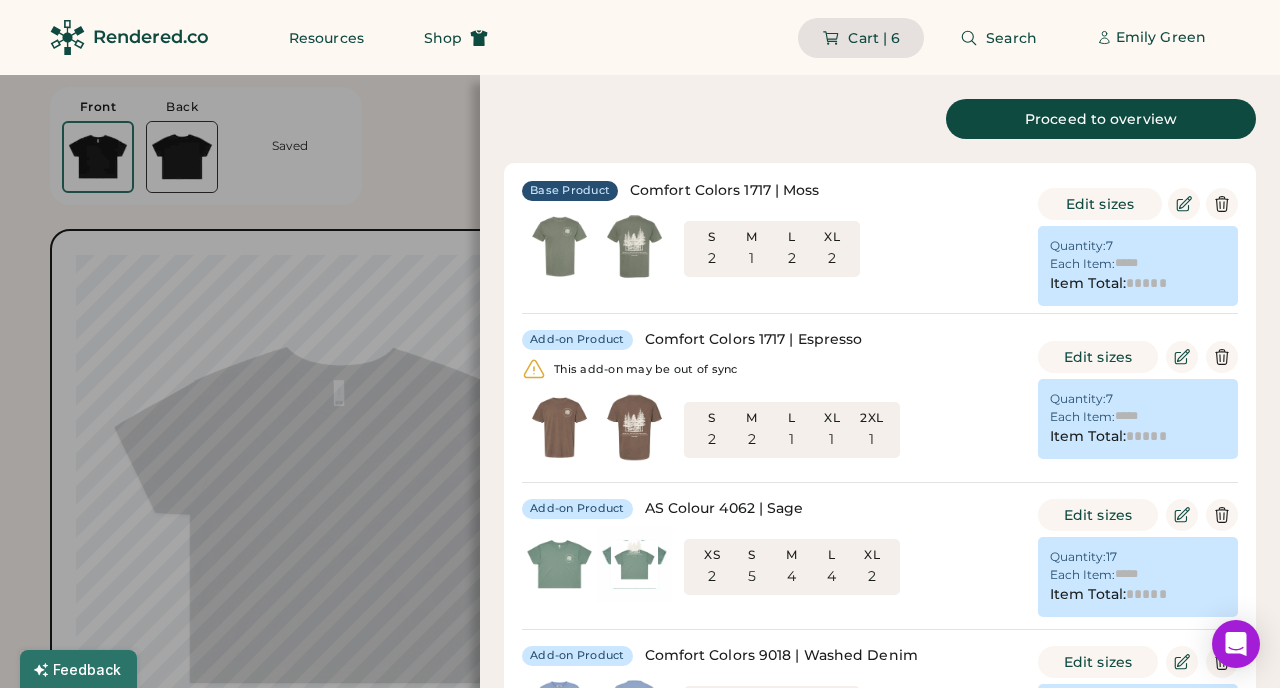 type on "******" 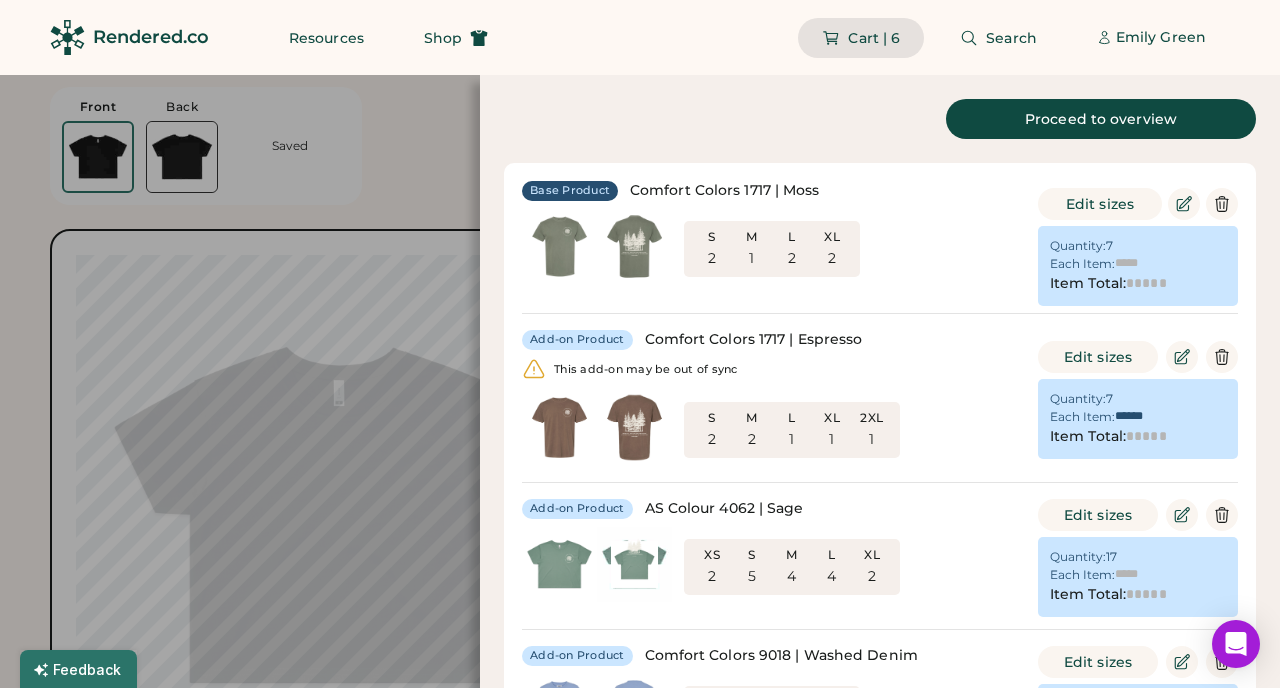 type on "*******" 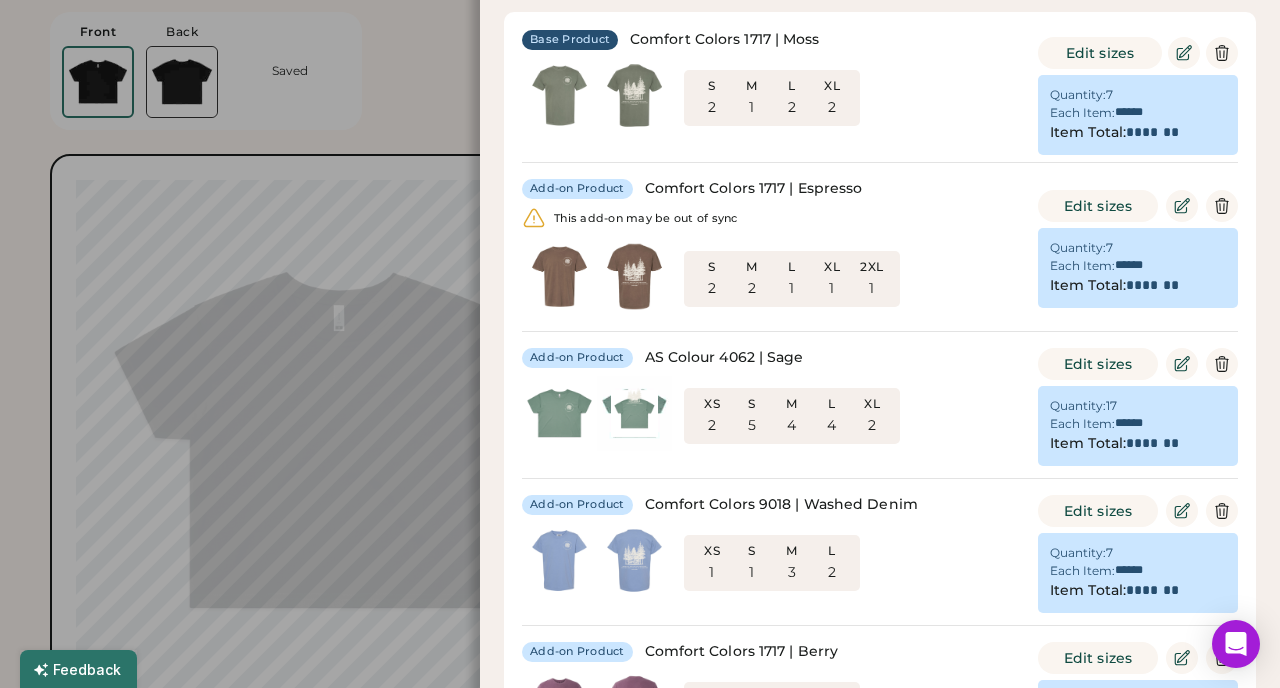 scroll, scrollTop: 111, scrollLeft: 0, axis: vertical 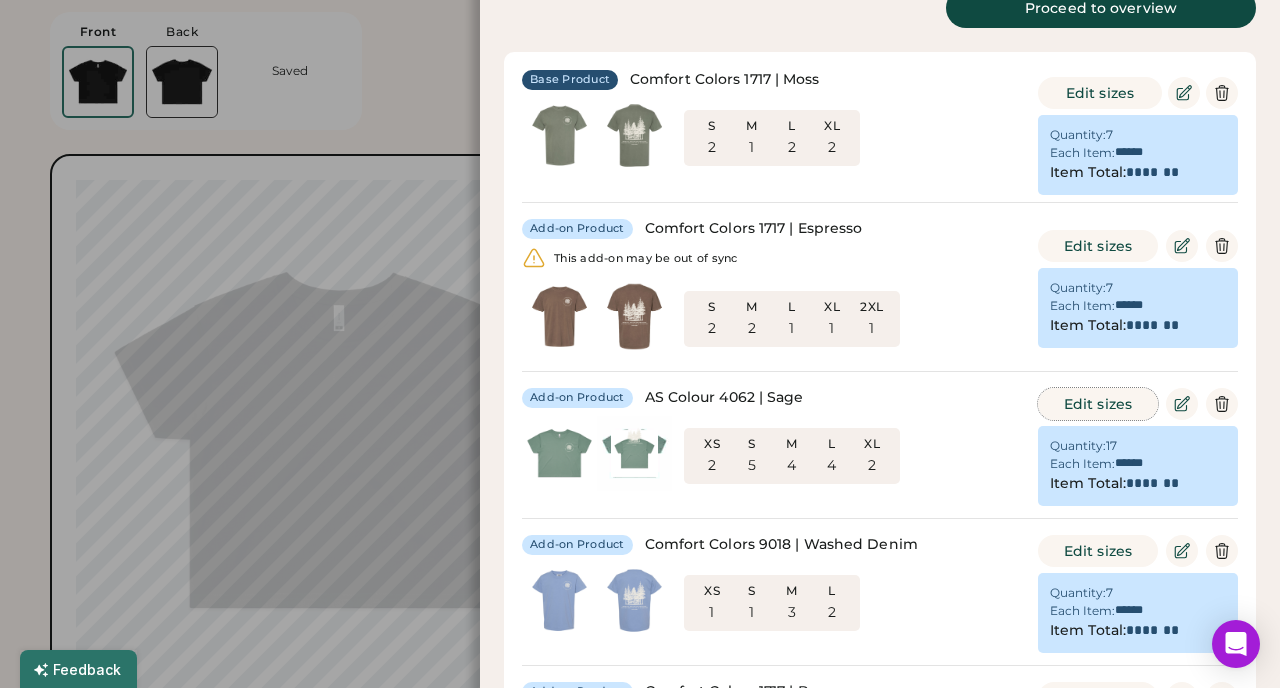 click on "Edit sizes" at bounding box center (1098, 404) 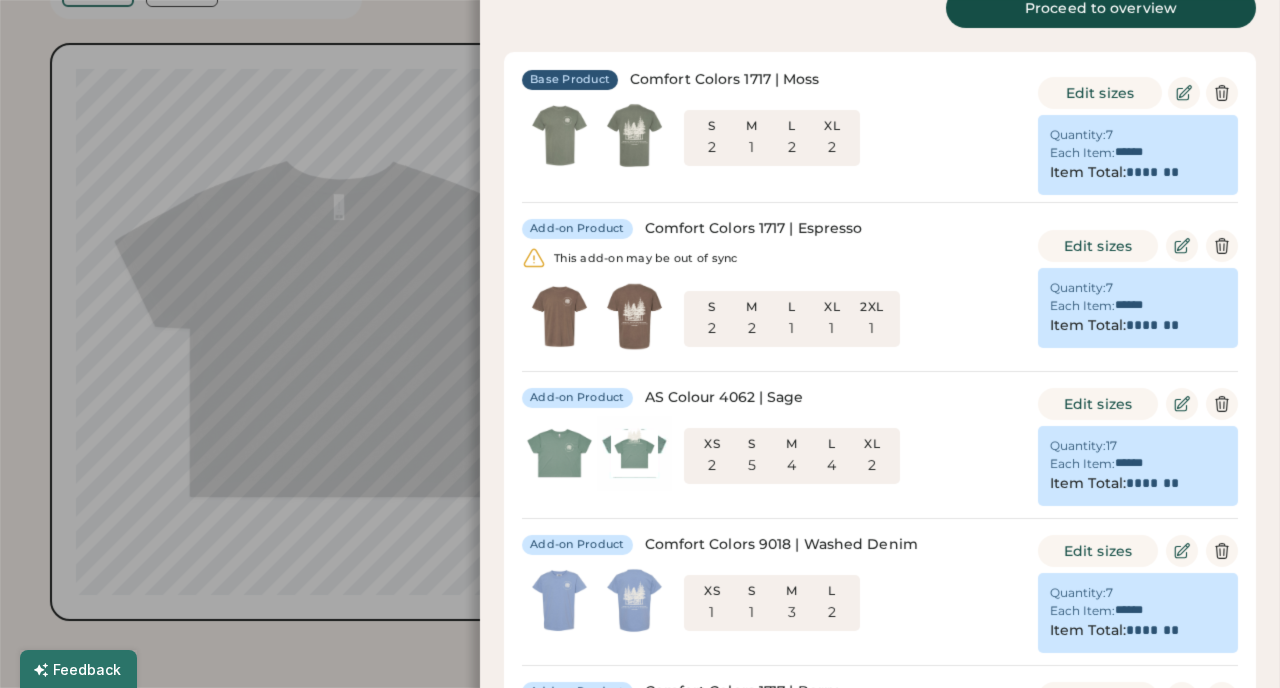 type on "*" 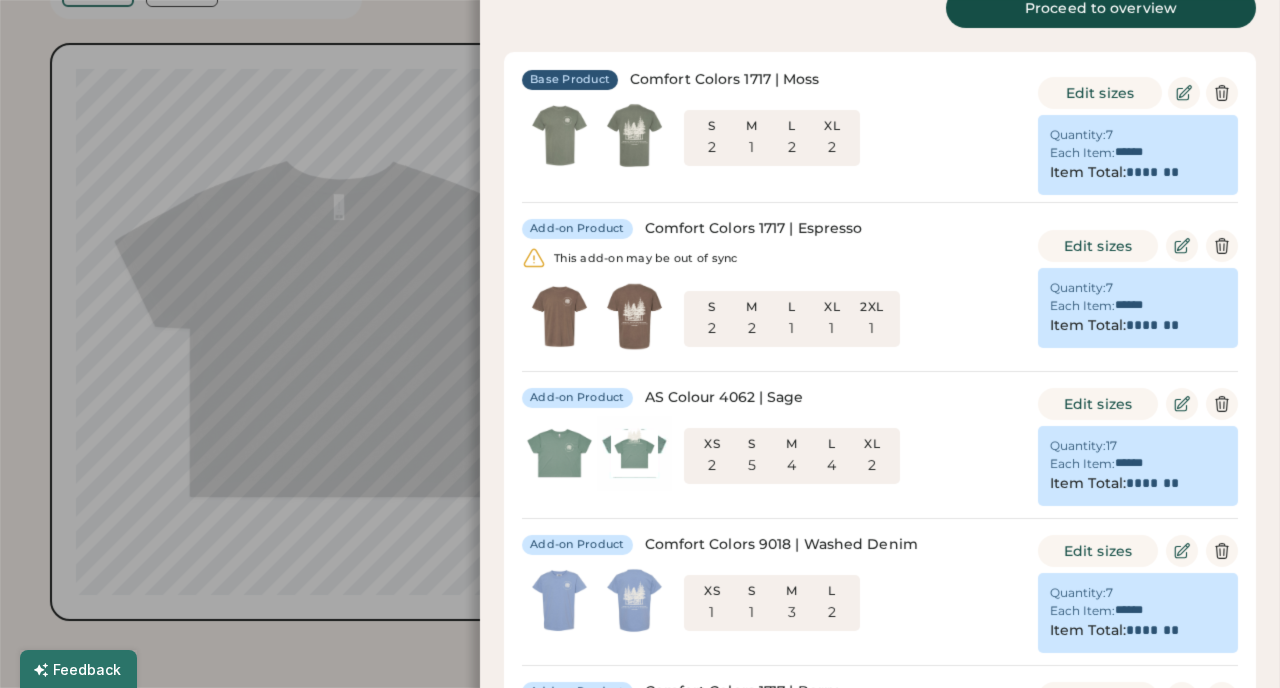 type on "*" 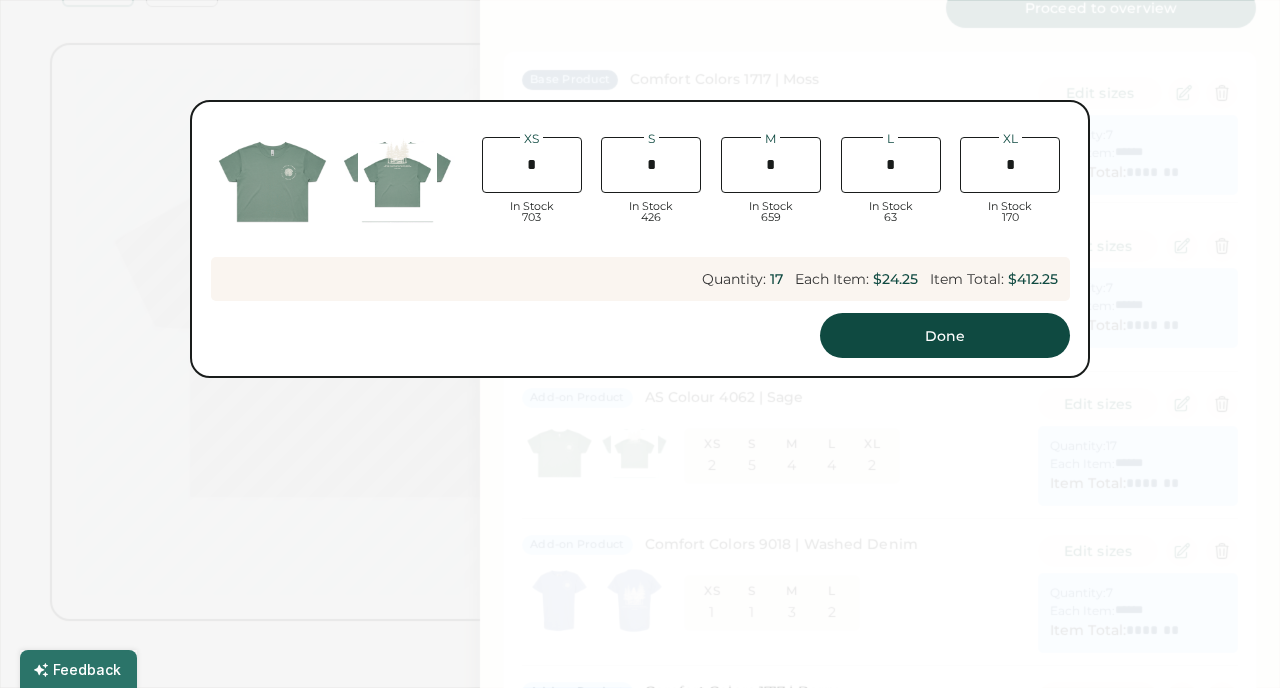 click at bounding box center [397, 182] 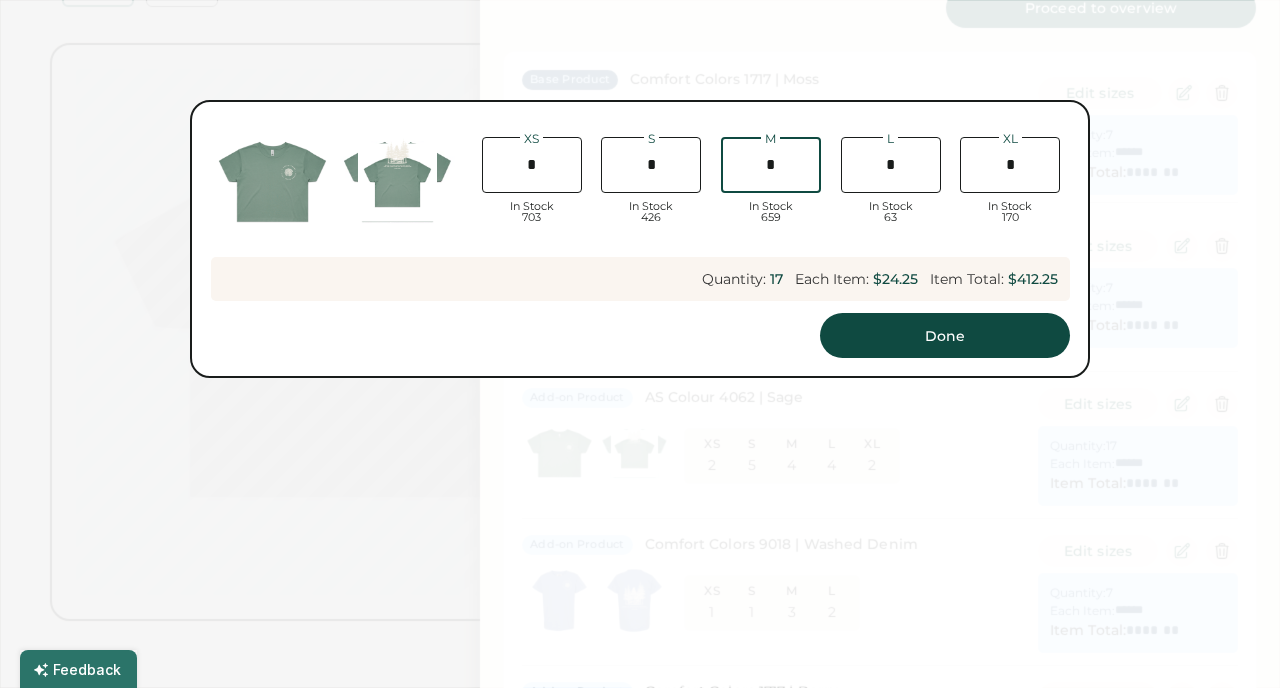 click at bounding box center (771, 165) 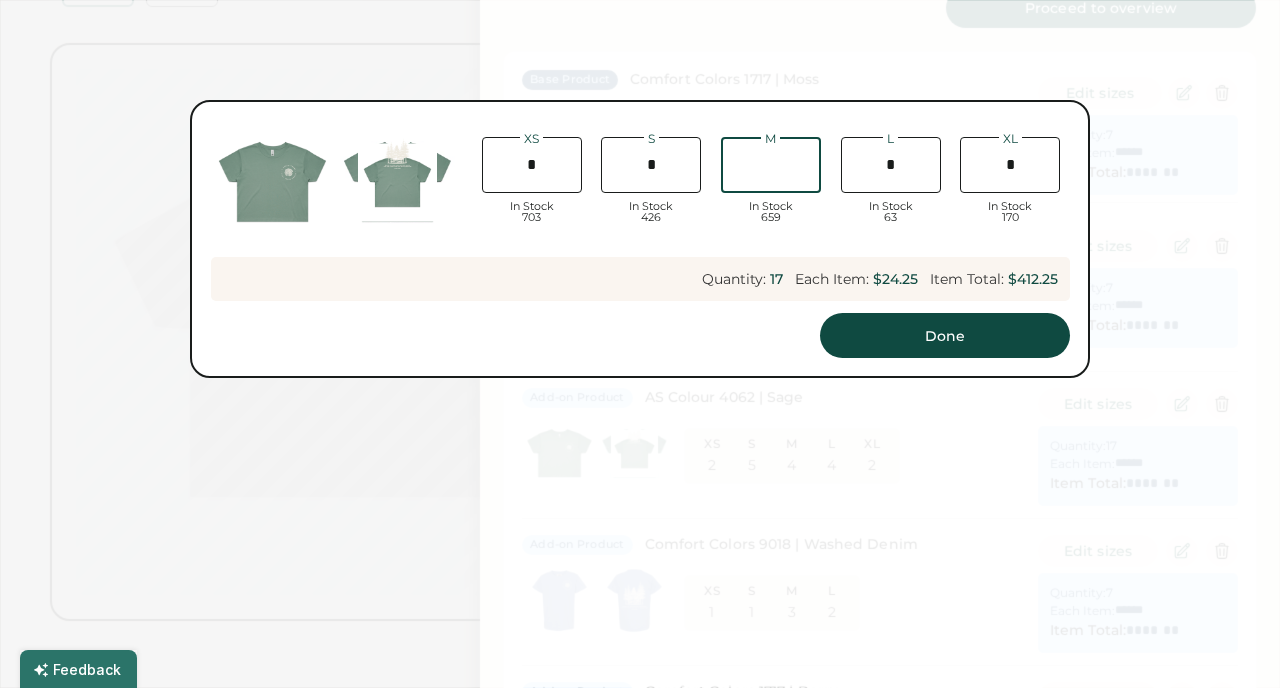 type on "*" 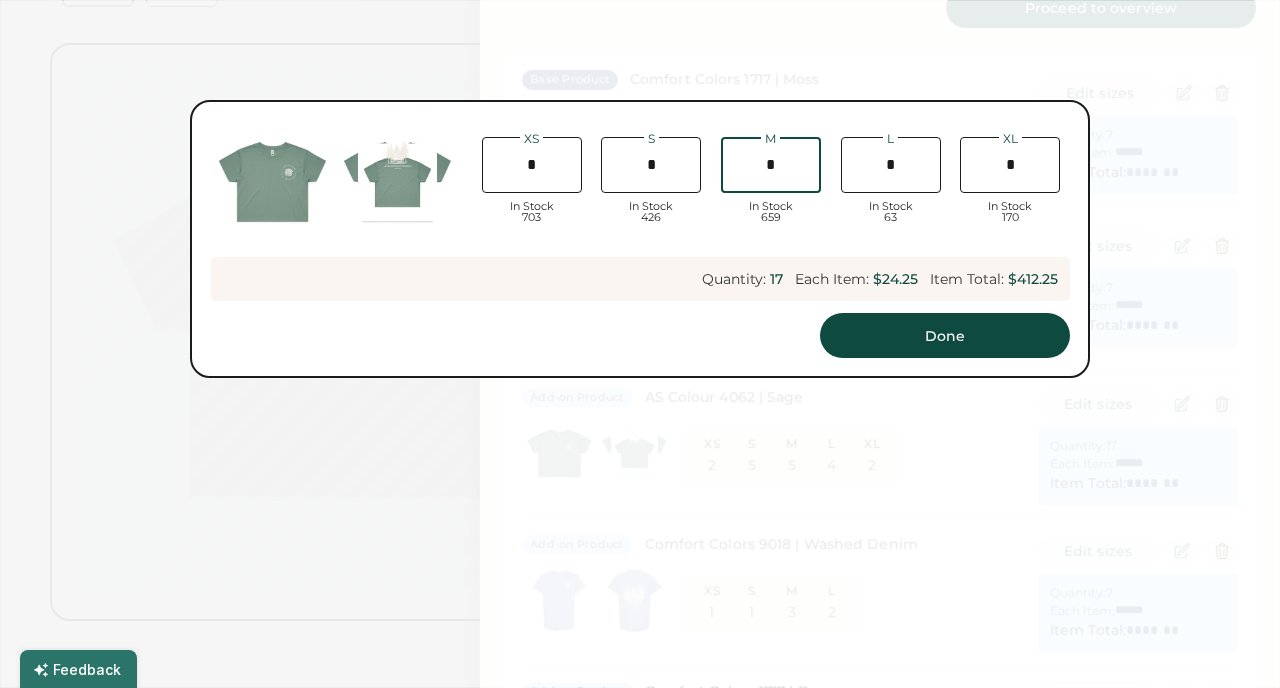 type on "**" 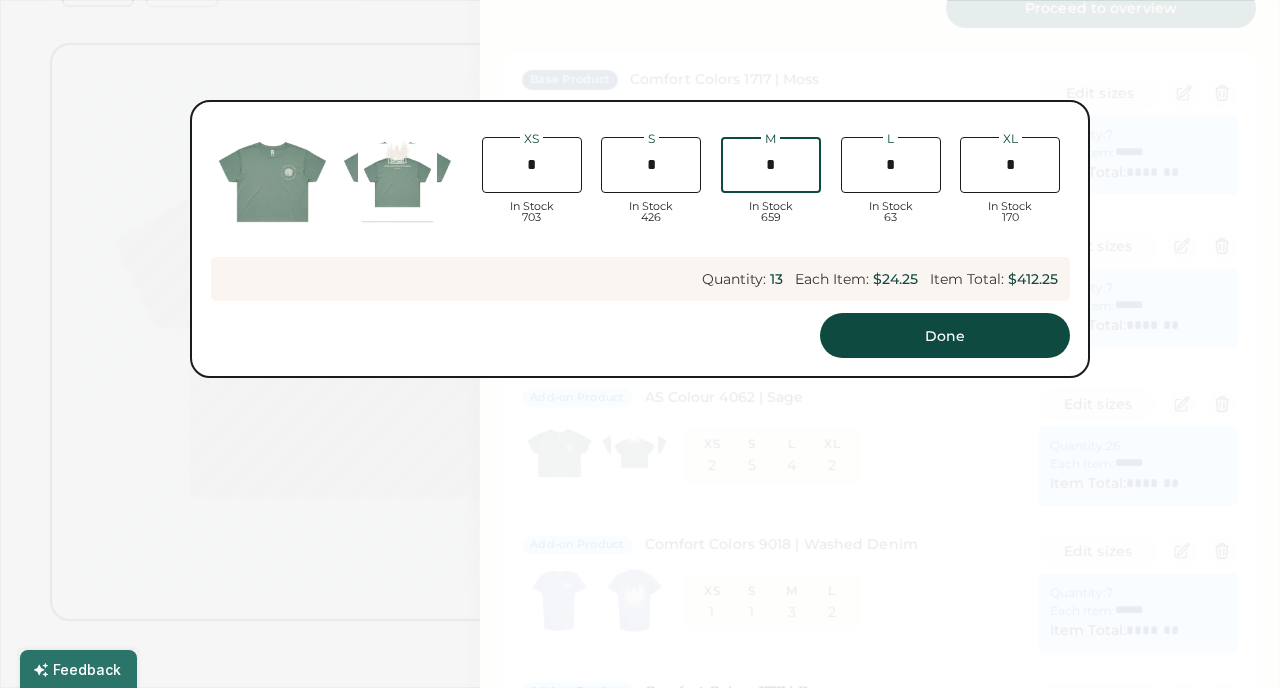 type on "******" 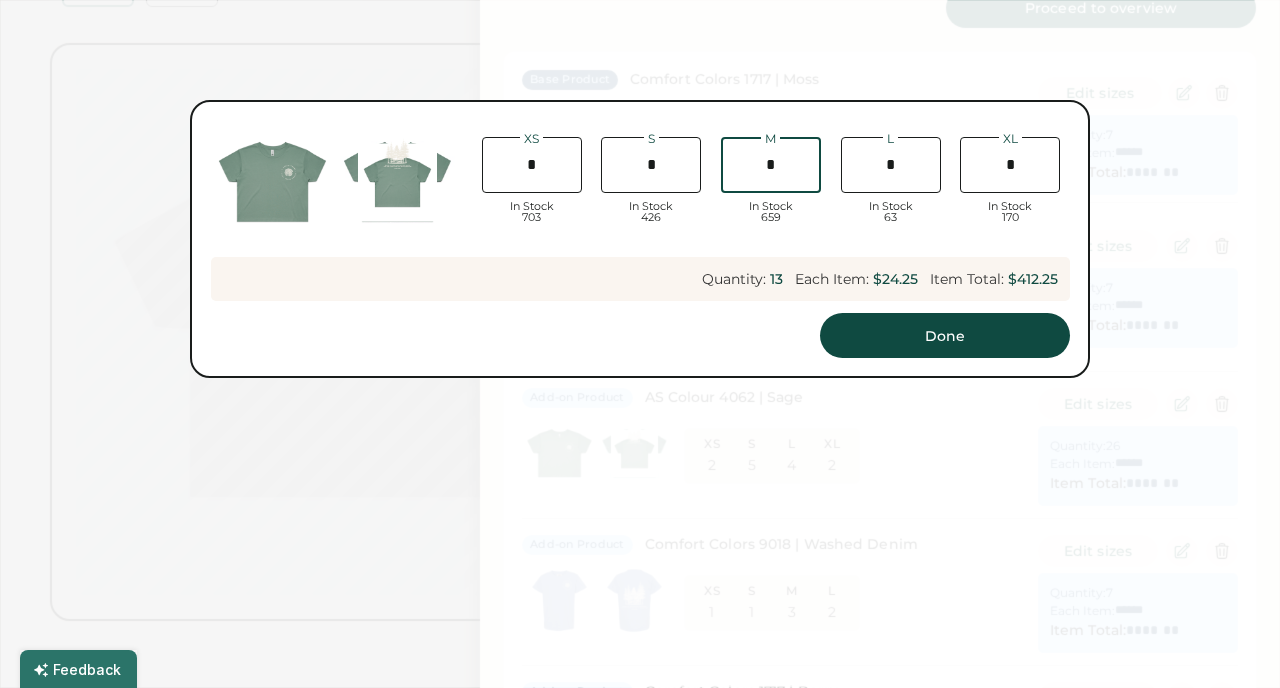 type on "*******" 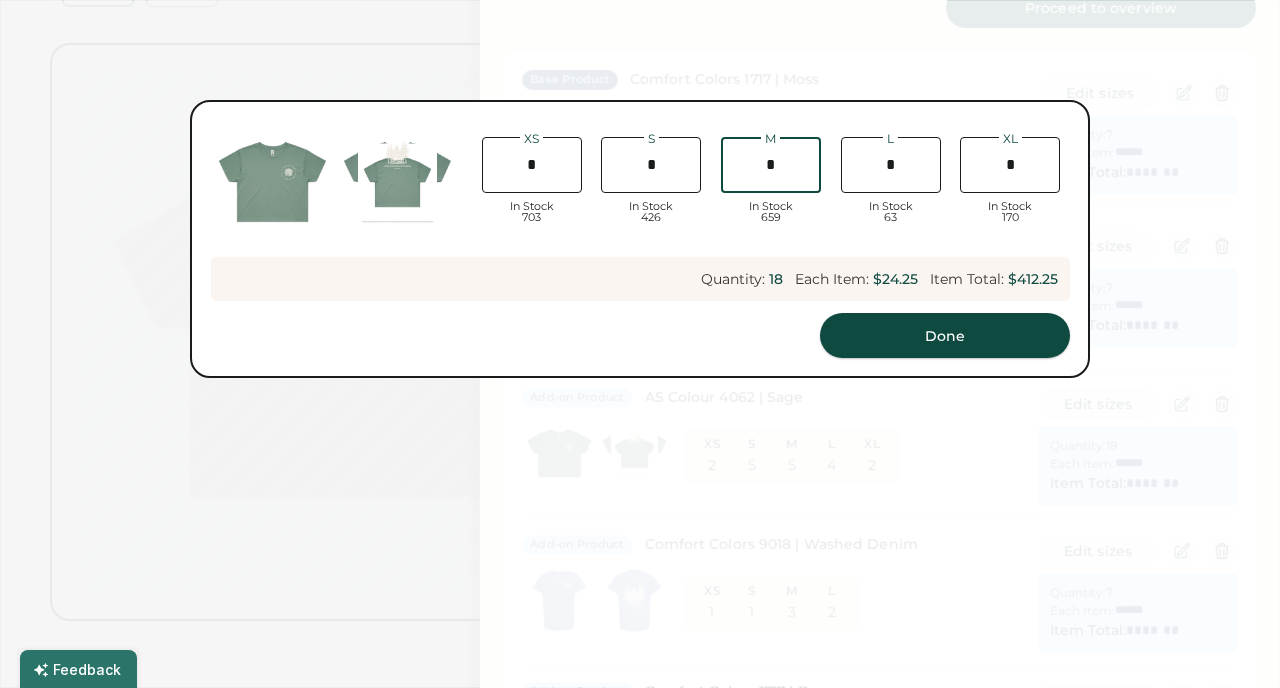 type on "******" 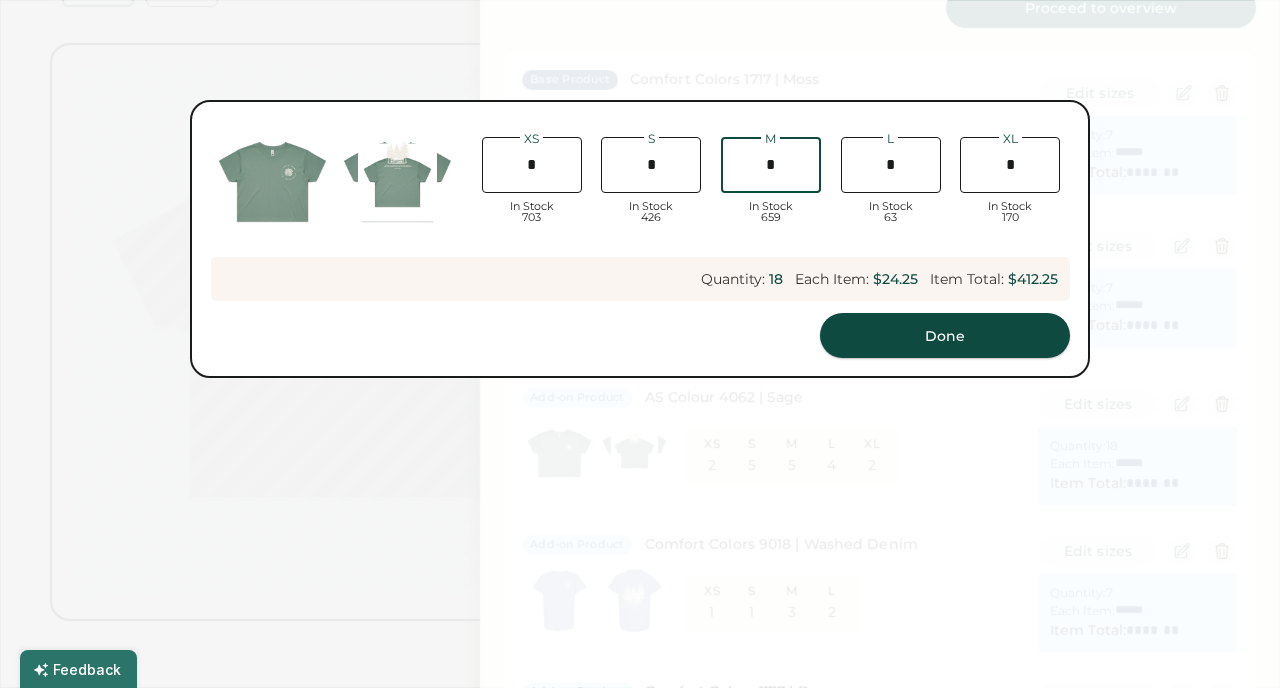 type on "*******" 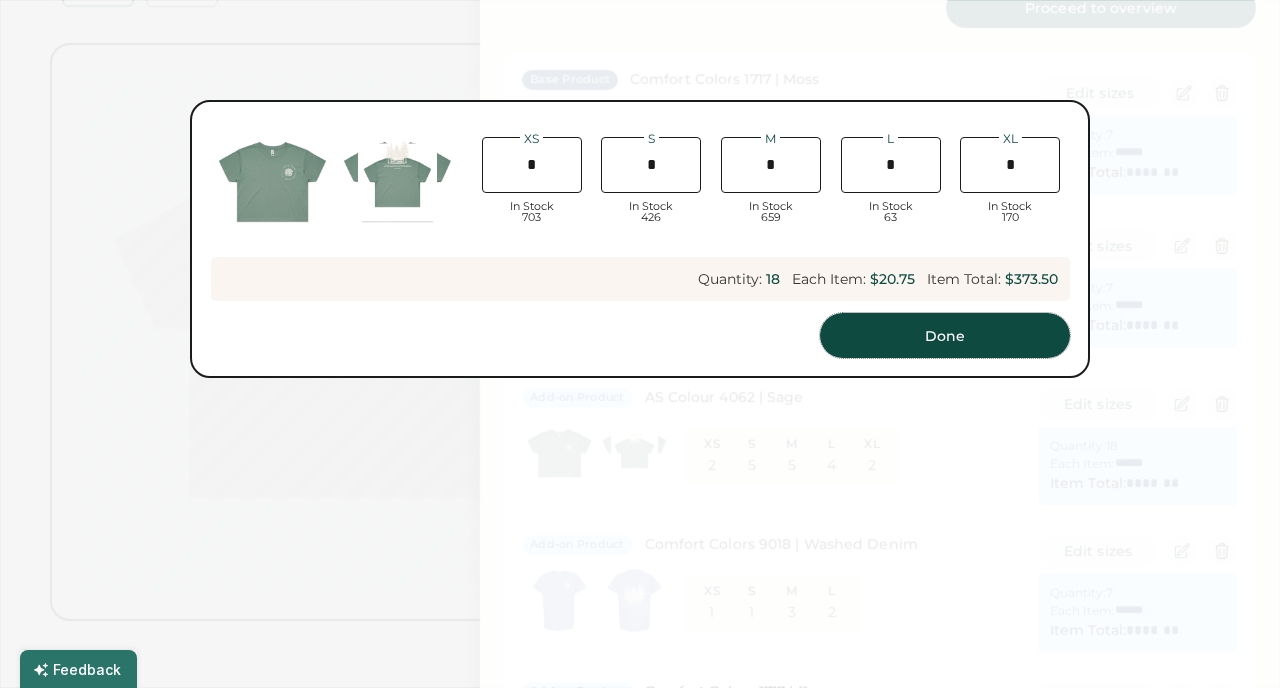 click on "Done" at bounding box center [945, 335] 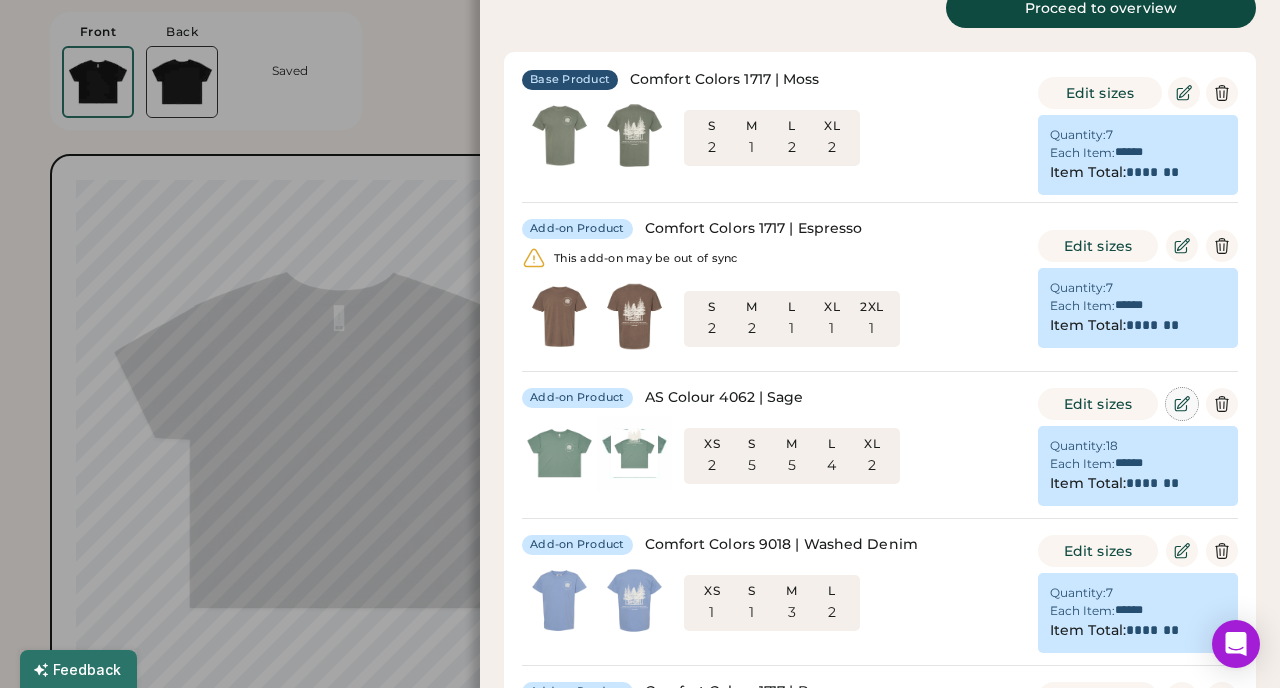 click 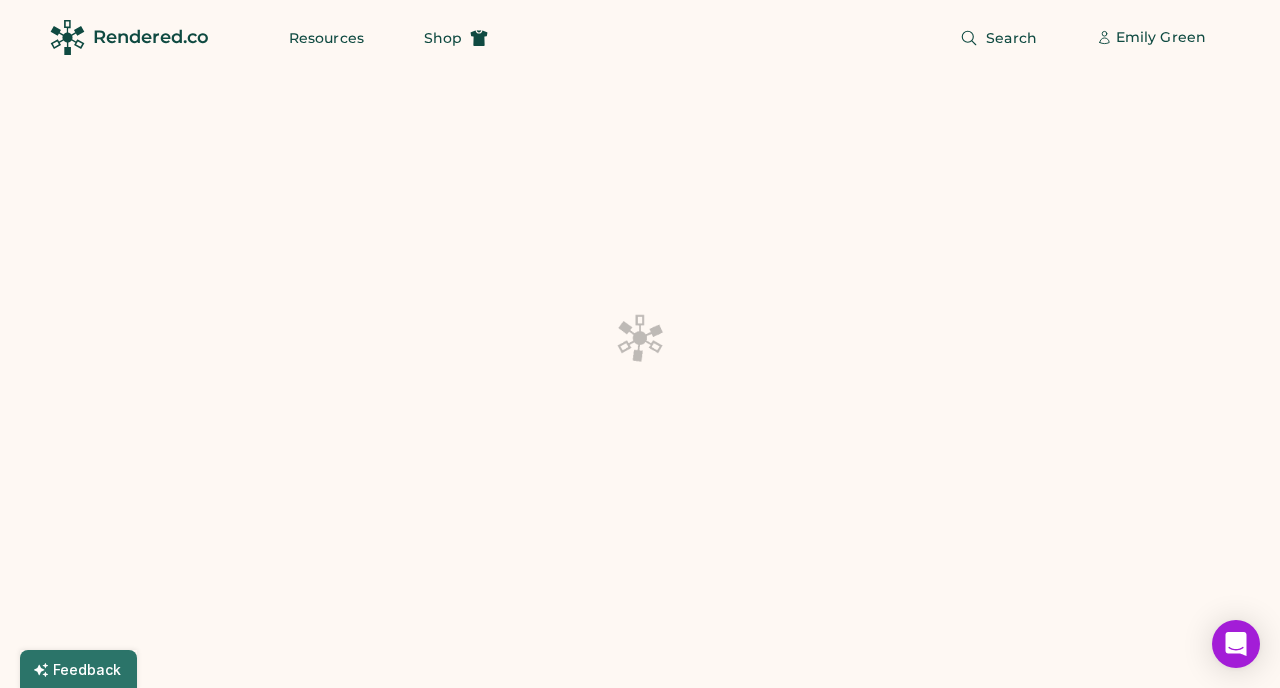 scroll, scrollTop: 0, scrollLeft: 0, axis: both 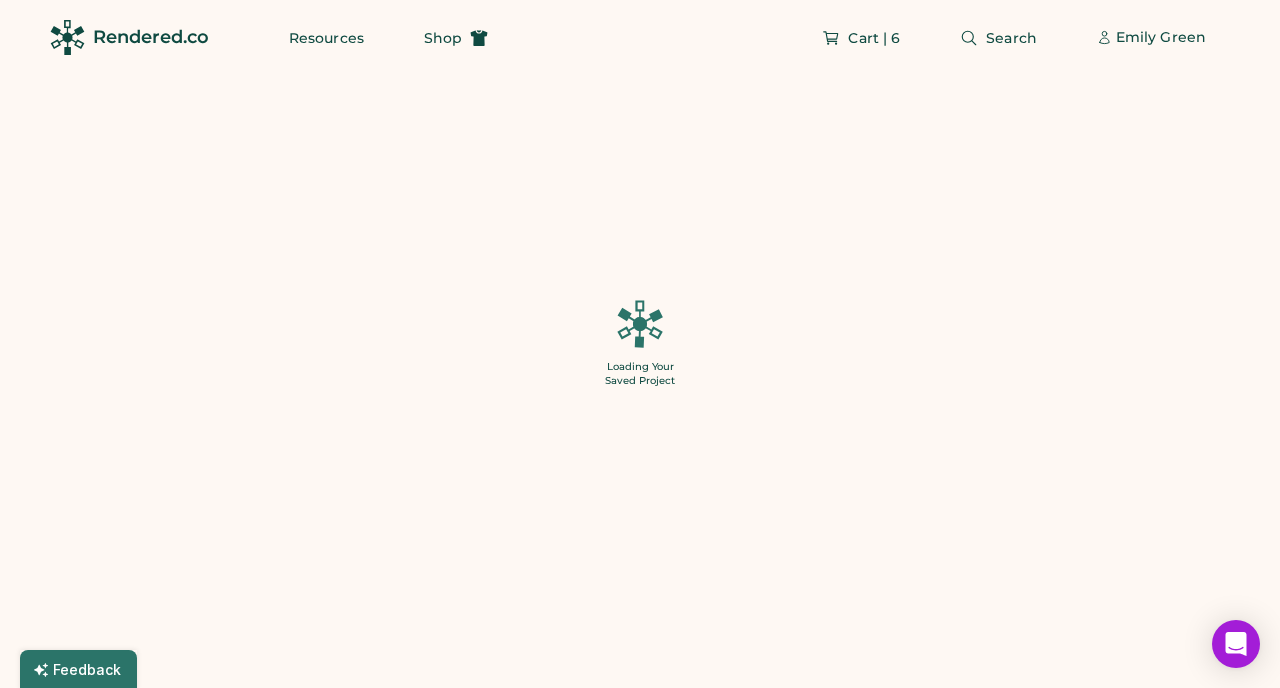 type on "*" 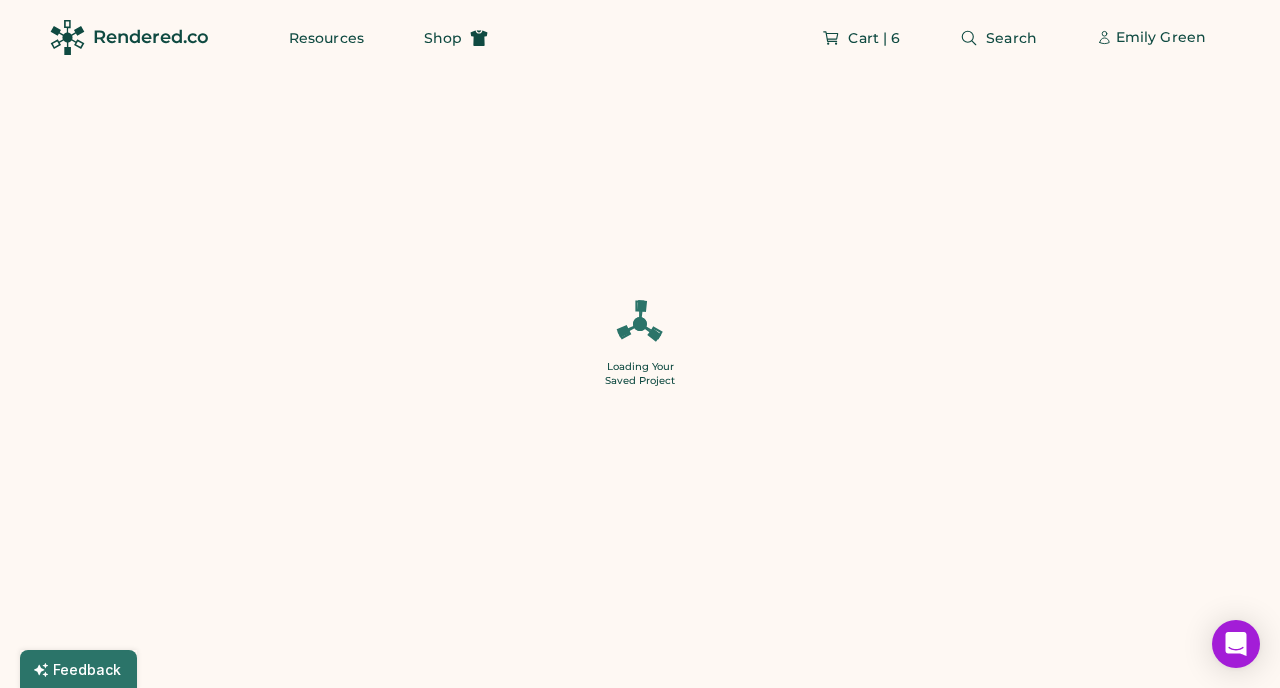 type on "*" 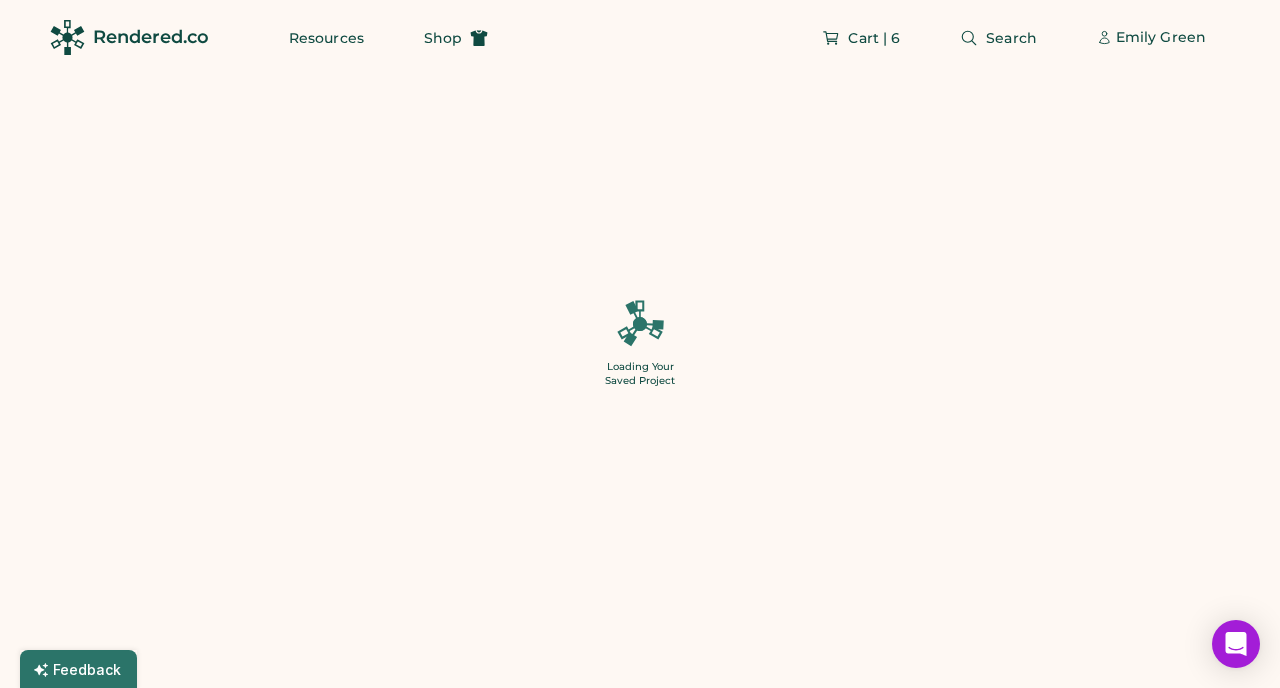 type on "*" 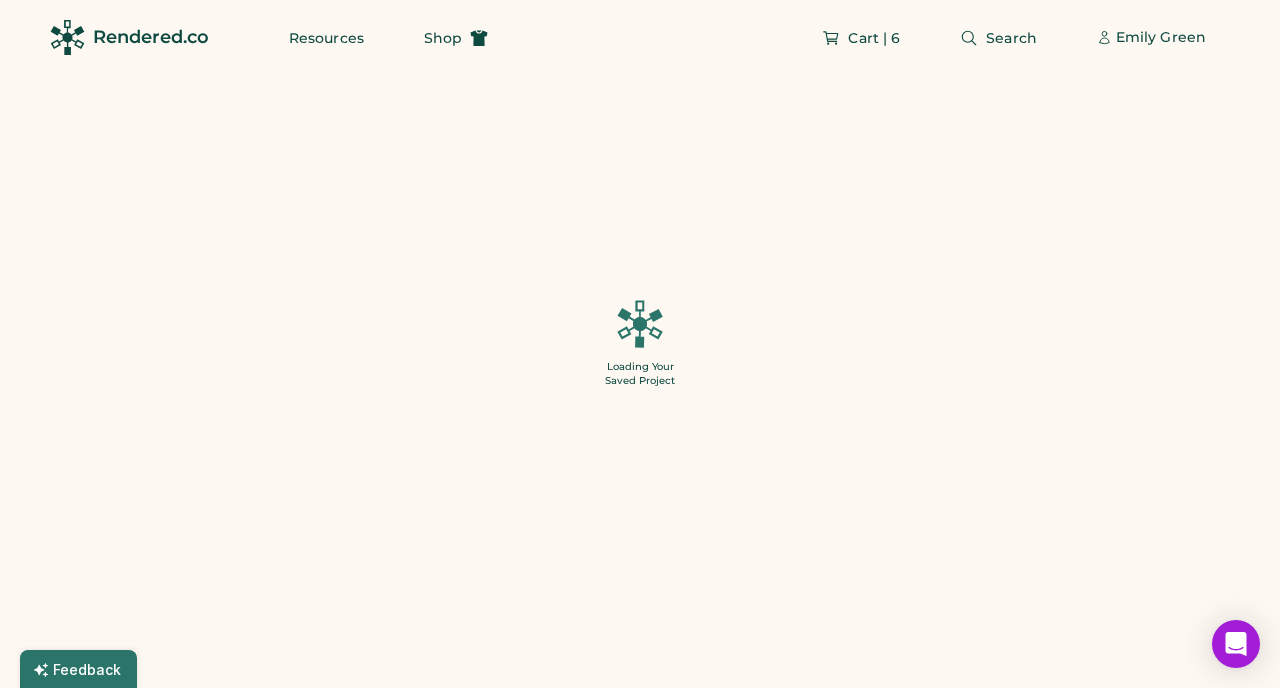 type on "*" 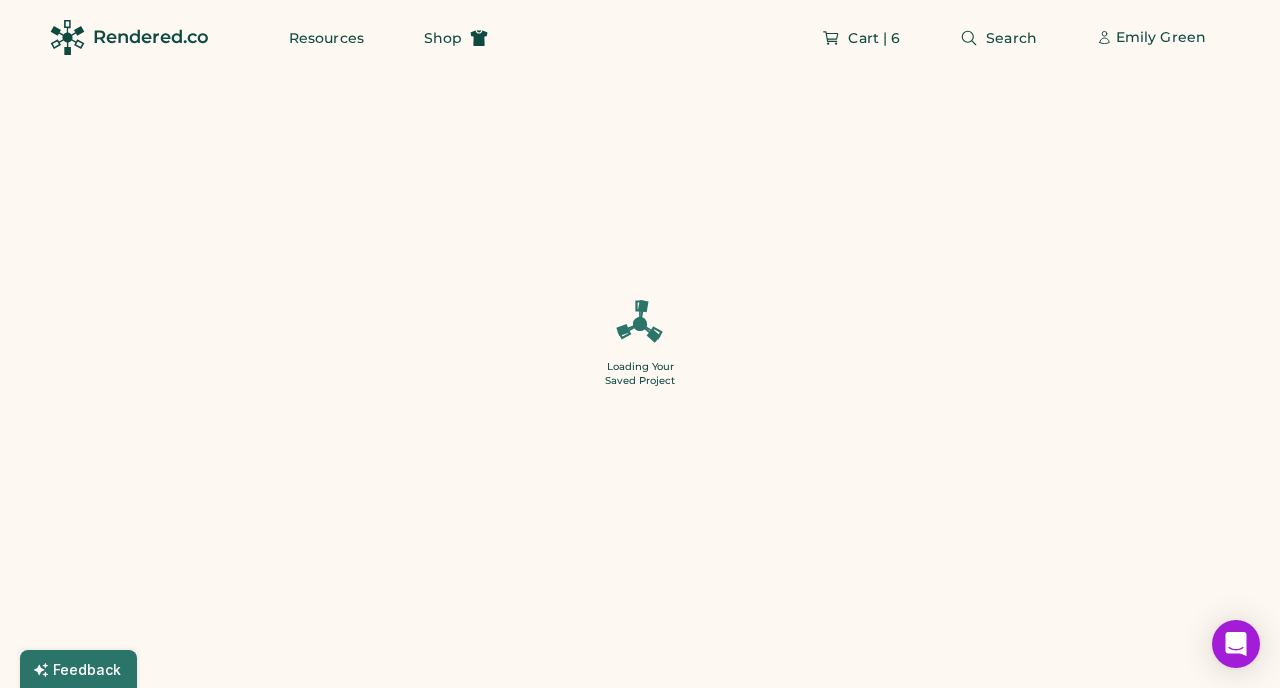 type on "*" 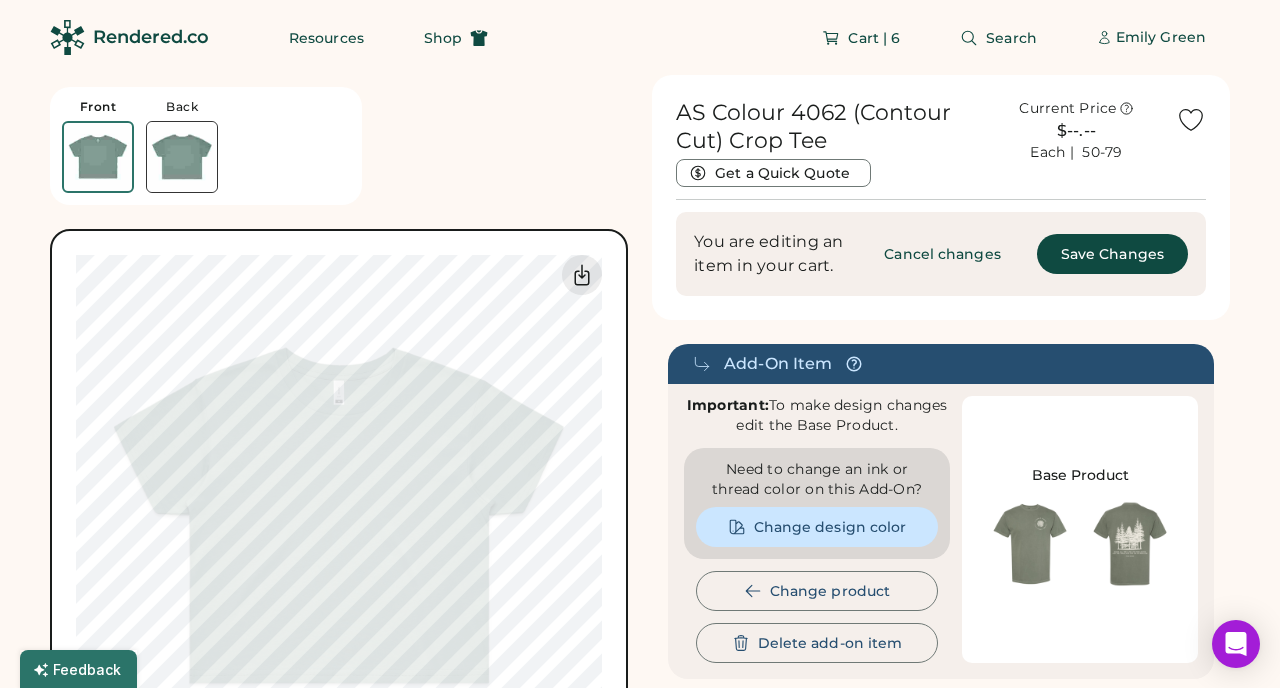 type on "**" 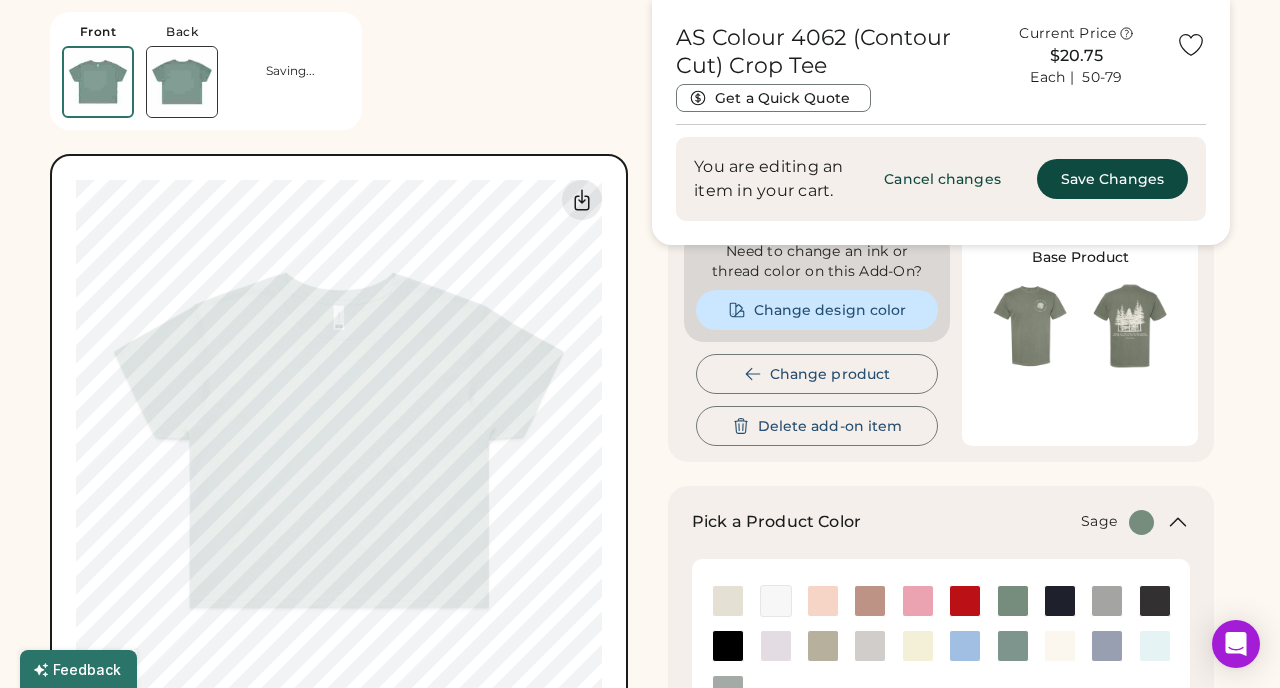 scroll, scrollTop: 224, scrollLeft: 0, axis: vertical 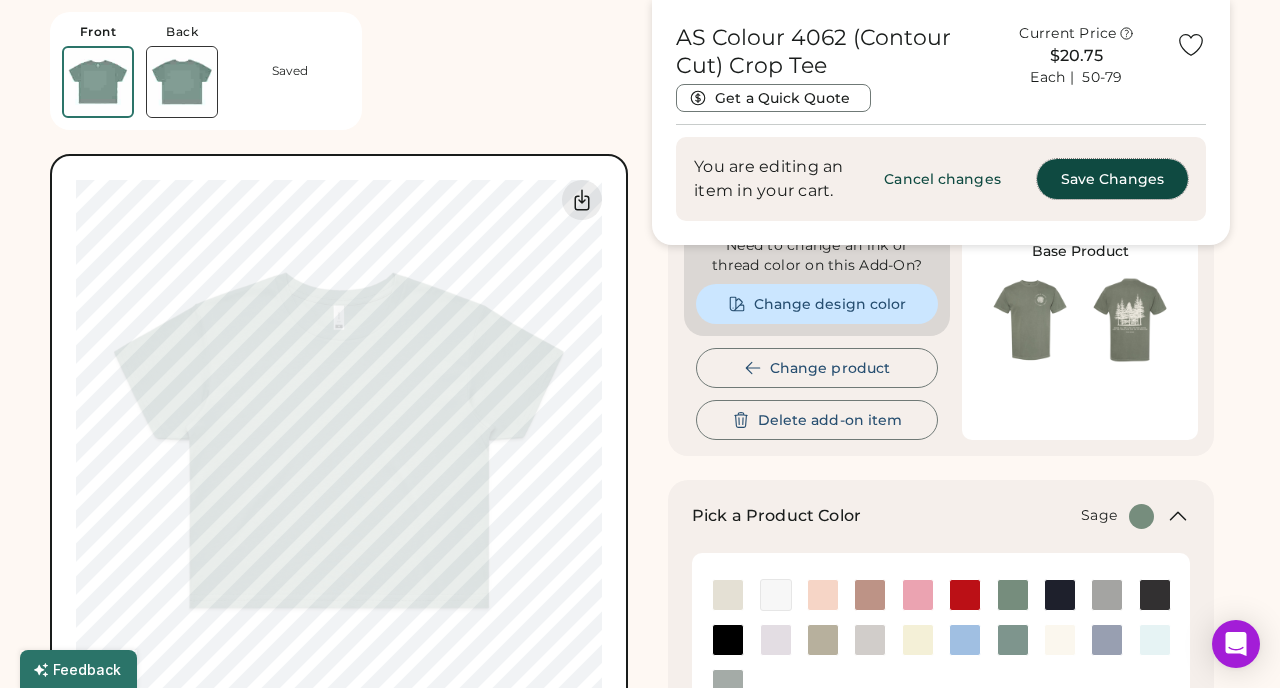 click on "Save Changes" at bounding box center (1112, 179) 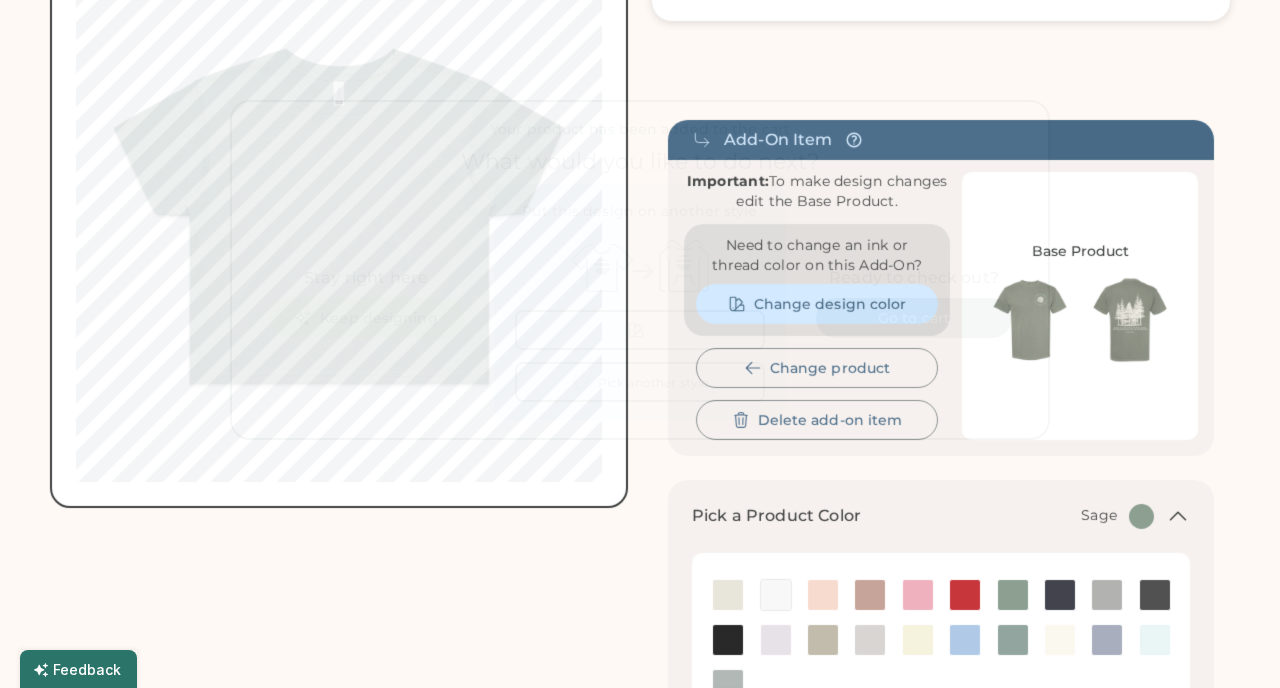 scroll, scrollTop: 0, scrollLeft: 0, axis: both 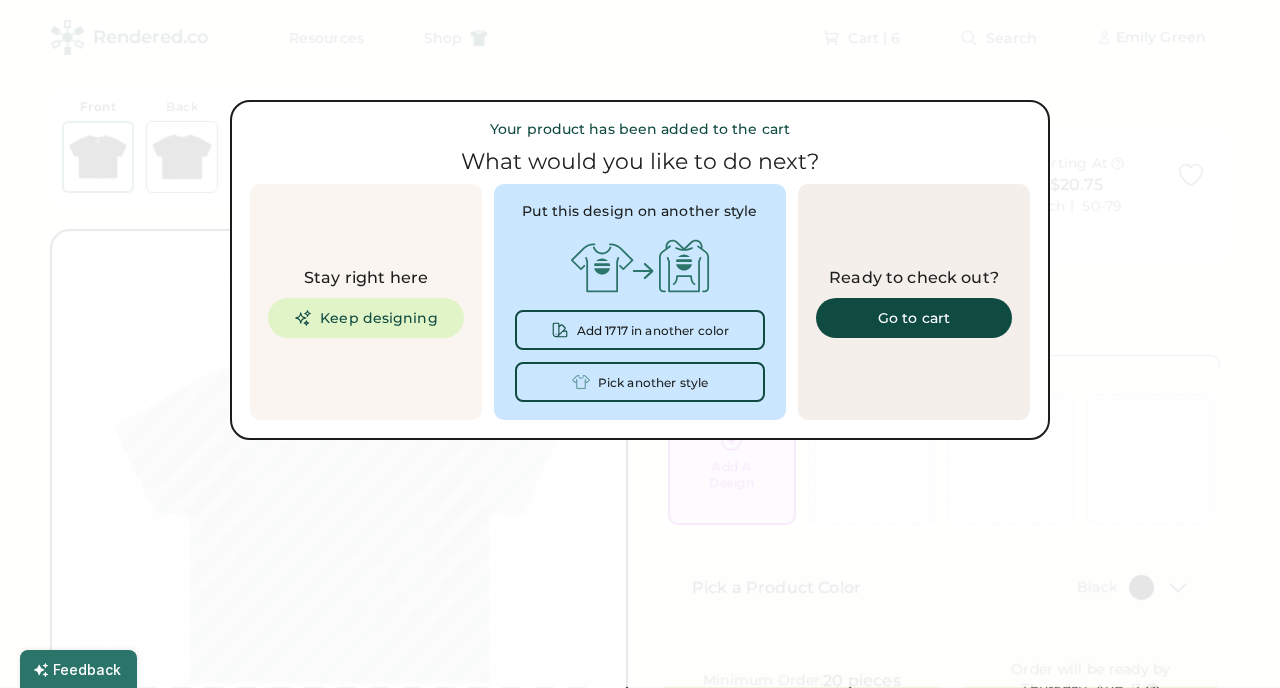 type 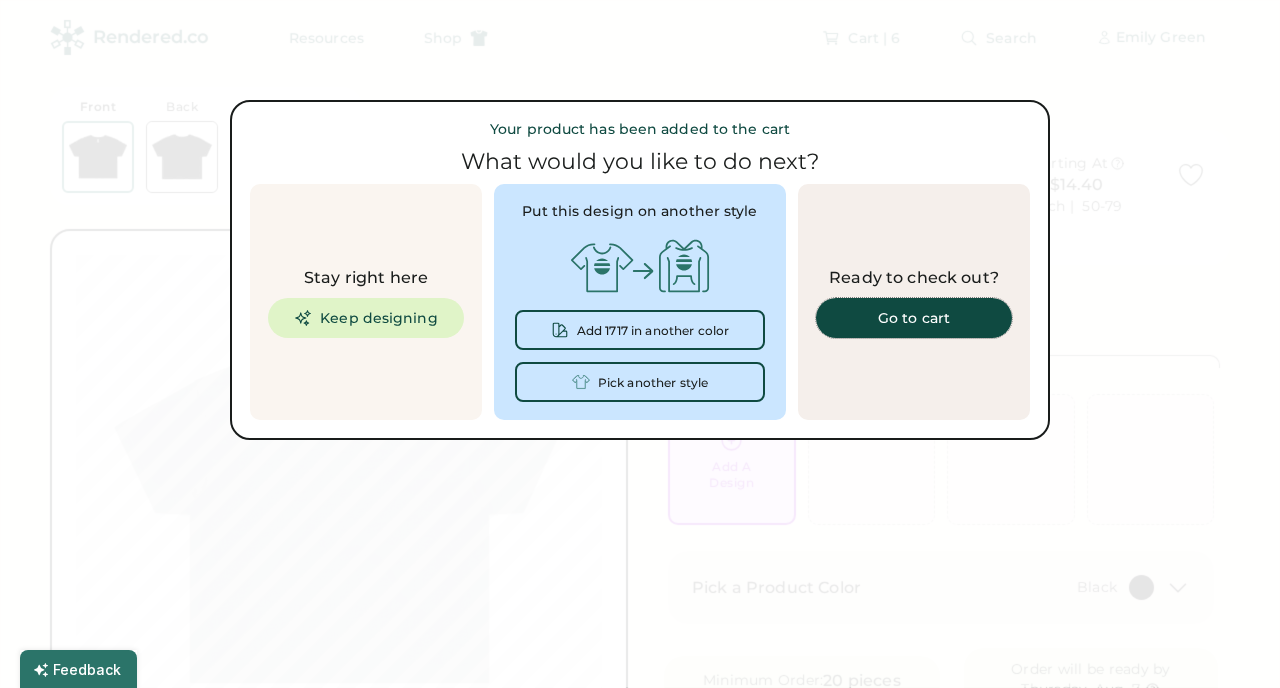 click on "Go to cart" at bounding box center (914, 318) 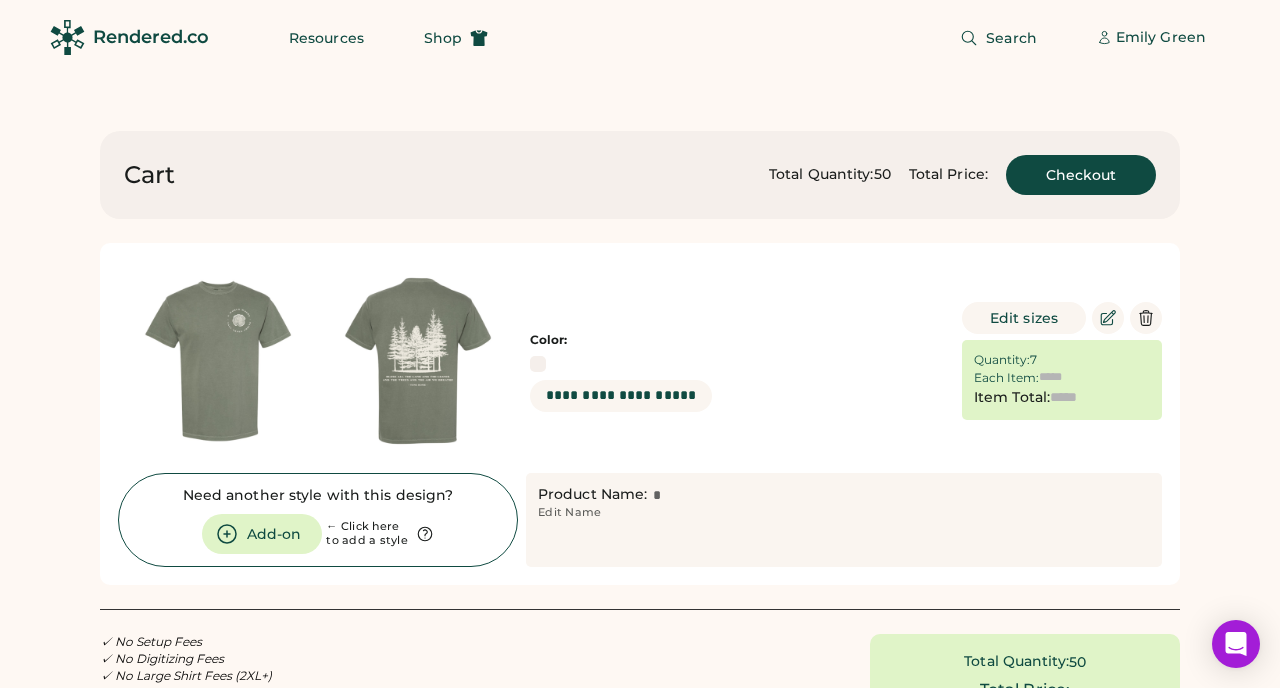 scroll, scrollTop: 0, scrollLeft: 0, axis: both 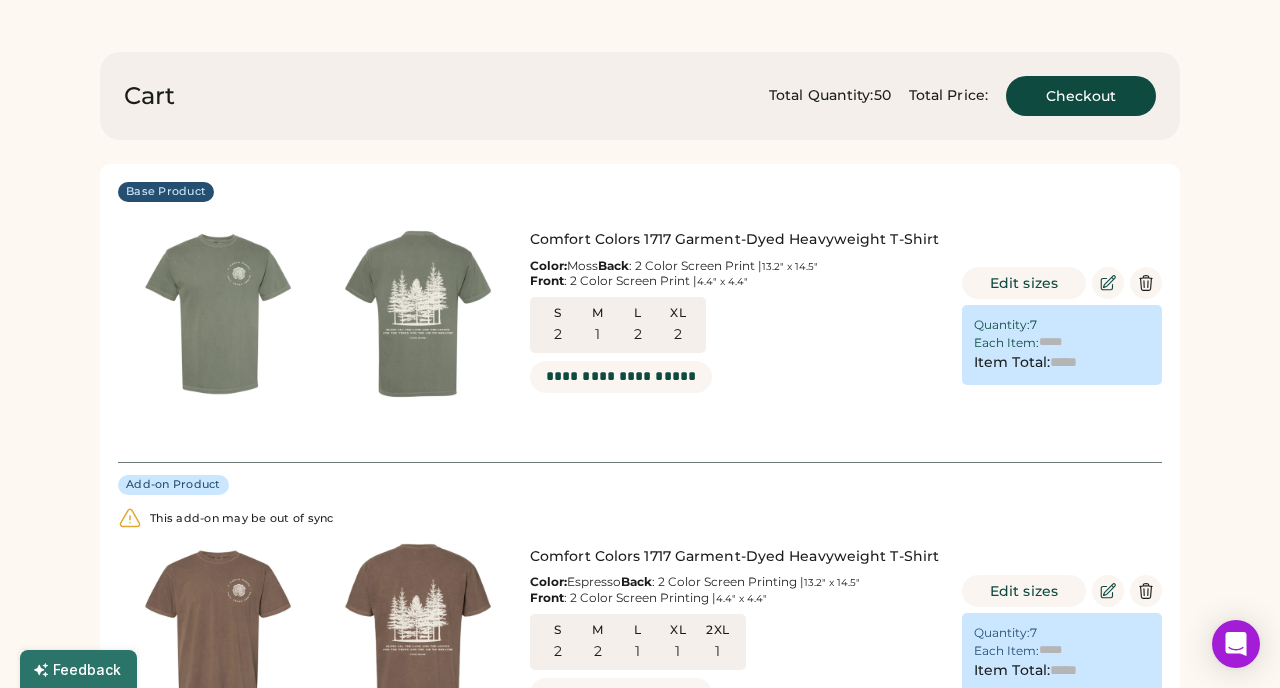 type on "******" 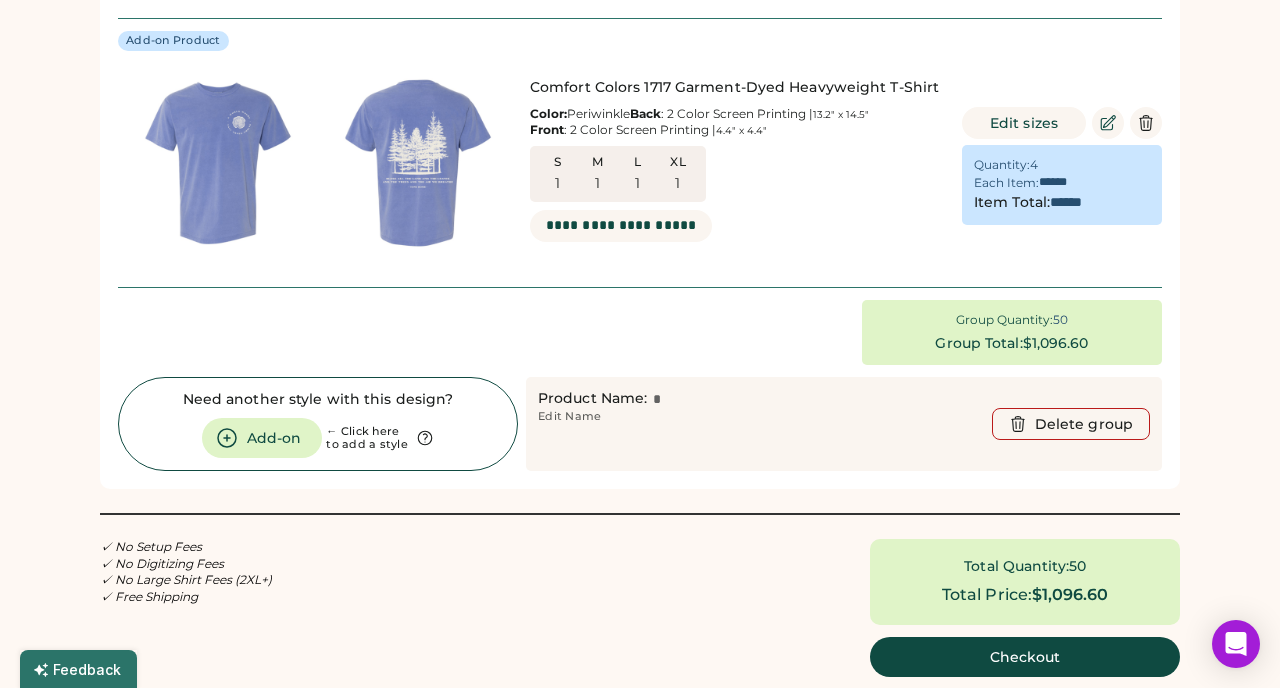 scroll, scrollTop: 1624, scrollLeft: 0, axis: vertical 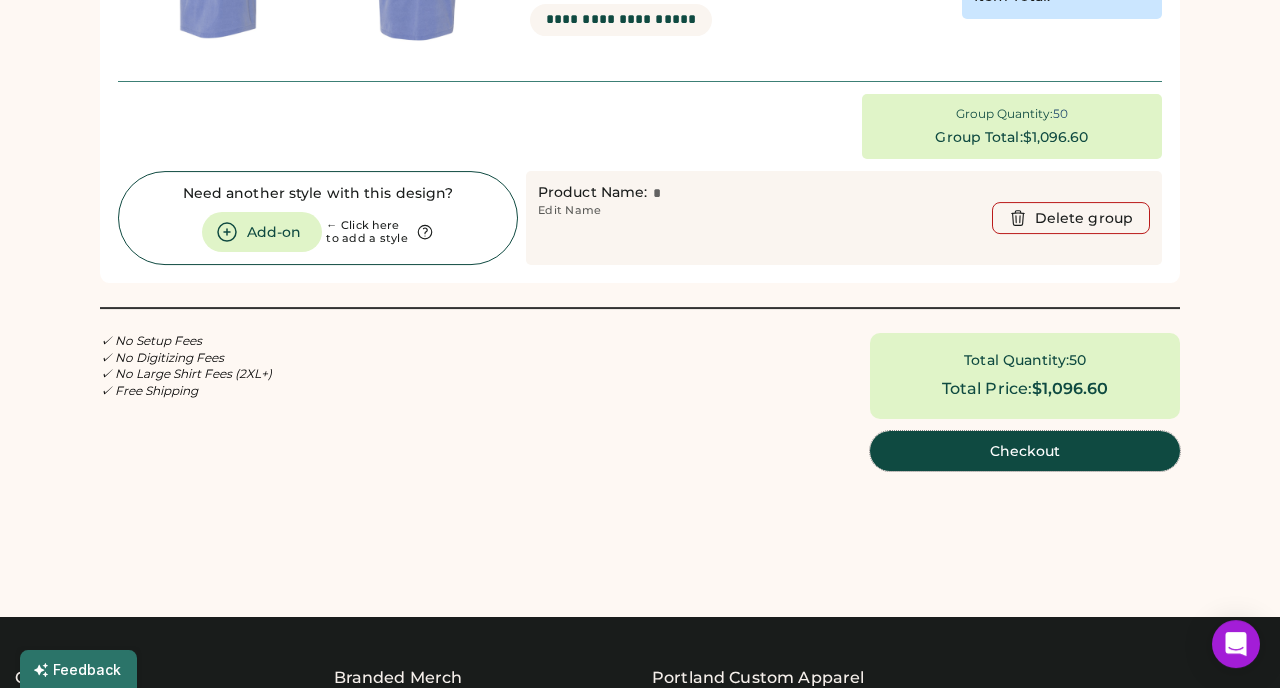 click on "Checkout" at bounding box center [1025, 451] 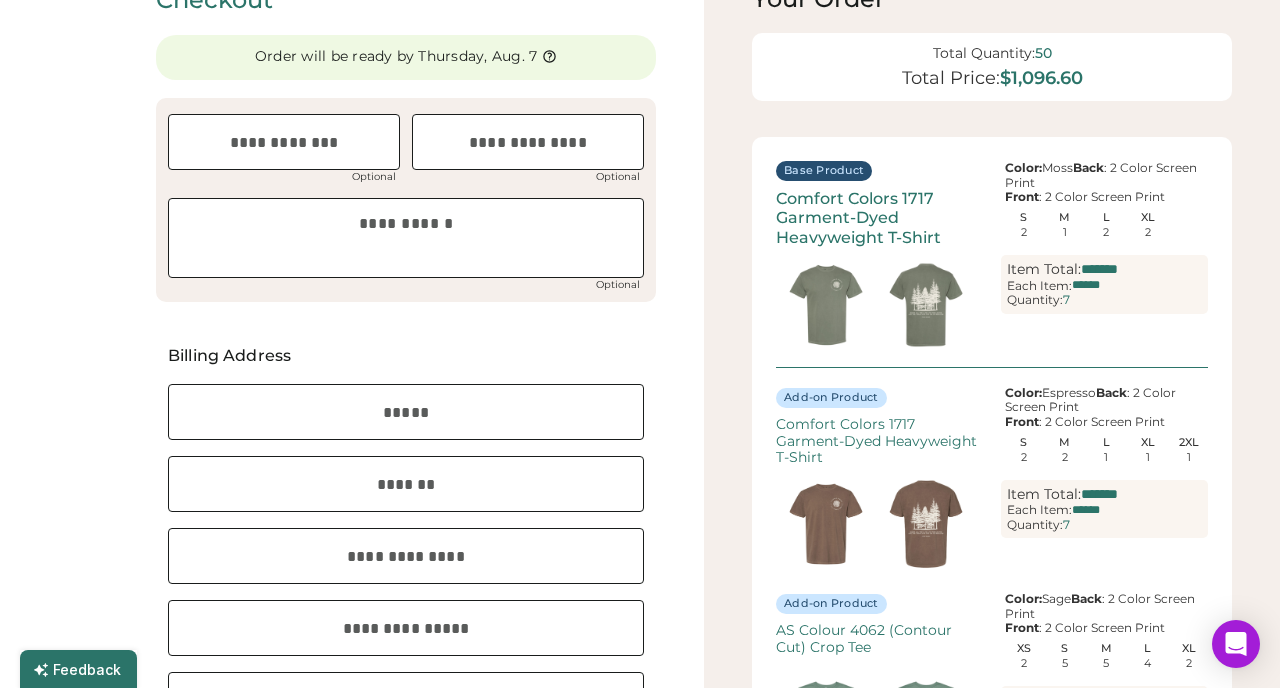 scroll, scrollTop: 93, scrollLeft: 0, axis: vertical 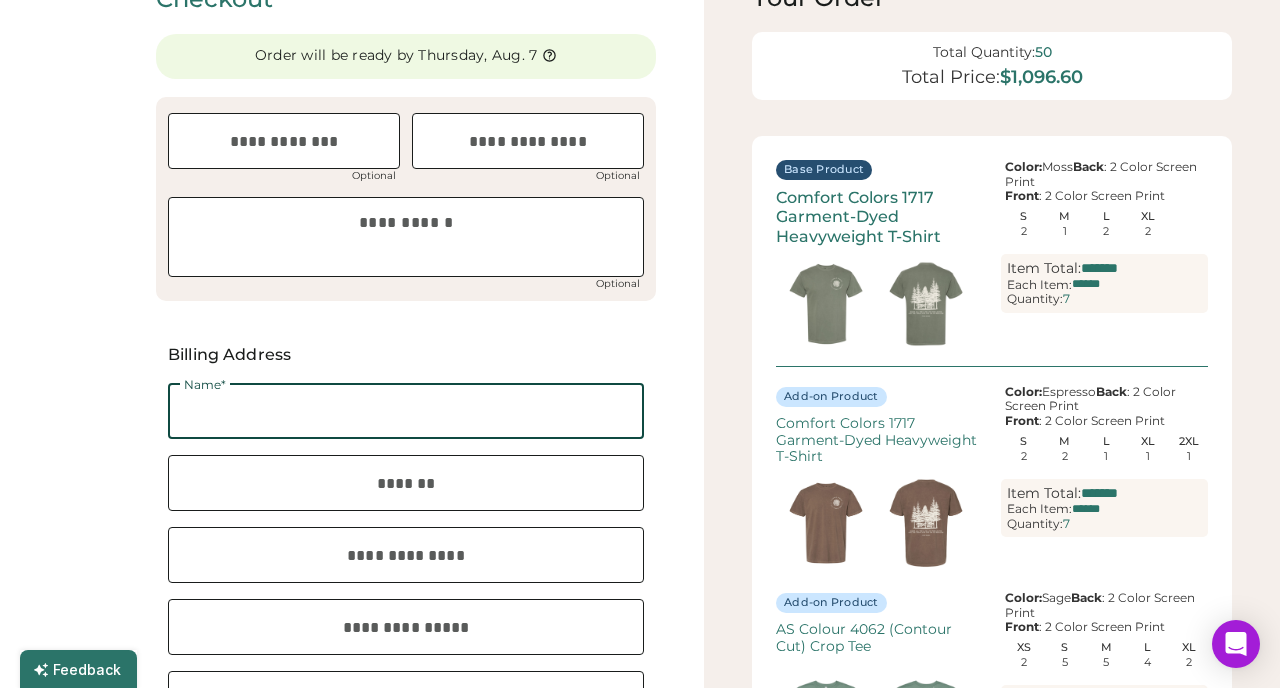 click at bounding box center (406, 411) 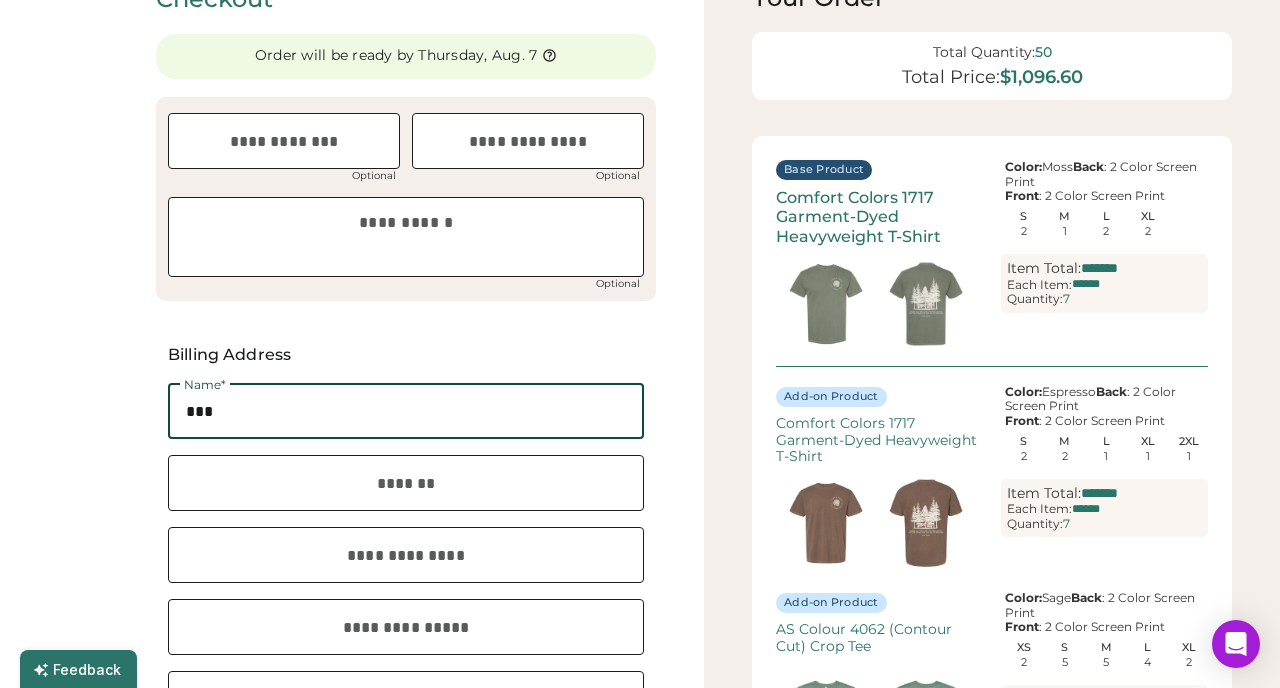 type on "**********" 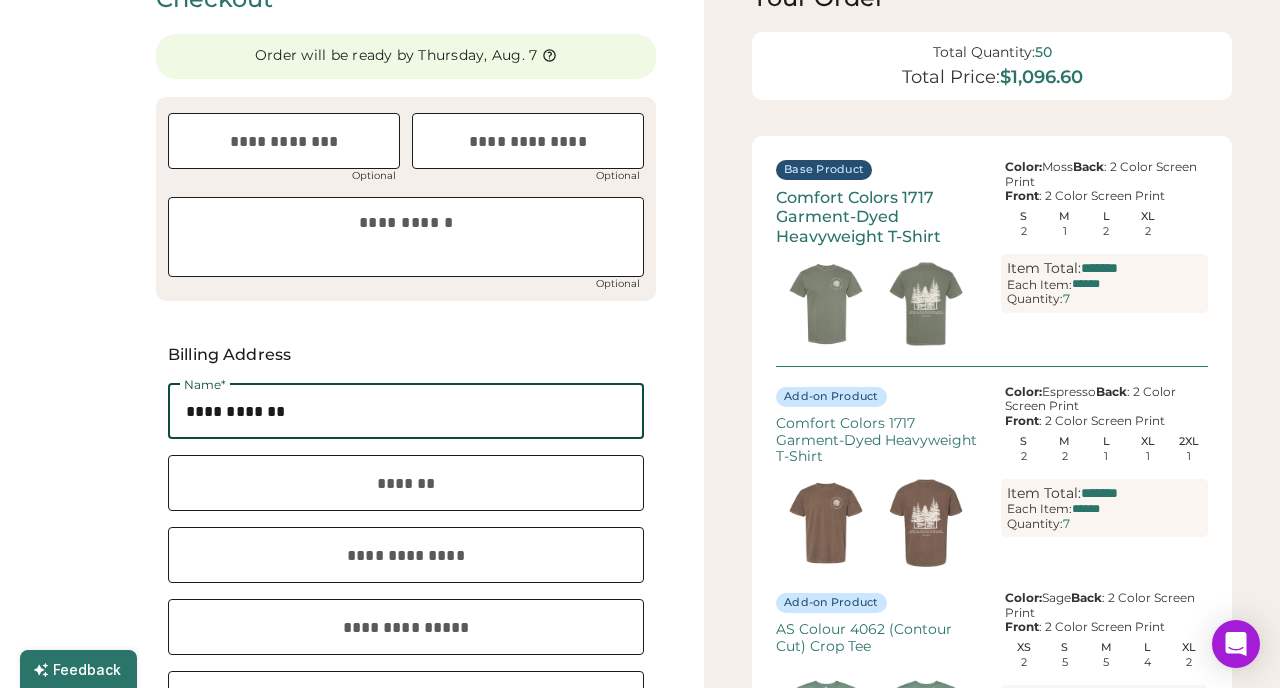 type on "********" 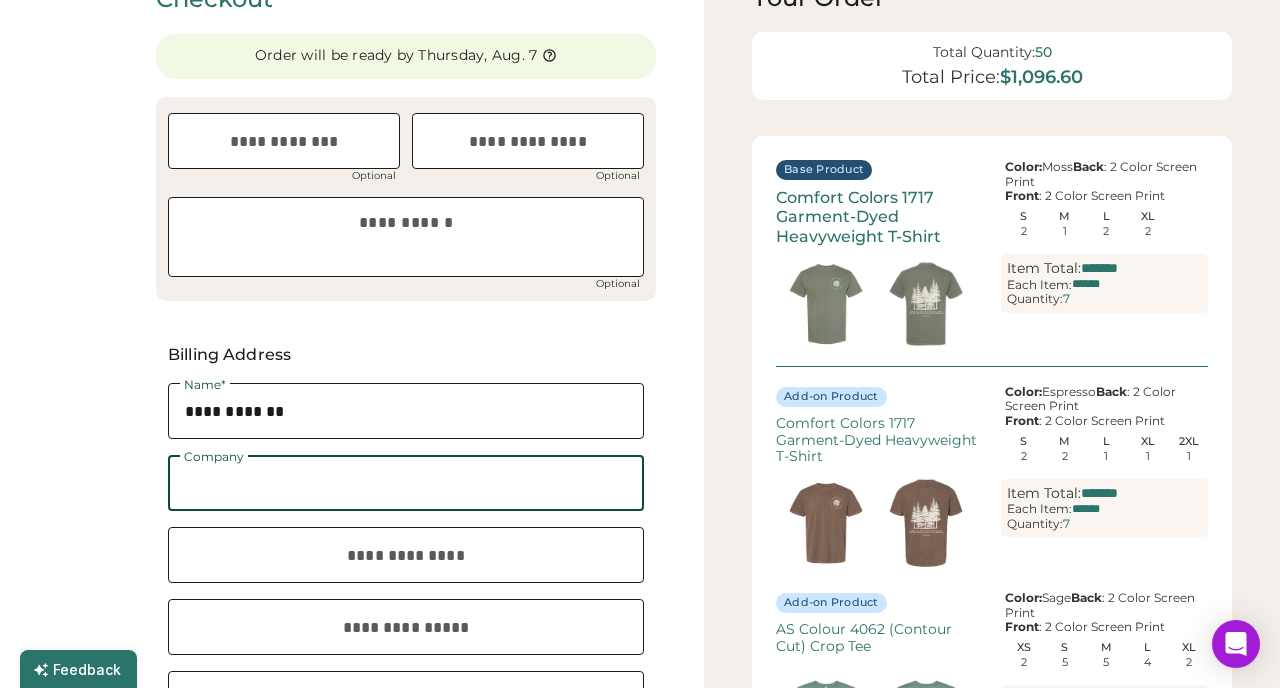 click at bounding box center (406, 483) 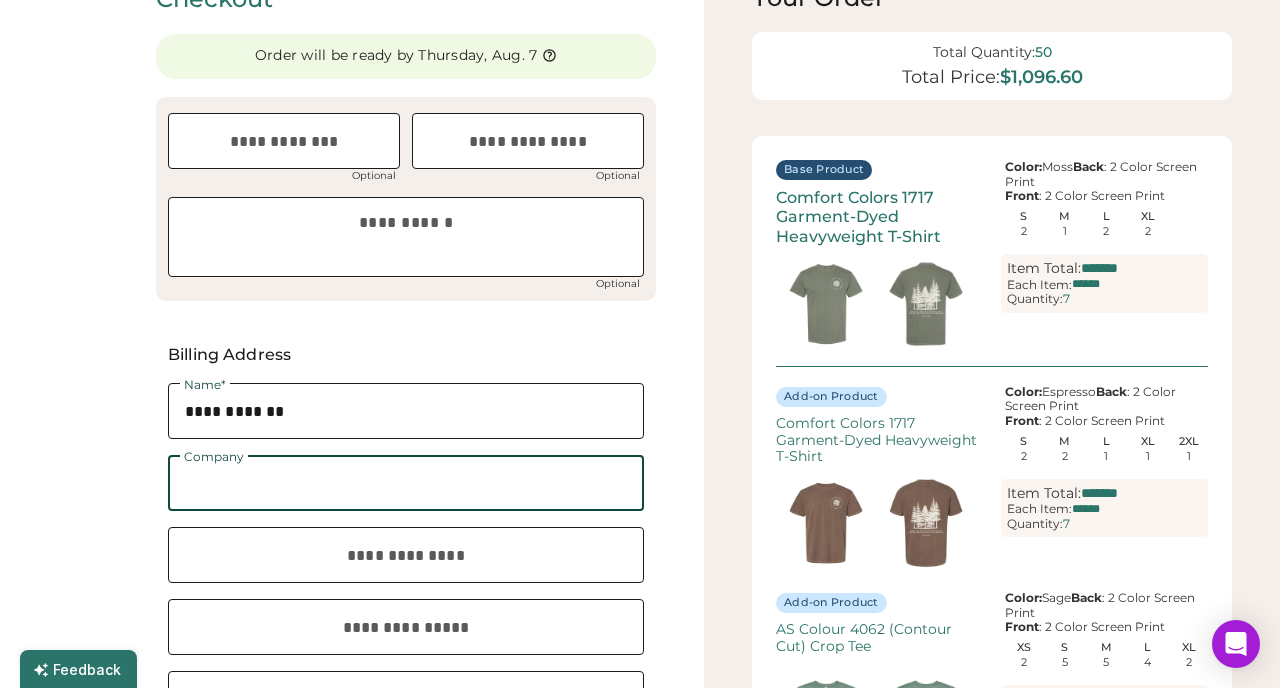 click at bounding box center (406, 555) 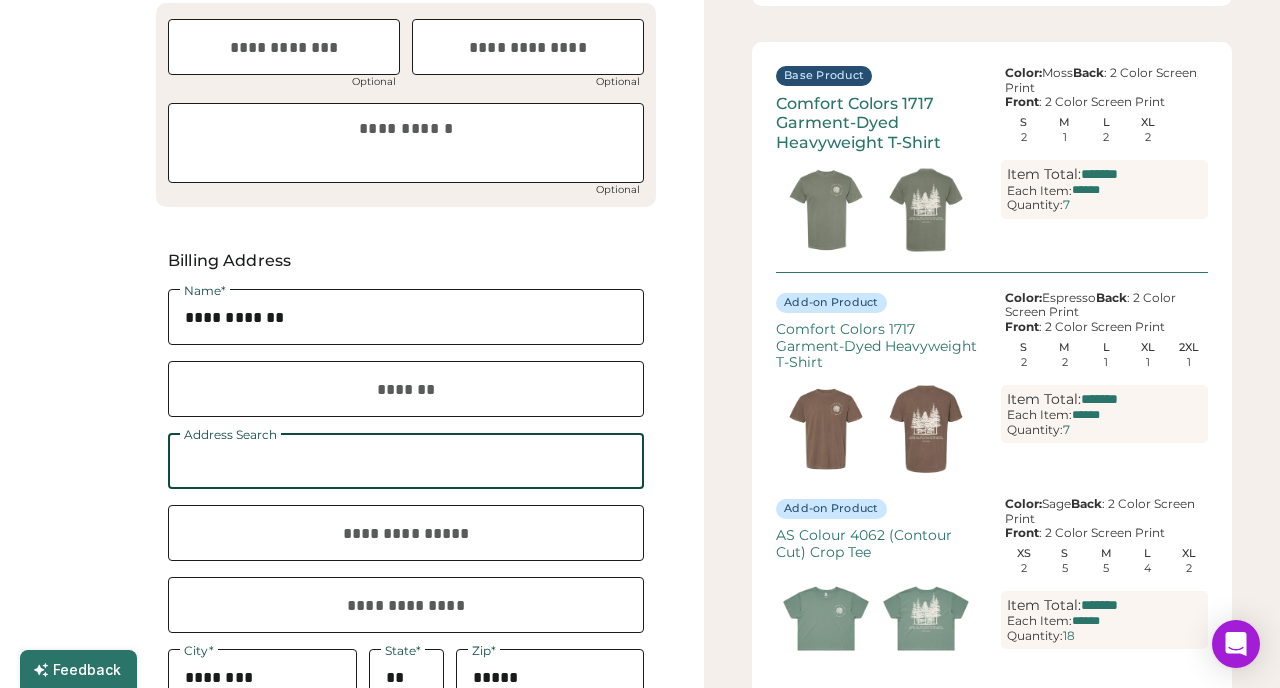 scroll, scrollTop: 207, scrollLeft: 0, axis: vertical 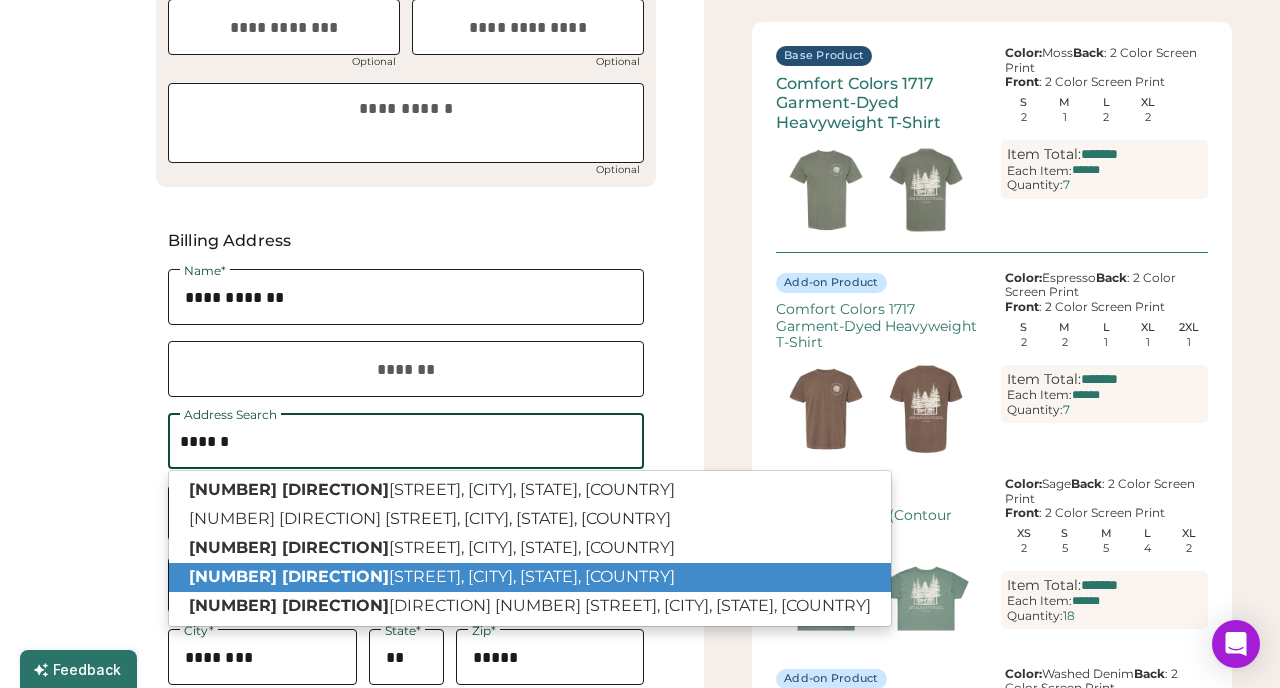 click on "[NUMBER] [DIRECTION] [STREET], [CITY], [STATE], [COUNTRY]" at bounding box center (530, 577) 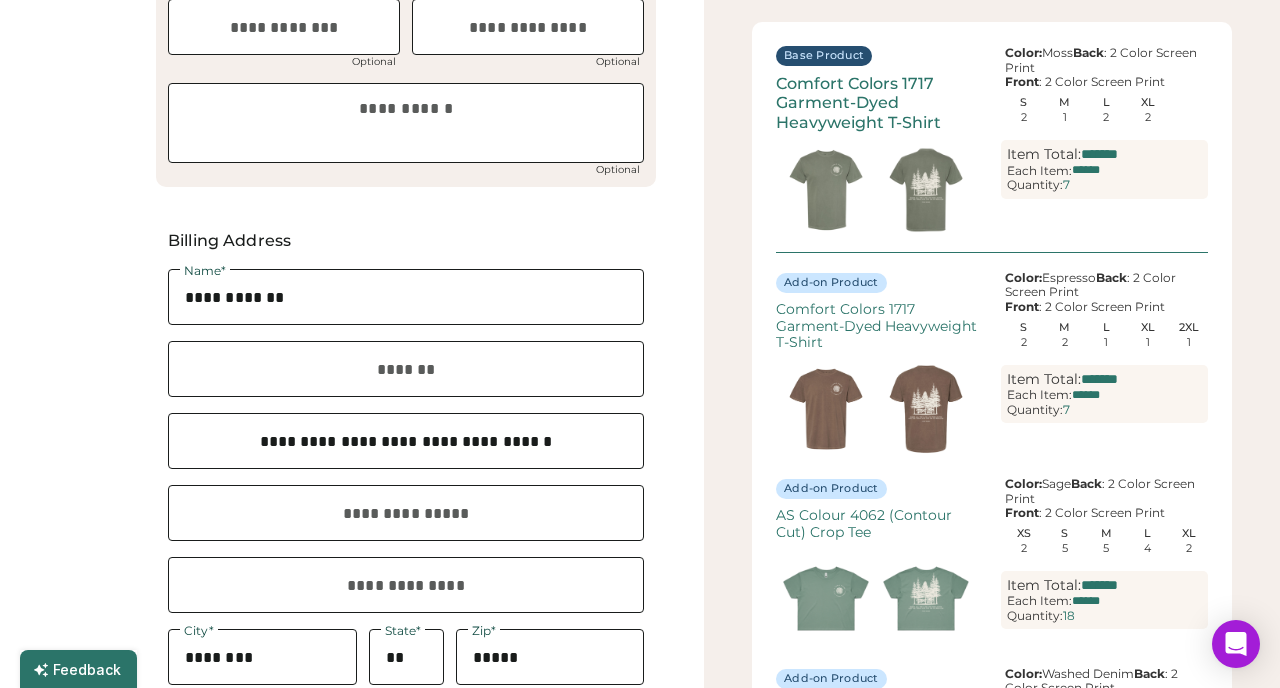 type 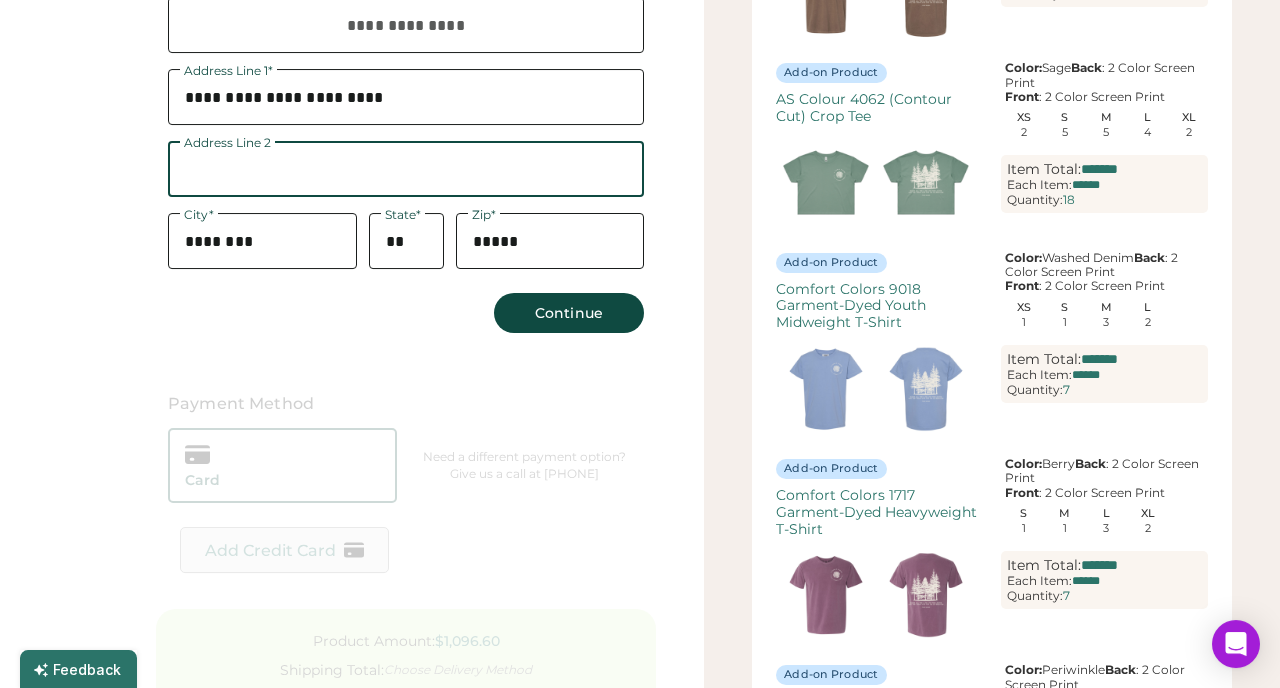 scroll, scrollTop: 0, scrollLeft: 0, axis: both 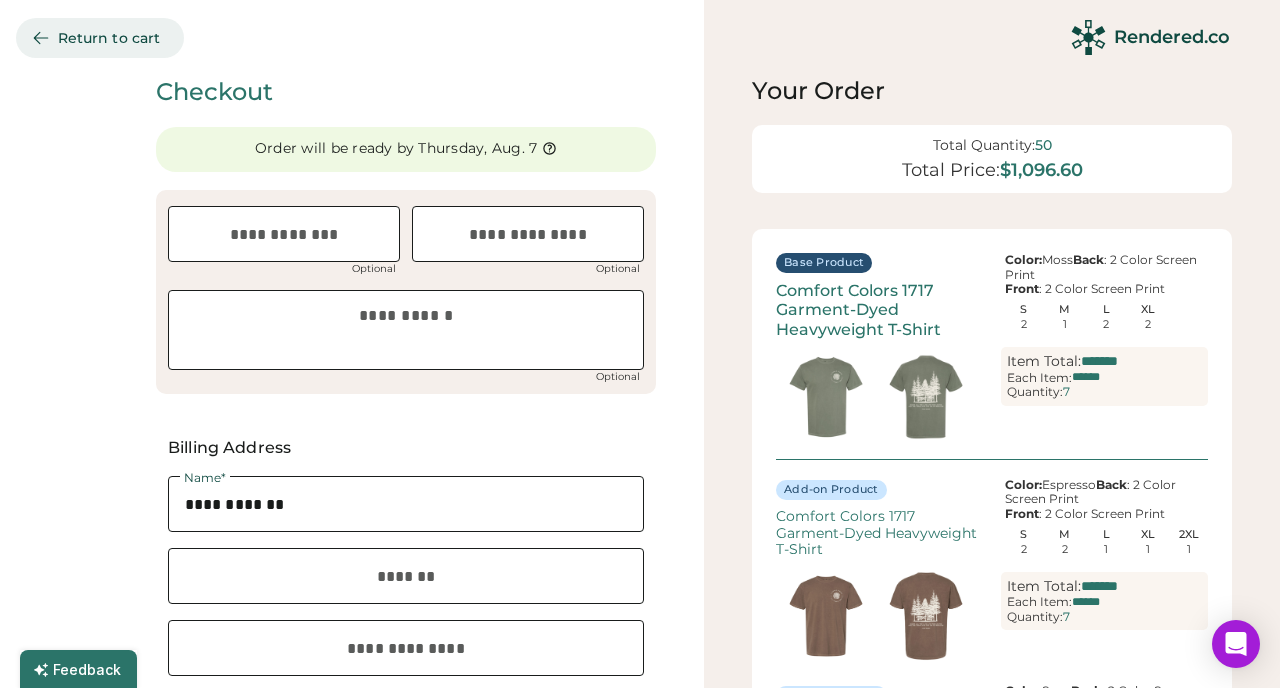 click on "Return to cart" at bounding box center [100, 38] 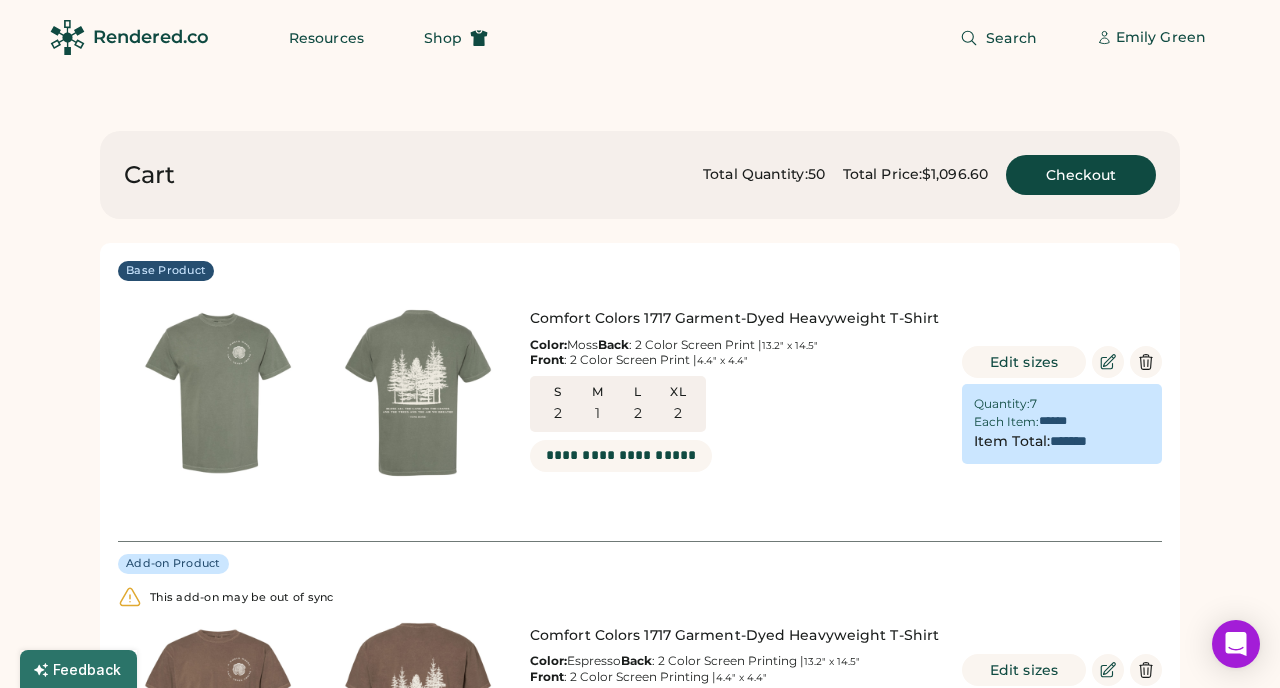 scroll, scrollTop: 604, scrollLeft: 0, axis: vertical 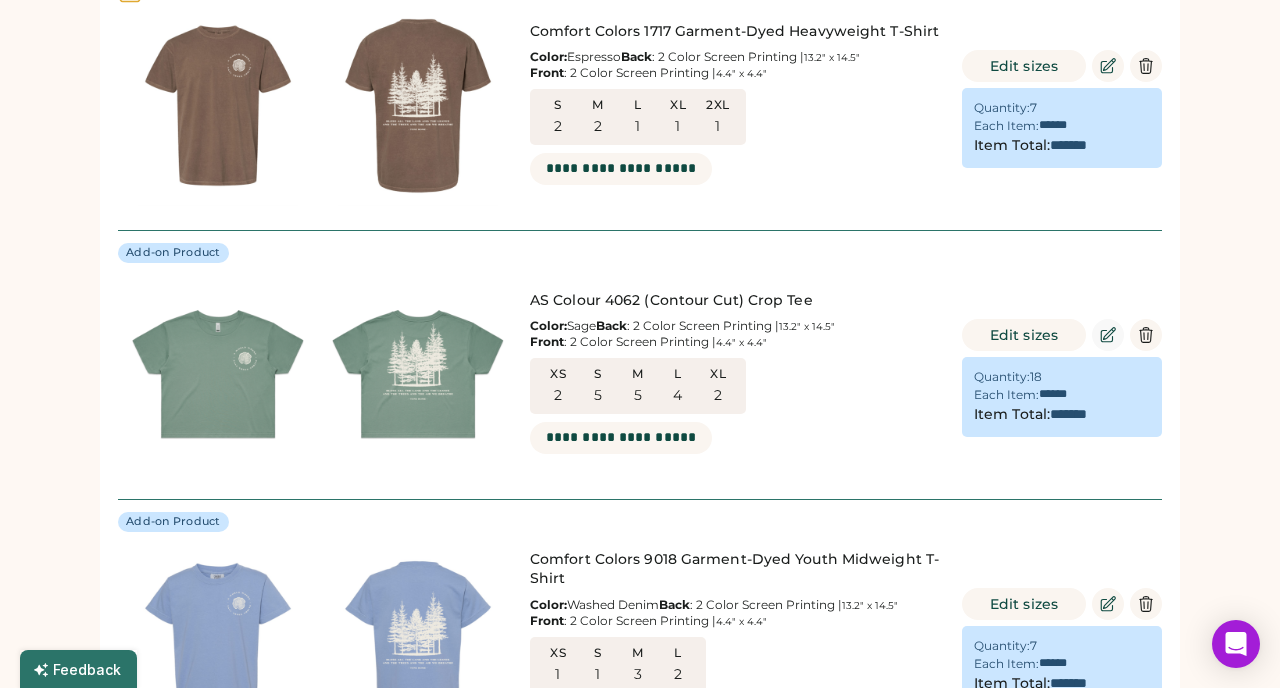 click 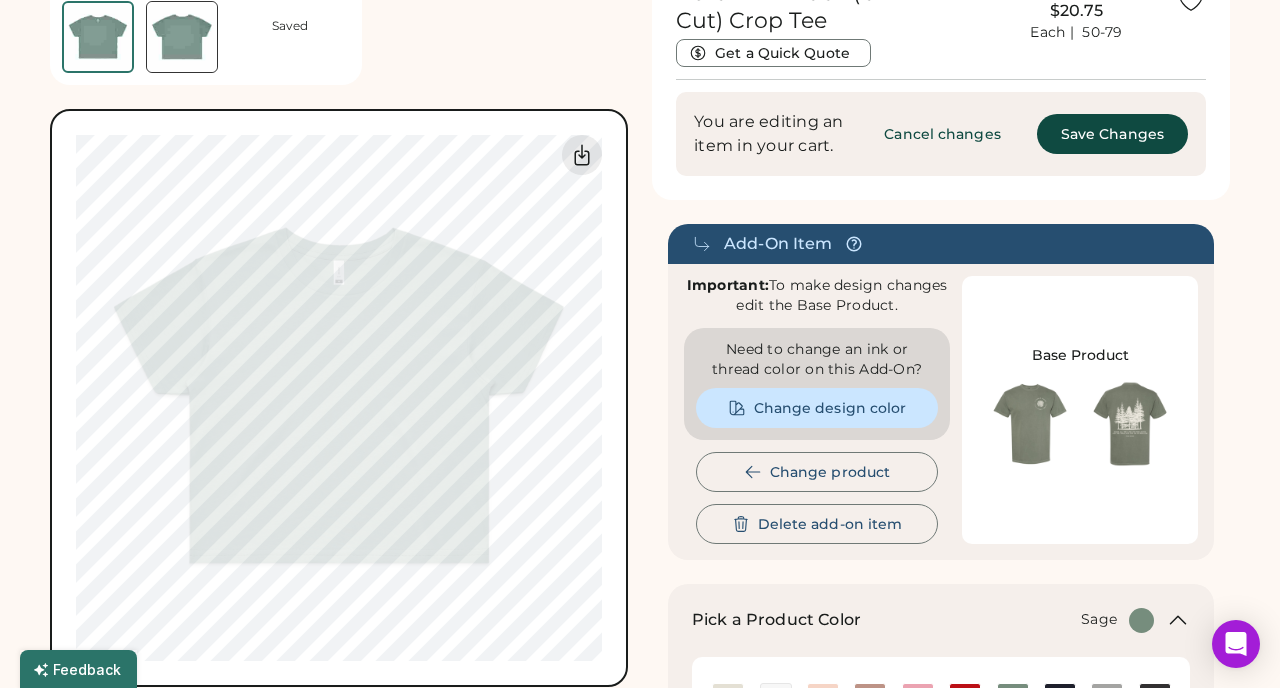 scroll, scrollTop: 0, scrollLeft: 0, axis: both 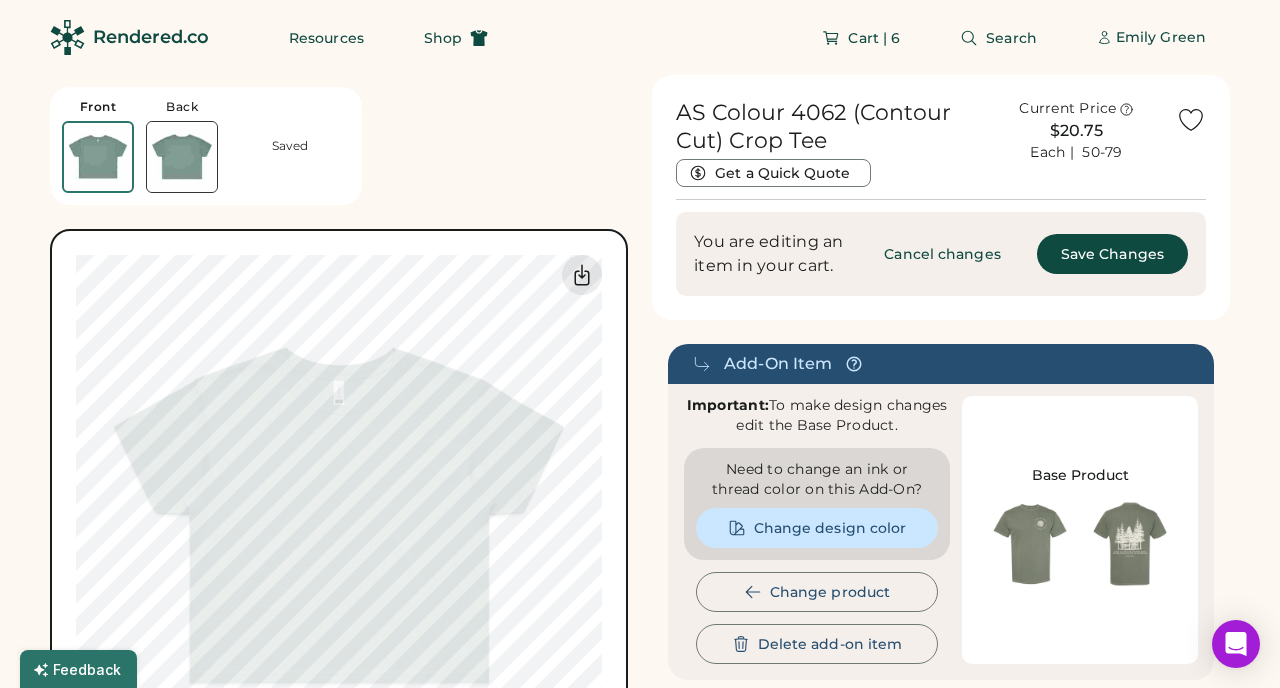 click at bounding box center (182, 157) 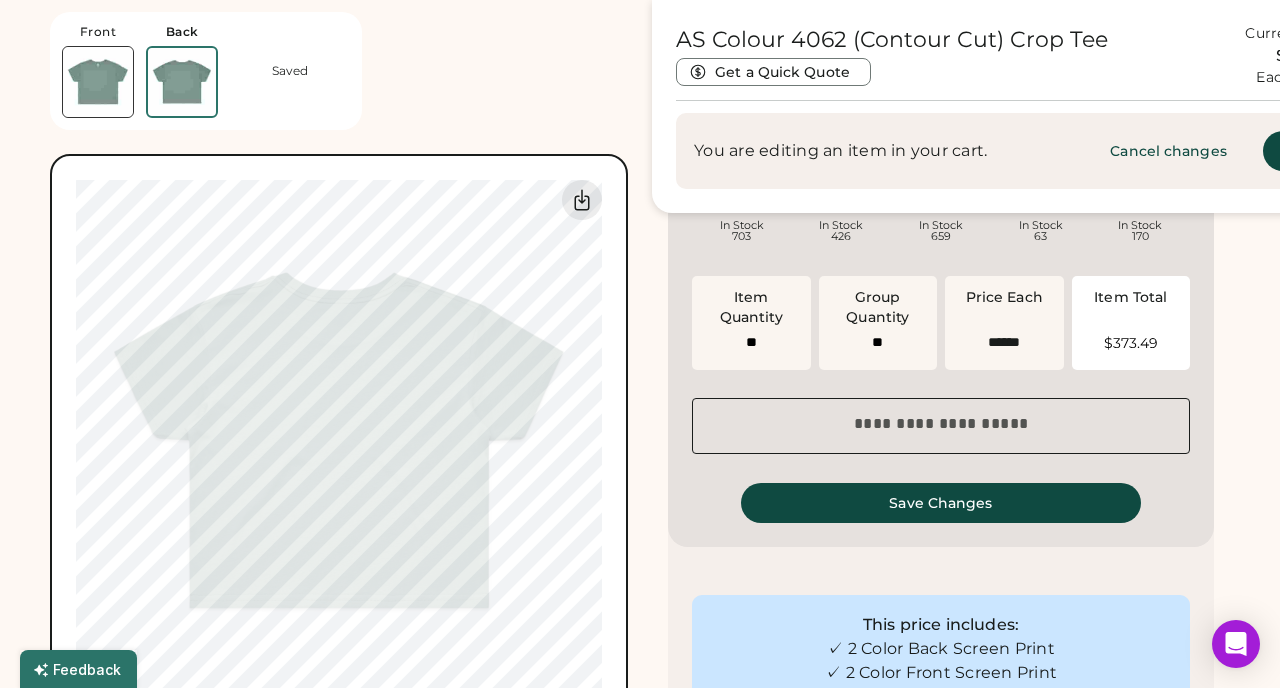 scroll, scrollTop: 1198, scrollLeft: 0, axis: vertical 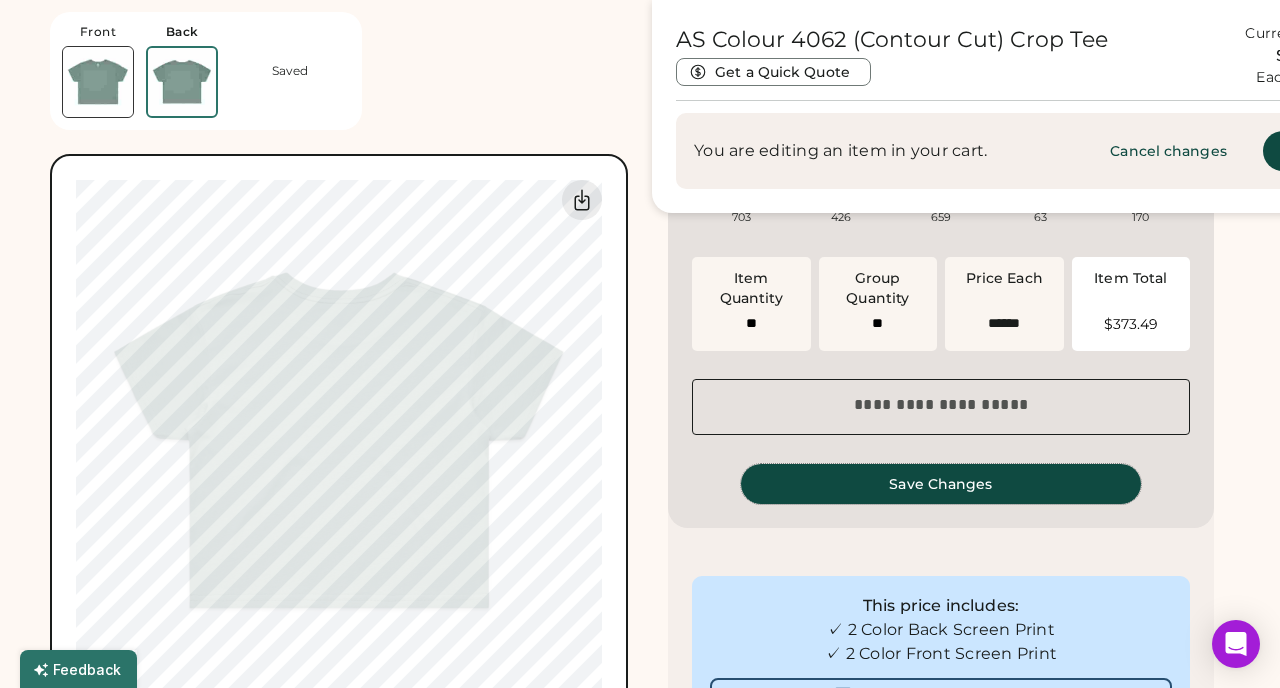 click on "Save Changes" at bounding box center [941, 484] 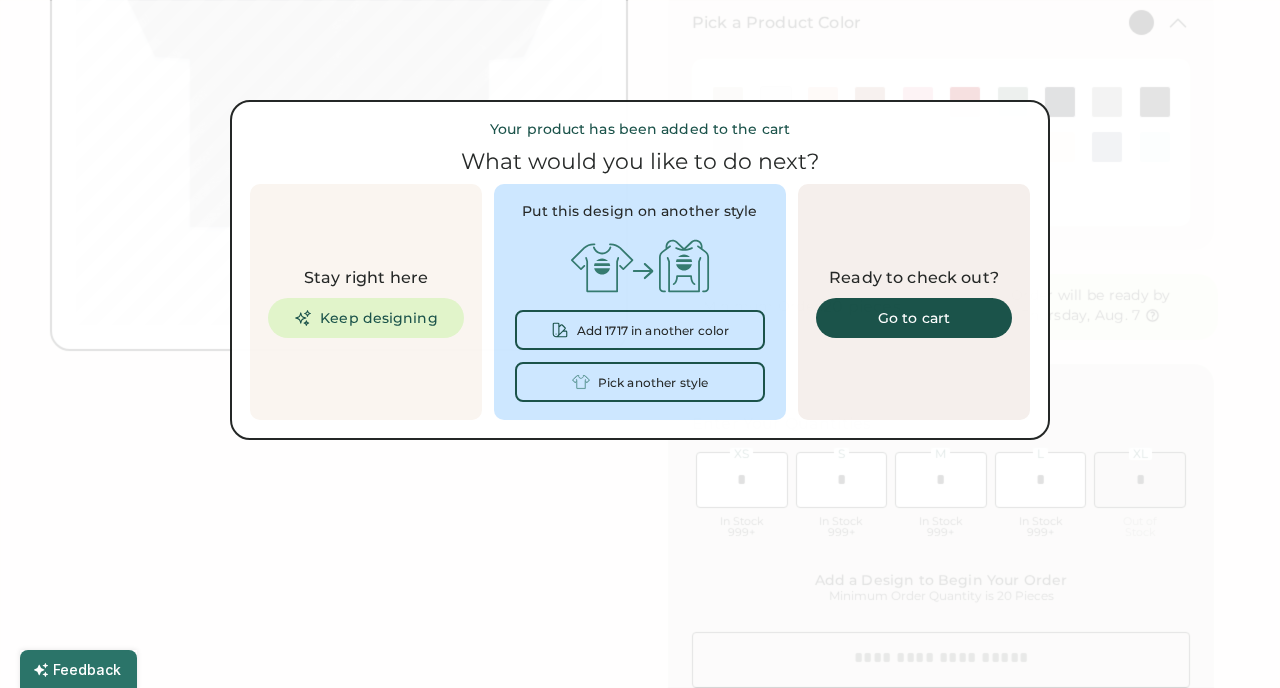 scroll, scrollTop: 0, scrollLeft: 0, axis: both 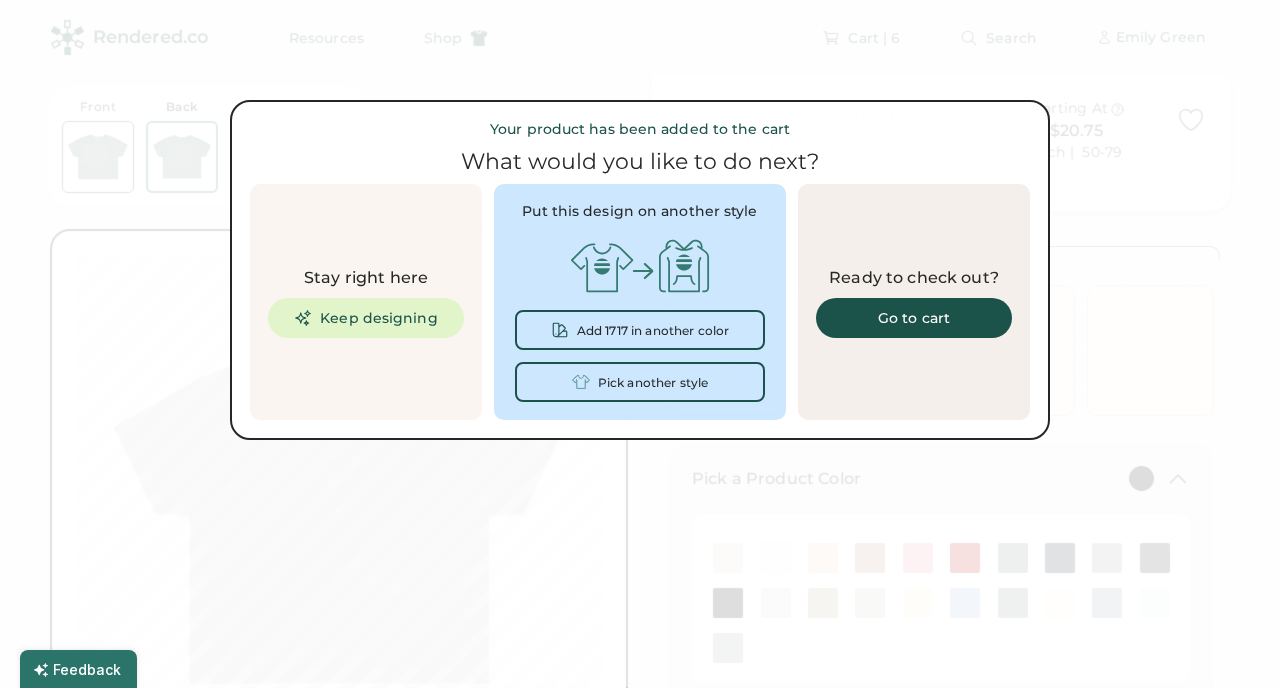 type 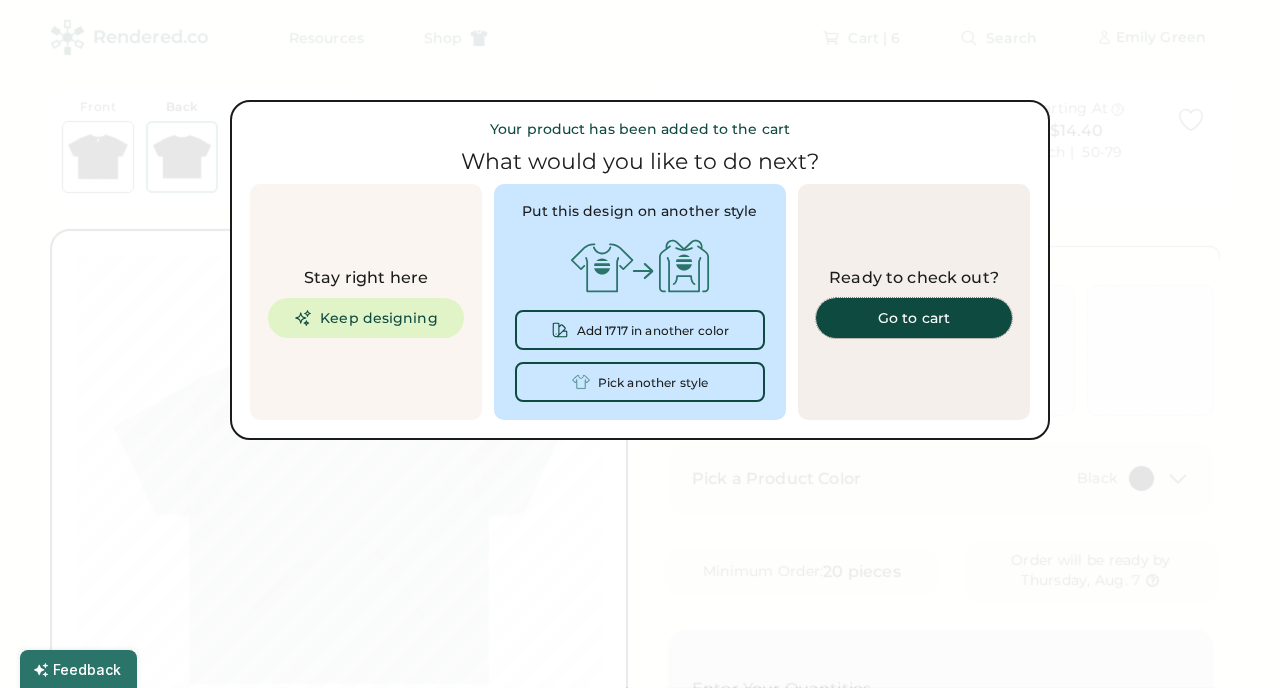 click on "Go to cart" at bounding box center [914, 318] 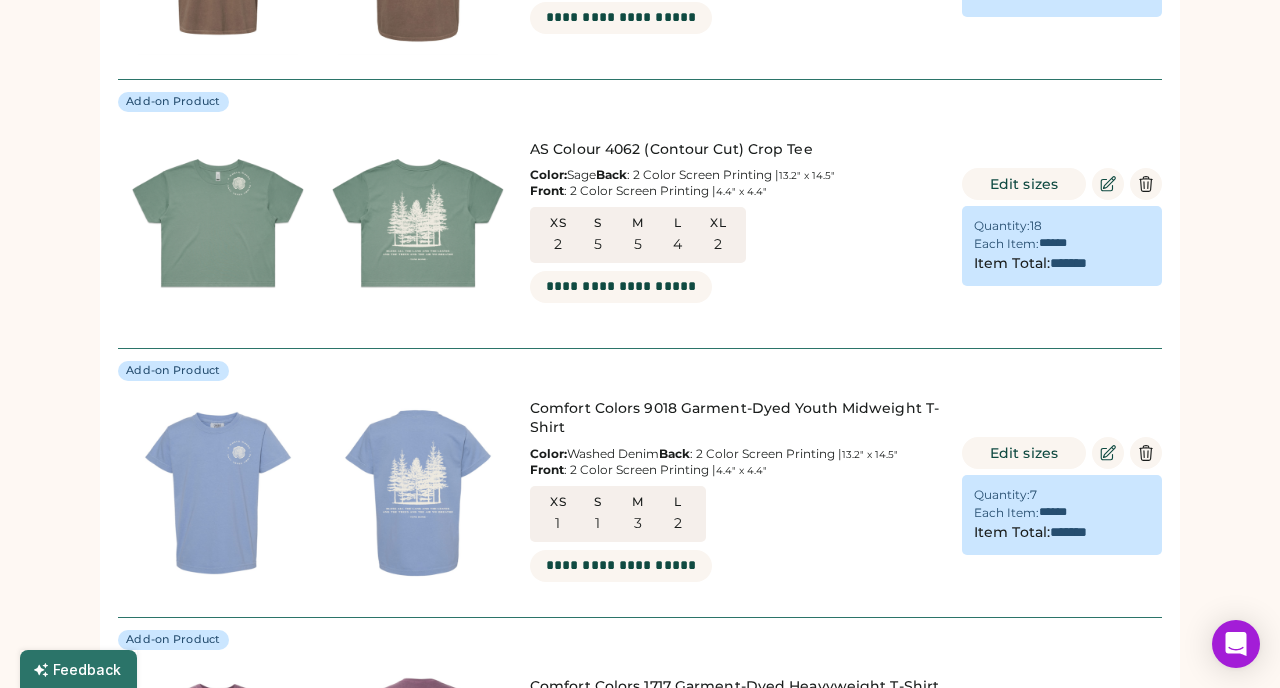 scroll, scrollTop: 805, scrollLeft: 0, axis: vertical 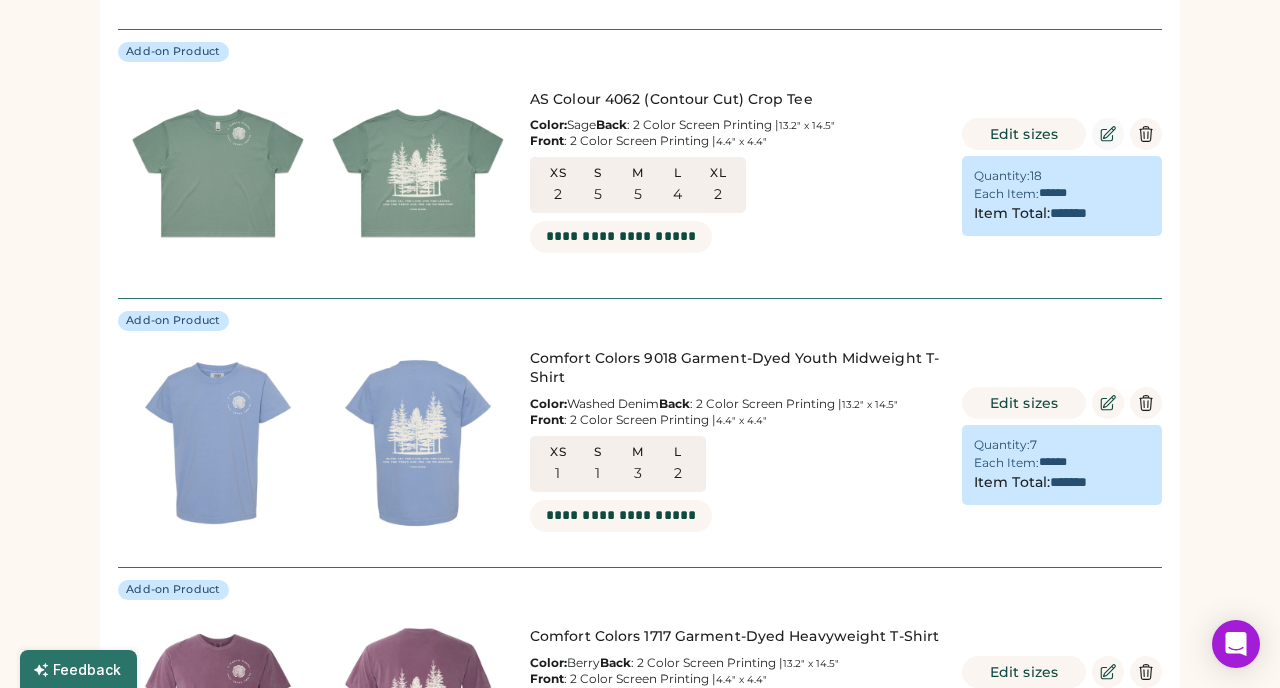 click 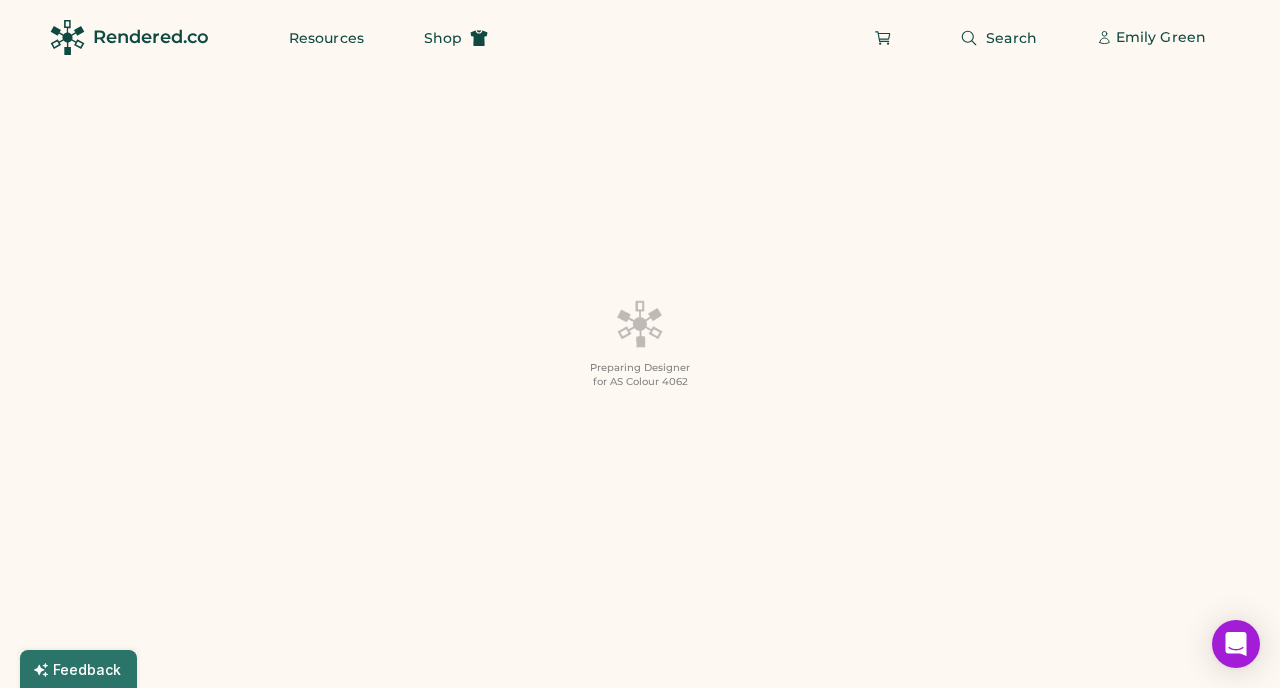 scroll, scrollTop: 0, scrollLeft: 0, axis: both 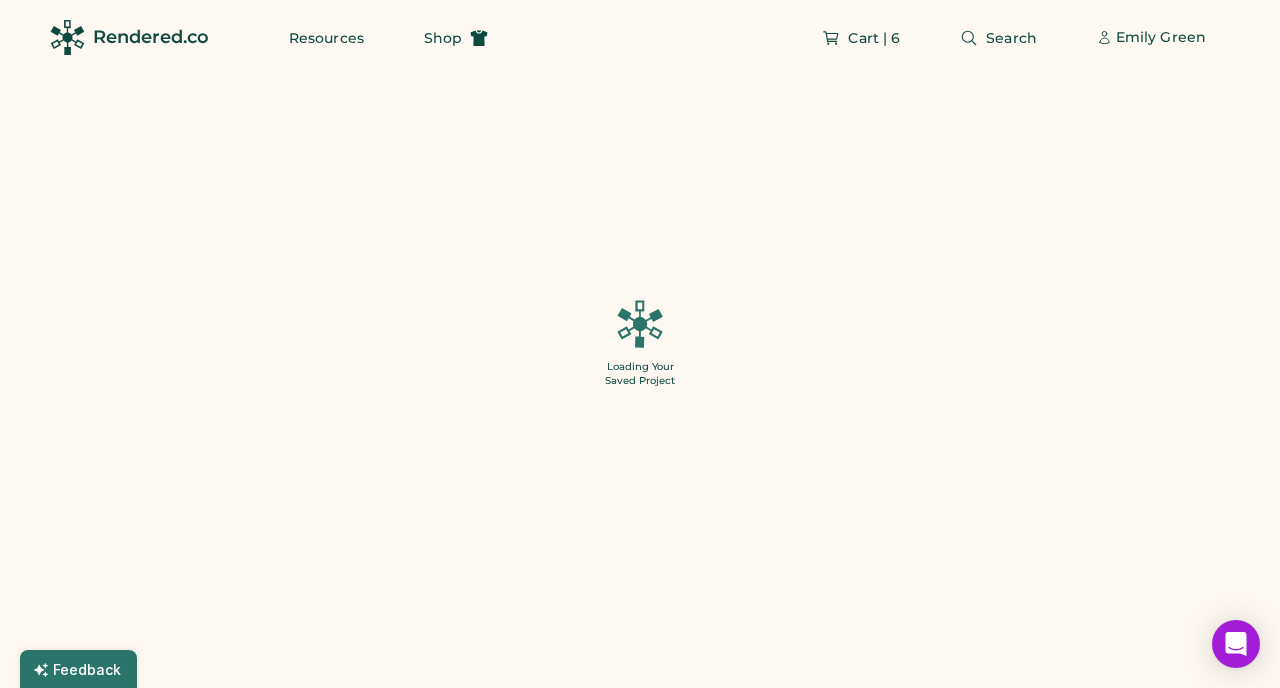 type on "*" 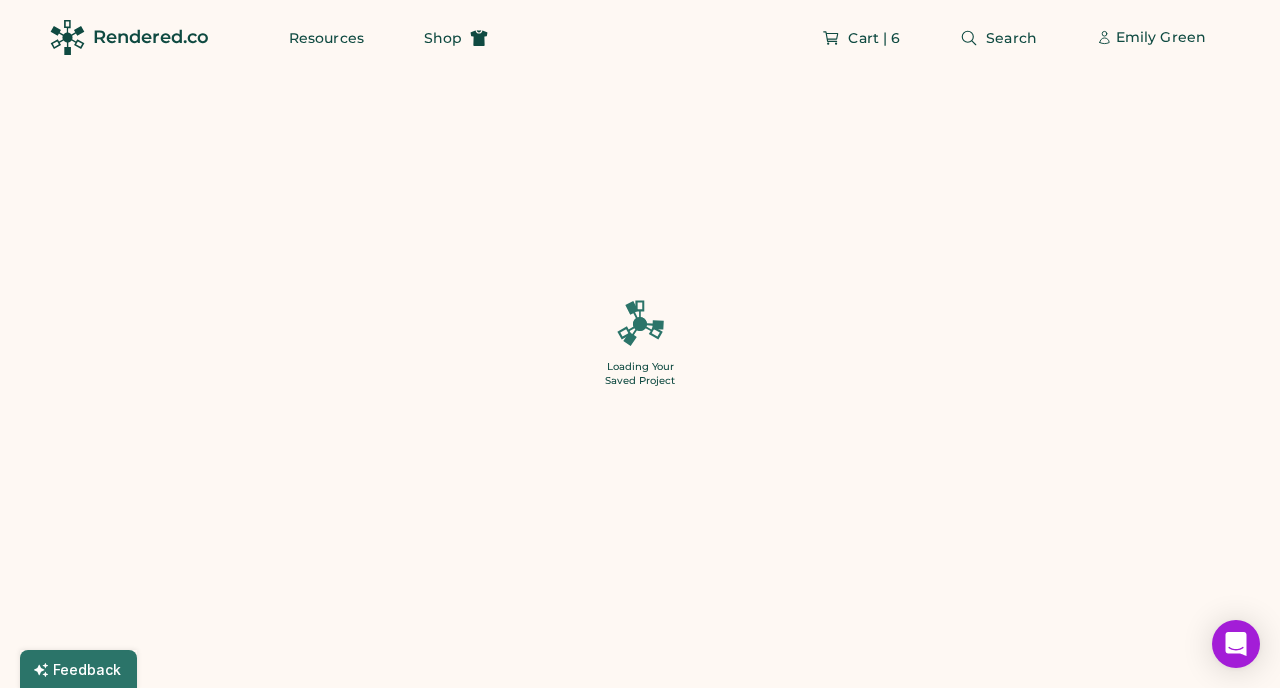 type on "*" 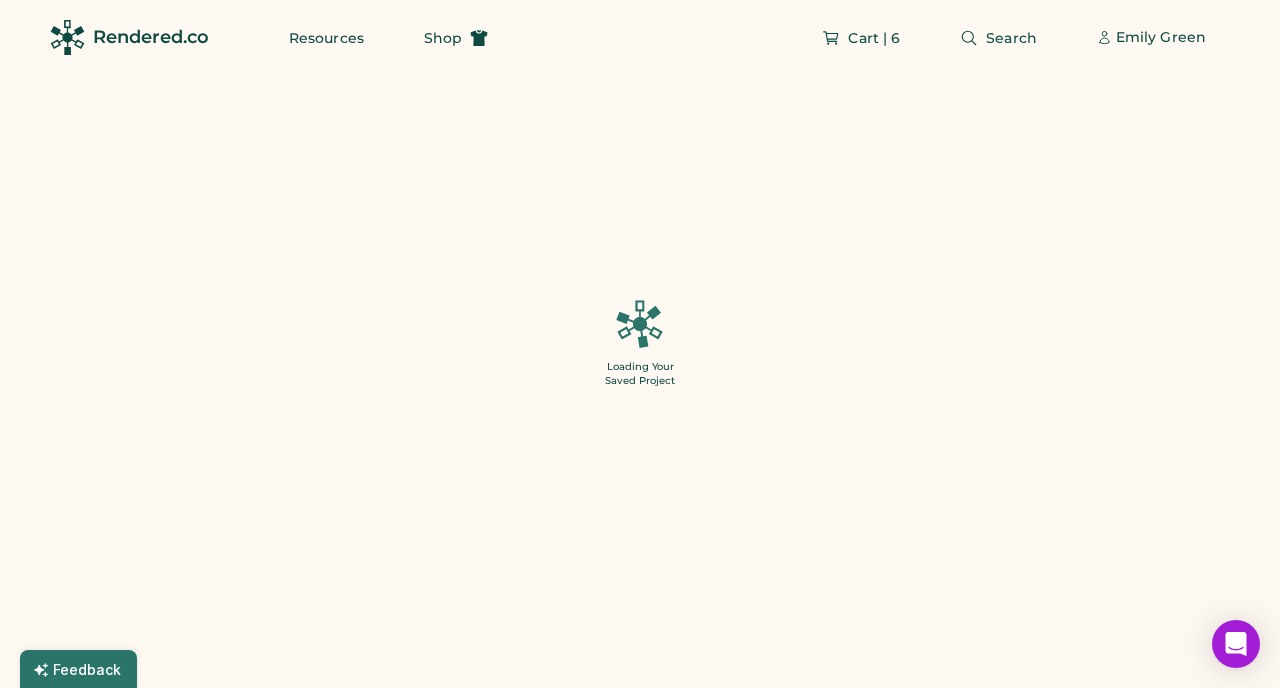 type on "*" 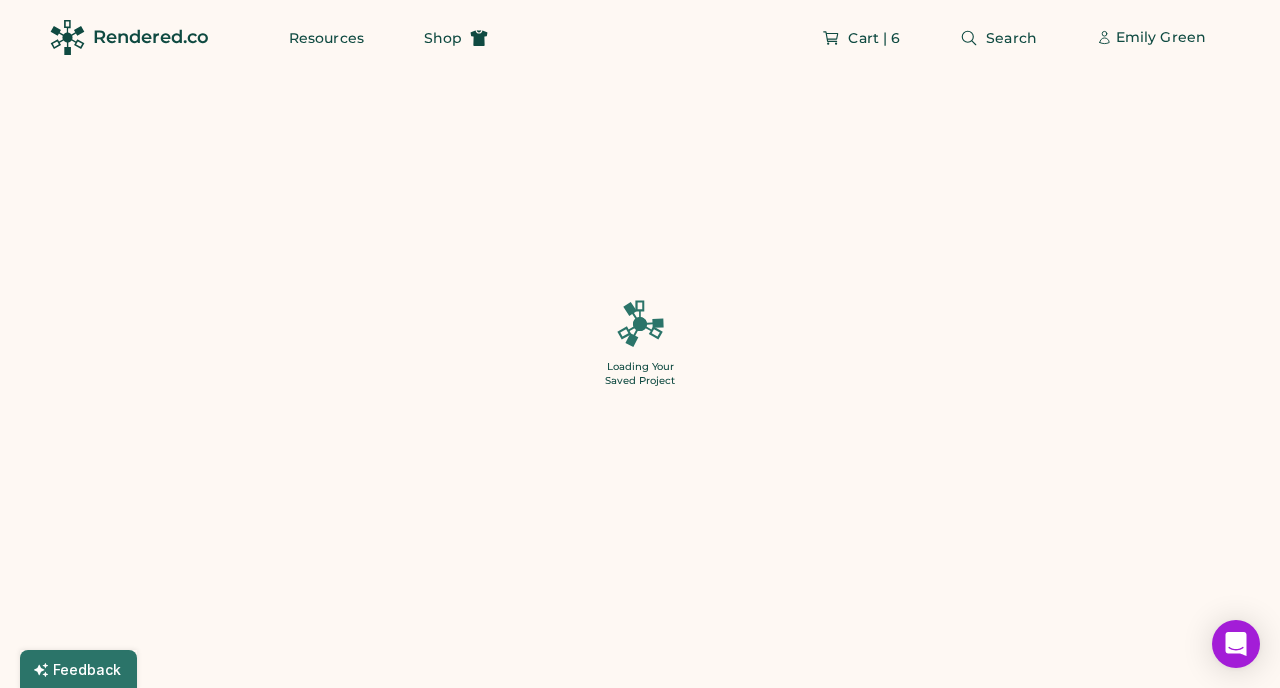 type on "*" 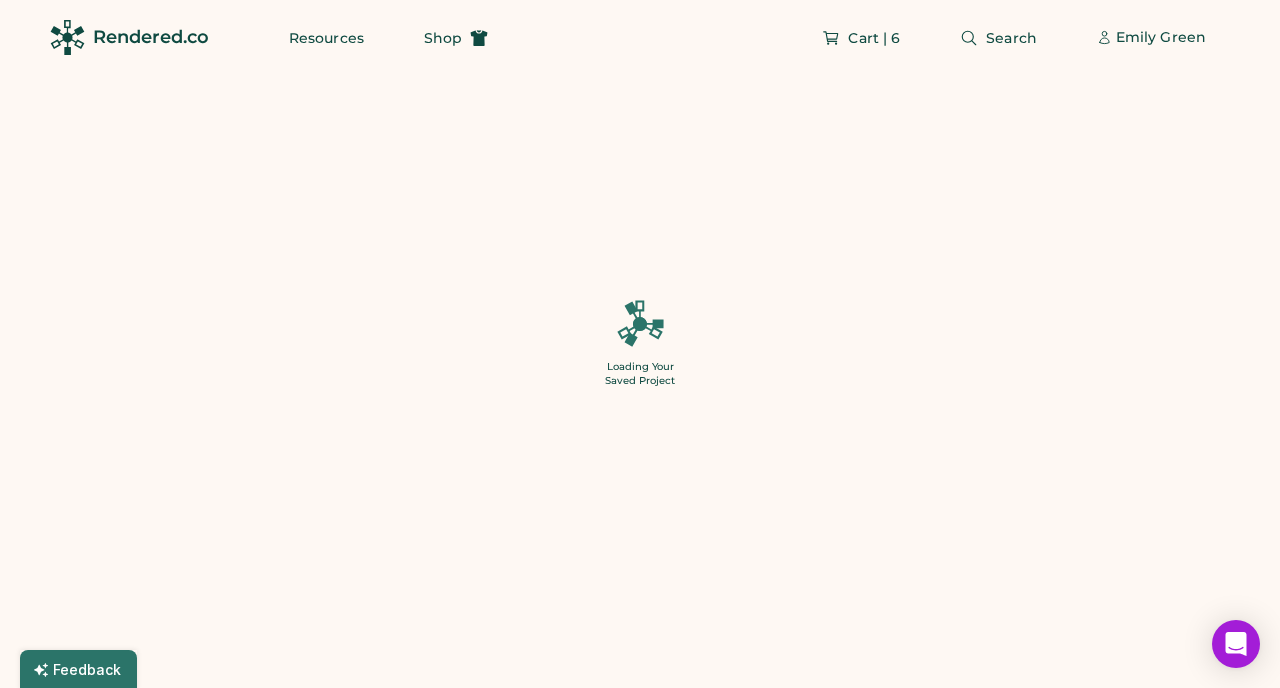 type on "*" 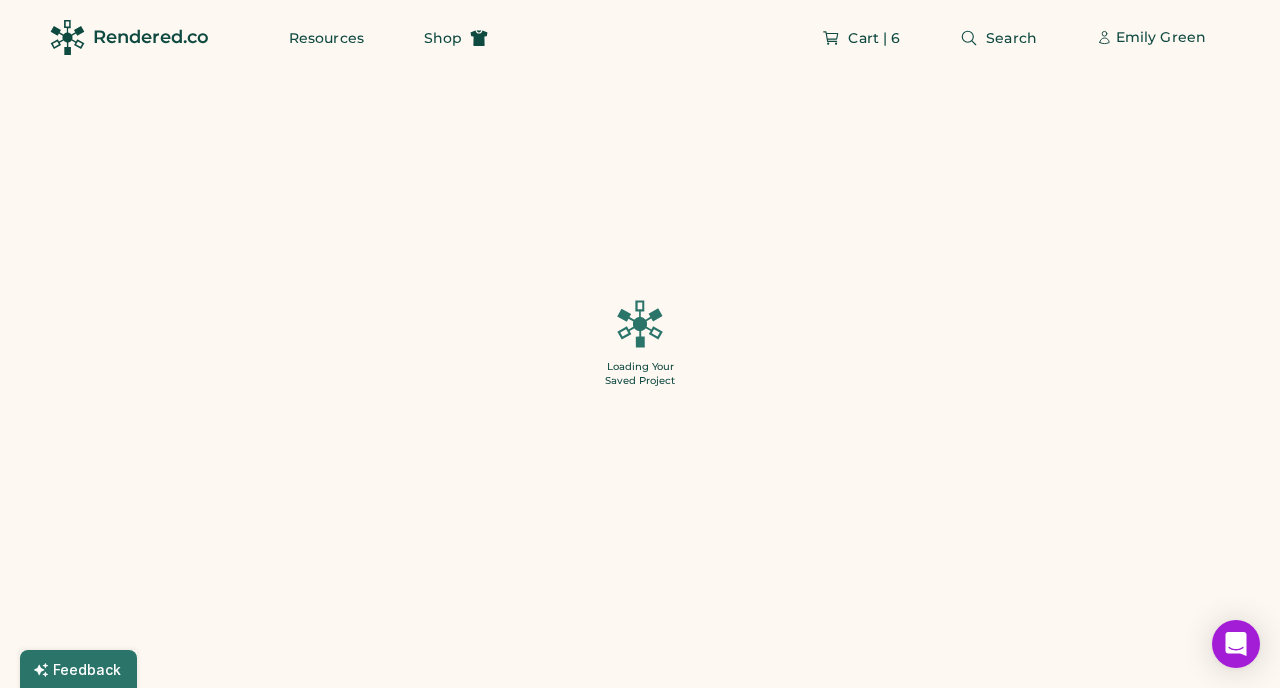 type on "**" 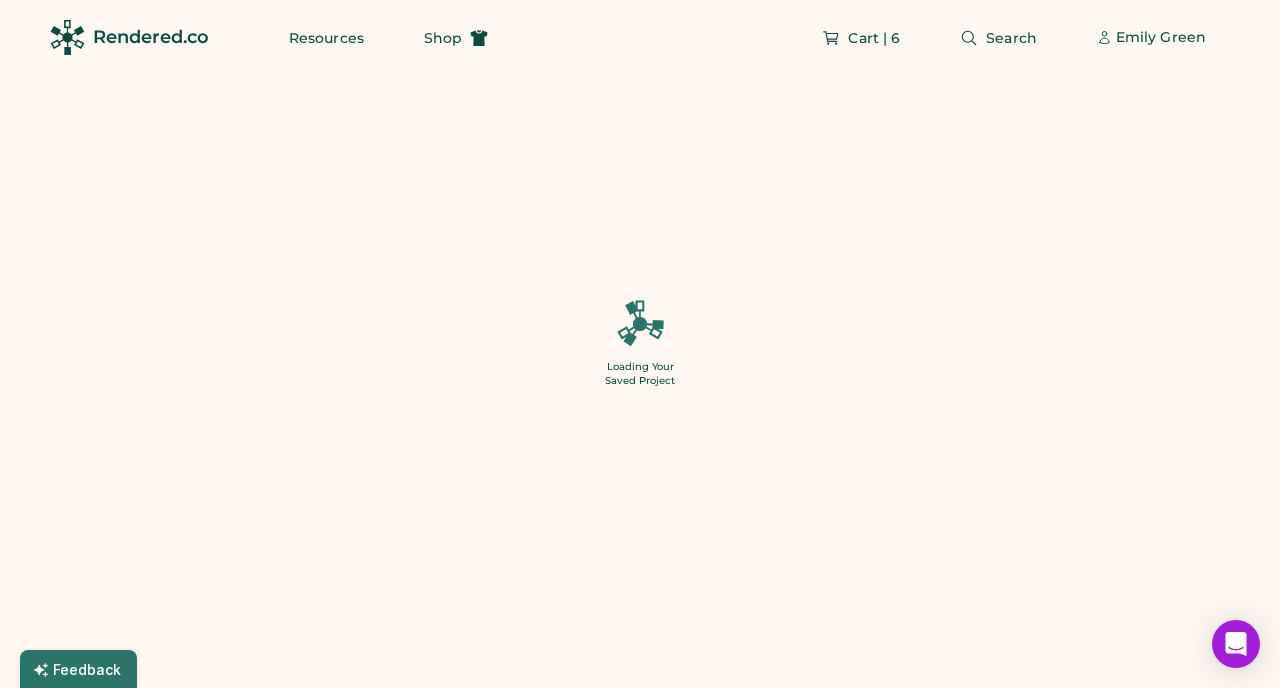 type on "******" 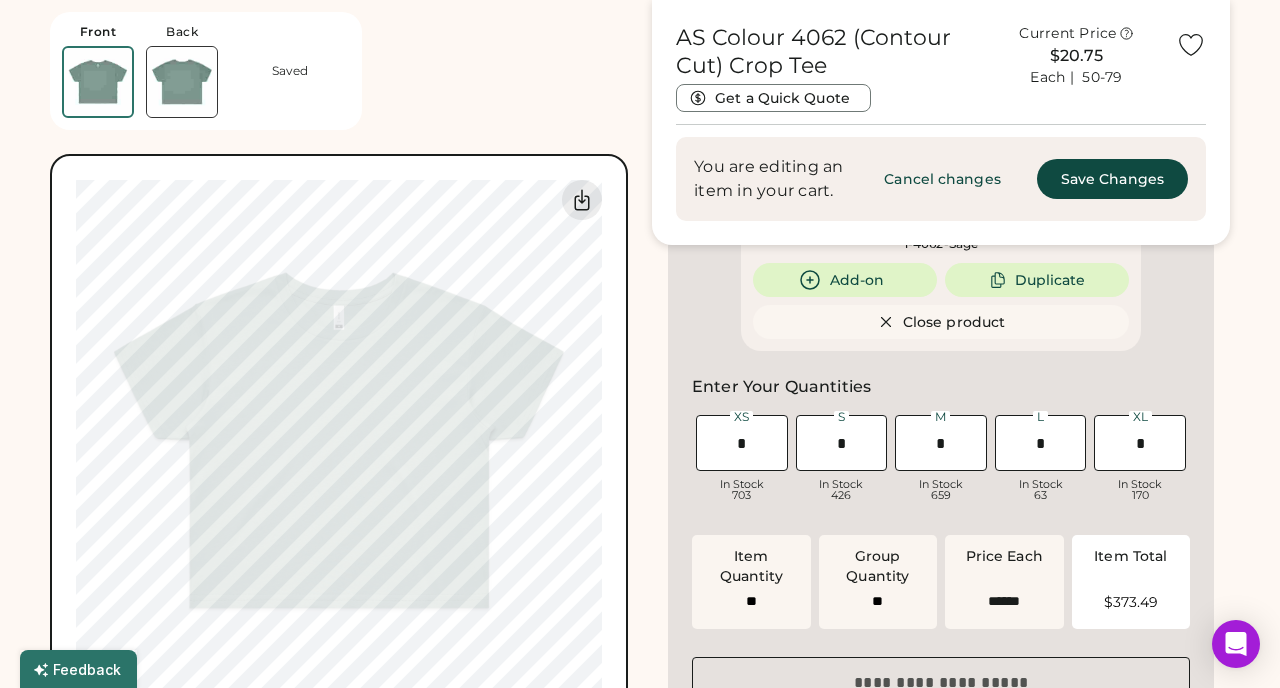 scroll, scrollTop: 1149, scrollLeft: 0, axis: vertical 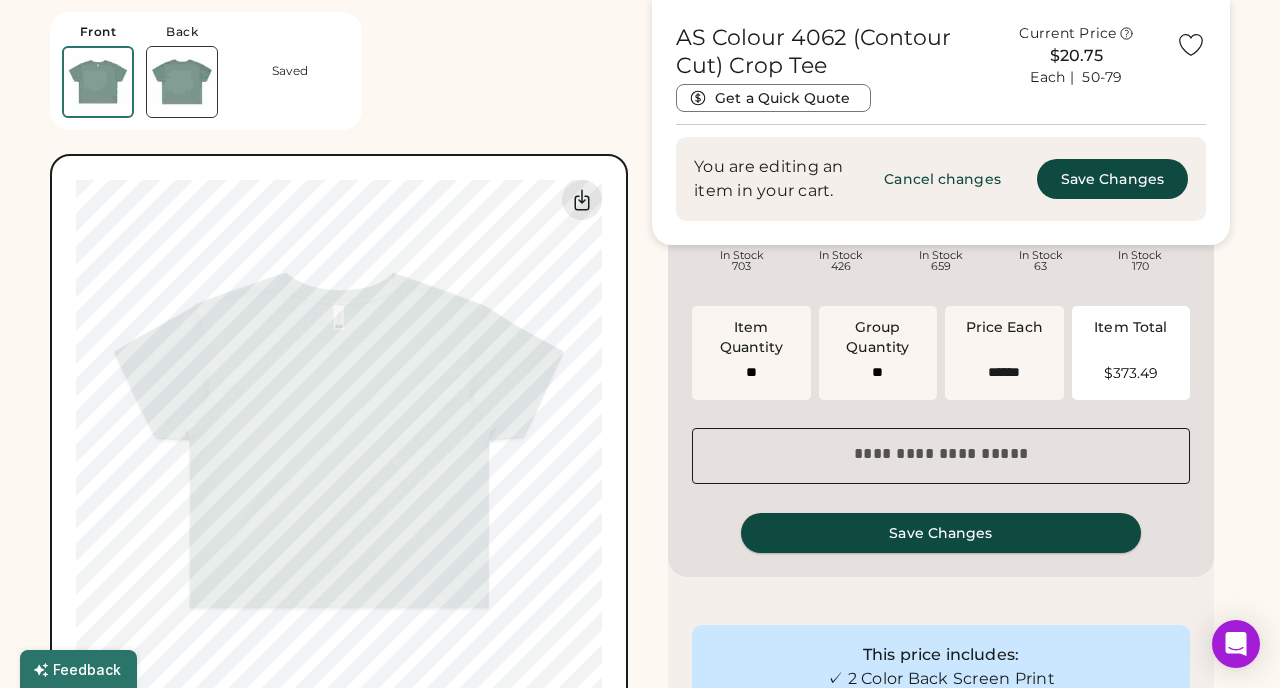 click on "Save Changes" at bounding box center [941, 533] 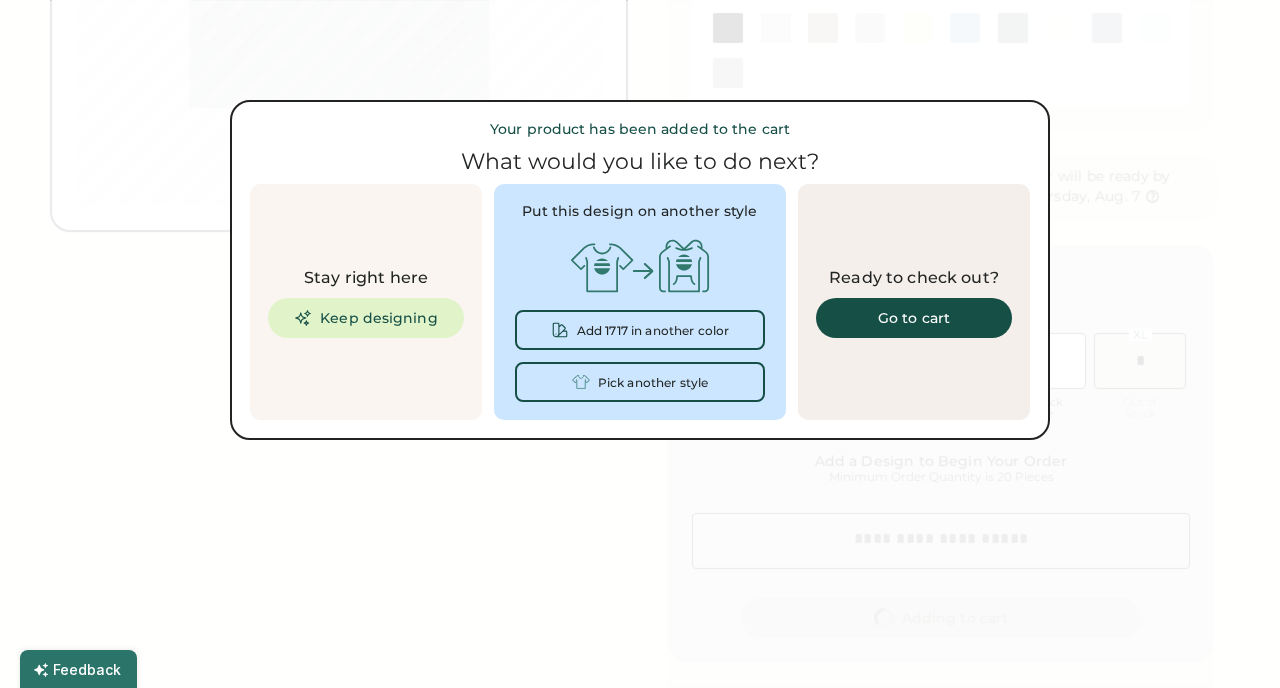 scroll, scrollTop: 0, scrollLeft: 0, axis: both 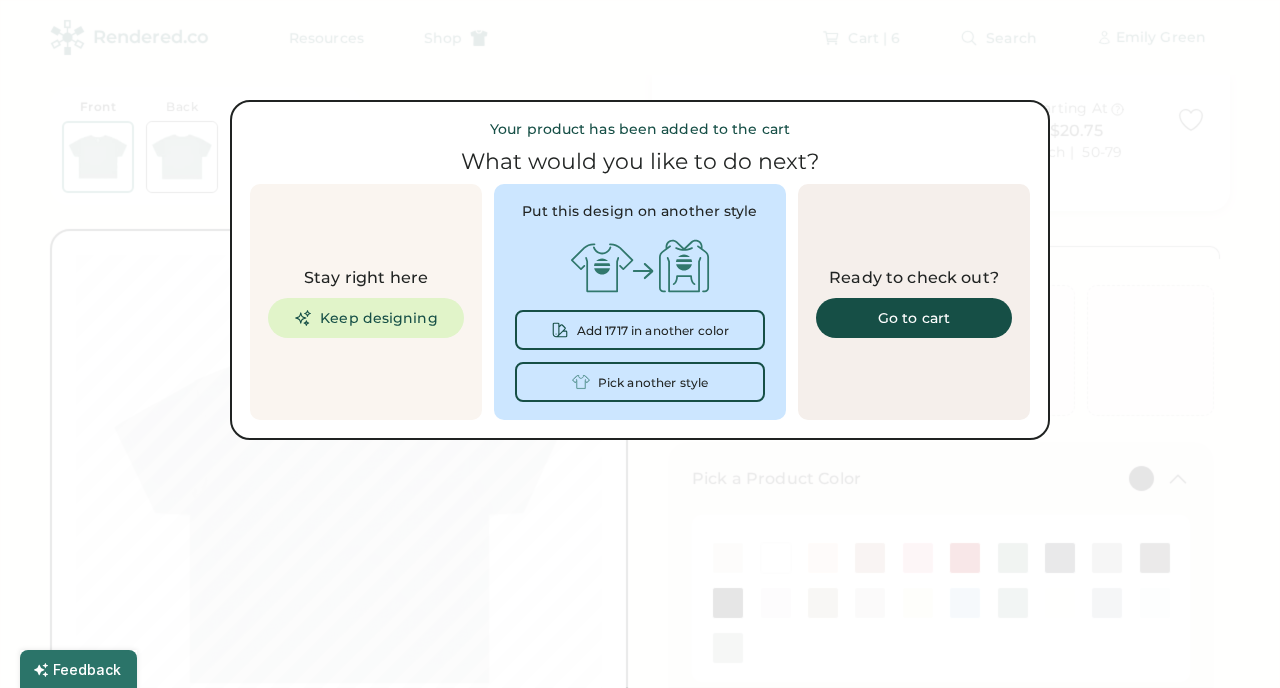 type 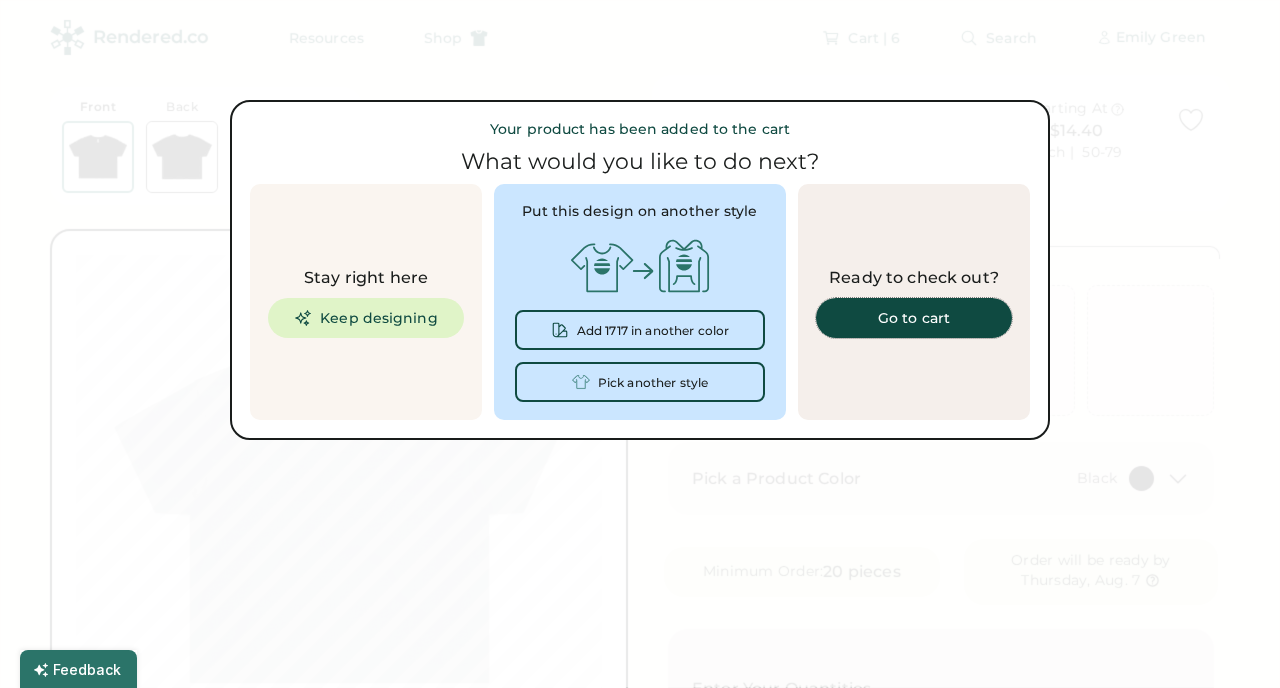 click on "Go to cart" at bounding box center [914, 318] 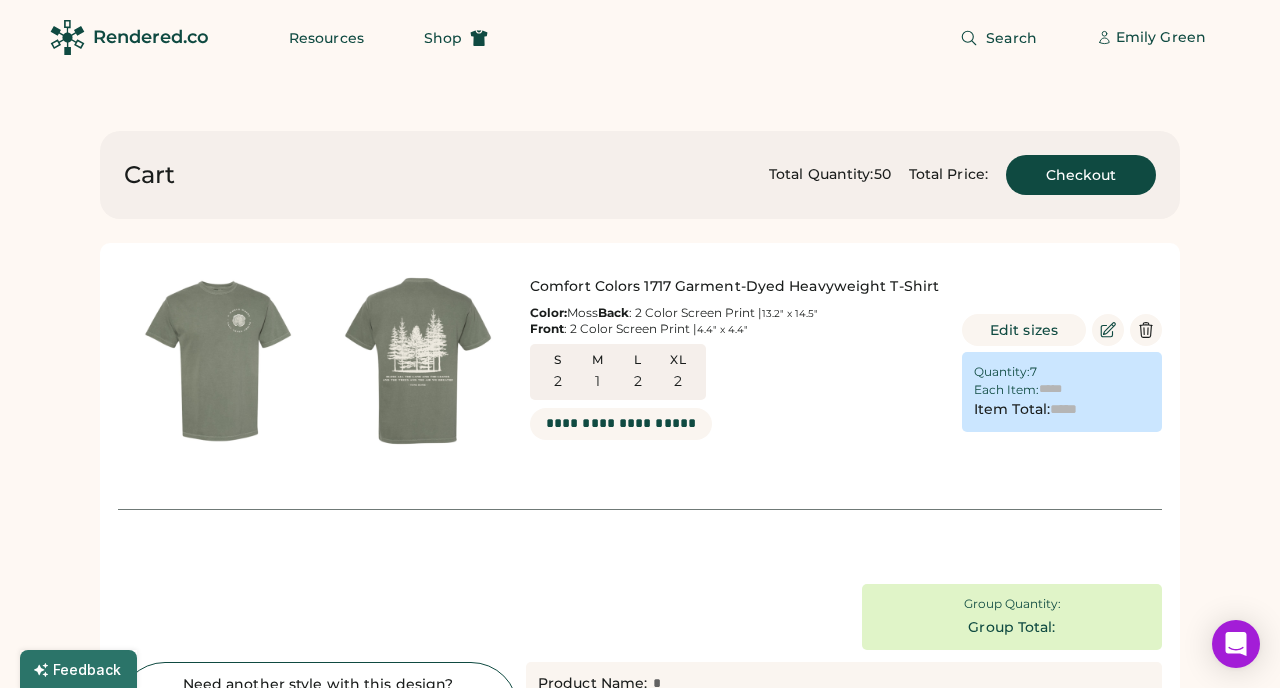 scroll, scrollTop: 0, scrollLeft: 0, axis: both 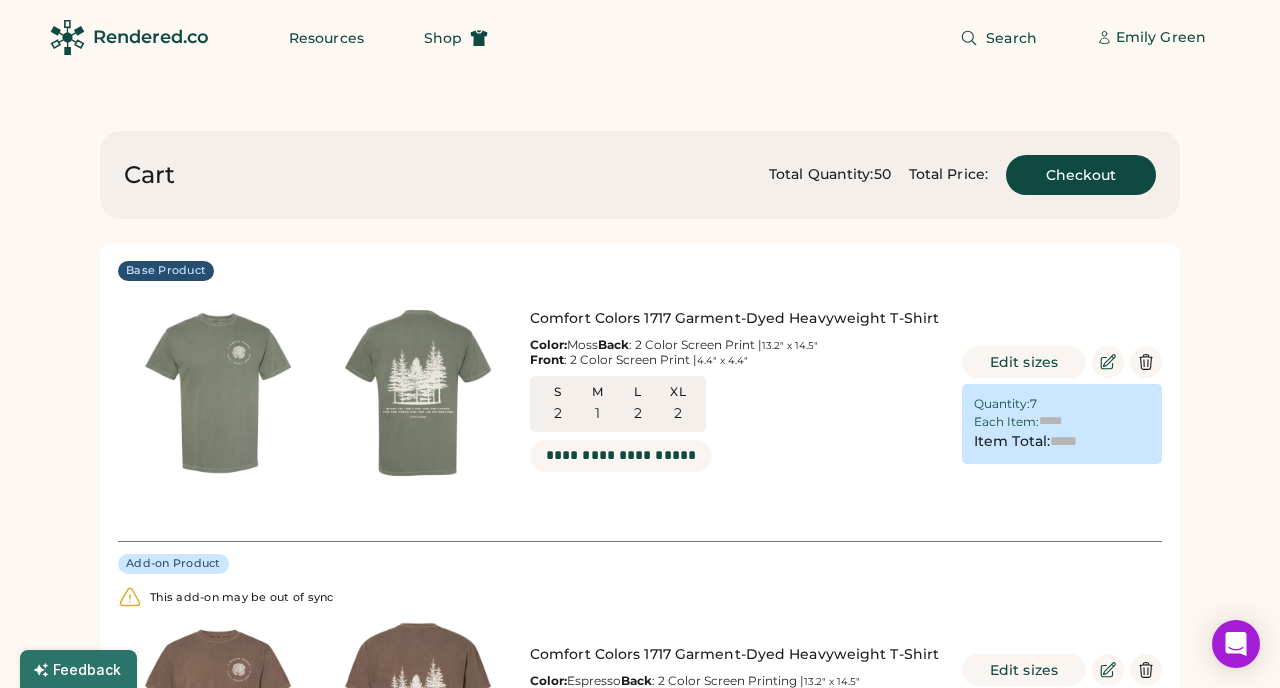 type on "******" 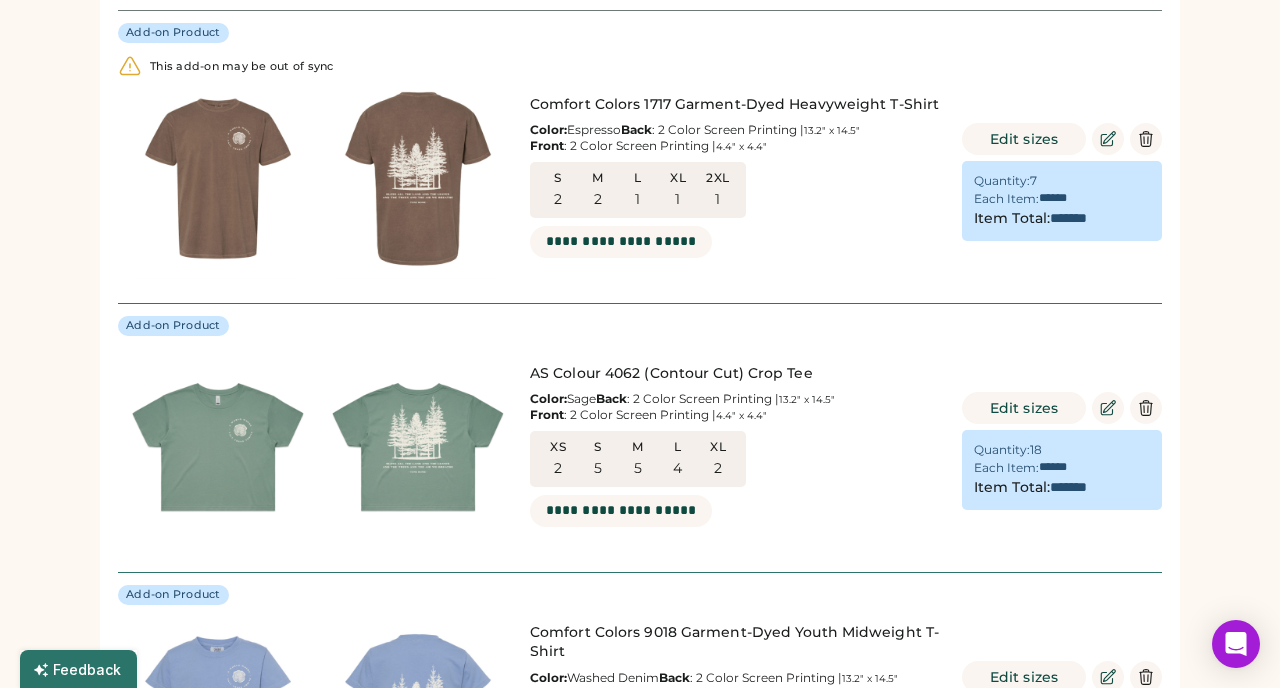 scroll, scrollTop: 530, scrollLeft: 0, axis: vertical 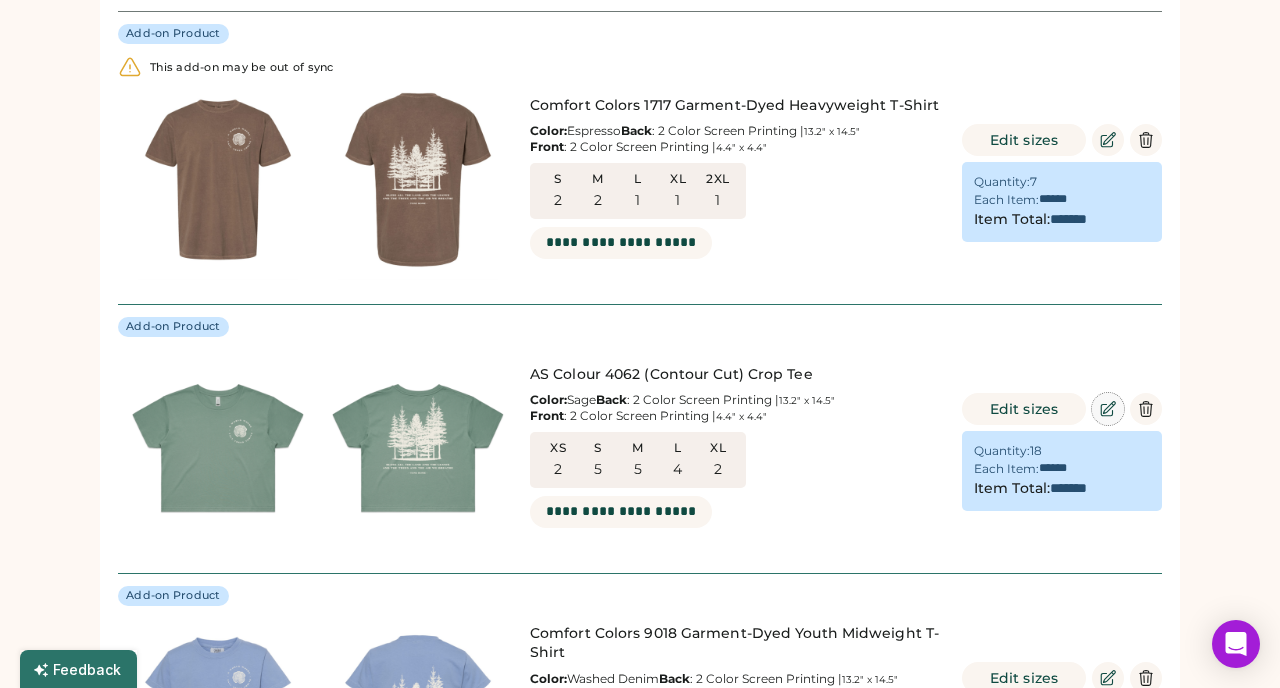 click 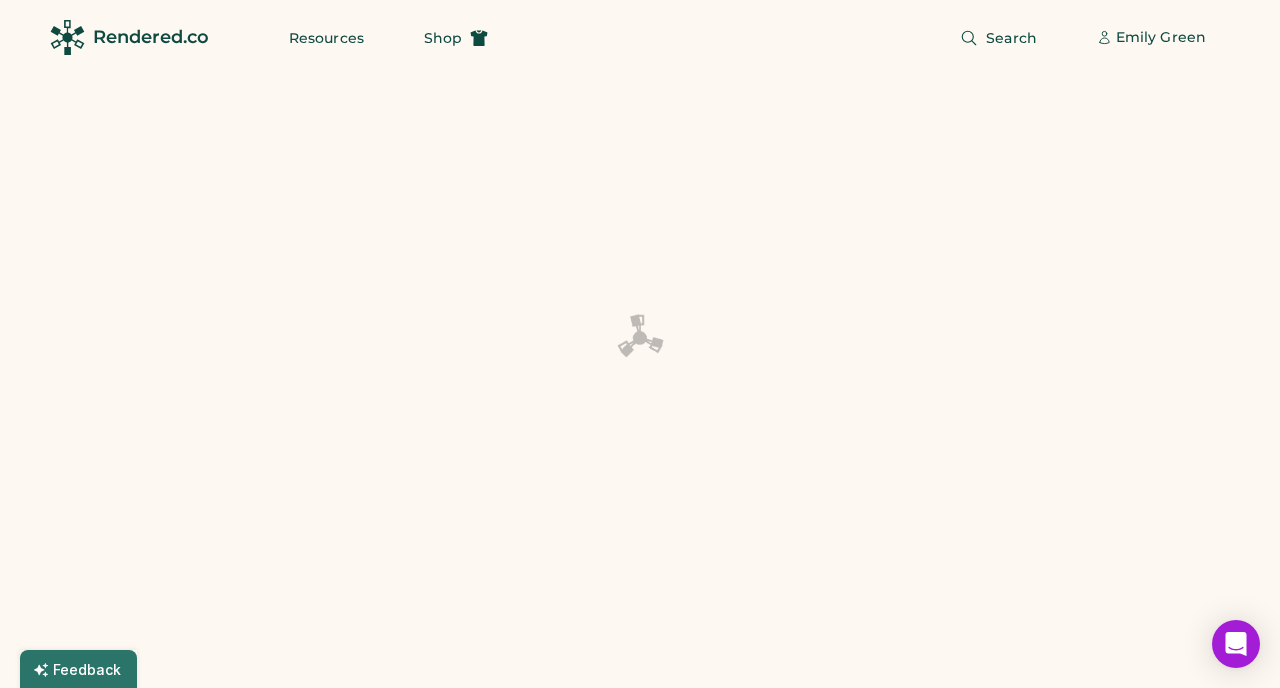 scroll, scrollTop: 0, scrollLeft: 0, axis: both 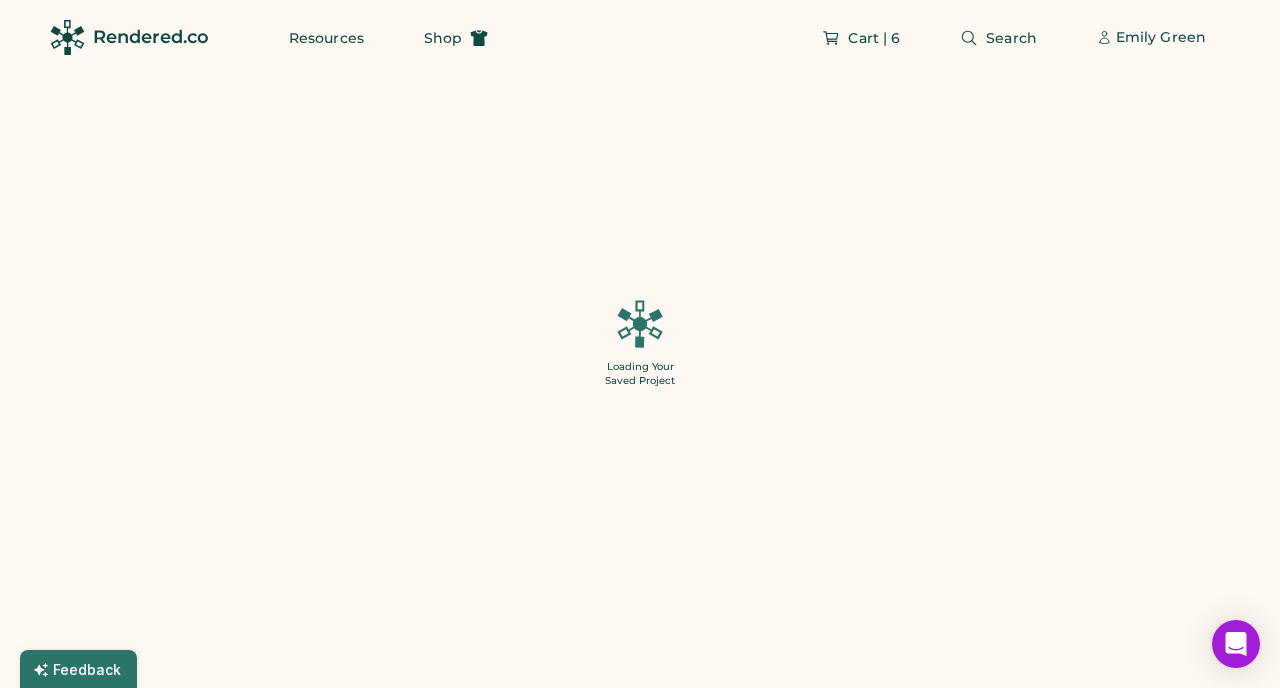 type on "*" 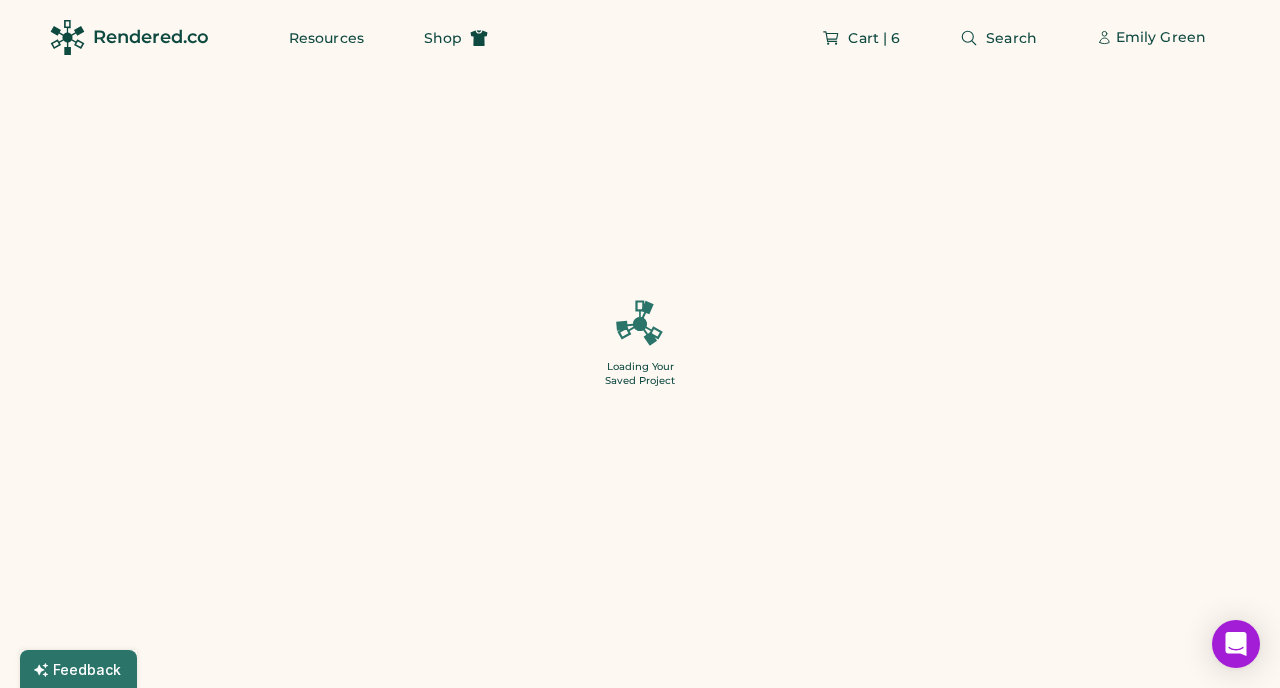 type on "*" 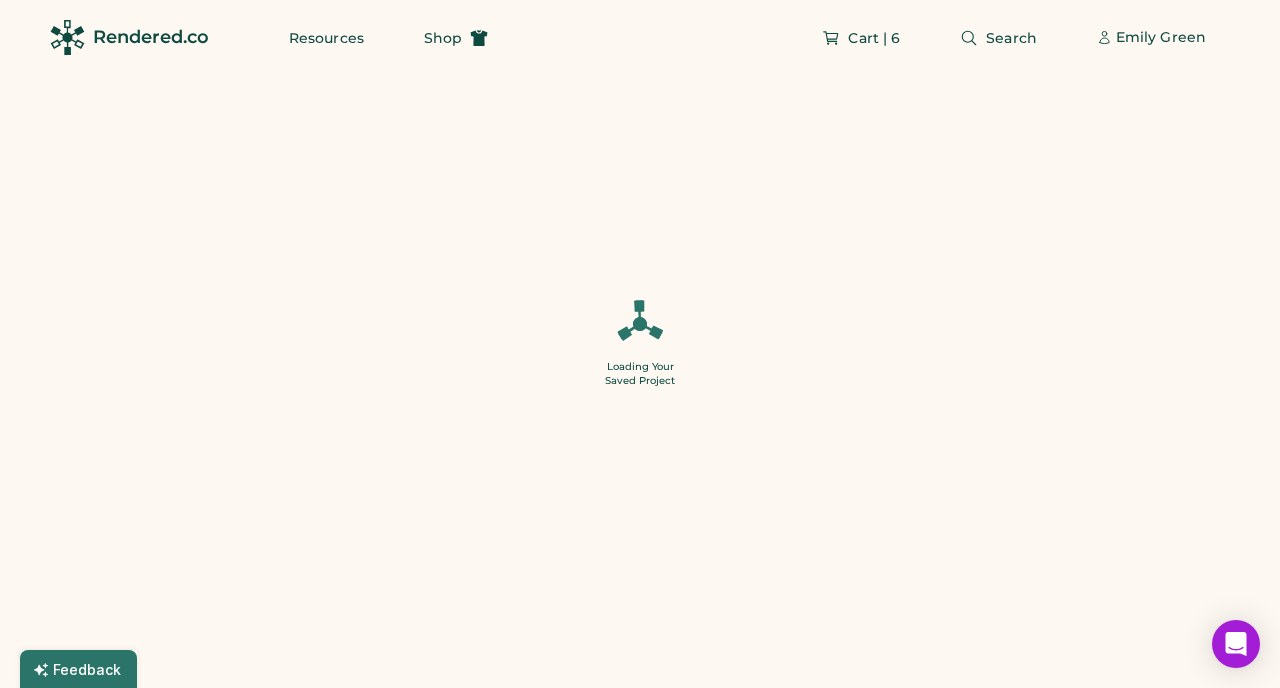 type on "*" 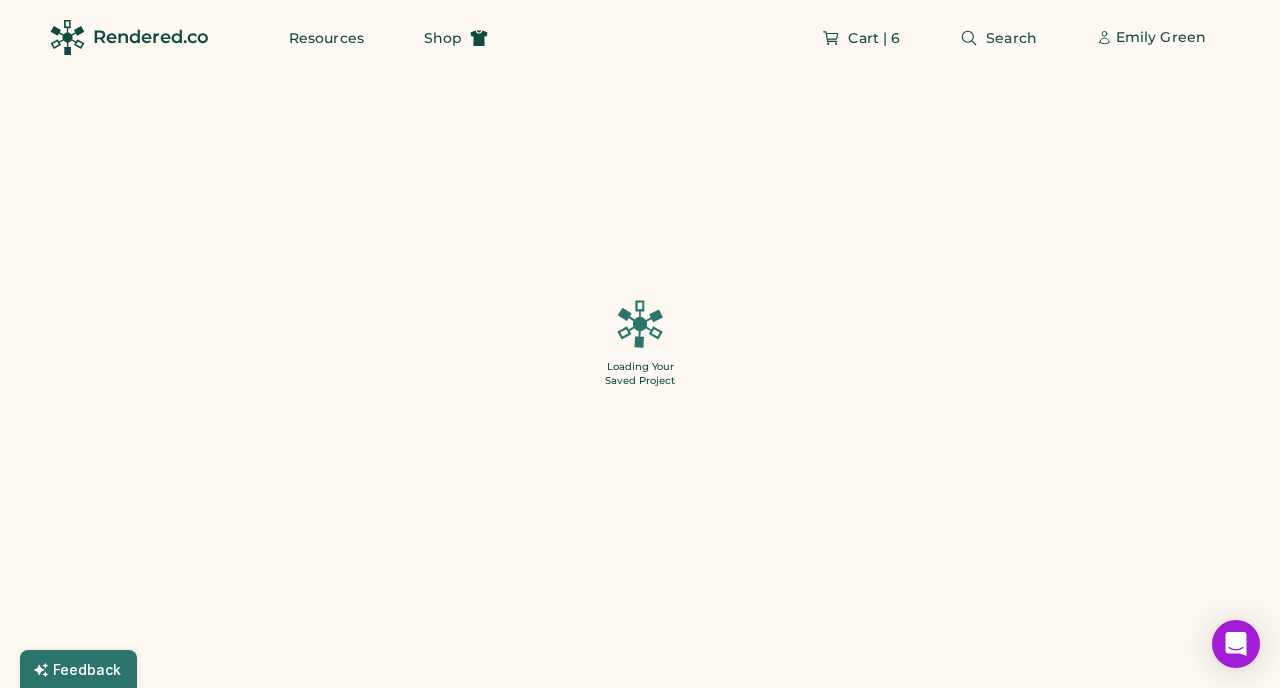type on "*" 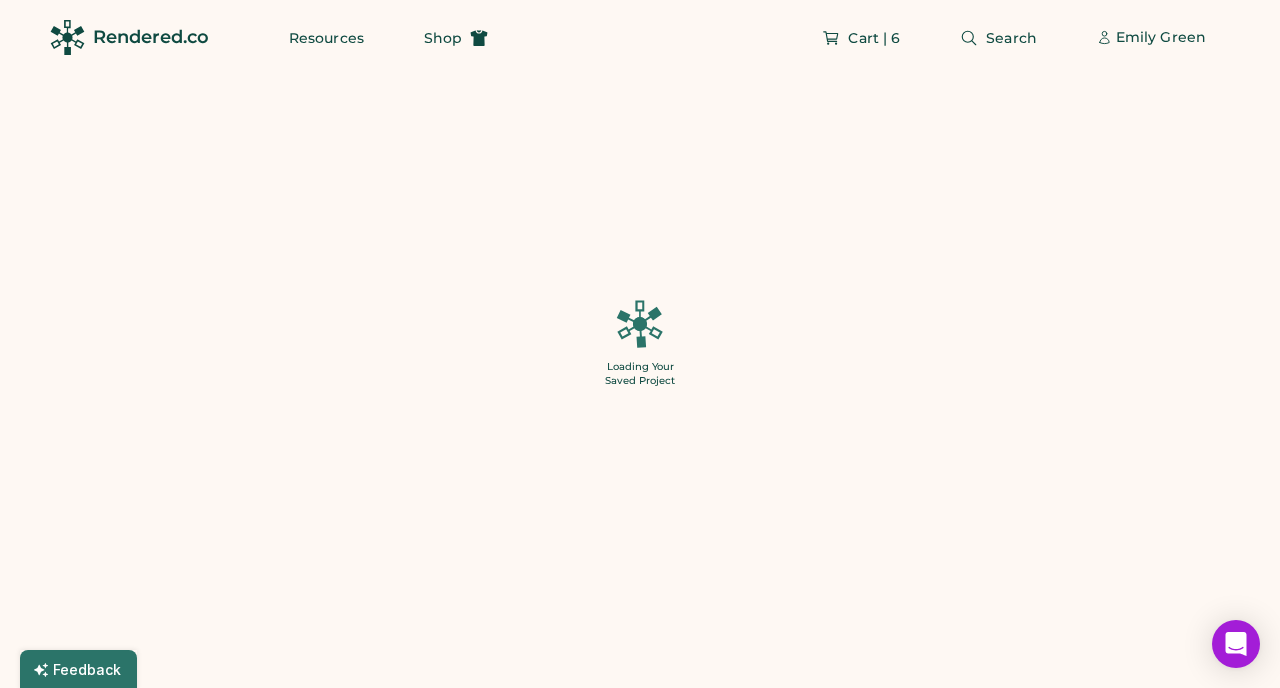 type on "*" 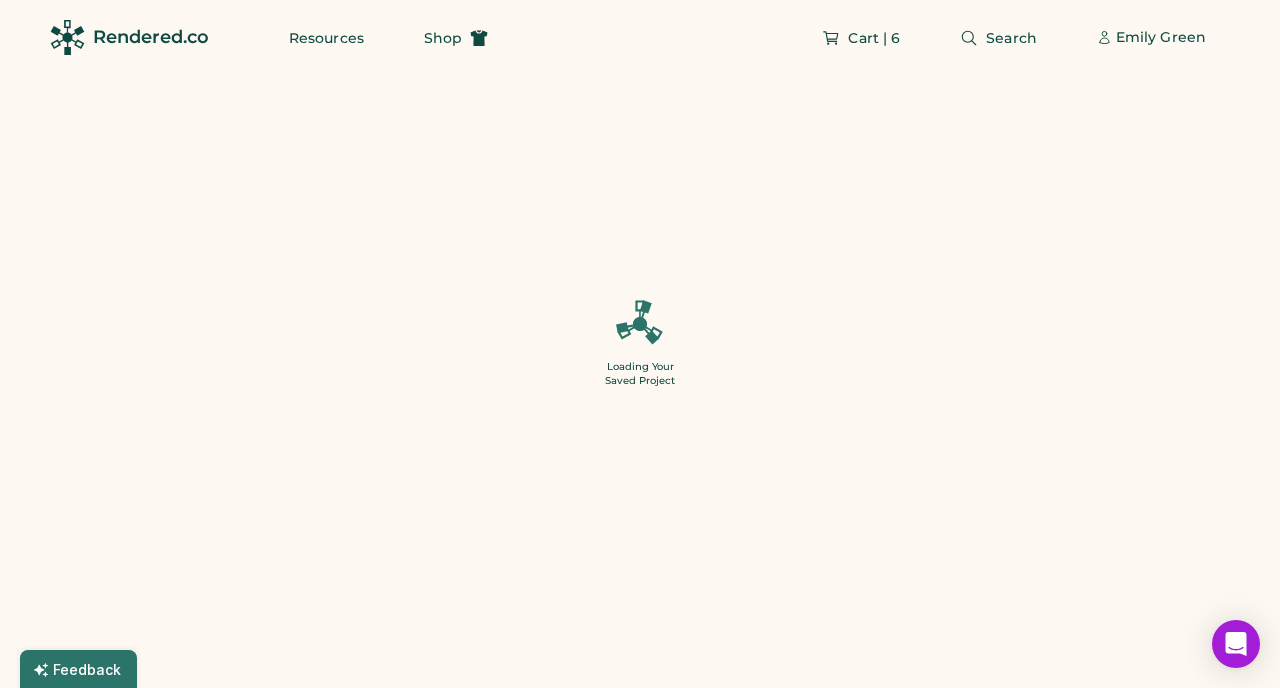 type on "**" 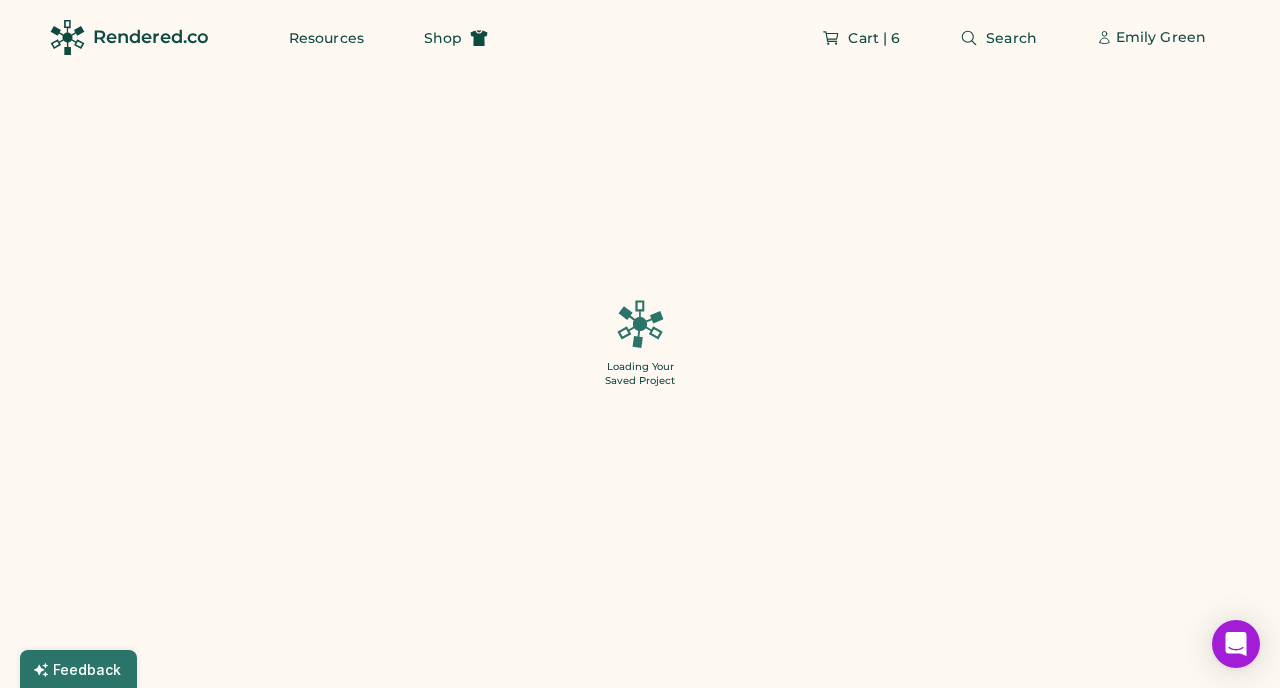 type on "******" 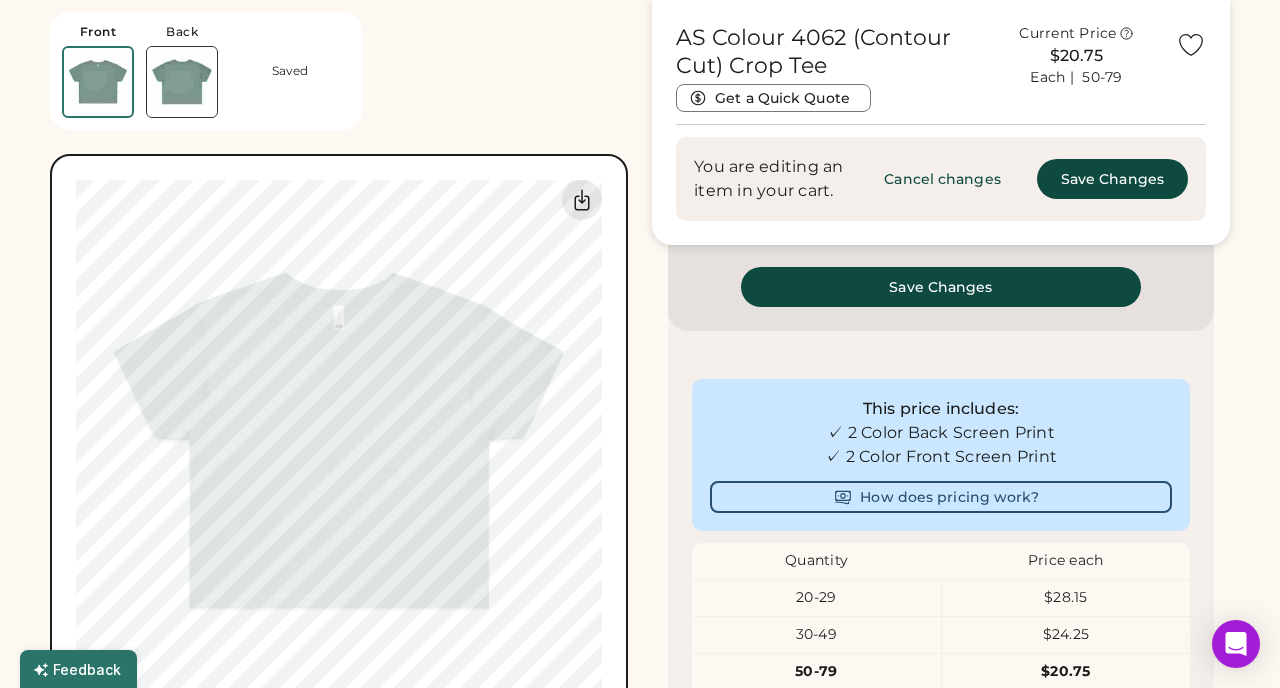 scroll, scrollTop: 1397, scrollLeft: 0, axis: vertical 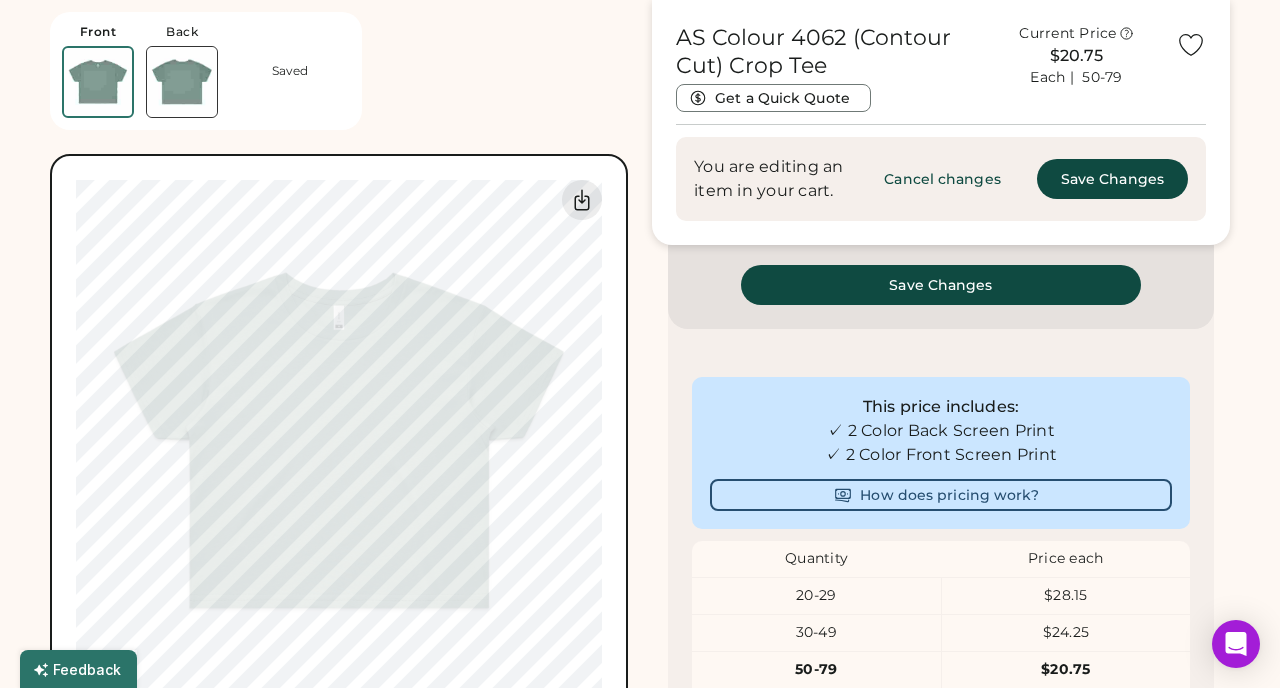 click at bounding box center (182, 82) 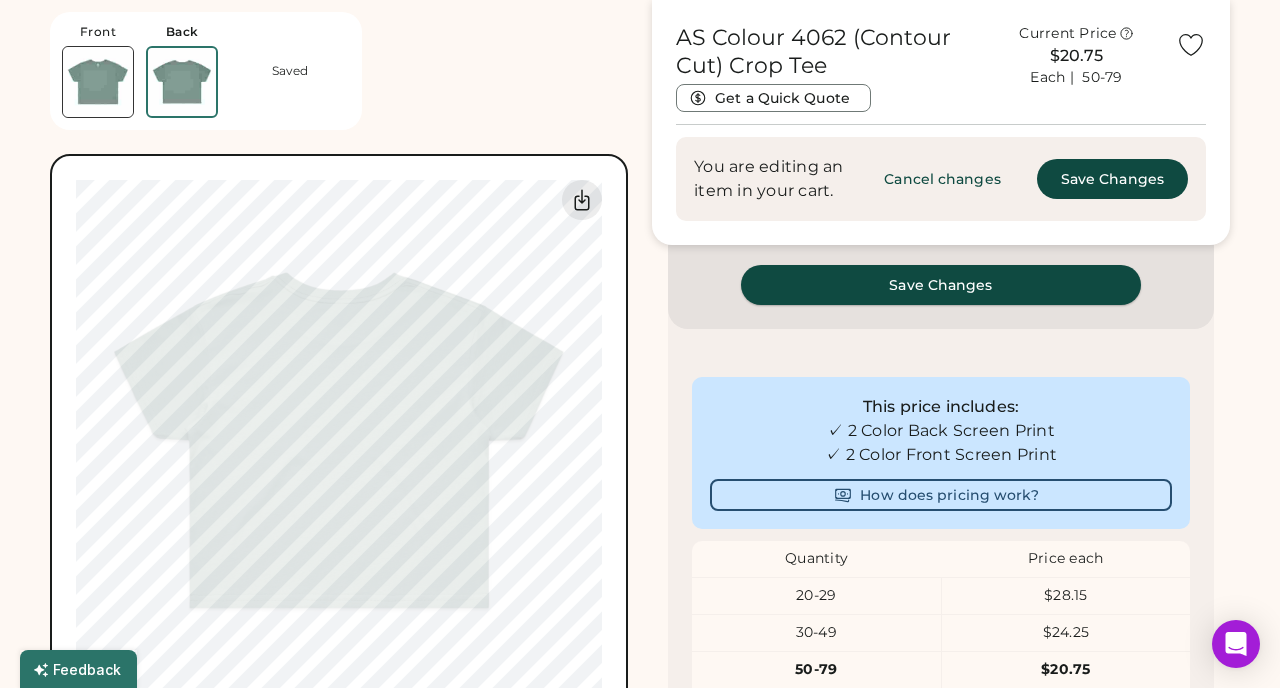 click on "Save Changes" at bounding box center (941, 285) 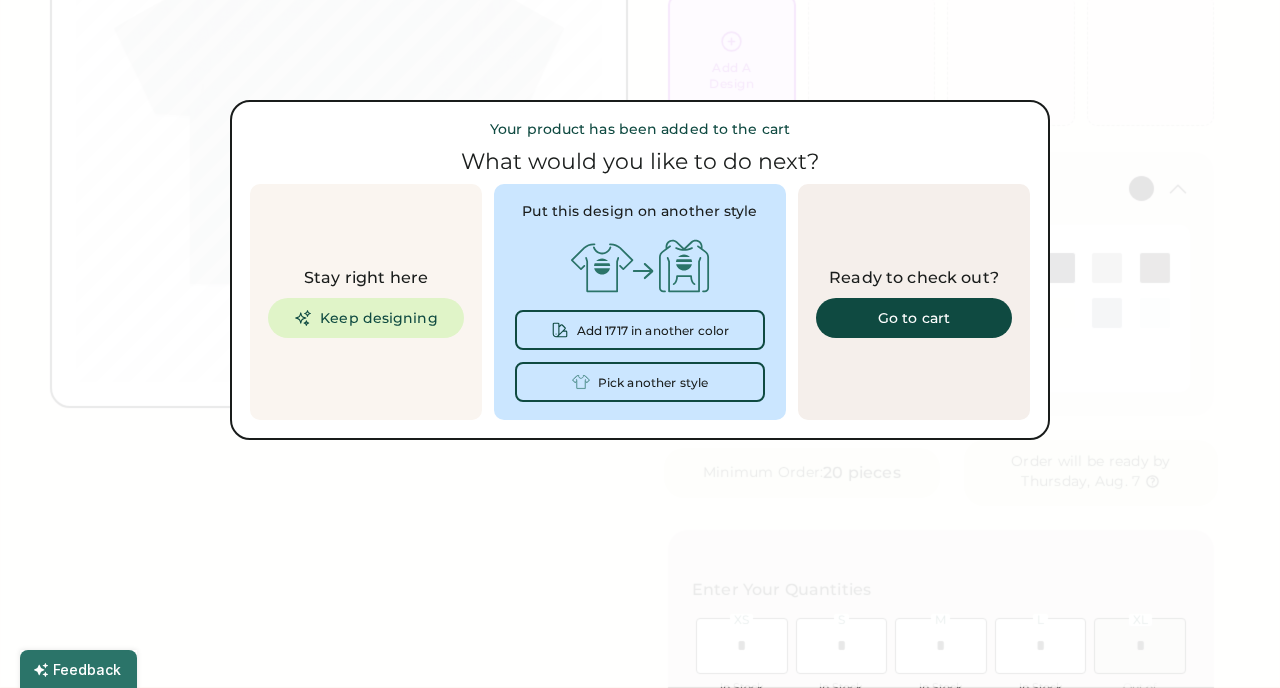 scroll, scrollTop: 0, scrollLeft: 0, axis: both 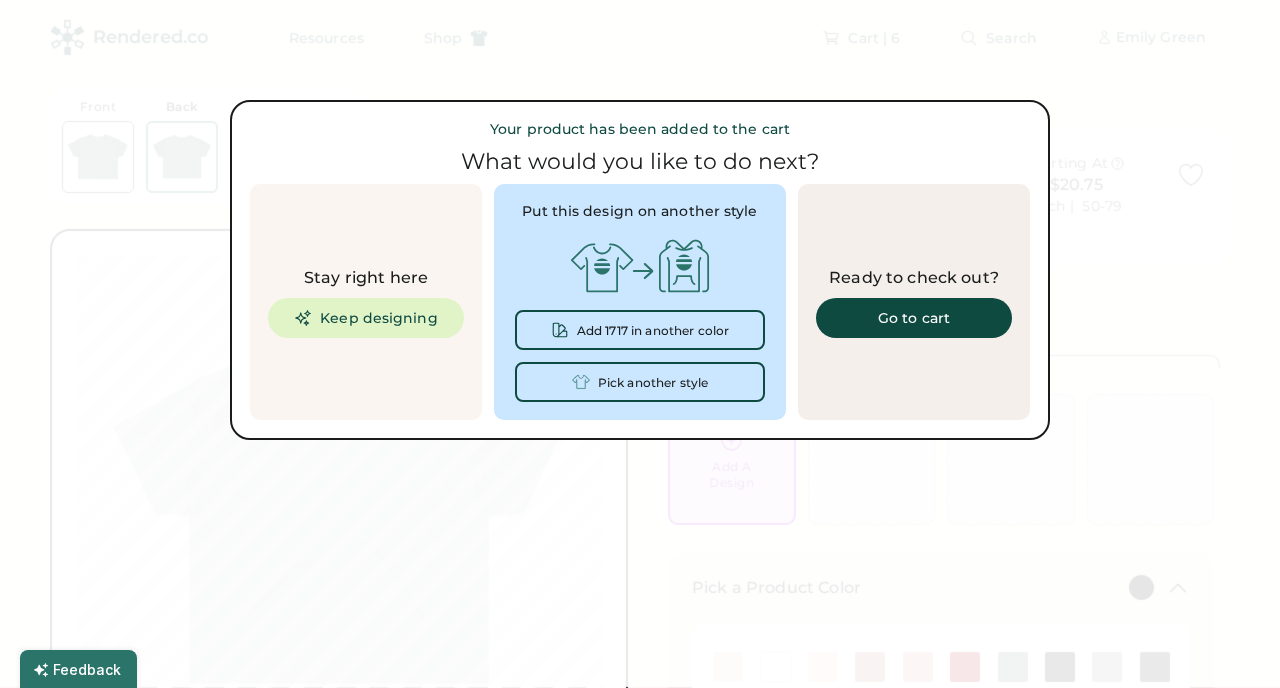 type 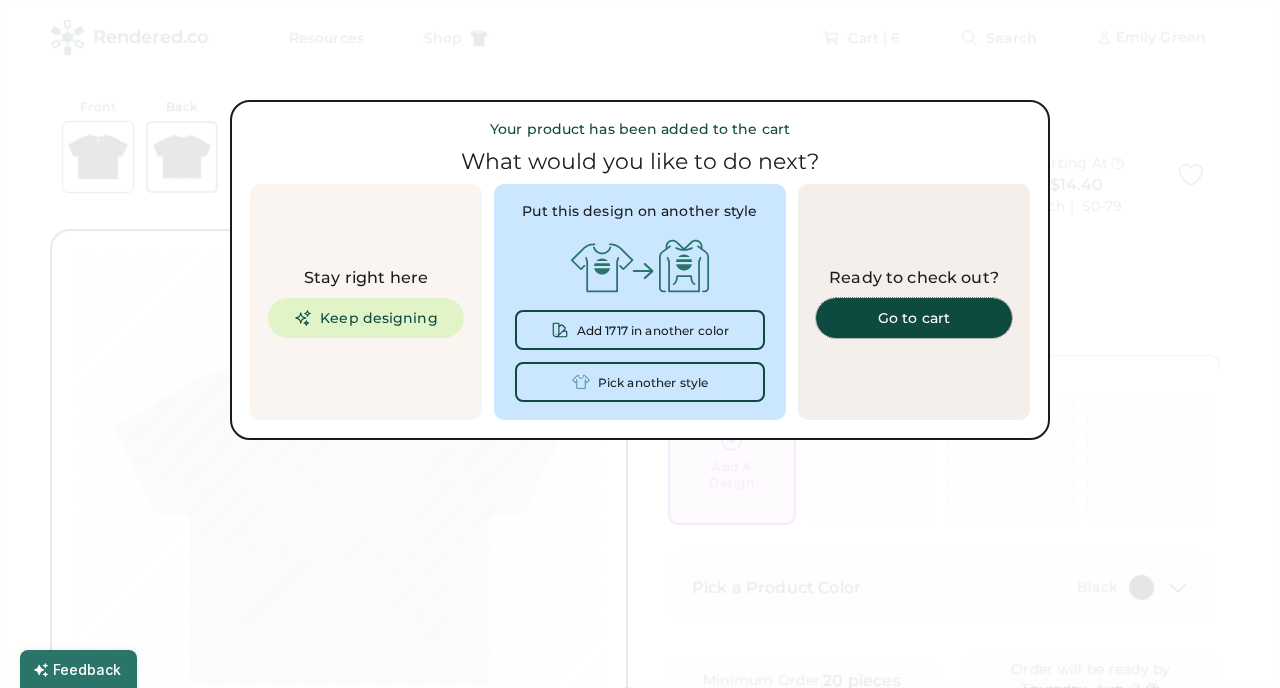 click on "Go to cart" at bounding box center (914, 318) 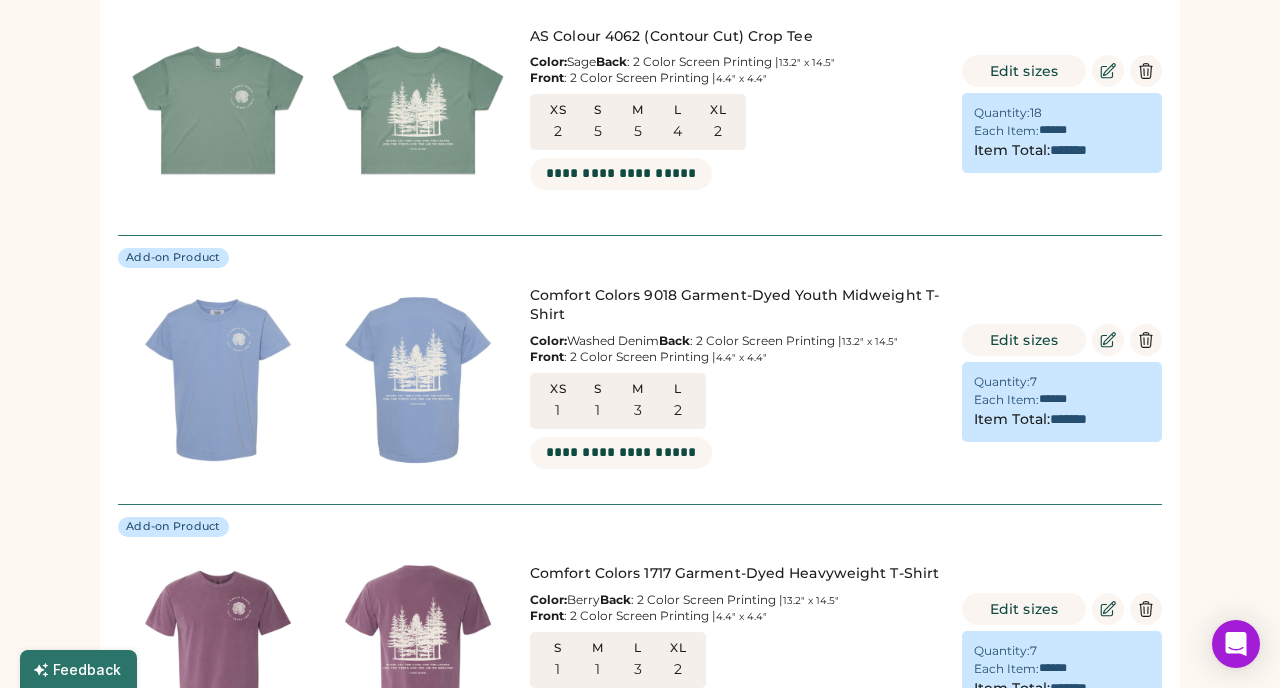 scroll, scrollTop: 867, scrollLeft: 0, axis: vertical 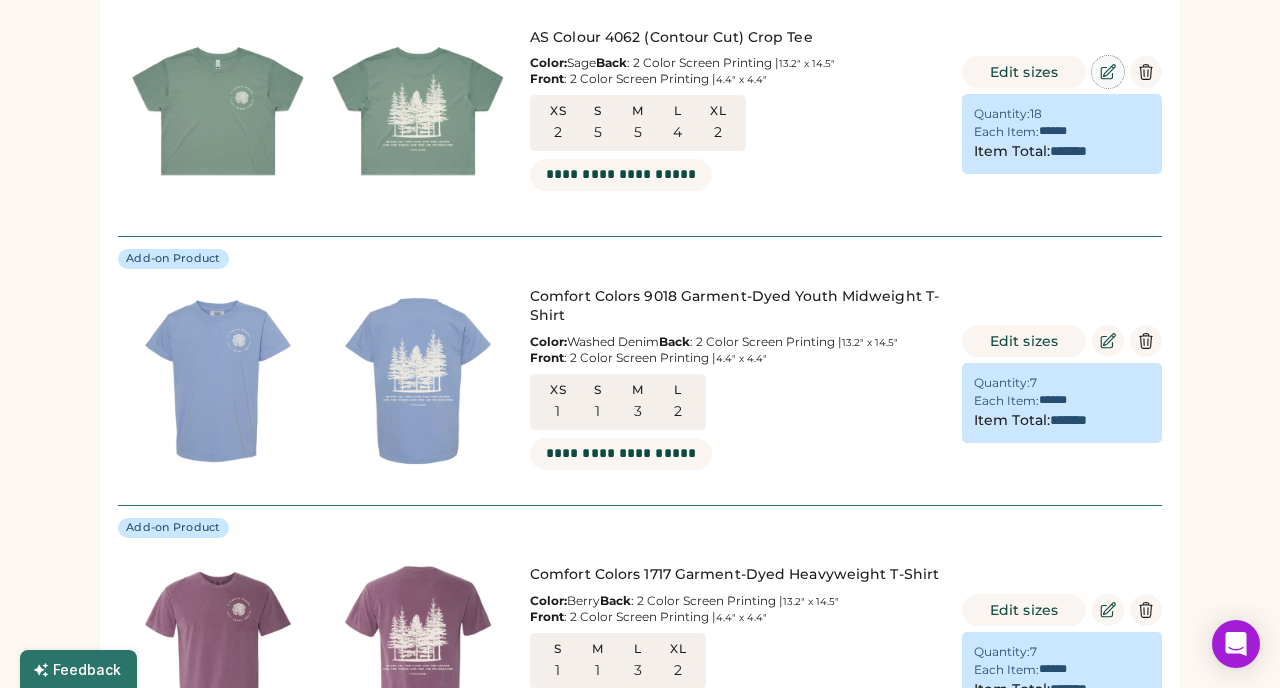 click 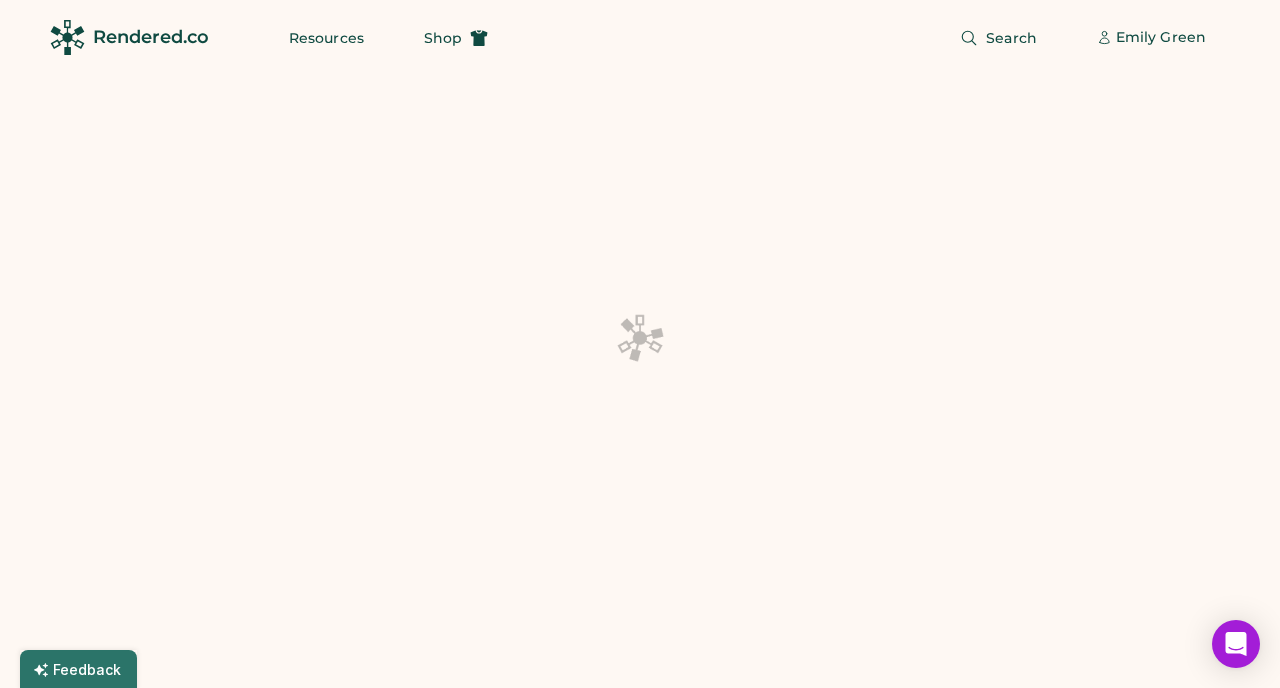 scroll, scrollTop: 0, scrollLeft: 0, axis: both 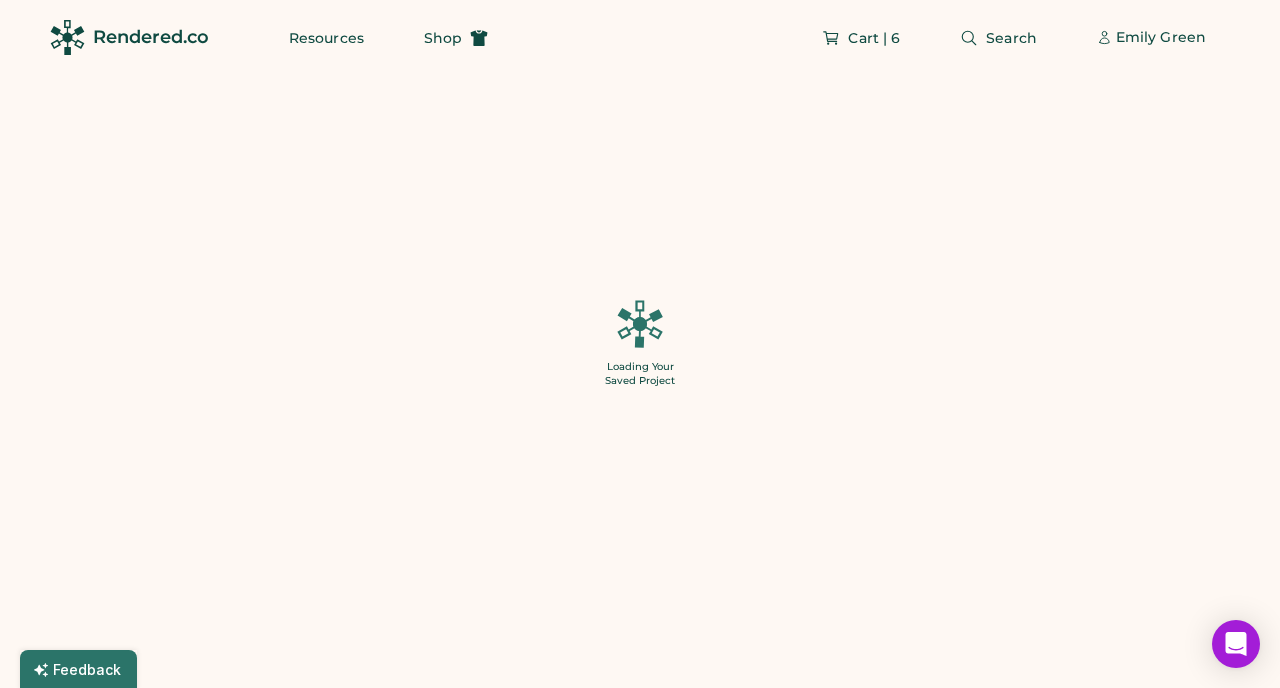 type on "*" 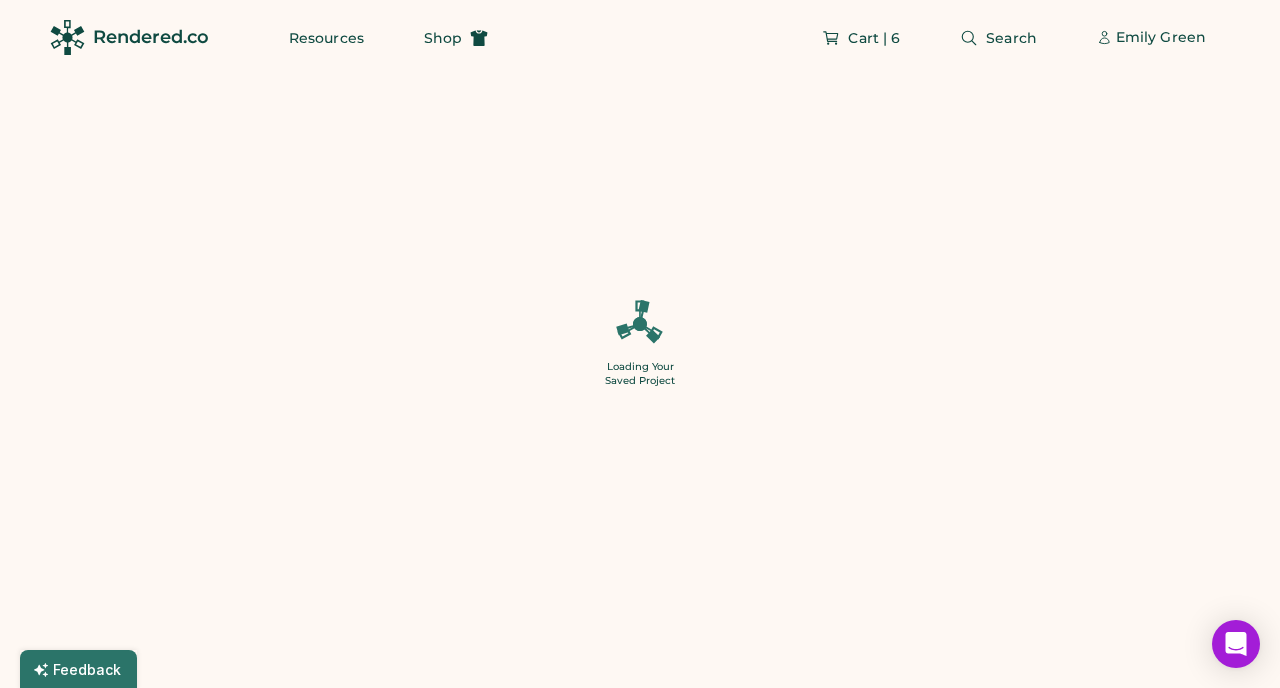 type on "*" 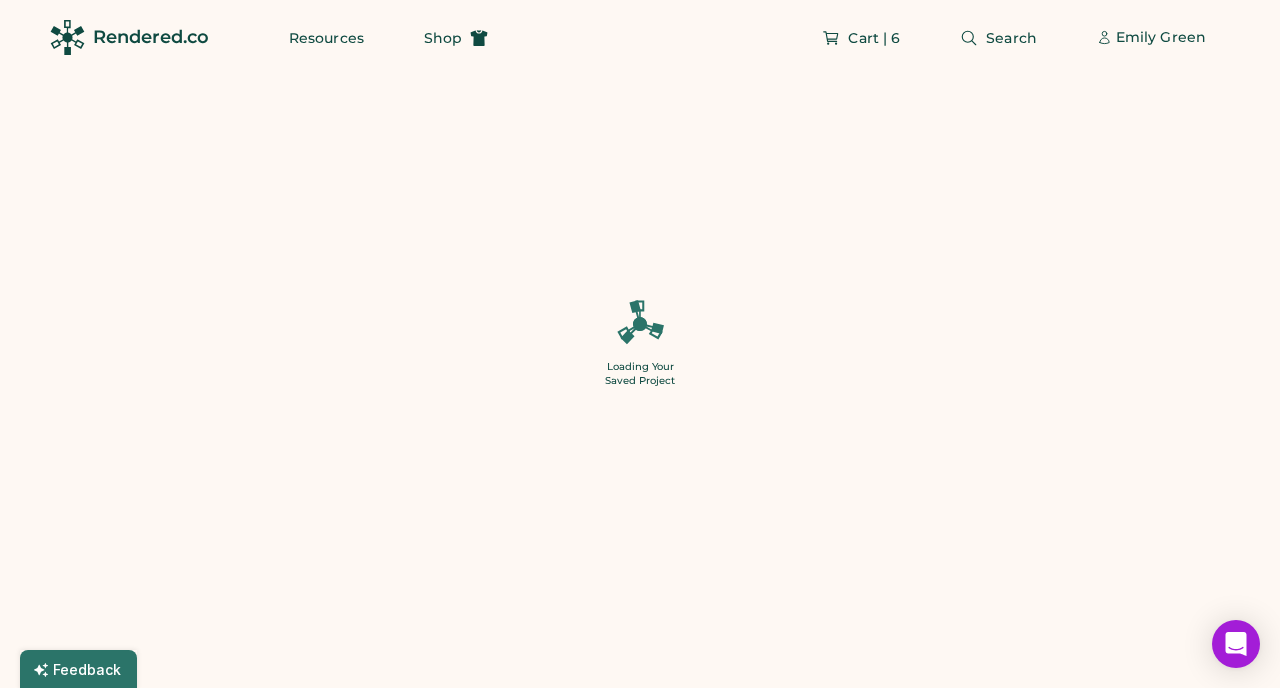 type on "*" 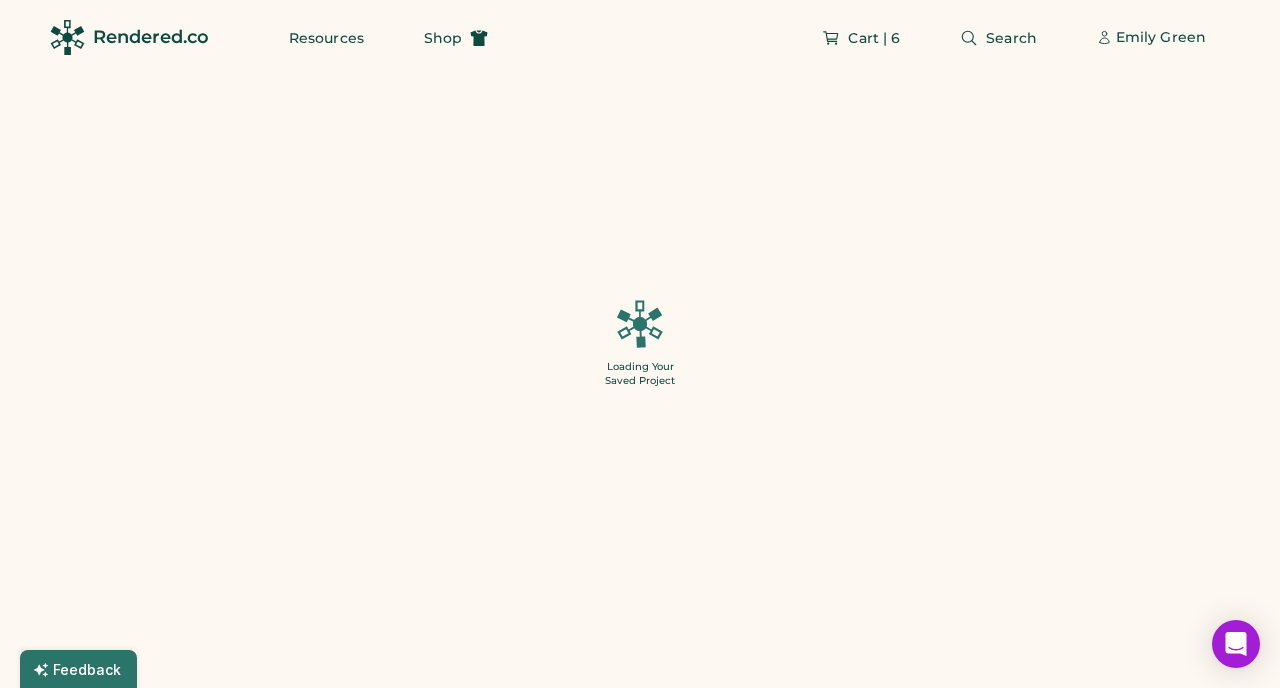 type on "*" 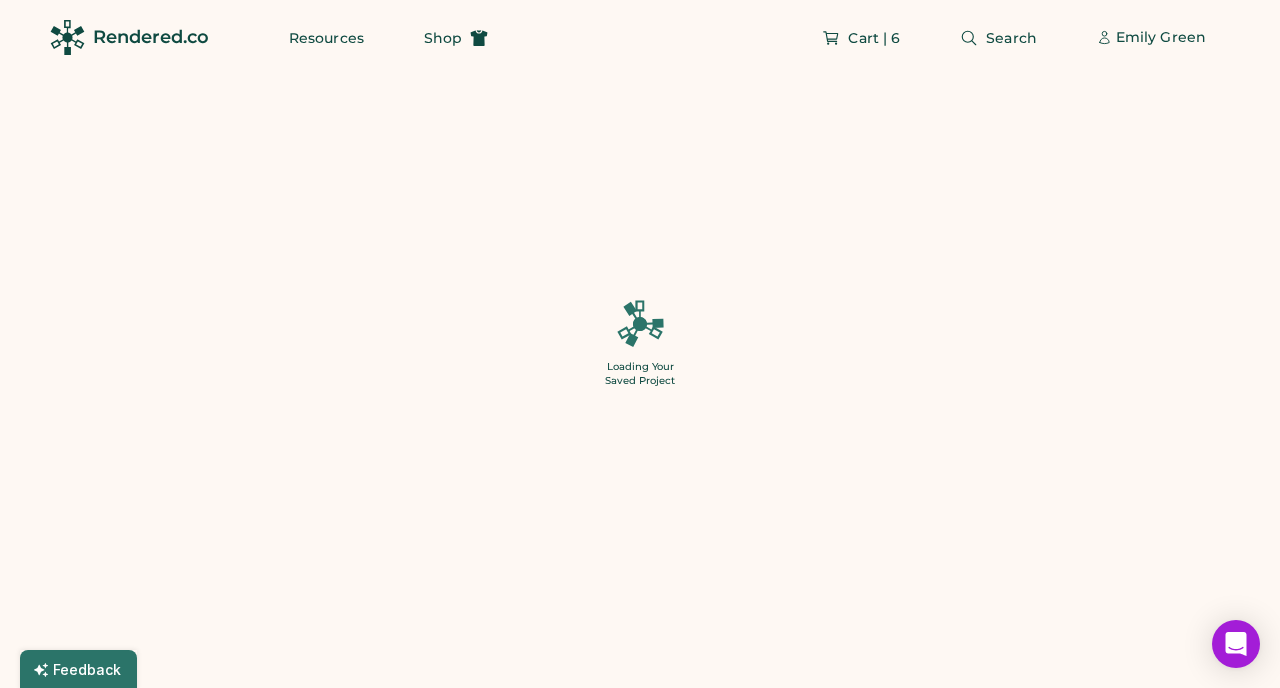 type on "*" 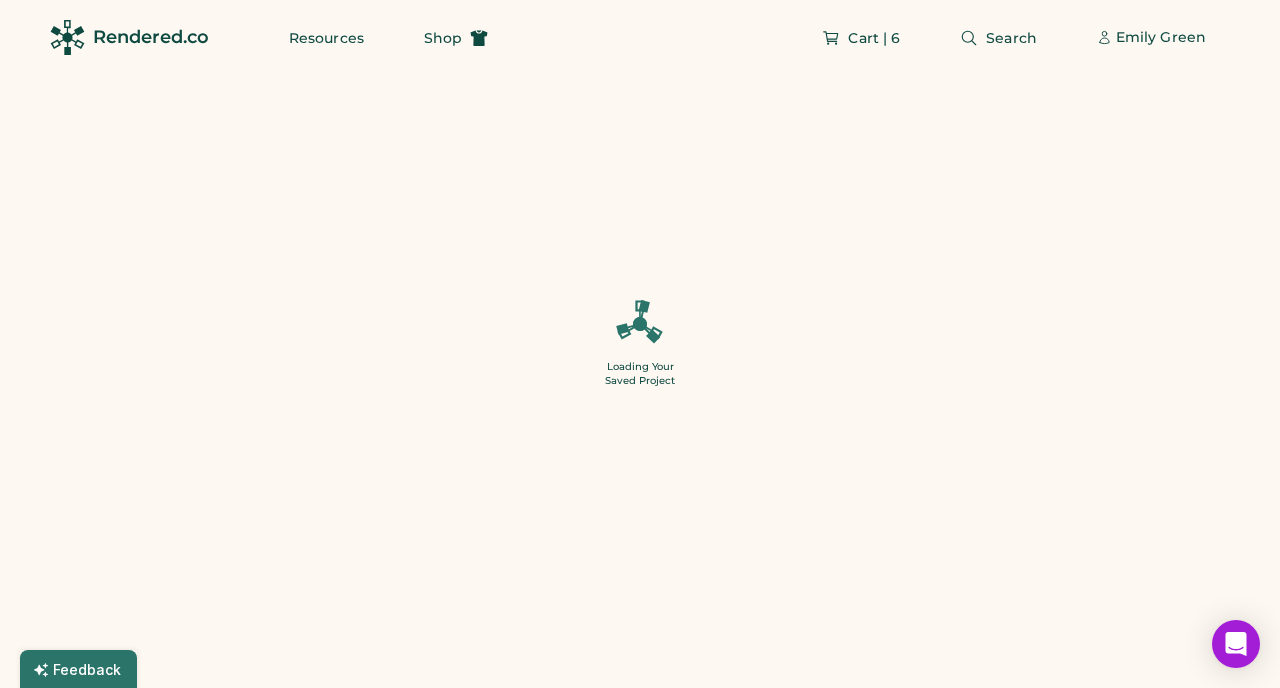type on "**" 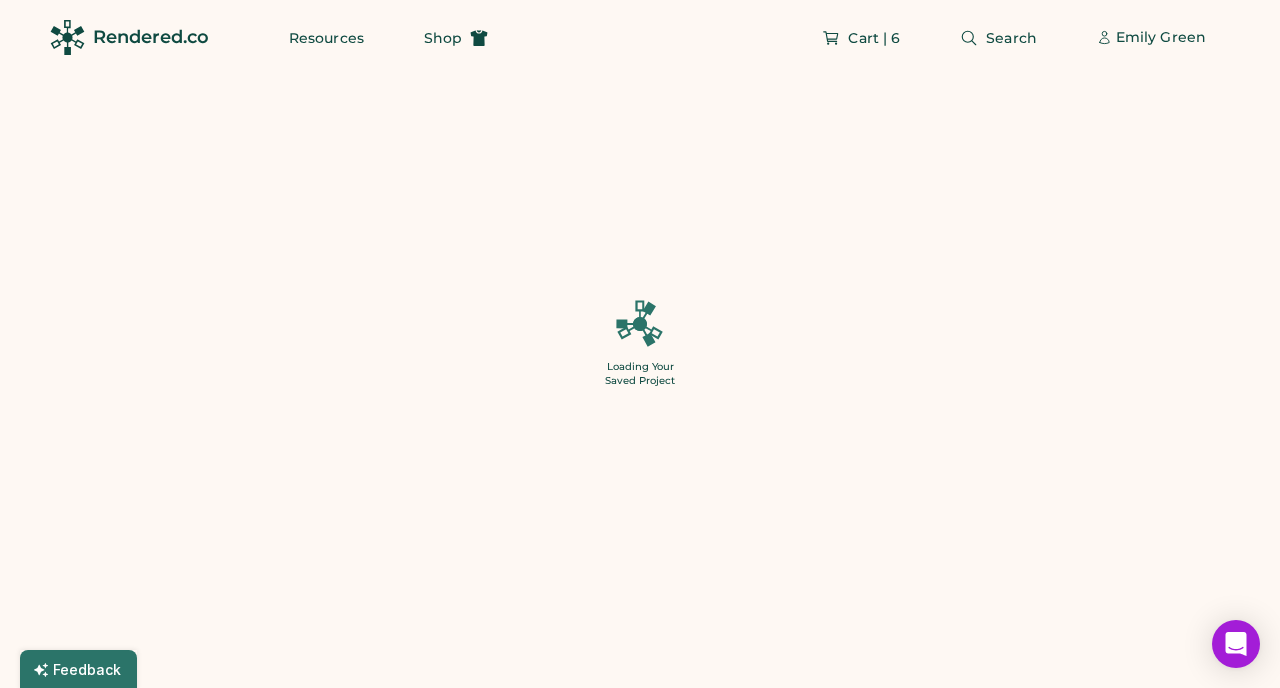 type on "******" 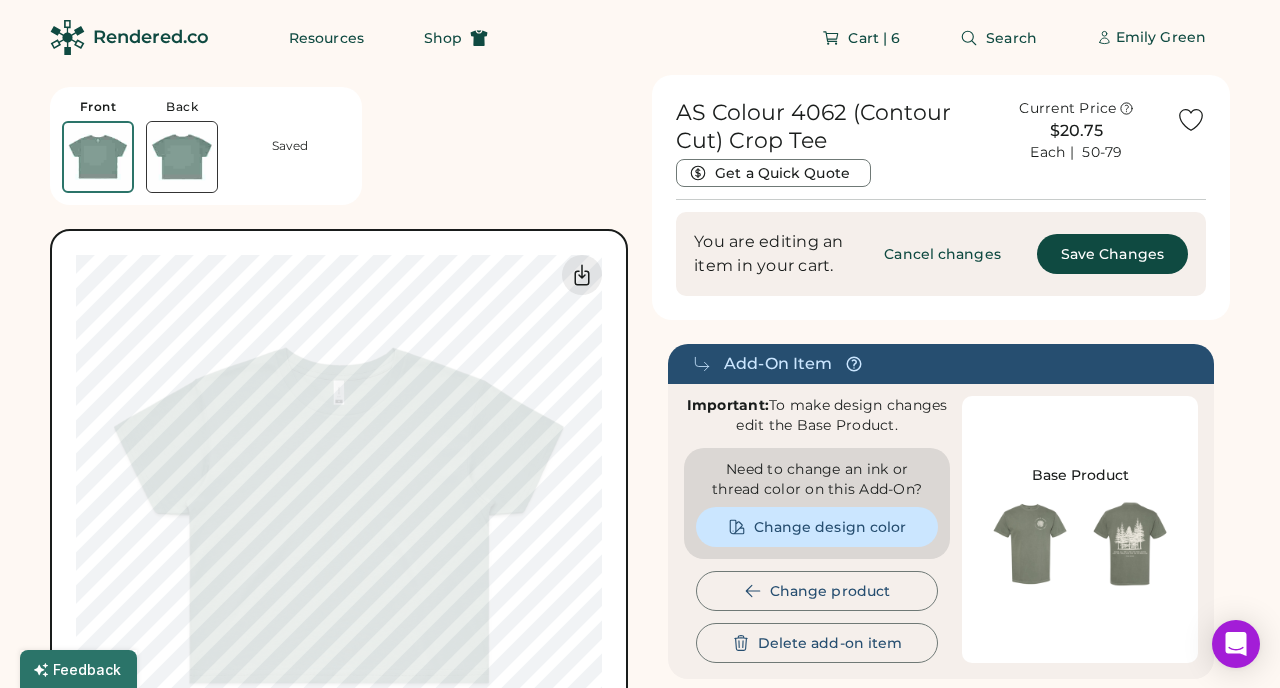 click at bounding box center (182, 157) 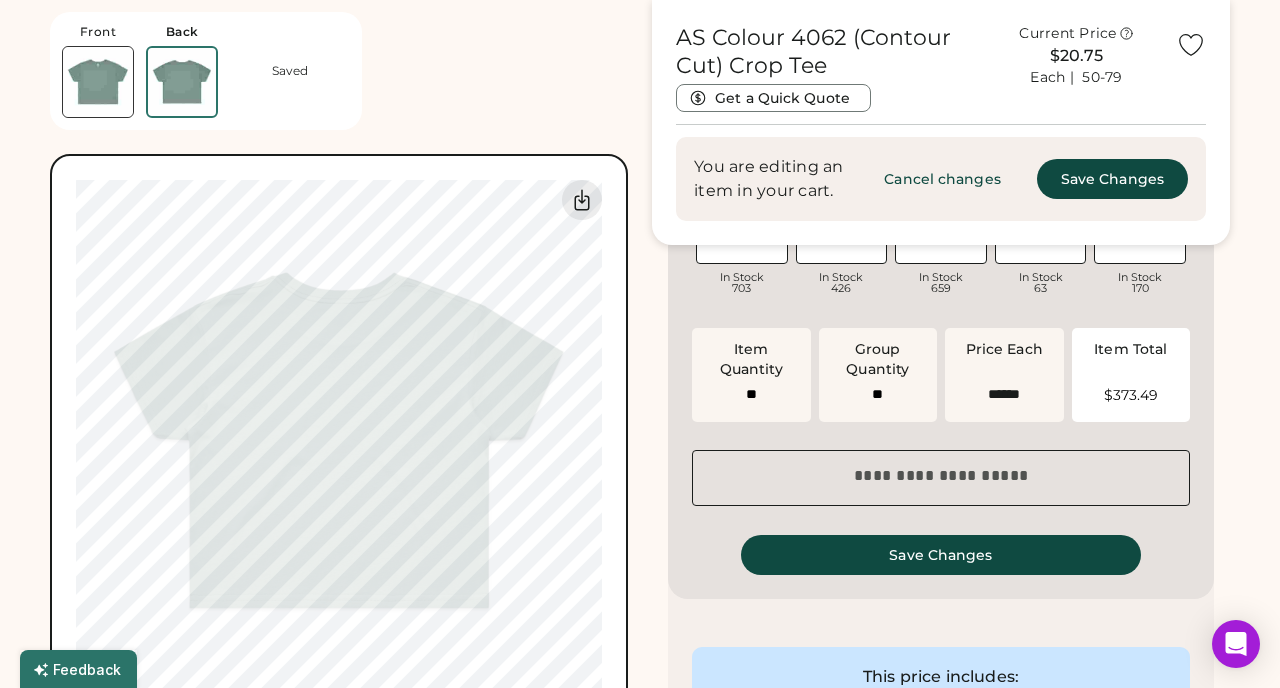 scroll, scrollTop: 1128, scrollLeft: 0, axis: vertical 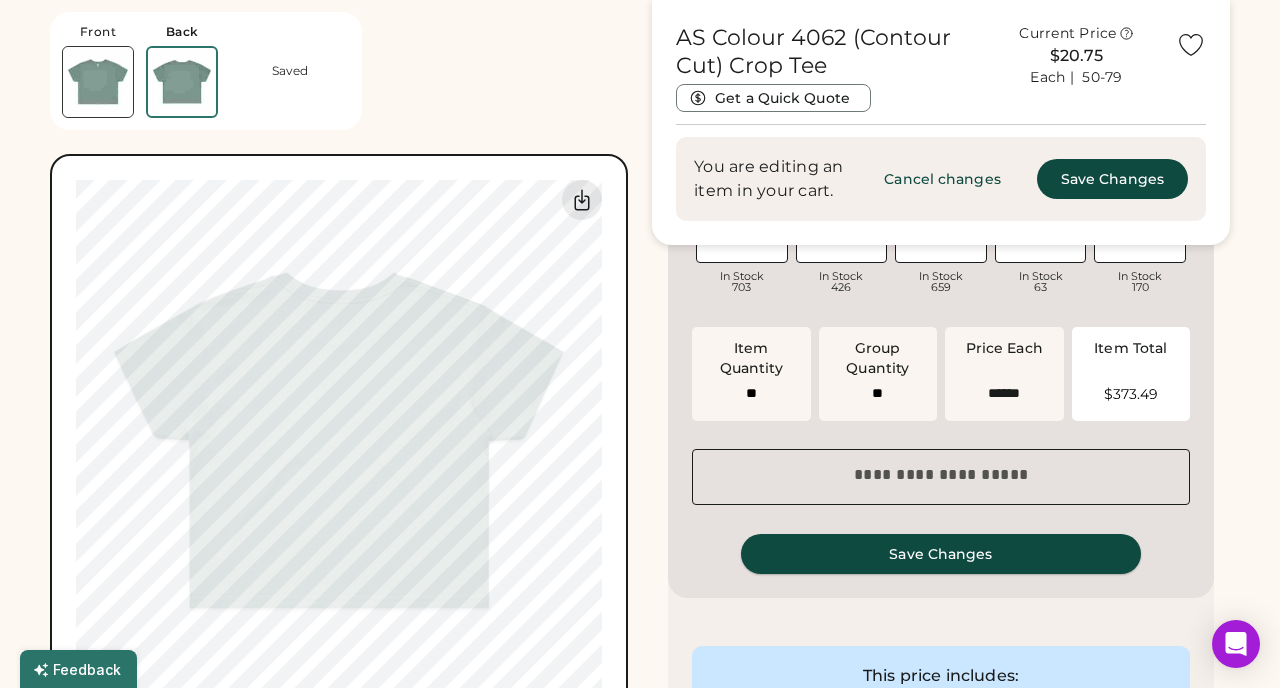 click on "Save Changes" at bounding box center (941, 554) 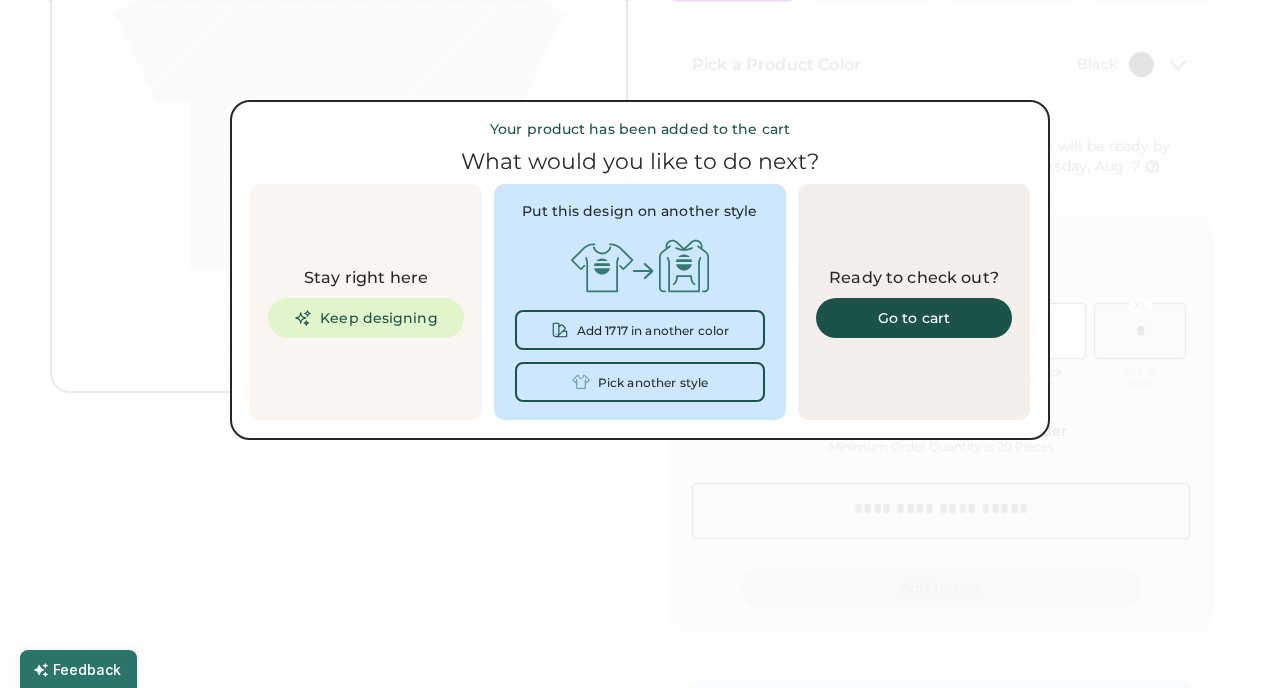 scroll, scrollTop: 0, scrollLeft: 0, axis: both 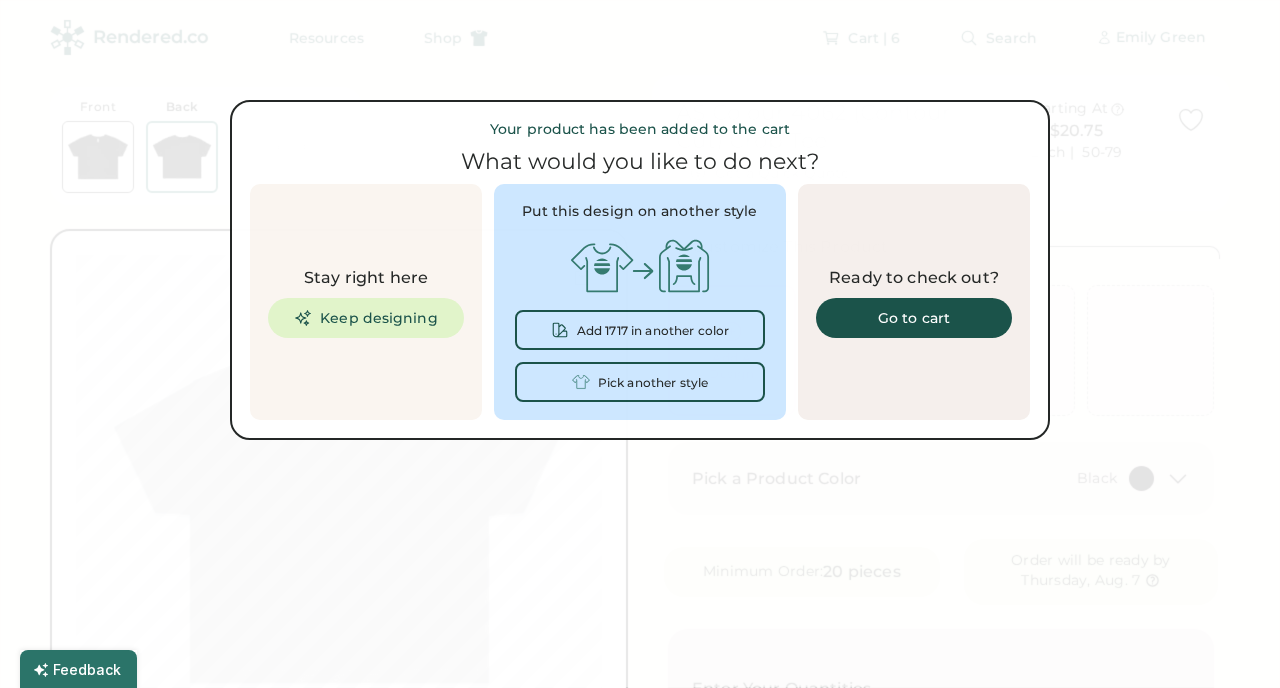 type 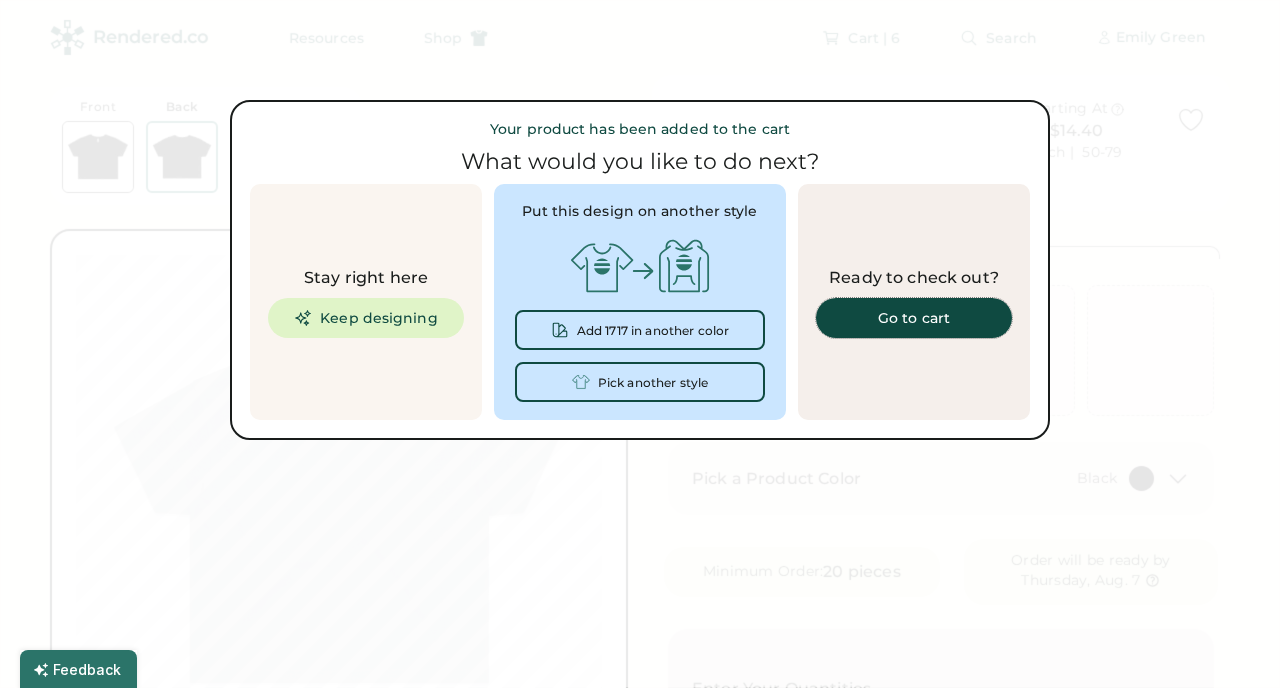 click on "Go to cart" at bounding box center [914, 318] 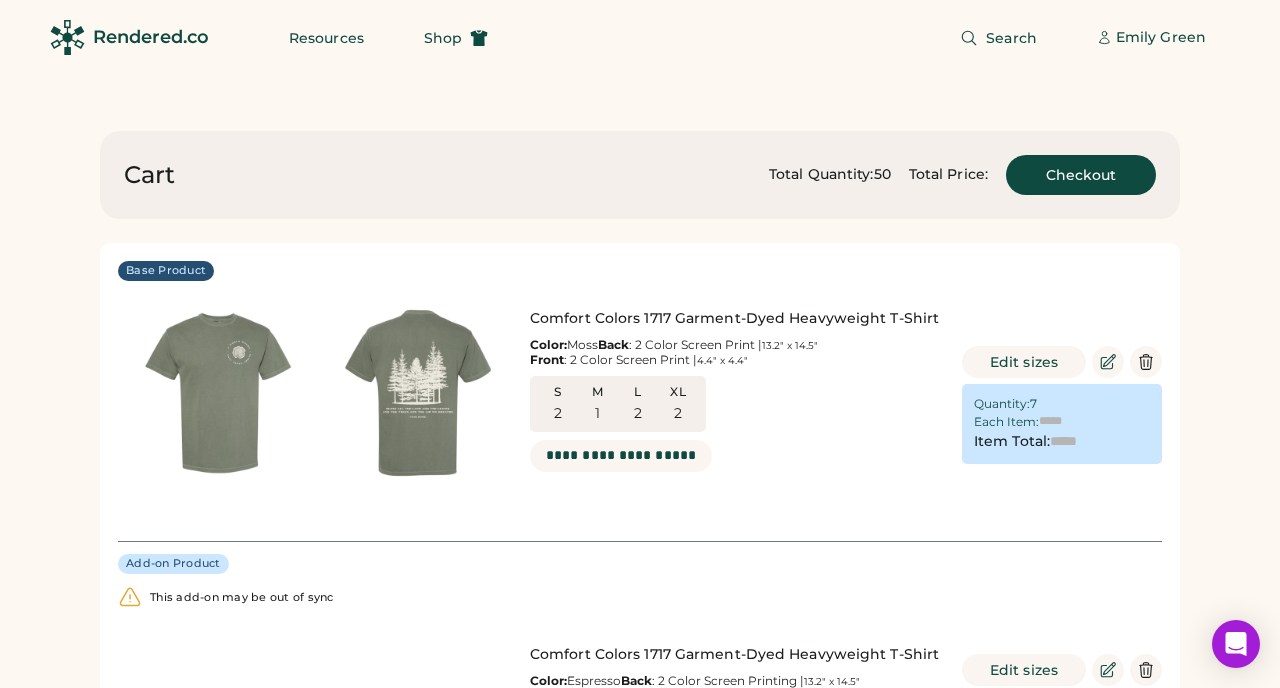scroll, scrollTop: 0, scrollLeft: 0, axis: both 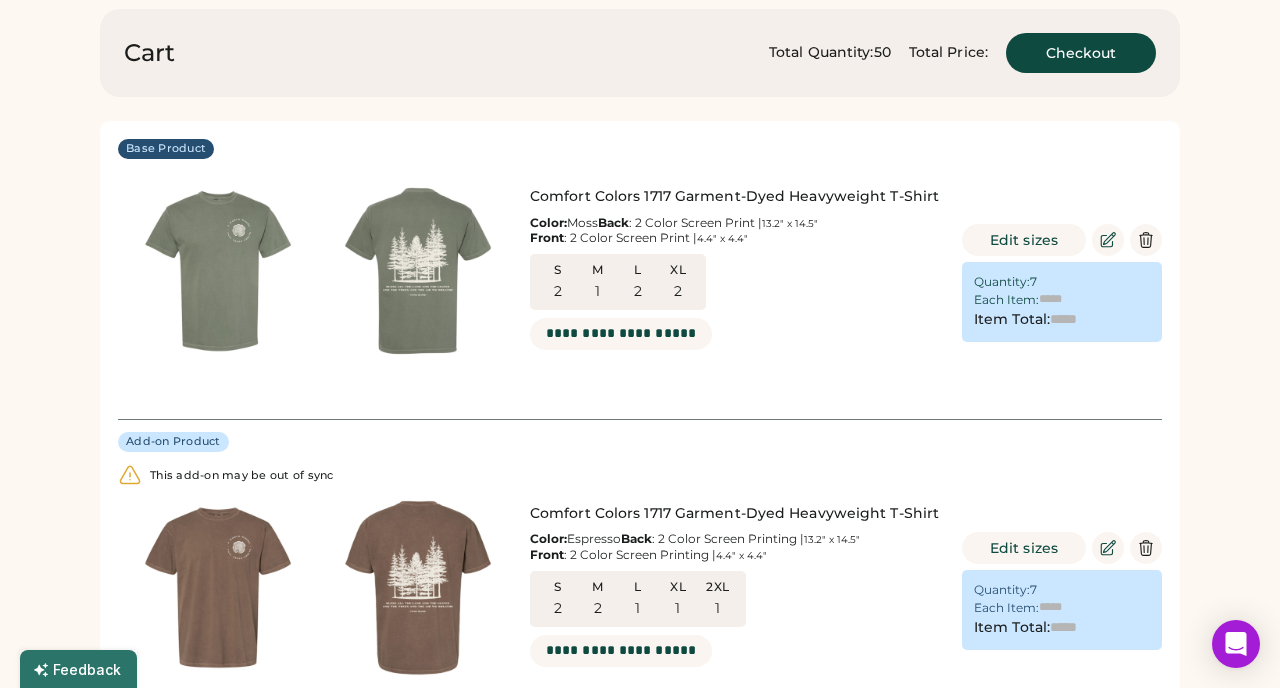 type on "******" 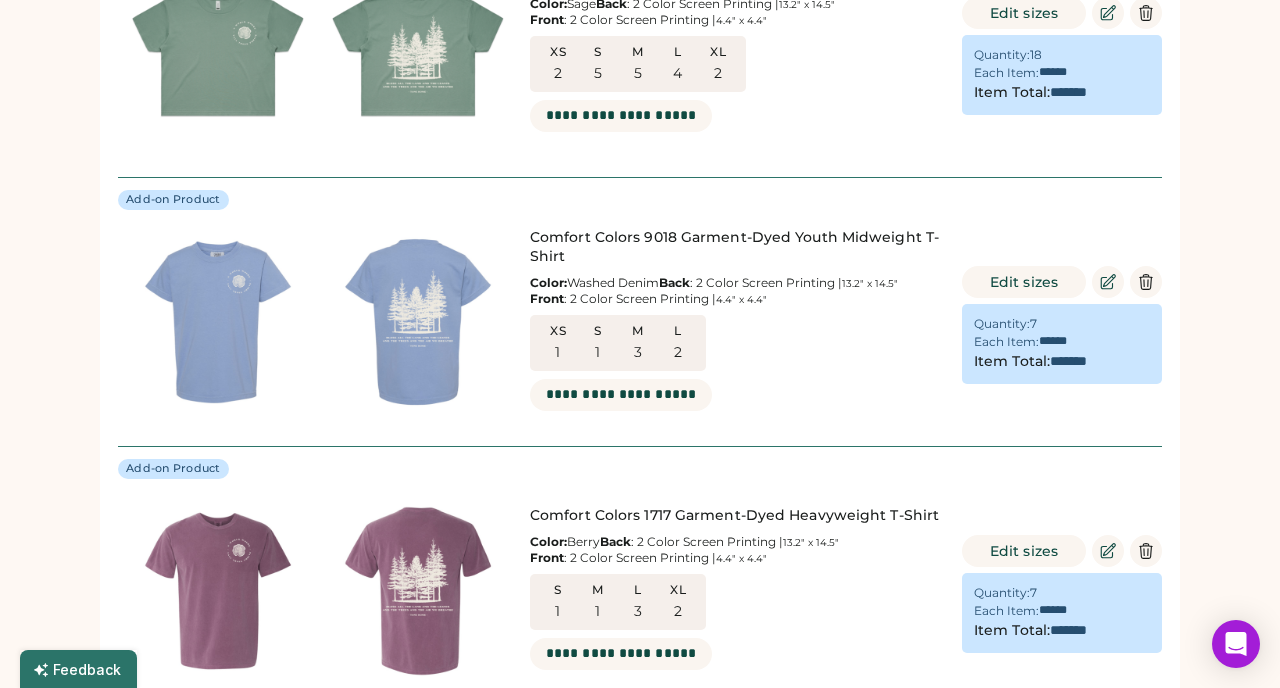 scroll, scrollTop: 928, scrollLeft: 0, axis: vertical 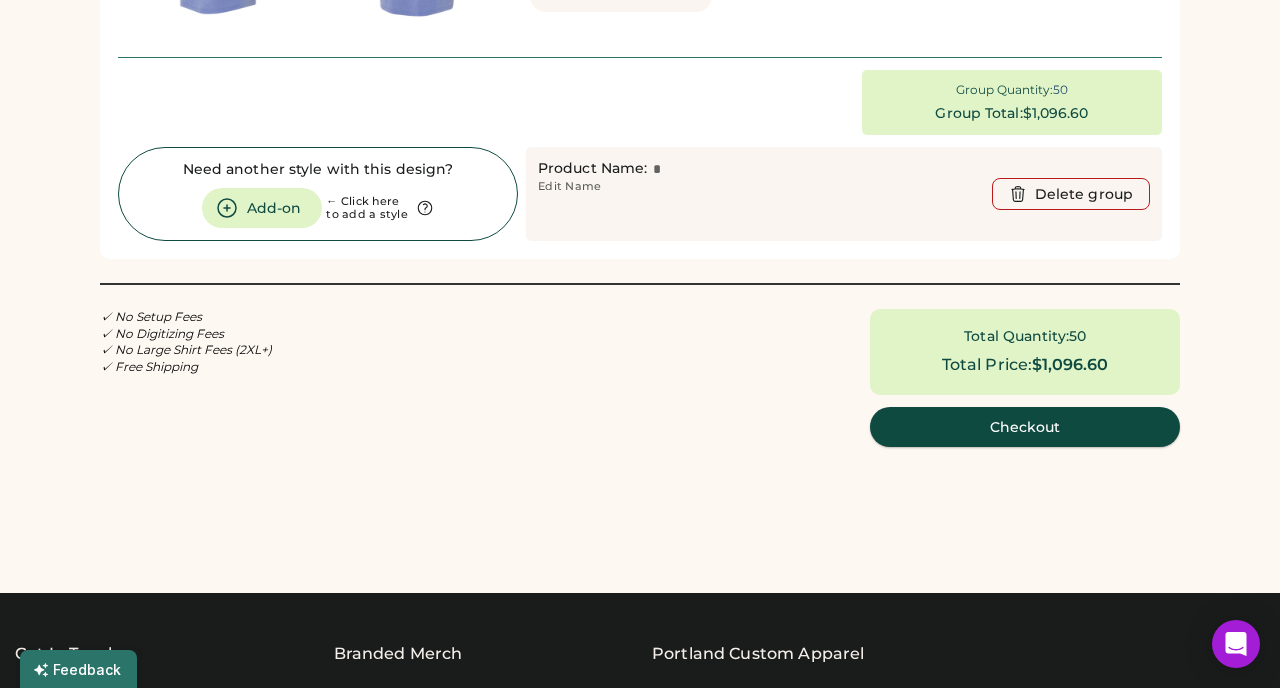 click on "Checkout" at bounding box center [1025, 427] 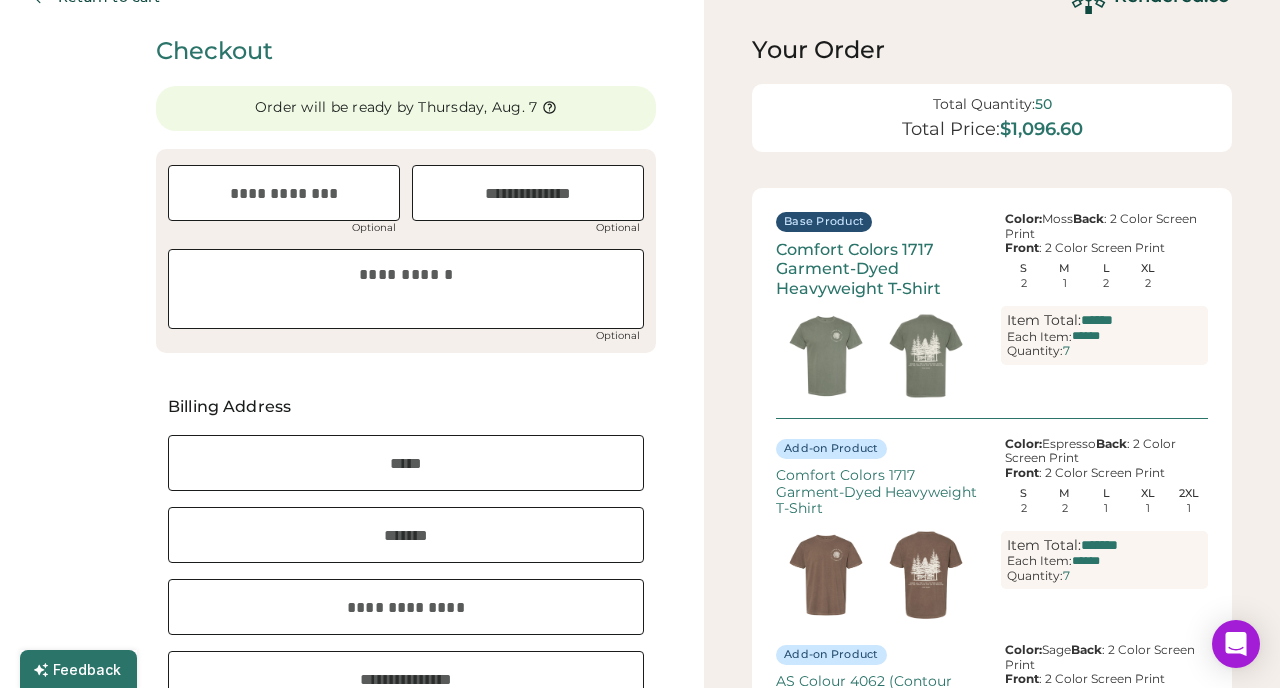scroll, scrollTop: 40, scrollLeft: 0, axis: vertical 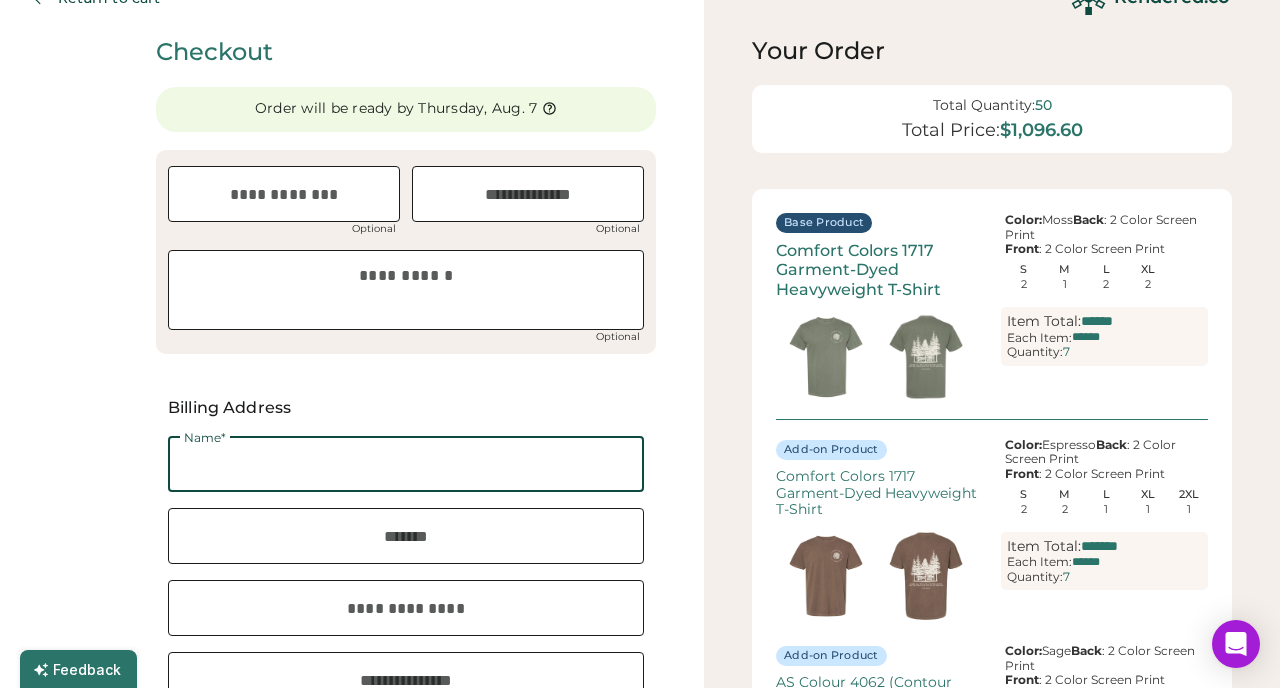 click at bounding box center (406, 464) 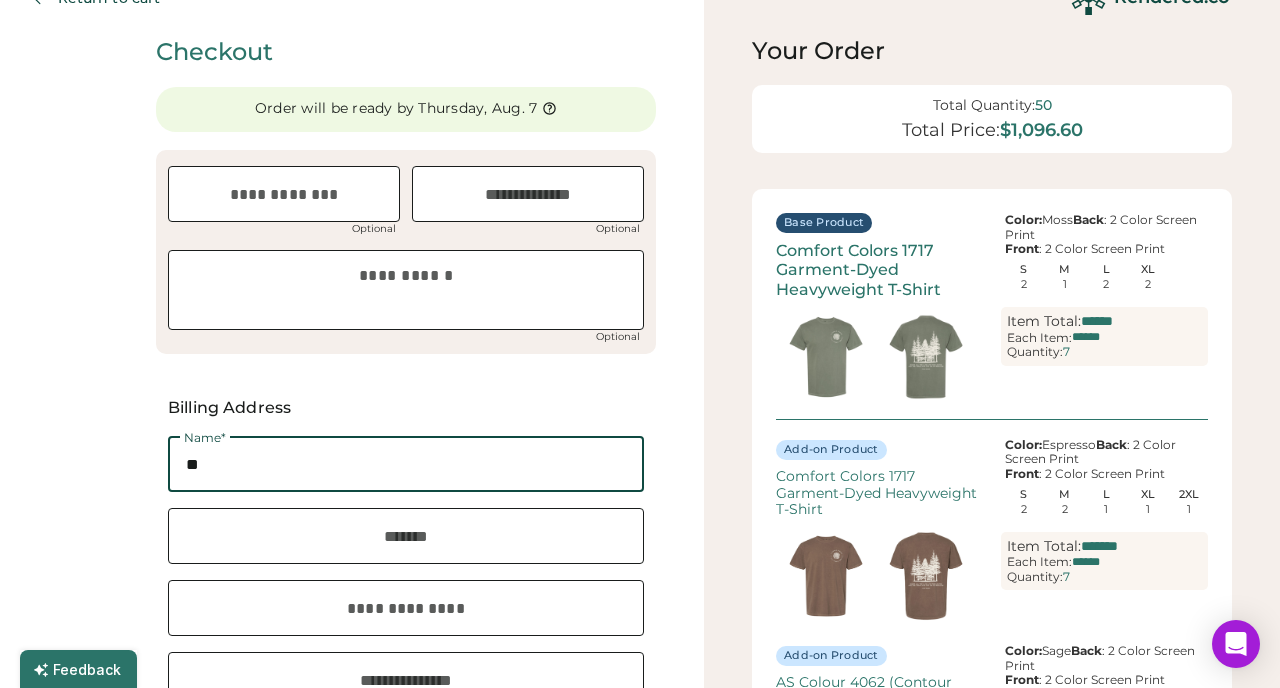 type on "**********" 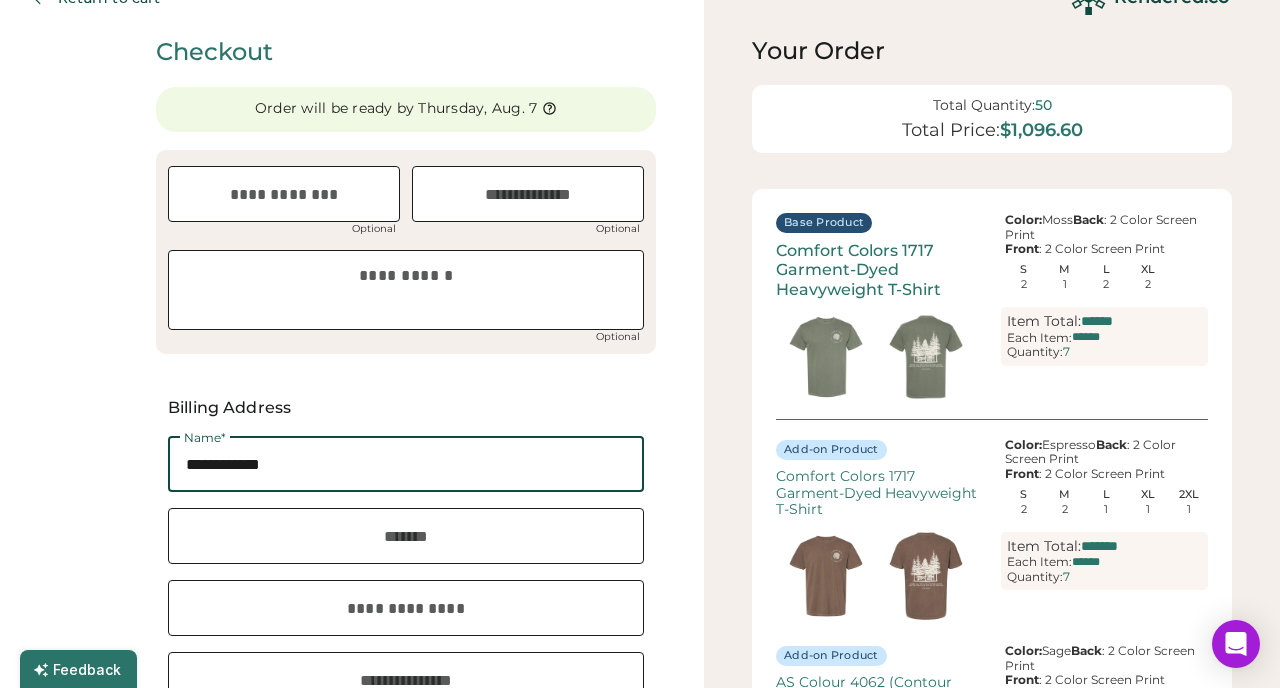 type on "********" 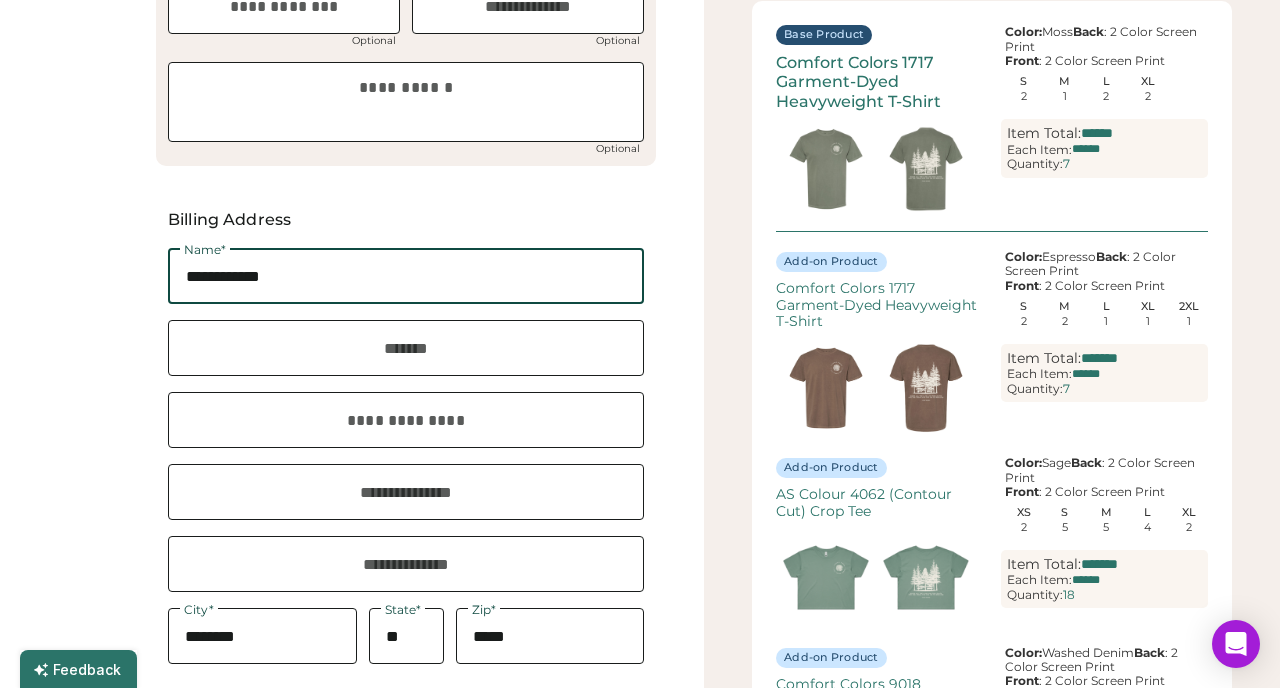 scroll, scrollTop: 231, scrollLeft: 0, axis: vertical 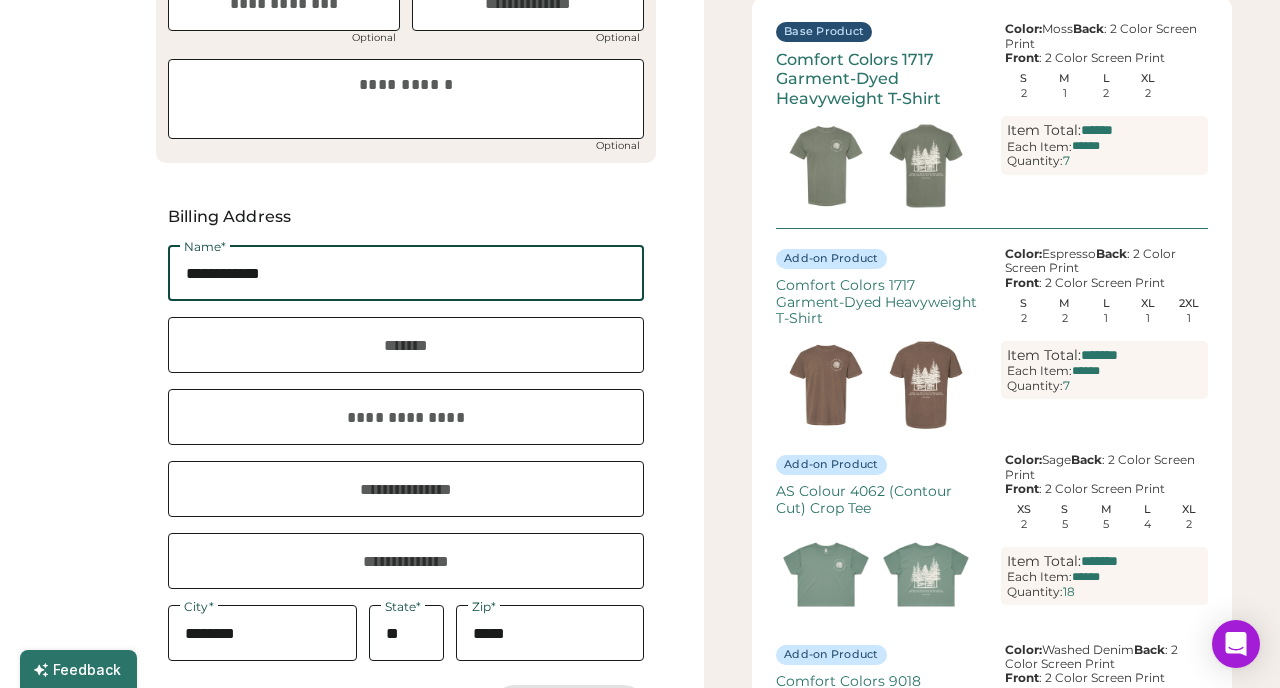 click at bounding box center (406, 417) 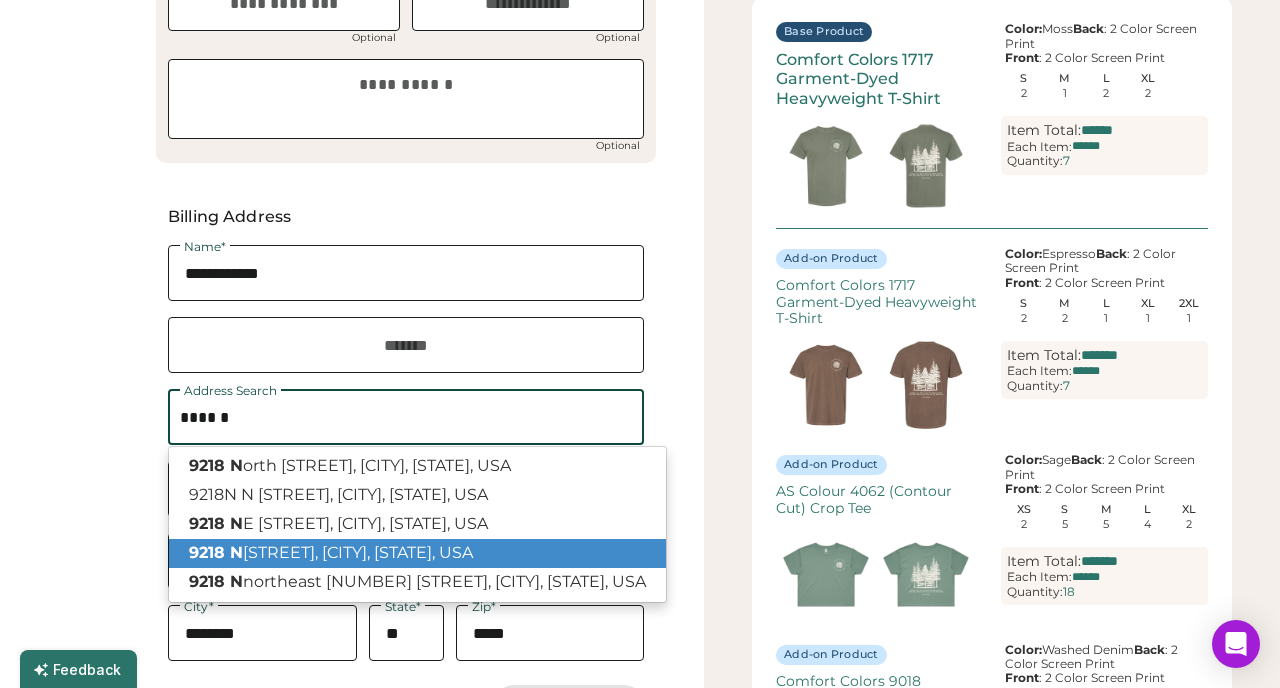 click on "9218 N  Mohawk Ave, Portland, OR, USA" at bounding box center [417, 553] 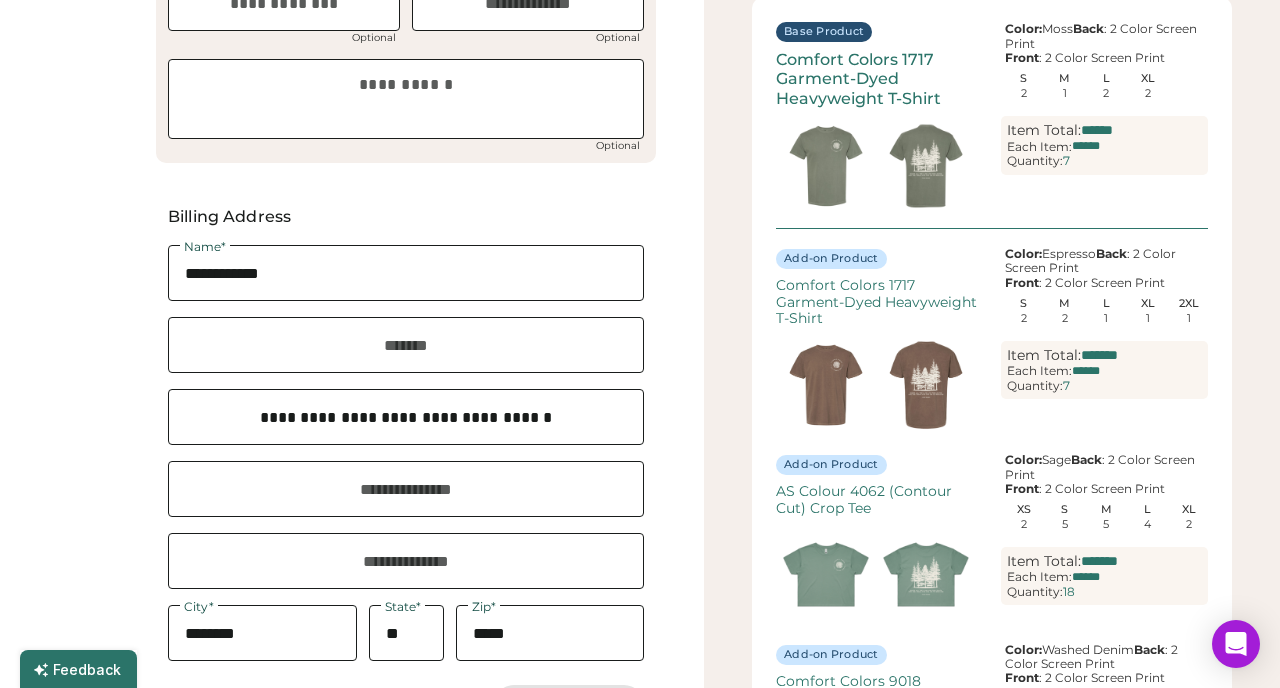 type 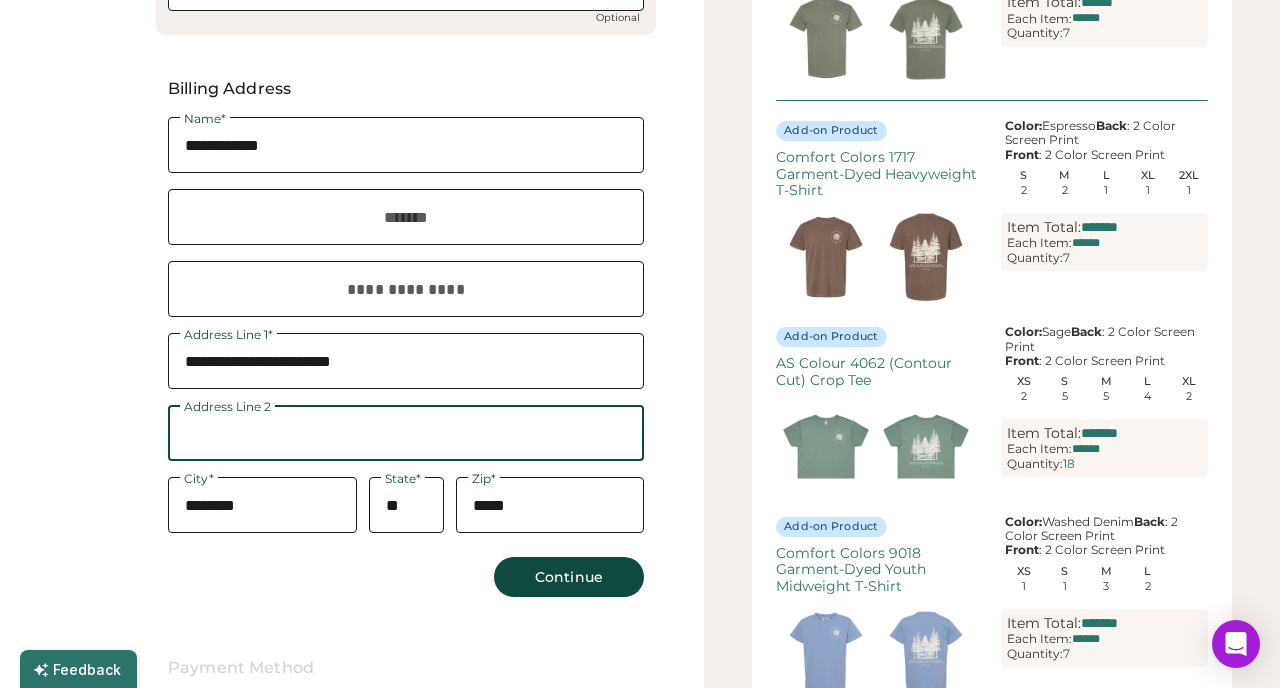 scroll, scrollTop: 363, scrollLeft: 0, axis: vertical 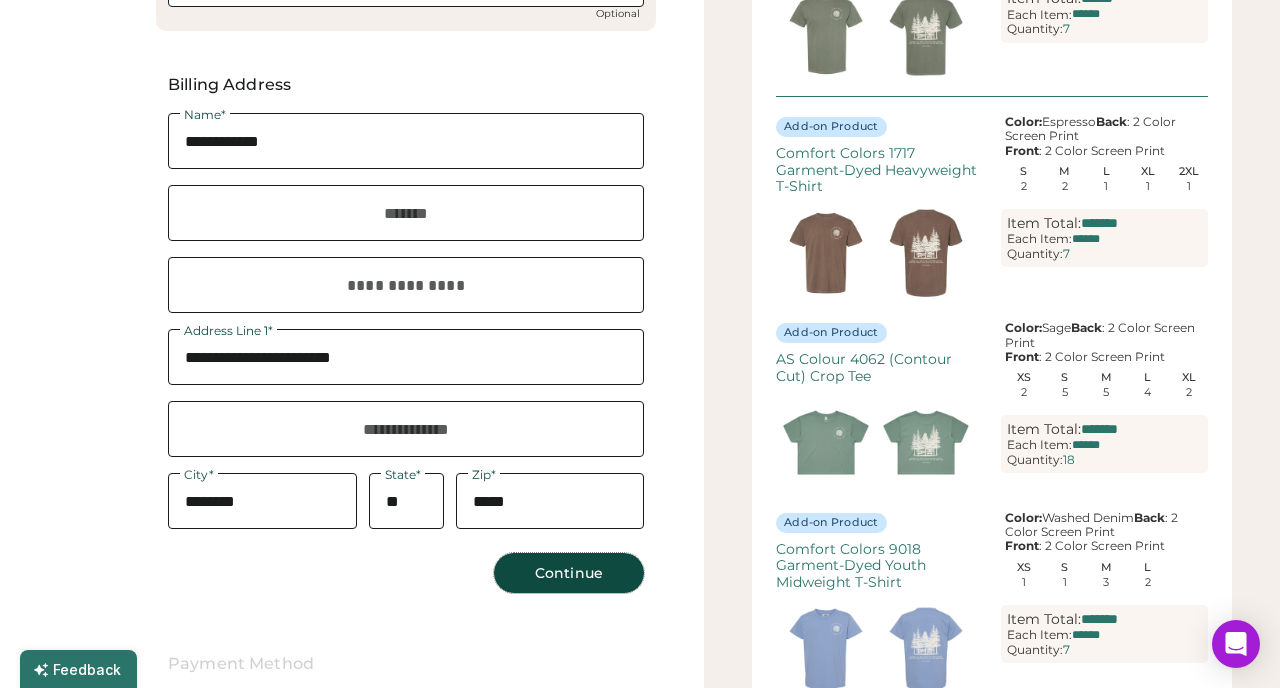 click on "Continue" at bounding box center [569, 573] 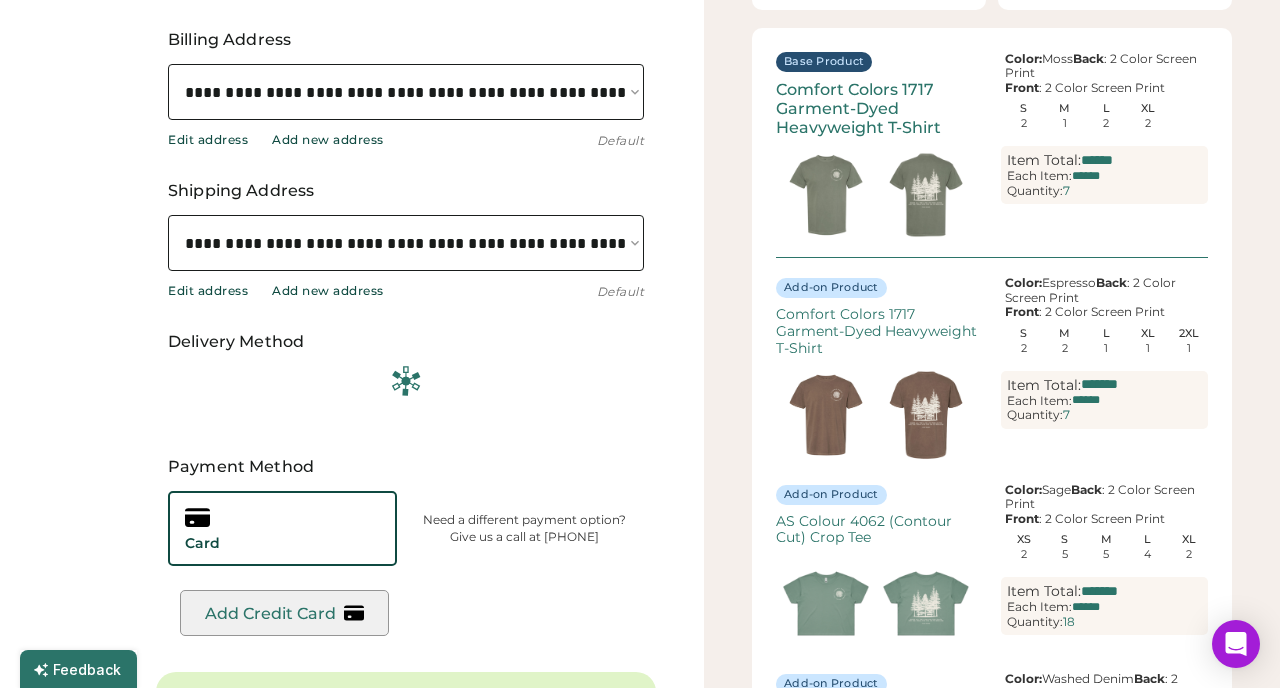 scroll, scrollTop: 439, scrollLeft: 0, axis: vertical 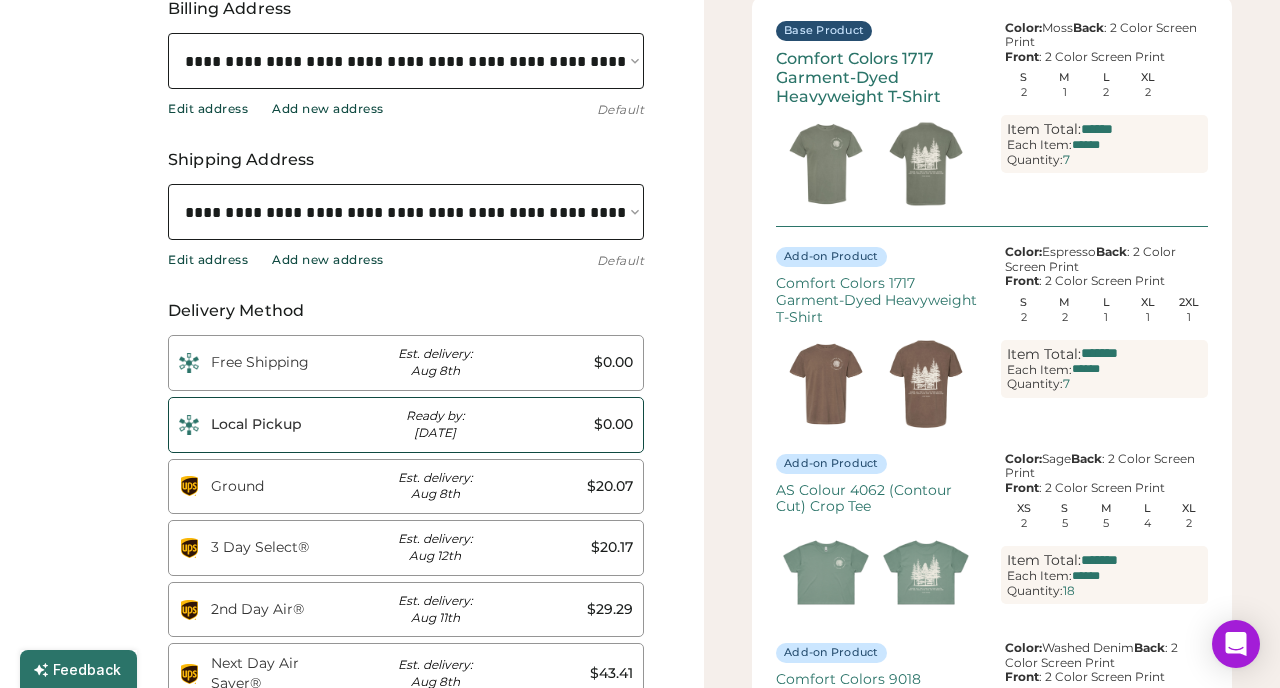click on "Ready by:
Aug 7th" at bounding box center (435, 425) 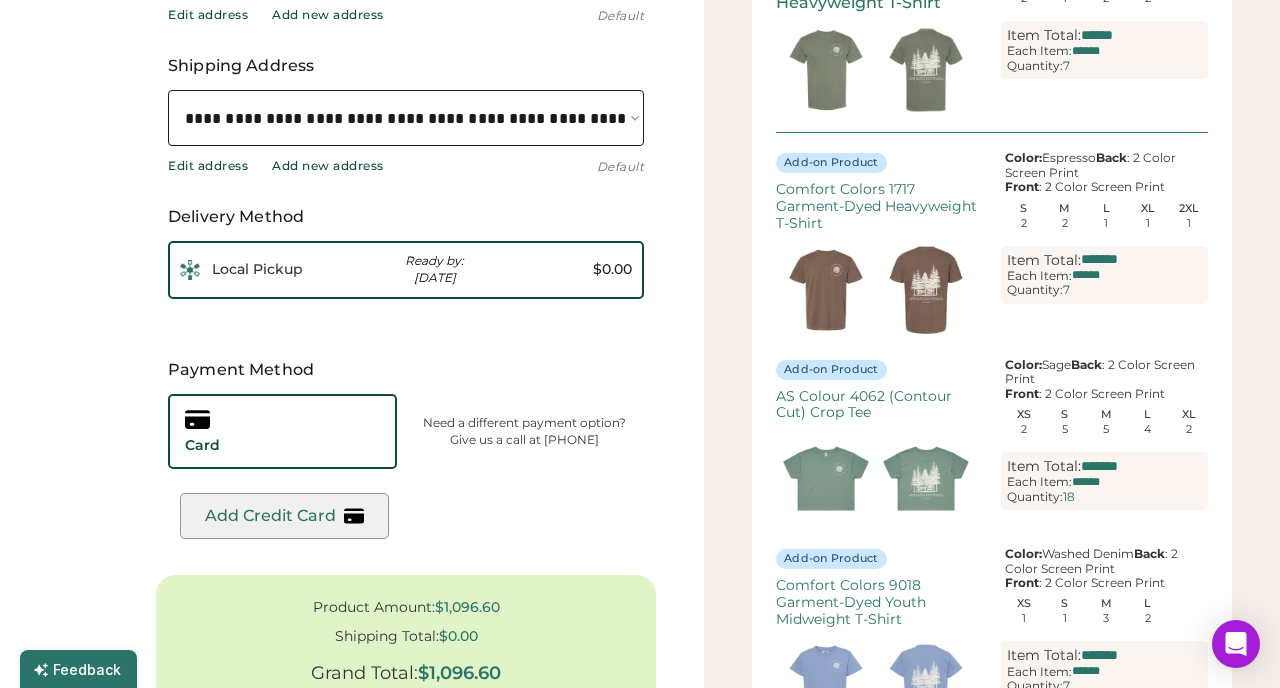 scroll, scrollTop: 536, scrollLeft: 0, axis: vertical 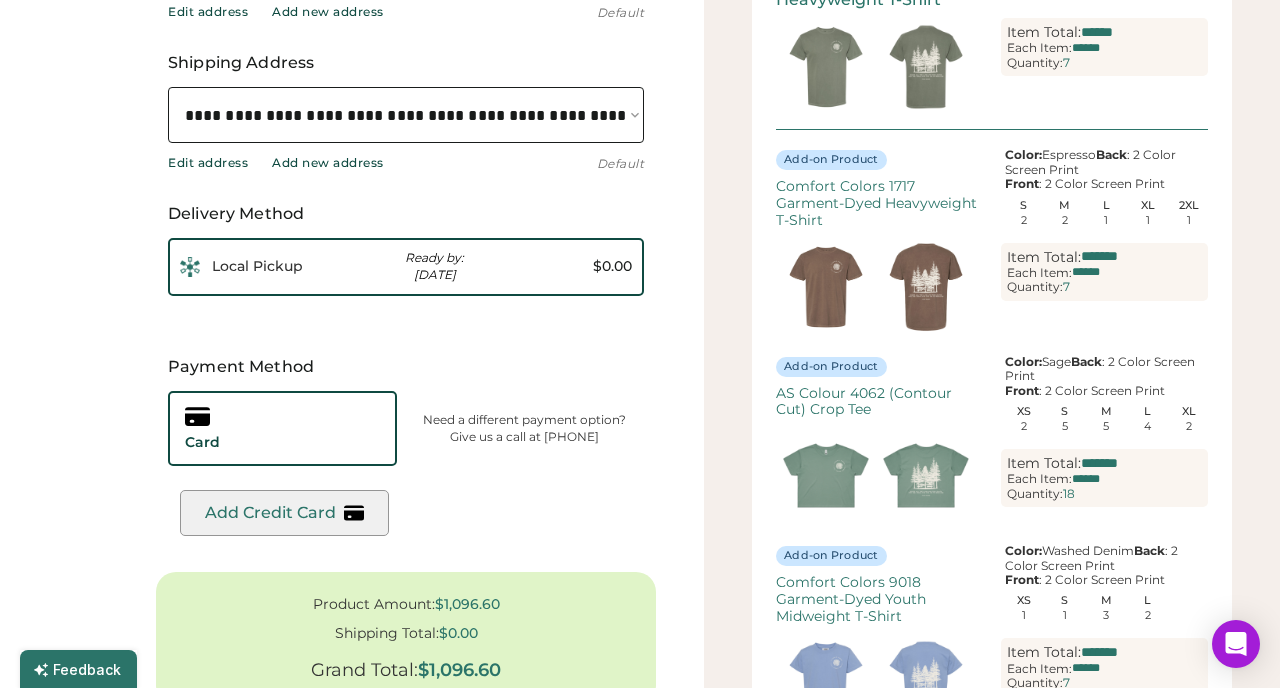 click on "Card" at bounding box center [282, 428] 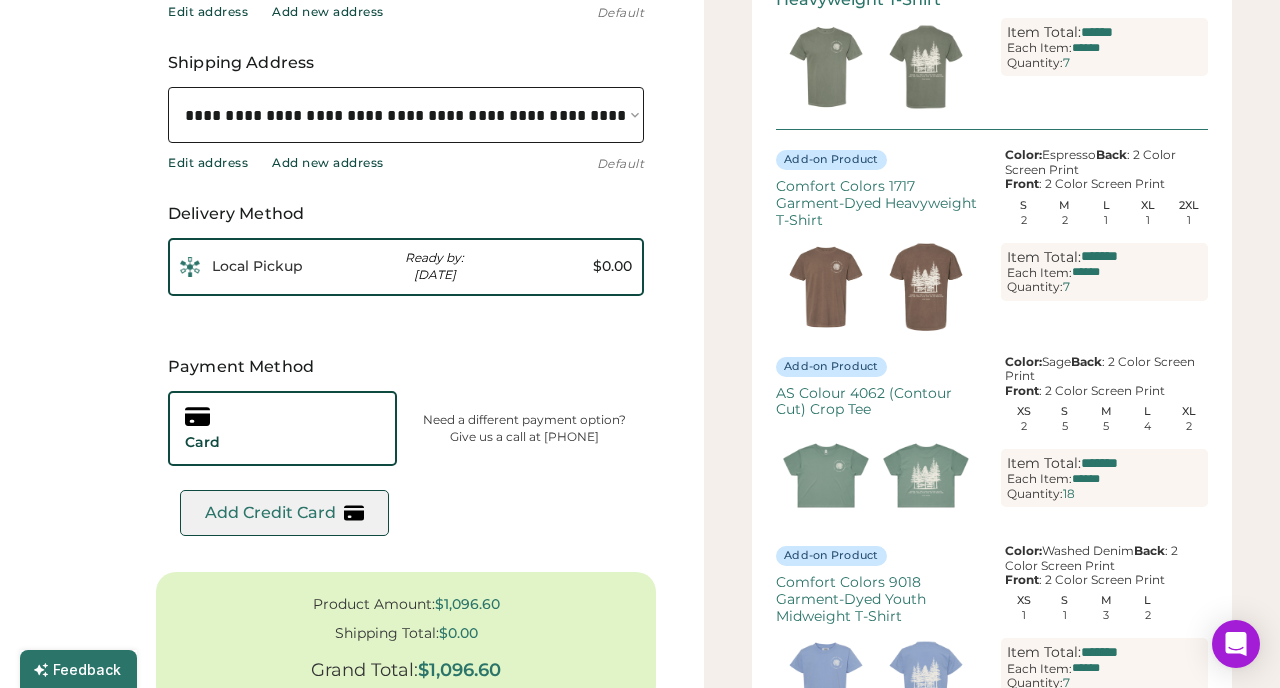 click on "Add Credit Card" at bounding box center (270, 512) 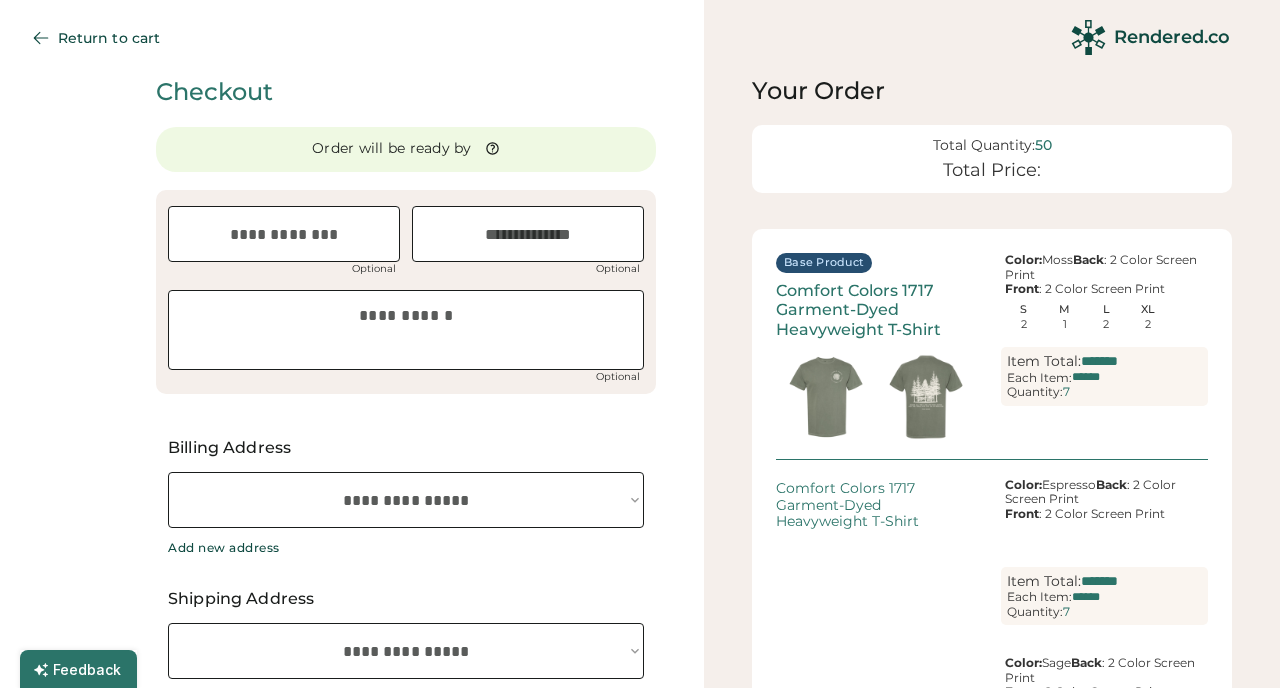 scroll, scrollTop: 21, scrollLeft: 0, axis: vertical 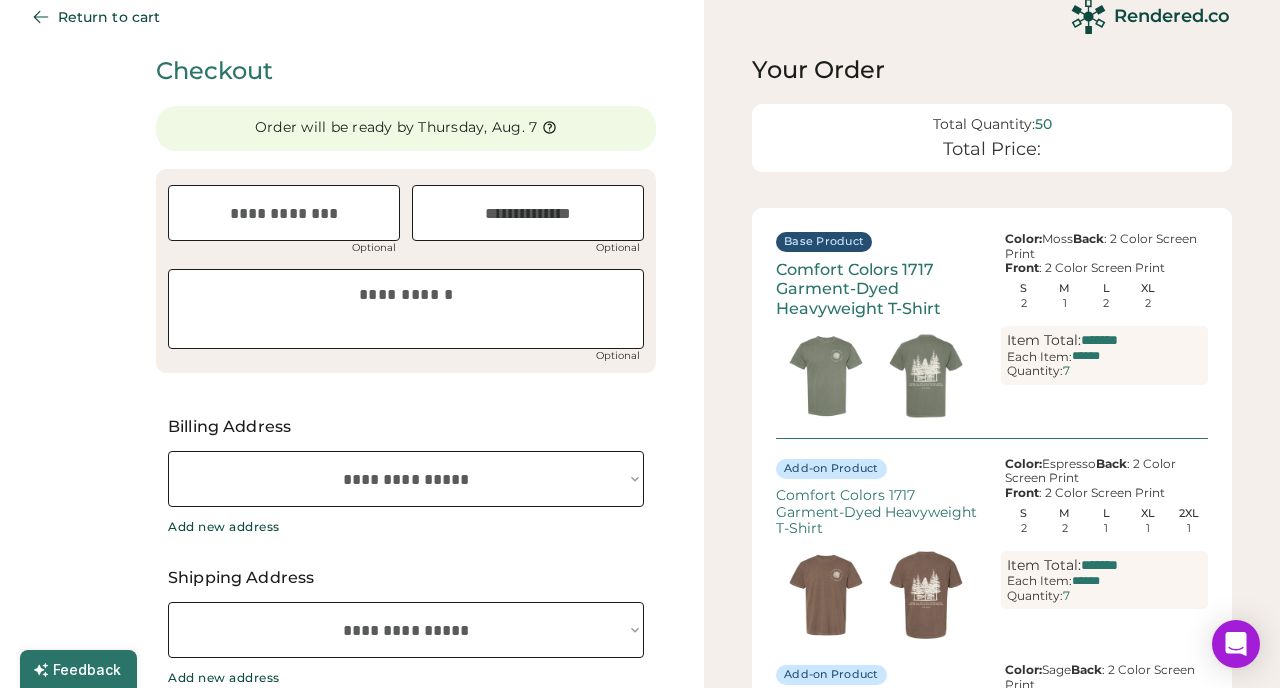 select on "**********" 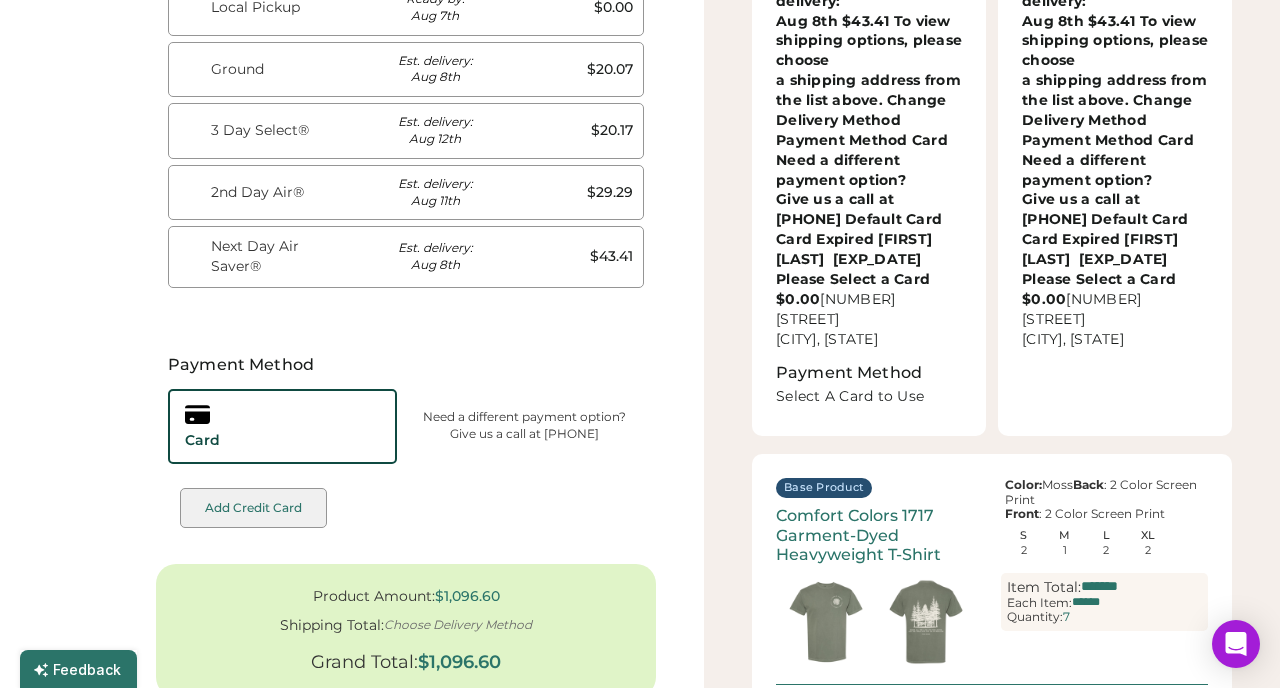 scroll, scrollTop: 1201, scrollLeft: 0, axis: vertical 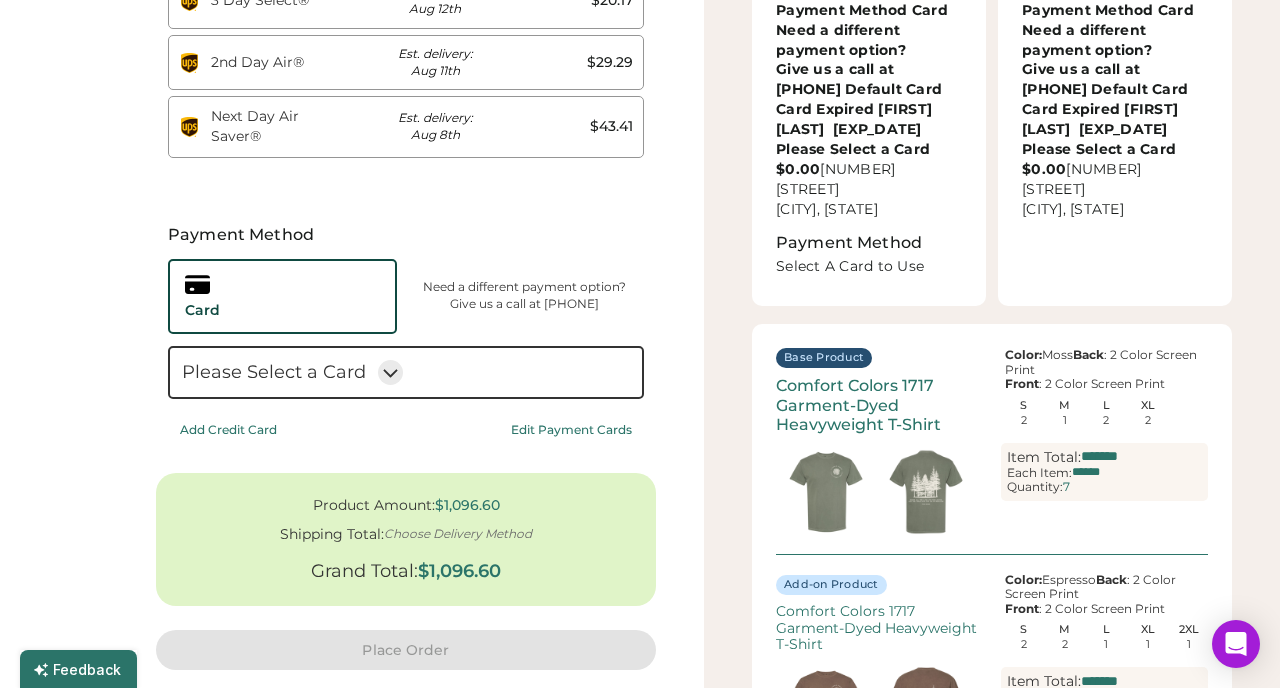 click on "Please Select a Card" at bounding box center [406, 372] 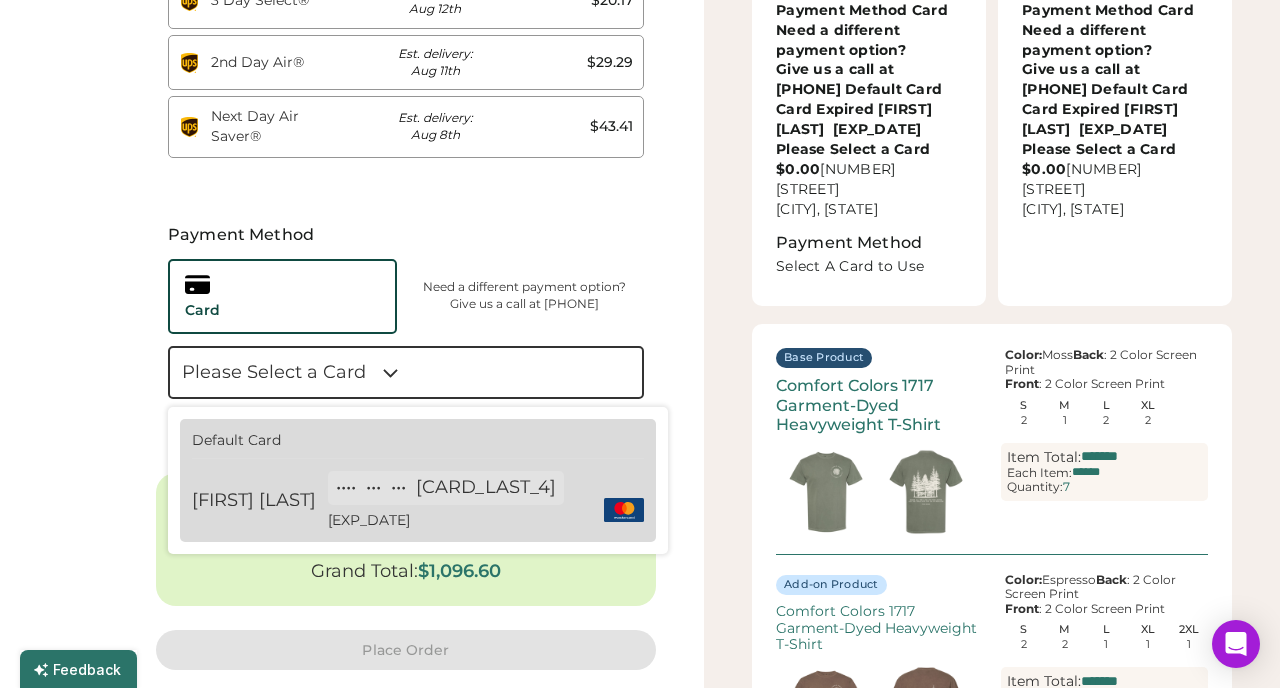 click on "[FIRST] [LAST] ••••  •••  •••  [CARD_LAST_4] [EXP_DATE]" at bounding box center (418, 500) 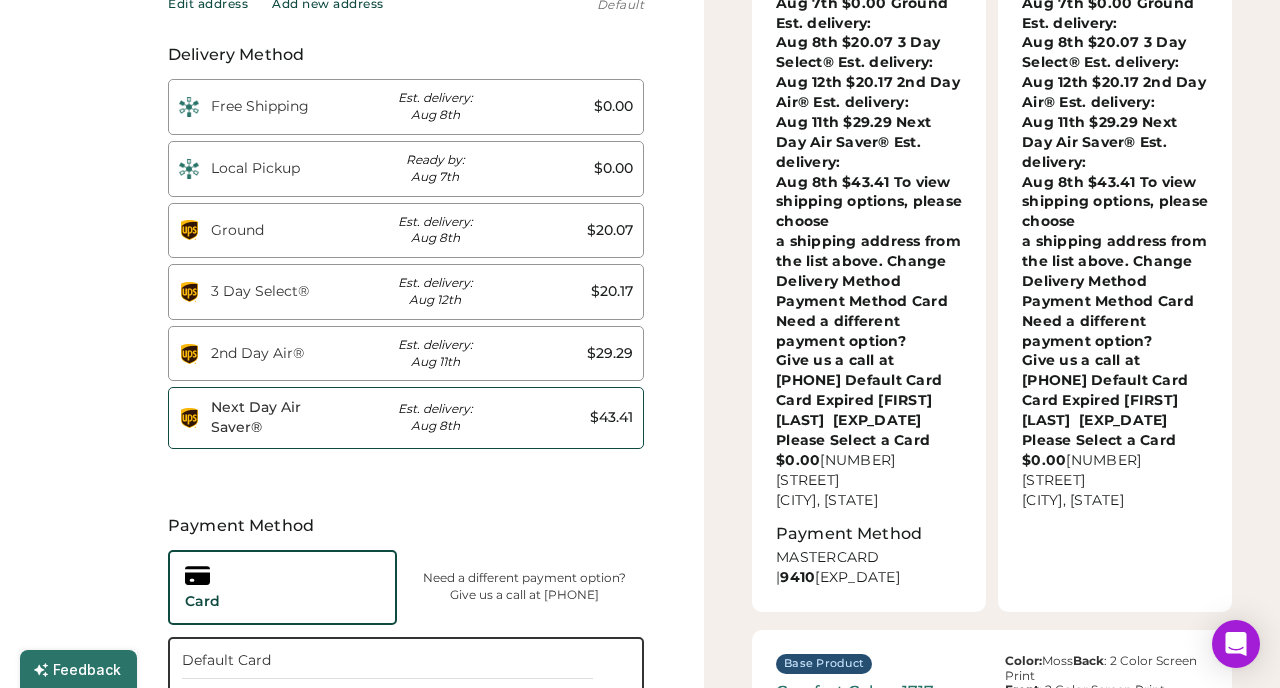 scroll, scrollTop: 687, scrollLeft: 0, axis: vertical 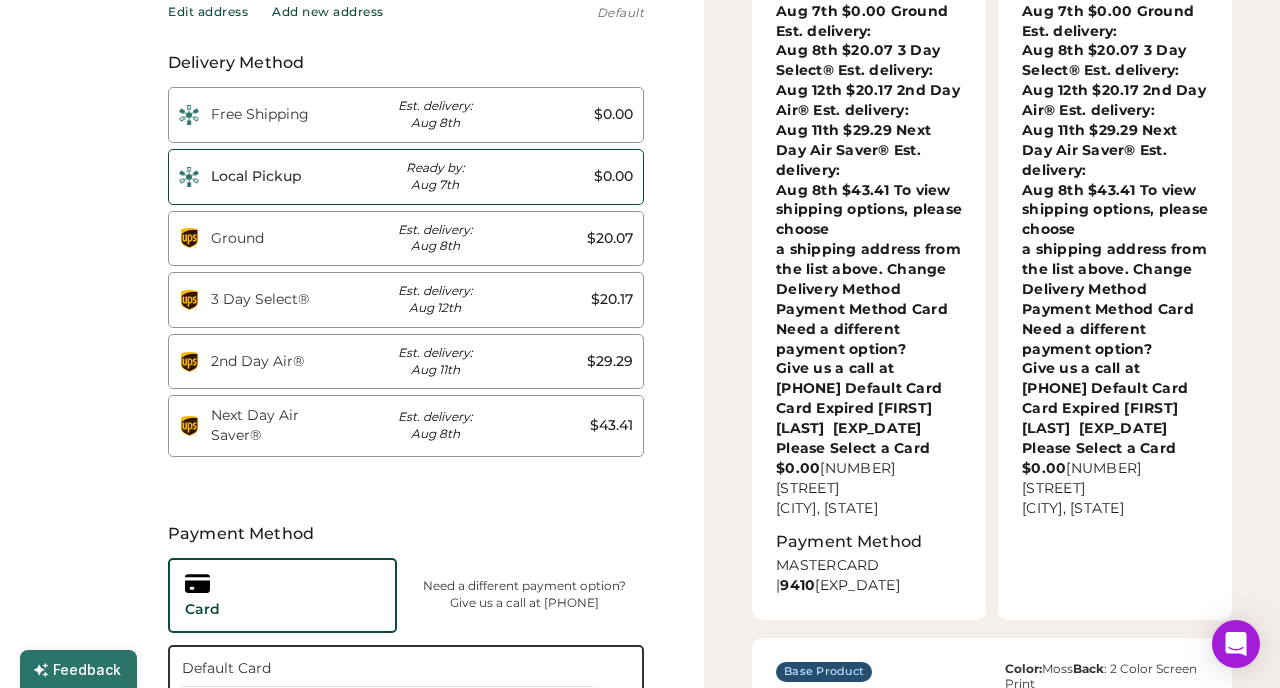 click on "Local Pickup Ready by:
Aug 7th $0.00" at bounding box center [406, 177] 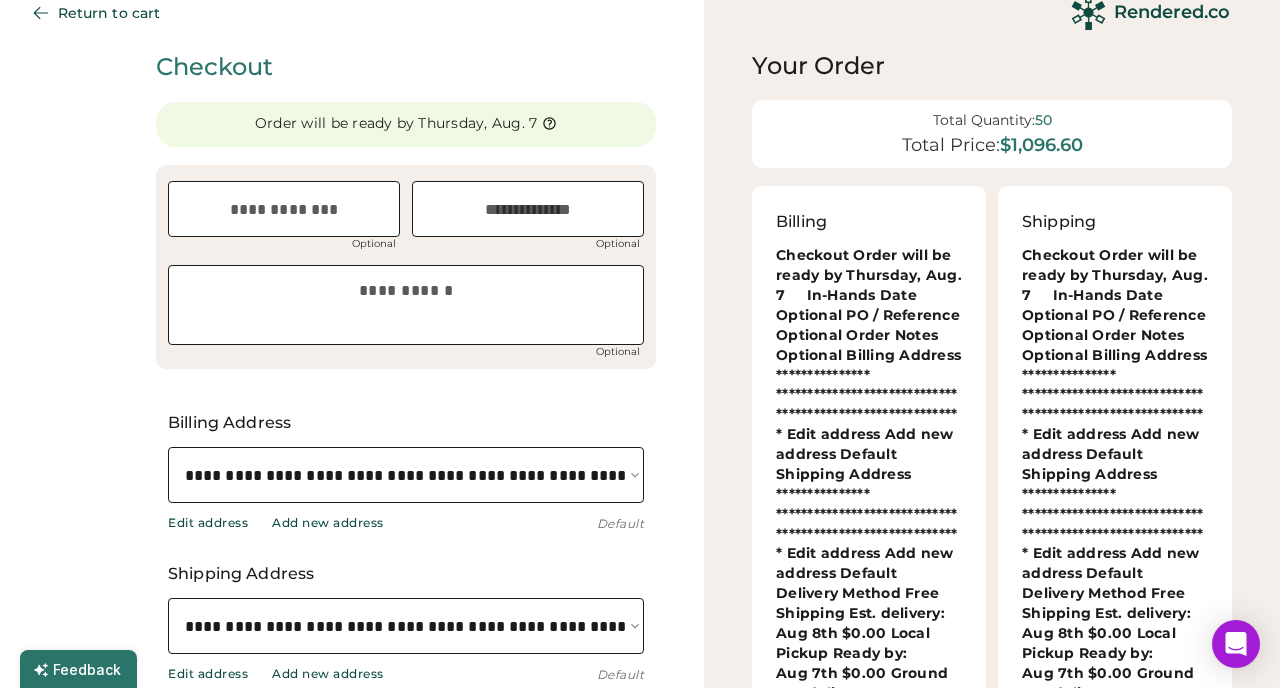 scroll, scrollTop: 26, scrollLeft: 0, axis: vertical 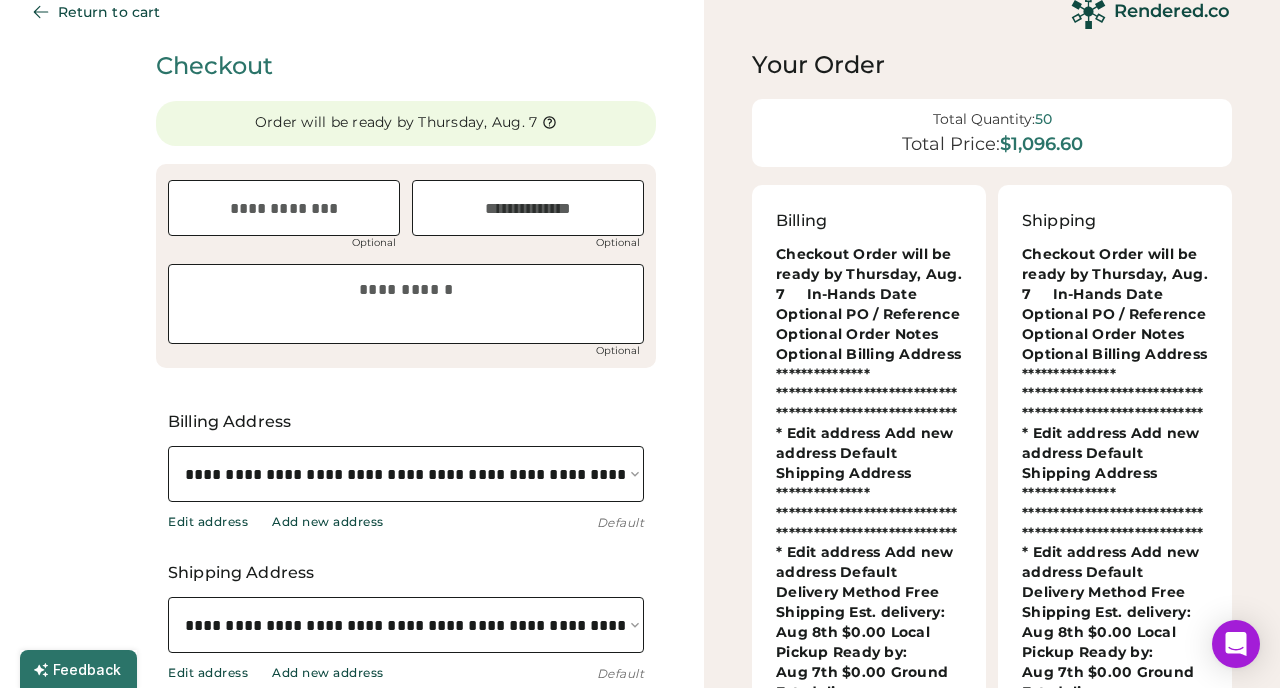 click on "Your Order Total Quantity:  50 Total Price:  $1,096.60 Billing [FIRST] [LAST]
[NUMBER] [STREET], [CITY], [STATE] Payment Method MASTERCARD |  [CARD_LAST_4]  [EXP_DATE] Shipping [FIRST] [LAST]
[NUMBER] [STREET], [CITY], [STATE] Shipping Method Local Pickup  |    $0.00  Days in Transit Base Product Comfort Colors 1717 Garment-Dyed Heavyweight T-Shirt Color:  Moss
Back : 2 Color Screen Print Front : 2 Color Screen Print S 2 M 1 L 2 XL 2 Item Total:  Each Item:  Quantity:  7 Add-on Product Comfort Colors 1717 Garment-Dyed Heavyweight T-Shirt Color:  Espresso
Back : 2 Color Screen Print Front : 2 Color Screen Print S 2 M 2 L 1 XL 1 2XL 1 Item Total:  Each Item:  Quantity:  7 Add-on Product AS Colour 4062 (Contour Cut) Crop Tee Color:  Sage
Back : 2 Color Screen Print Front : 2 Color Screen Print XS 2 S 5 M 5 L 4 XL 2 Item Total:  Each Item:  Quantity:  18 Add-on Product Comfort Colors 9018 Garment-Dyed Youth Midweight T-Shirt Color:  Washed Denim
Back : 2 Color Screen Print Front : 2 Color Screen Print XS" at bounding box center [992, 1327] 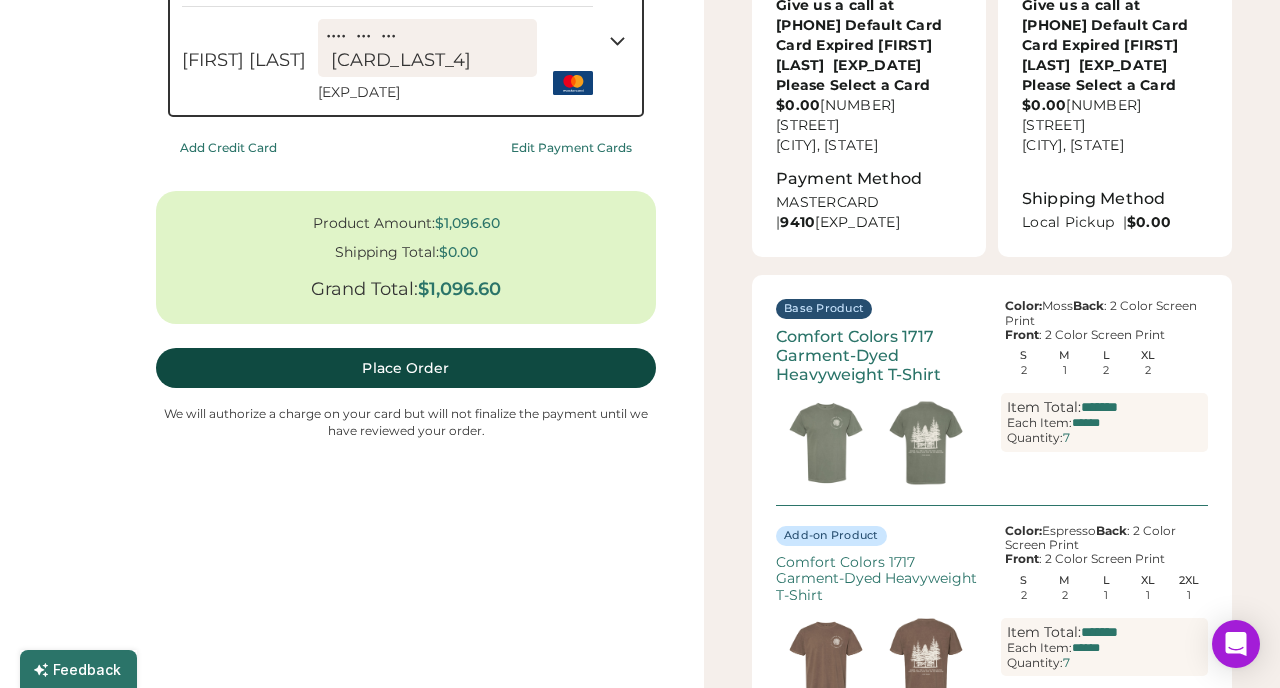 scroll, scrollTop: 1023, scrollLeft: 0, axis: vertical 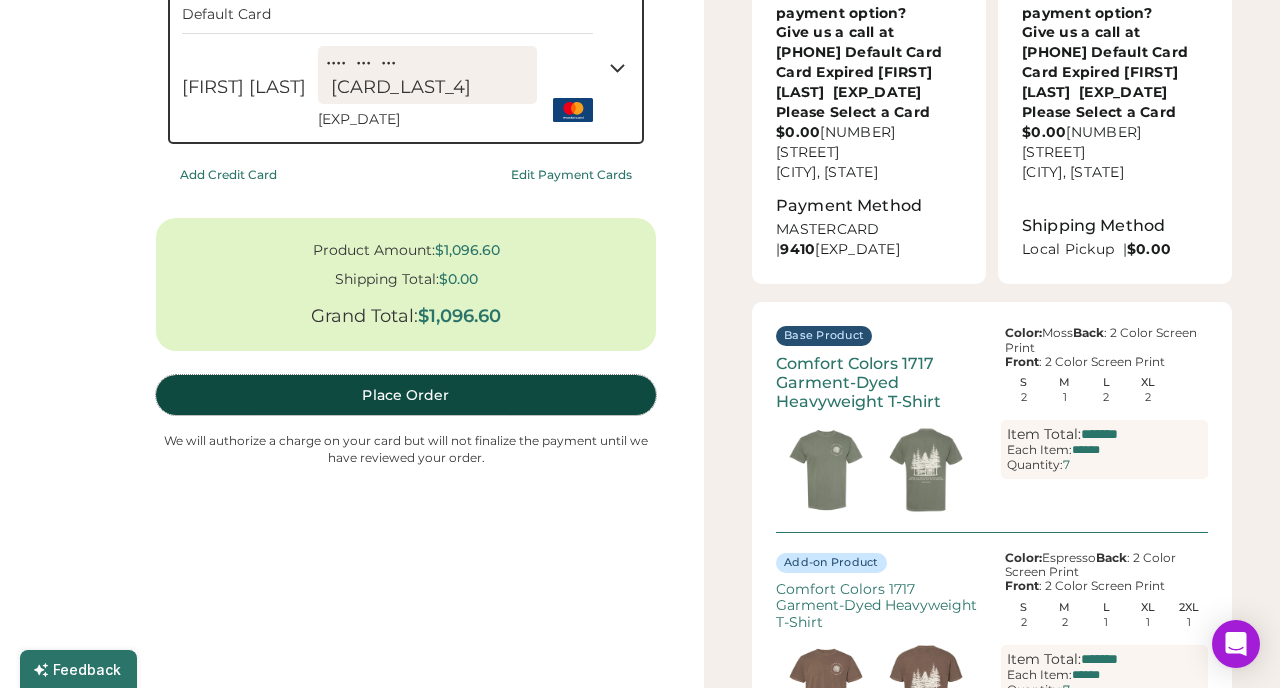 click on "Place Order" at bounding box center [406, 395] 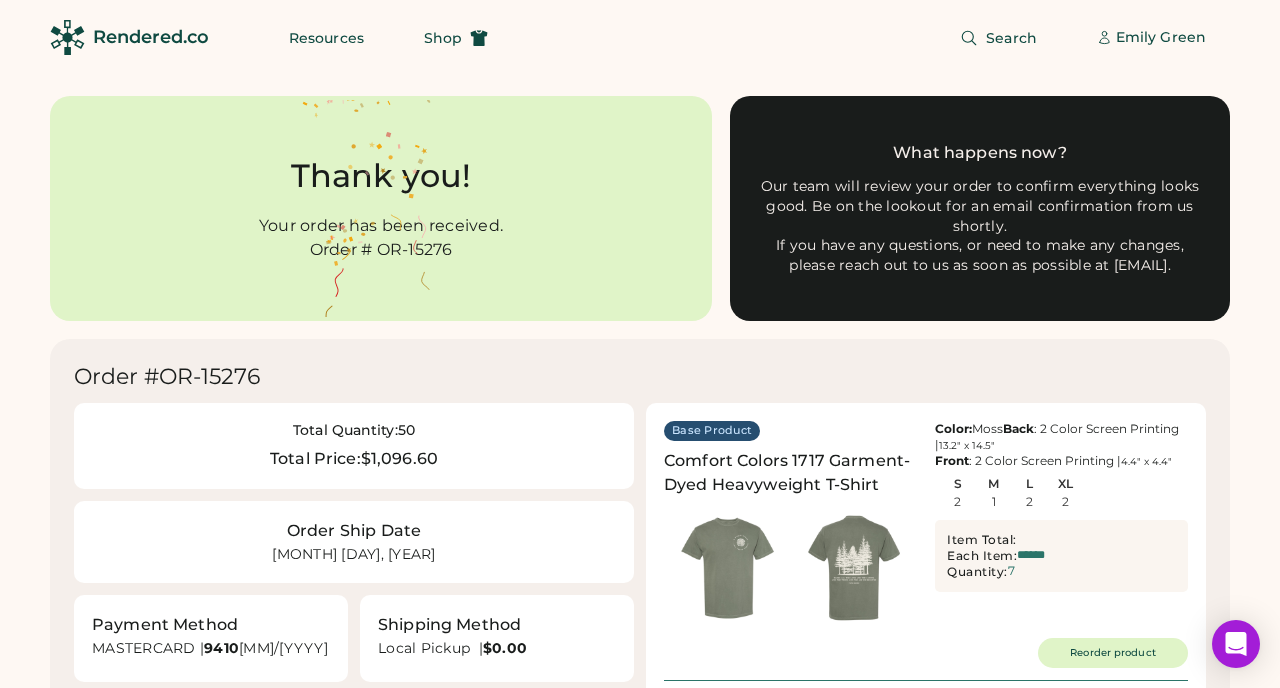 scroll, scrollTop: 0, scrollLeft: 0, axis: both 